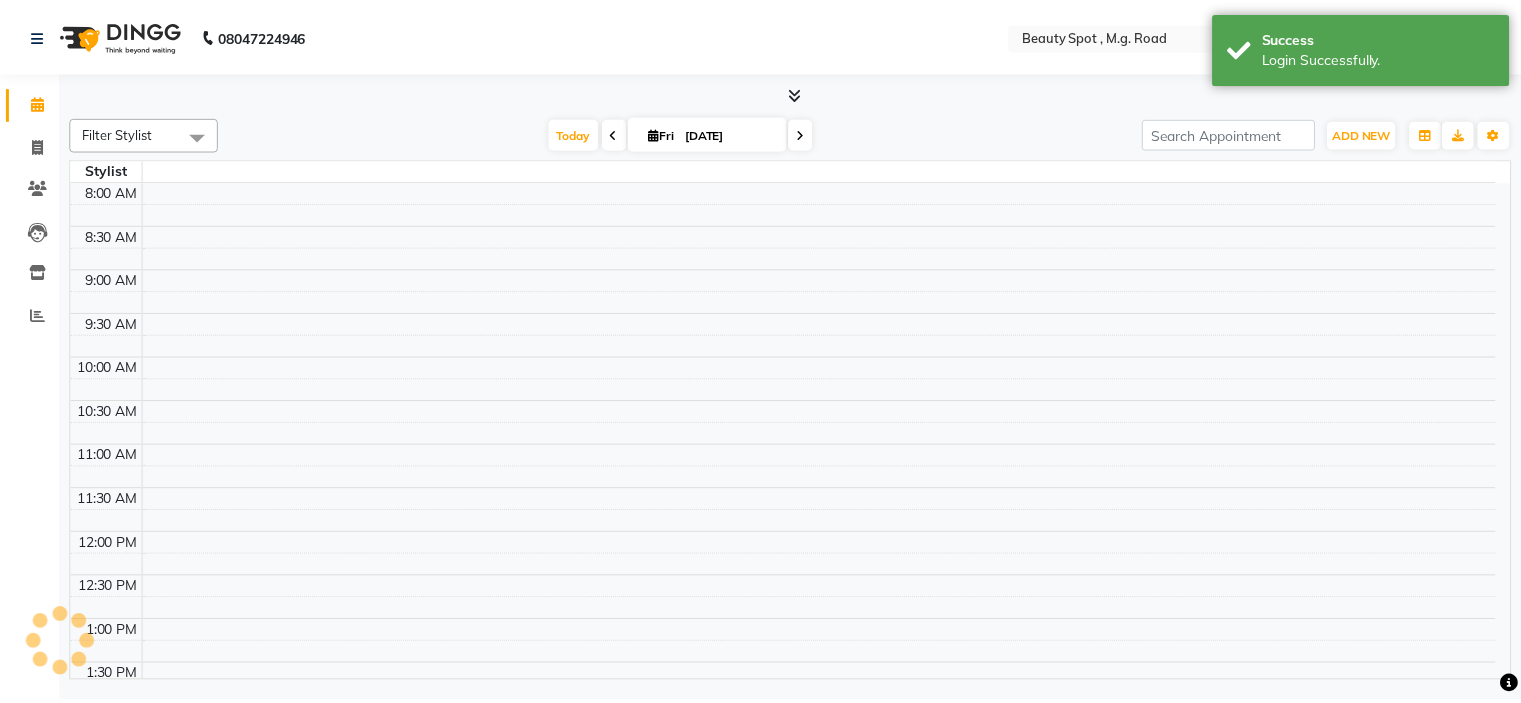 scroll, scrollTop: 0, scrollLeft: 0, axis: both 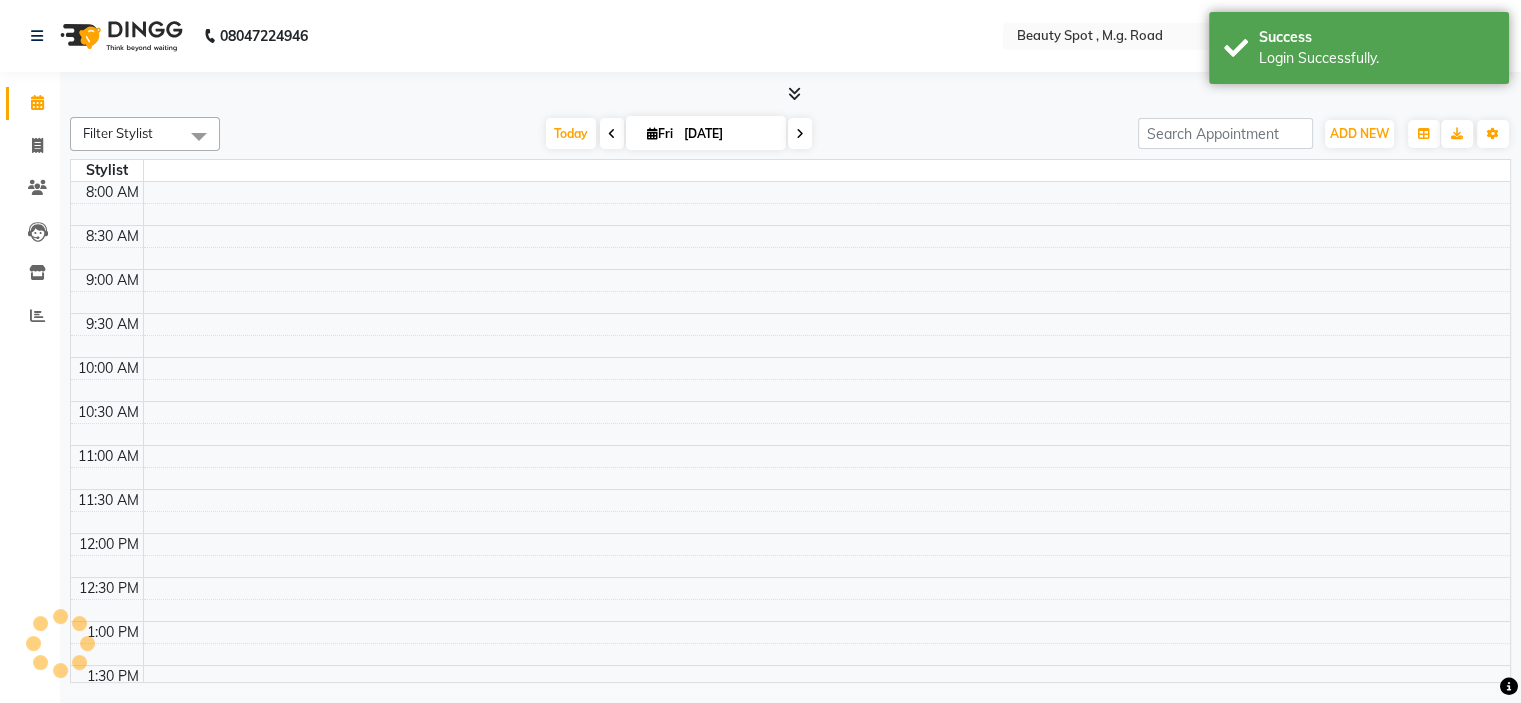 select on "en" 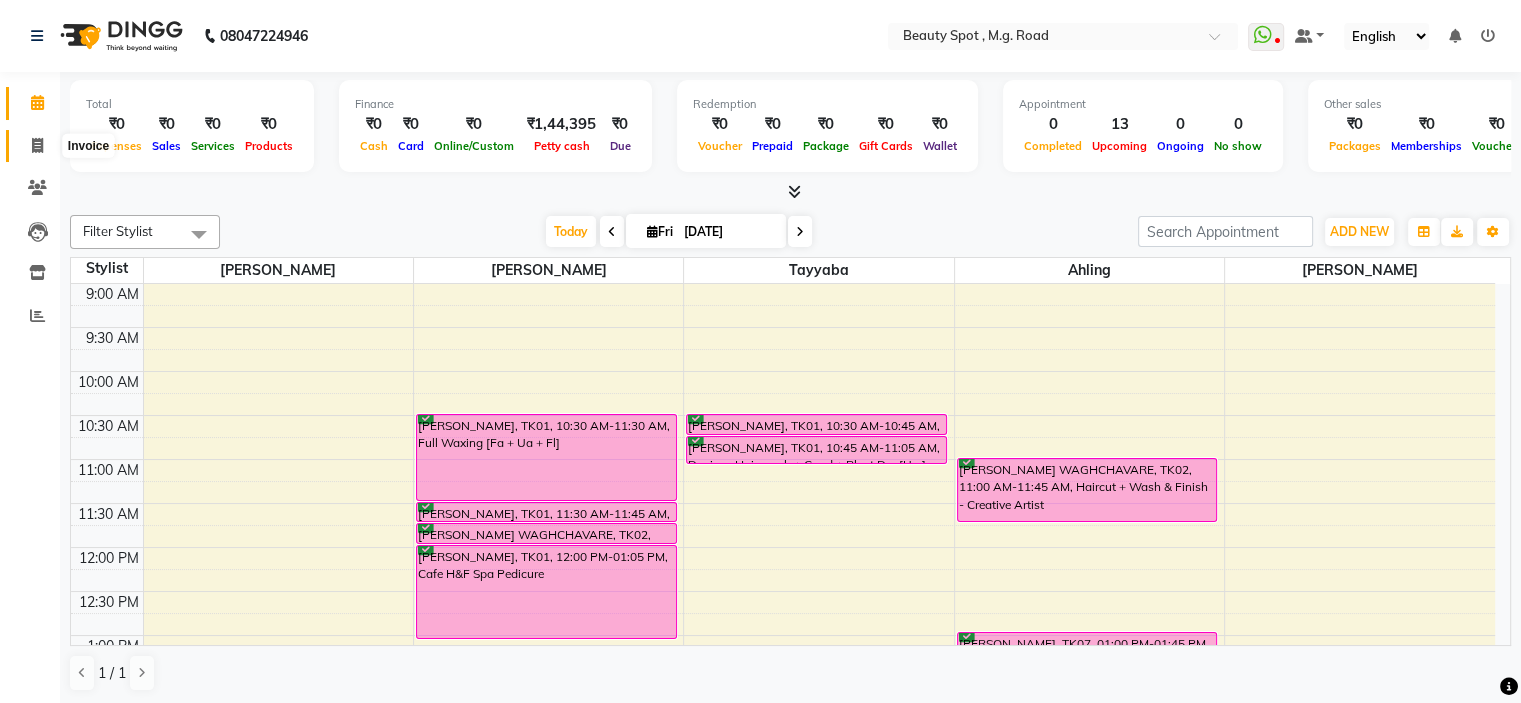 click 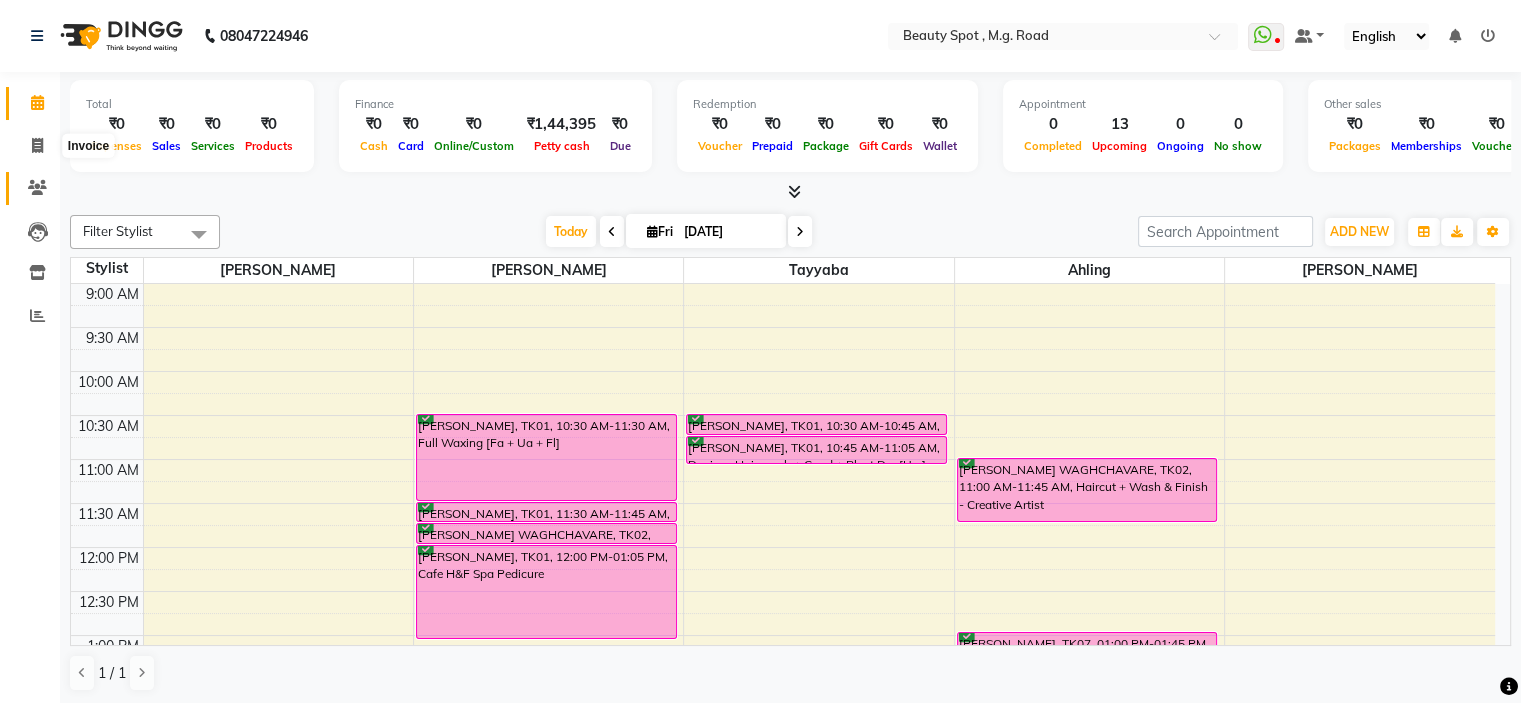 select on "7357" 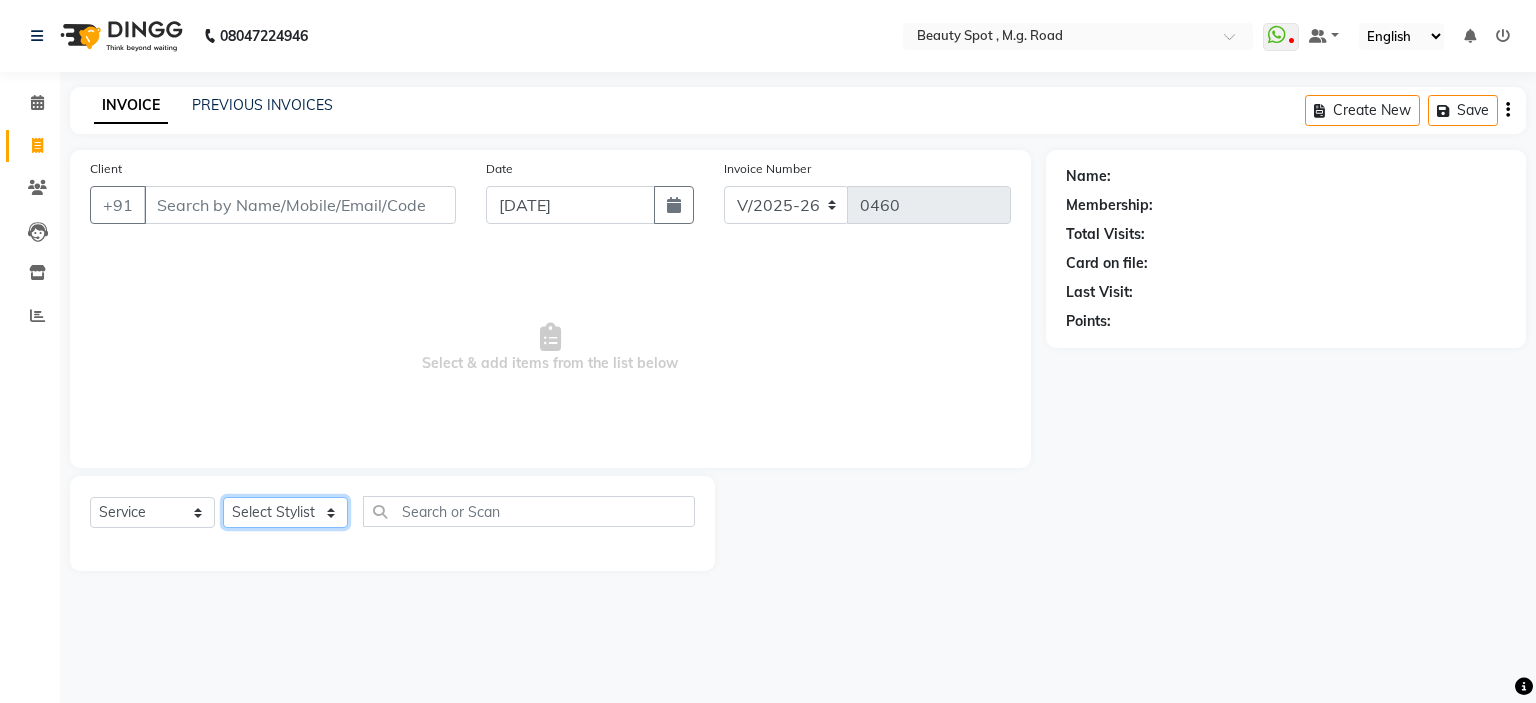 click on "Select Stylist Ahling Devika  Manager Sheela  Tayyaba  Yen" 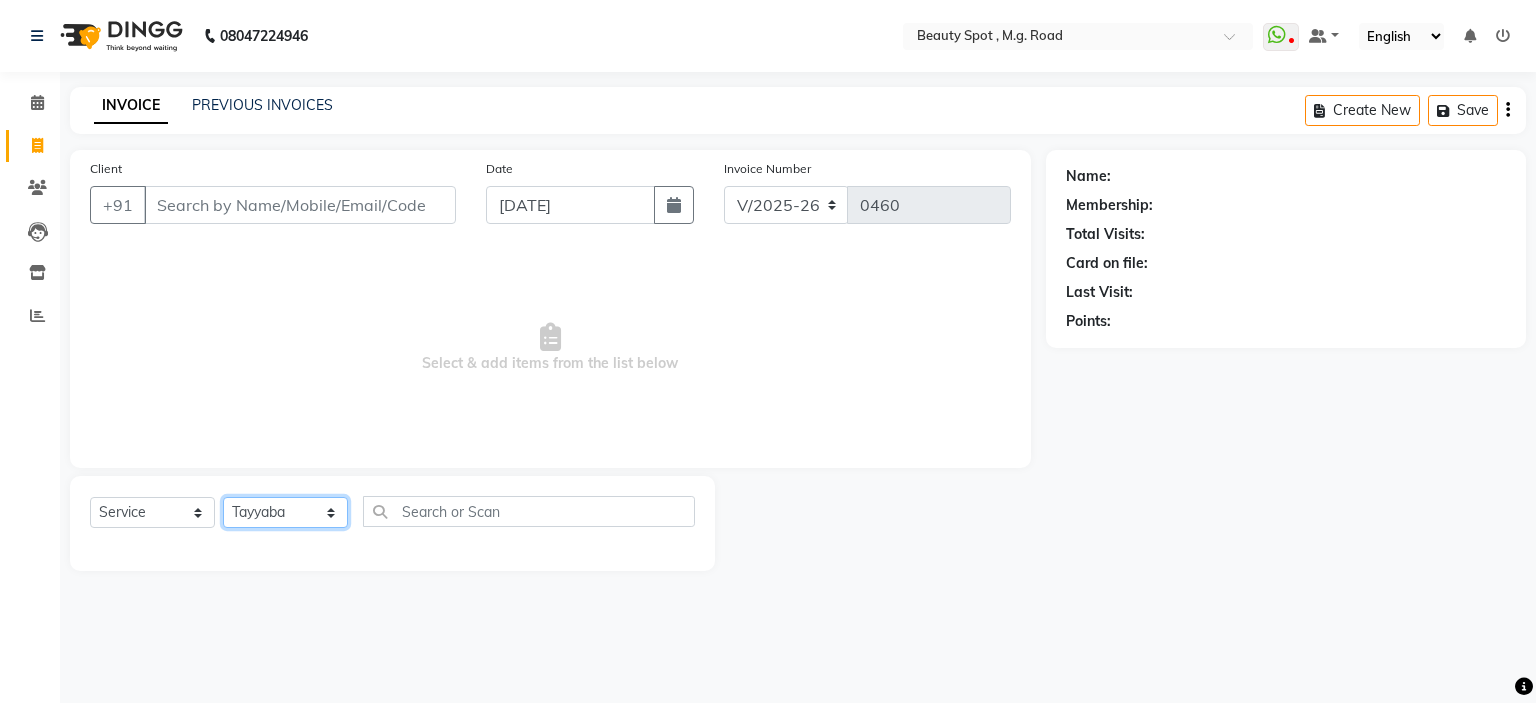 click on "Select Stylist Ahling Devika  Manager Sheela  Tayyaba  Yen" 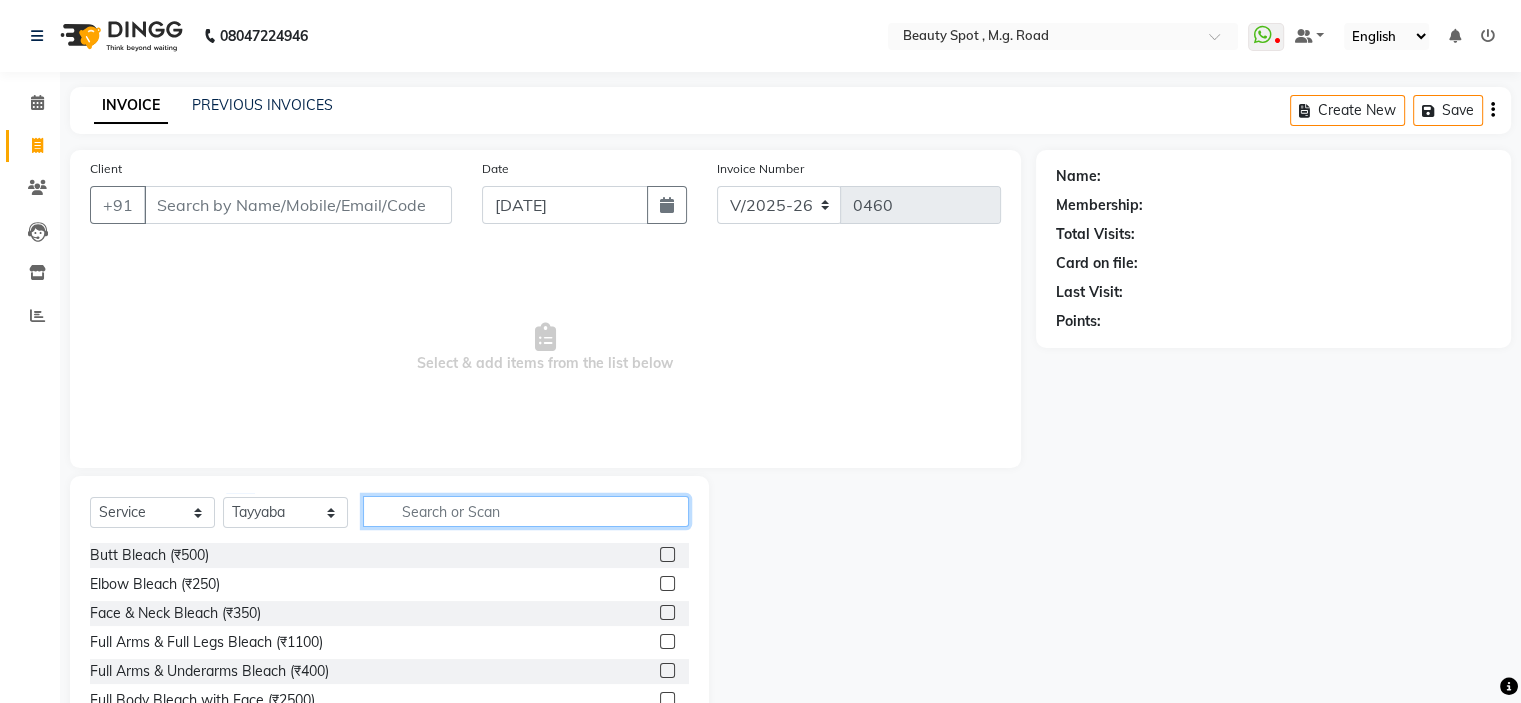 click 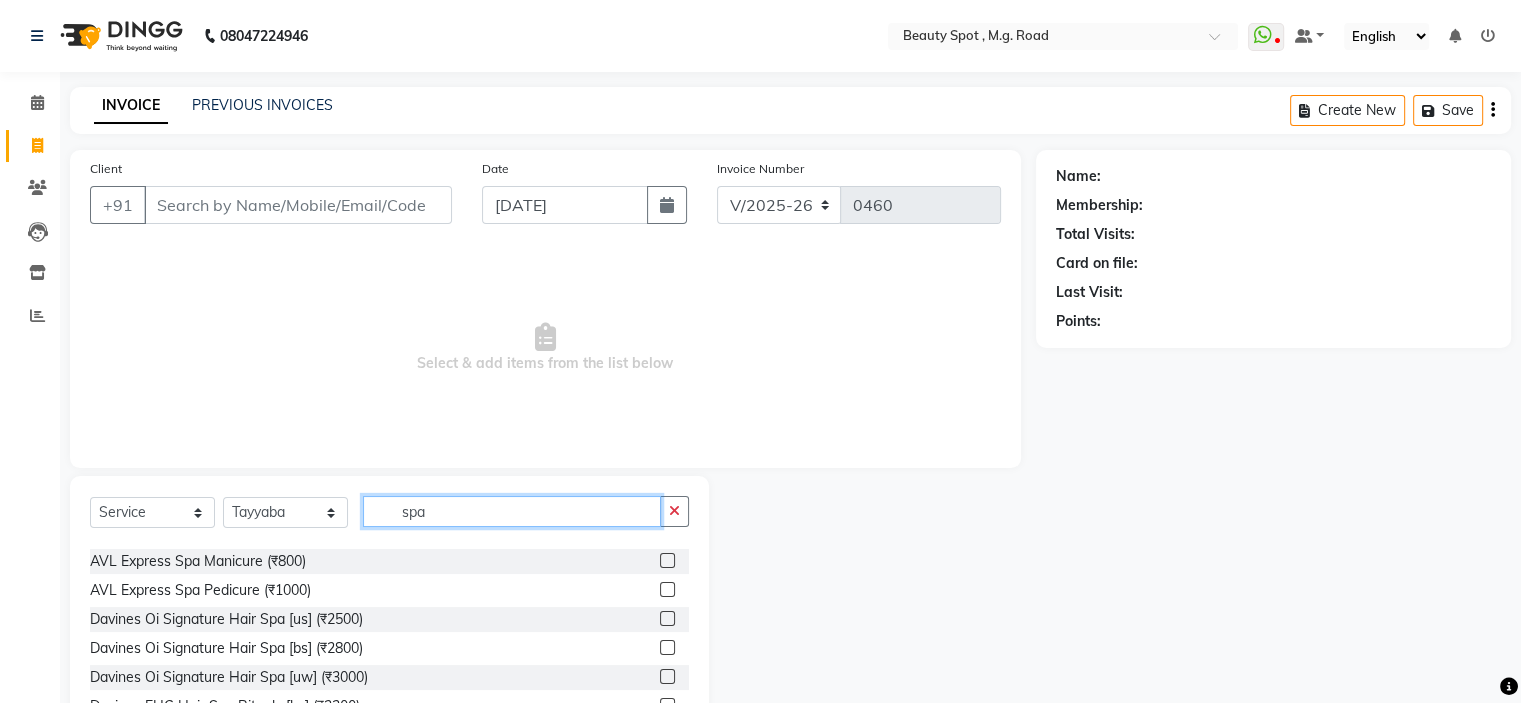 scroll, scrollTop: 380, scrollLeft: 0, axis: vertical 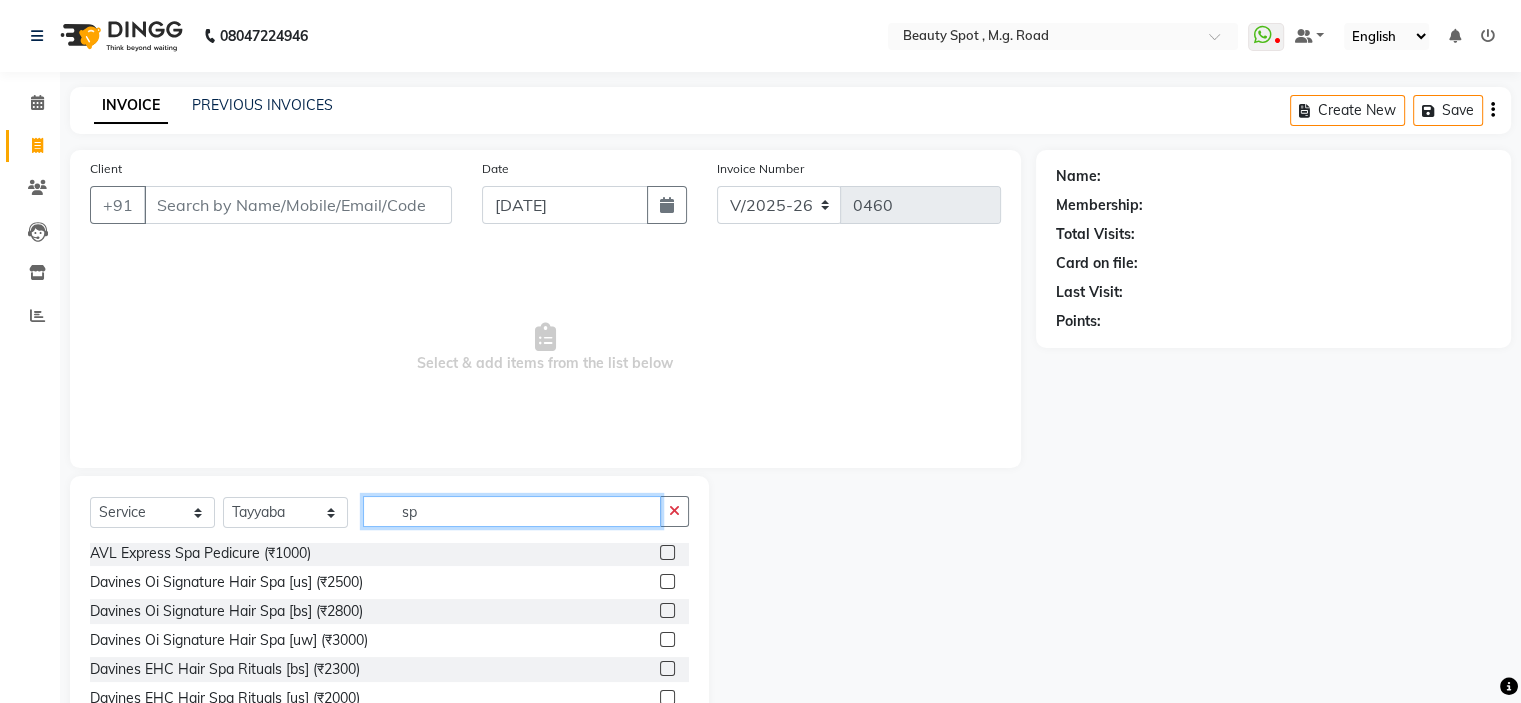 type on "s" 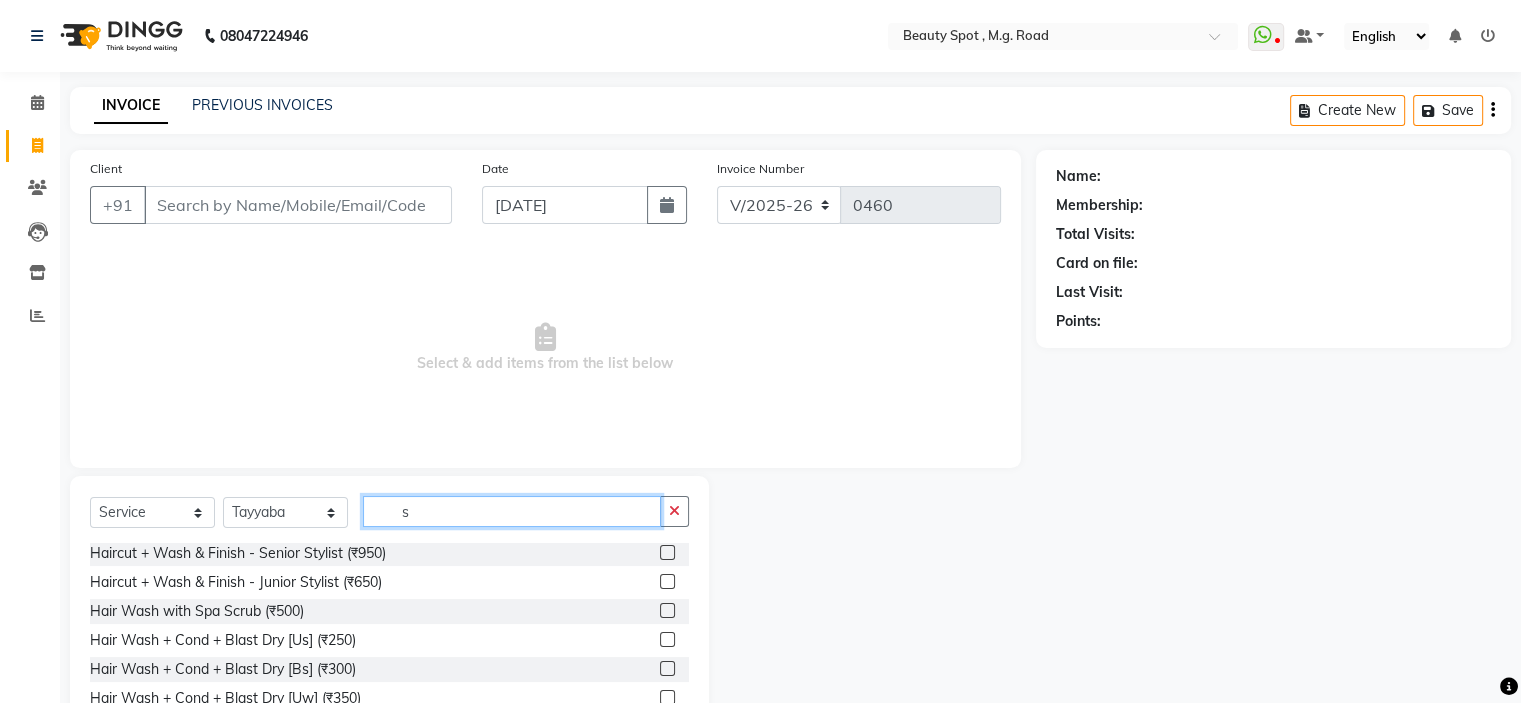 type 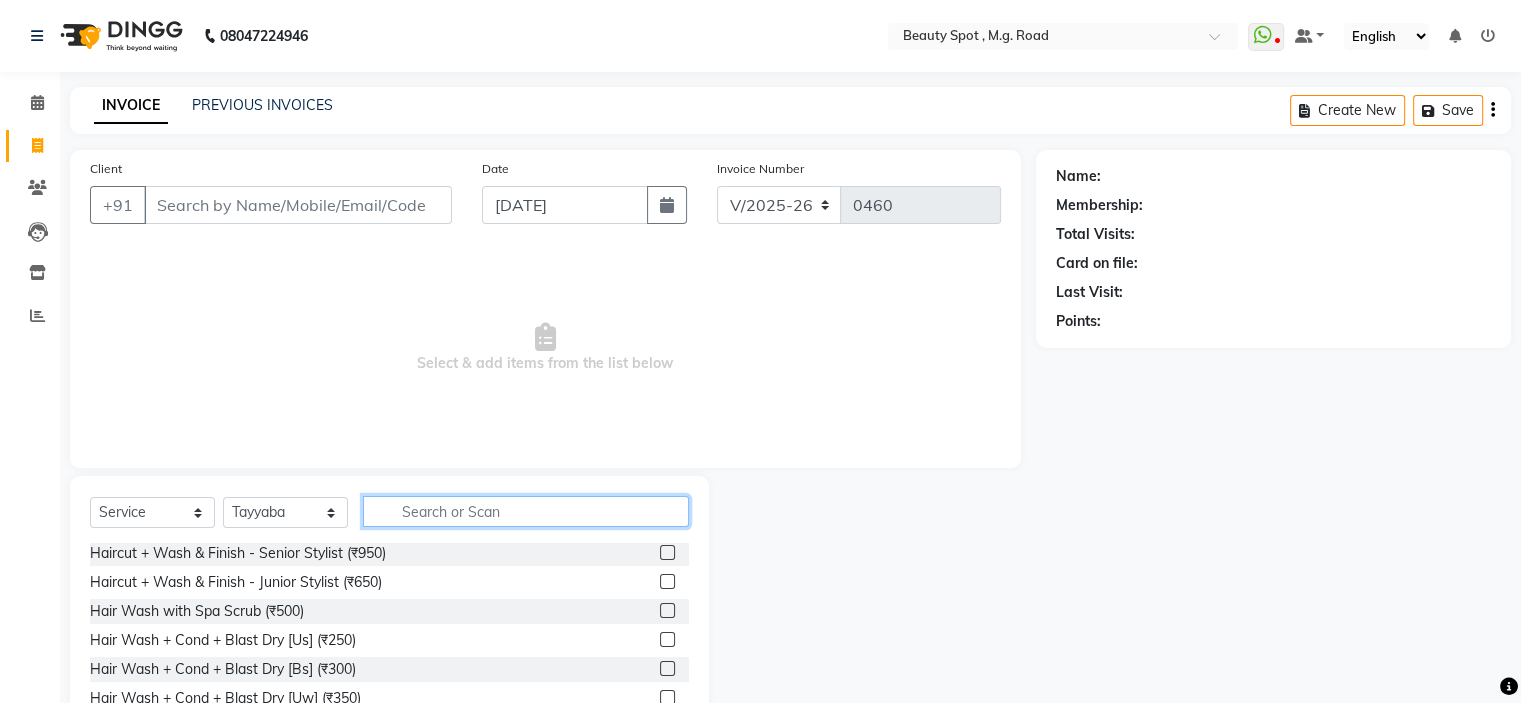 scroll, scrollTop: 785, scrollLeft: 0, axis: vertical 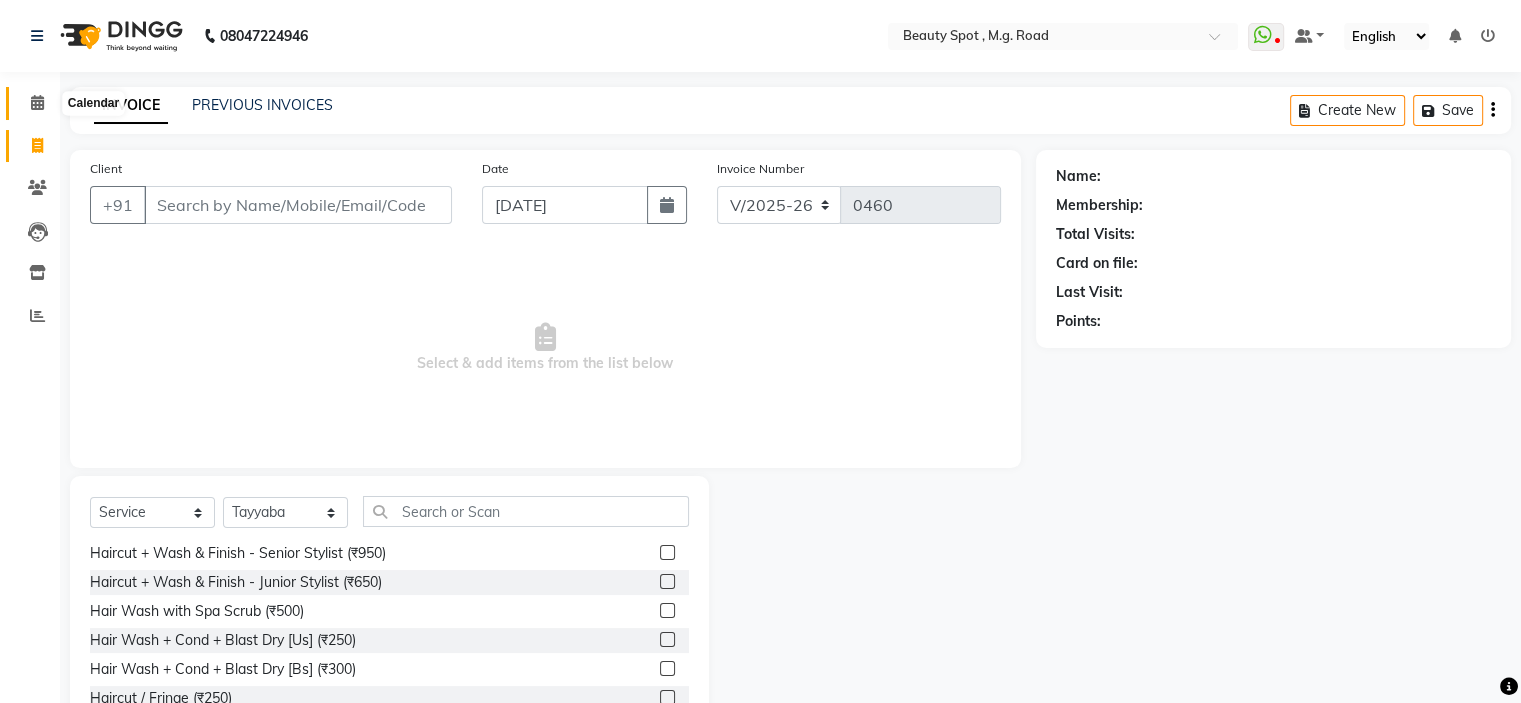 click 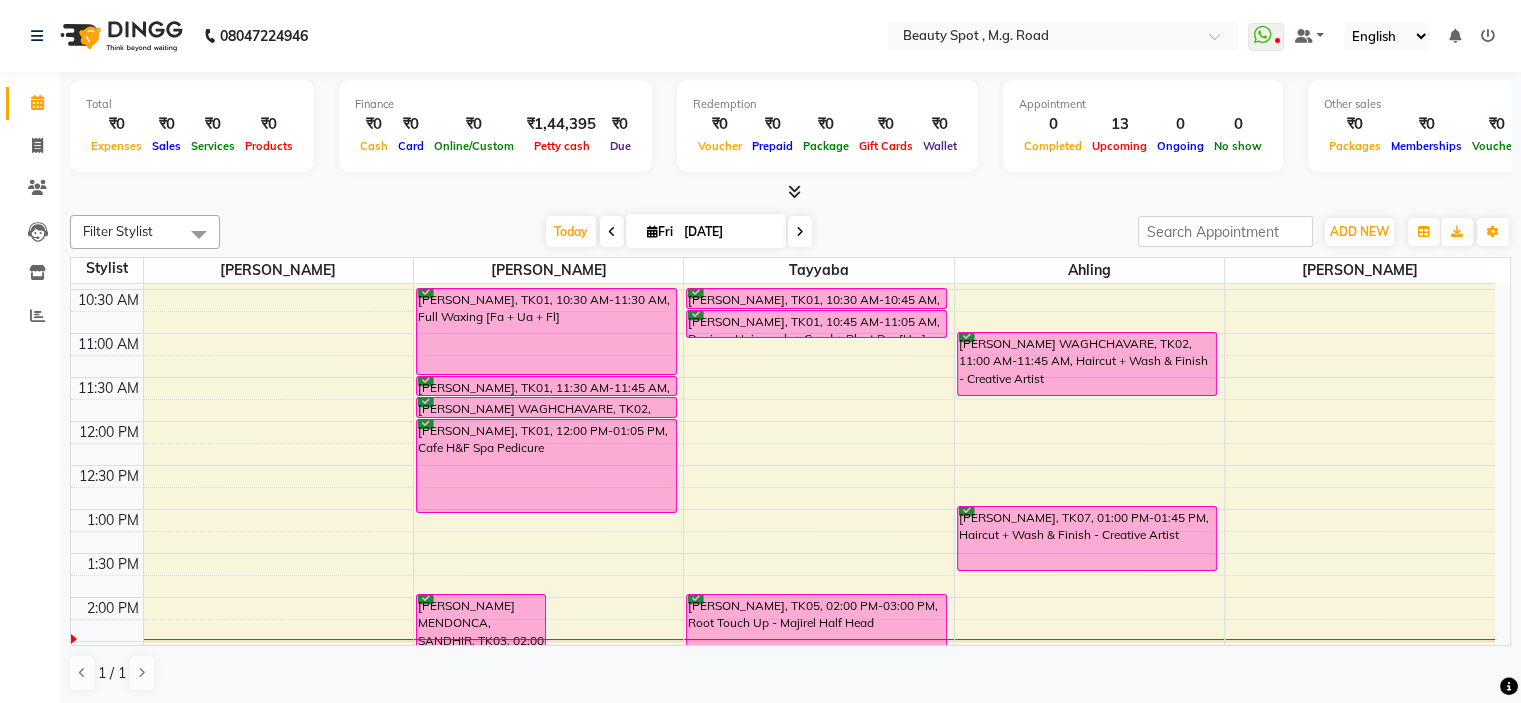 scroll, scrollTop: 100, scrollLeft: 0, axis: vertical 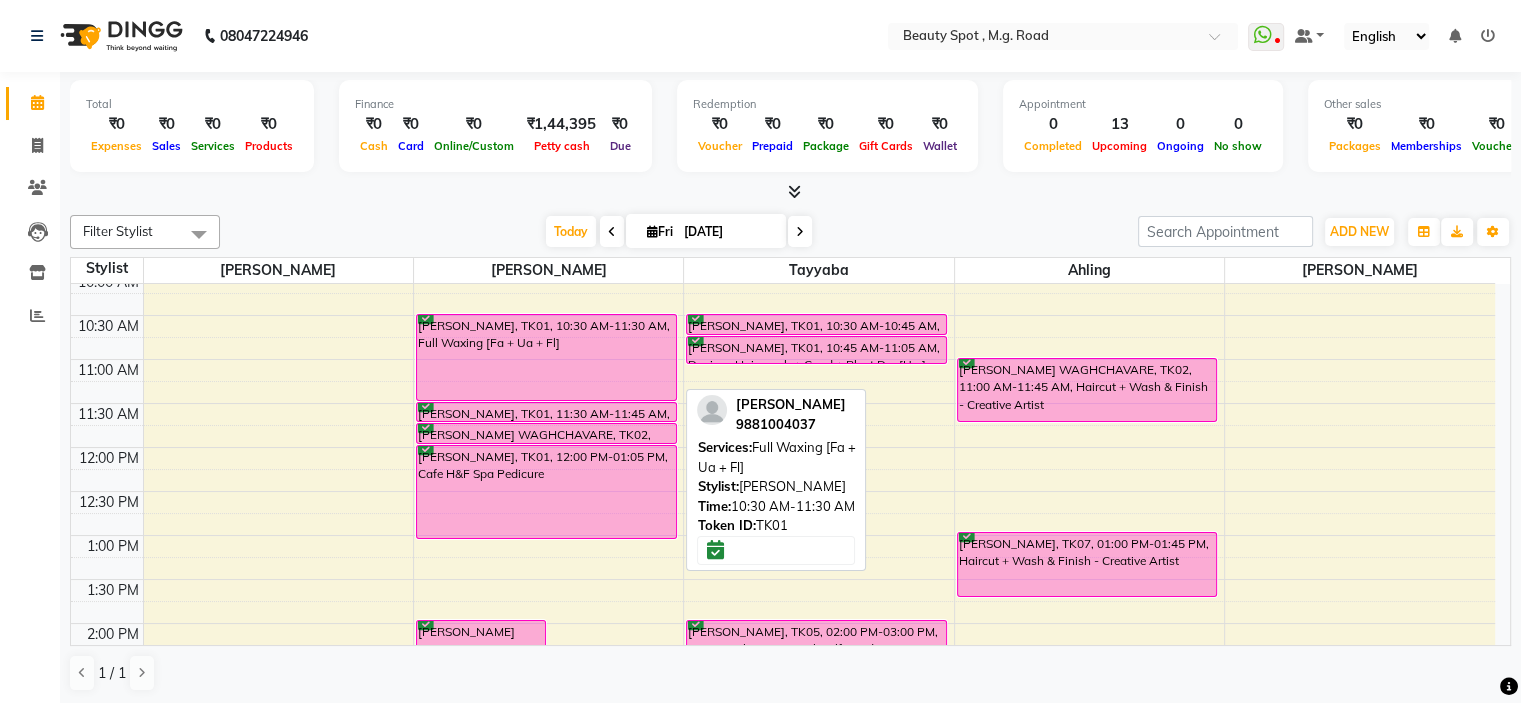 click on "DEEPTI  SULAKHE, TK01, 10:30 AM-11:30 AM, Full Waxing [Fa + Ua + Fl]" at bounding box center [546, 357] 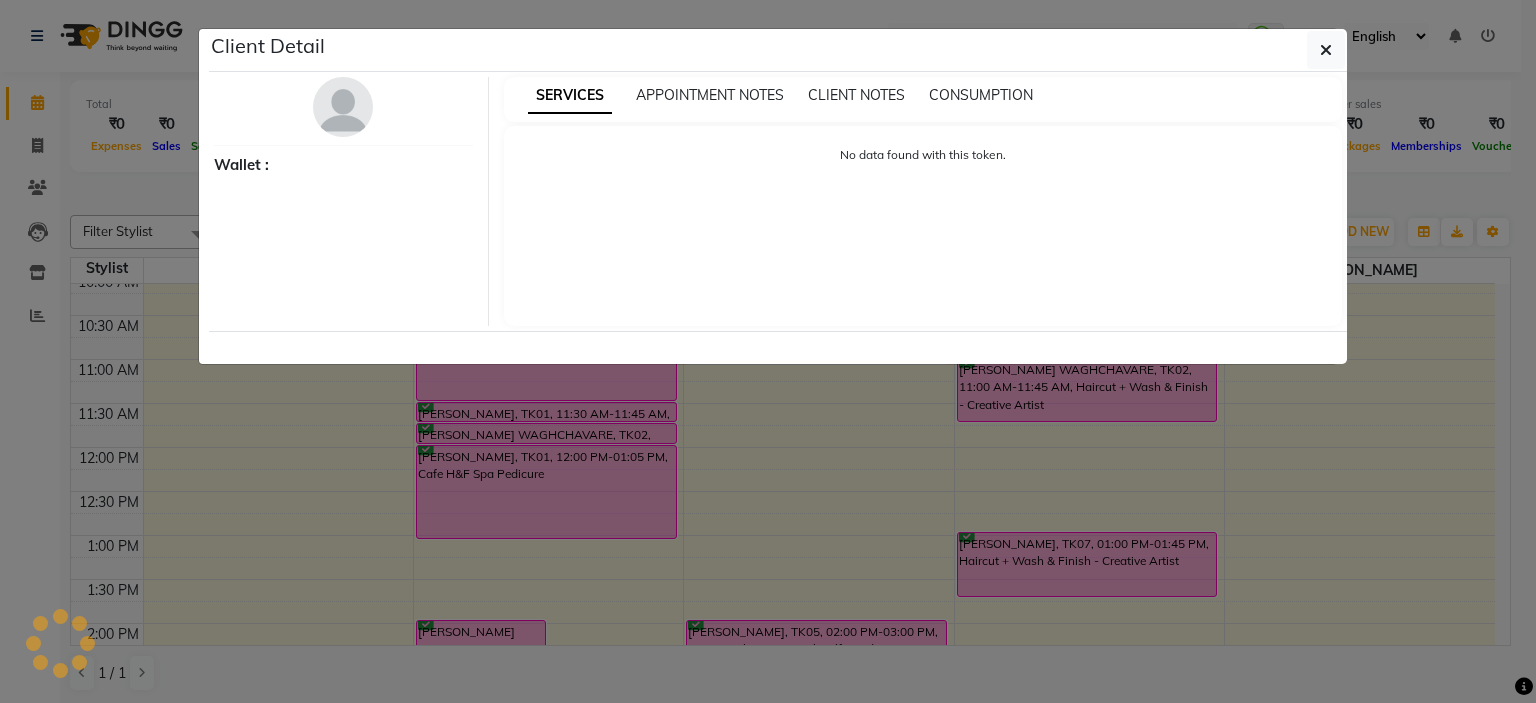 select on "6" 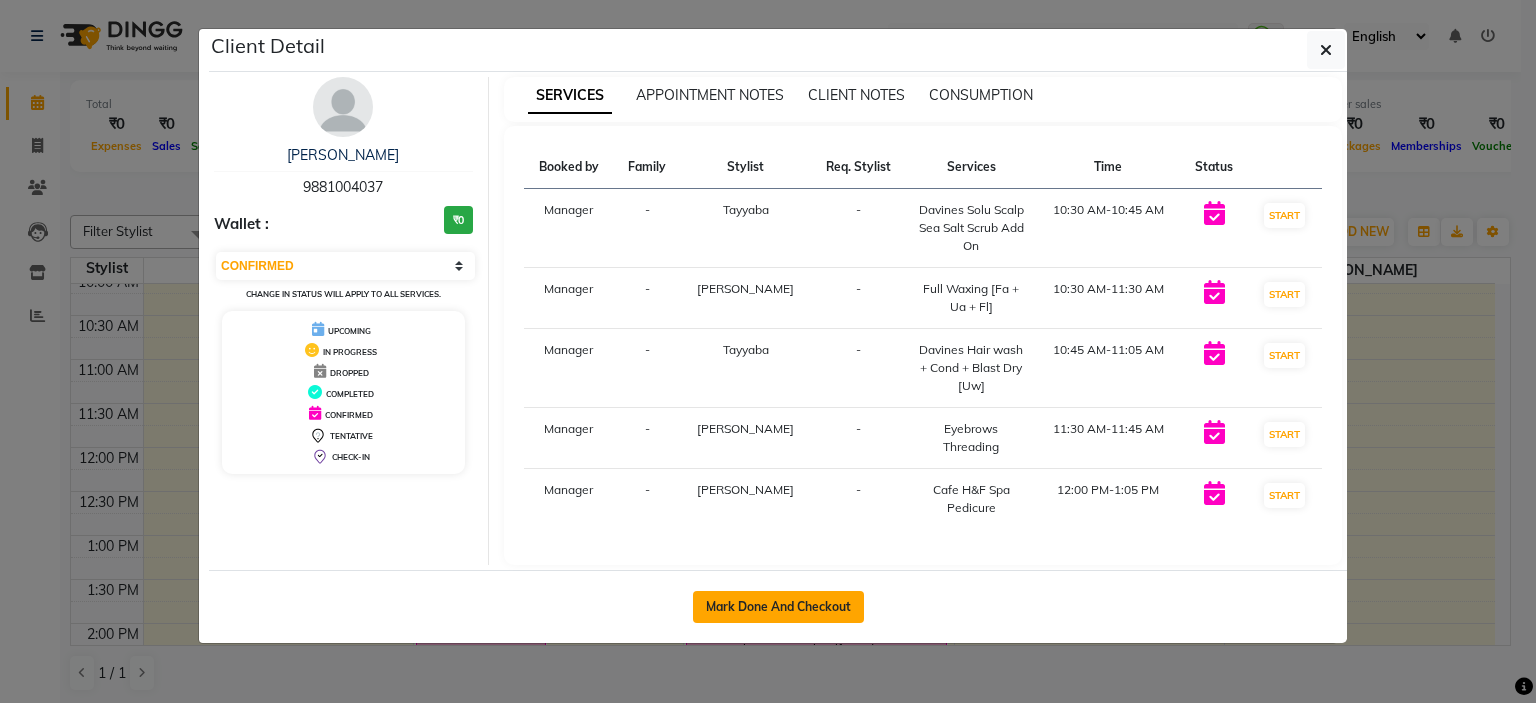 click on "Mark Done And Checkout" 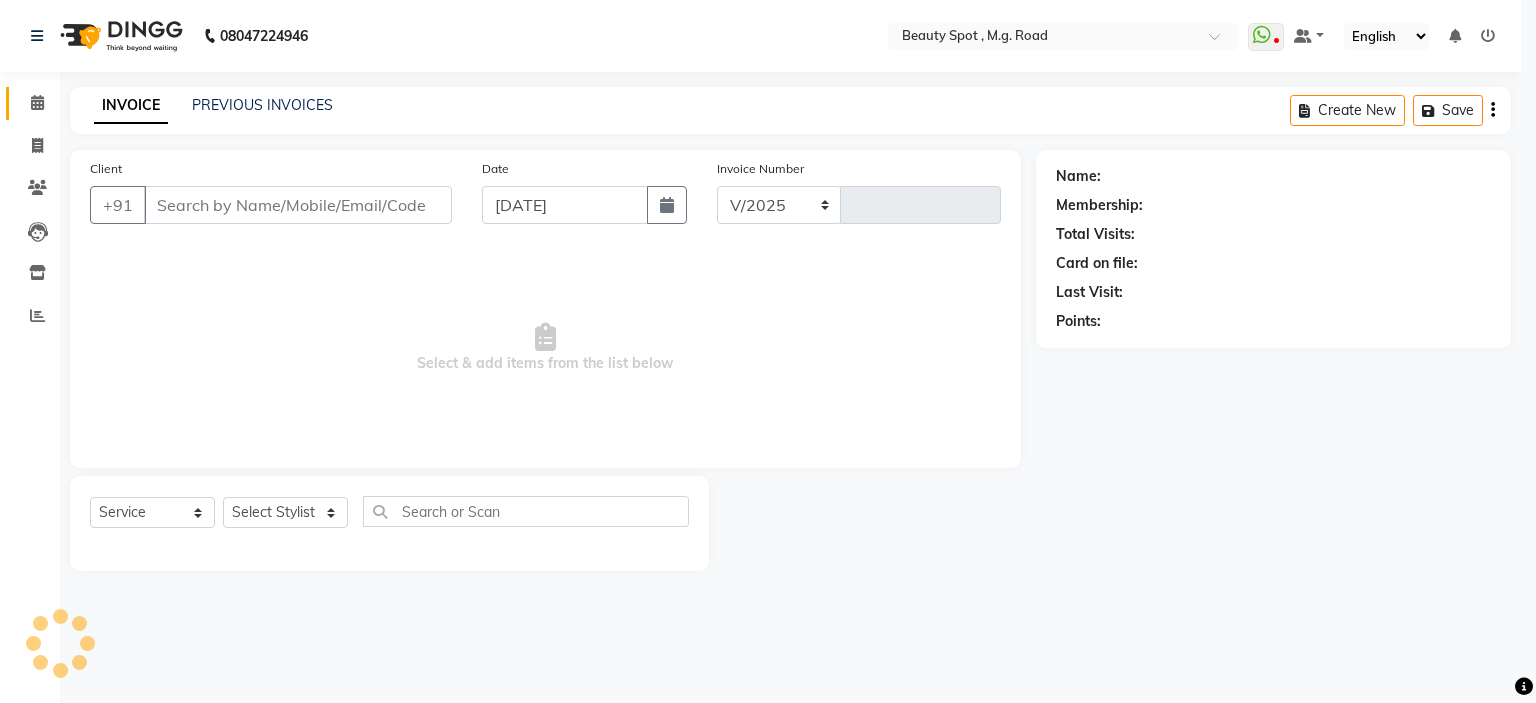 select on "7357" 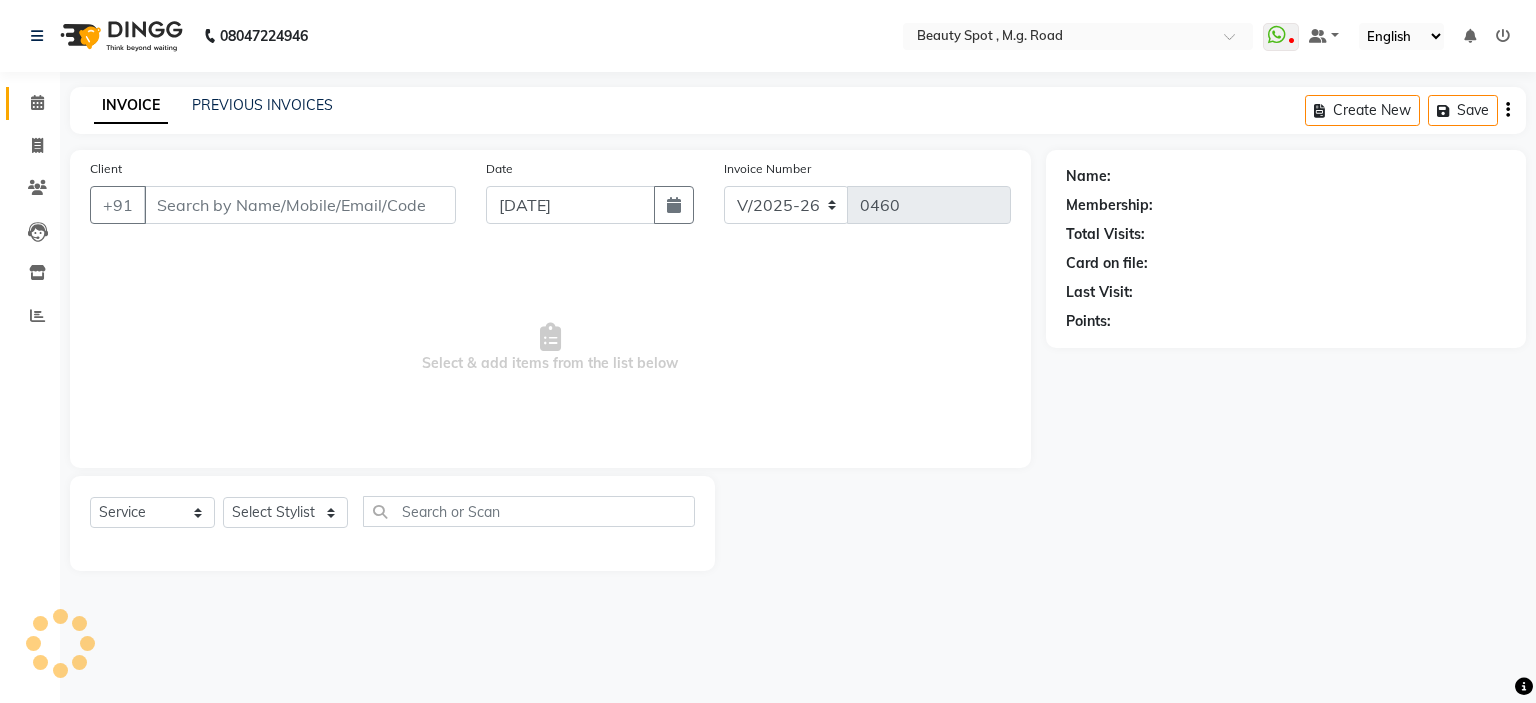 type on "9881004037" 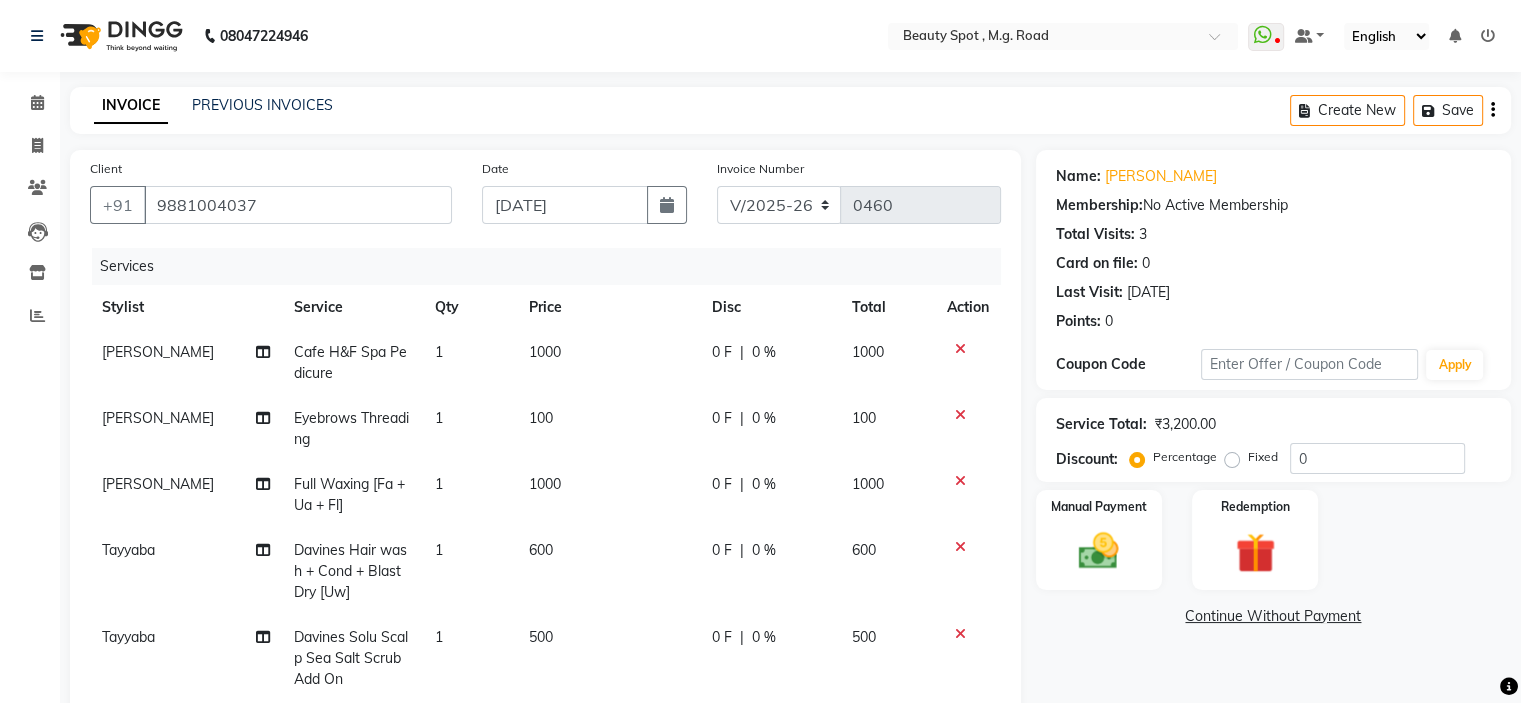 click on "Cafe H&F Spa Pedicure" 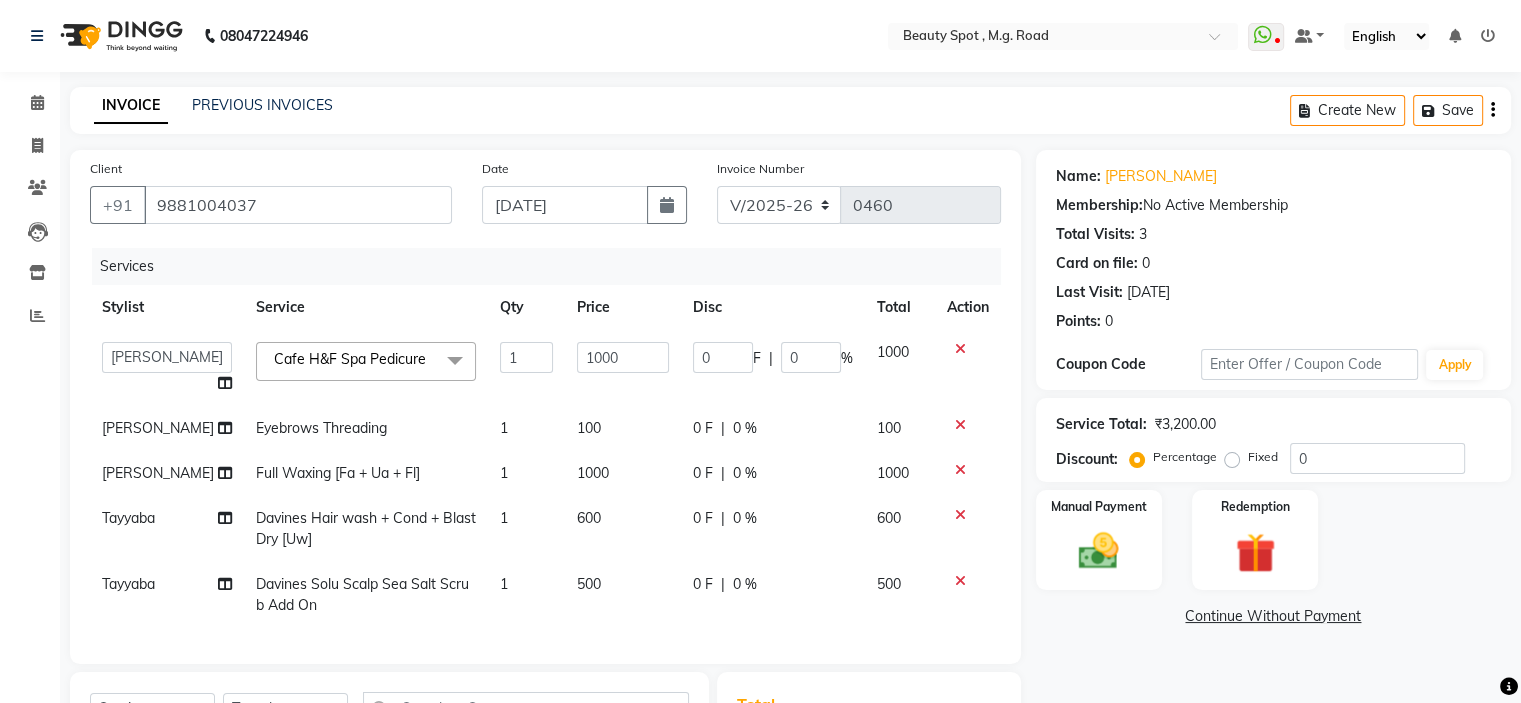 click on "Cafe H&F Spa Pedicure" 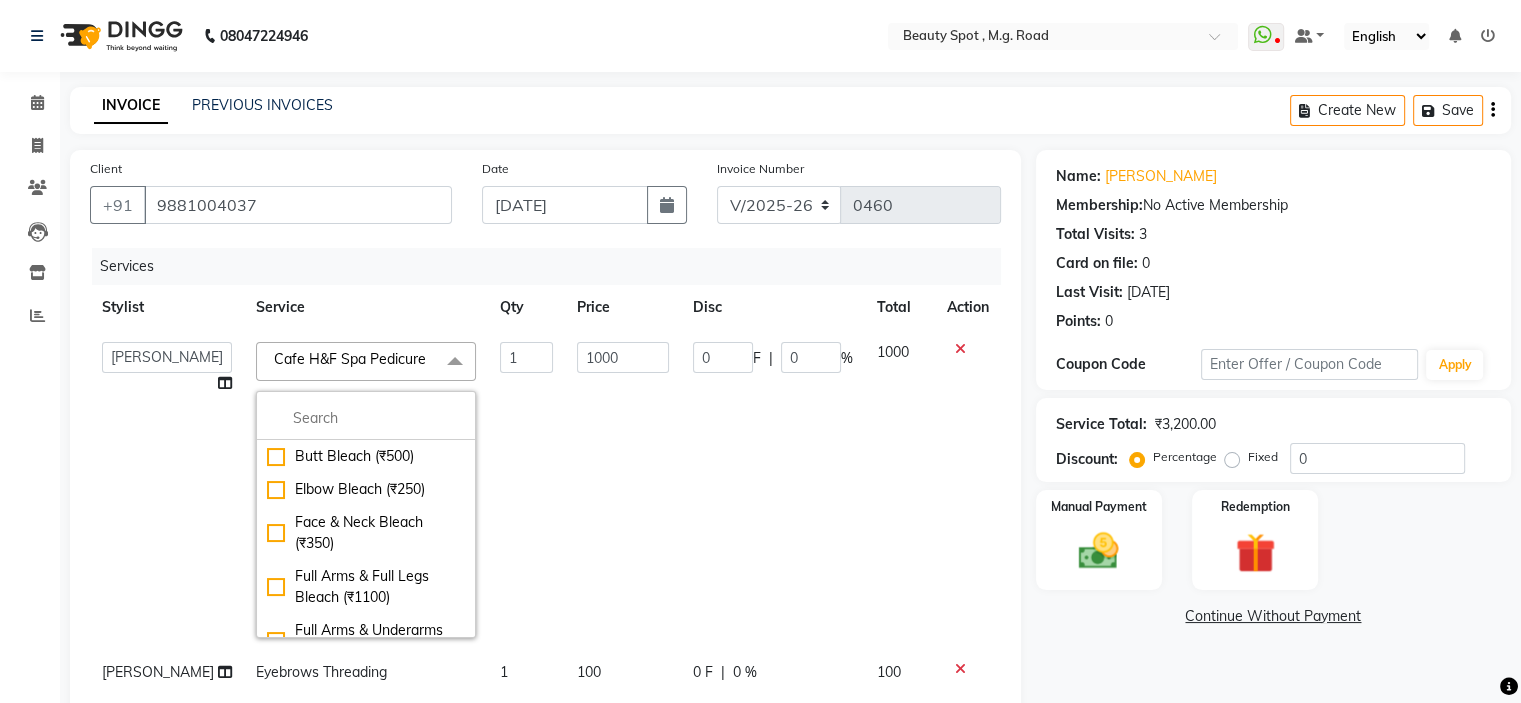 click on "Cafe H&F Spa Pedicure" 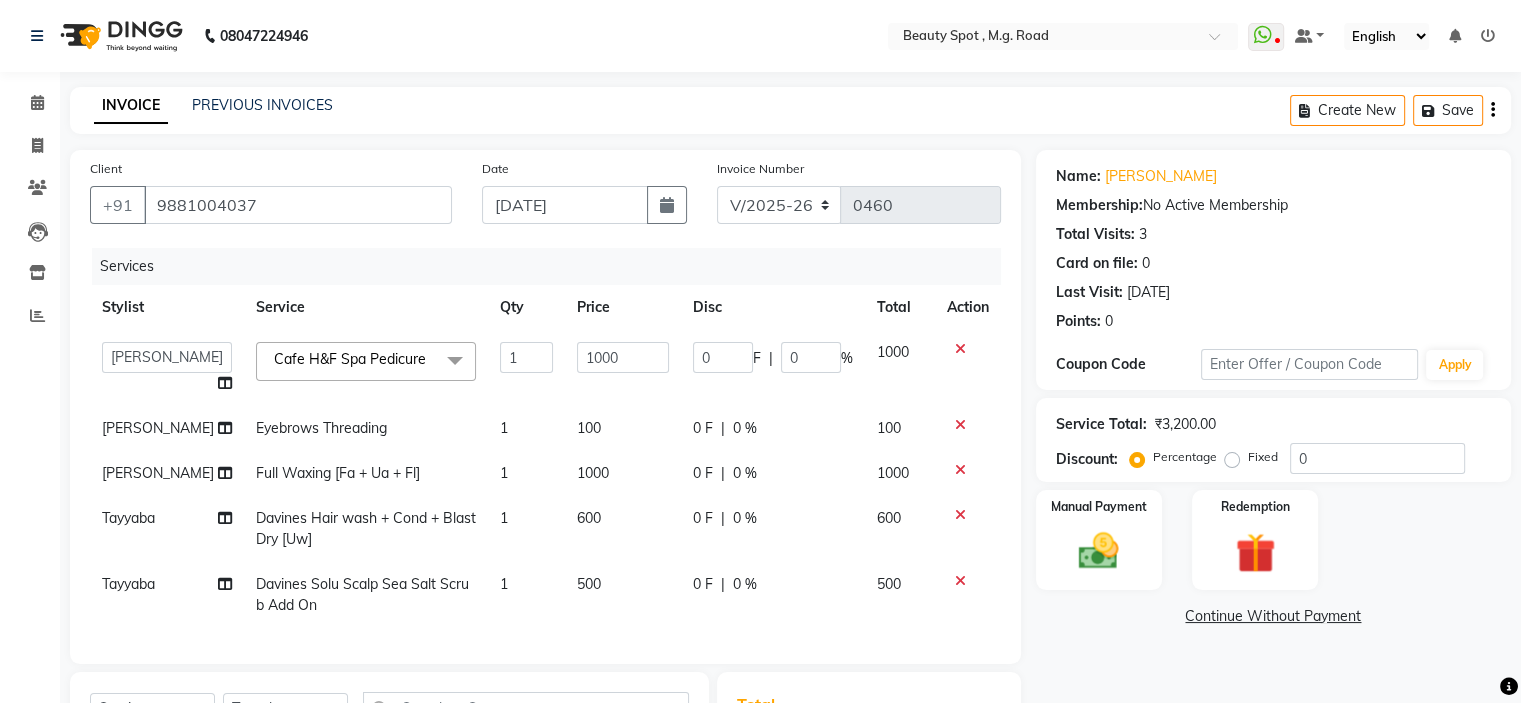 click 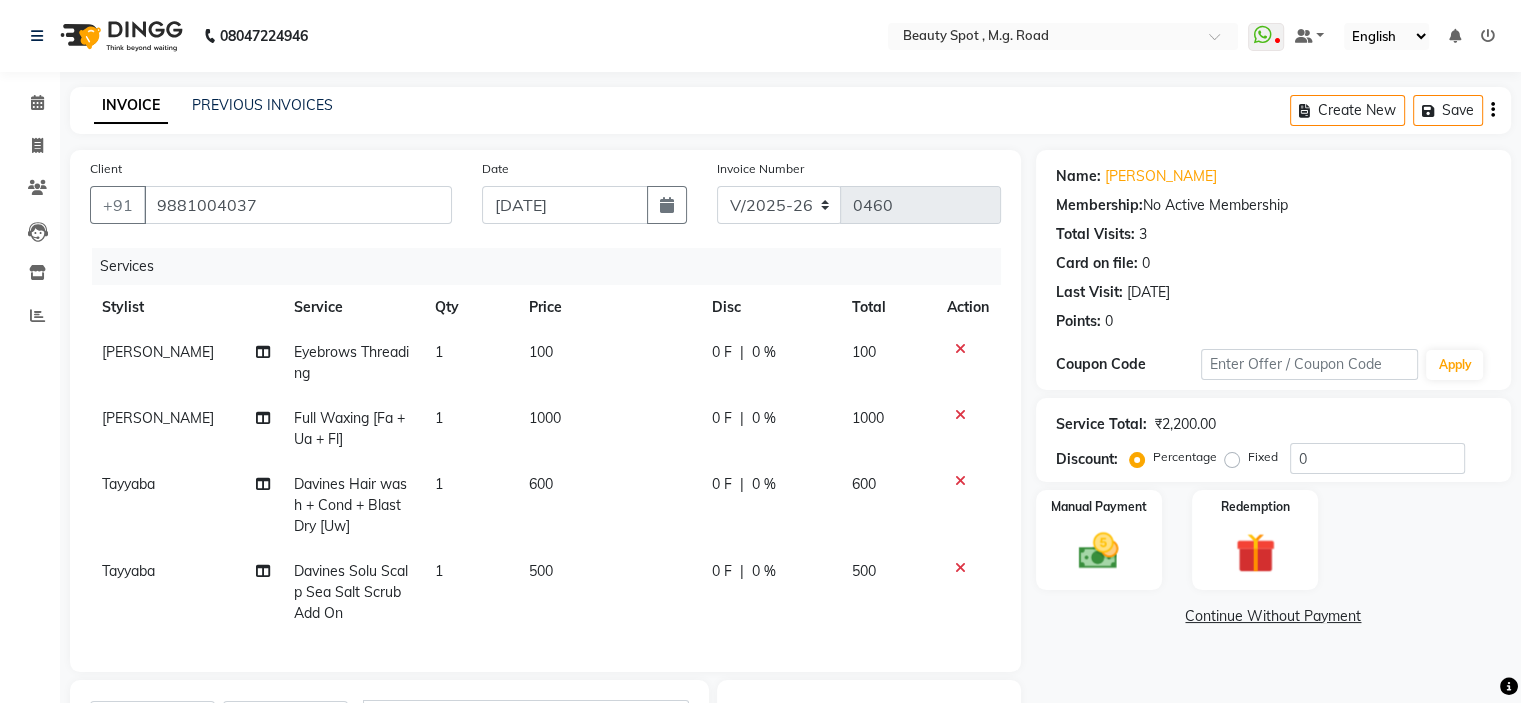 scroll, scrollTop: 100, scrollLeft: 0, axis: vertical 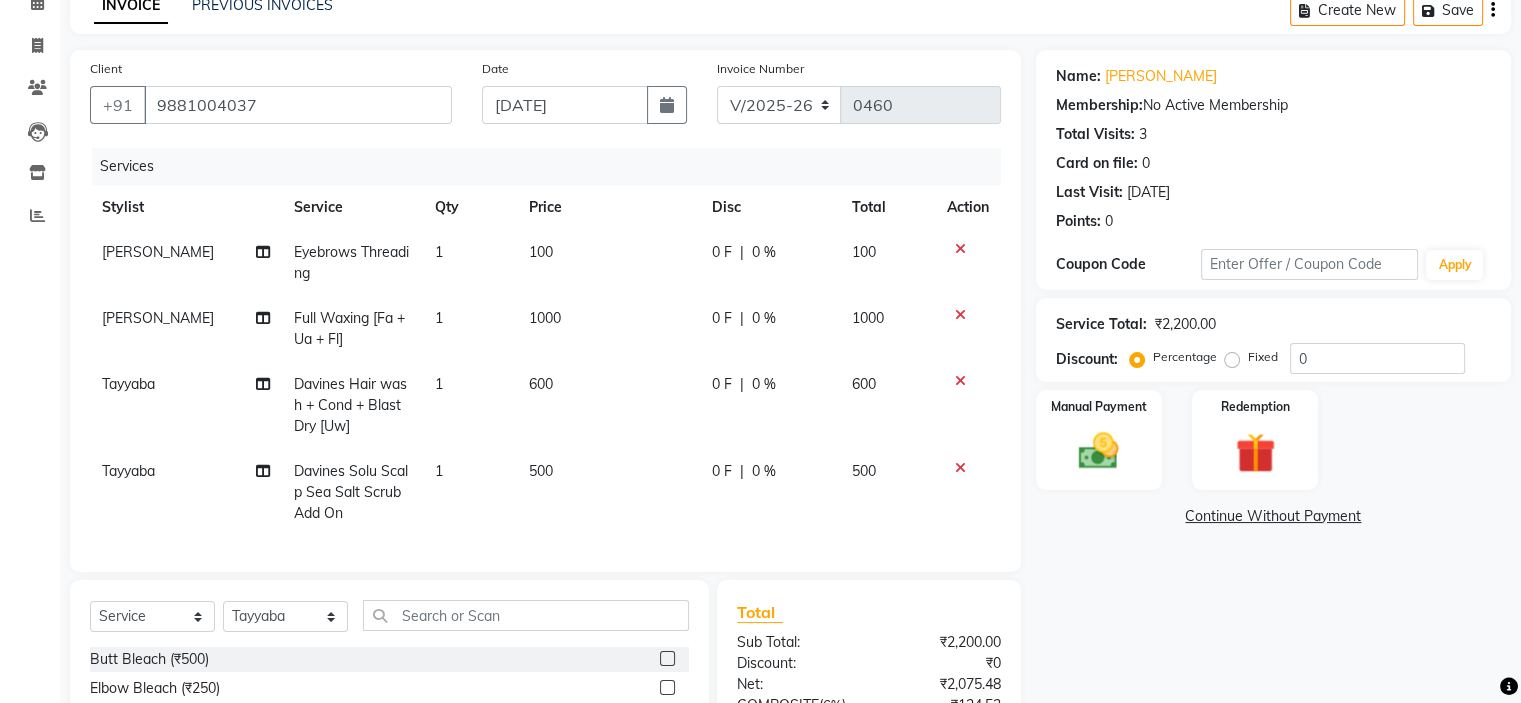 click 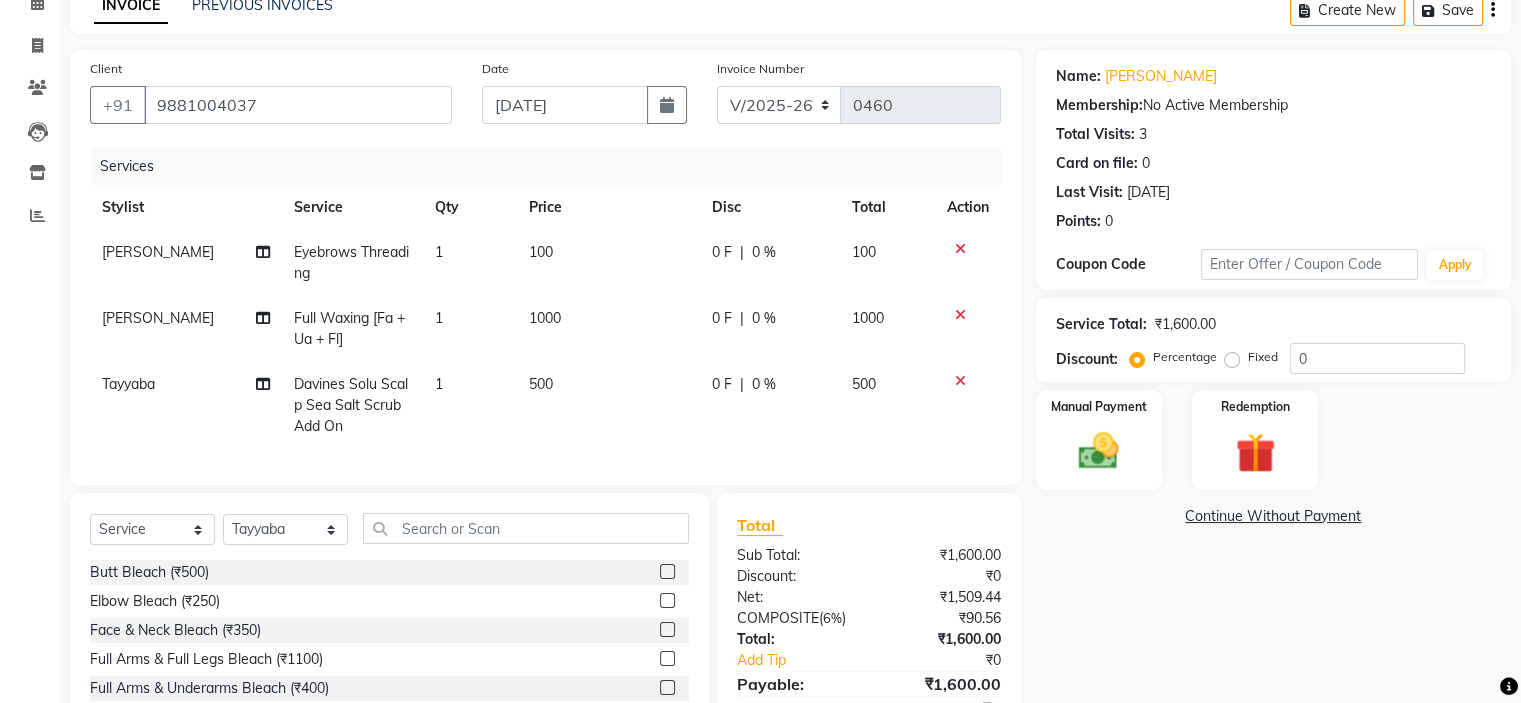 scroll, scrollTop: 231, scrollLeft: 0, axis: vertical 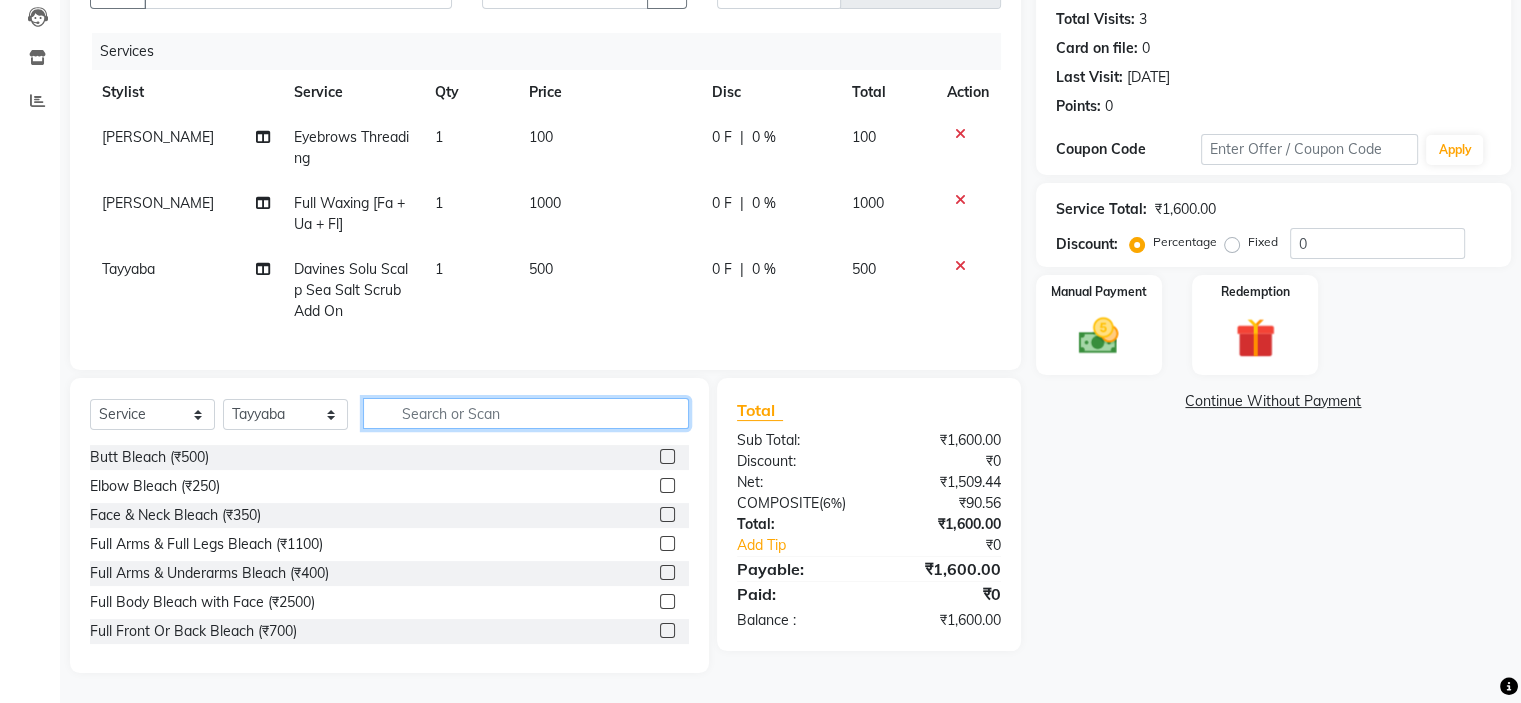 click 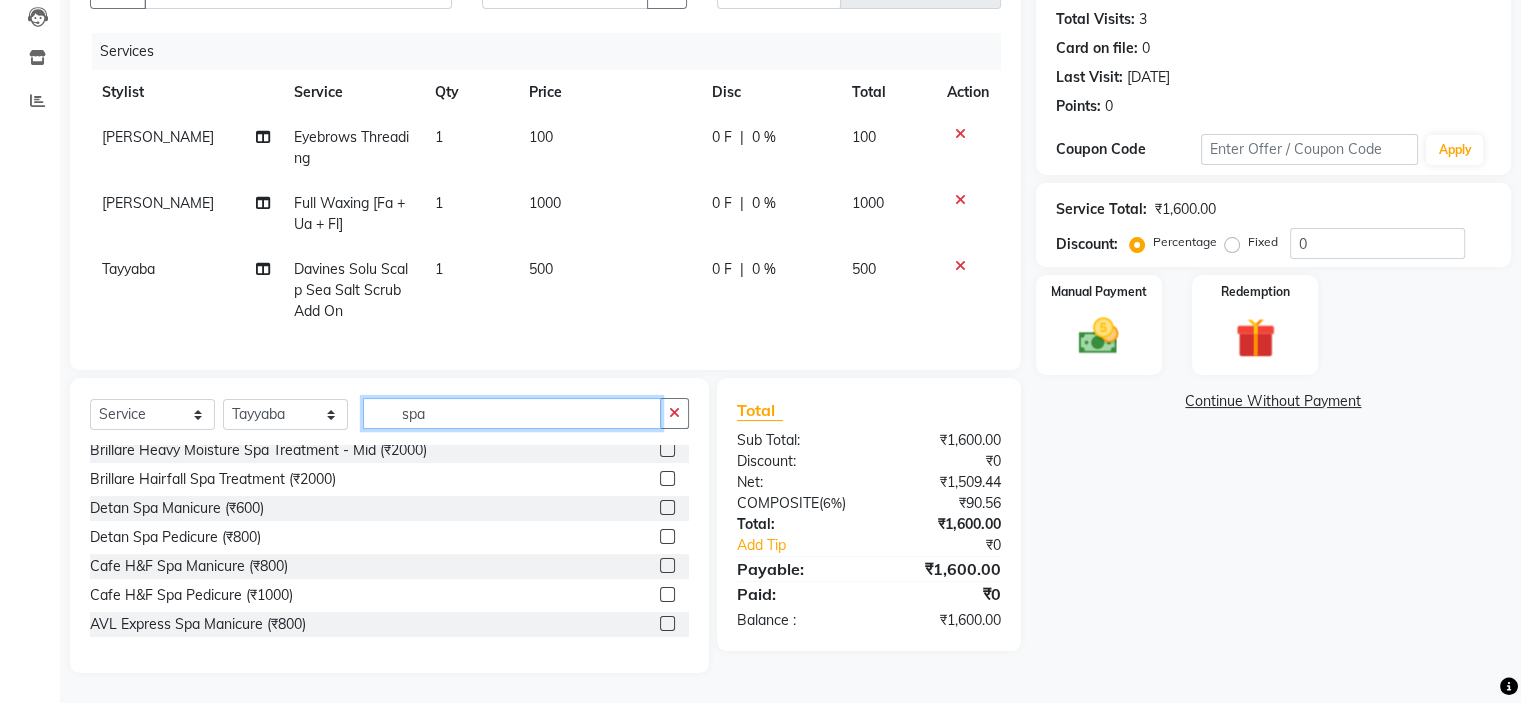 scroll, scrollTop: 200, scrollLeft: 0, axis: vertical 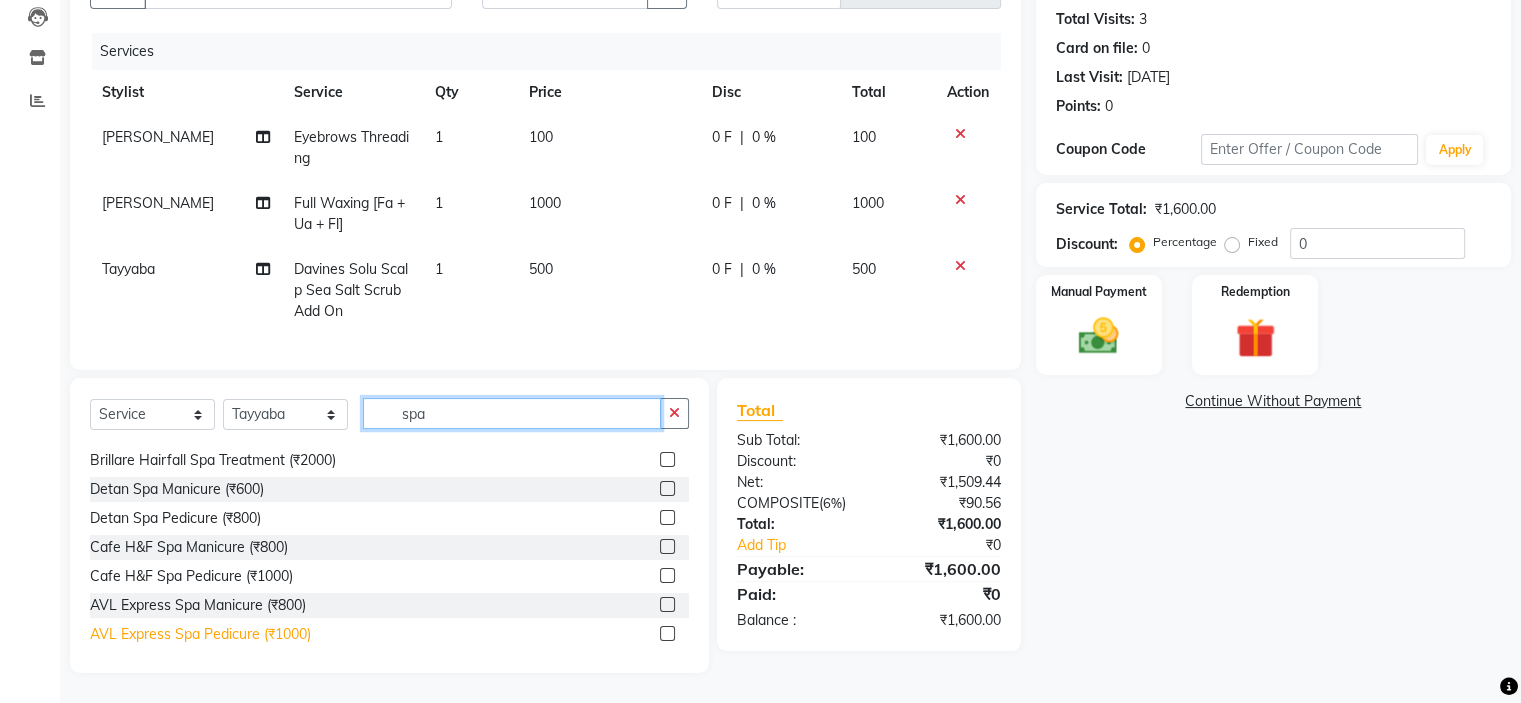 type on "spa" 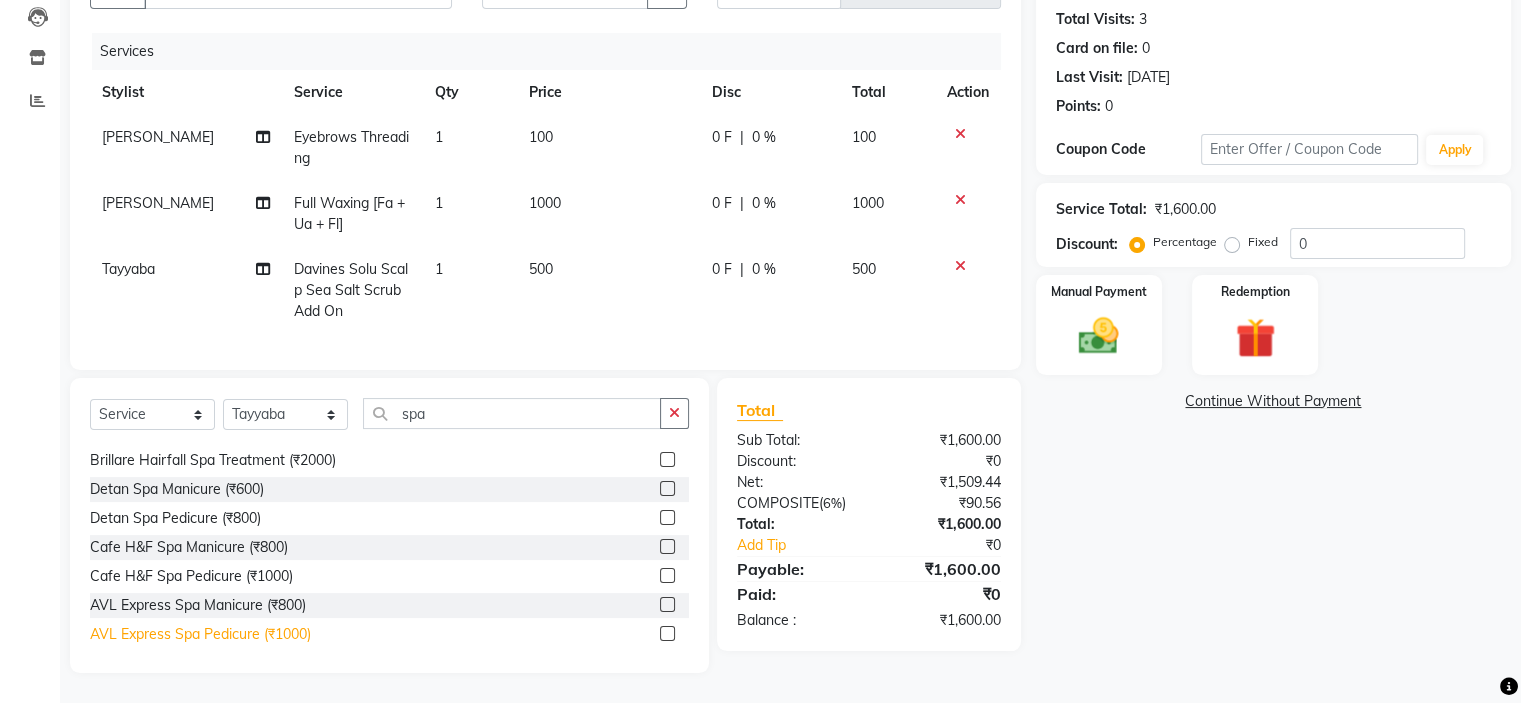 click on "AVL Express Spa Pedicure (₹1000)" 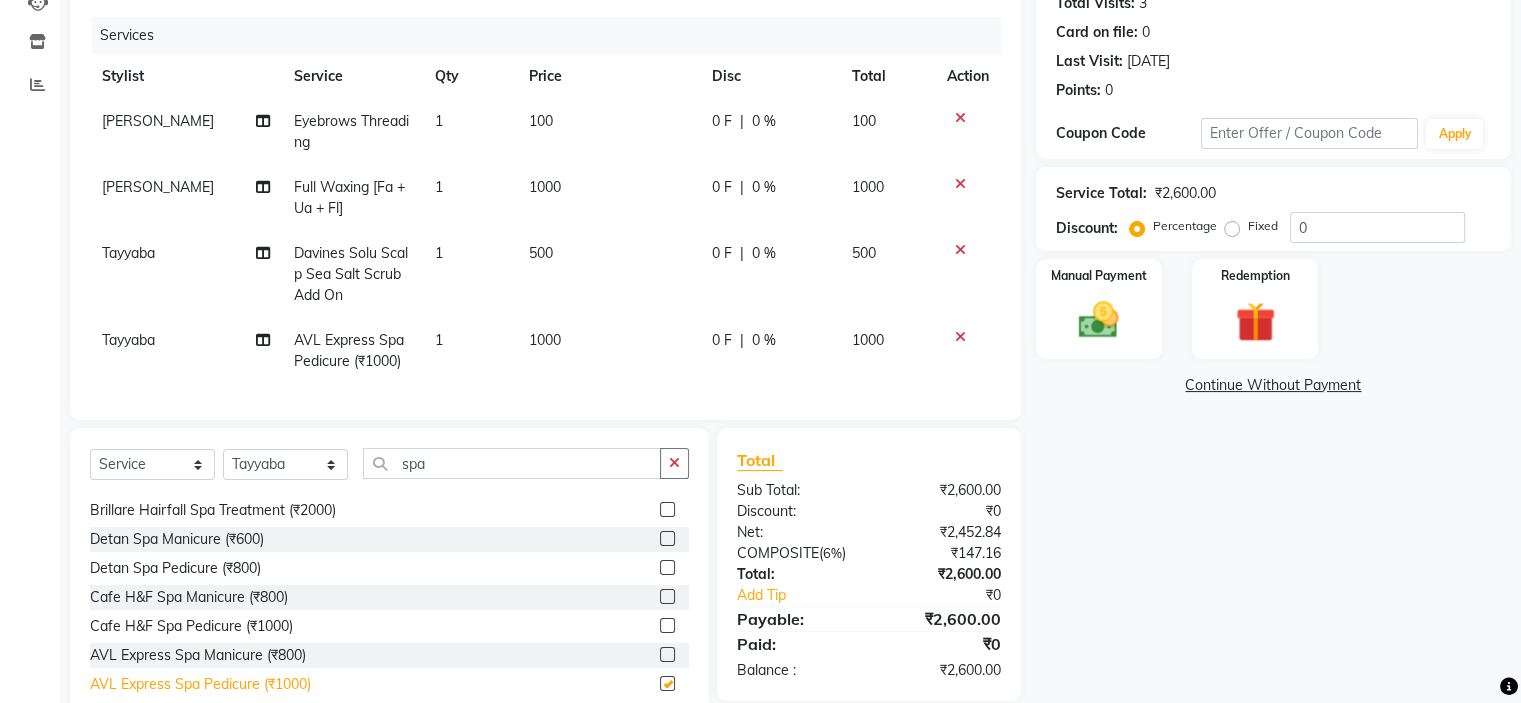 checkbox on "false" 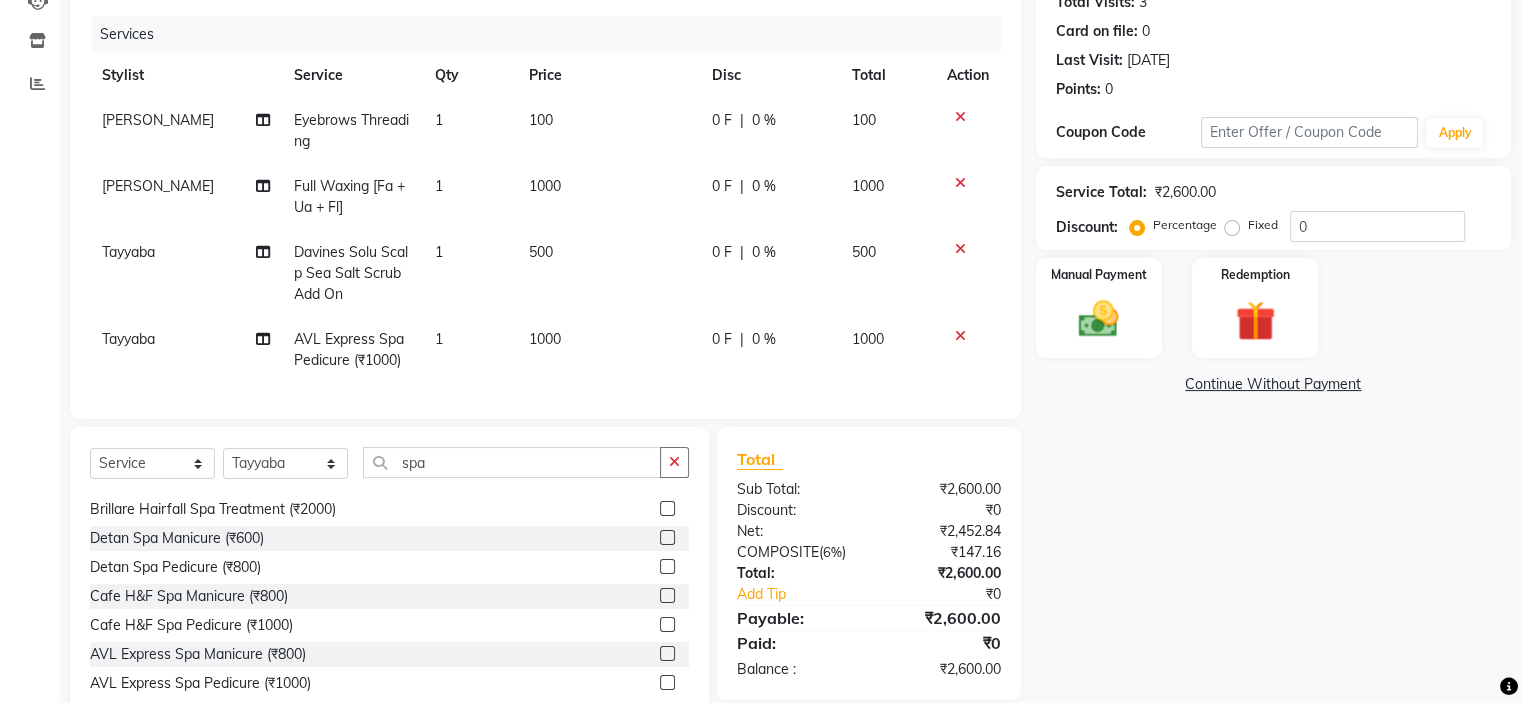 scroll, scrollTop: 296, scrollLeft: 0, axis: vertical 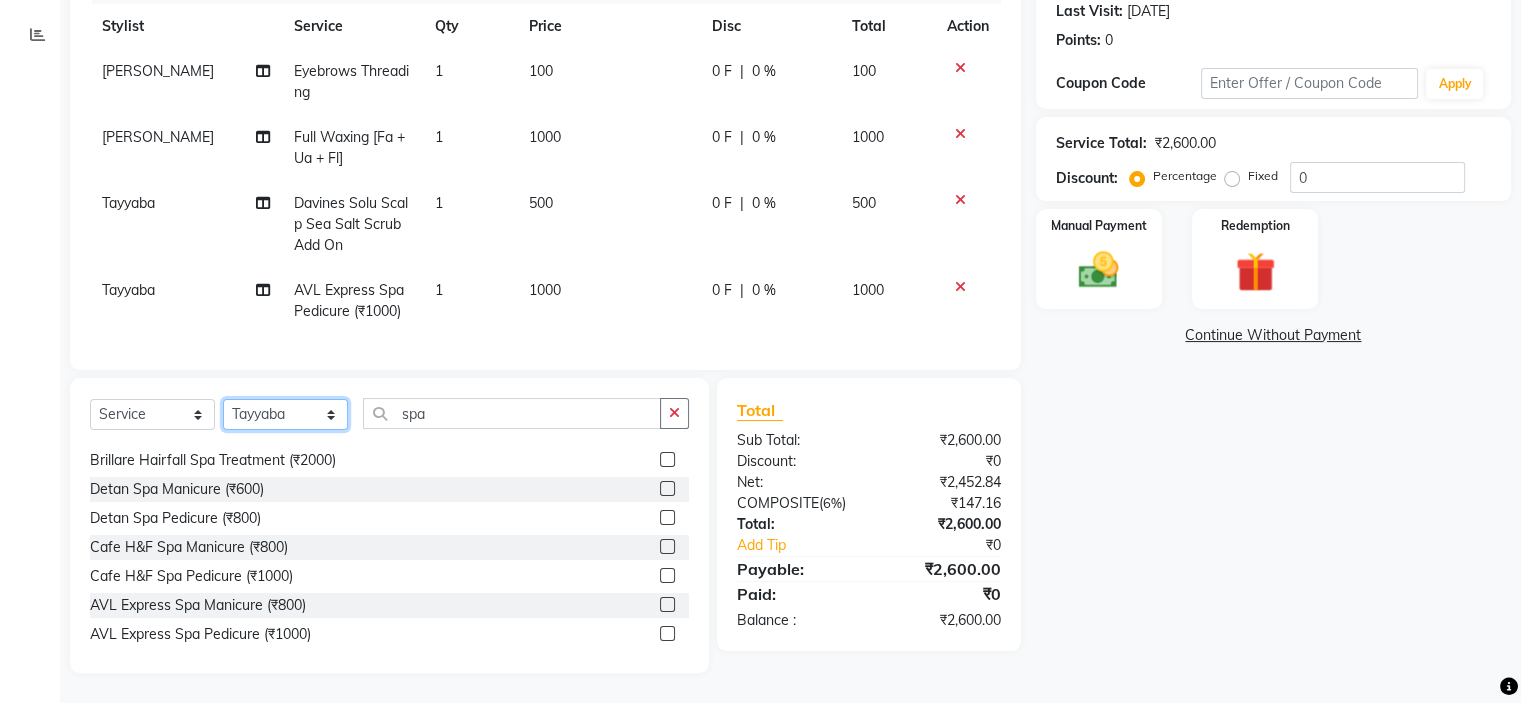 click on "Select Stylist Ahling Devika  Manager Sheela  Tayyaba  Yen" 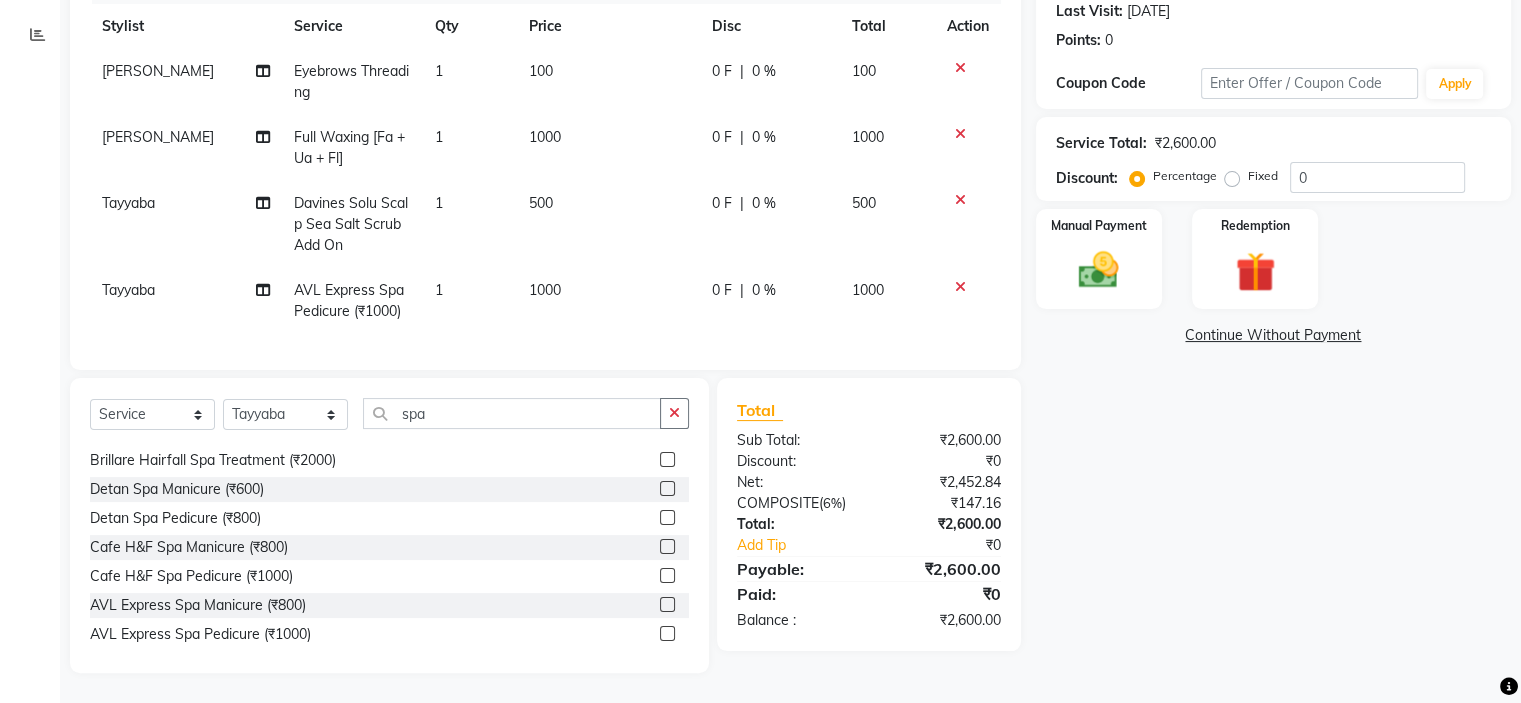 click on "Tayyaba" 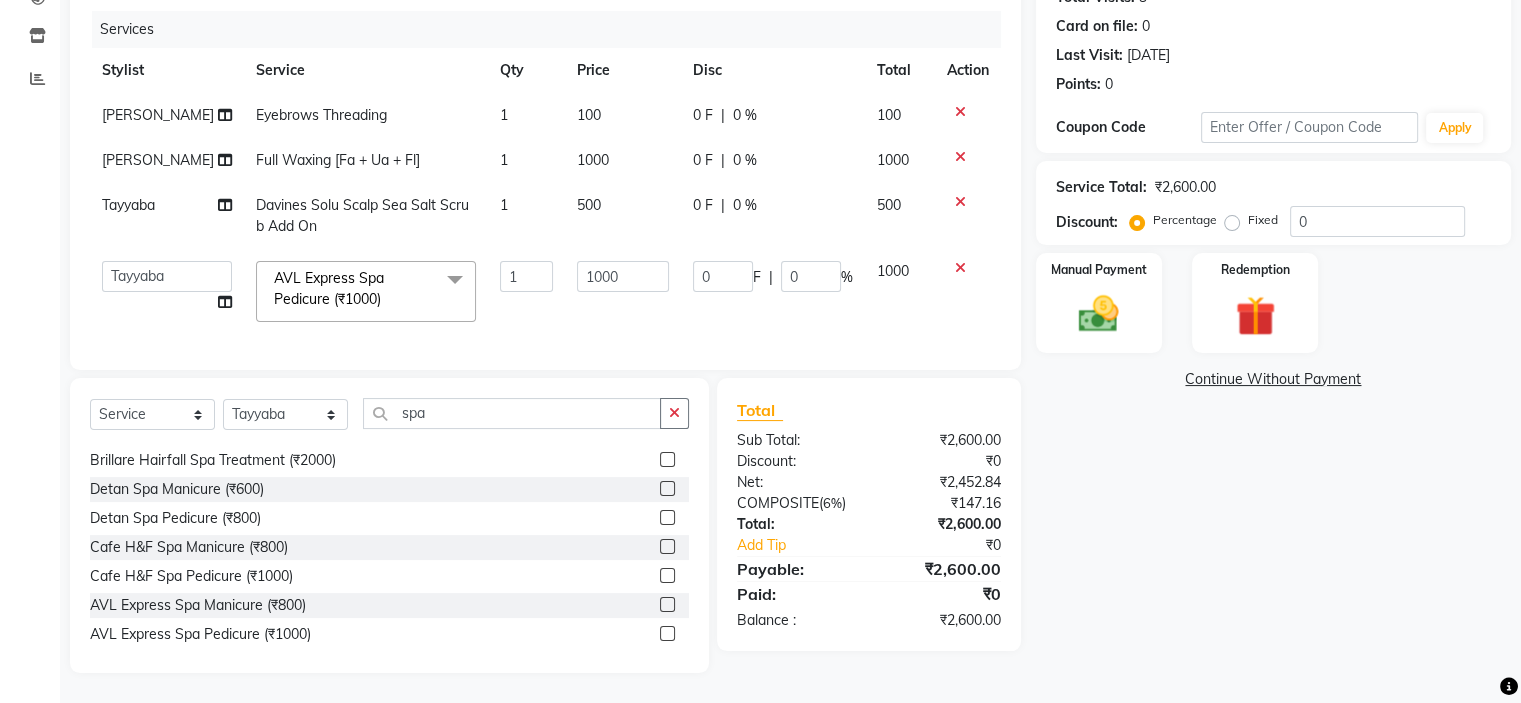 scroll, scrollTop: 252, scrollLeft: 0, axis: vertical 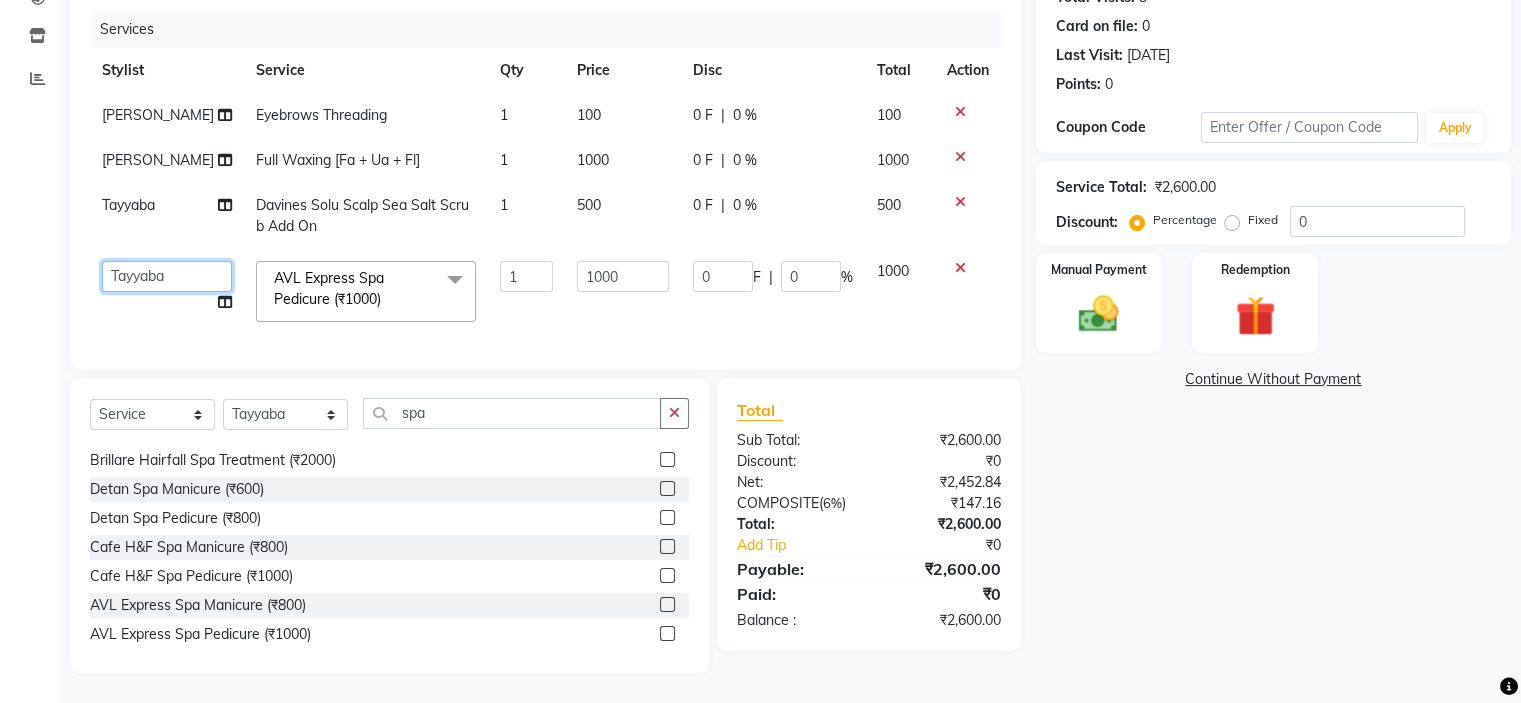 click on "Ahling   Devika    Manager   Sheela    Tayyaba    Yen" 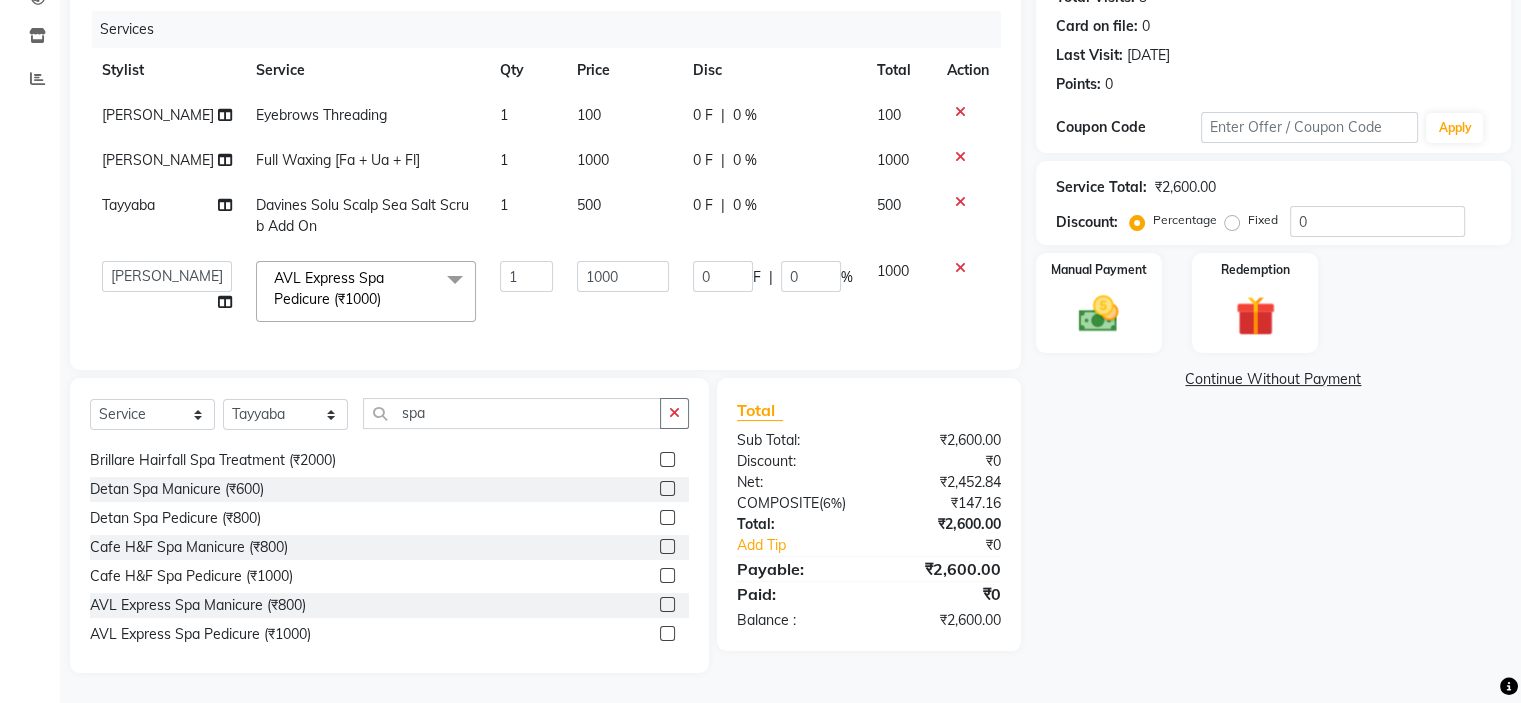 select on "70085" 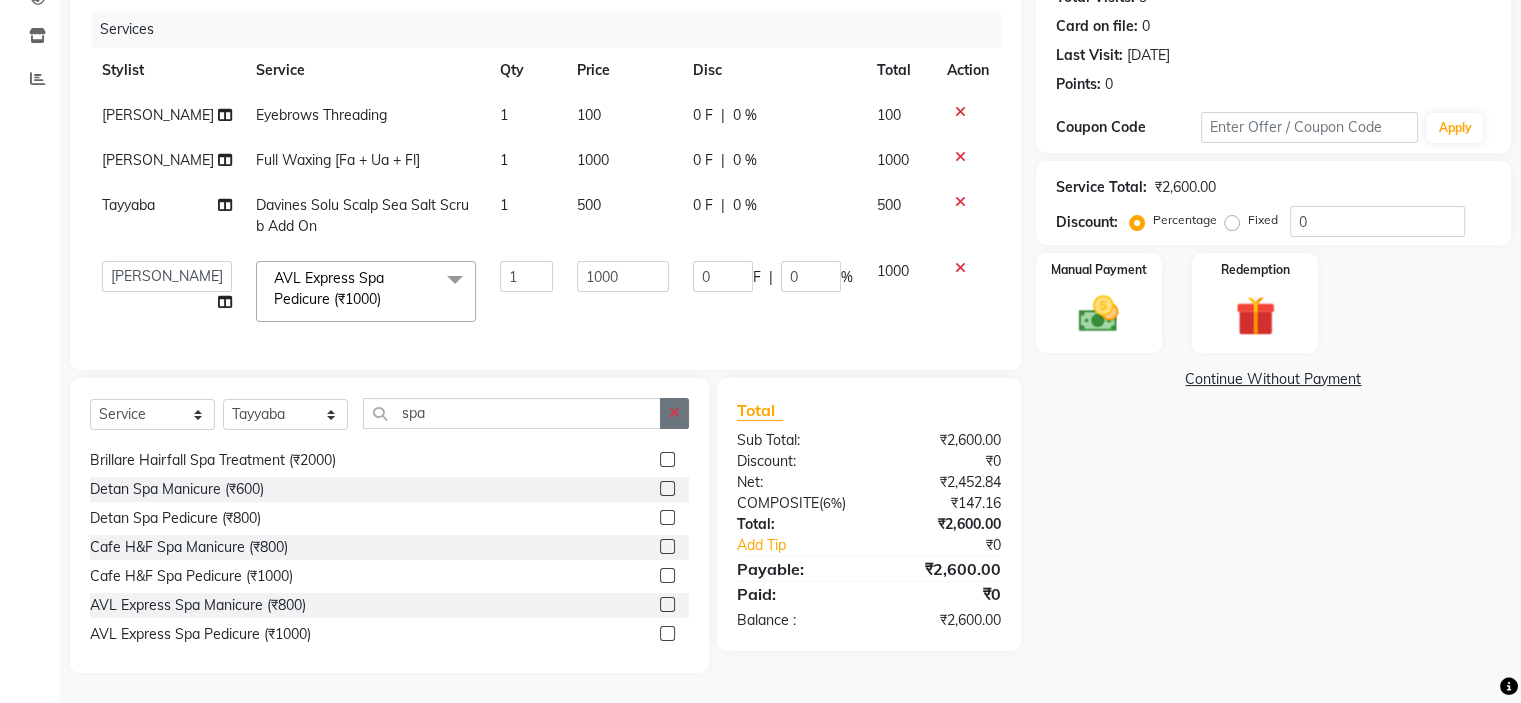 click 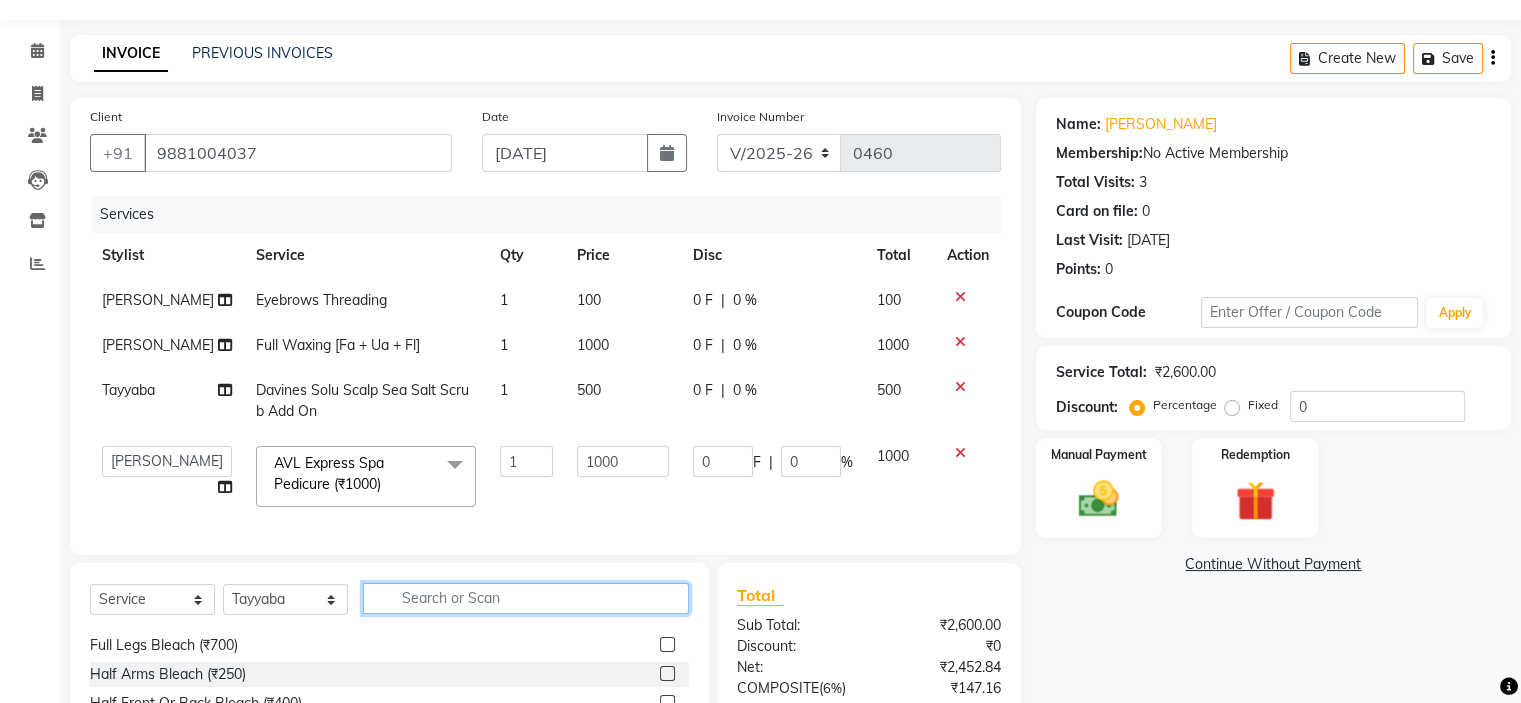 scroll, scrollTop: 252, scrollLeft: 0, axis: vertical 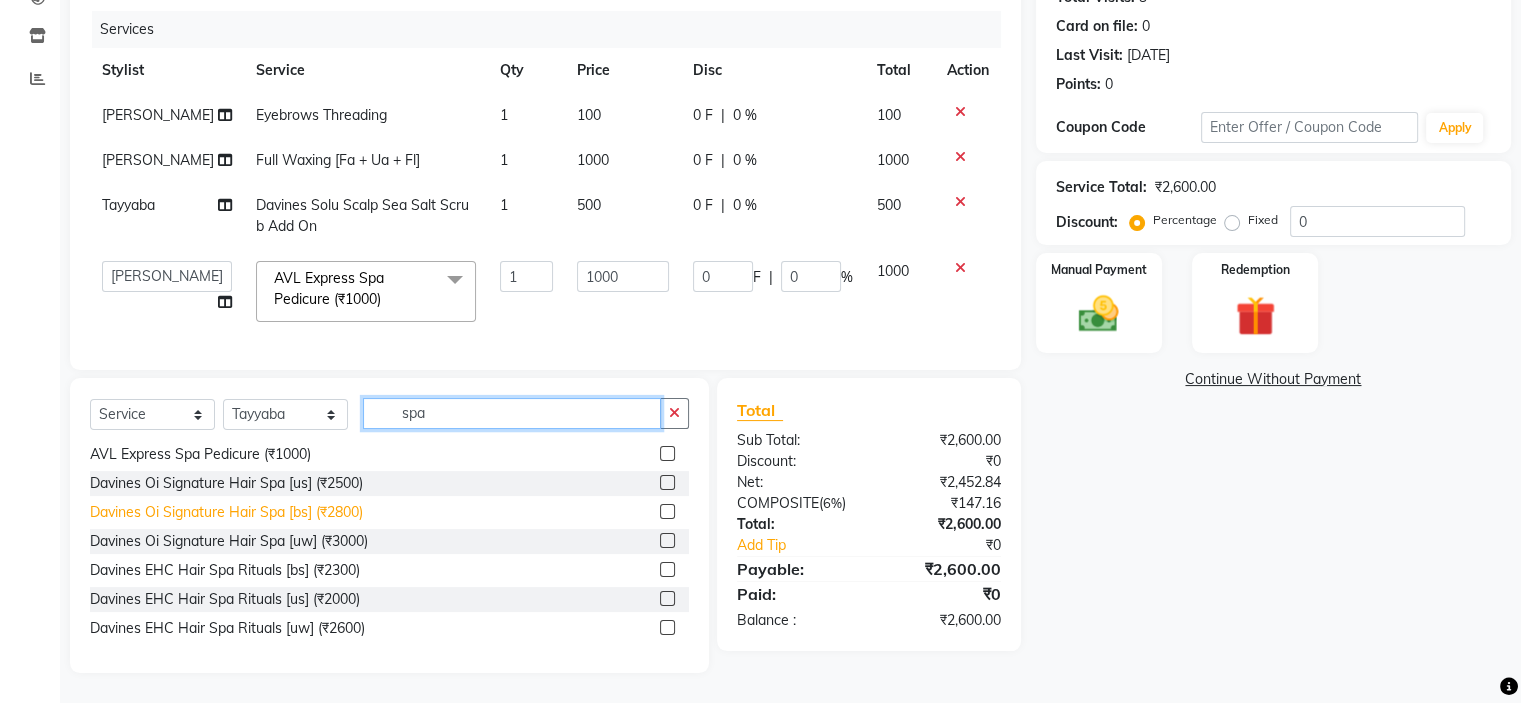 type on "spa" 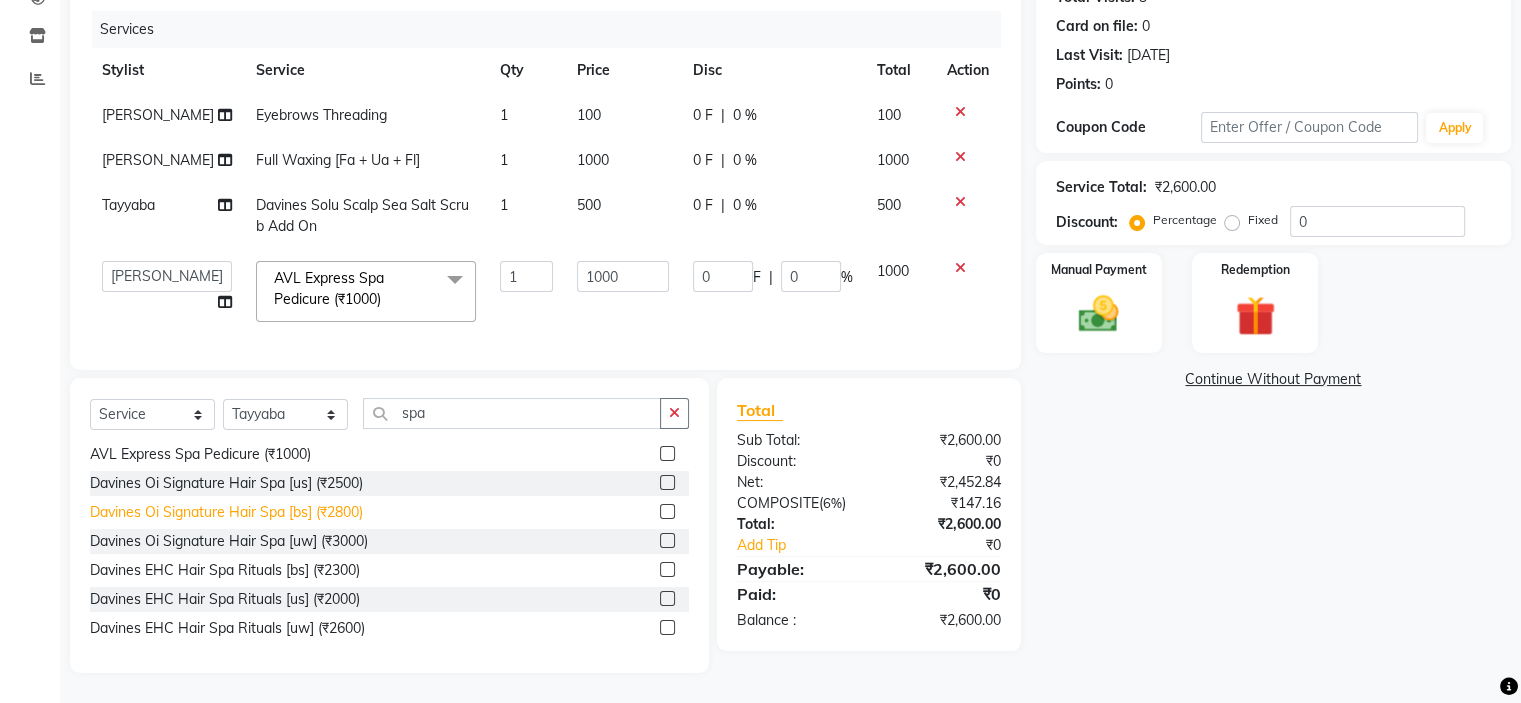 click on "Davines Oi Signature Hair Spa [bs] (₹2800)" 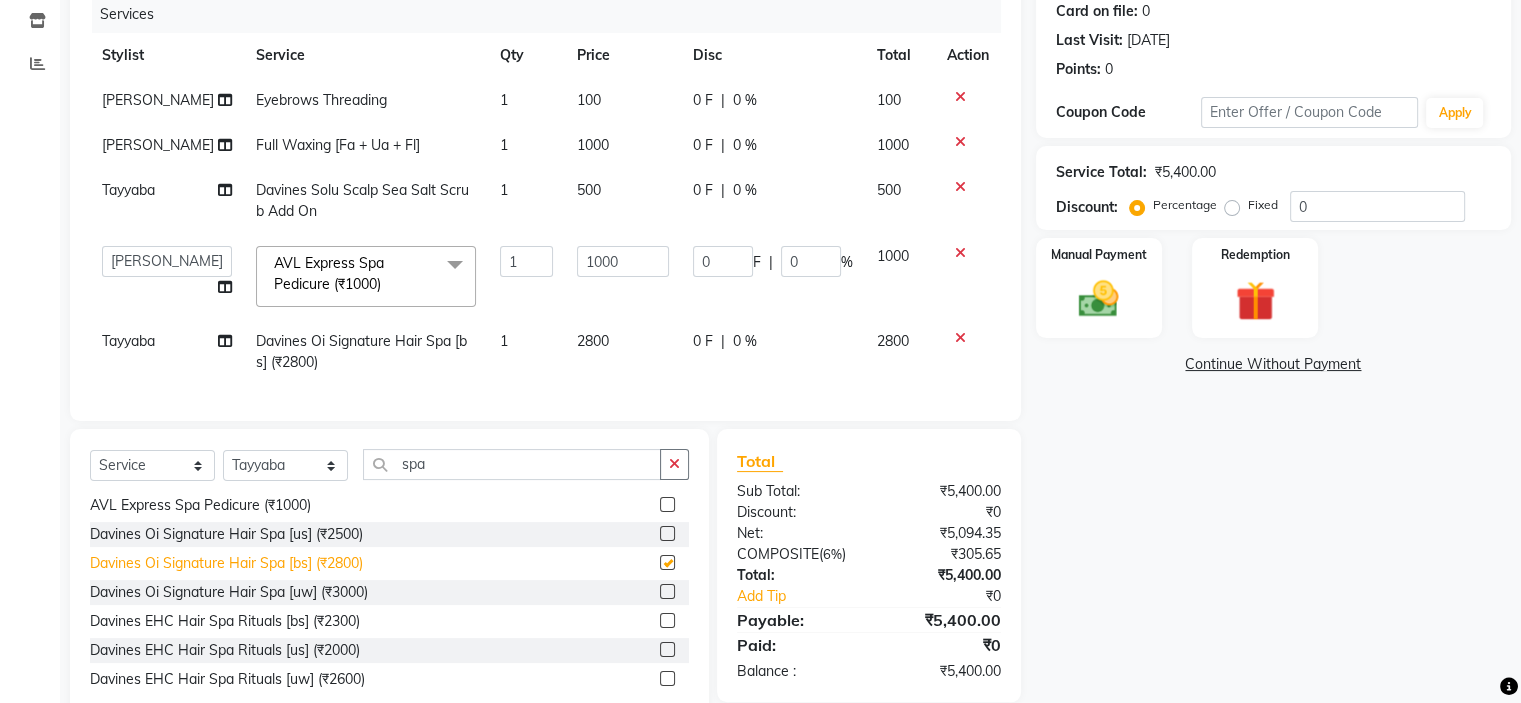 checkbox on "false" 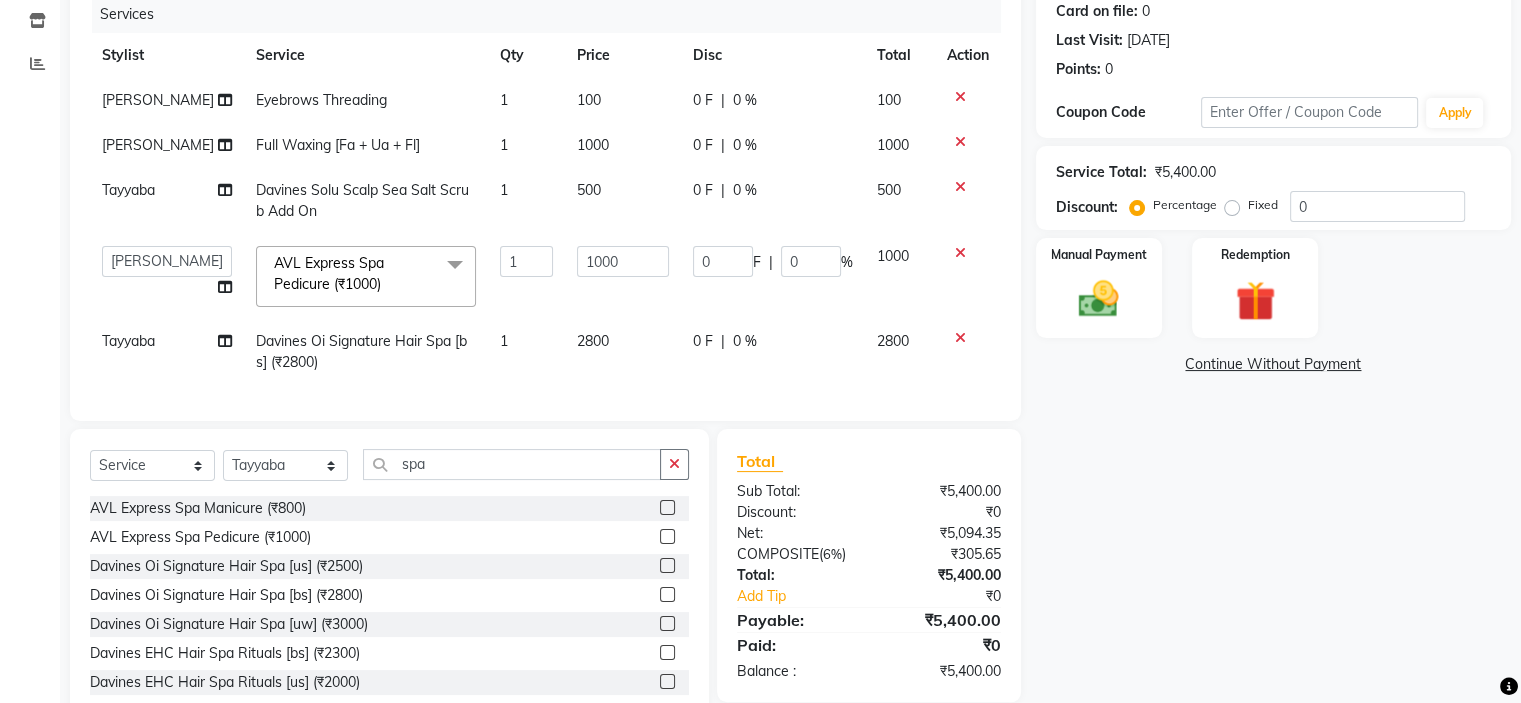 scroll, scrollTop: 380, scrollLeft: 0, axis: vertical 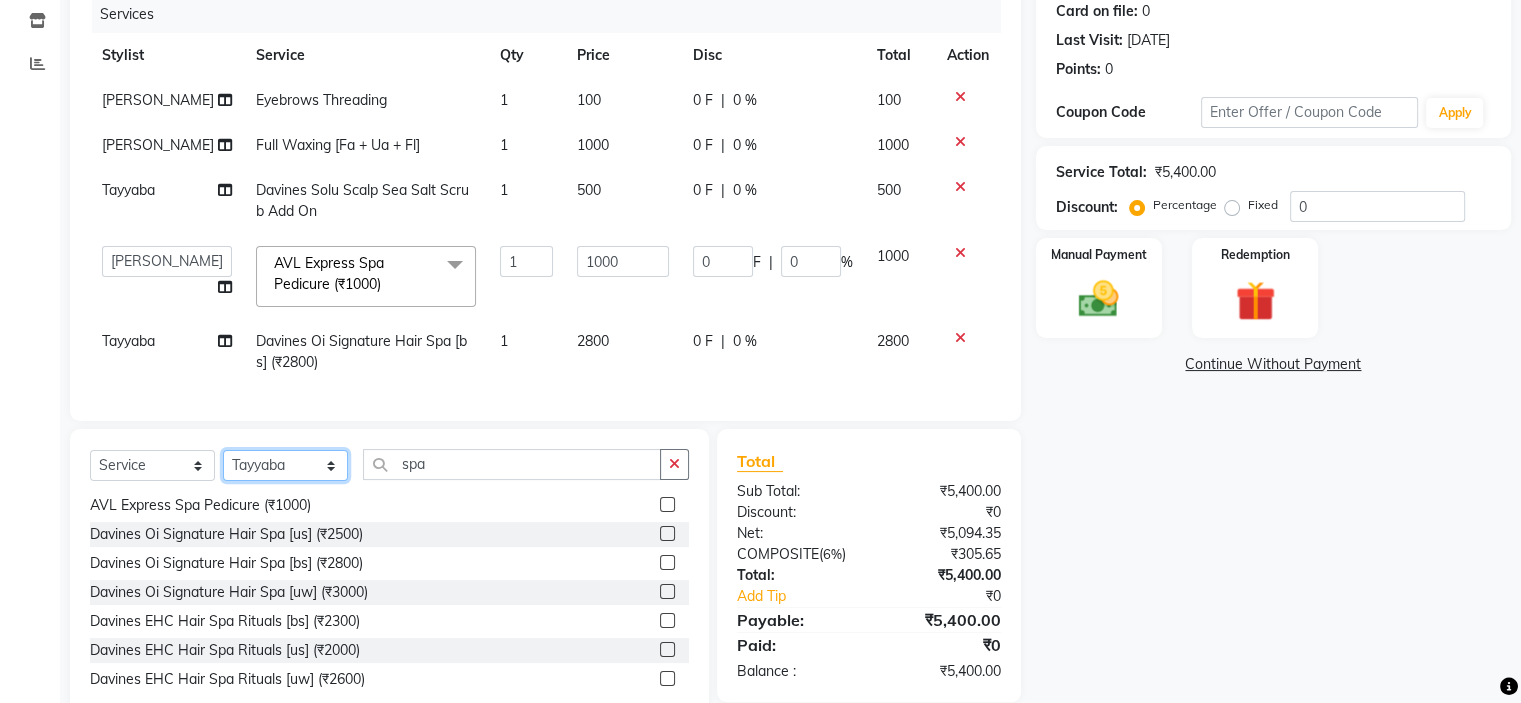 click on "Select Stylist Ahling Devika  Manager Sheela  Tayyaba  Yen" 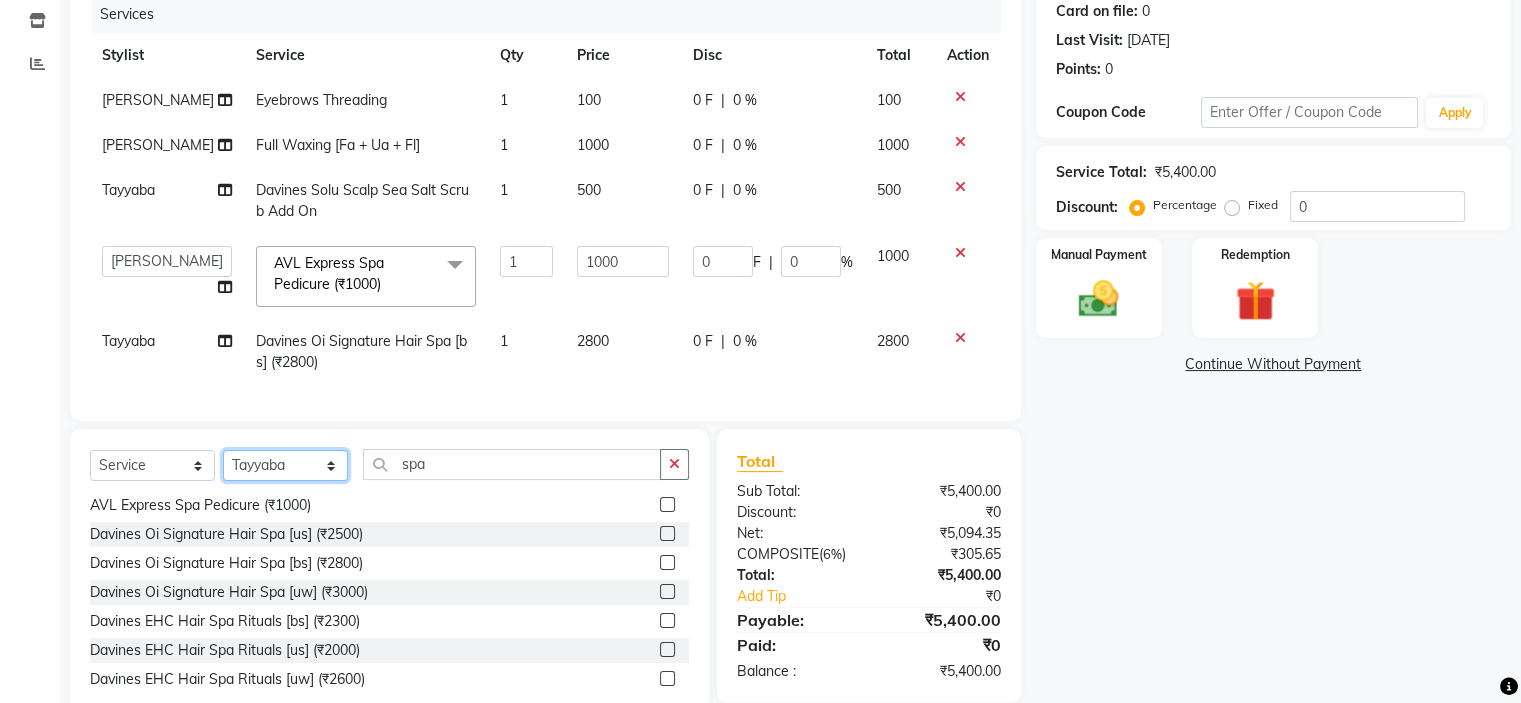 select on "70085" 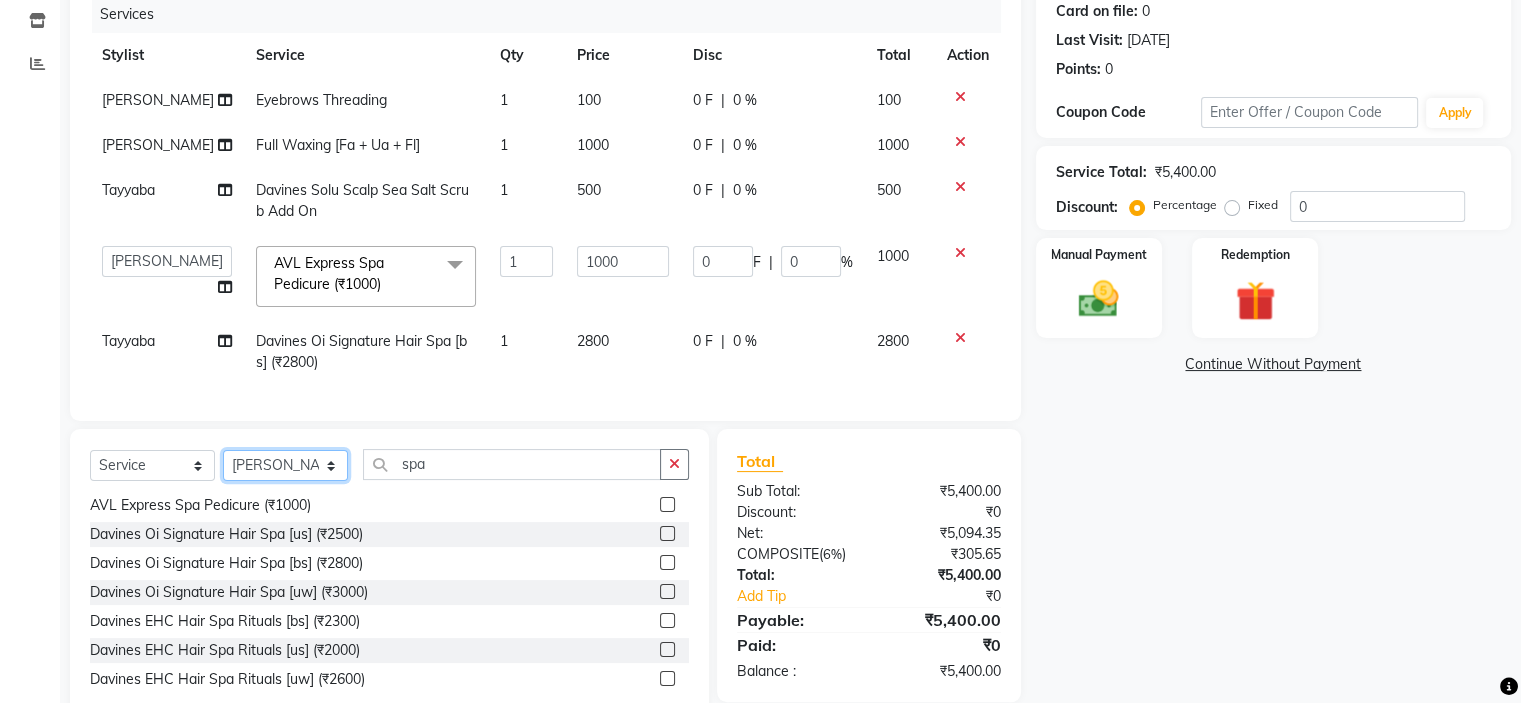 click on "Select Stylist Ahling Devika  Manager Sheela  Tayyaba  Yen" 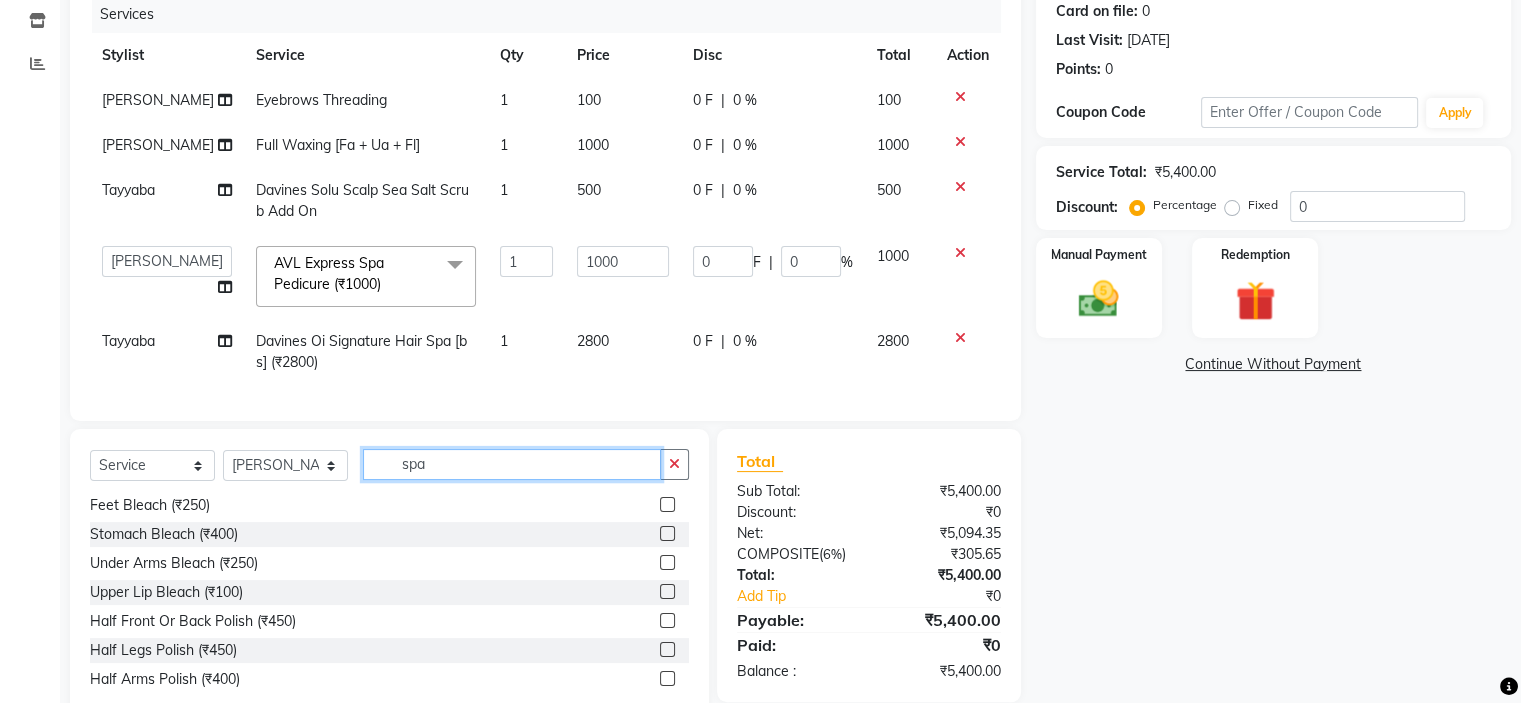 click on "spa" 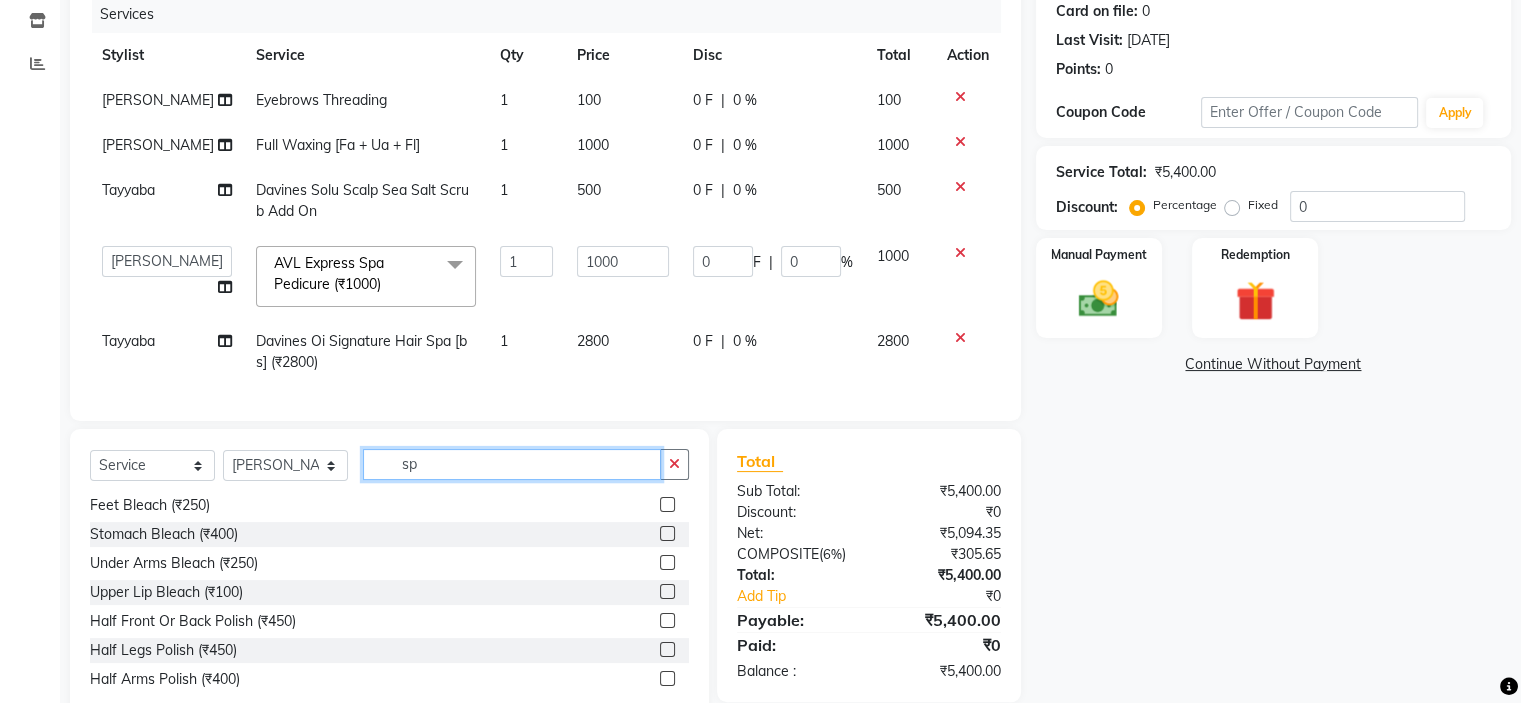 type on "s" 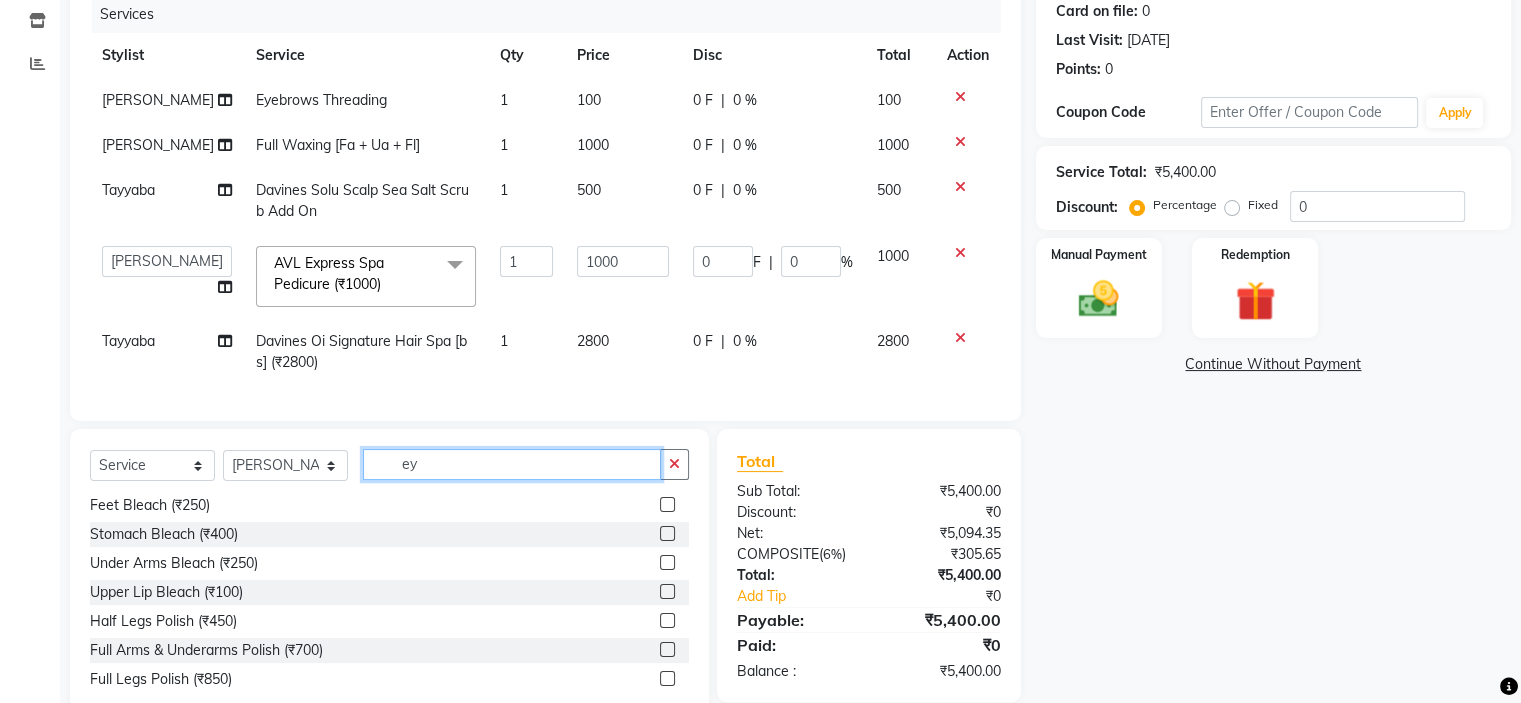 scroll, scrollTop: 0, scrollLeft: 0, axis: both 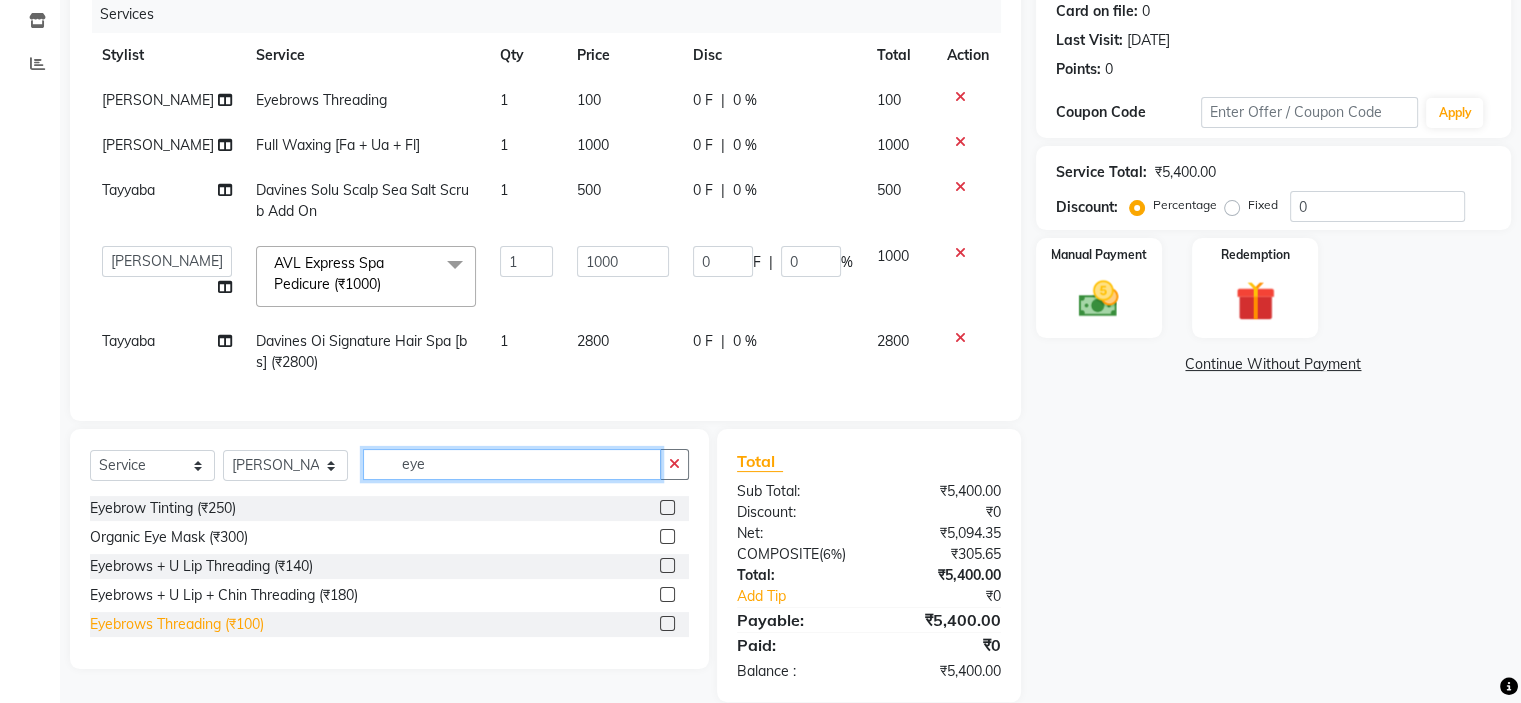 type on "eye" 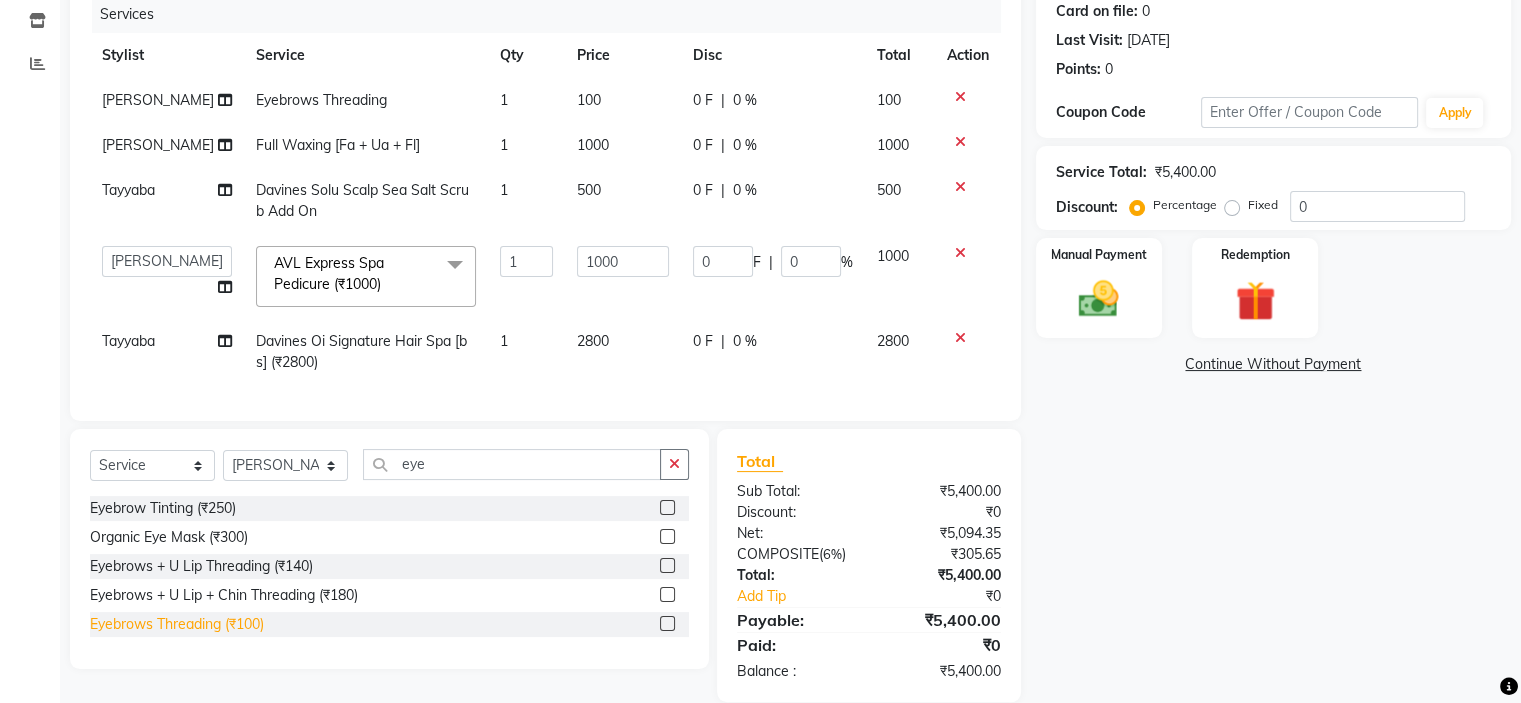 click on "Eyebrows Threading (₹100)" 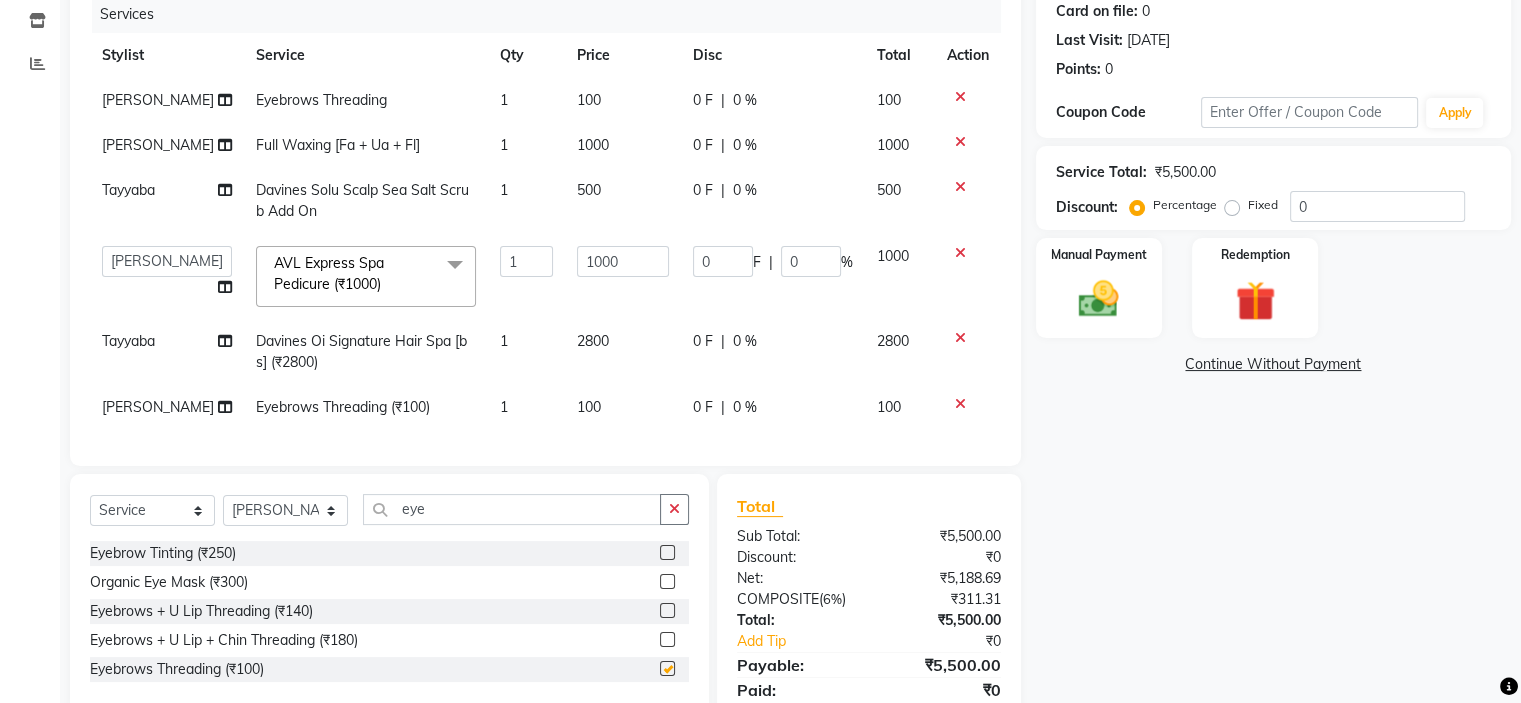checkbox on "false" 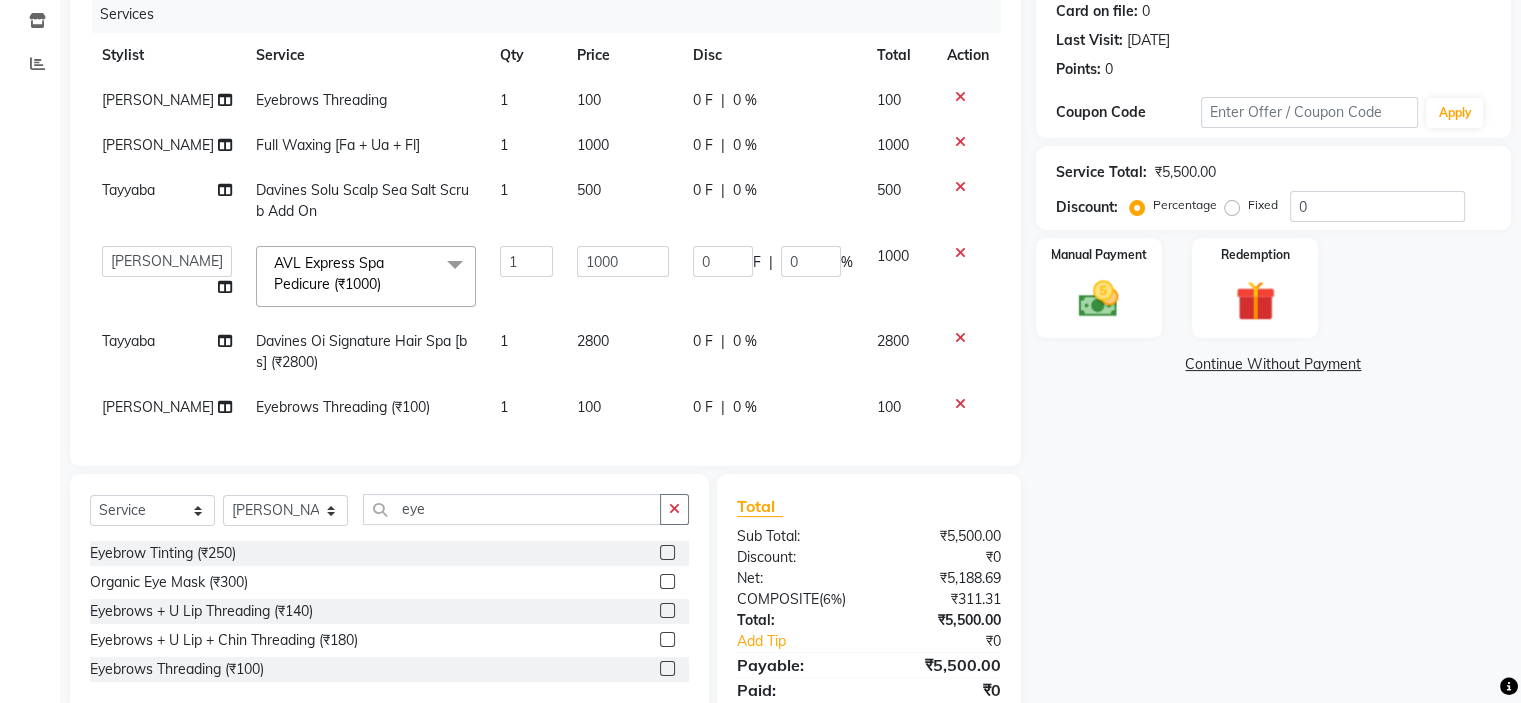 scroll, scrollTop: 340, scrollLeft: 0, axis: vertical 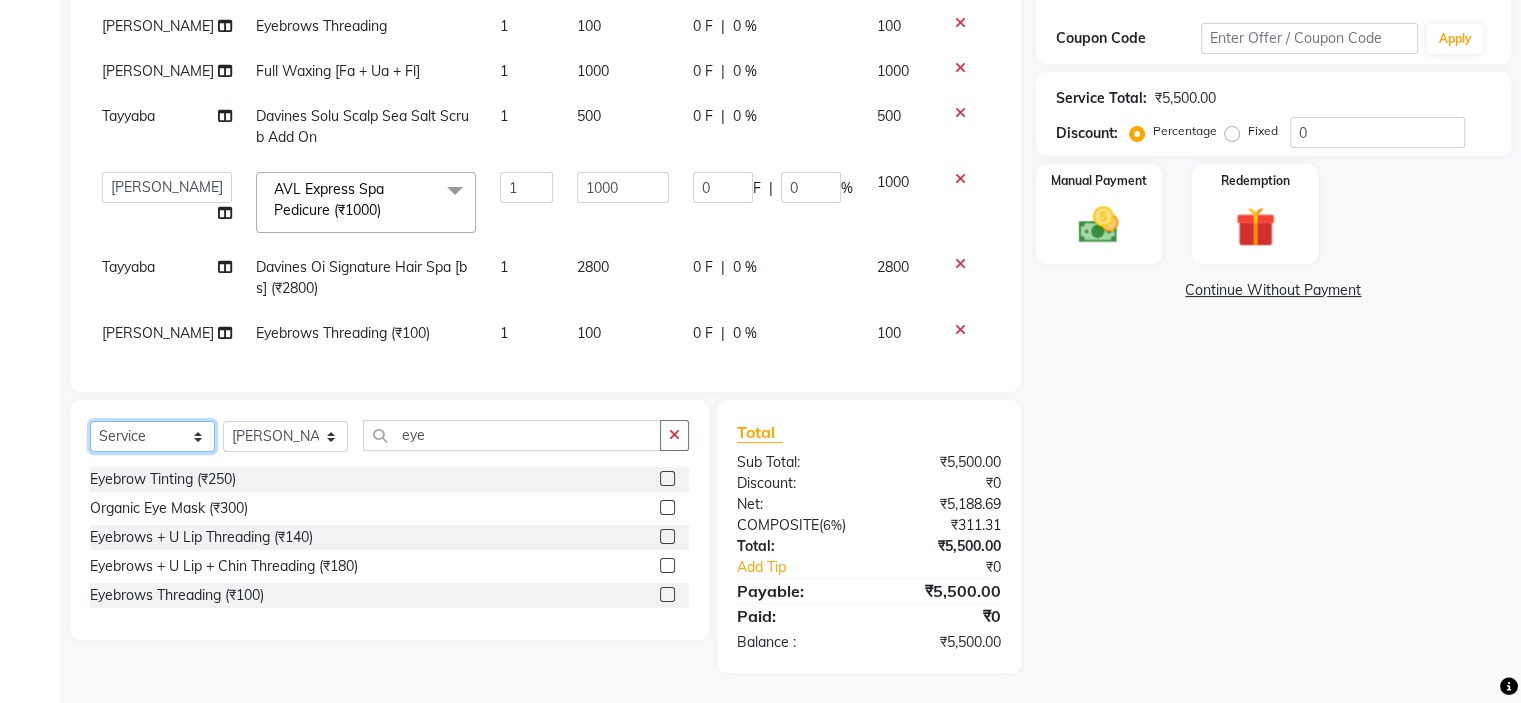 click on "Select  Service  Product  Membership  Package Voucher Prepaid Gift Card" 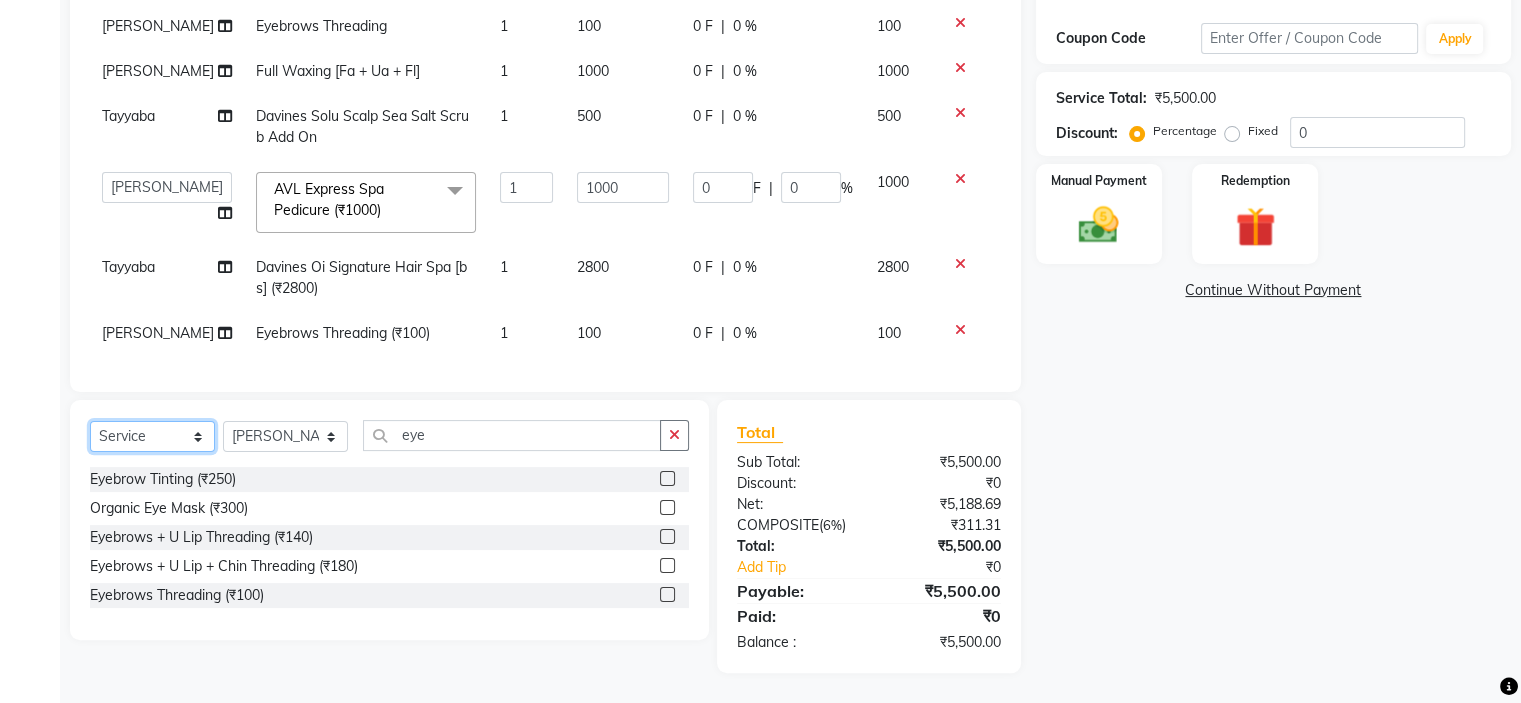 select on "product" 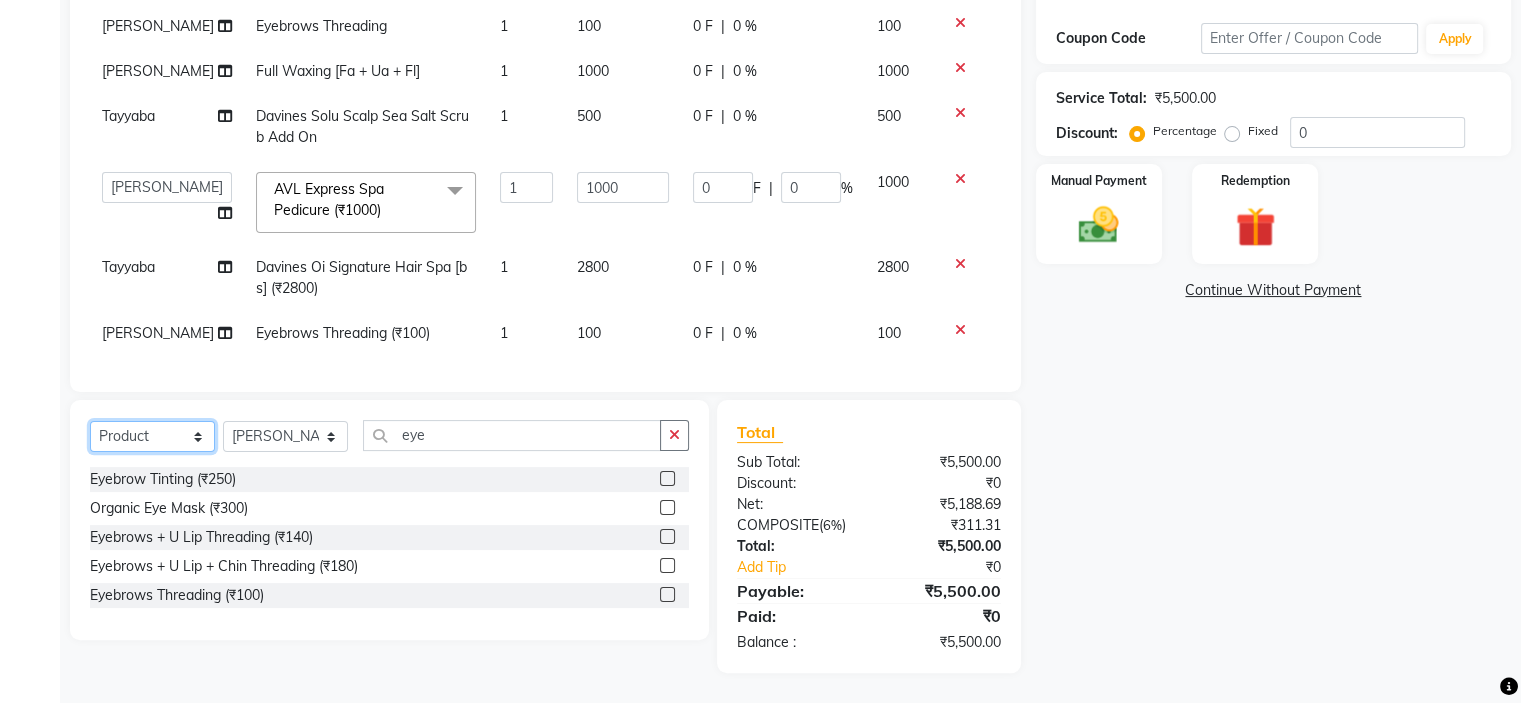 click on "Select  Service  Product  Membership  Package Voucher Prepaid Gift Card" 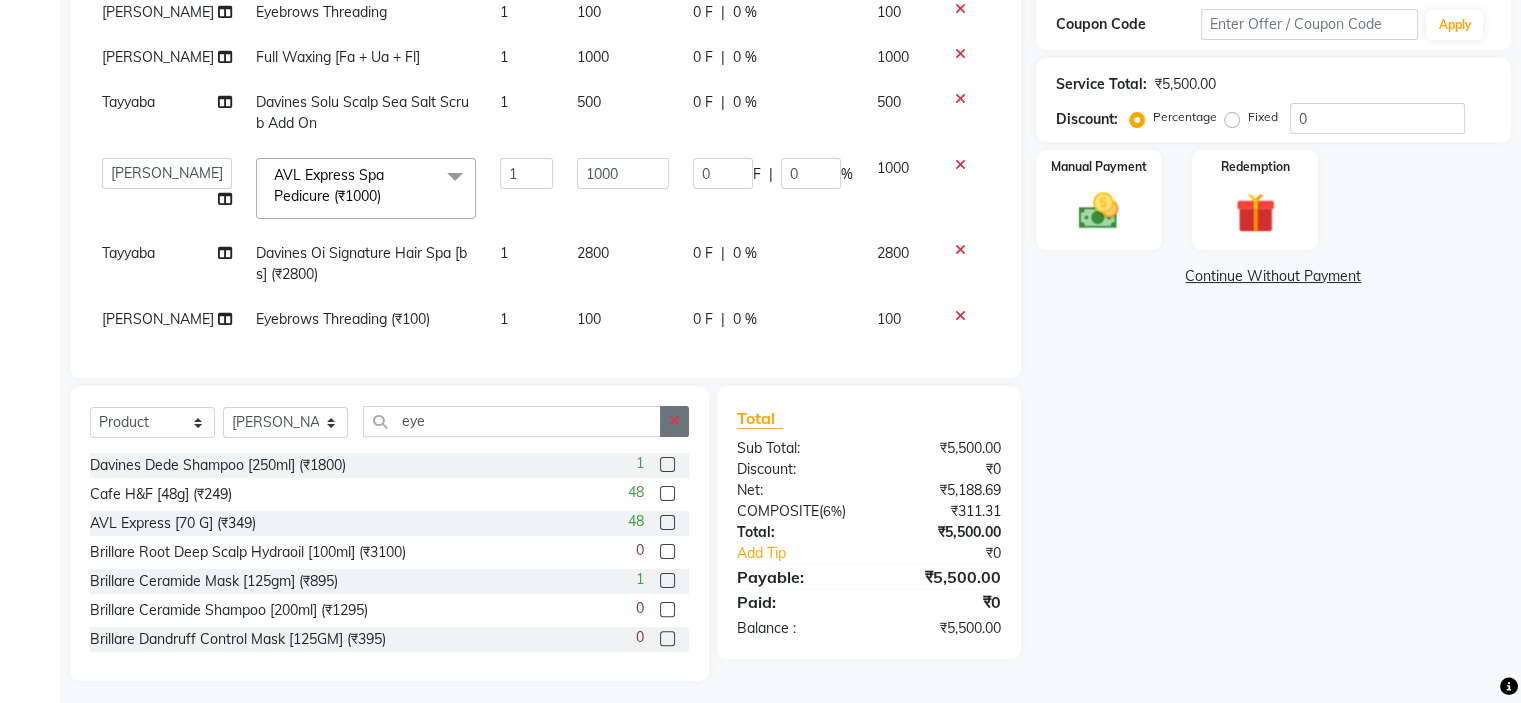 click 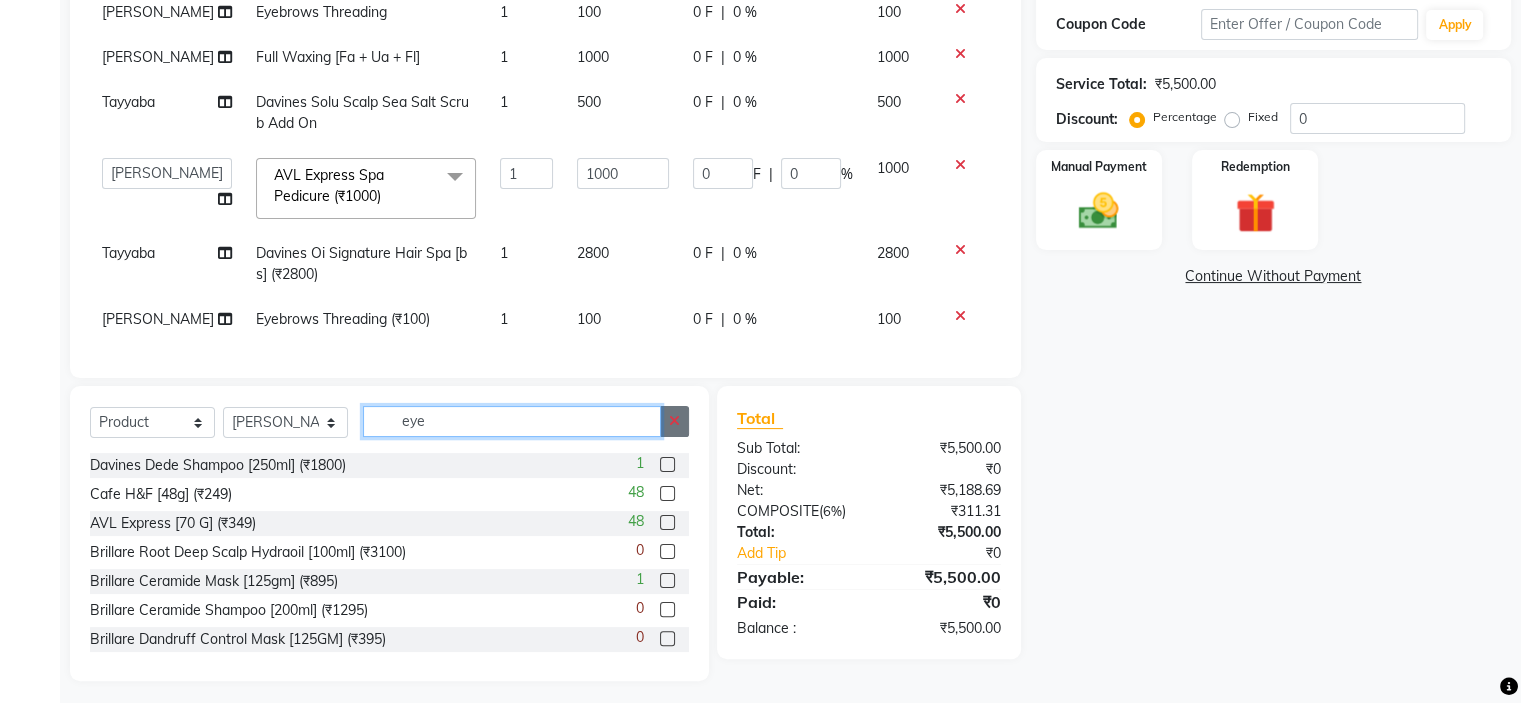 type 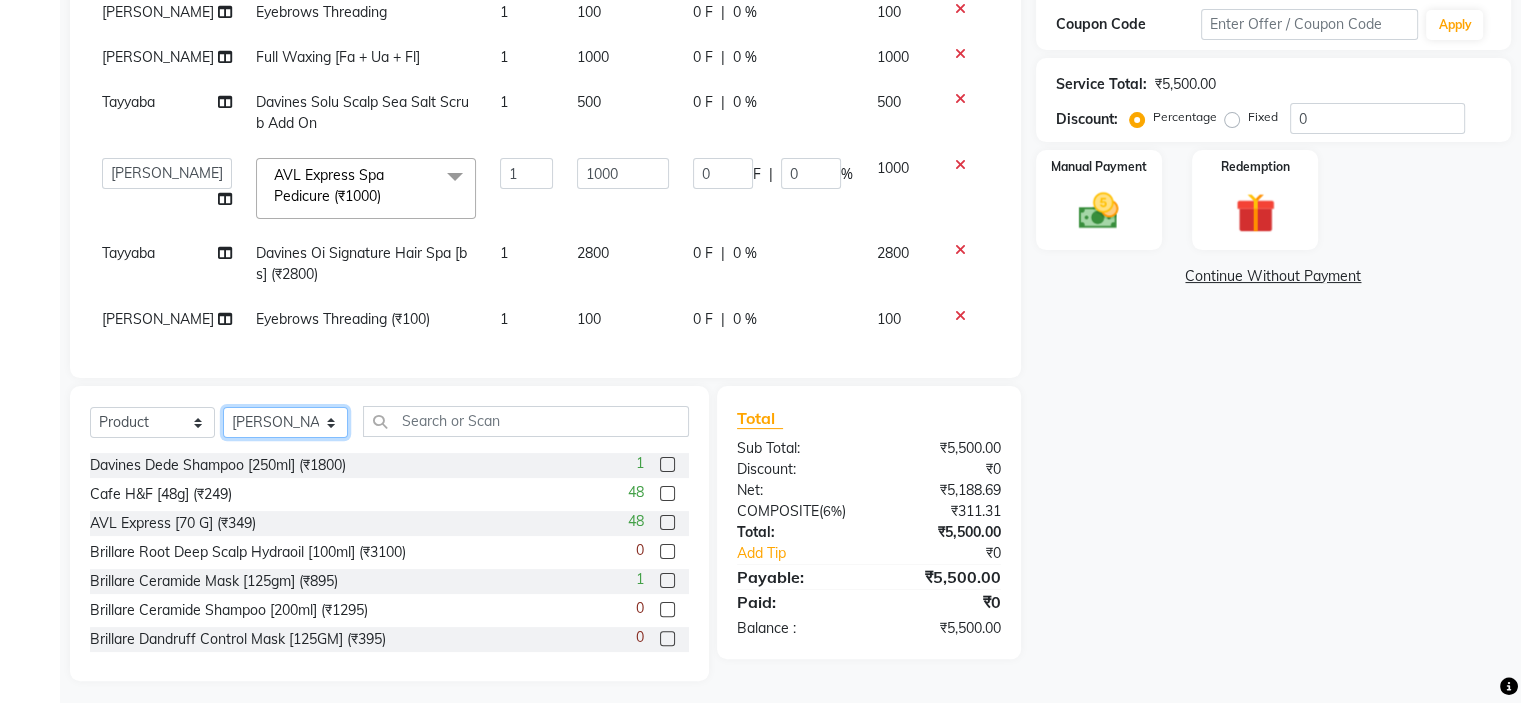 click on "Select Stylist Ahling Devika  Manager Sheela  Tayyaba  Yen" 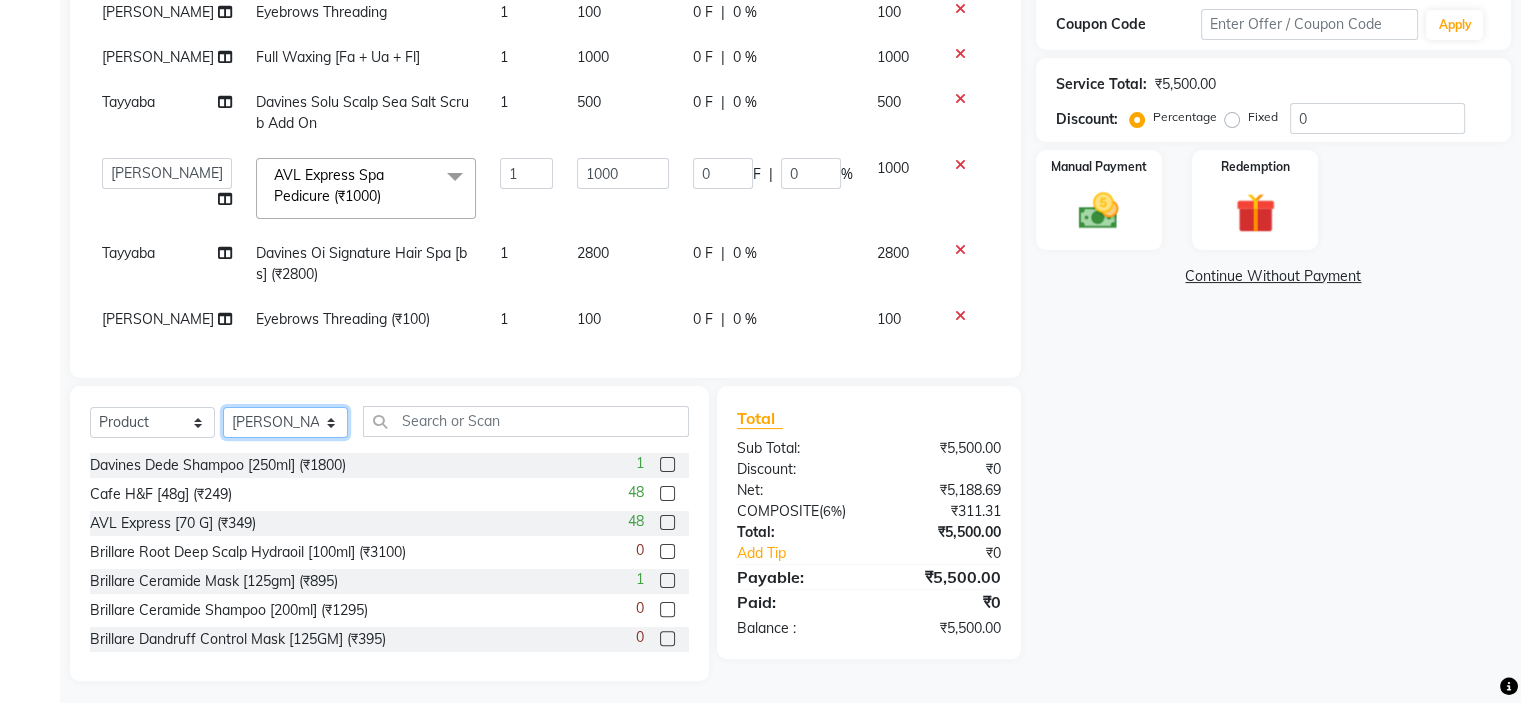 select on "71897" 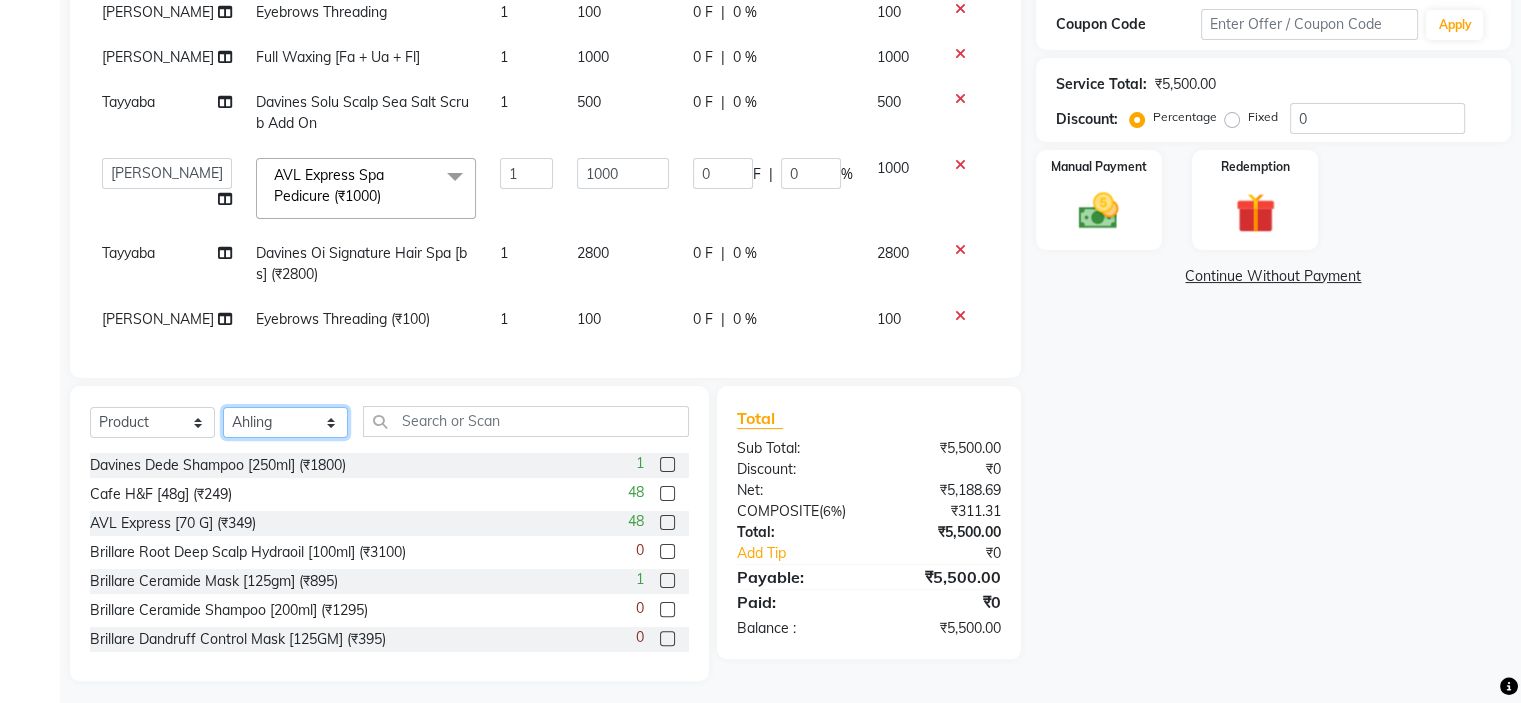 click on "Select Stylist Ahling Devika  Manager Sheela  Tayyaba  Yen" 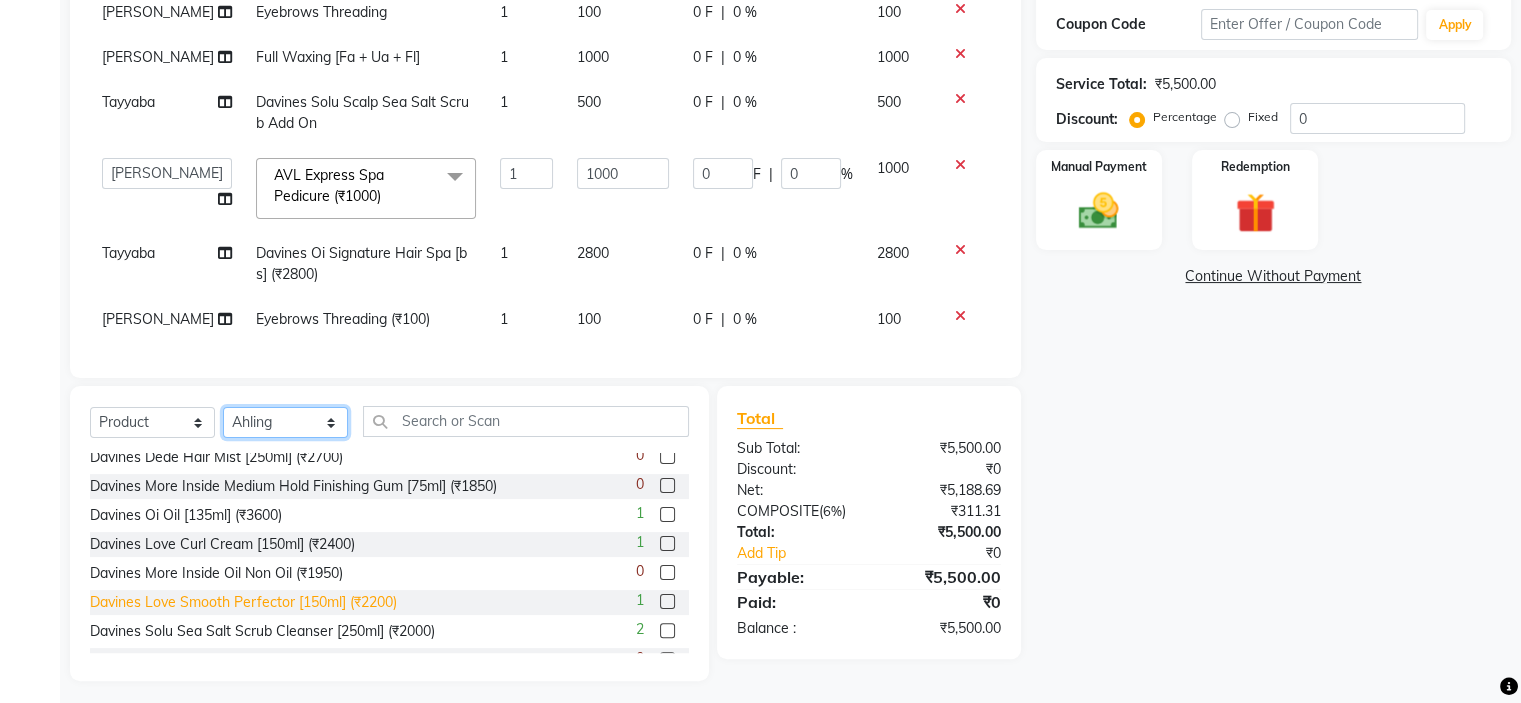scroll, scrollTop: 400, scrollLeft: 0, axis: vertical 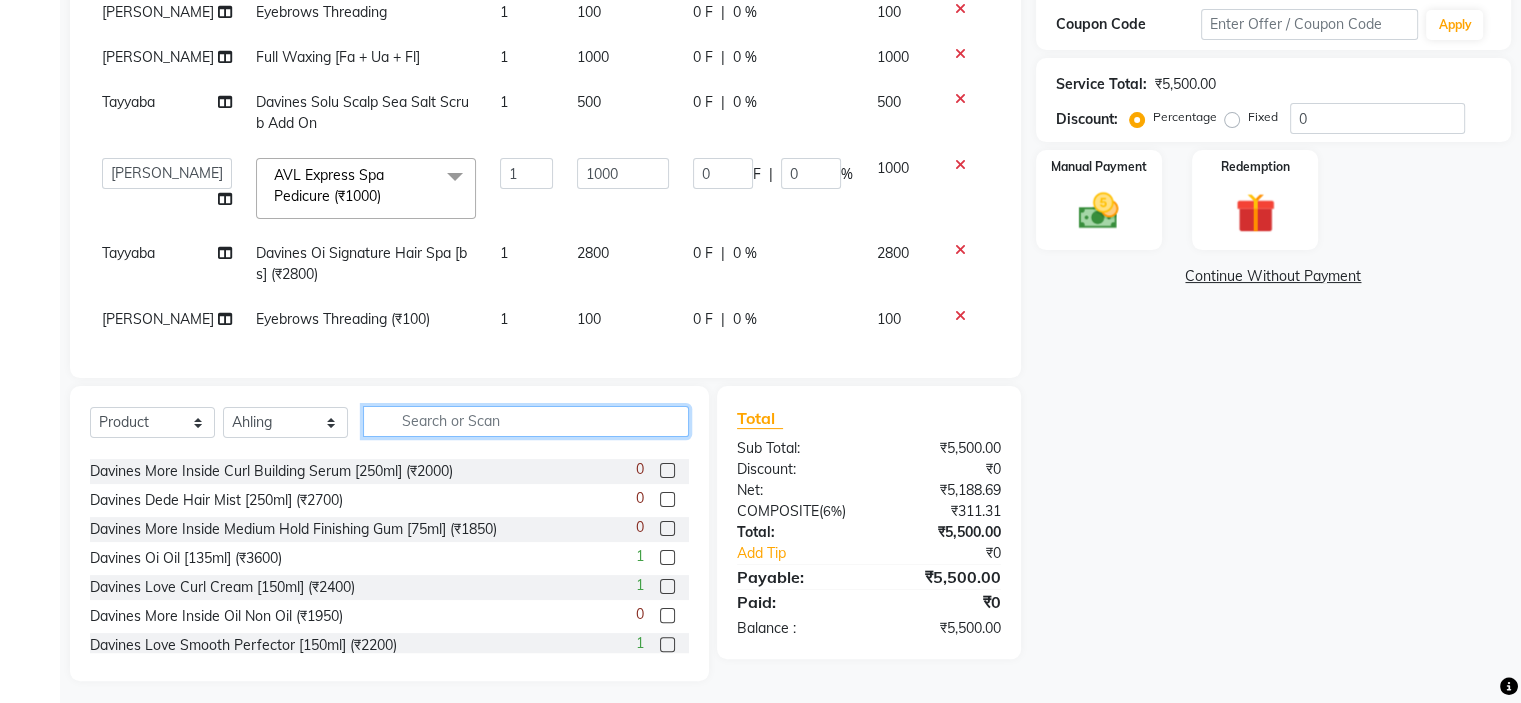 click 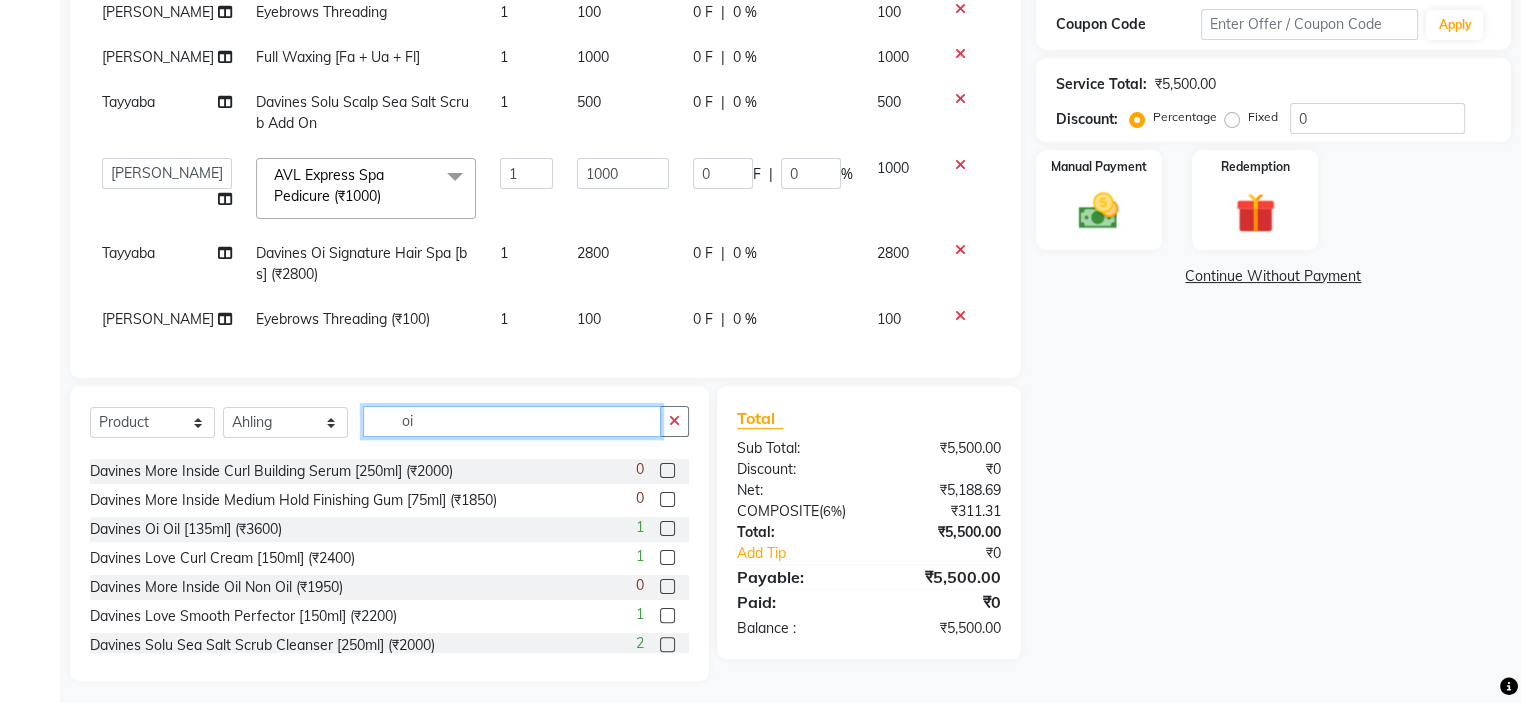 scroll, scrollTop: 80, scrollLeft: 0, axis: vertical 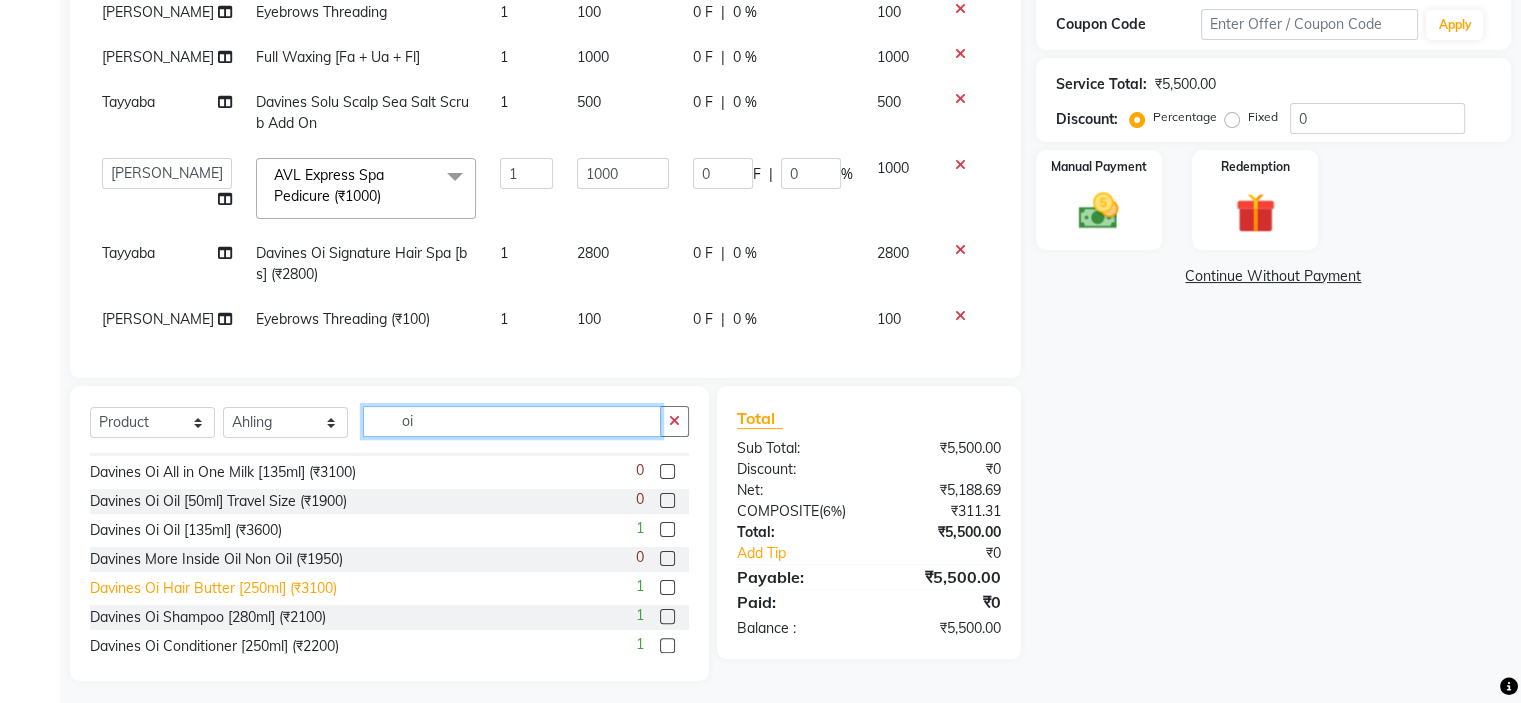 type on "oi" 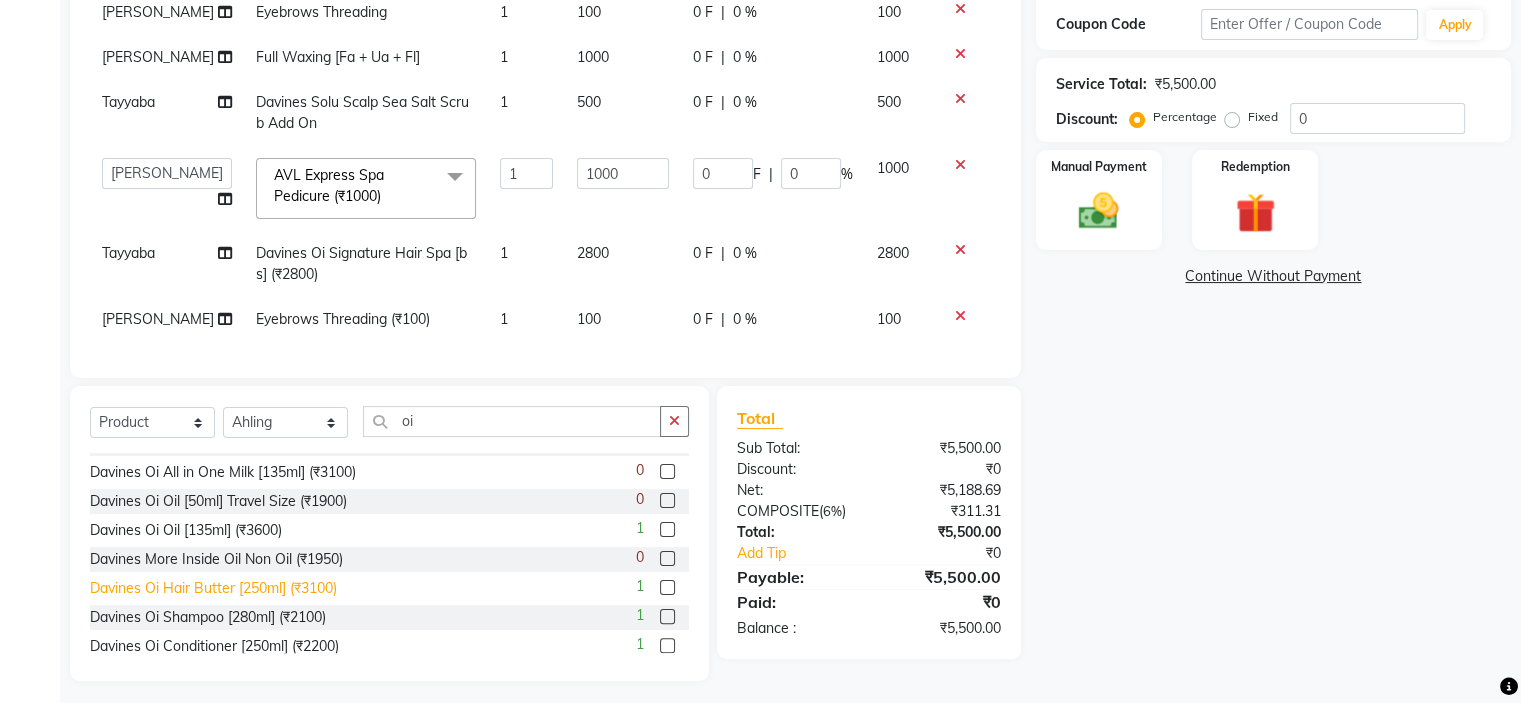click on "Davines Oi Hair Butter [250ml] (₹3100)" 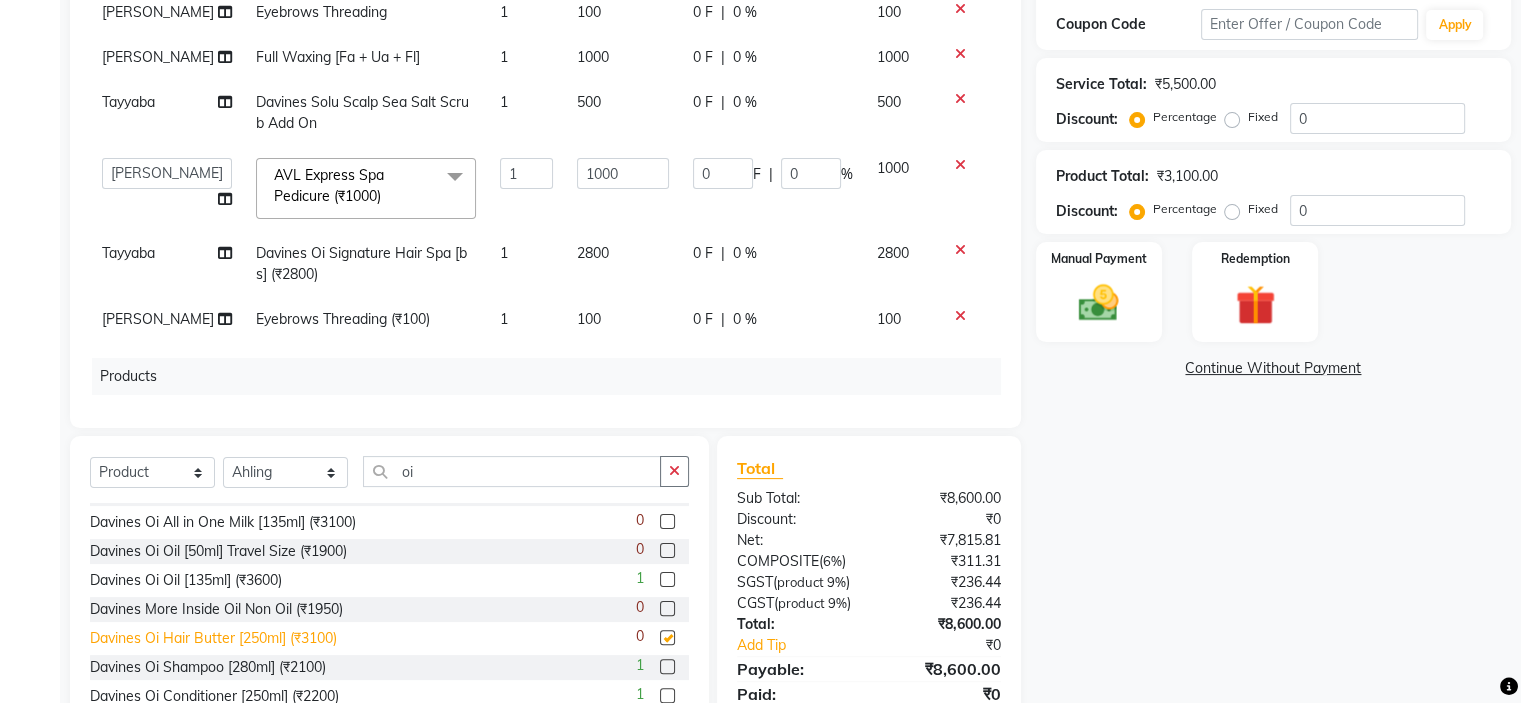 checkbox on "false" 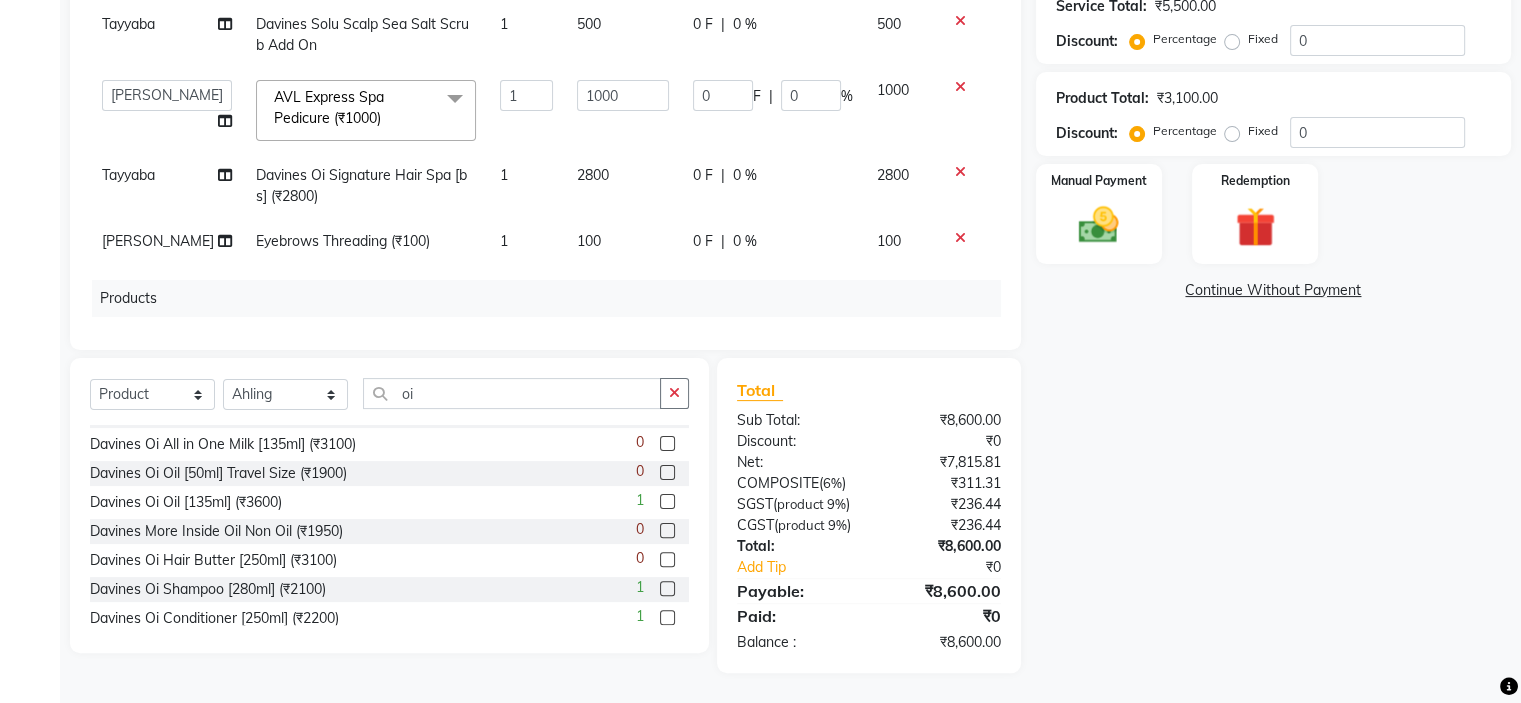 scroll, scrollTop: 340, scrollLeft: 0, axis: vertical 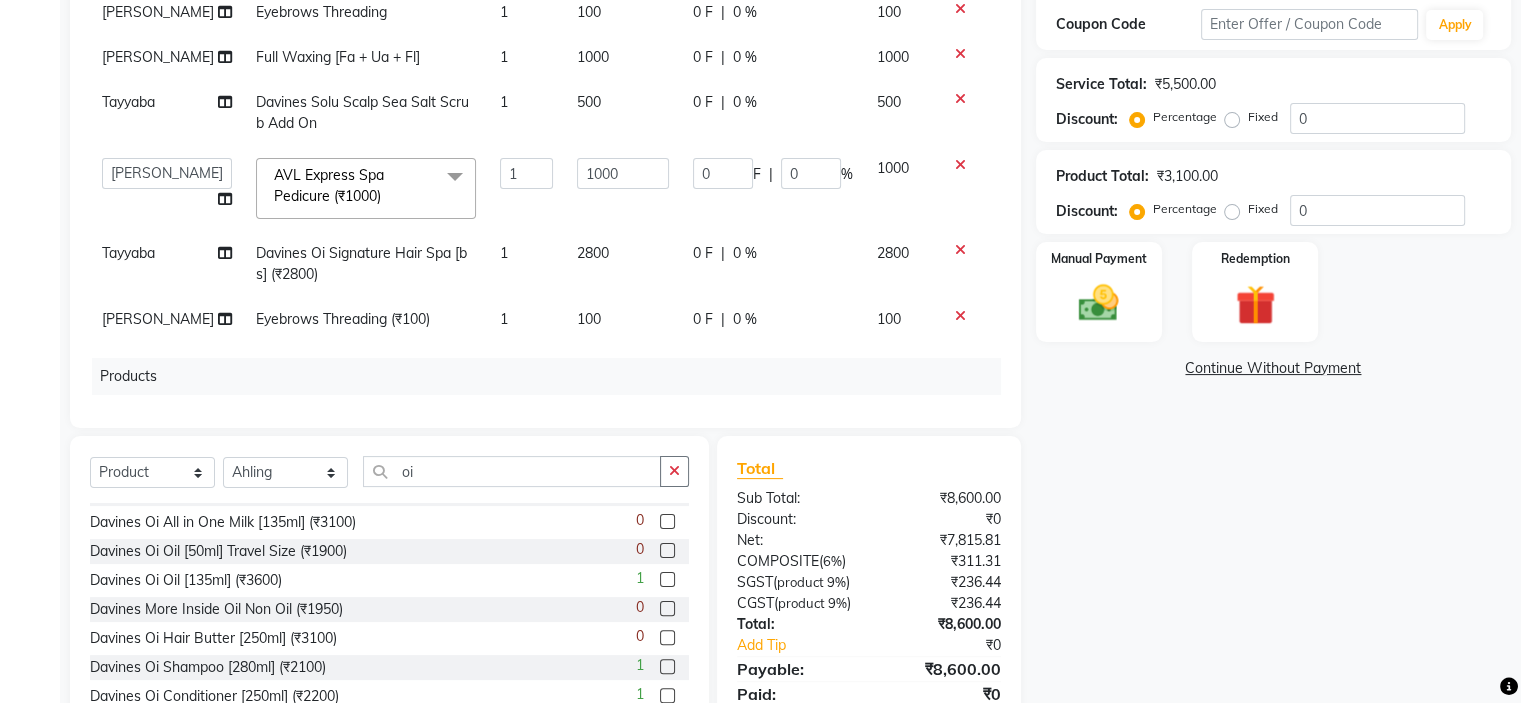 click 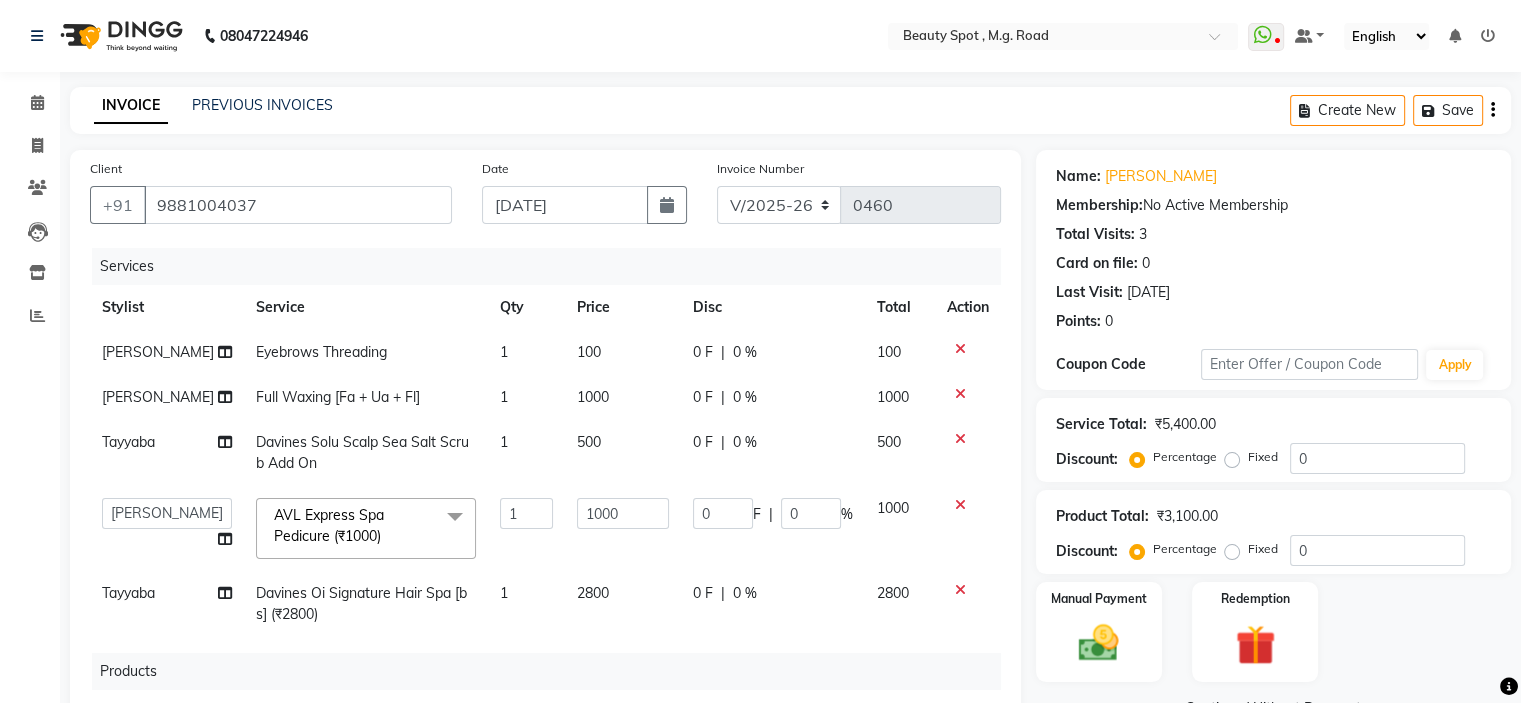 scroll, scrollTop: 440, scrollLeft: 0, axis: vertical 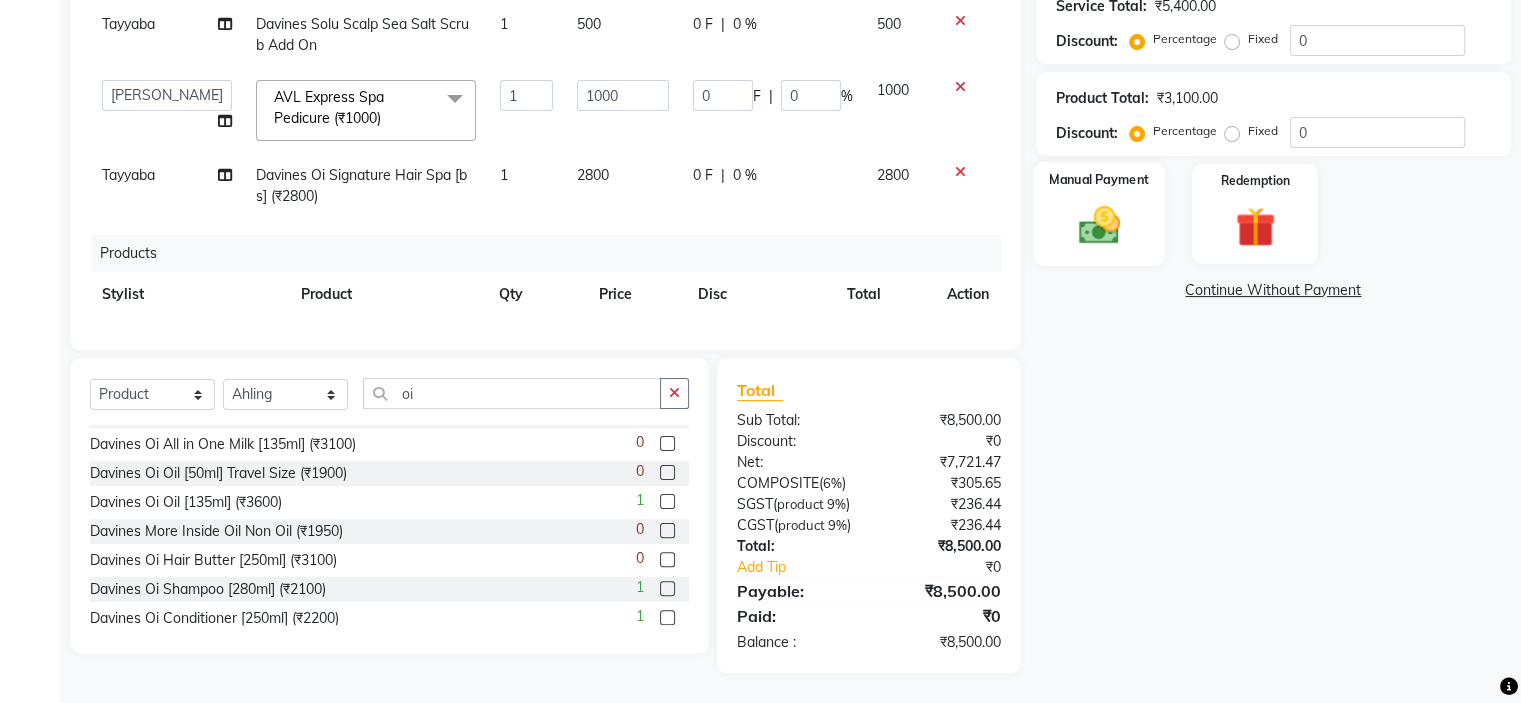 click 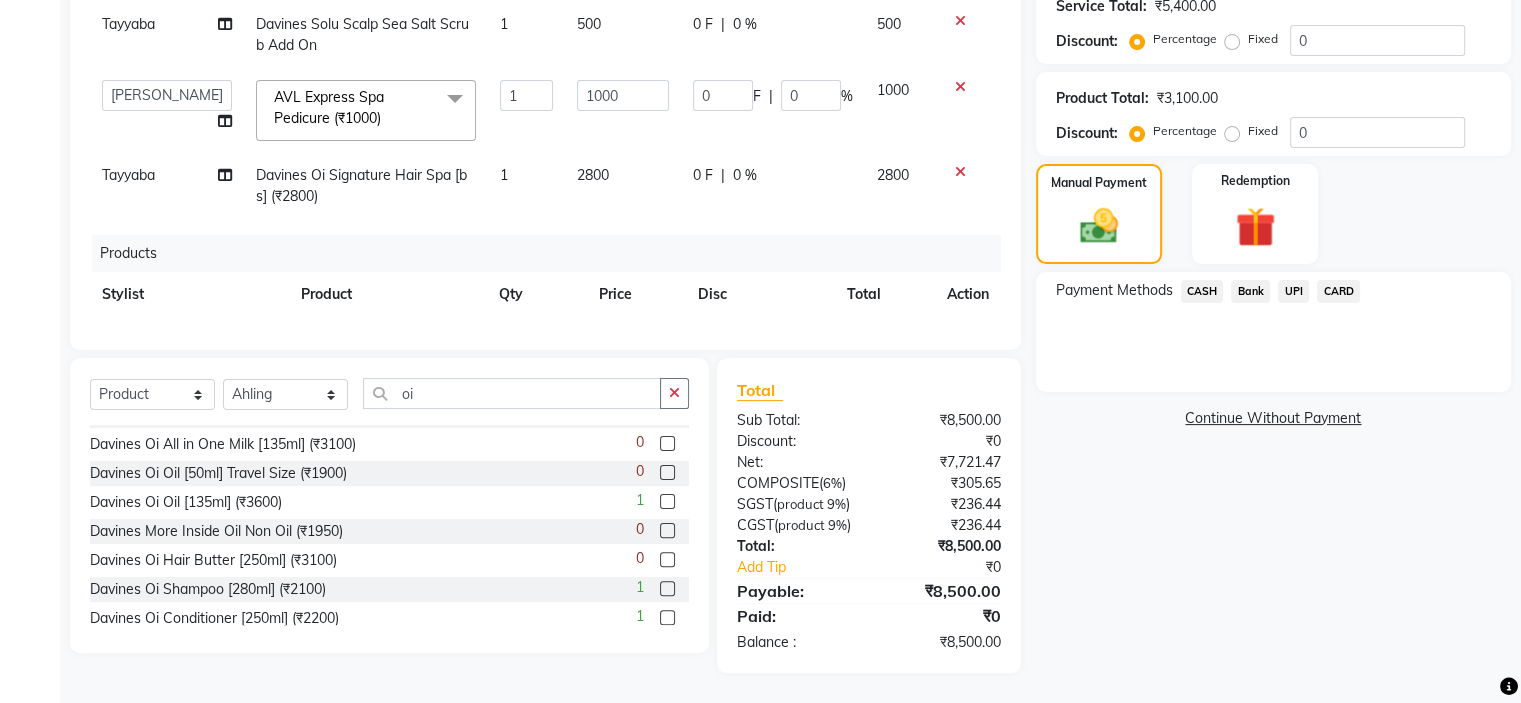 click on "CARD" 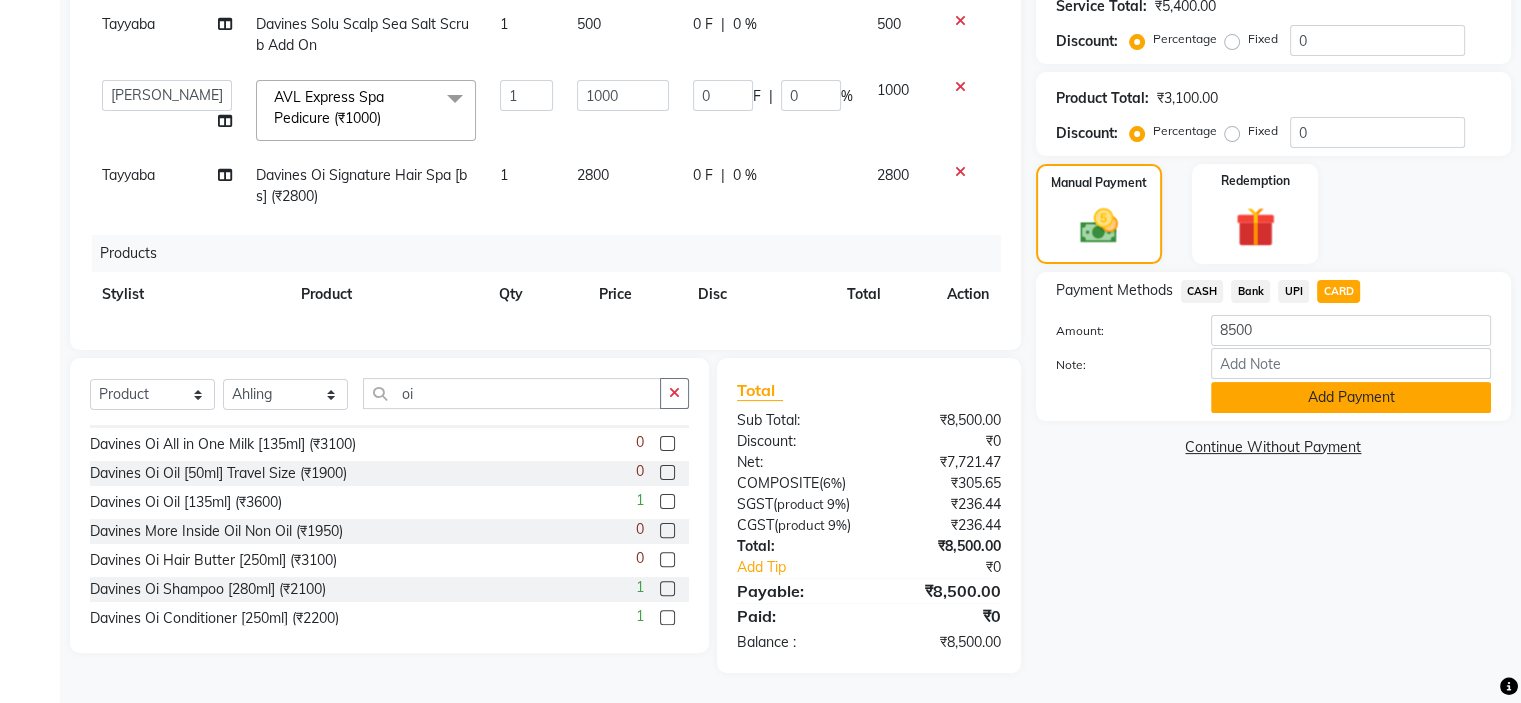 click on "Add Payment" 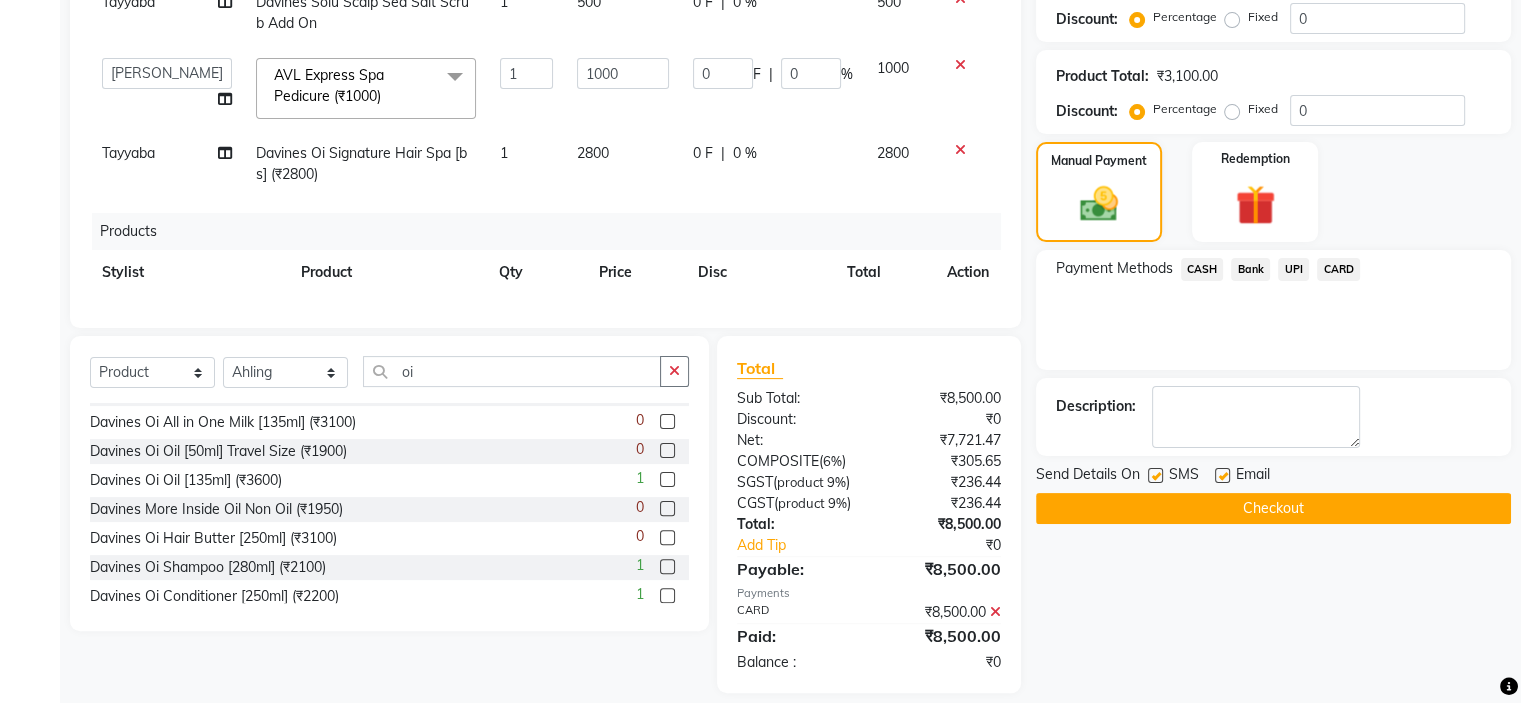 click on "Checkout" 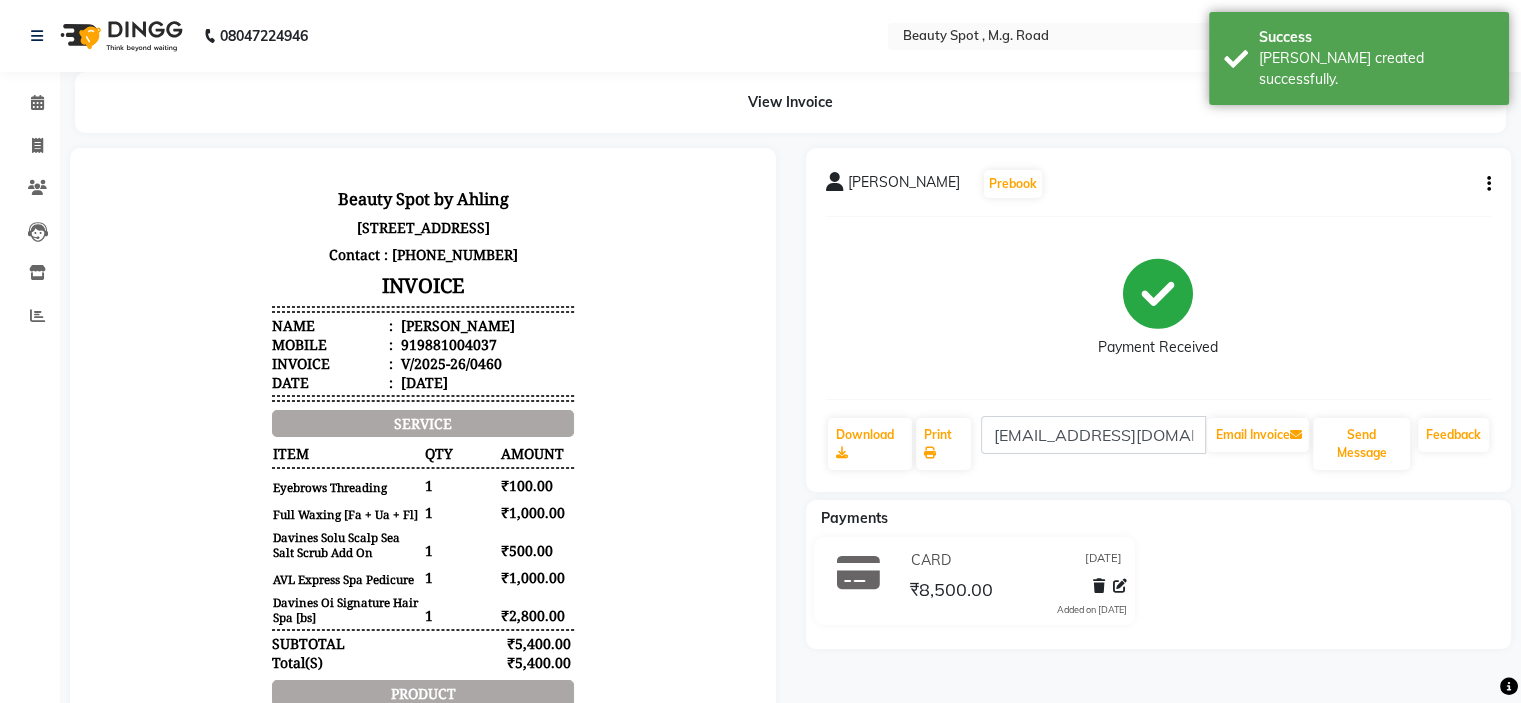 scroll, scrollTop: 0, scrollLeft: 0, axis: both 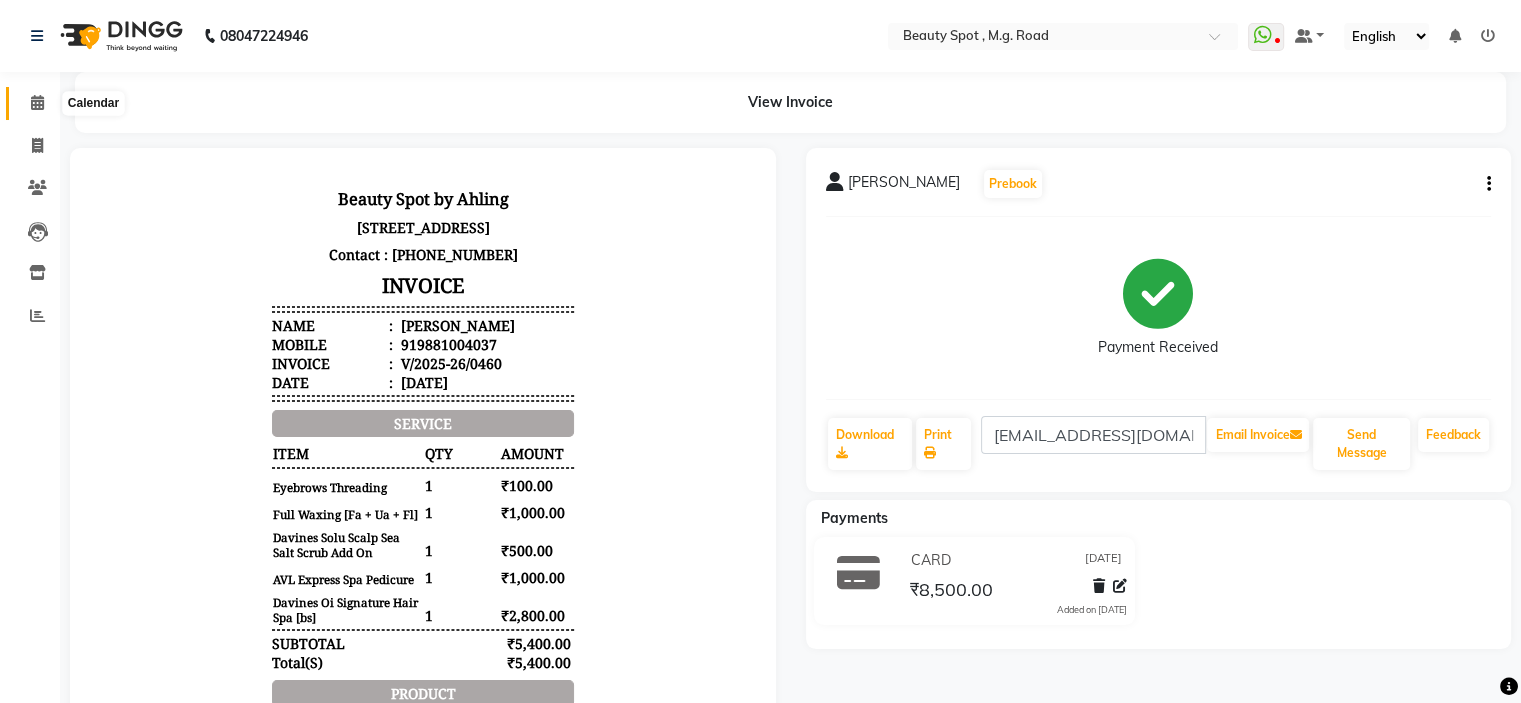 click 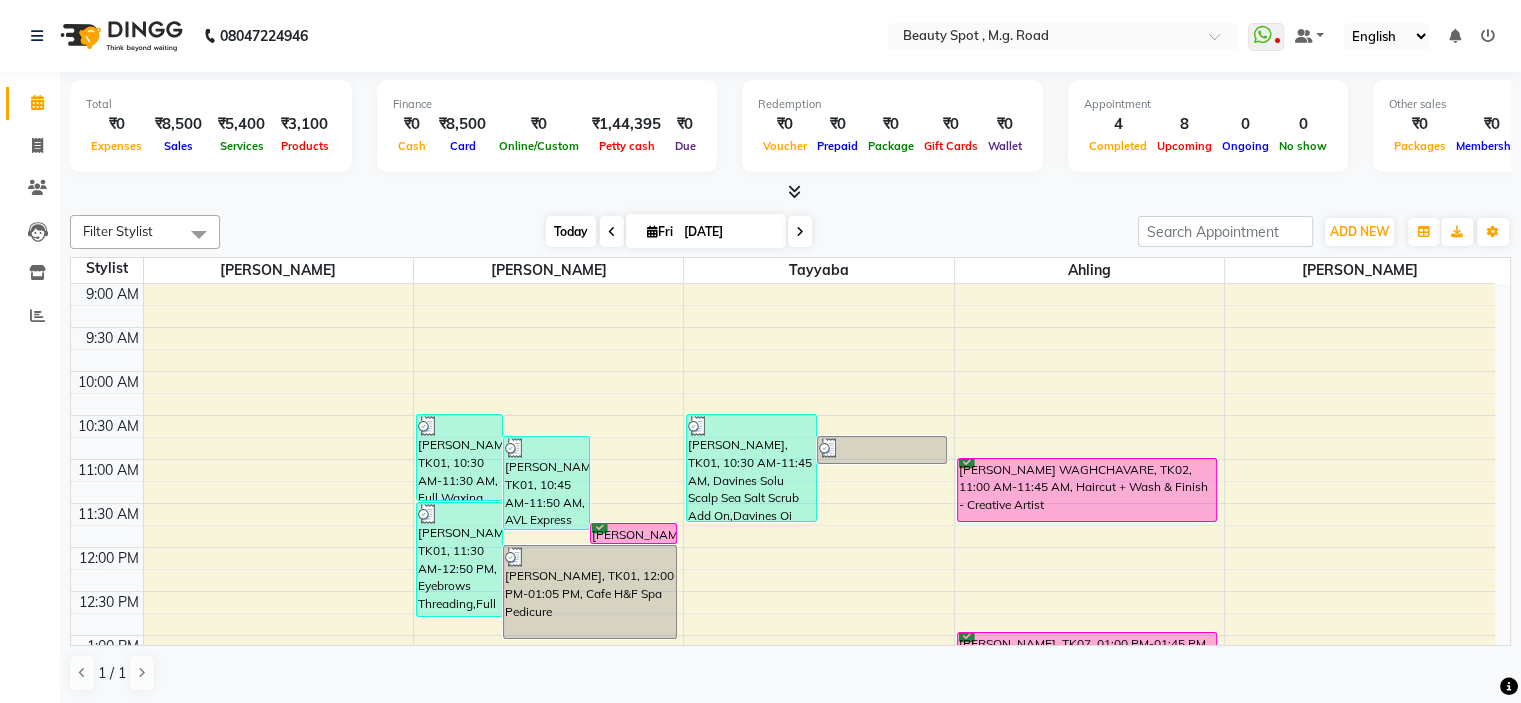 click on "Today" at bounding box center [571, 231] 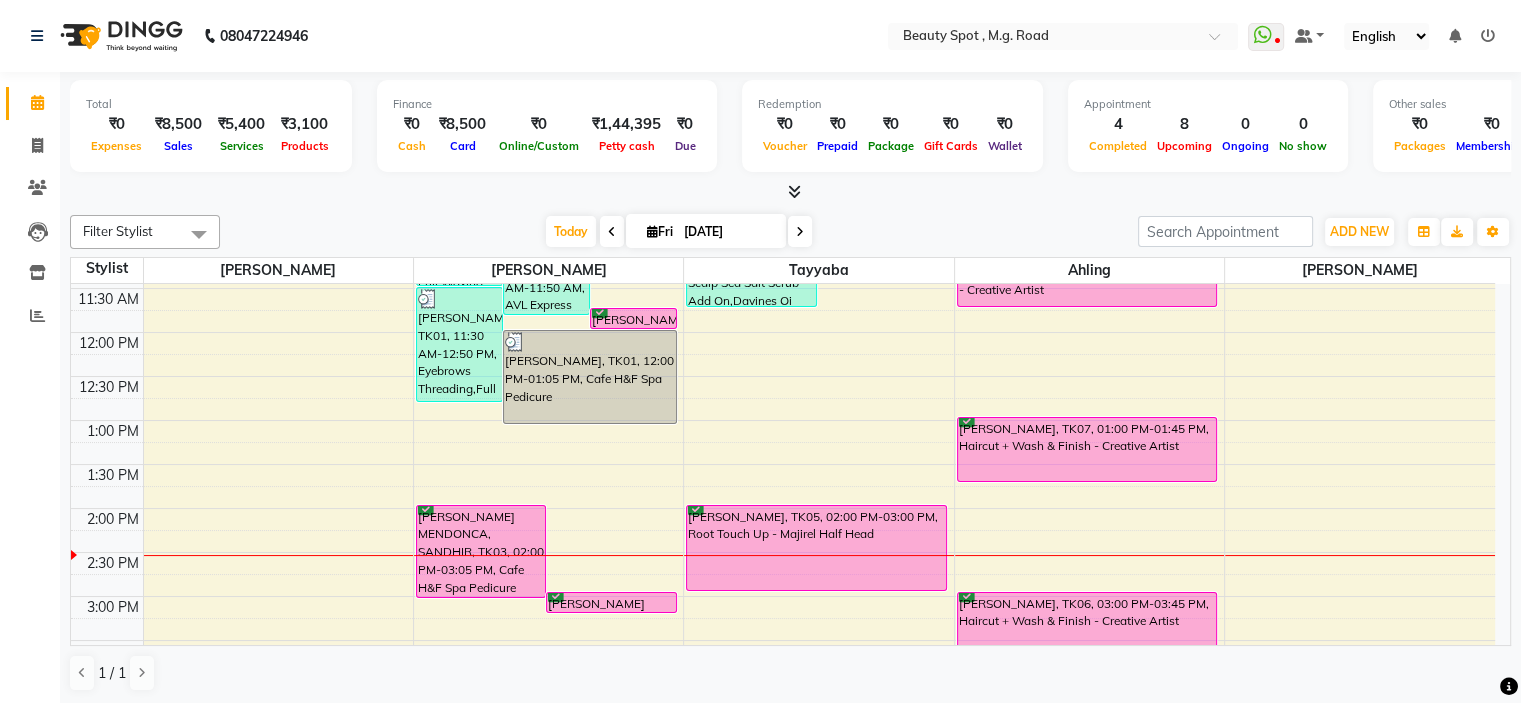scroll, scrollTop: 36, scrollLeft: 0, axis: vertical 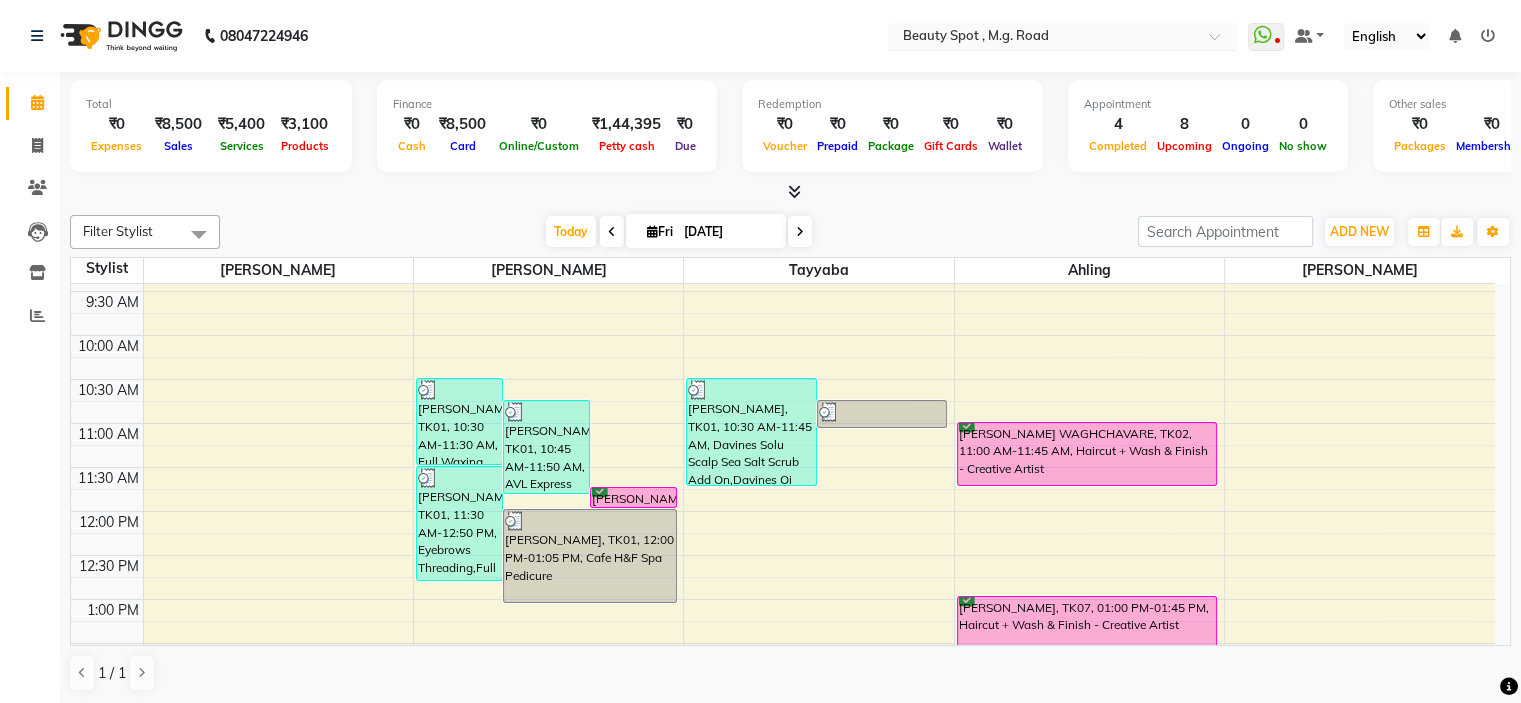 click at bounding box center (1043, 38) 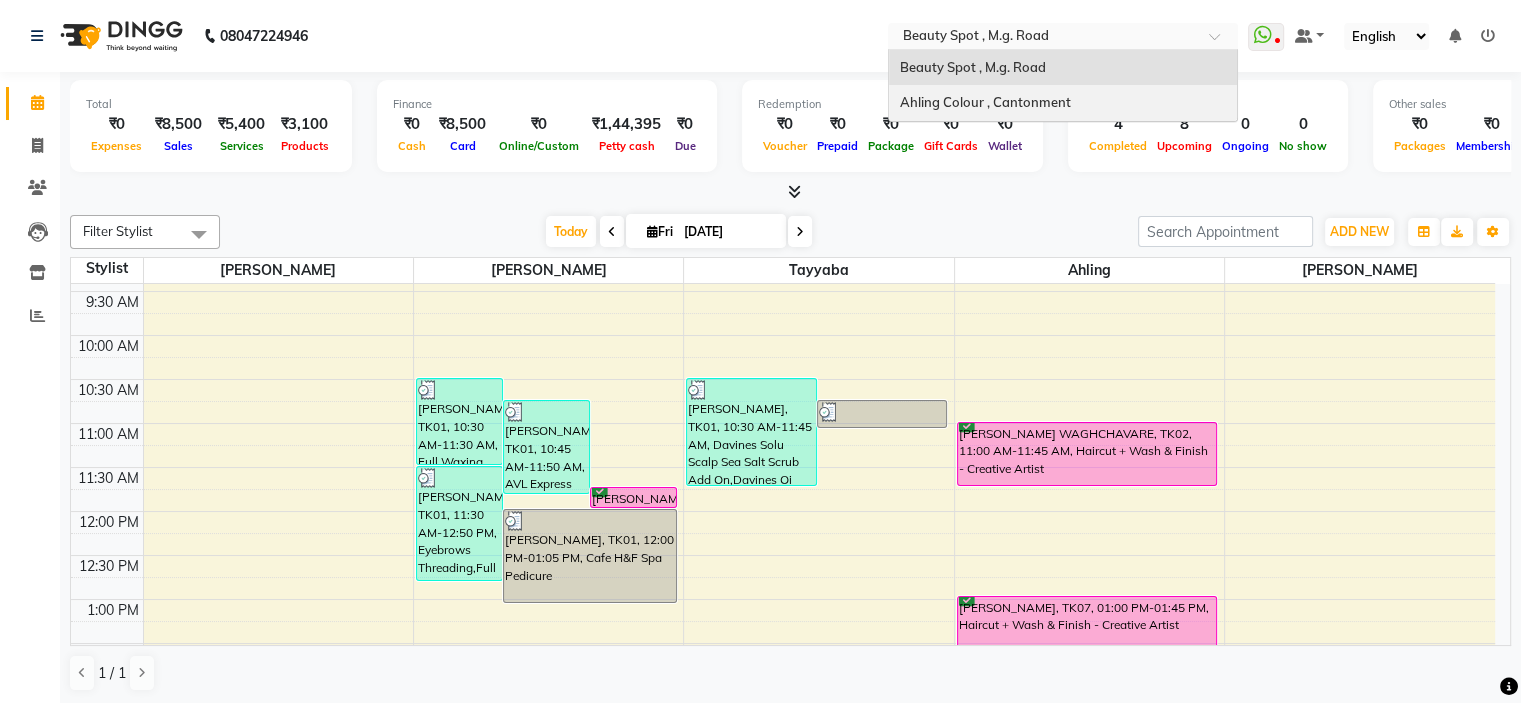 click on "Ahling Colour , Cantonment" at bounding box center (984, 102) 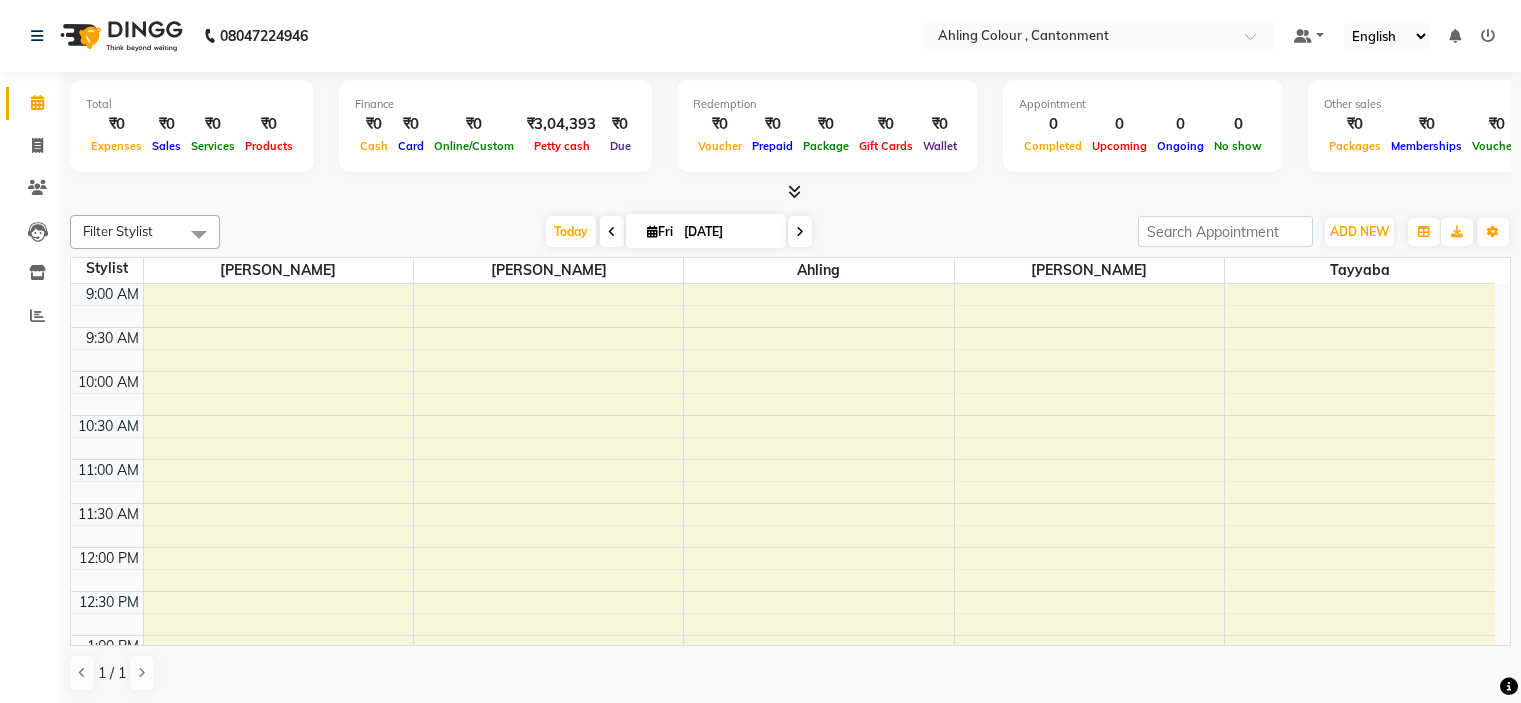 scroll, scrollTop: 0, scrollLeft: 0, axis: both 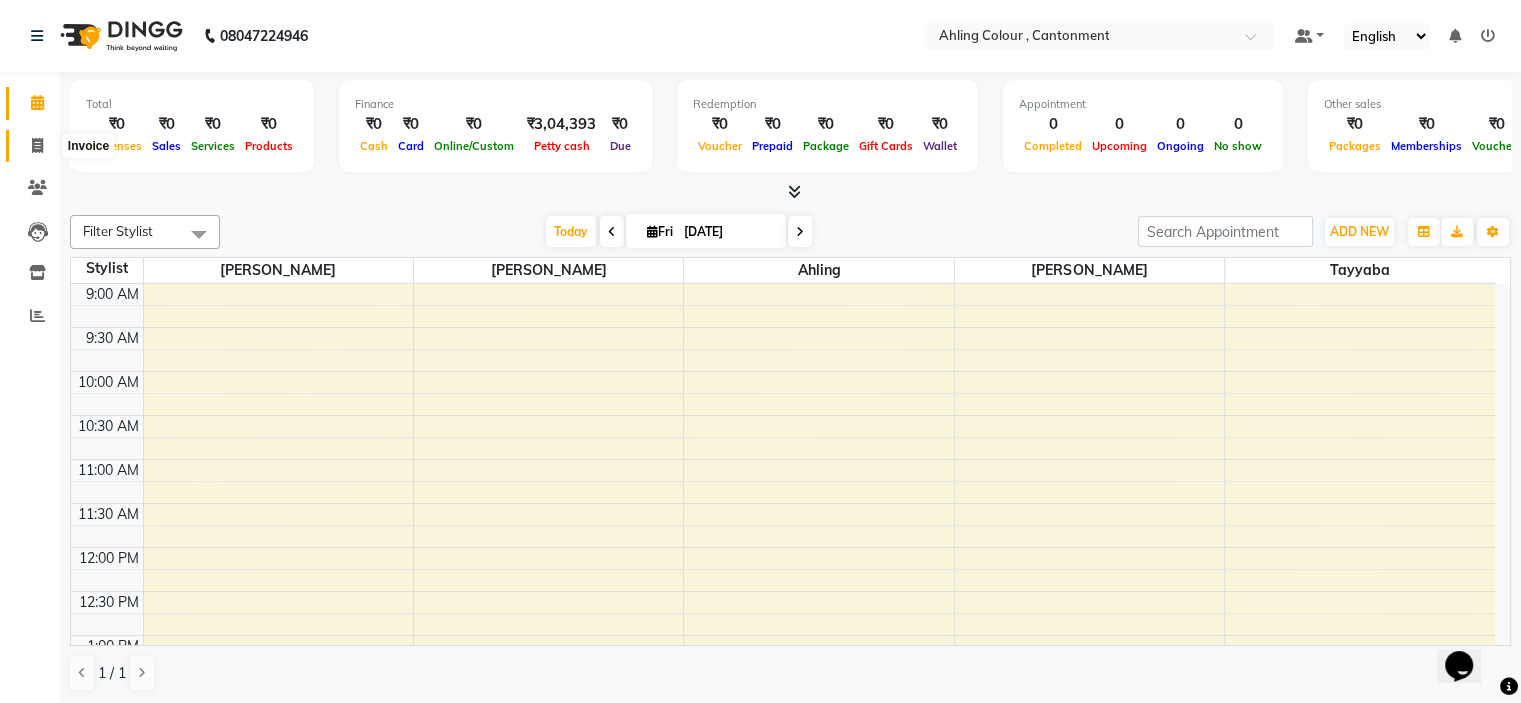 click 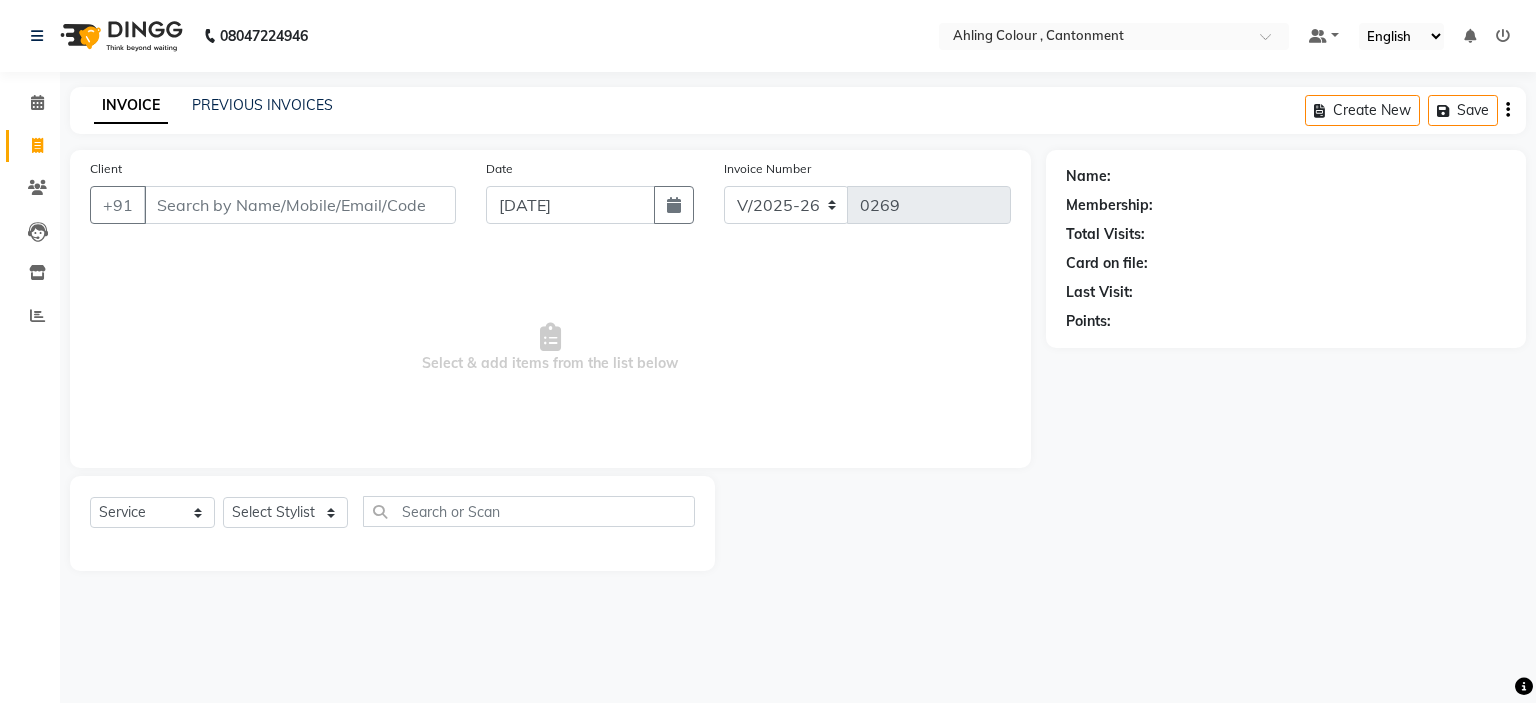click on "Client" at bounding box center (300, 205) 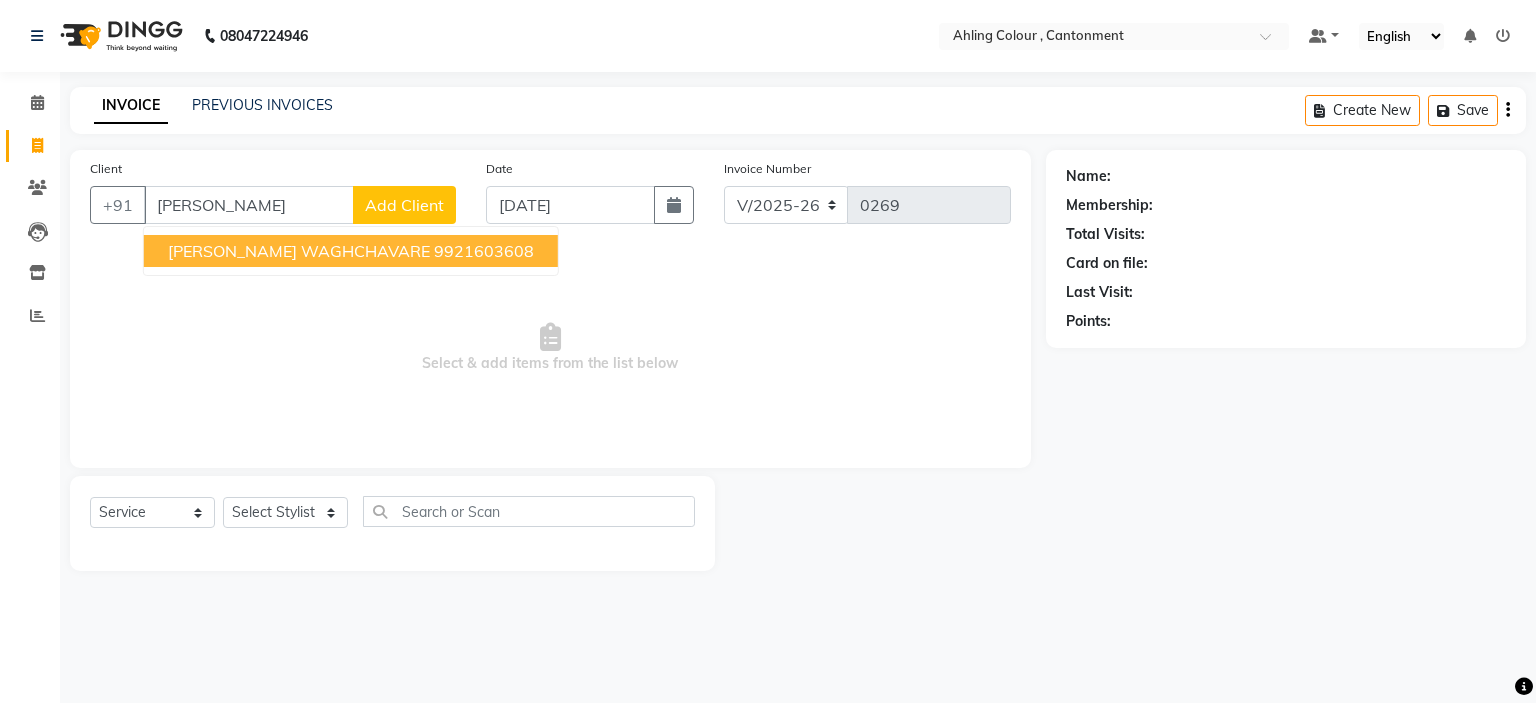 click on "[PERSON_NAME] WAGHCHAVARE" at bounding box center [299, 251] 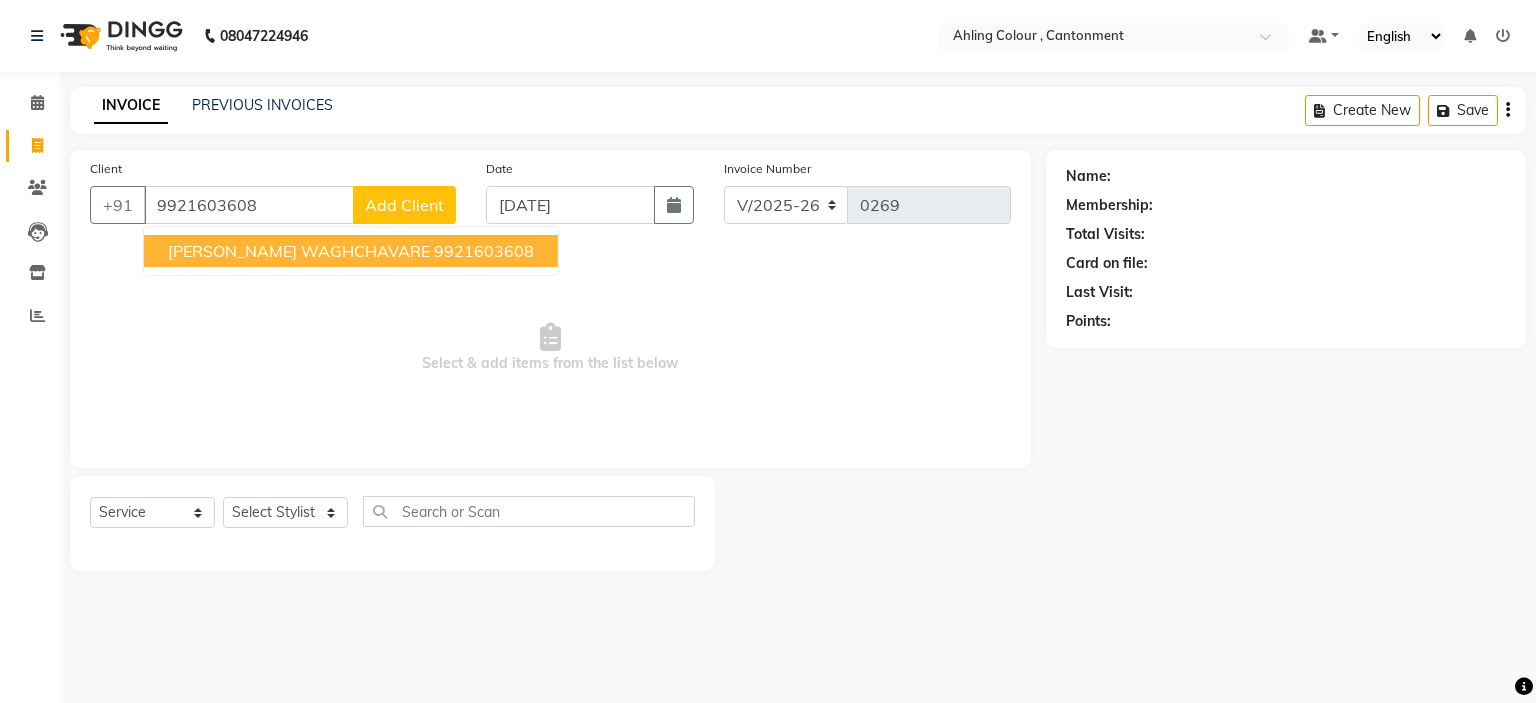 type on "9921603608" 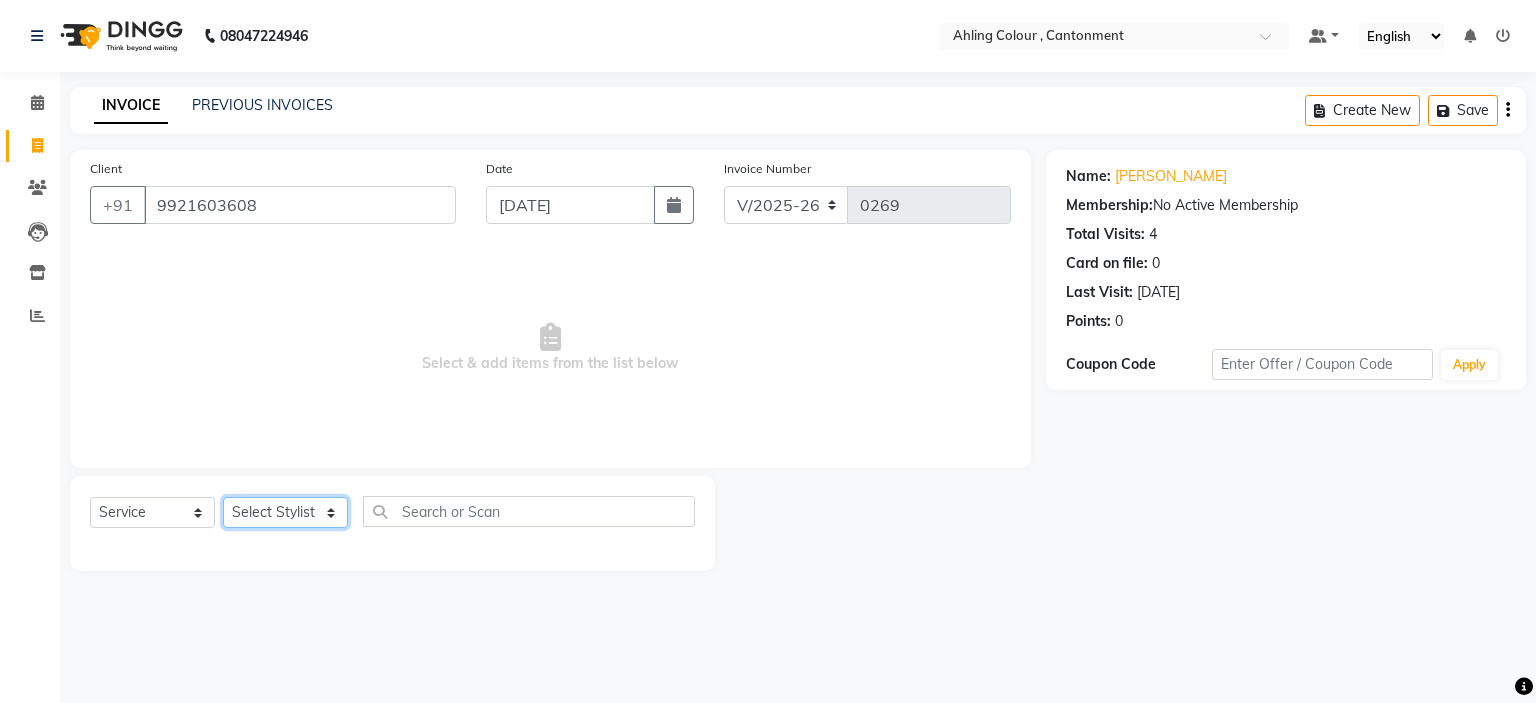 click on "Select Stylist [PERSON_NAME] [PERSON_NAME] [PERSON_NAME]" 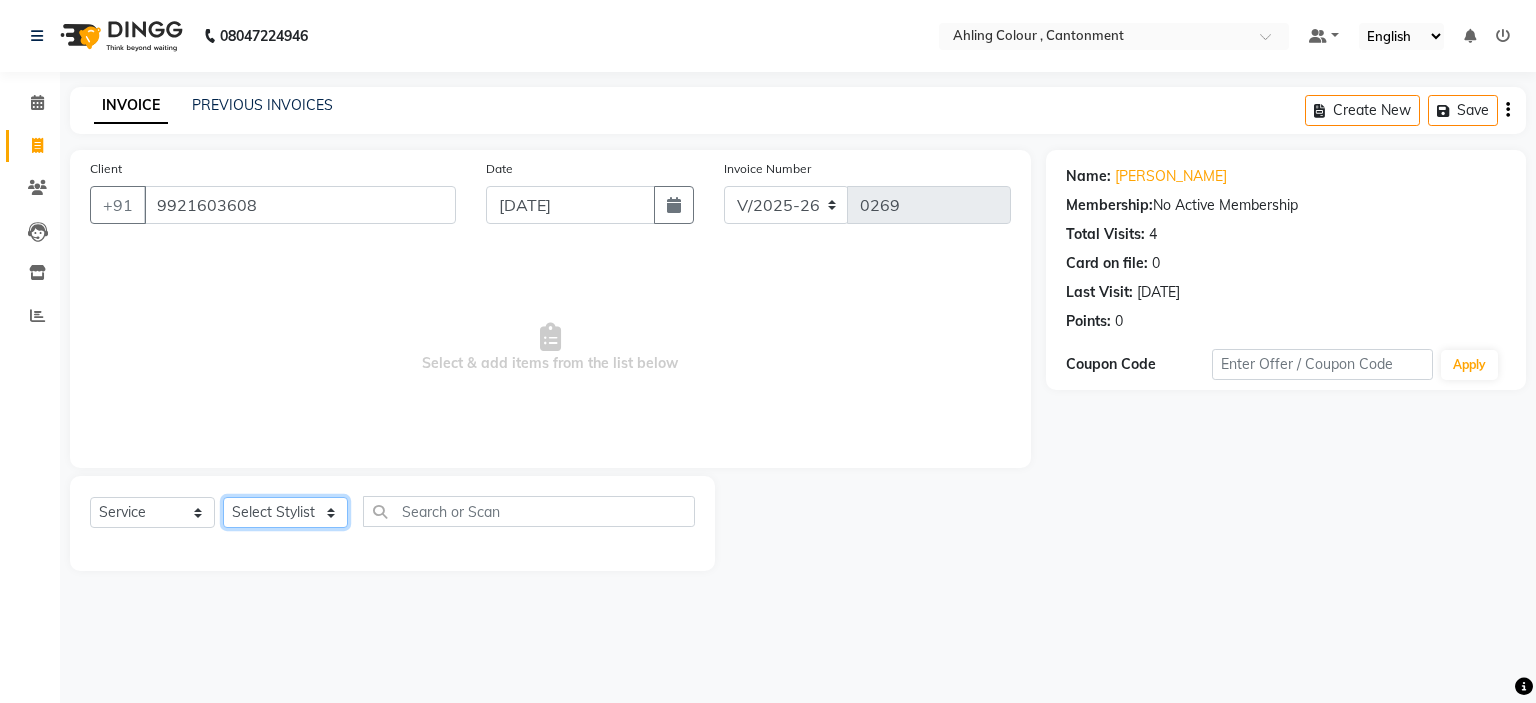 select on "72146" 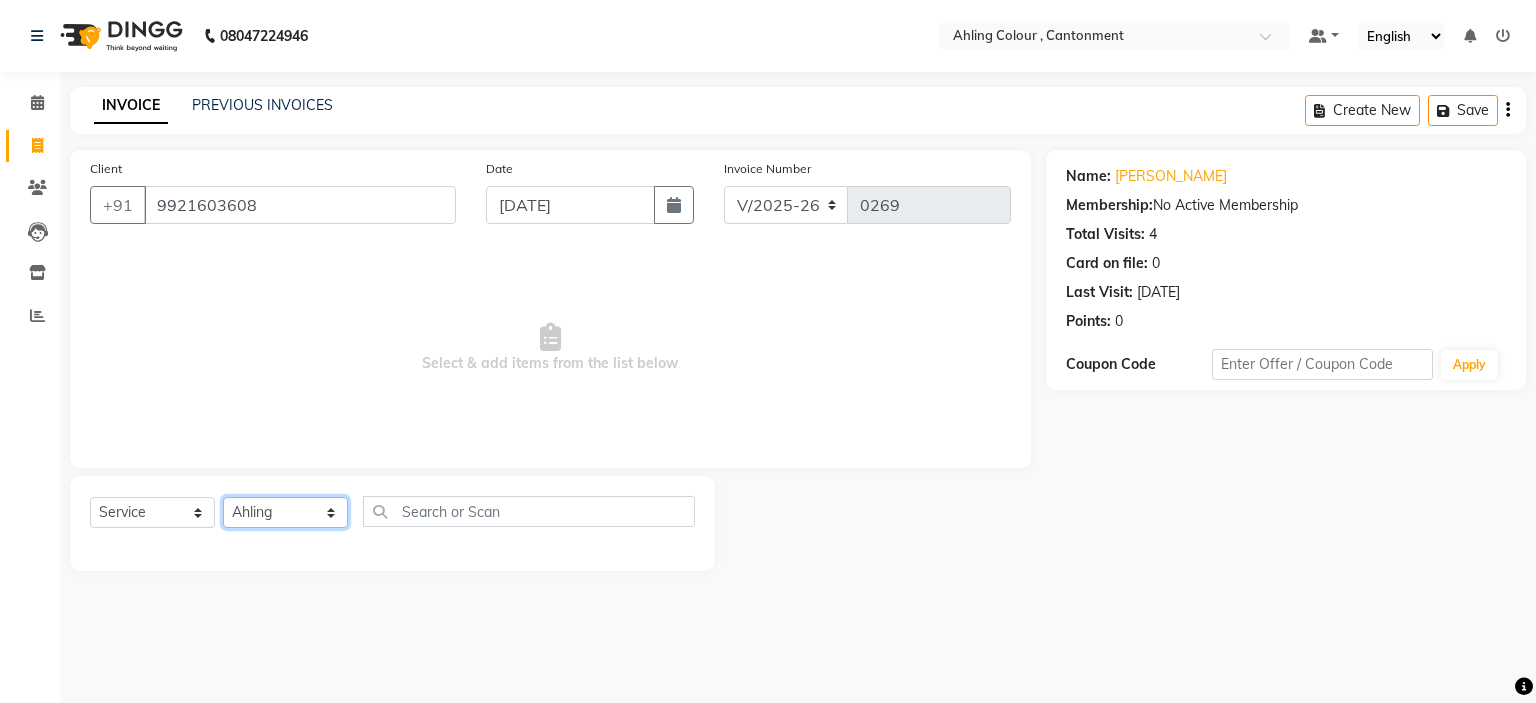 click on "Select Stylist [PERSON_NAME] [PERSON_NAME] [PERSON_NAME]" 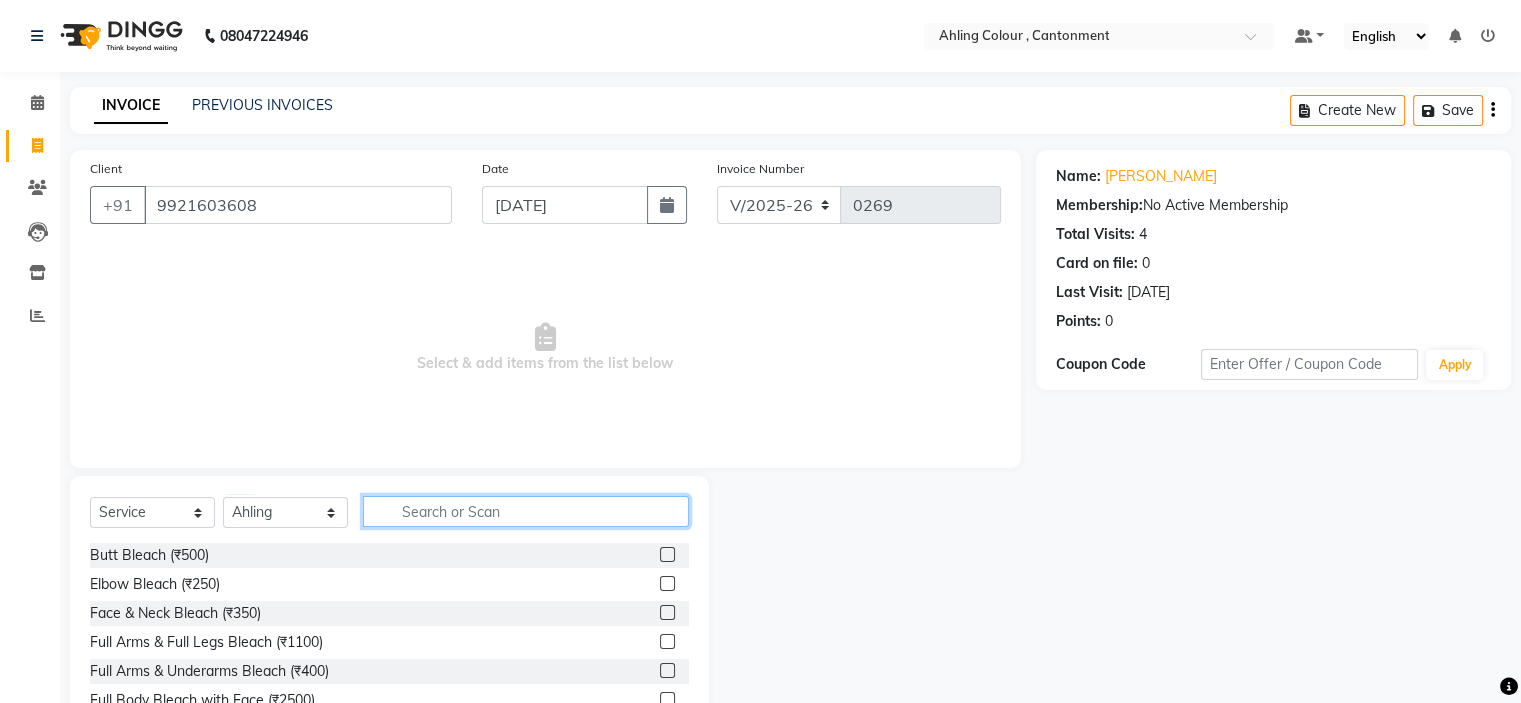 click 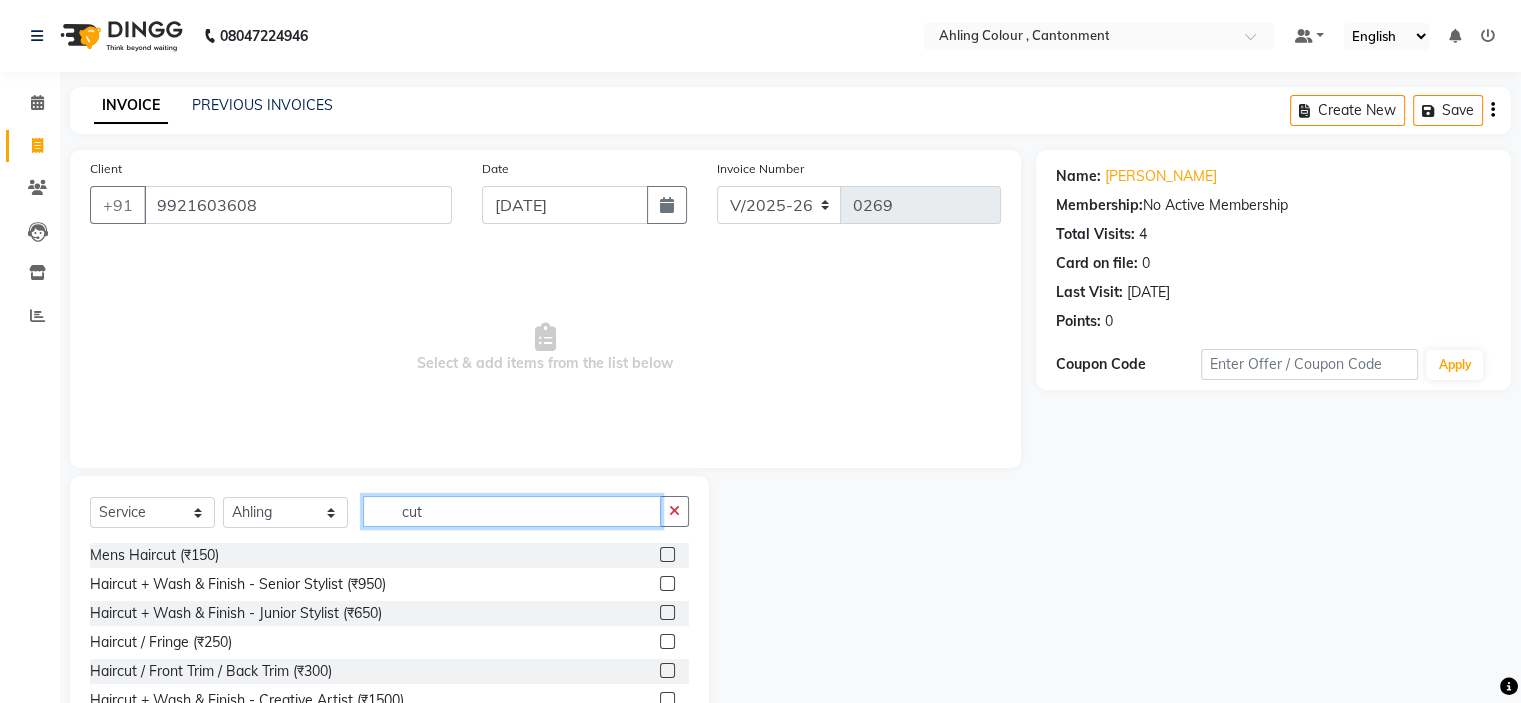 scroll, scrollTop: 60, scrollLeft: 0, axis: vertical 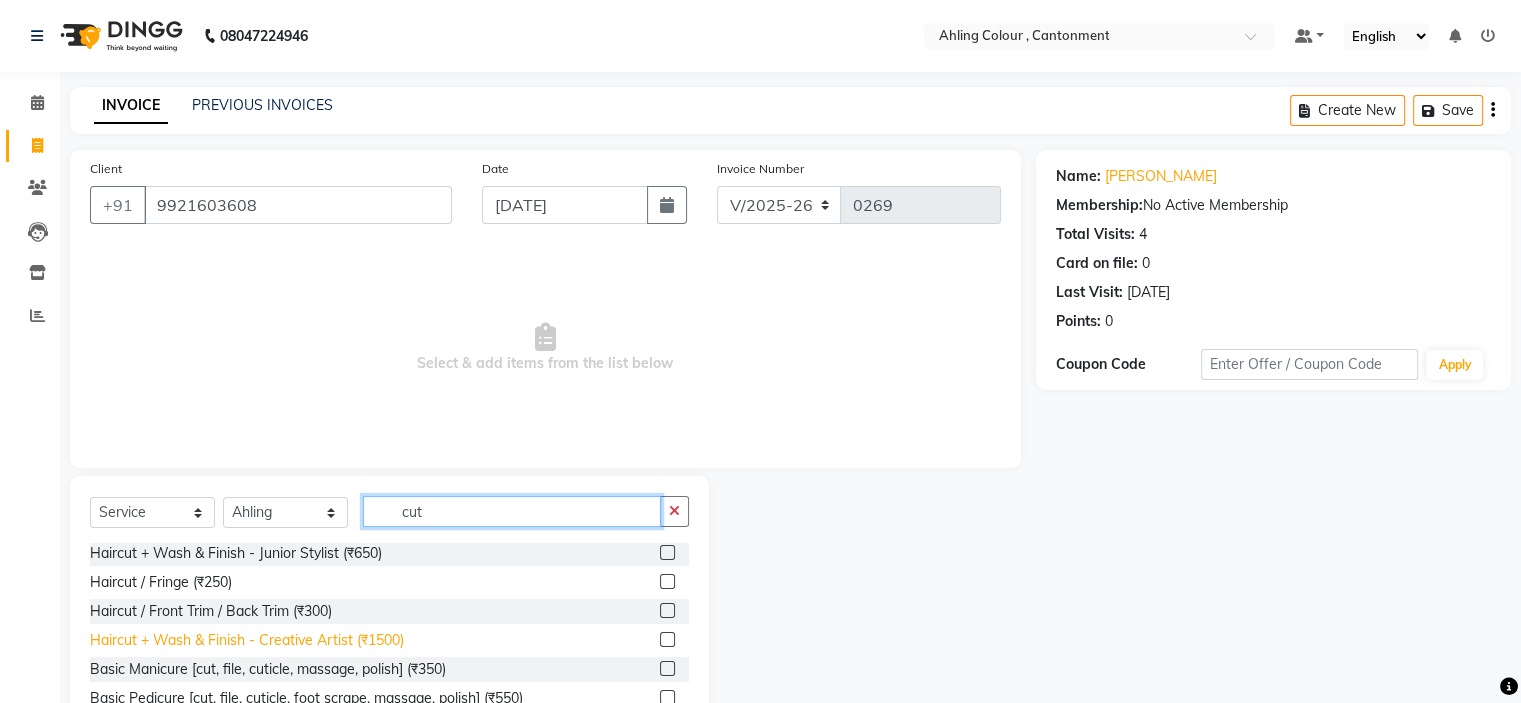 type on "cut" 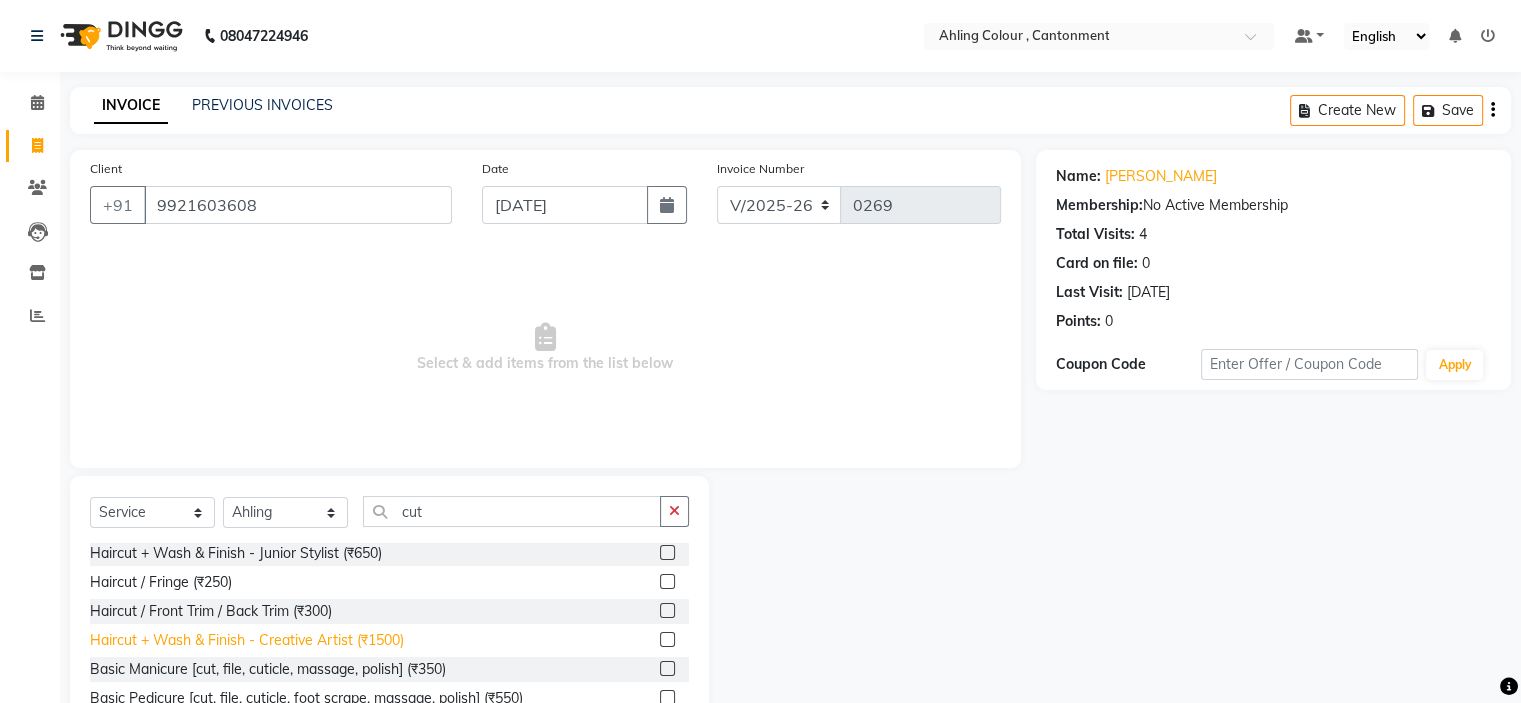 click on "Haircut + Wash & Finish - Creative Artist (₹1500)" 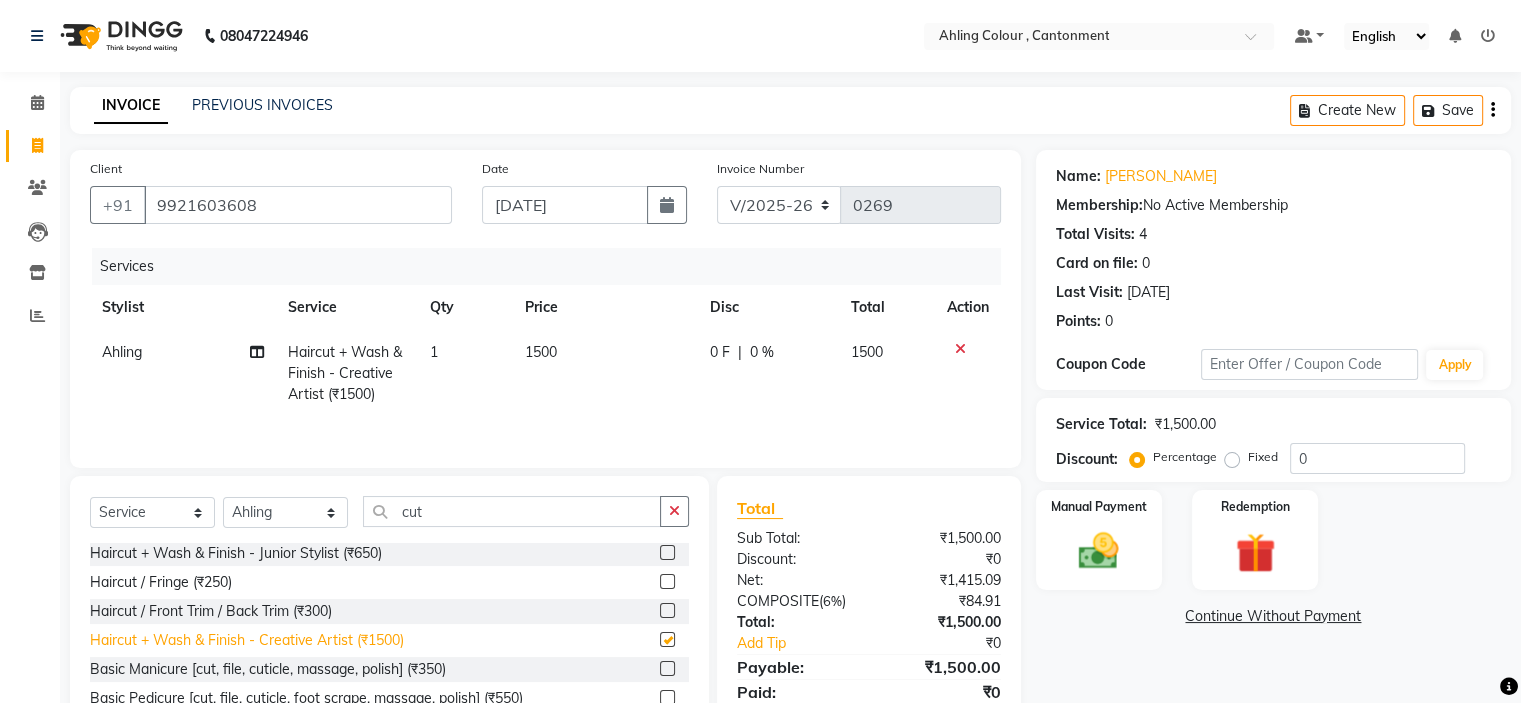 checkbox on "false" 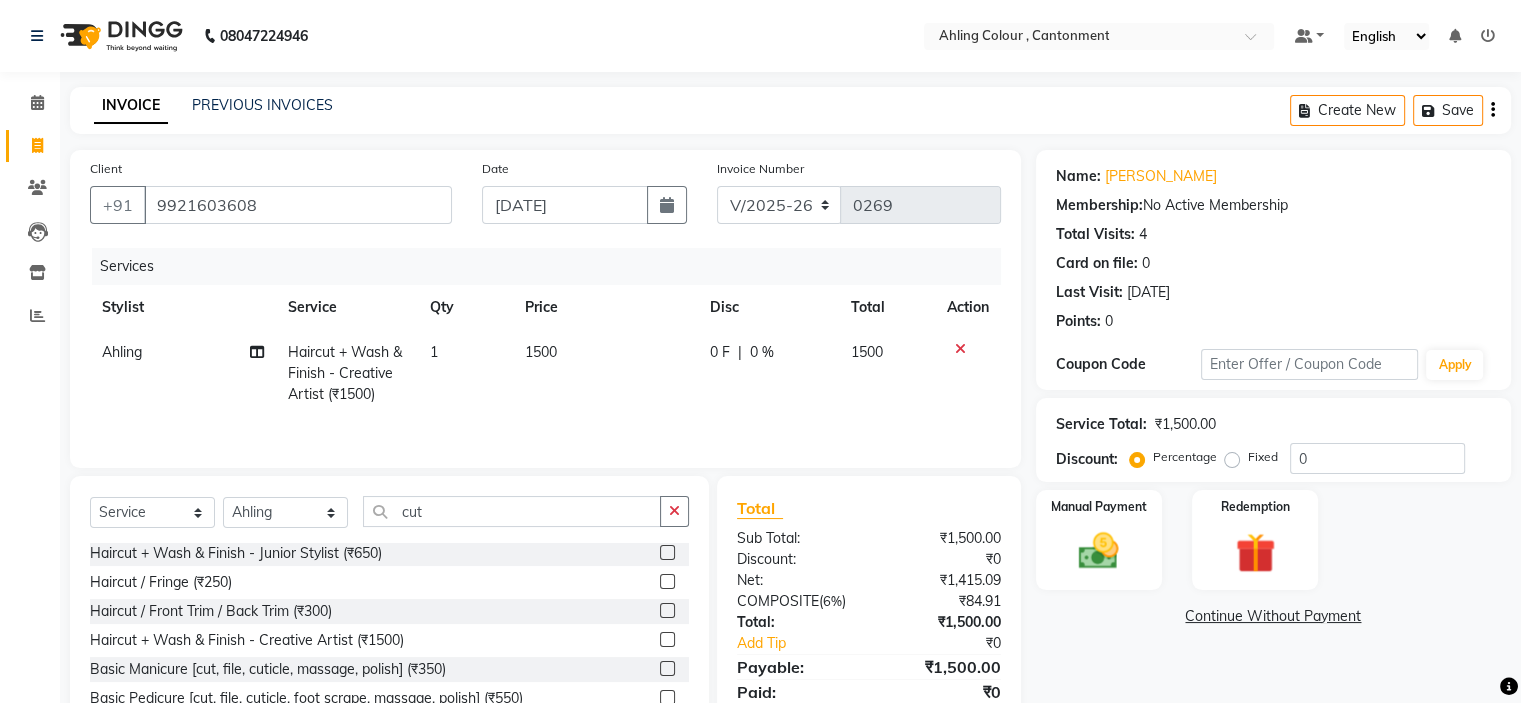 click on "1500" 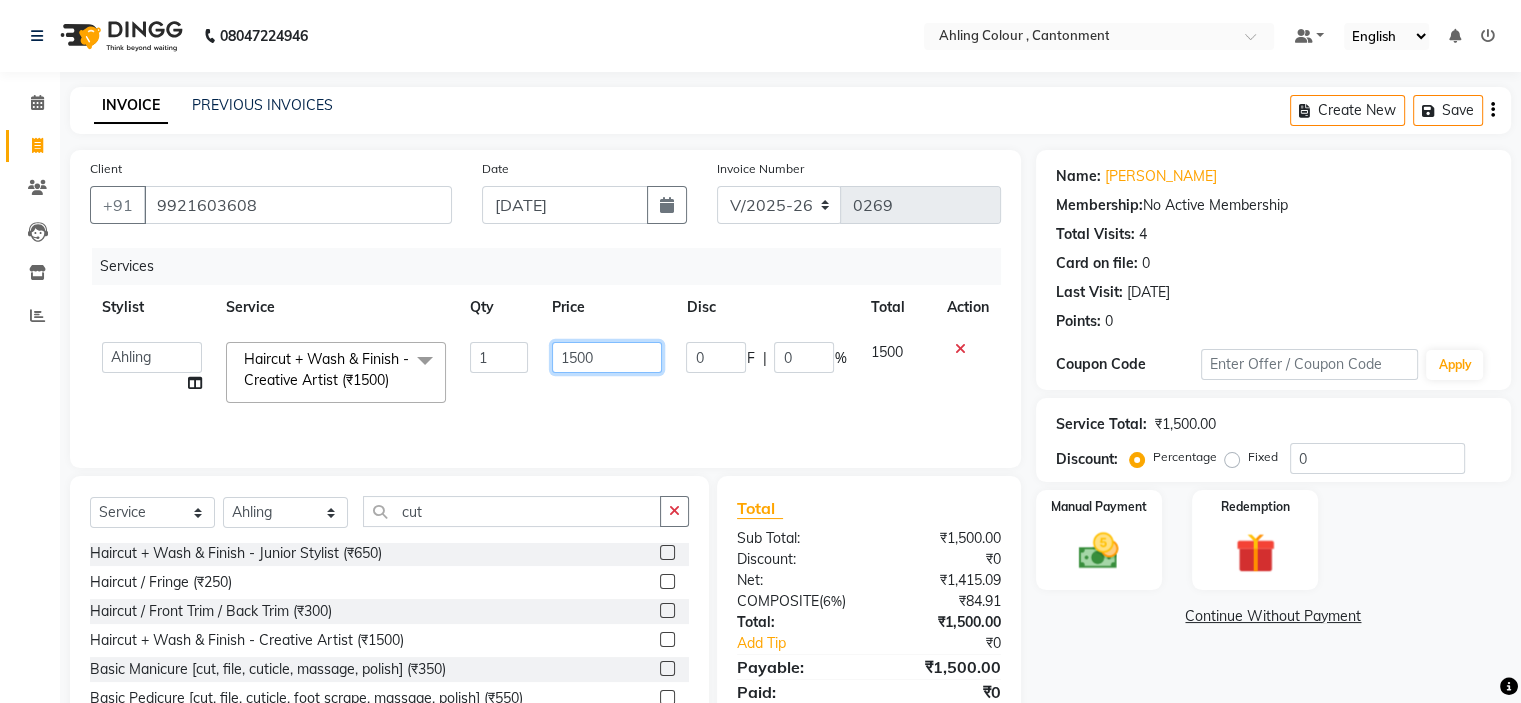 click on "1500" 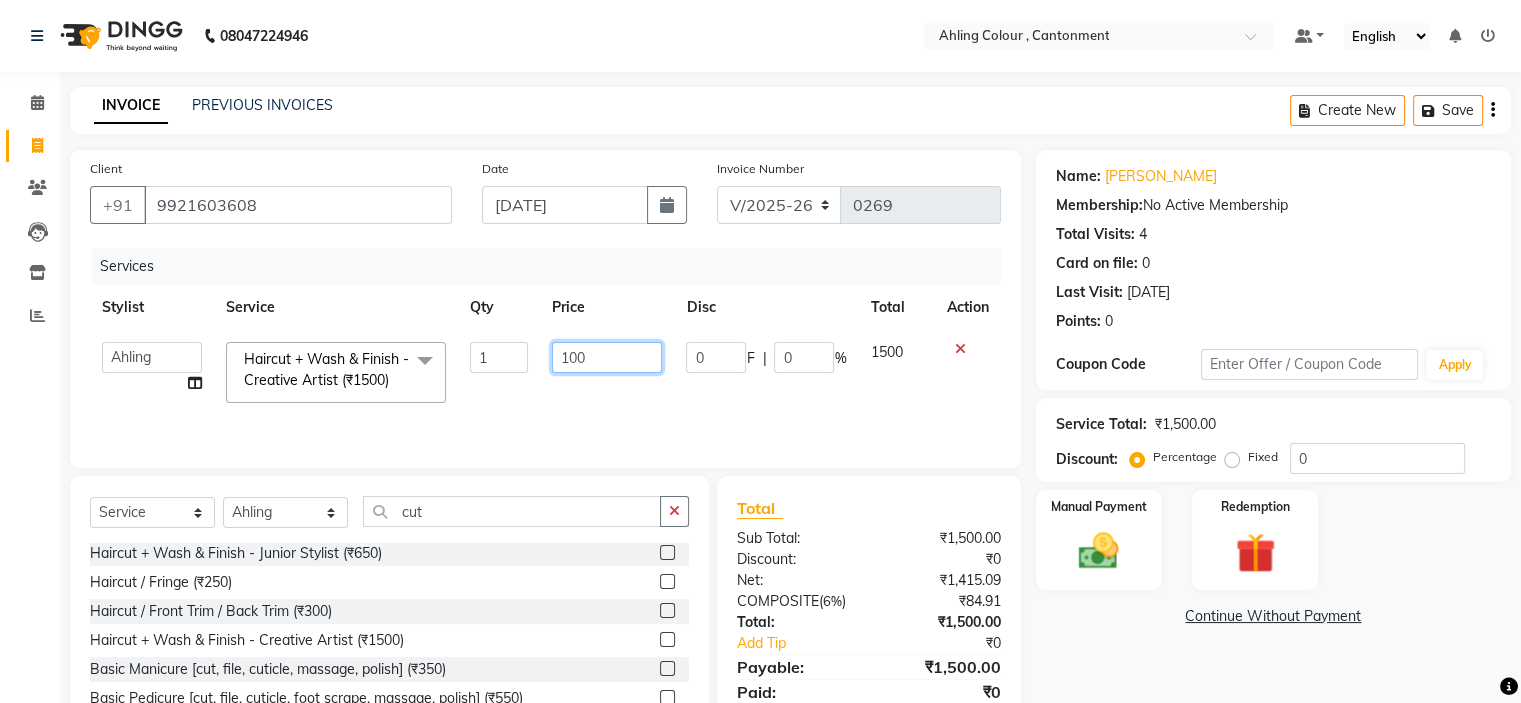 type on "1800" 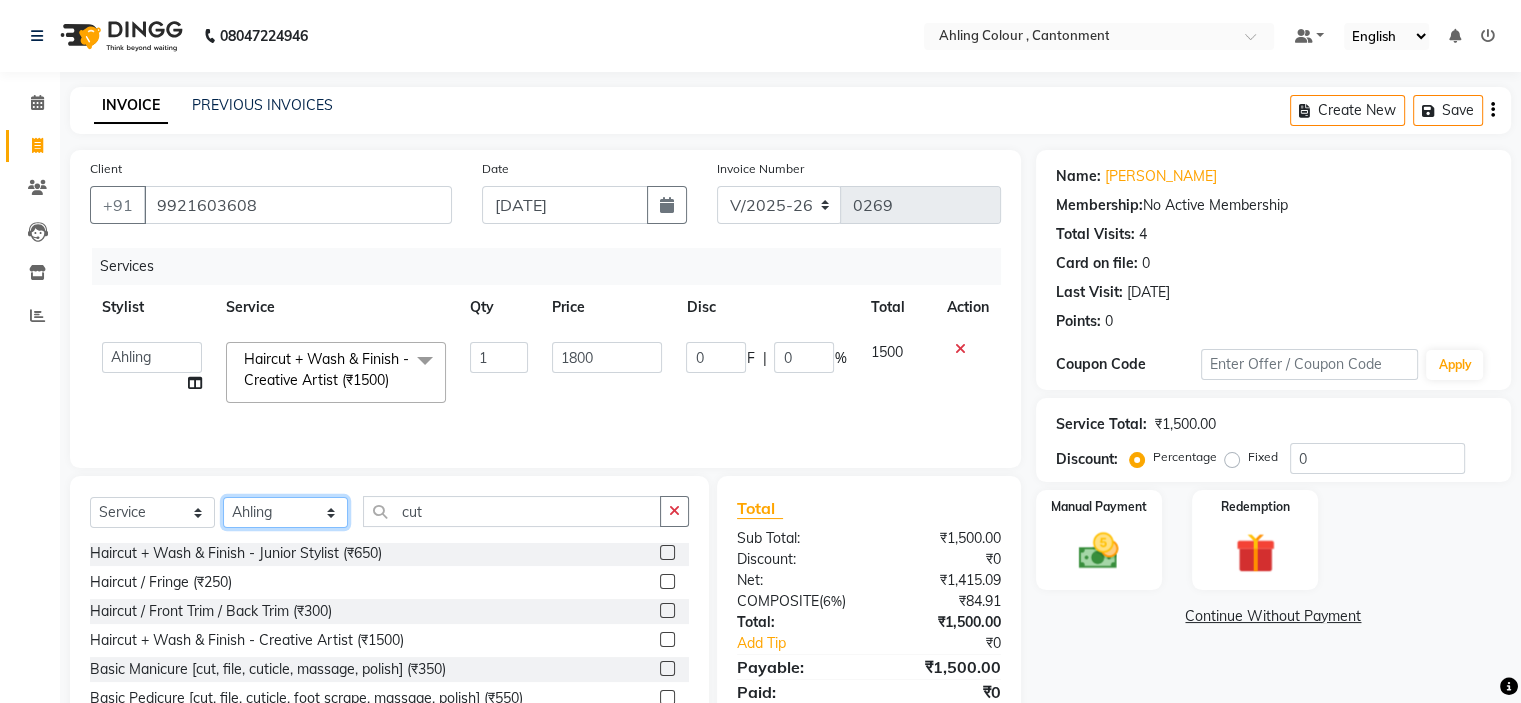click on "Select Stylist [PERSON_NAME] [PERSON_NAME] [PERSON_NAME]" 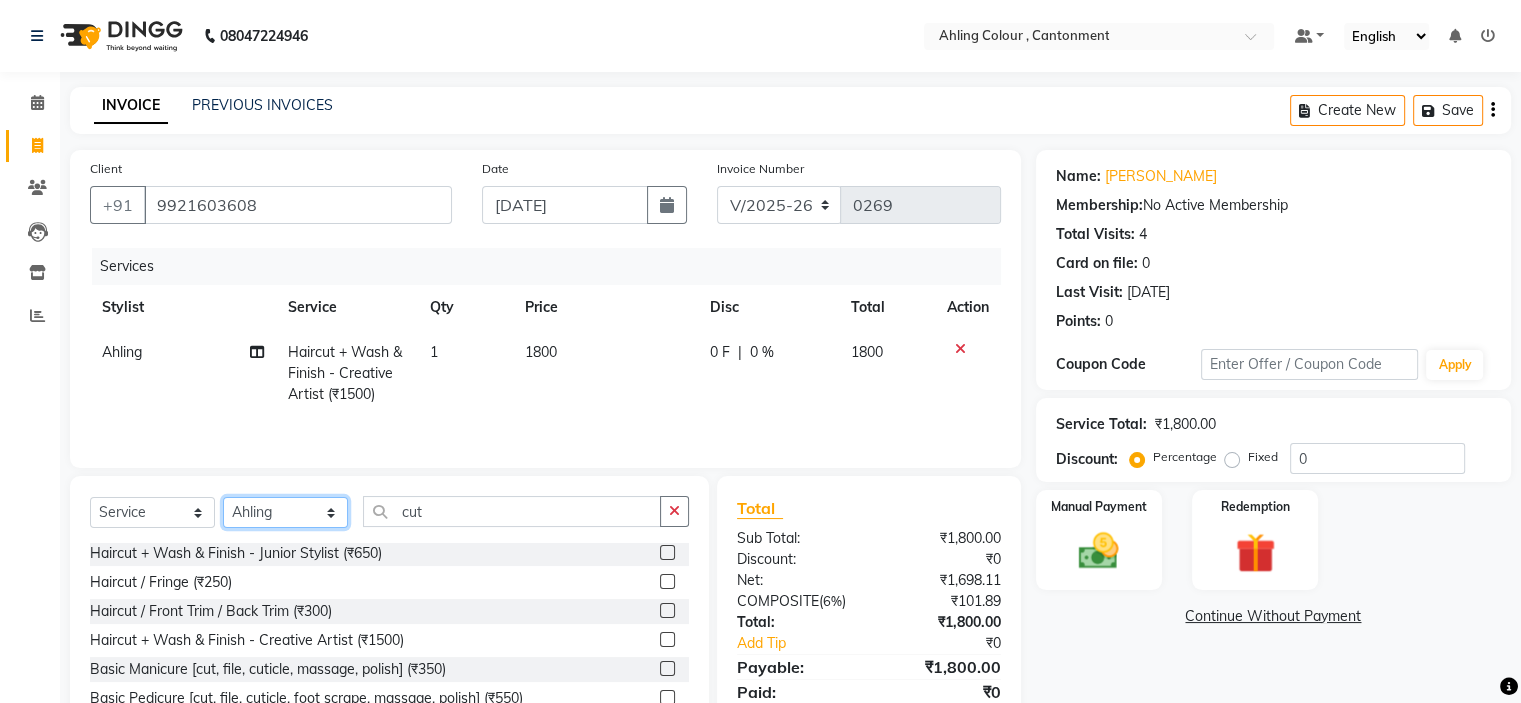 select on "72145" 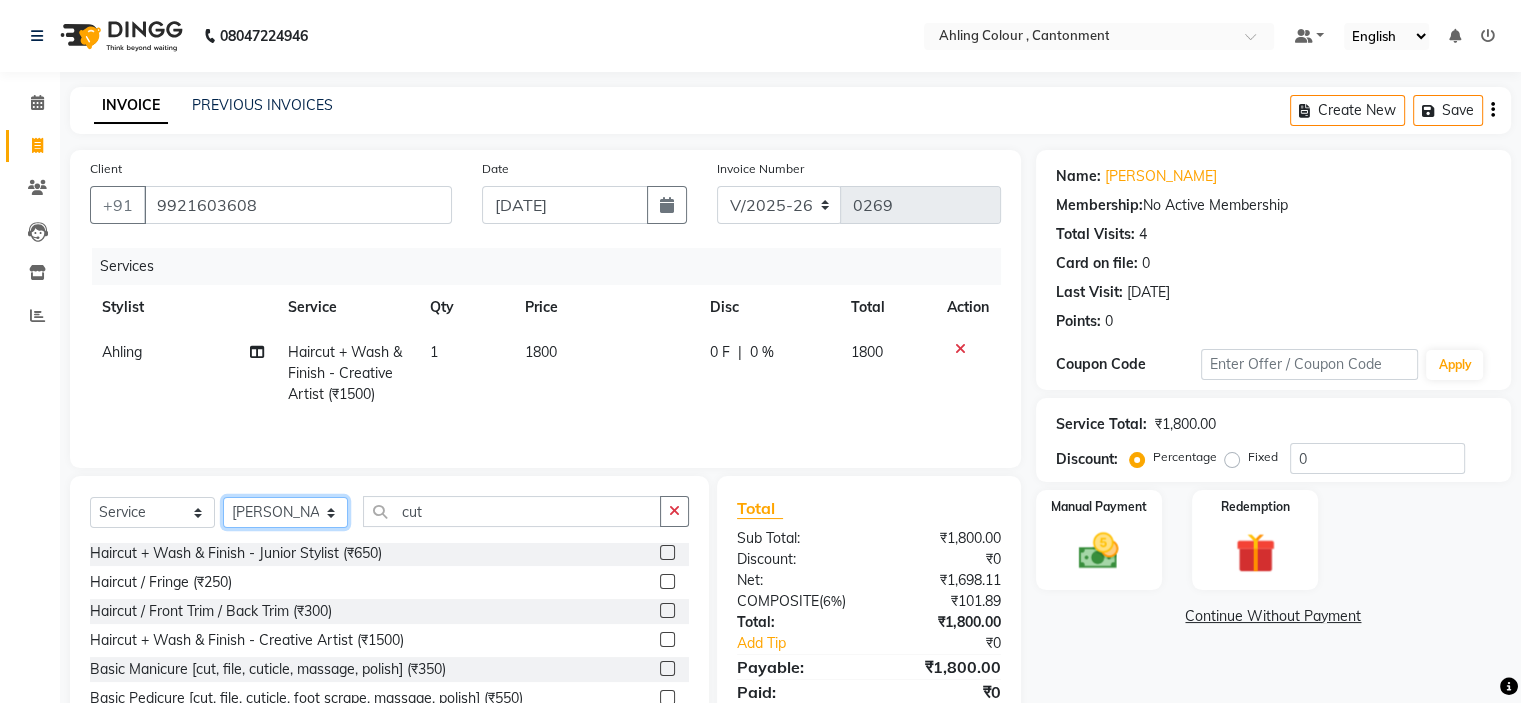 click on "Select Stylist [PERSON_NAME] [PERSON_NAME] [PERSON_NAME]" 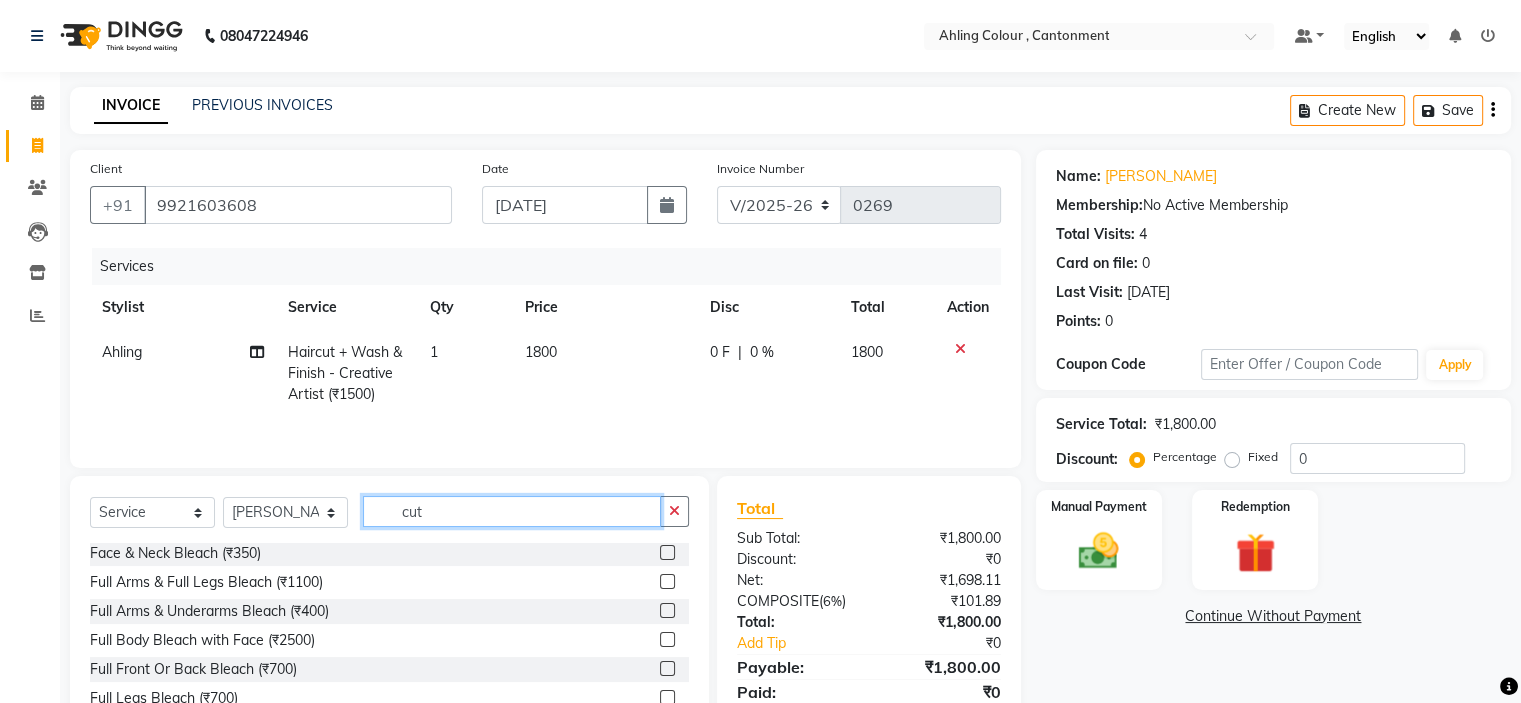 click on "cut" 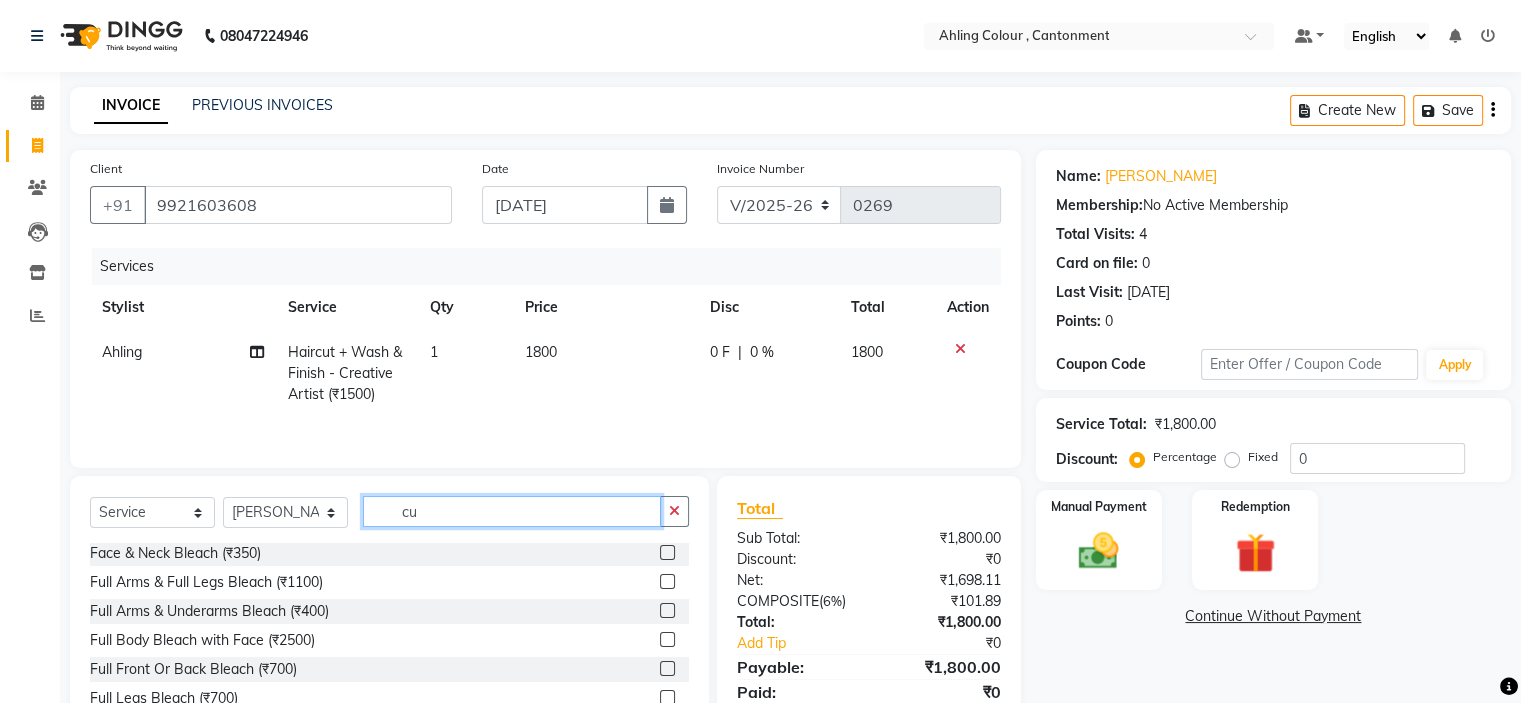 type on "c" 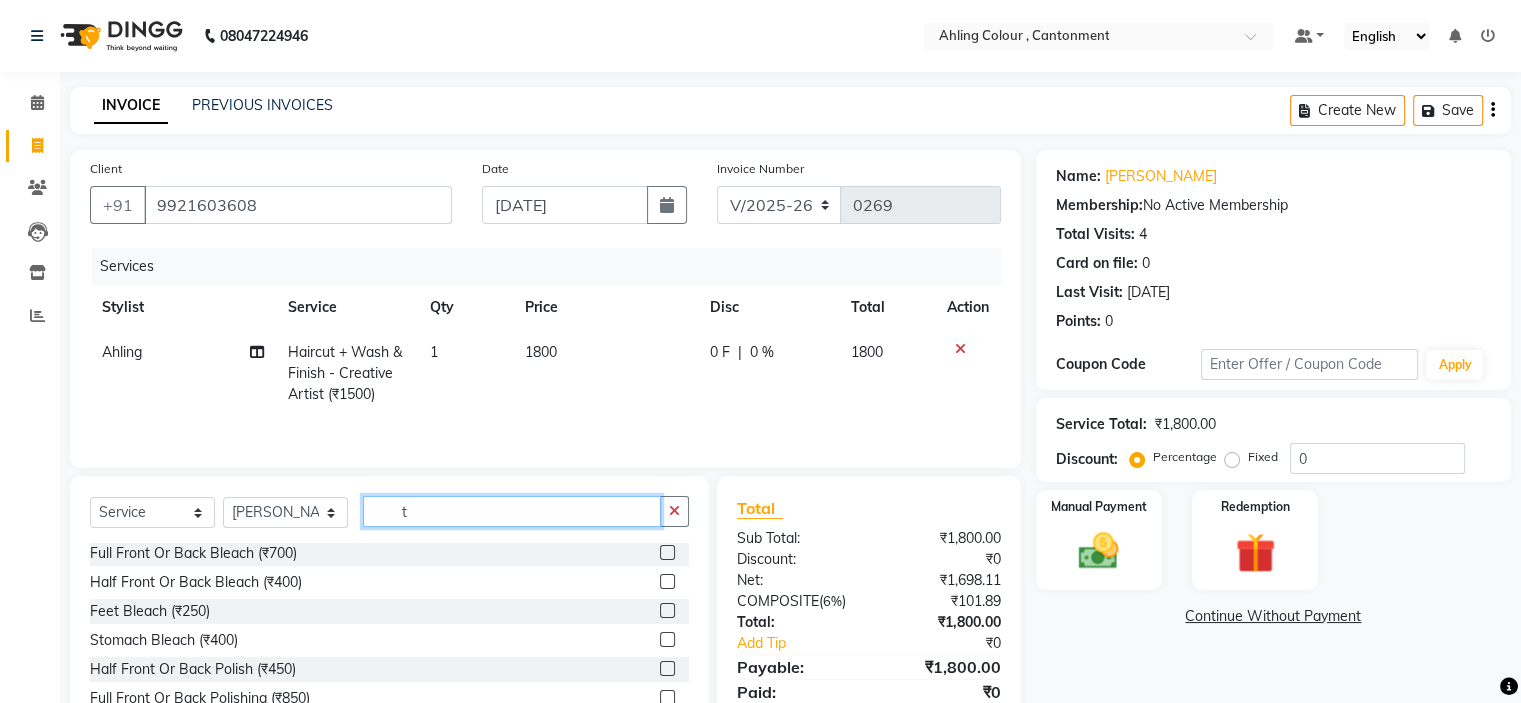 scroll, scrollTop: 0, scrollLeft: 0, axis: both 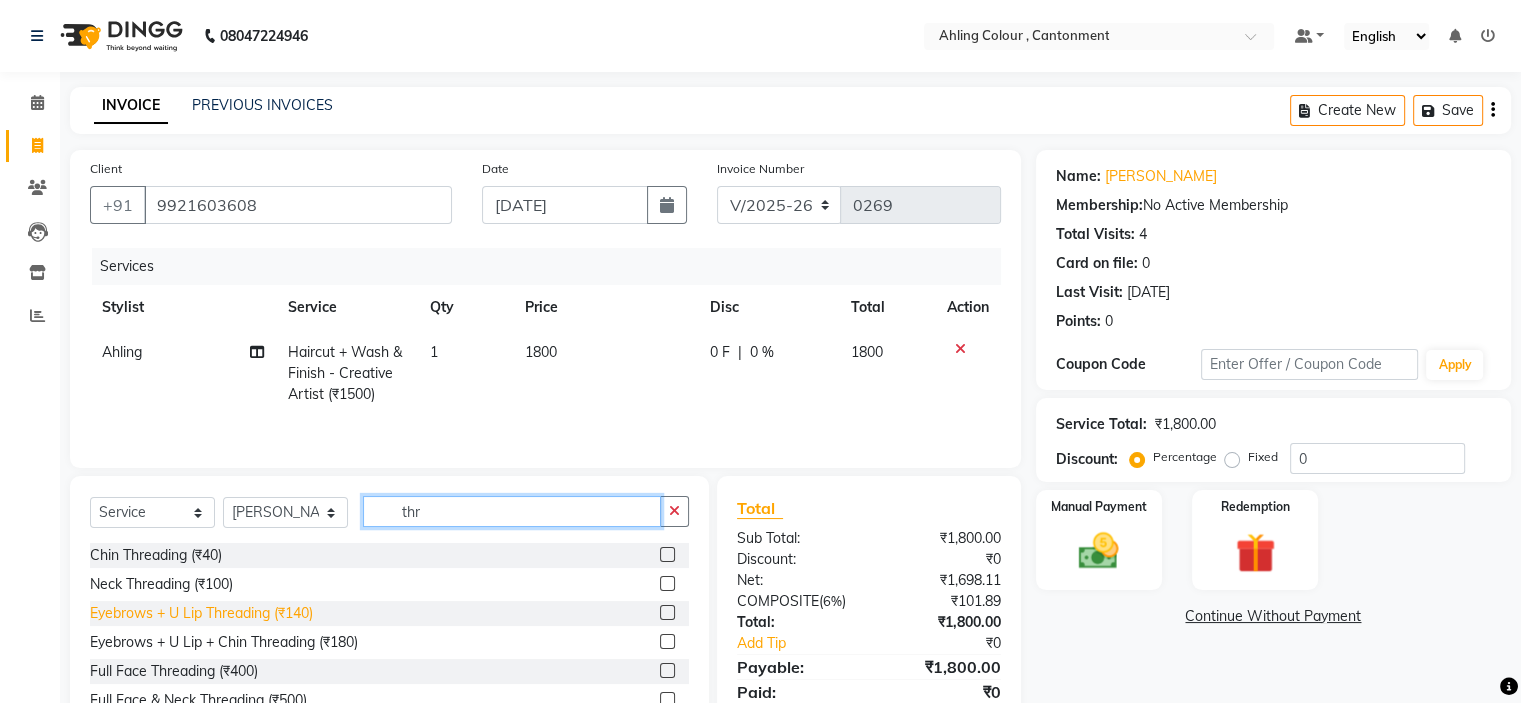 type on "thr" 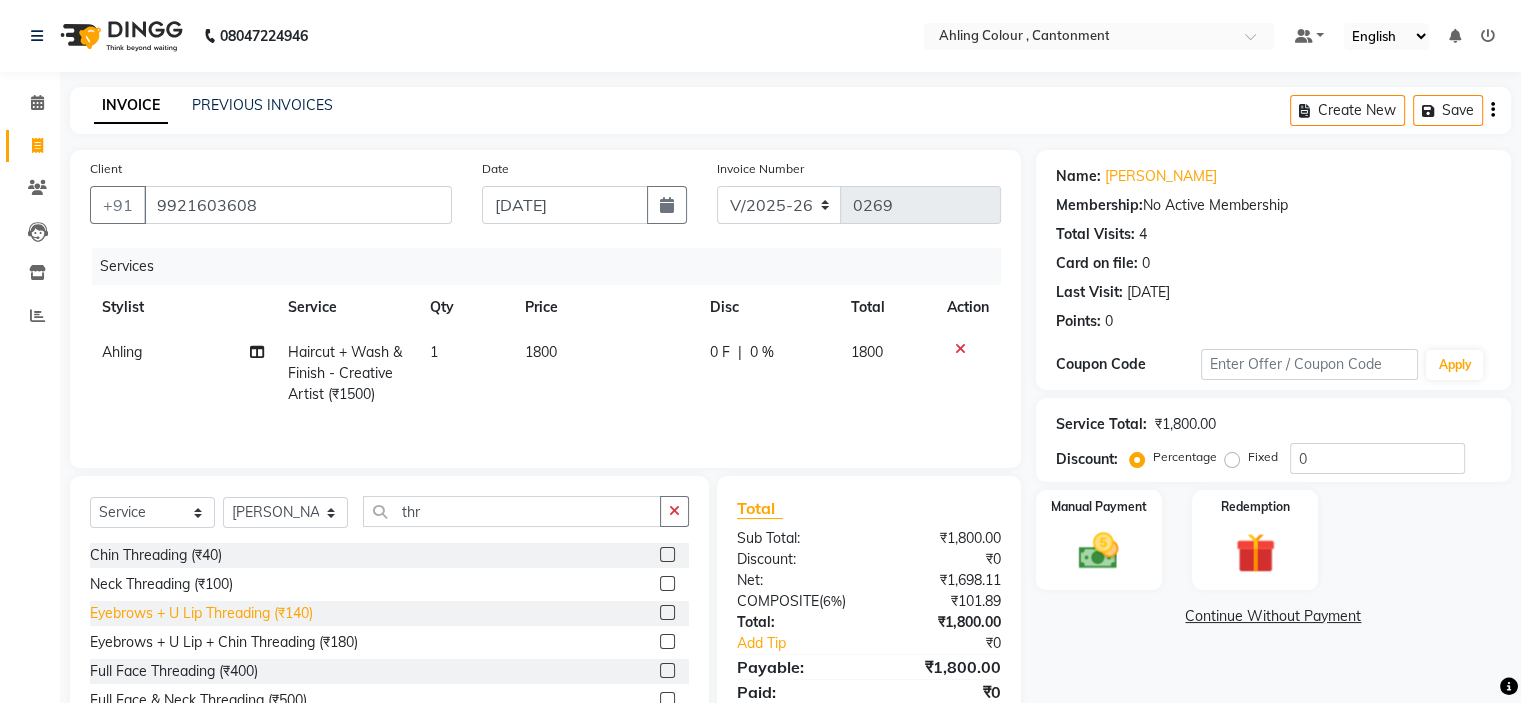 click on "Eyebrows + U Lip Threading (₹140)" 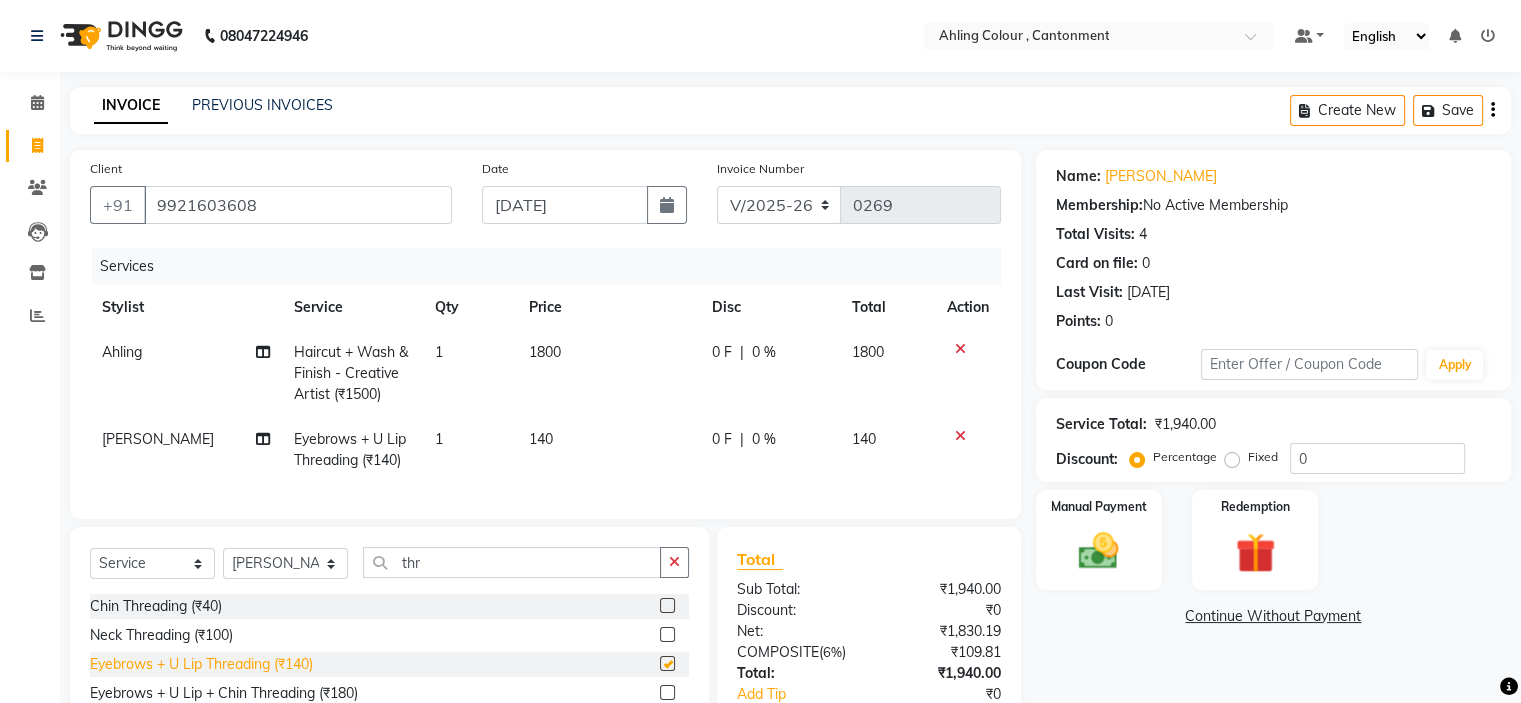 checkbox on "false" 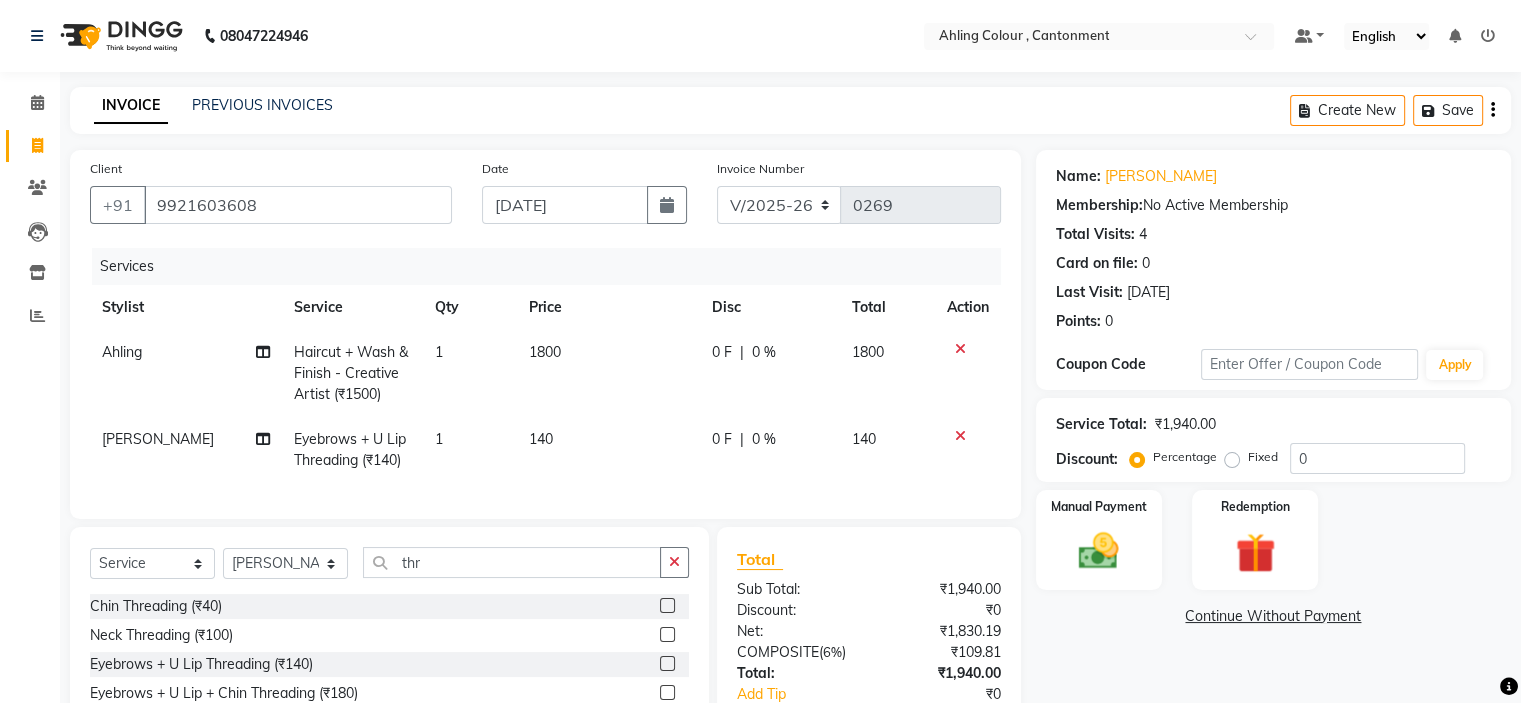 scroll, scrollTop: 164, scrollLeft: 0, axis: vertical 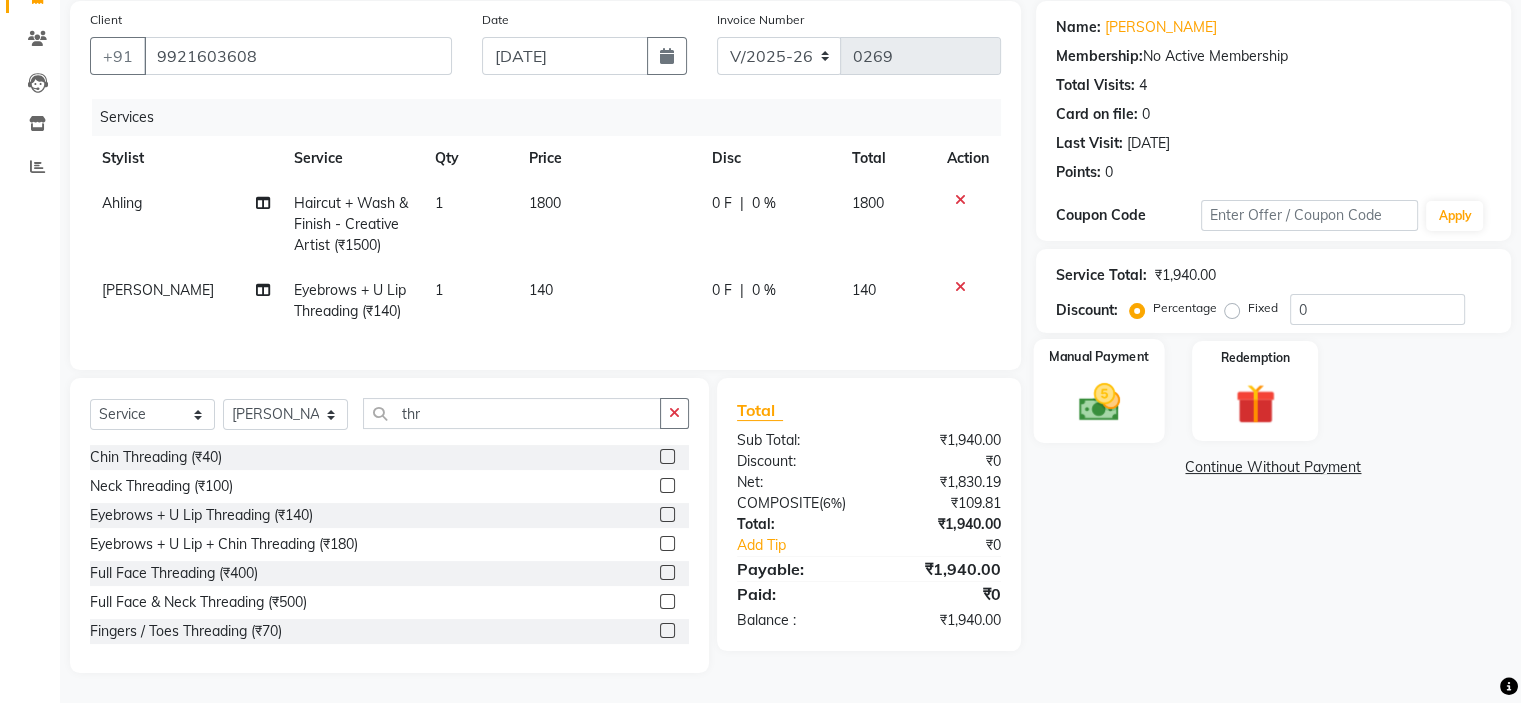 click 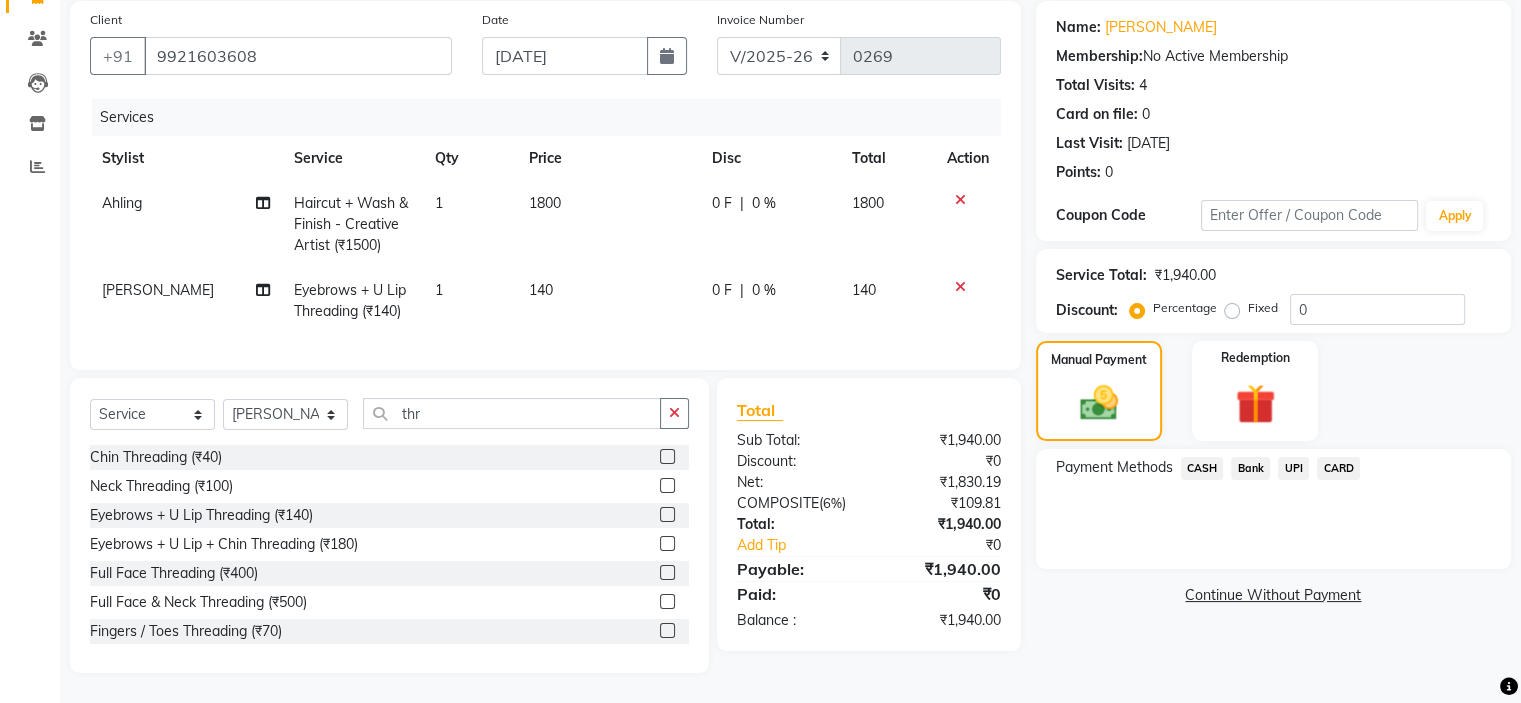 click on "UPI" 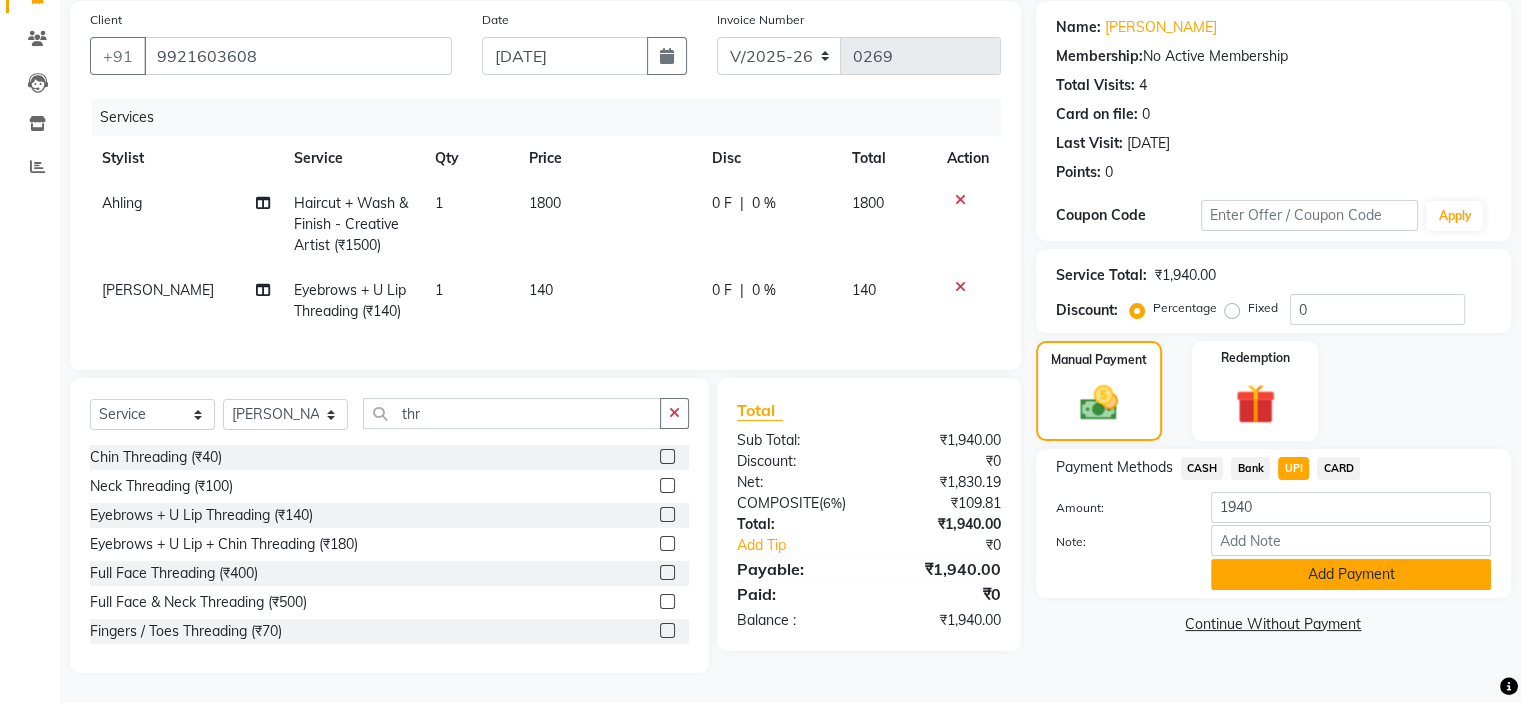 click on "Add Payment" 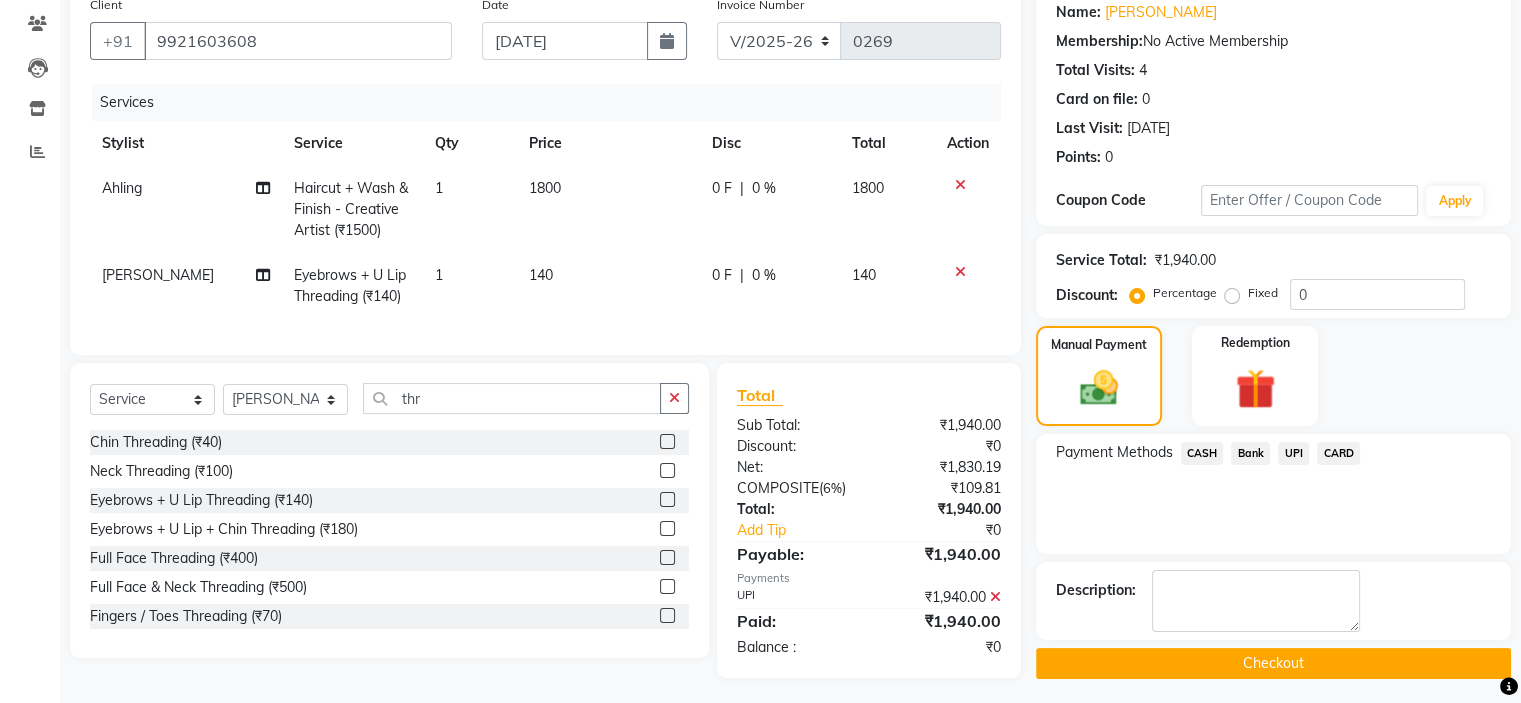 click on "Checkout" 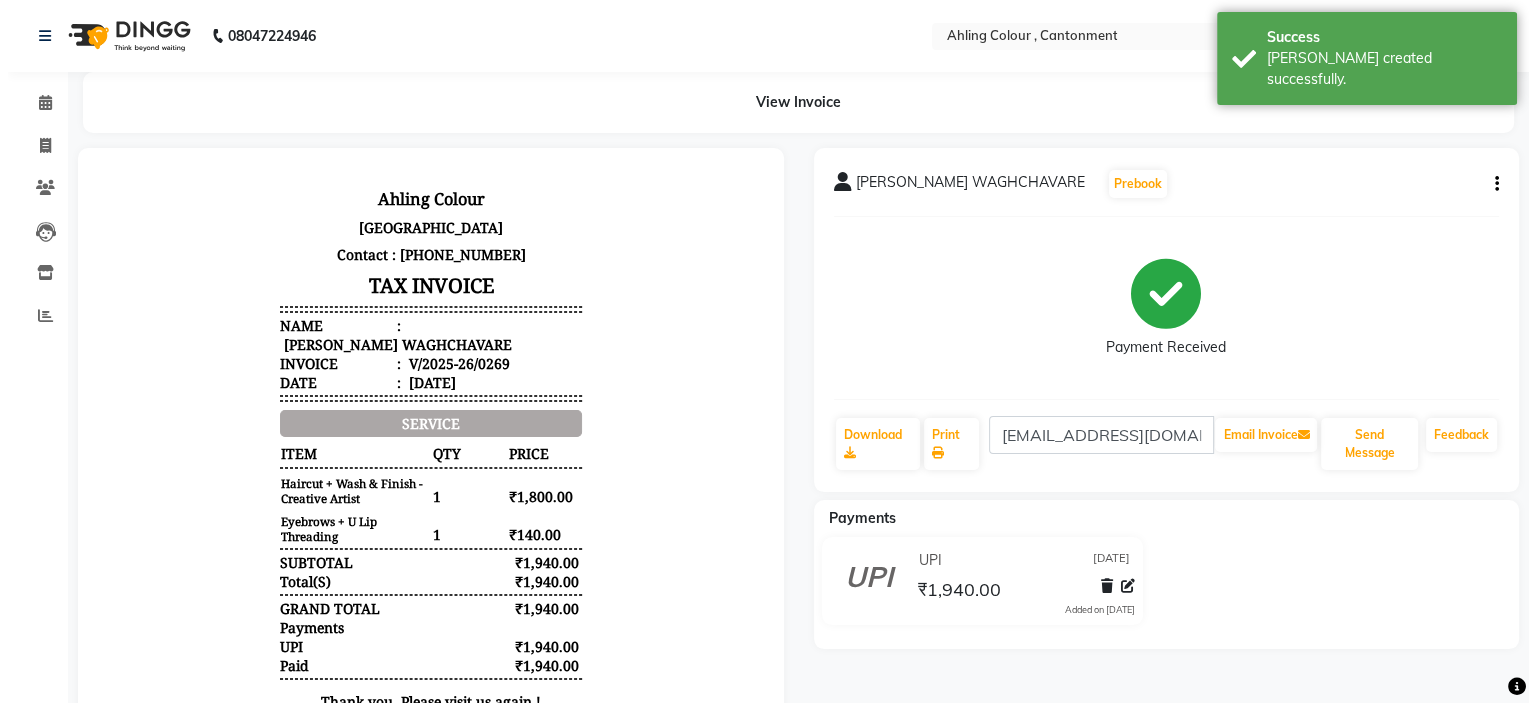 scroll, scrollTop: 0, scrollLeft: 0, axis: both 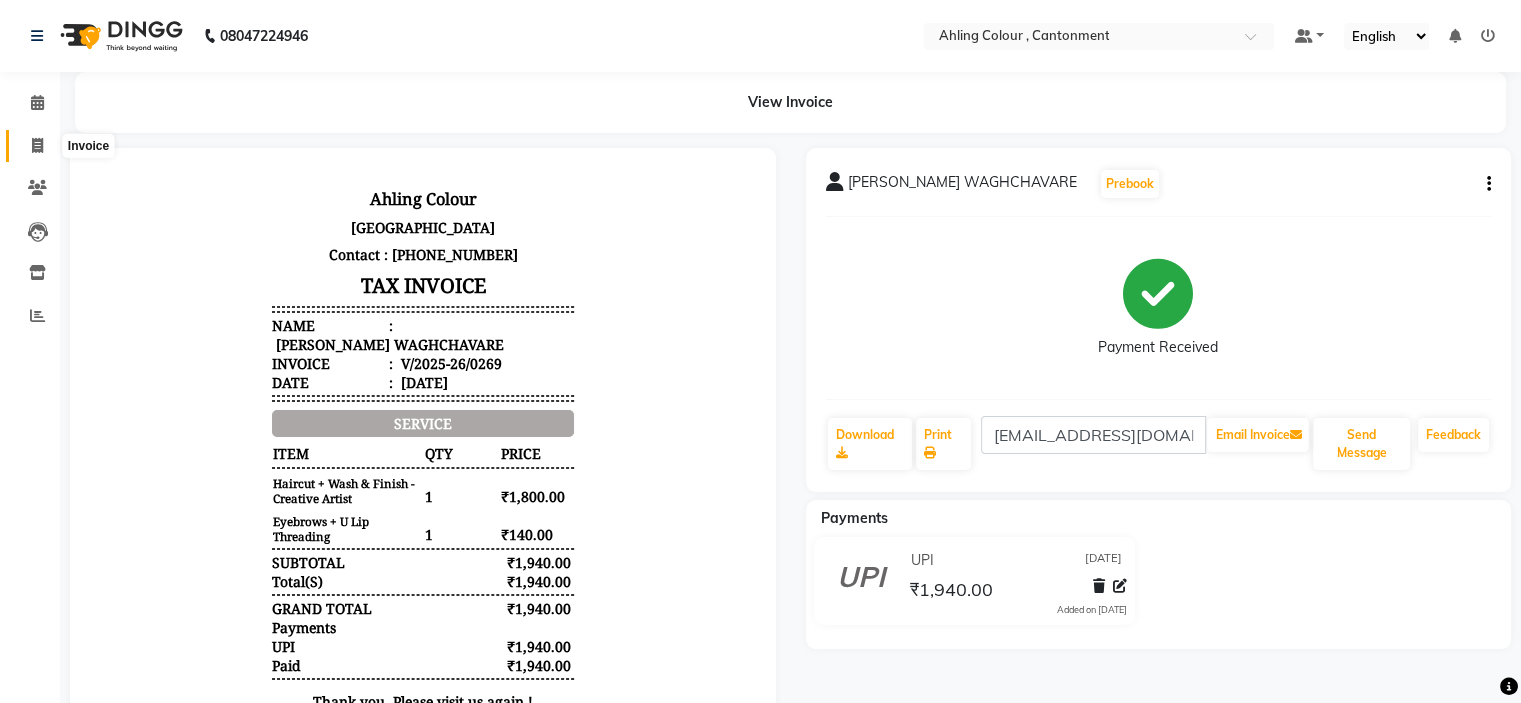 click 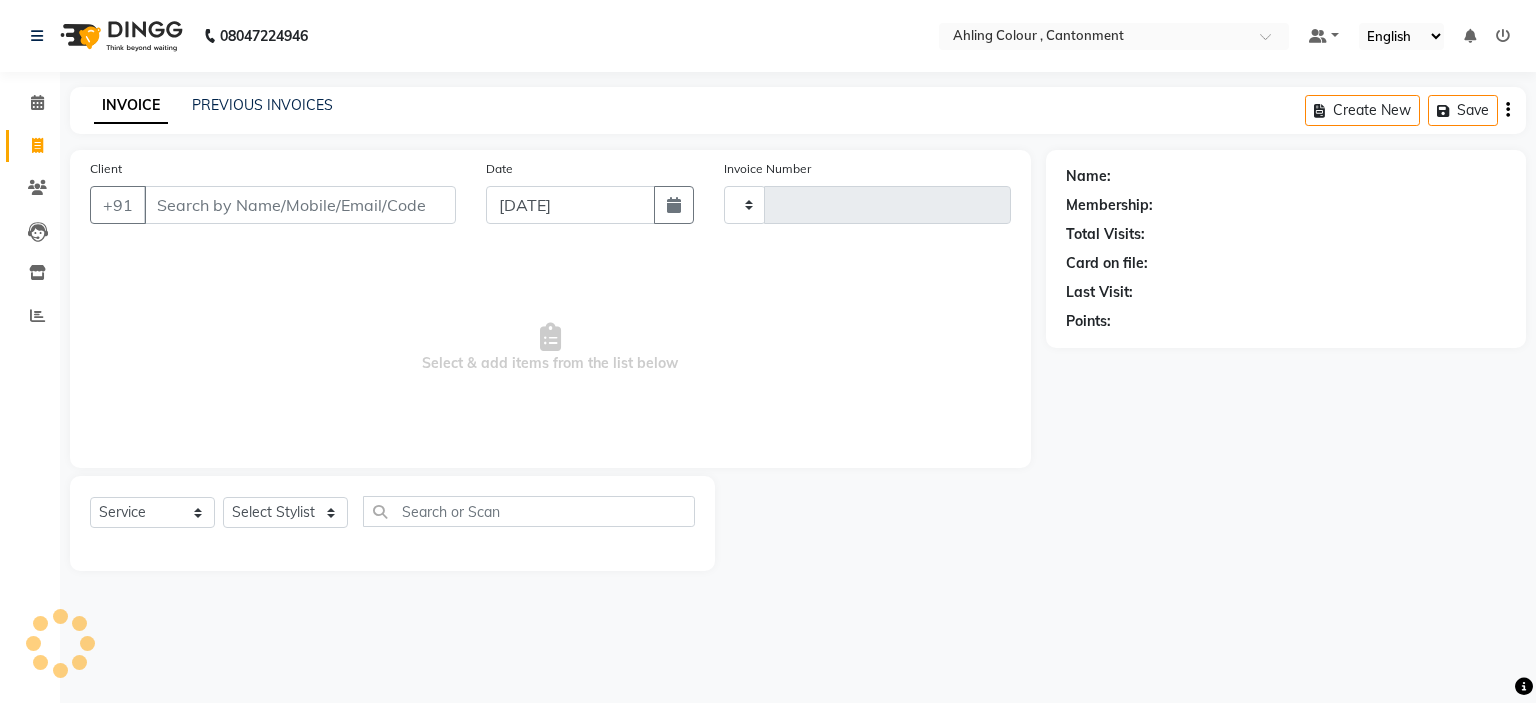 type on "0270" 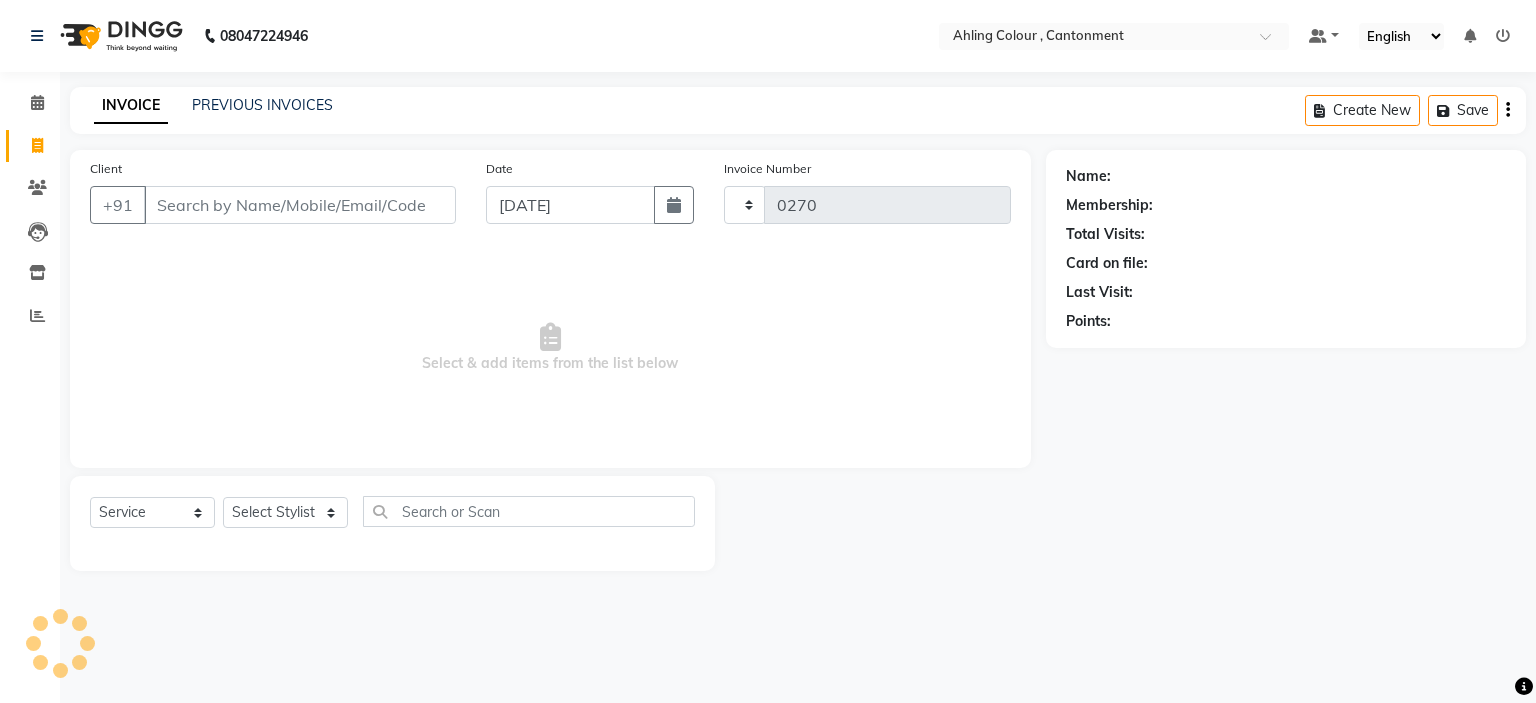select on "7830" 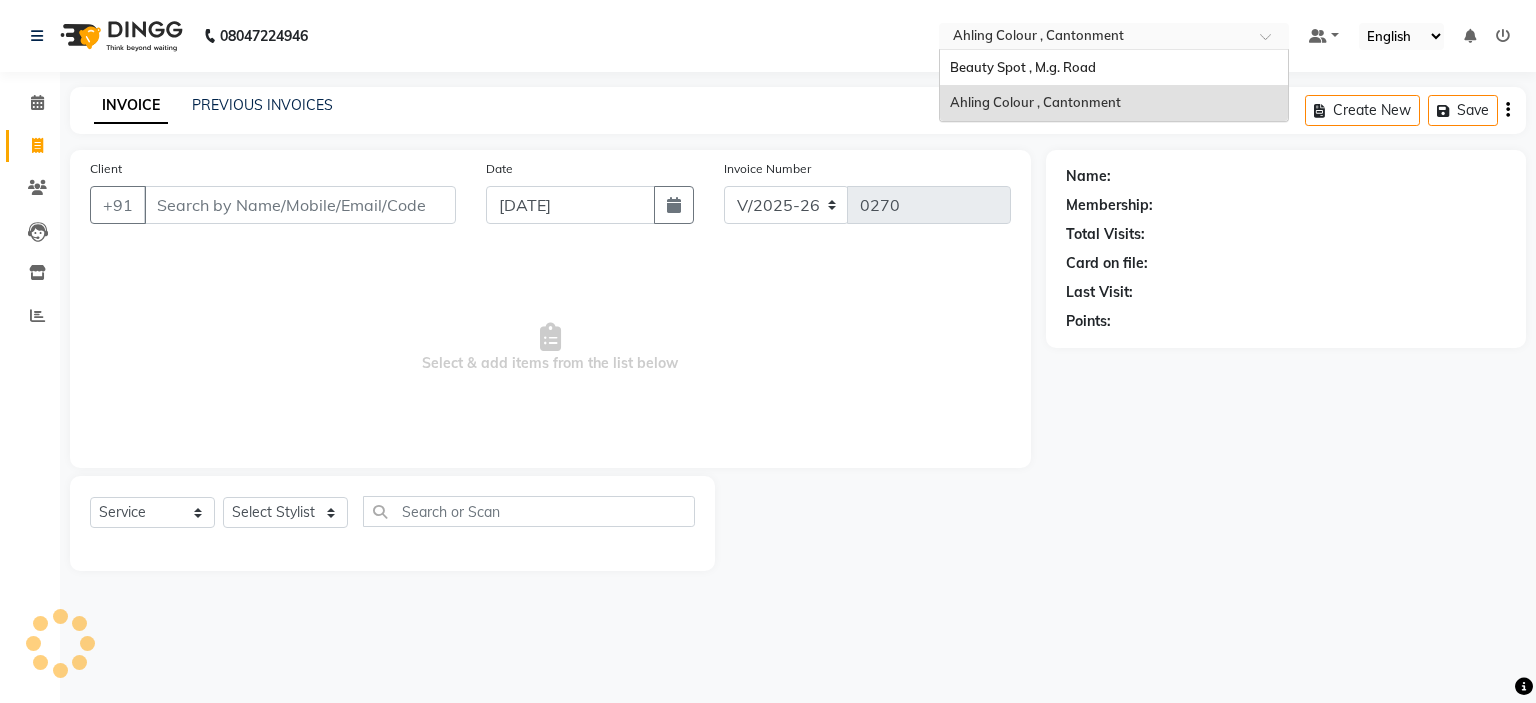 click at bounding box center (1094, 38) 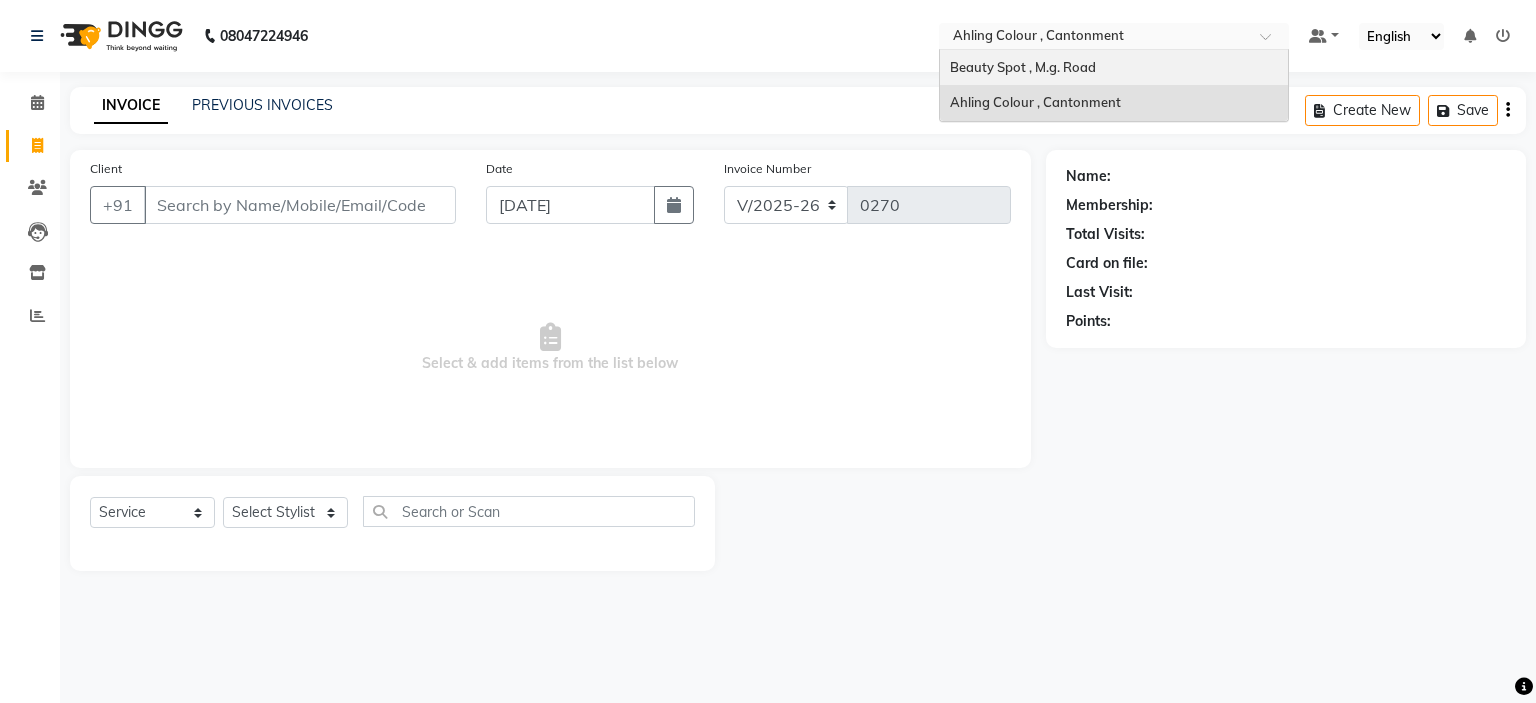 click on "Beauty Spot , M.g. Road" at bounding box center (1023, 67) 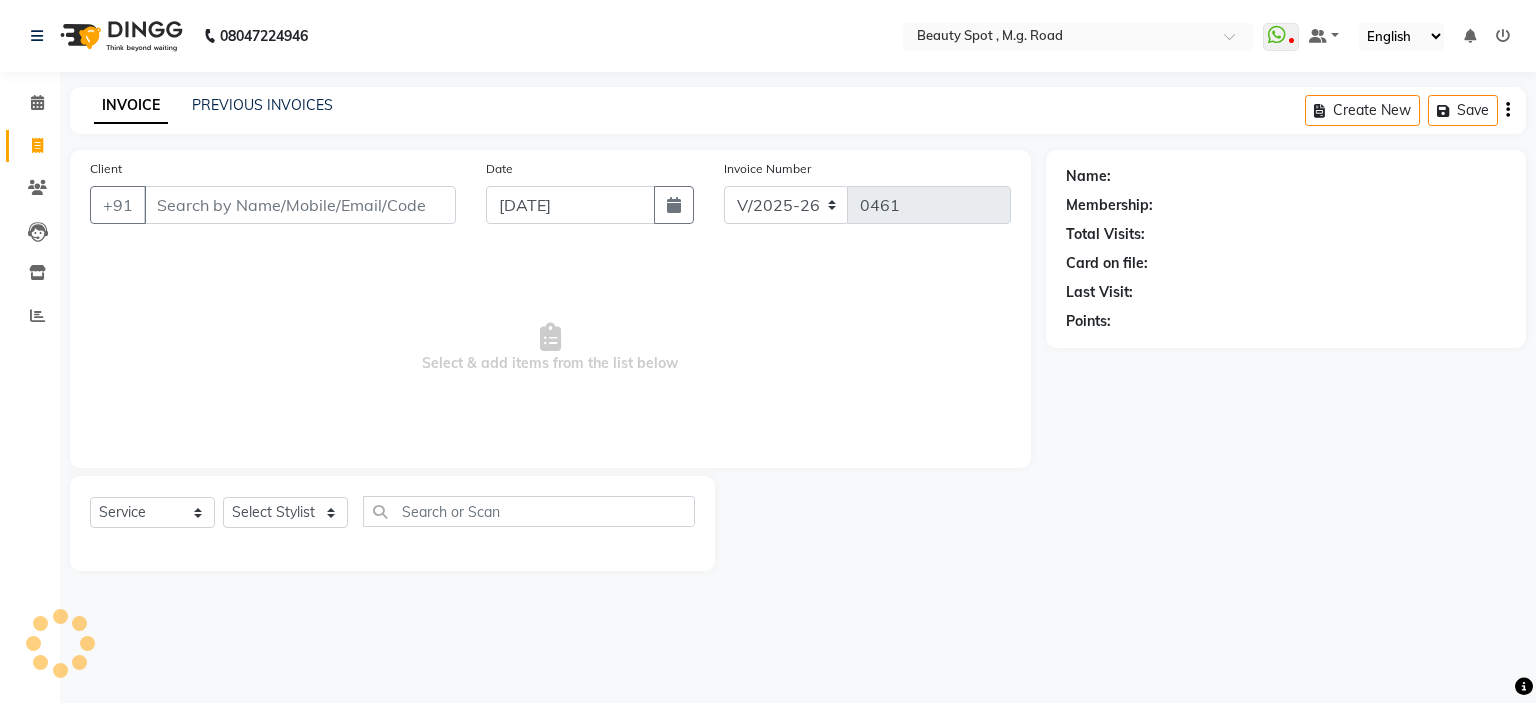 select on "7357" 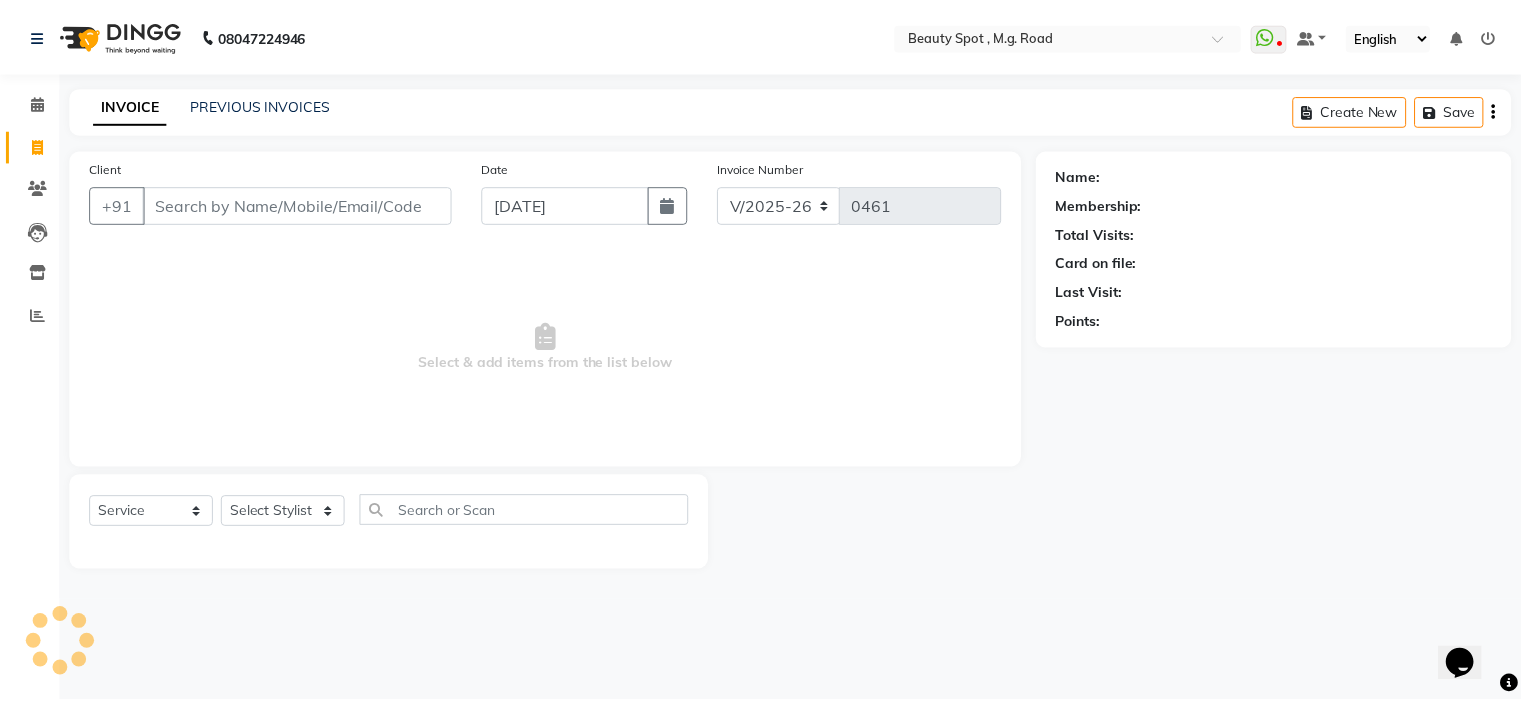 scroll, scrollTop: 0, scrollLeft: 0, axis: both 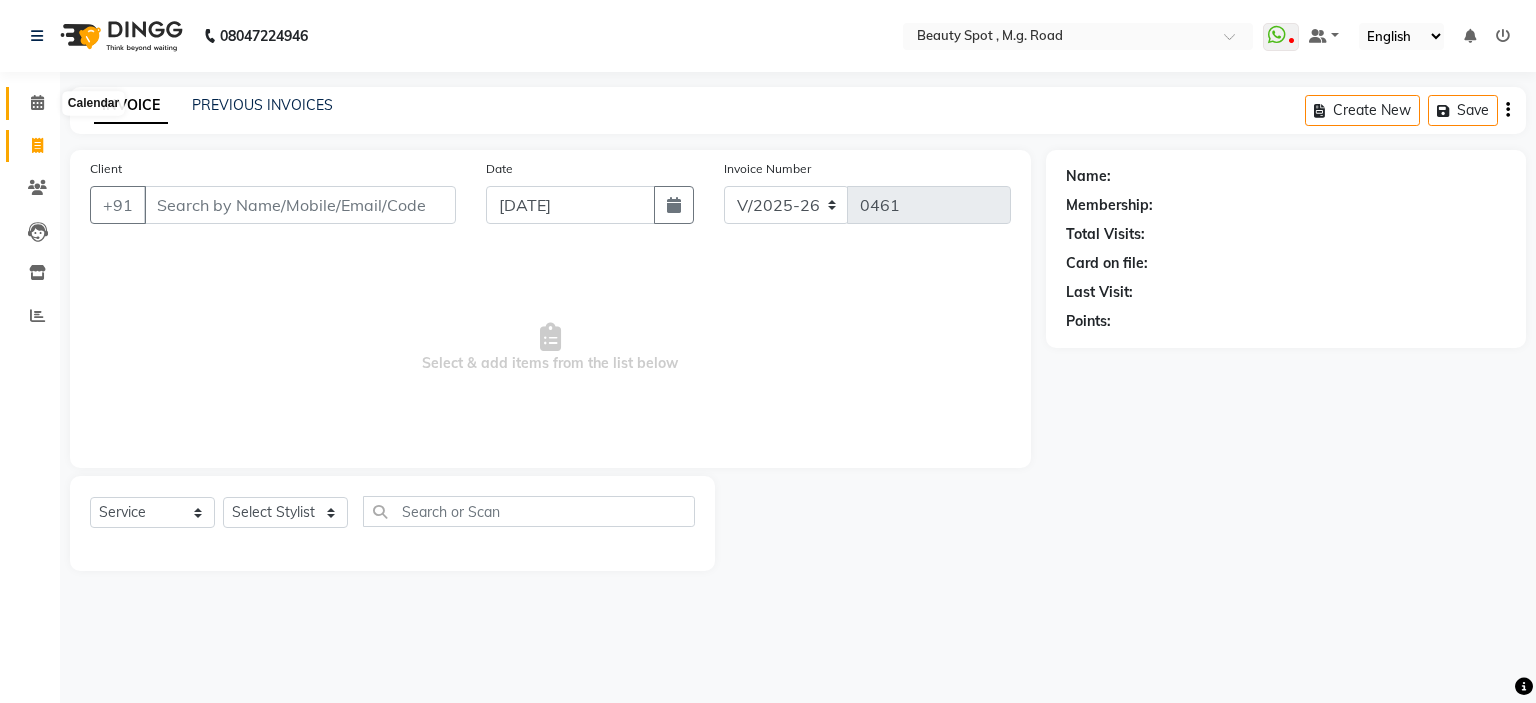 click 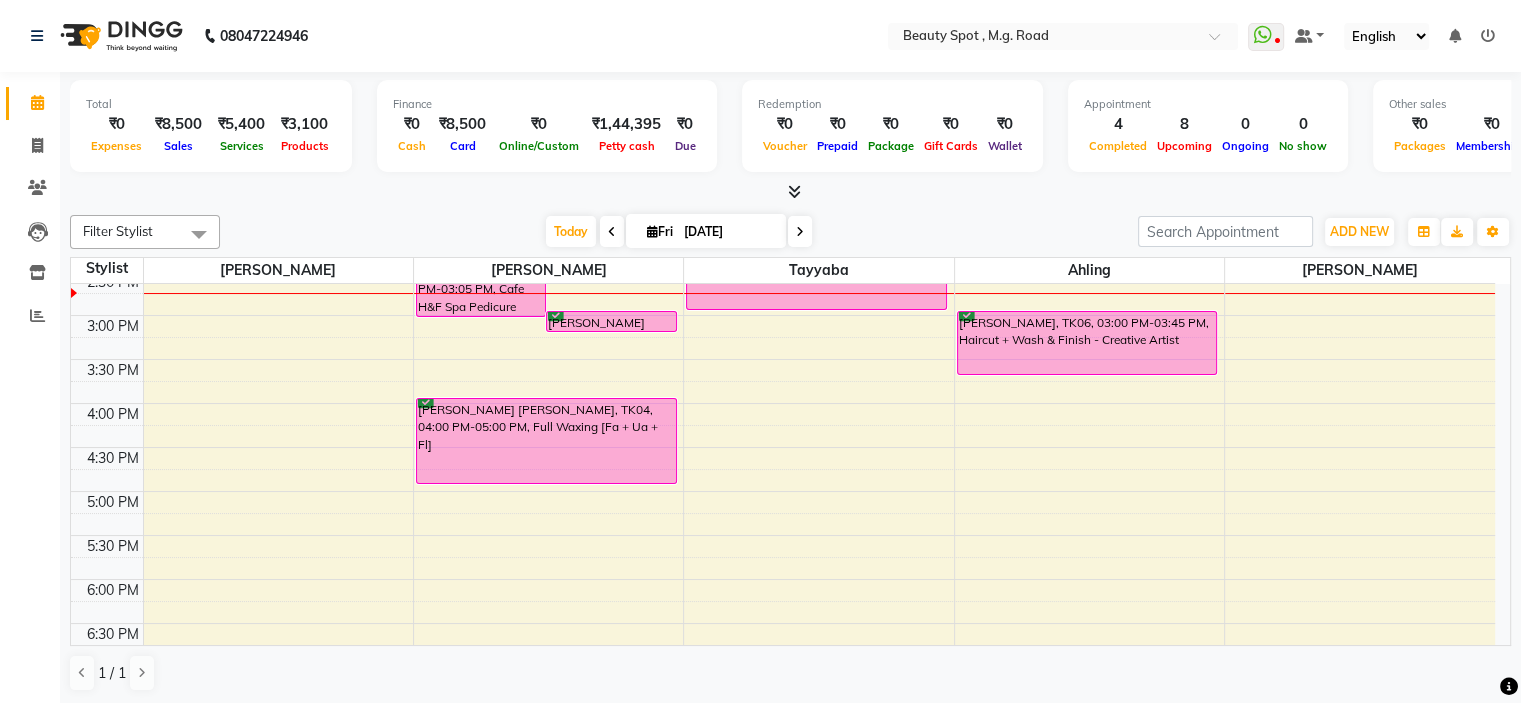 scroll, scrollTop: 500, scrollLeft: 0, axis: vertical 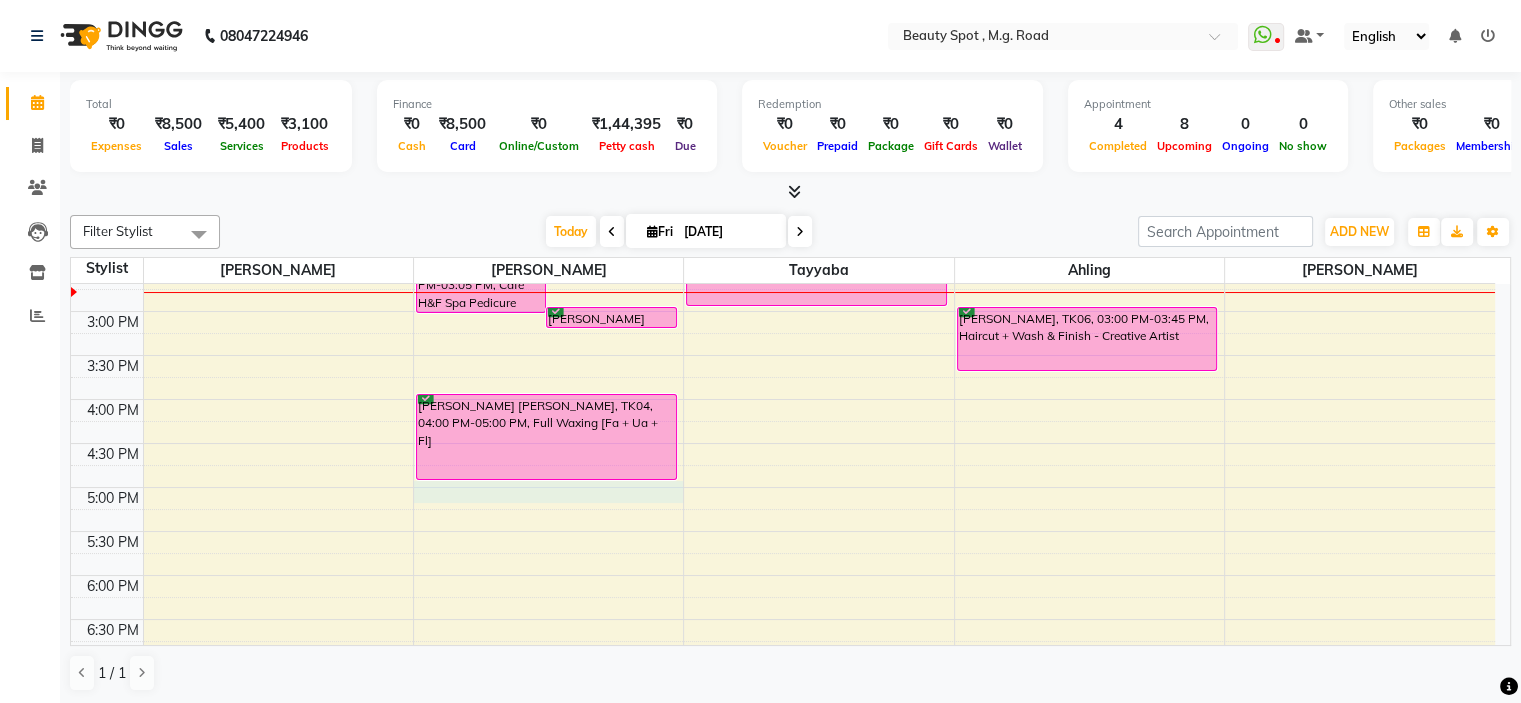 click on "9:00 AM 9:30 AM 10:00 AM 10:30 AM 11:00 AM 11:30 AM 12:00 PM 12:30 PM 1:00 PM 1:30 PM 2:00 PM 2:30 PM 3:00 PM 3:30 PM 4:00 PM 4:30 PM 5:00 PM 5:30 PM 6:00 PM 6:30 PM 7:00 PM 7:30 PM     DEEPTI  SULAKHE, TK01, 10:30 AM-11:30 AM, Full Waxing [Fa + Ua + Fl]     DEEPTI  SULAKHE, TK01, 10:45 AM-11:50 AM, AVL Express Spa Pedicure (₹1000)     GEETALI PRANAV WAGHCHAVARE, TK02, 11:45 AM-12:00 PM, Eyebrows + U Lip + Chin Threading     DEEPTI  SULAKHE, TK01, 11:30 AM-12:50 PM, Eyebrows Threading,Full Waxing [Fa + Ua + Fl],AVL Express Spa Pedicure (₹1000)     DEEPTI  SULAKHE, TK01, 12:00 PM-01:05 PM, Cafe H&F Spa Pedicure     ASSUNTA MENDONCA,  SANDHIR, TK03, 02:00 PM-03:05 PM, Cafe H&F Spa Pedicure     ASSUNTA MENDONCA,  SANDHIR, TK03, 03:00 PM-03:15 PM, Eyebrows + U Lip Threading     MONIKA ARORA DESAI, TK04, 04:00 PM-05:00 PM, Full Waxing [Fa + Ua + Fl]     DEEPTI  SULAKHE, TK01, 10:30 AM-11:45 AM, Davines Solu Scalp Sea Salt Scrub Add On,Davines Oi Signature Hair Spa [bs] (₹2800)" at bounding box center [783, 267] 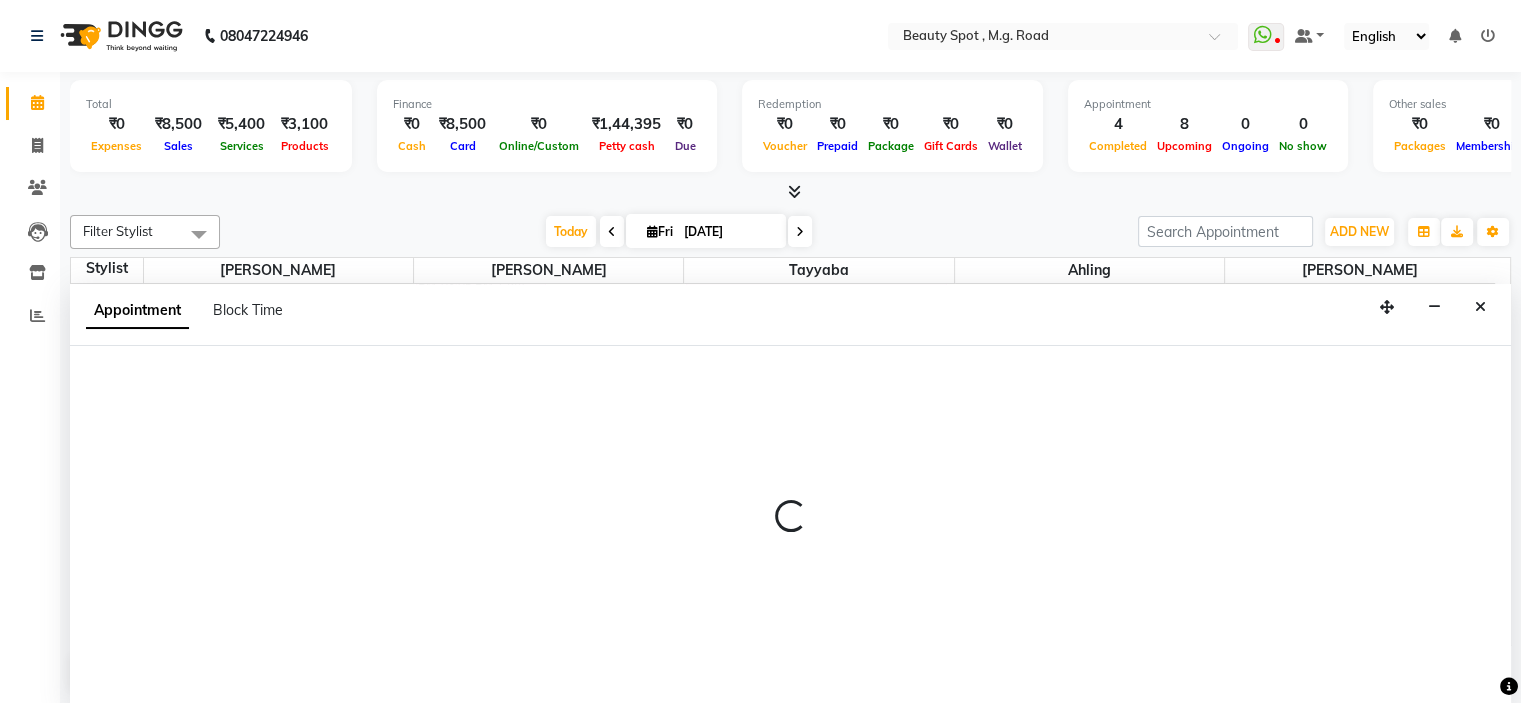 scroll, scrollTop: 0, scrollLeft: 0, axis: both 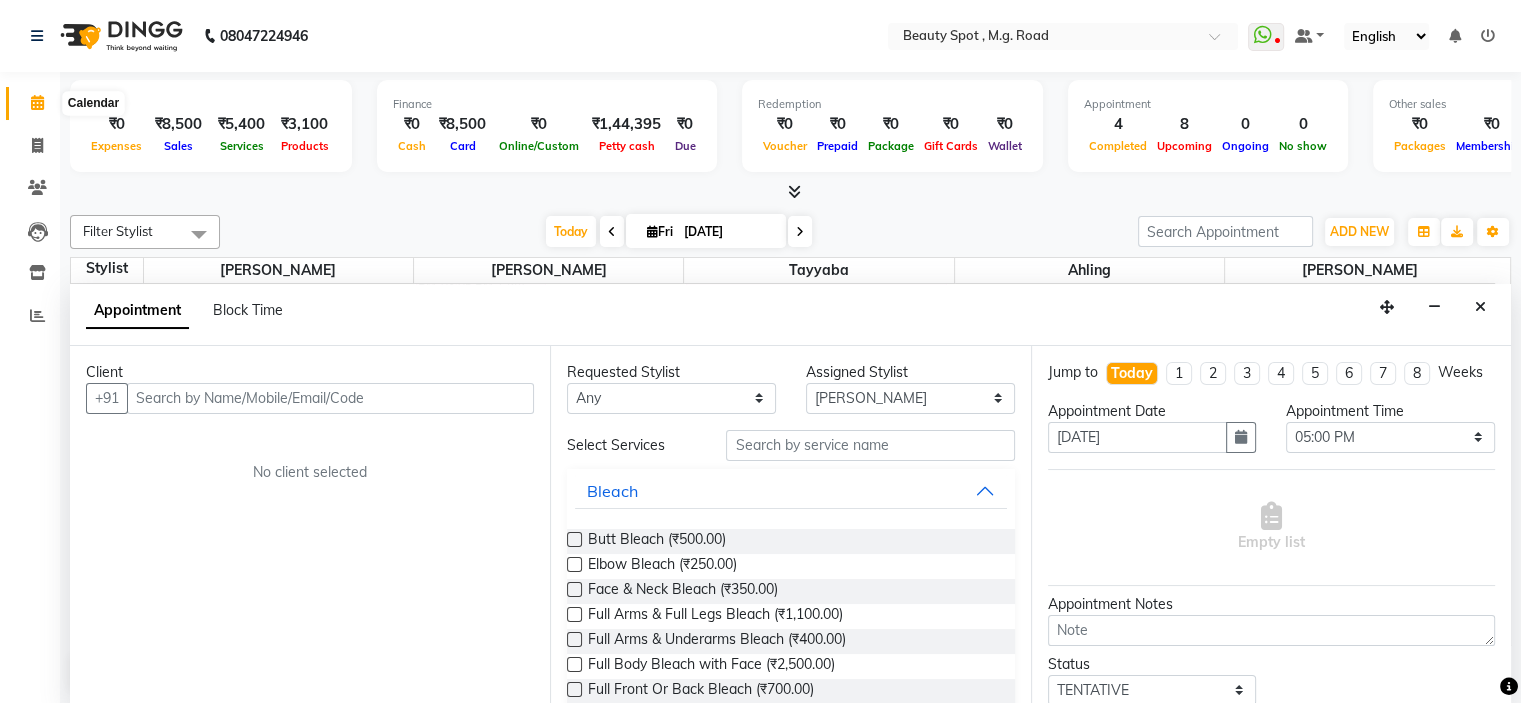 click 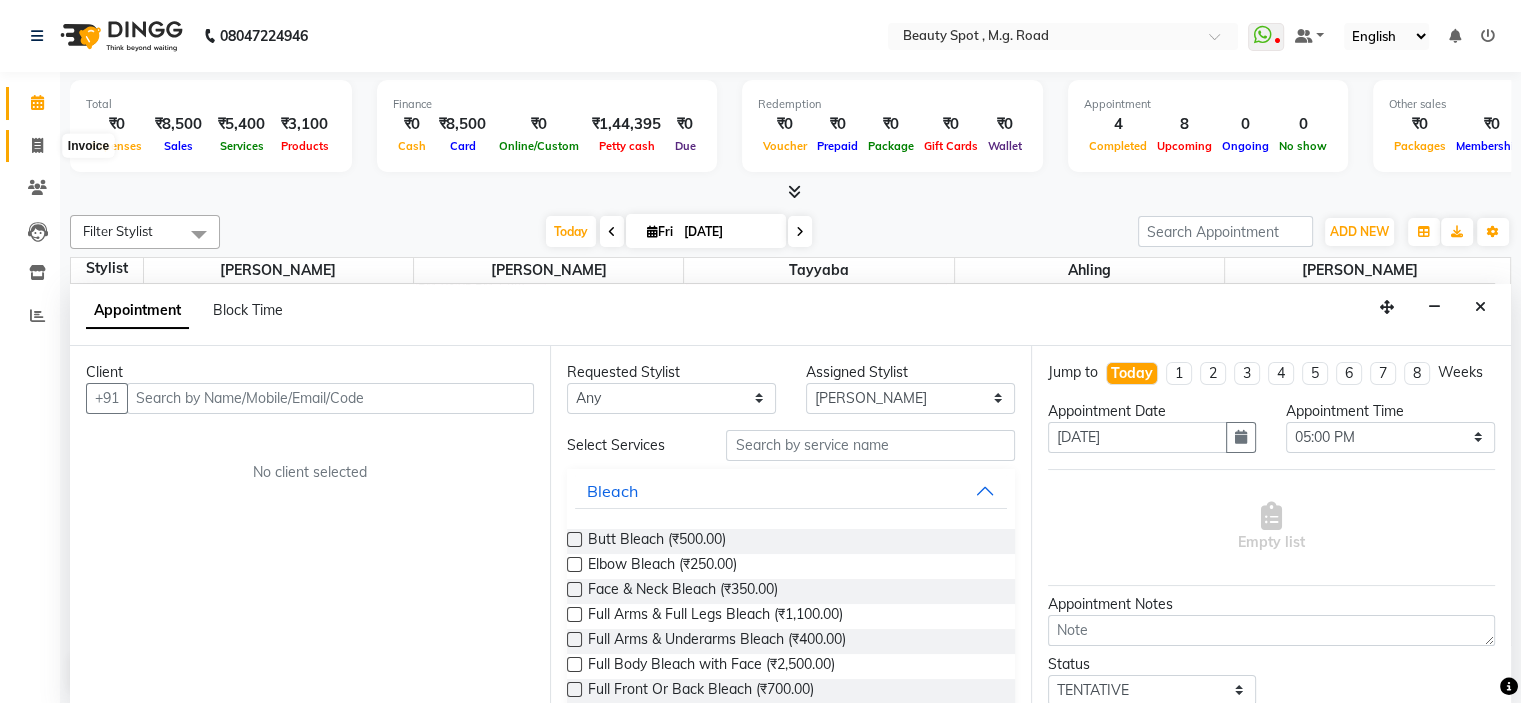 click 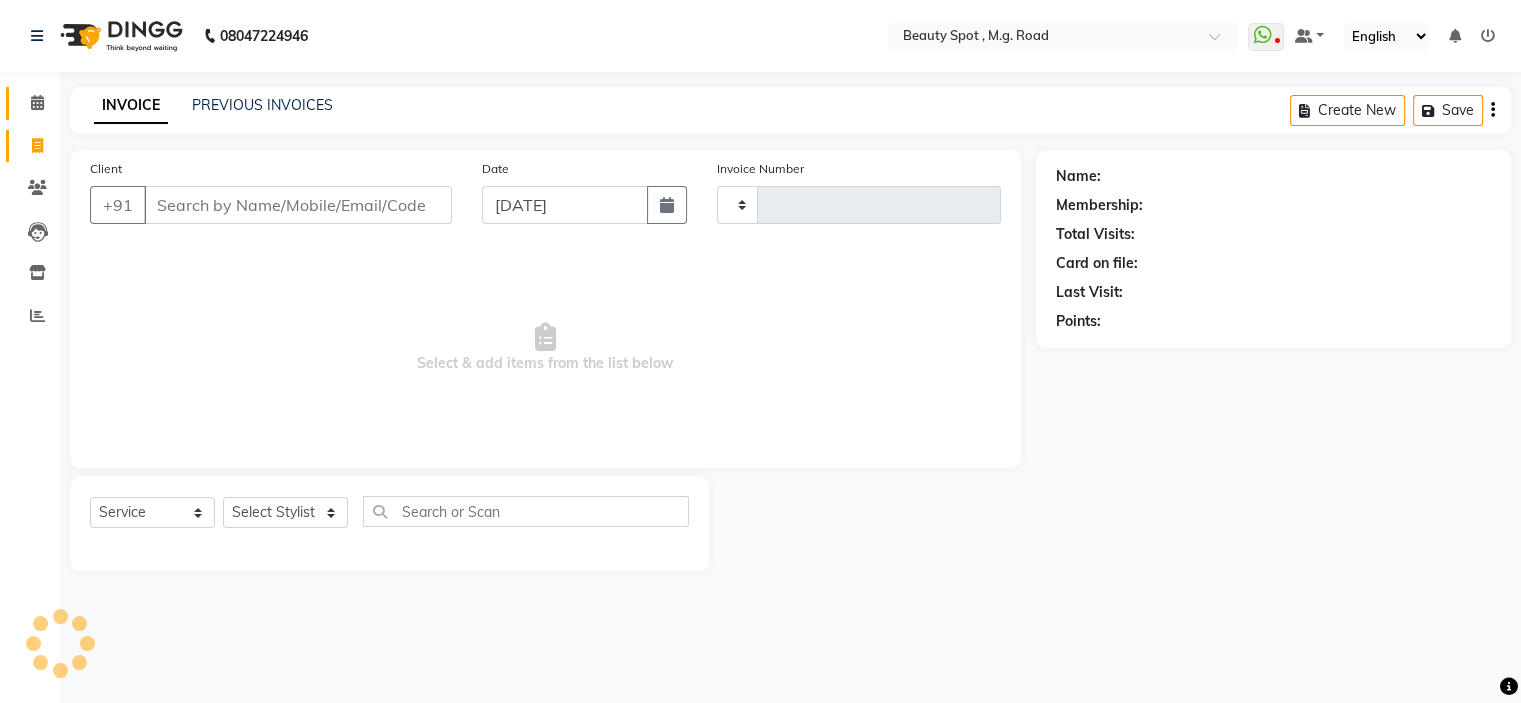 type on "0461" 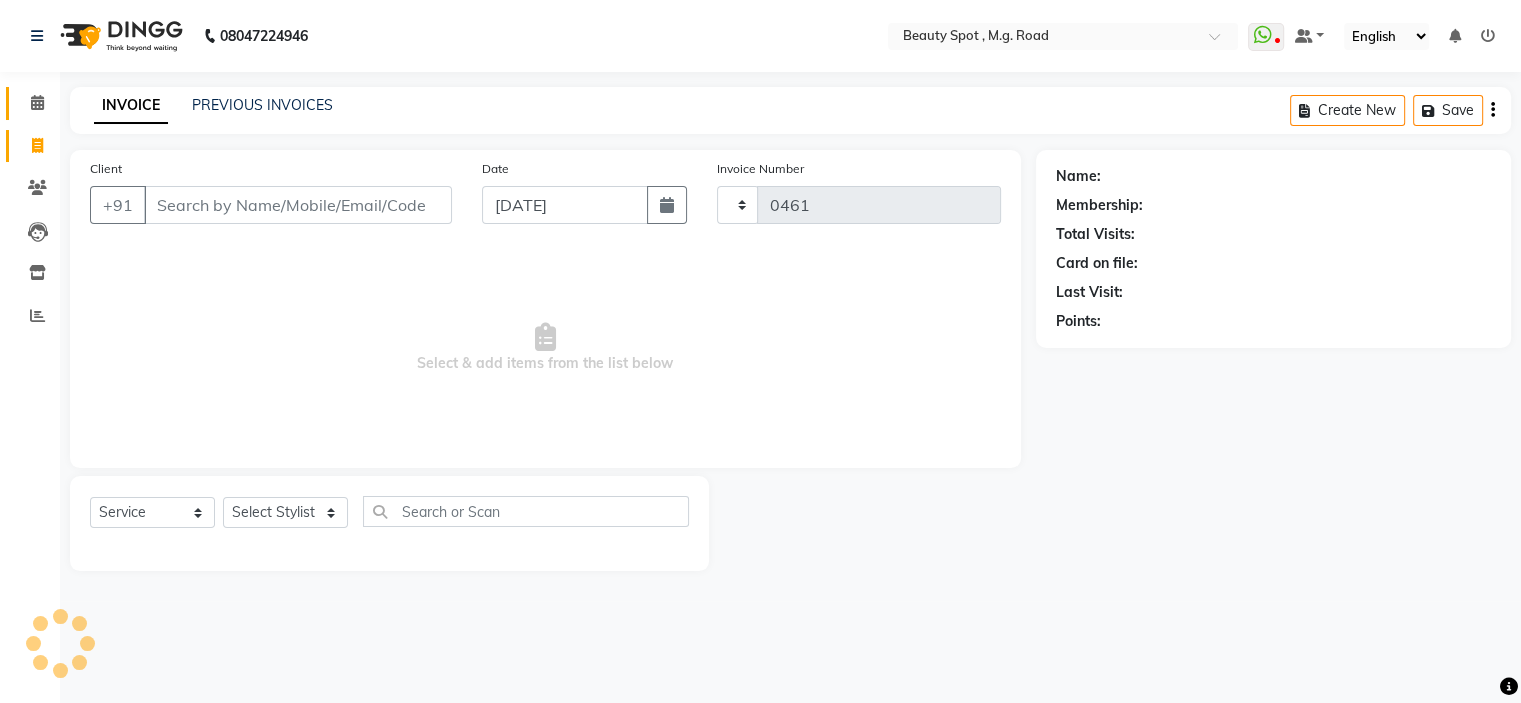 scroll, scrollTop: 0, scrollLeft: 0, axis: both 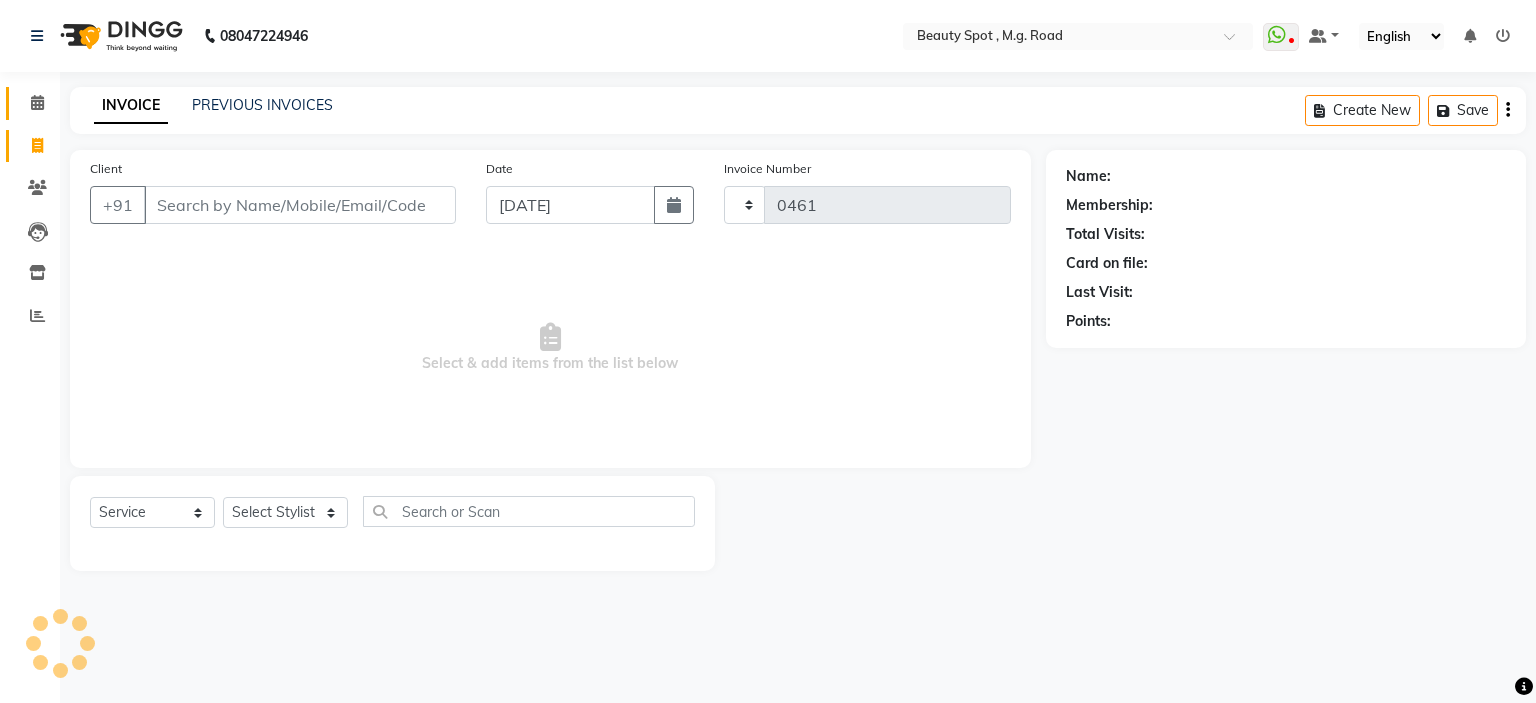 select on "7357" 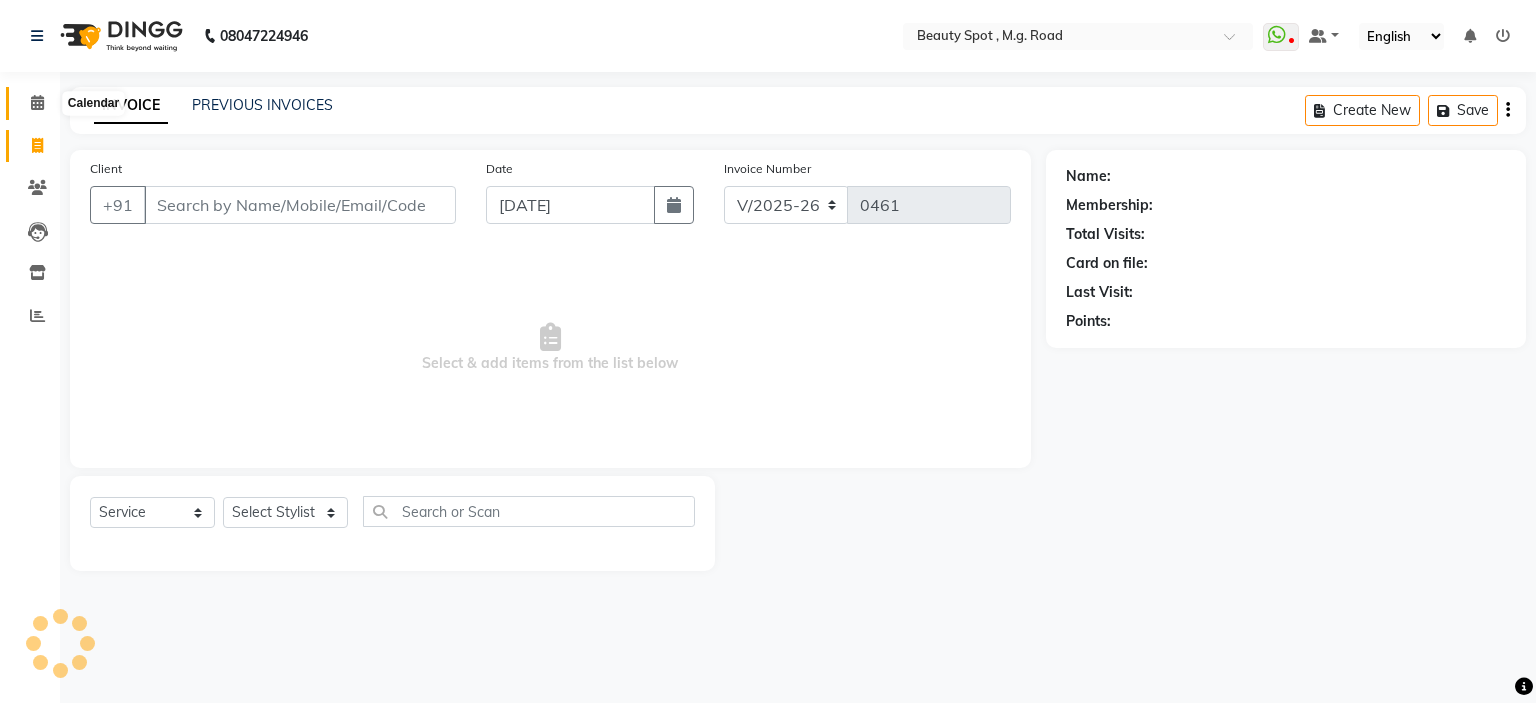 click 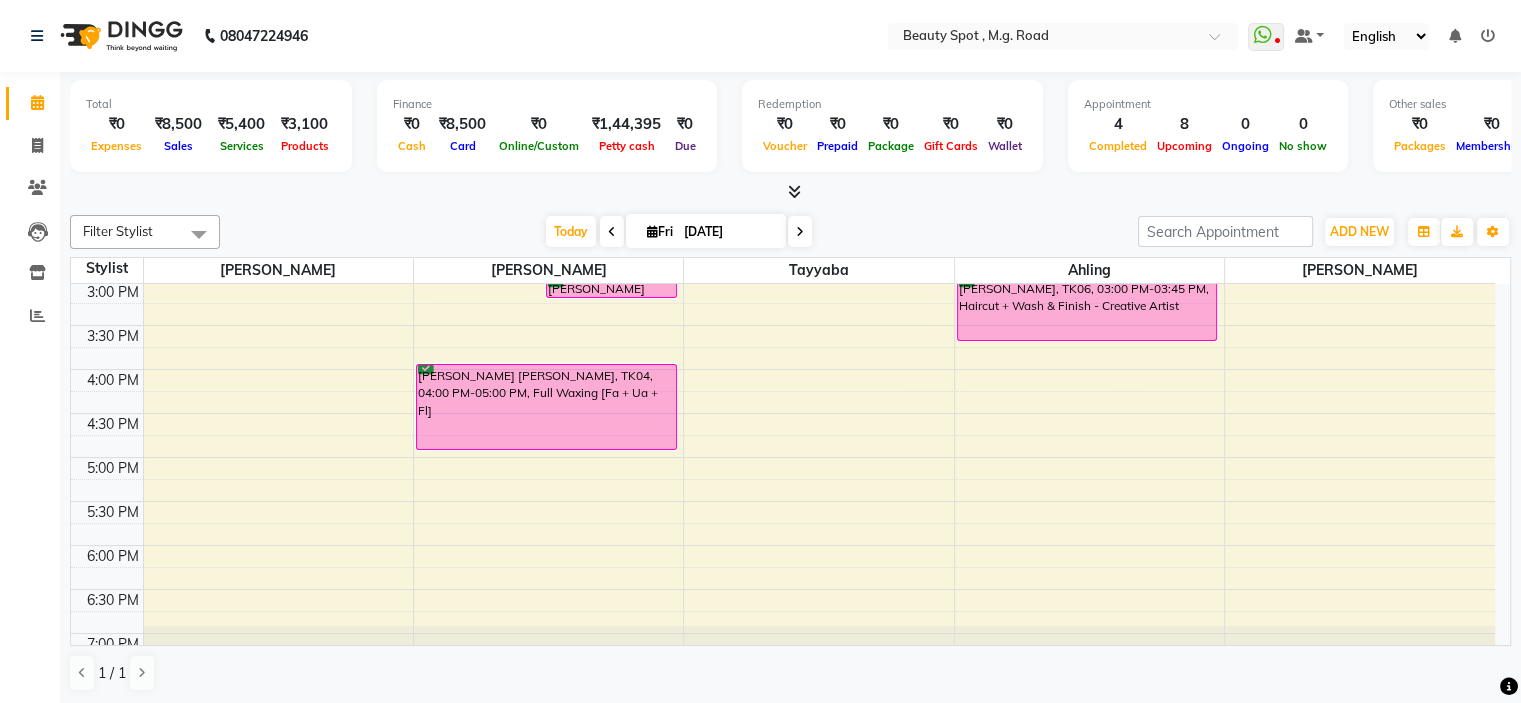 scroll, scrollTop: 496, scrollLeft: 0, axis: vertical 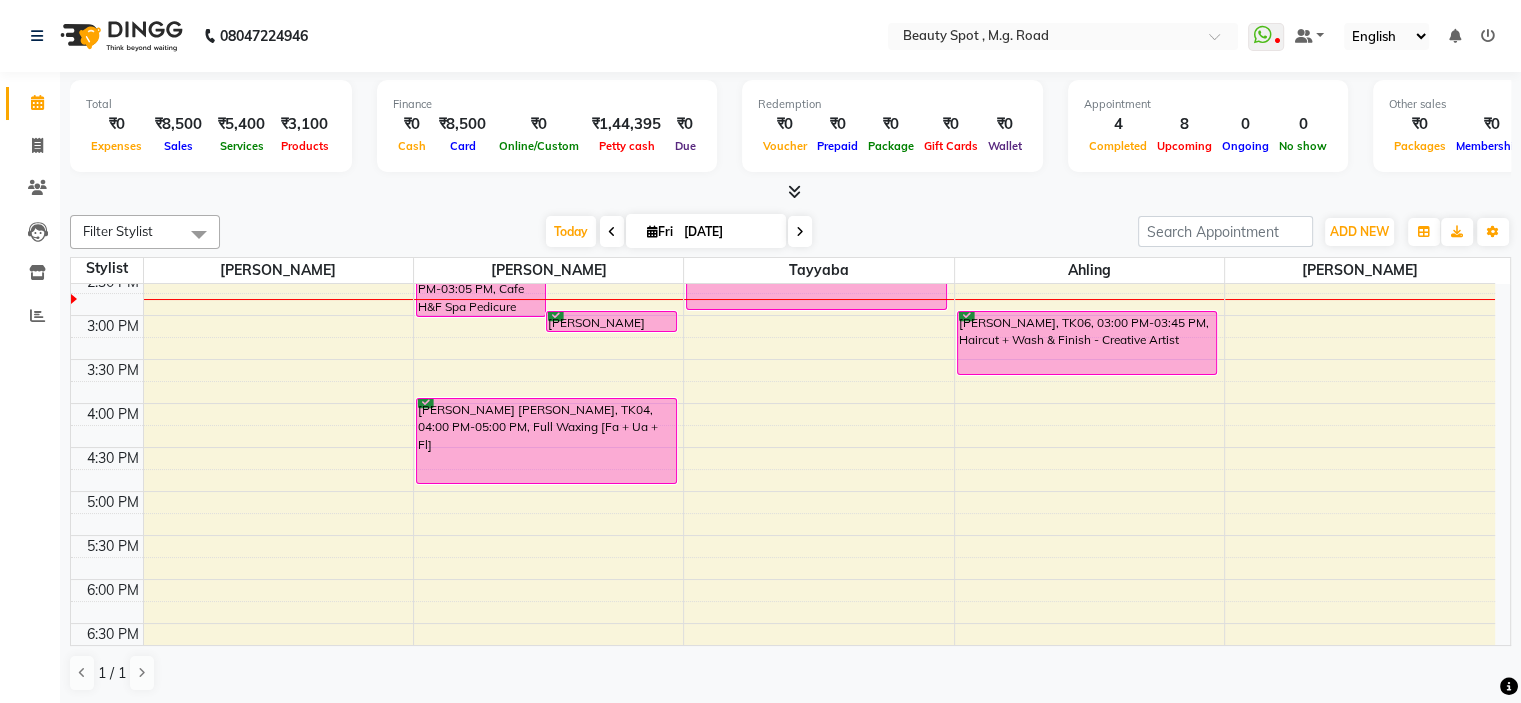 drag, startPoint x: 579, startPoint y: 486, endPoint x: 1012, endPoint y: 231, distance: 502.50772 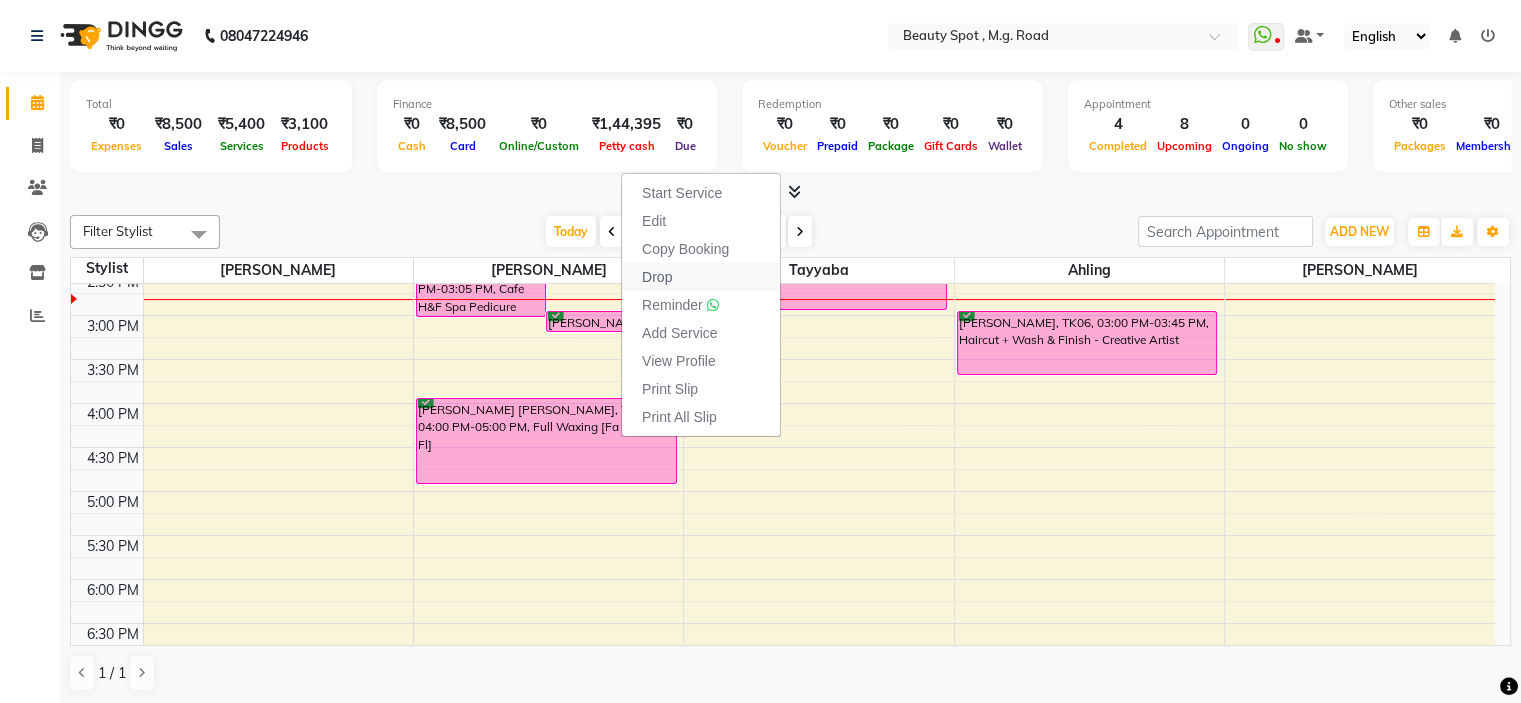click on "Drop" at bounding box center (657, 277) 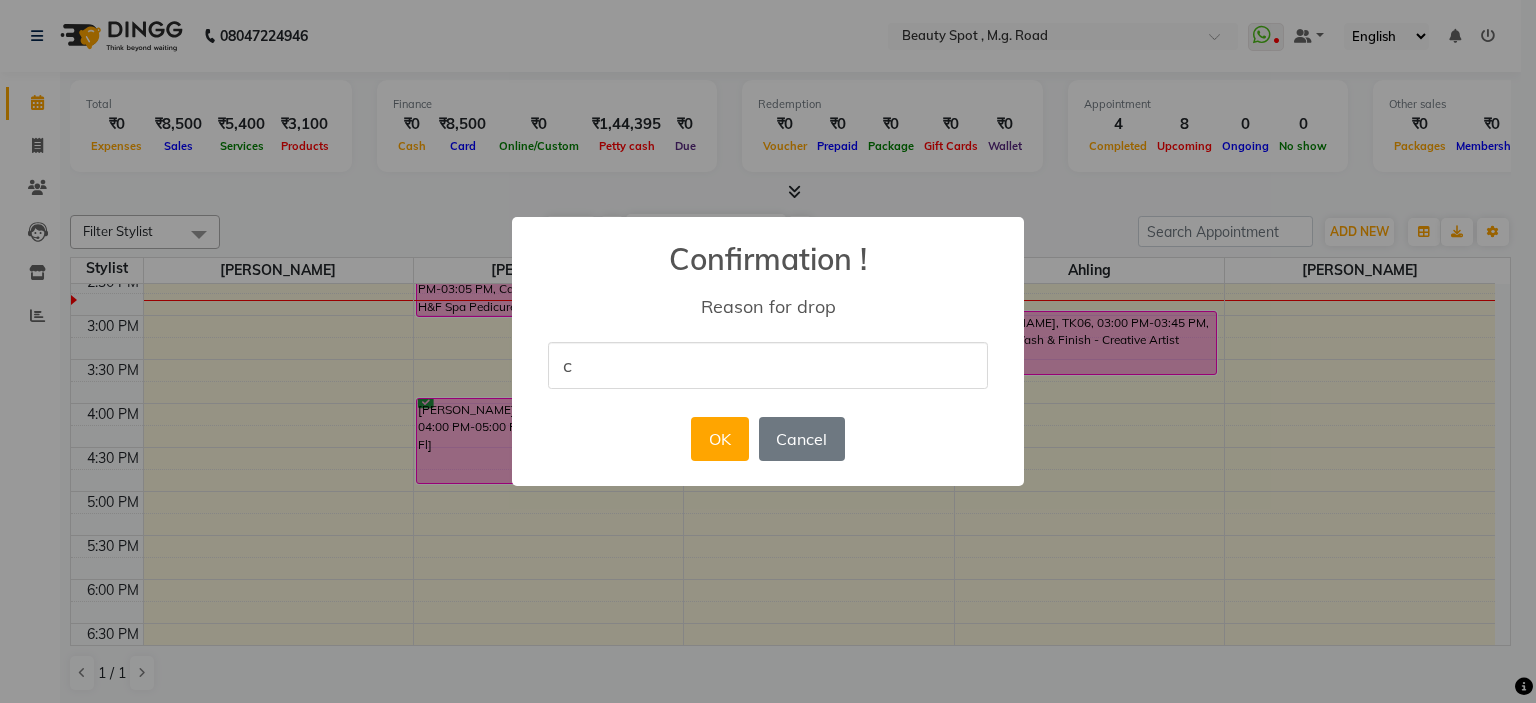 type on "CLIENT CANCELLED" 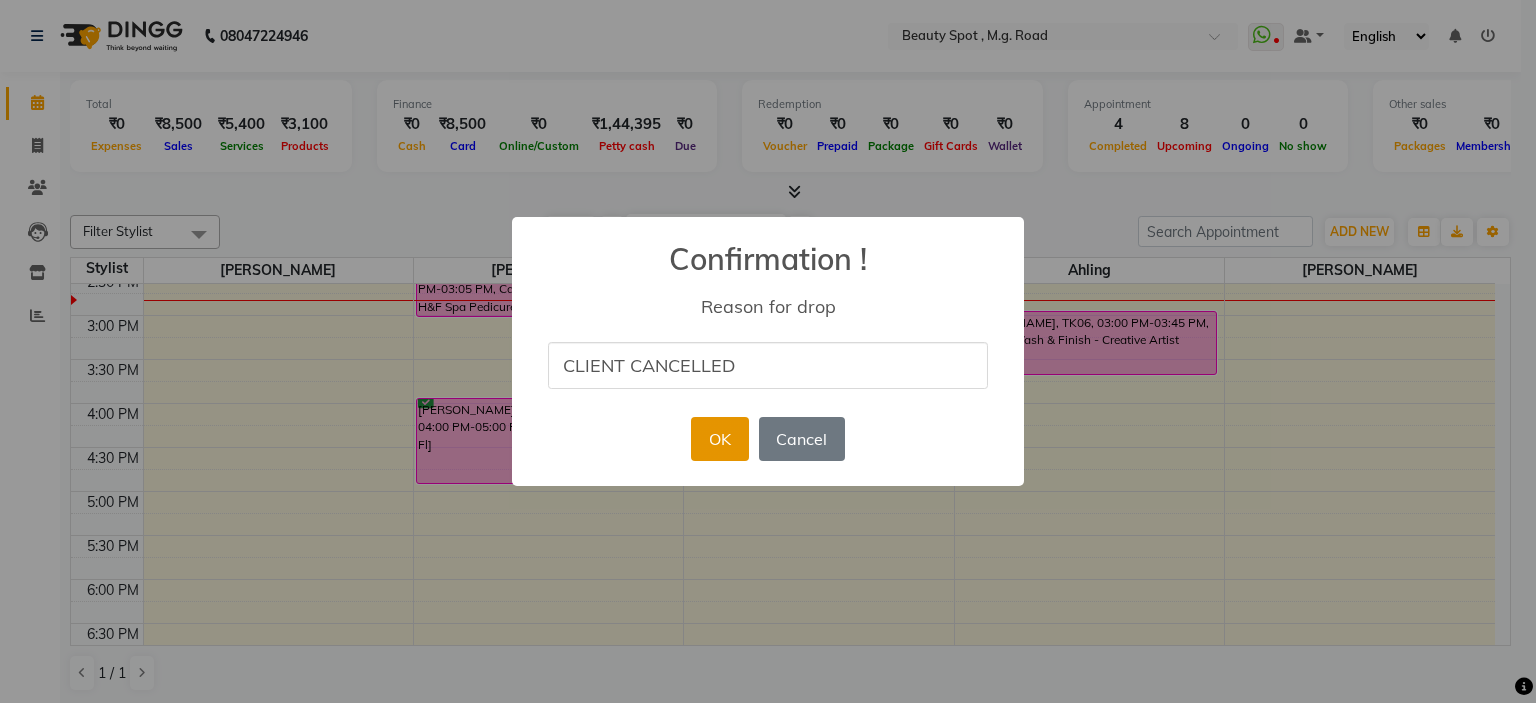 click on "OK" at bounding box center [719, 439] 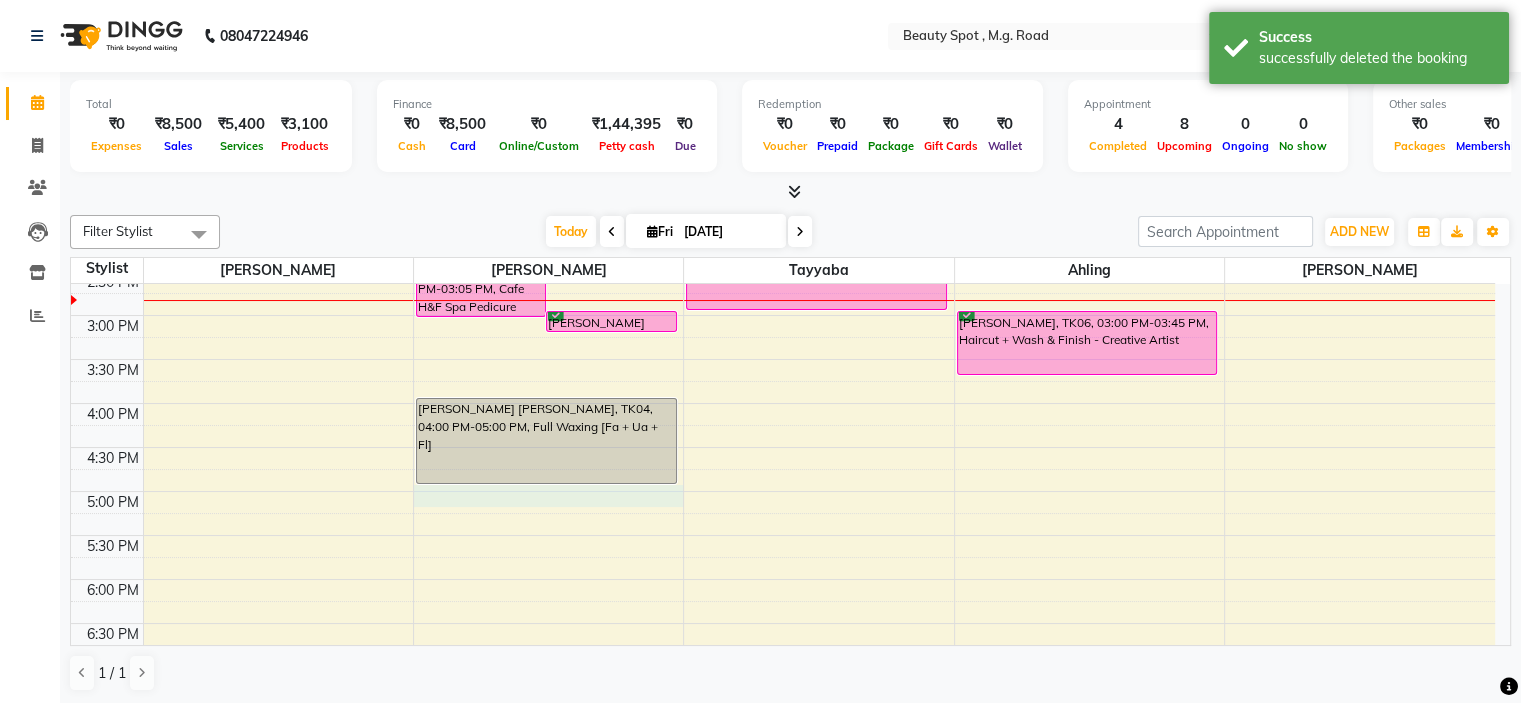 click on "9:00 AM 9:30 AM 10:00 AM 10:30 AM 11:00 AM 11:30 AM 12:00 PM 12:30 PM 1:00 PM 1:30 PM 2:00 PM 2:30 PM 3:00 PM 3:30 PM 4:00 PM 4:30 PM 5:00 PM 5:30 PM 6:00 PM 6:30 PM 7:00 PM 7:30 PM     DEEPTI  SULAKHE, TK01, 10:30 AM-11:30 AM, Full Waxing [Fa + Ua + Fl]     DEEPTI  SULAKHE, TK01, 10:45 AM-11:50 AM, AVL Express Spa Pedicure (₹1000)     GEETALI PRANAV WAGHCHAVARE, TK02, 11:45 AM-12:00 PM, Eyebrows + U Lip + Chin Threading     DEEPTI  SULAKHE, TK01, 11:30 AM-12:50 PM, Eyebrows Threading,Full Waxing [Fa + Ua + Fl],AVL Express Spa Pedicure (₹1000)     DEEPTI  SULAKHE, TK01, 12:00 PM-01:05 PM, Cafe H&F Spa Pedicure     ASSUNTA MENDONCA,  SANDHIR, TK03, 02:00 PM-03:05 PM, Cafe H&F Spa Pedicure     ASSUNTA MENDONCA,  SANDHIR, TK03, 03:00 PM-03:15 PM, Eyebrows + U Lip Threading    MONIKA ARORA DESAI, TK04, 04:00 PM-05:00 PM, Full Waxing [Fa + Ua + Fl]     DEEPTI  SULAKHE, TK01, 10:30 AM-11:45 AM, Davines Solu Scalp Sea Salt Scrub Add On,Davines Oi Signature Hair Spa [bs] (₹2800)" at bounding box center [783, 271] 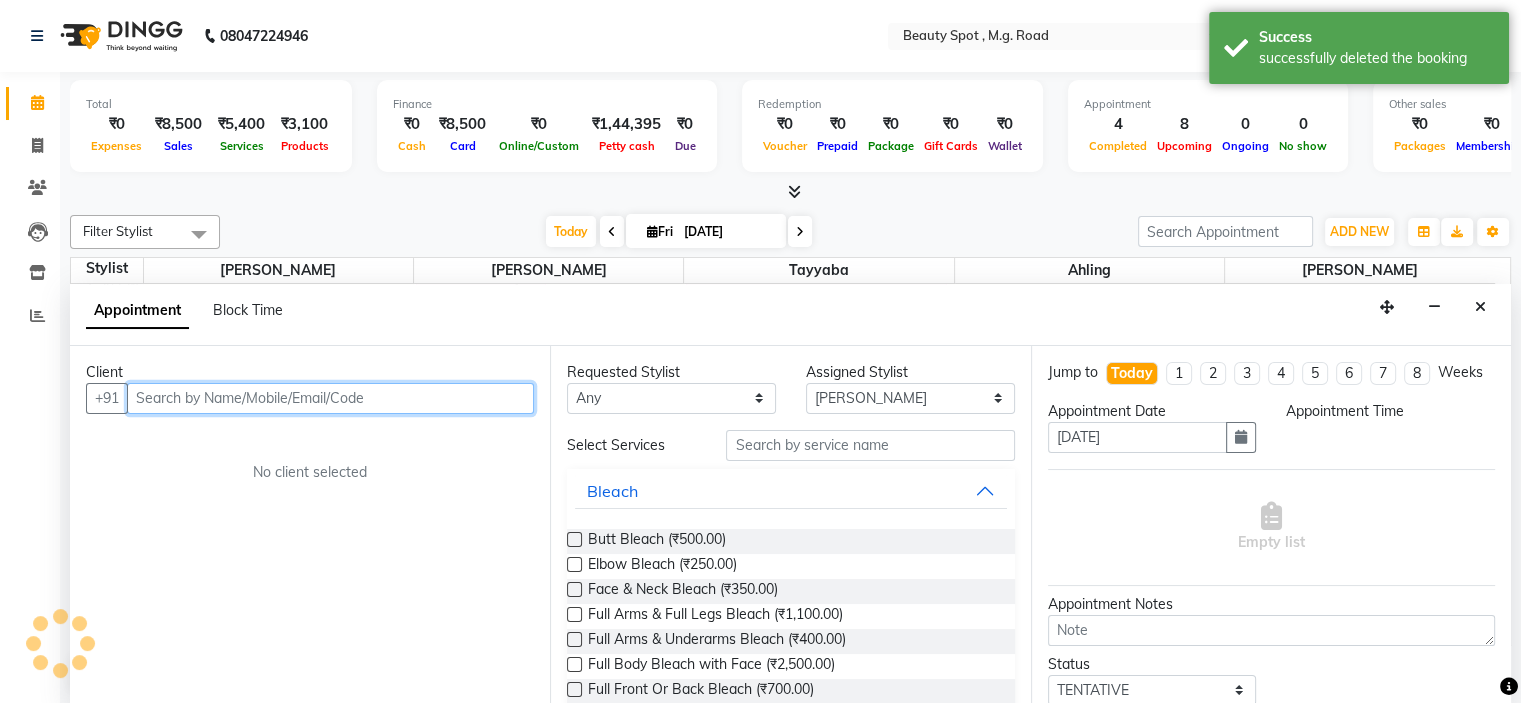 scroll, scrollTop: 0, scrollLeft: 0, axis: both 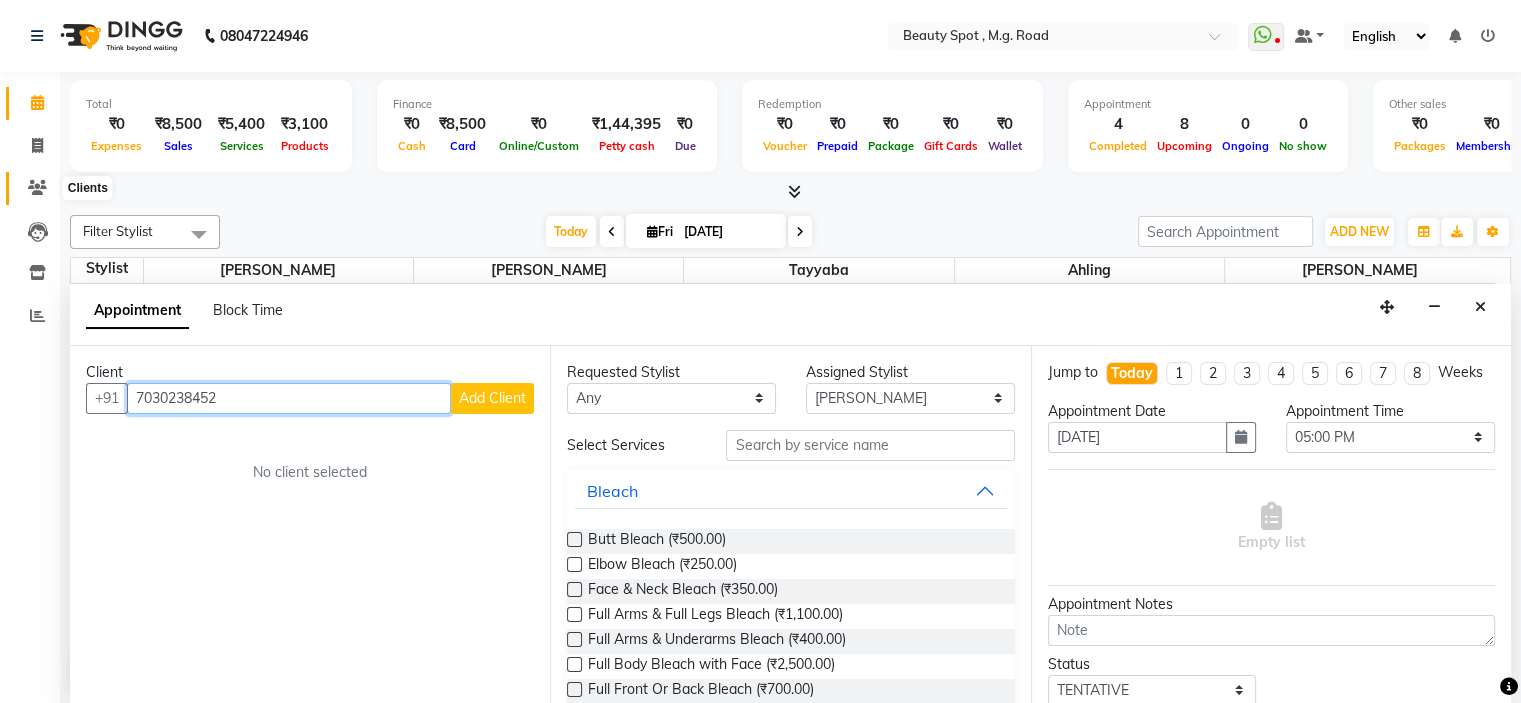 type on "7030238452" 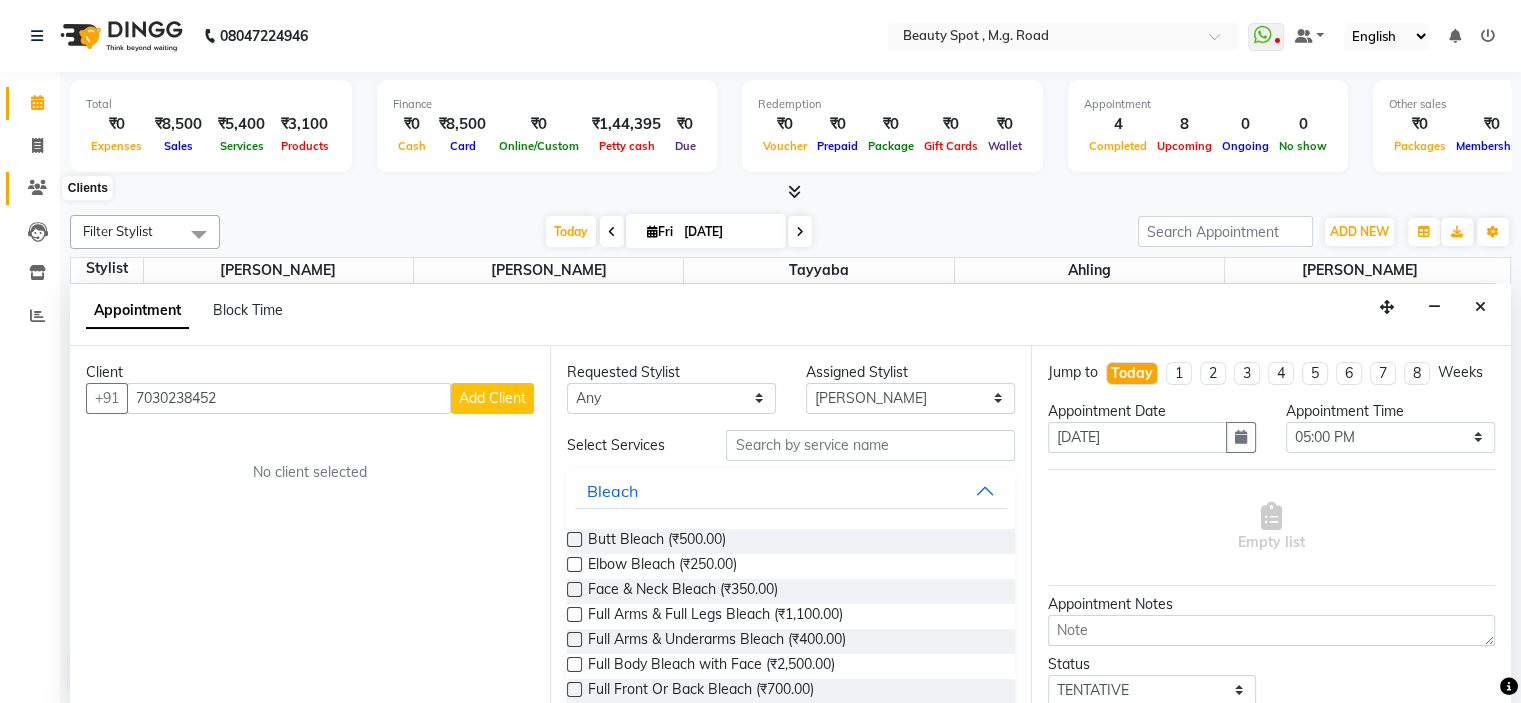 click 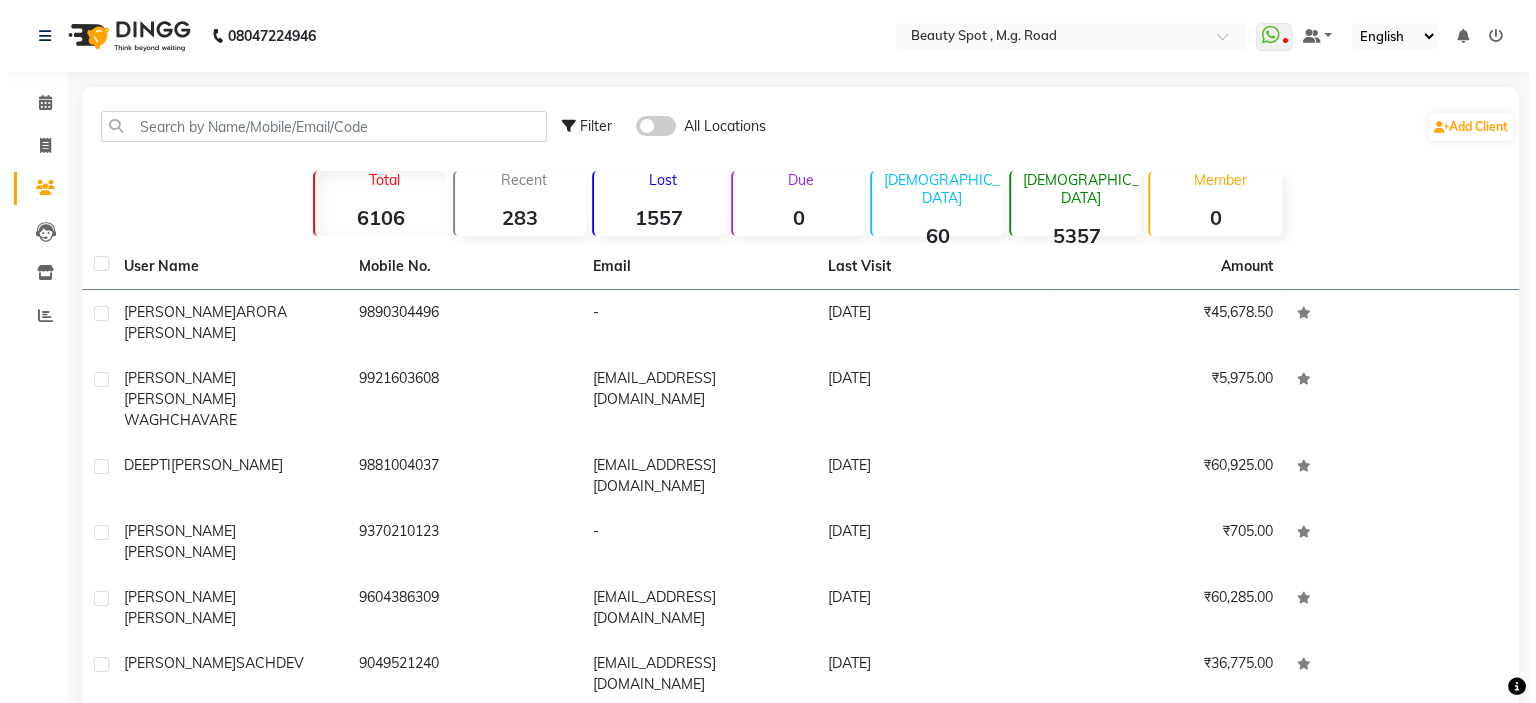 scroll, scrollTop: 0, scrollLeft: 0, axis: both 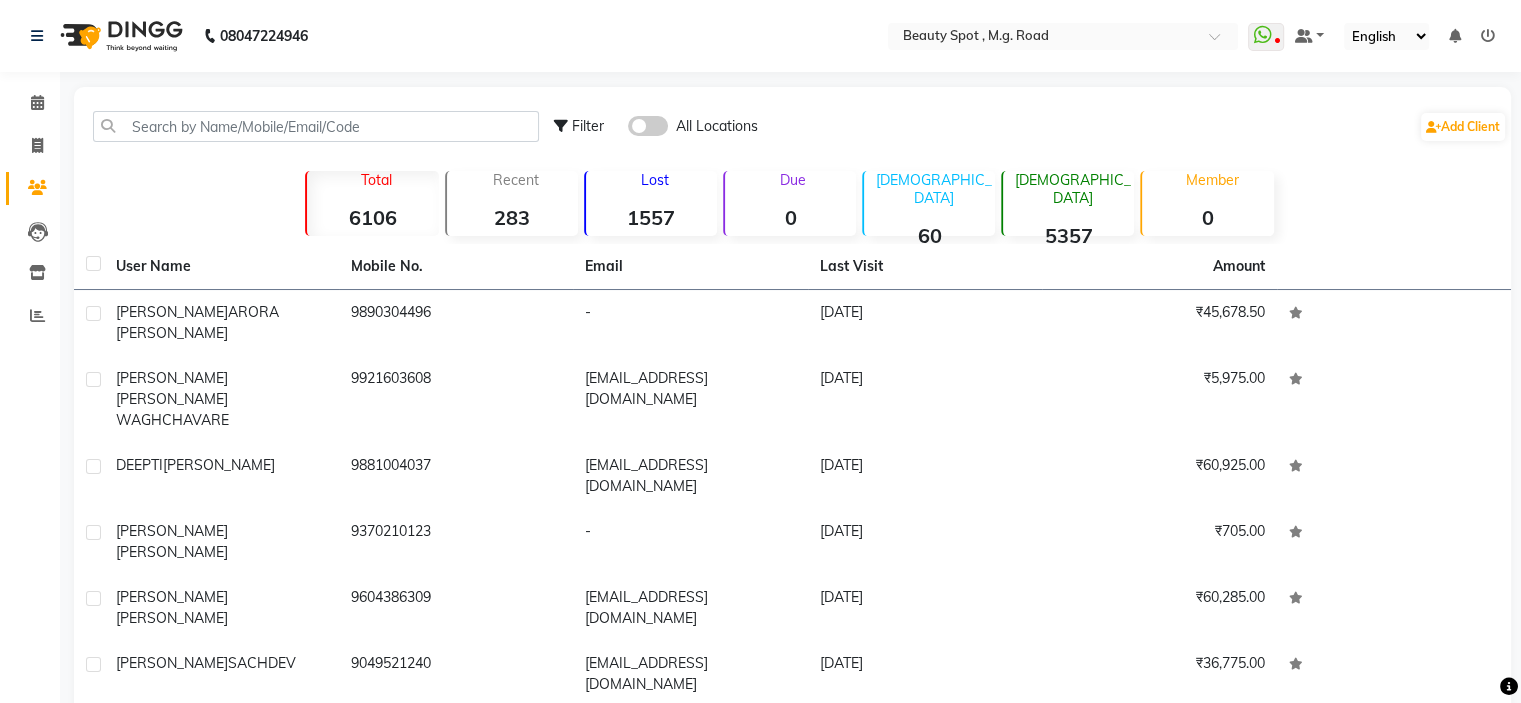 click 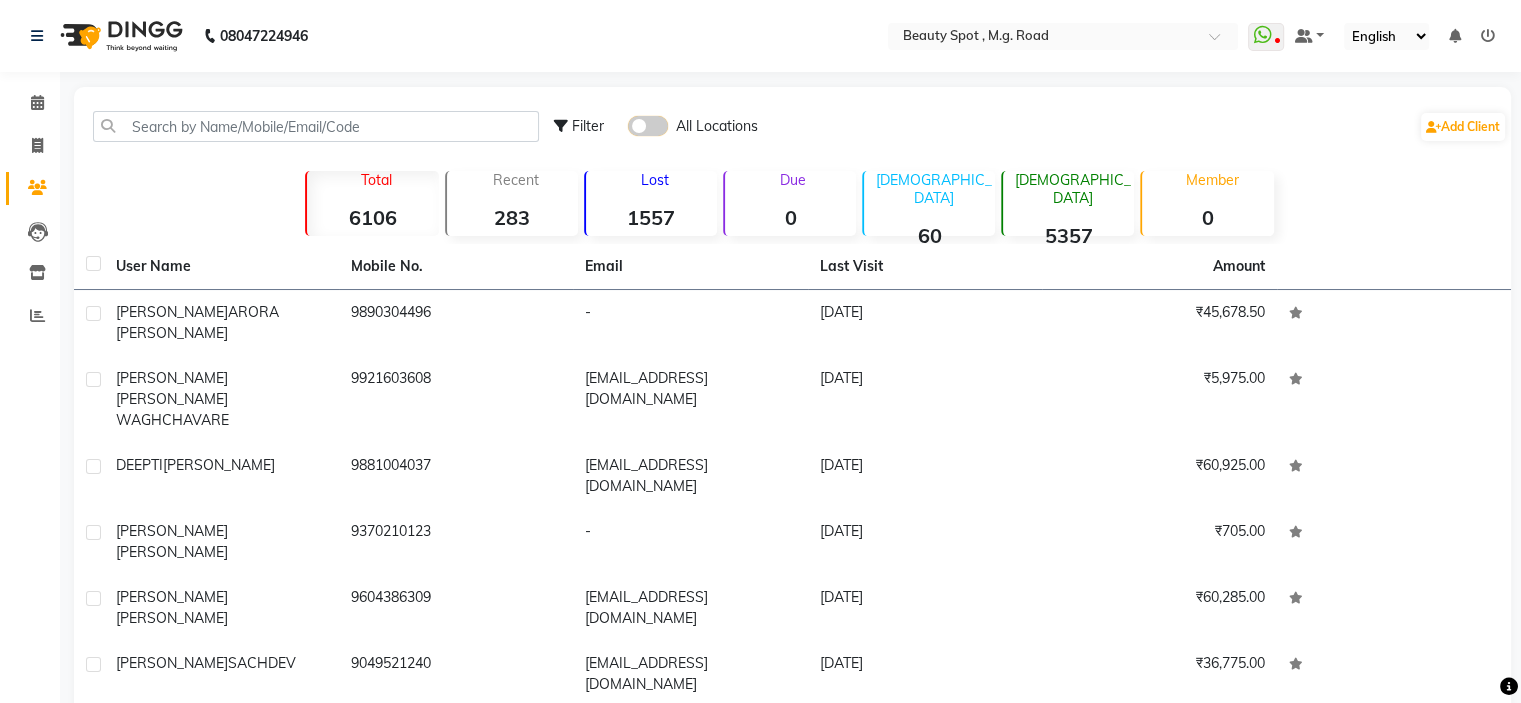 click 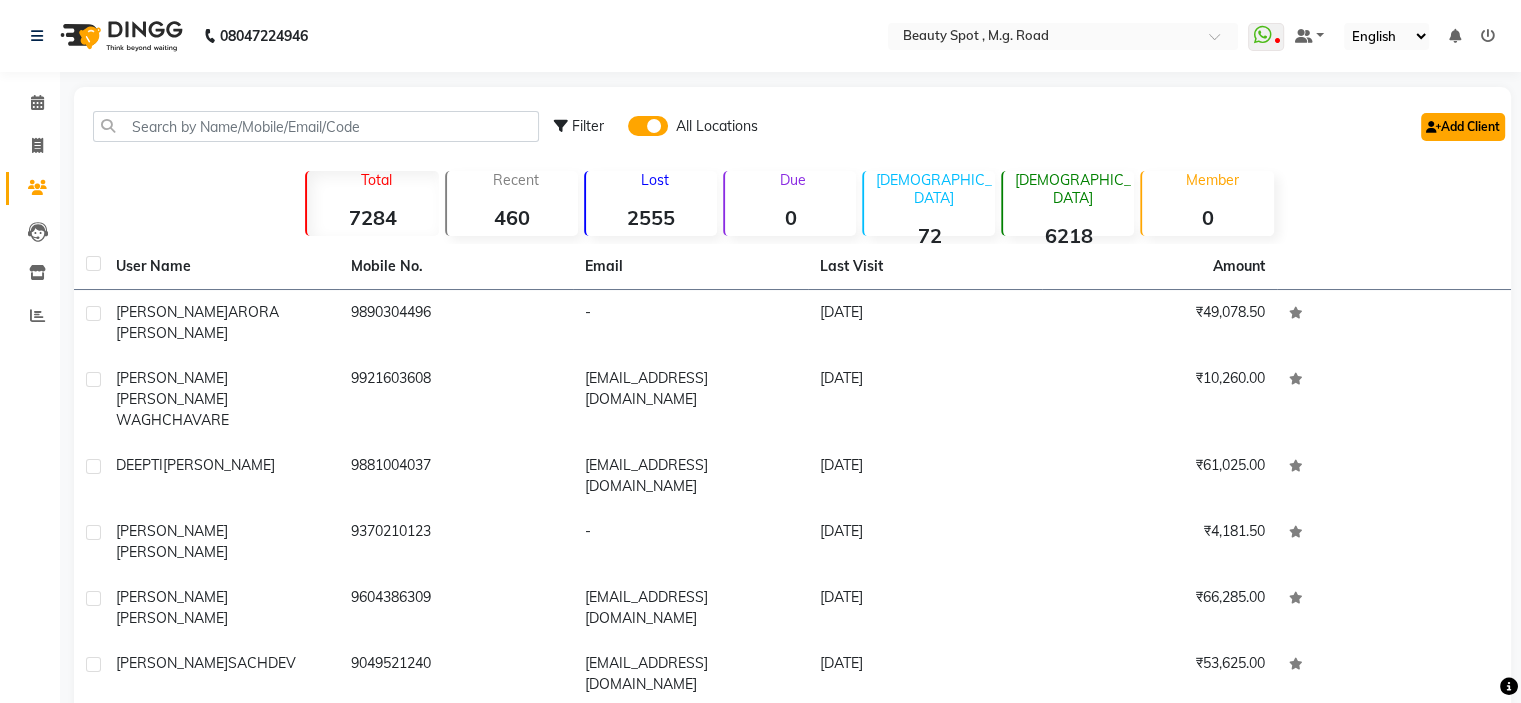 click on "Add Client" 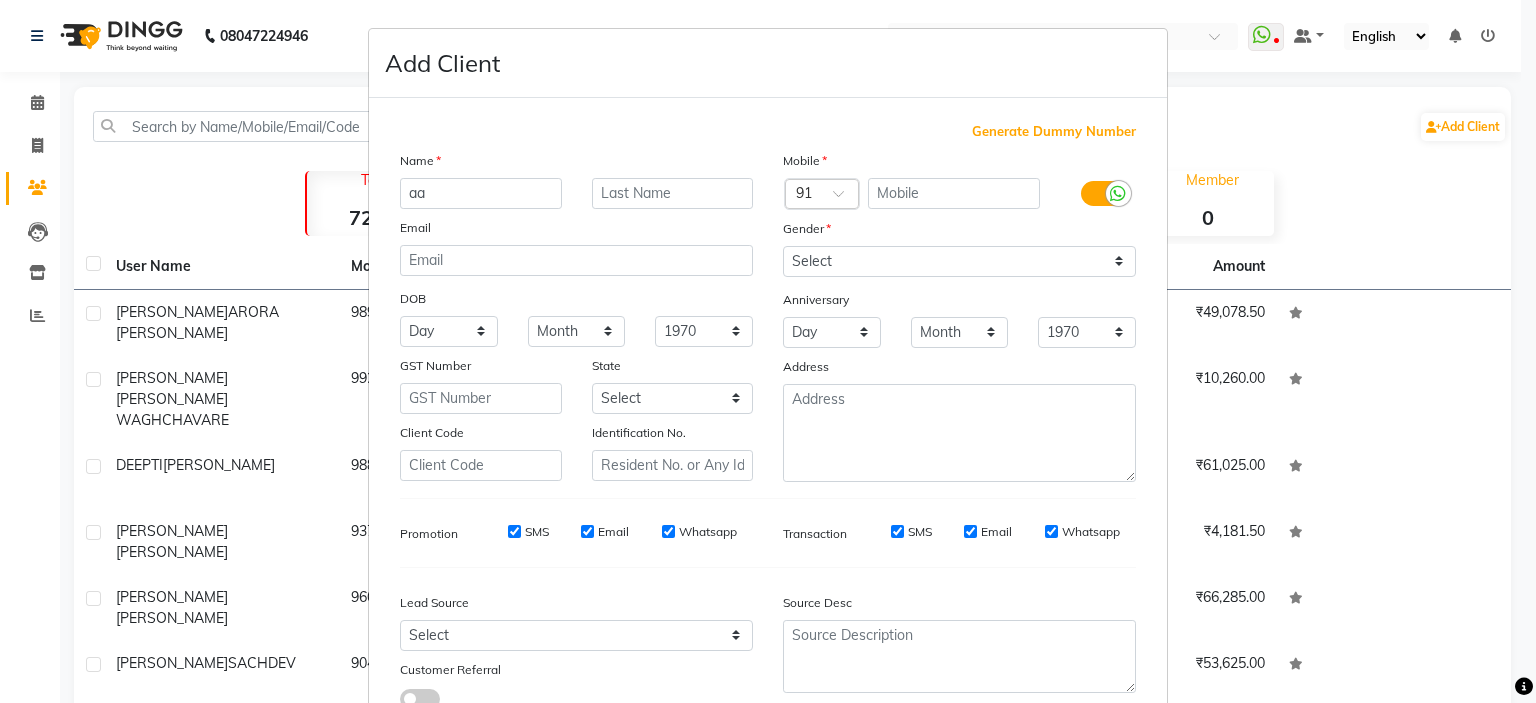 type on "a" 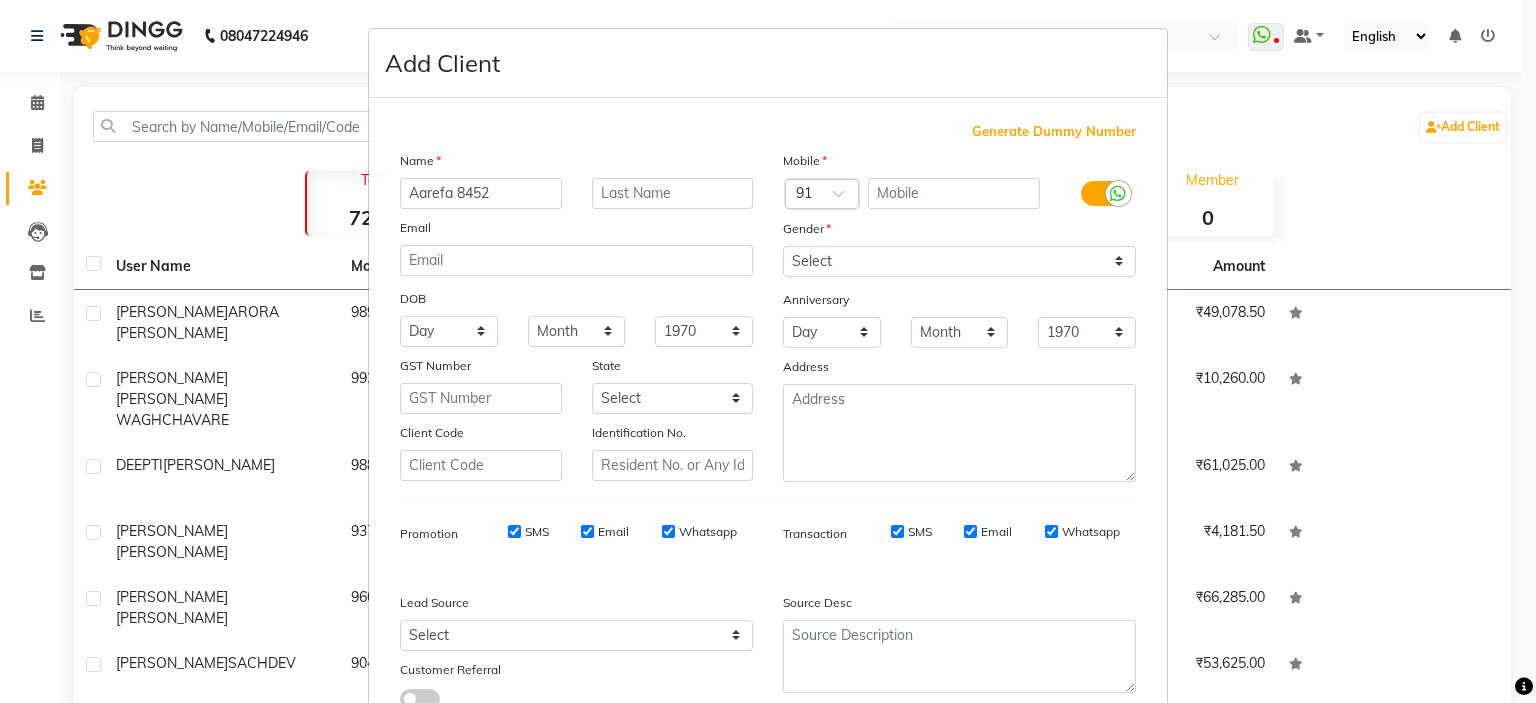 type on "Aarefa 8452" 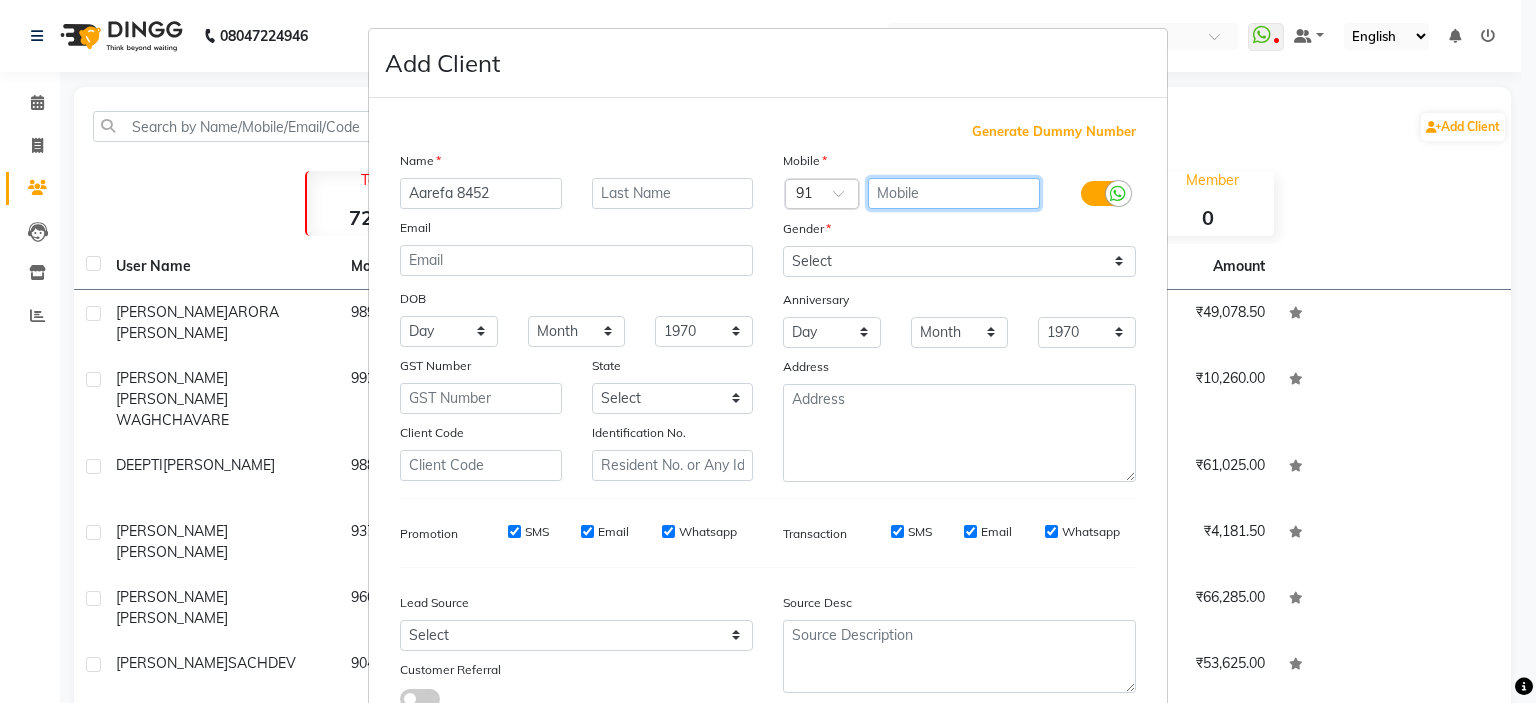 click at bounding box center (954, 193) 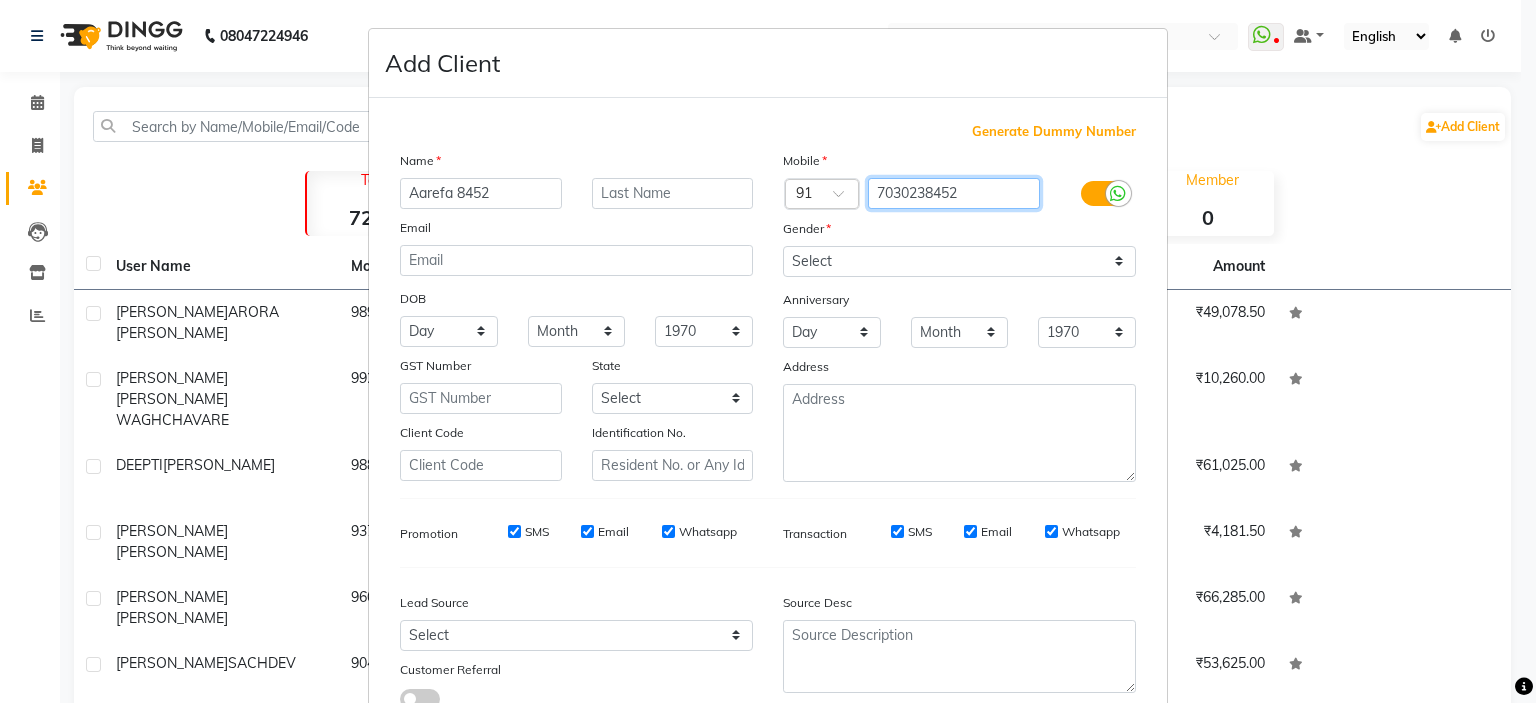 type on "7030238452" 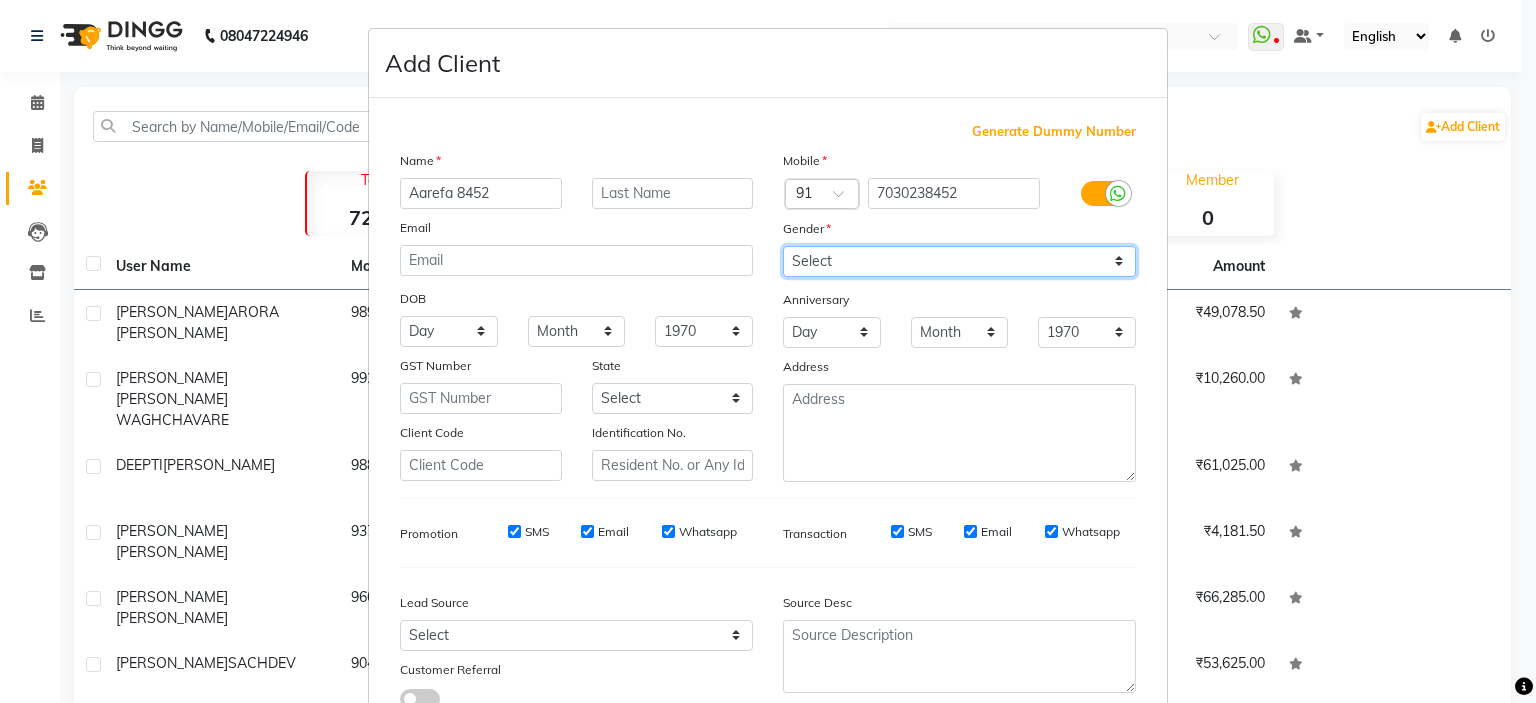 click on "Select [DEMOGRAPHIC_DATA] [DEMOGRAPHIC_DATA] Other Prefer Not To Say" at bounding box center [959, 261] 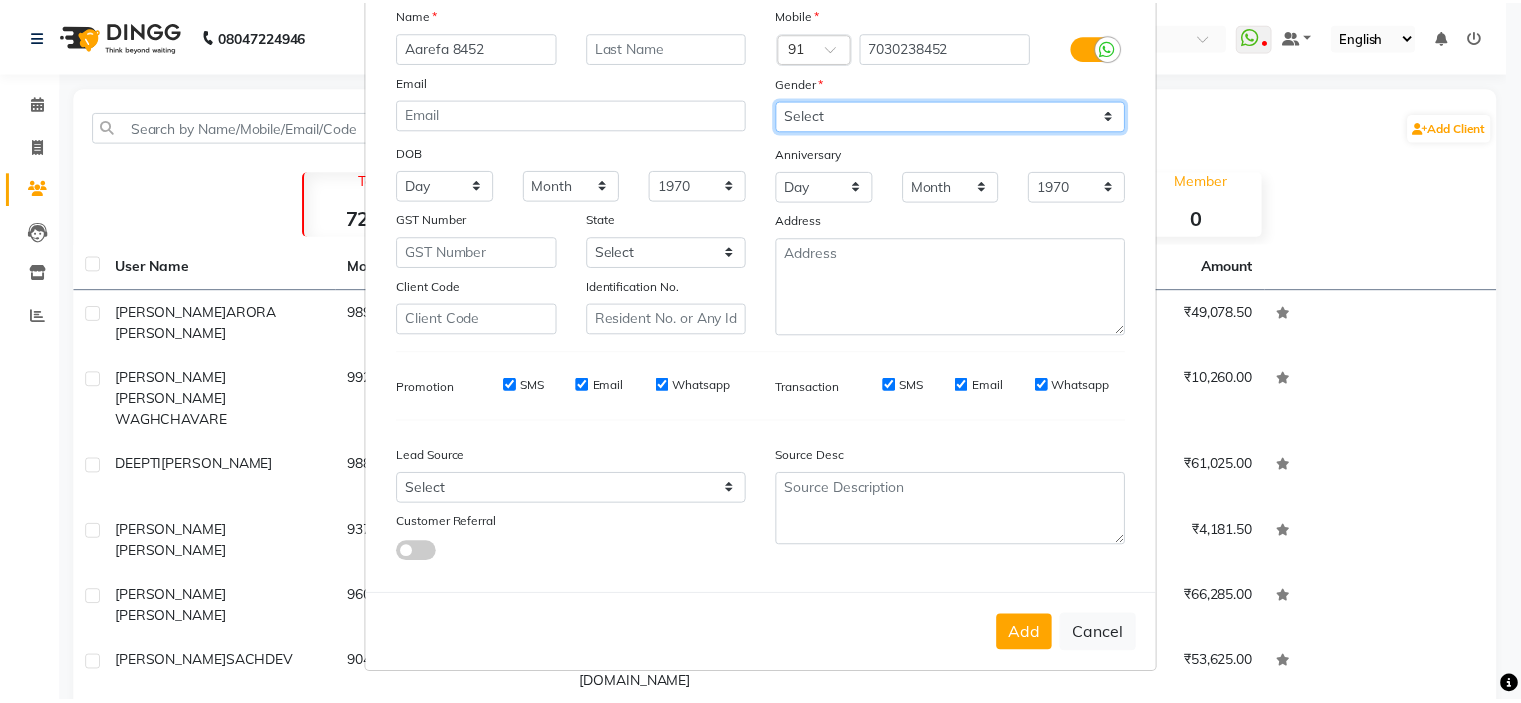 scroll, scrollTop: 153, scrollLeft: 0, axis: vertical 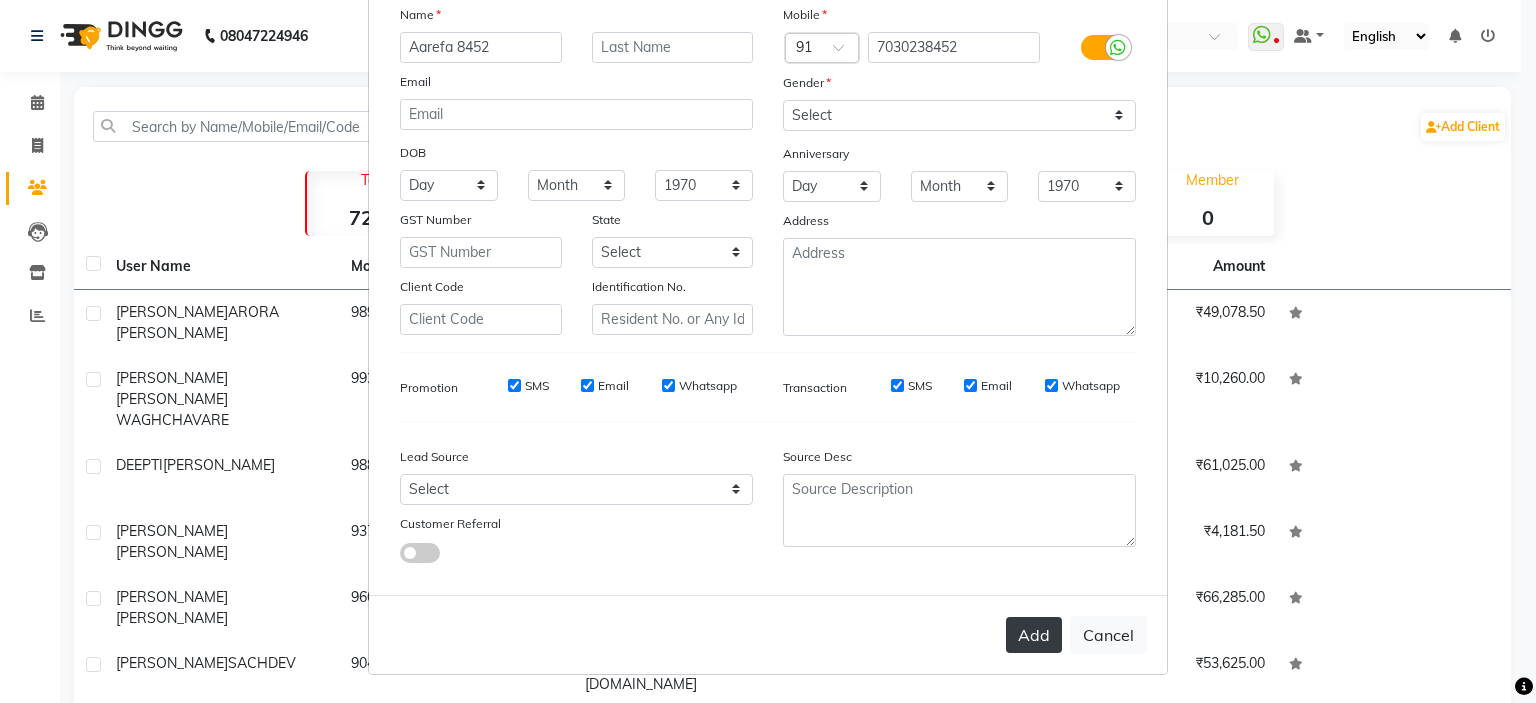 click on "Add" at bounding box center (1034, 635) 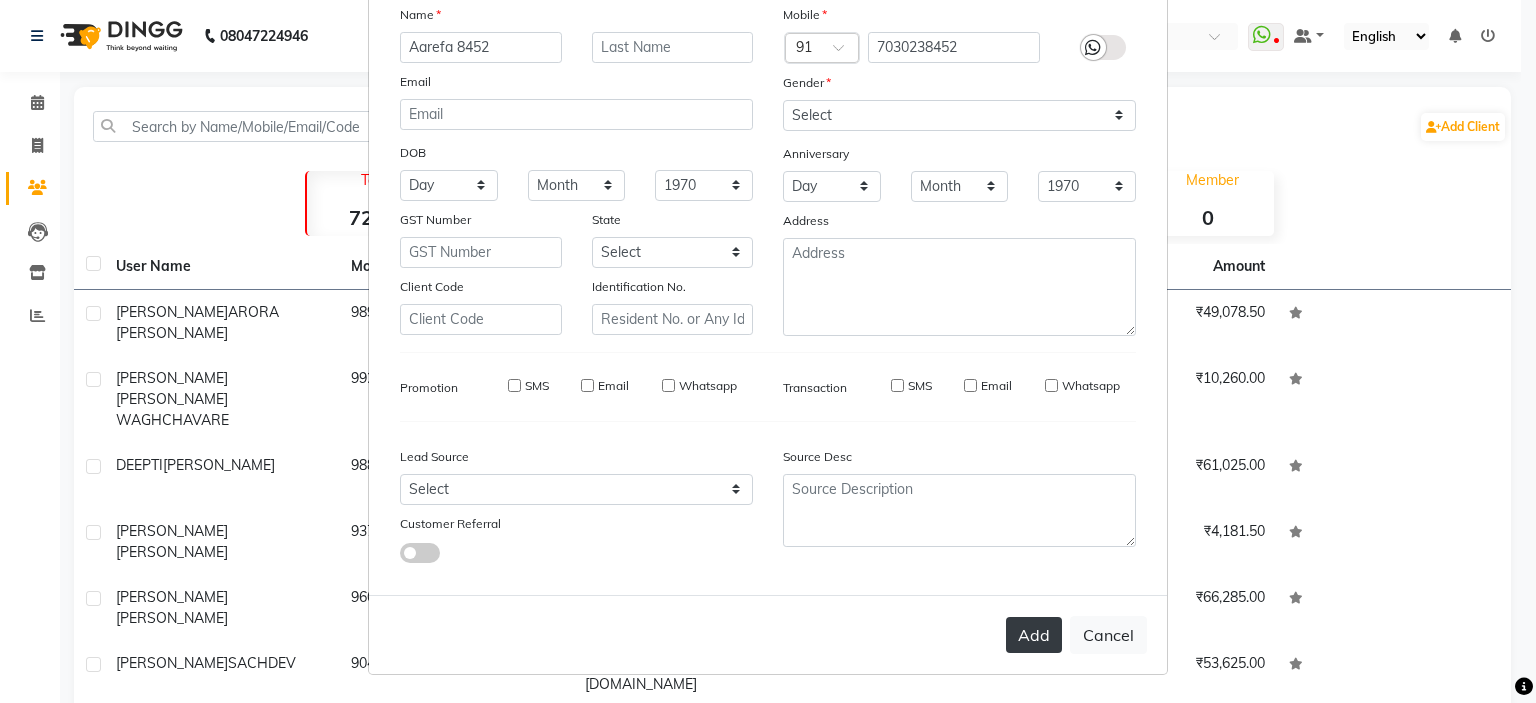 type 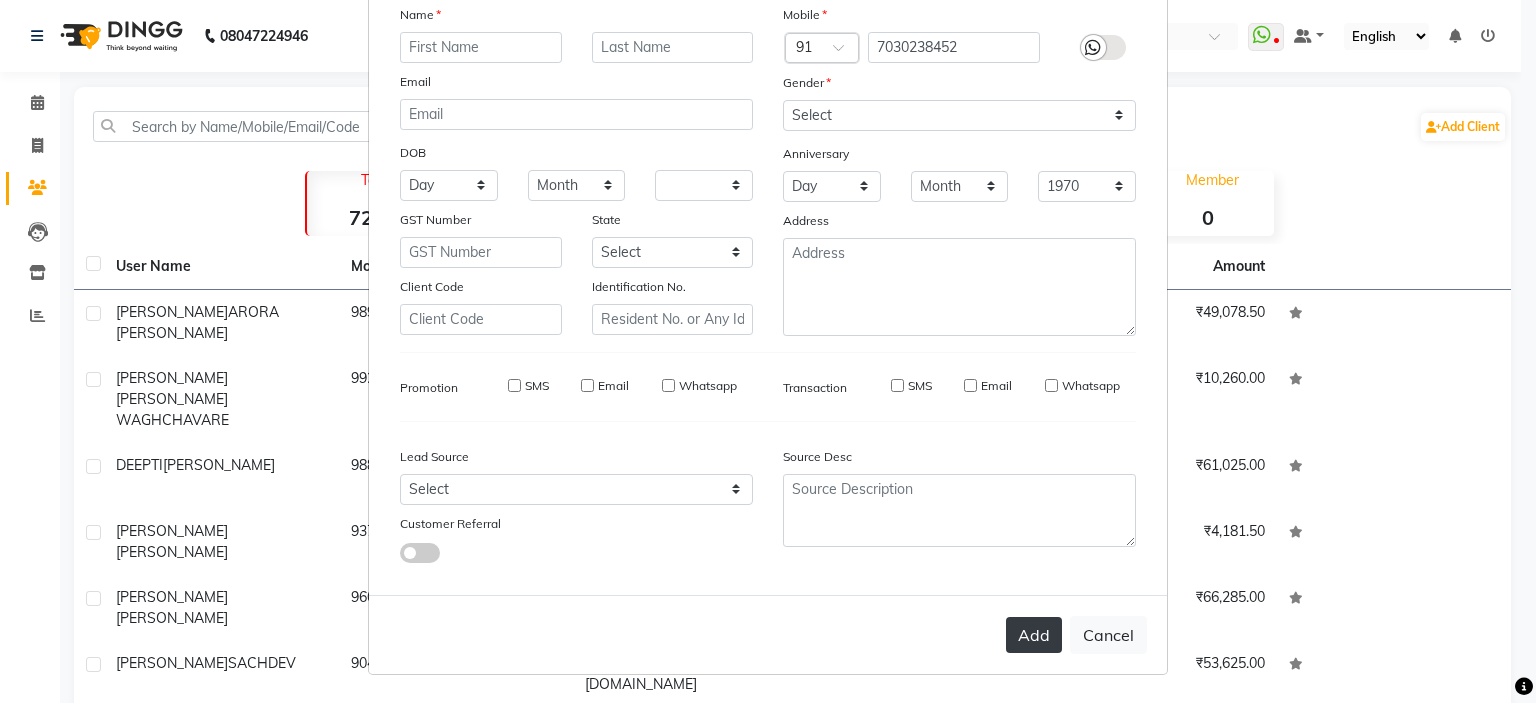 type 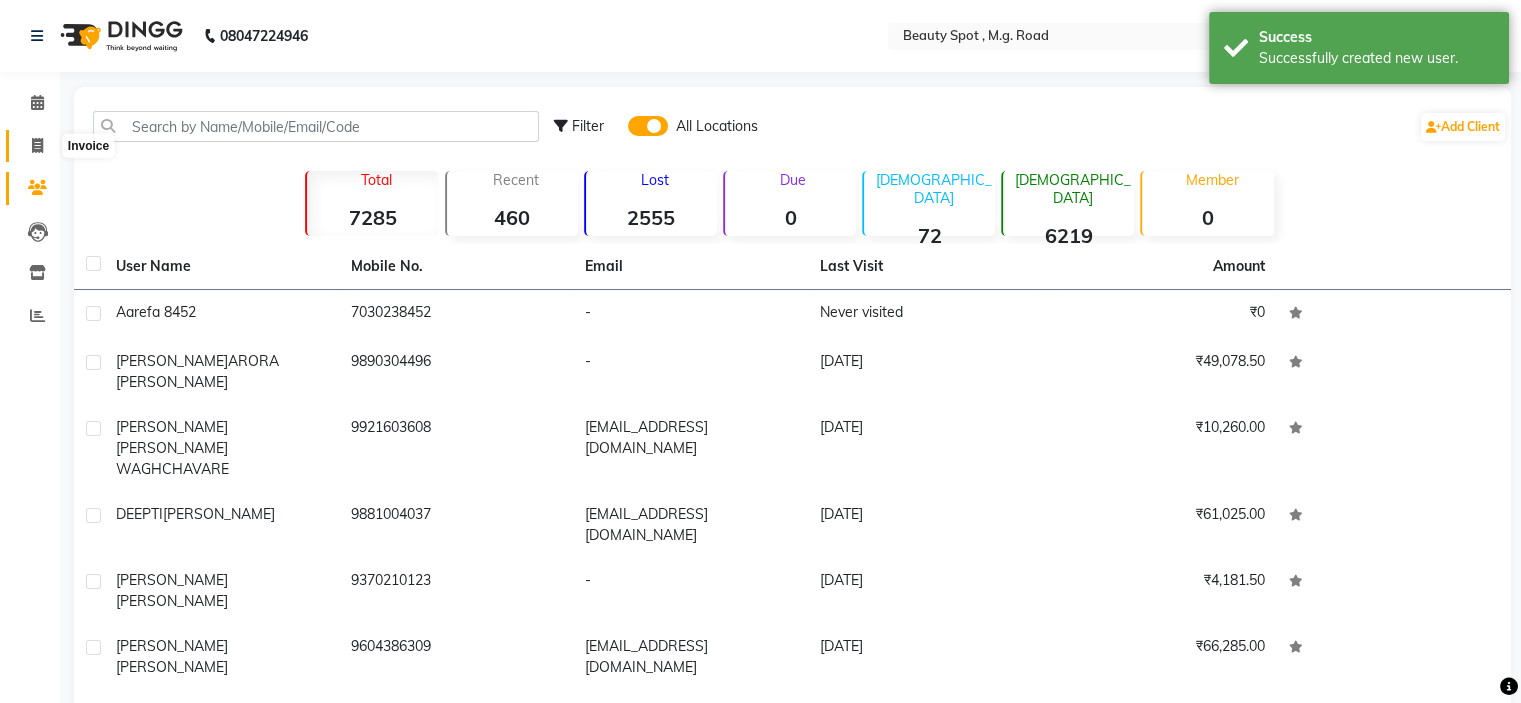 click 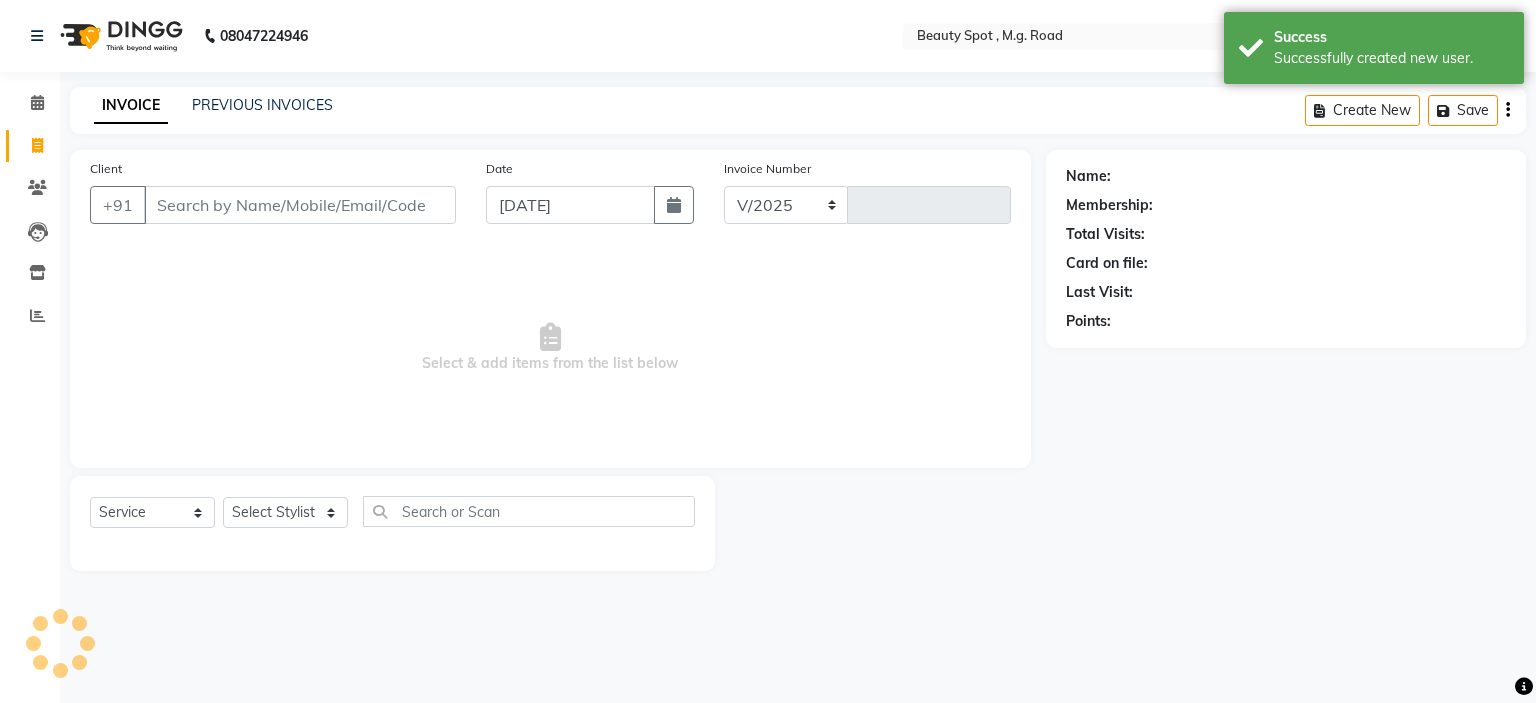 select on "7357" 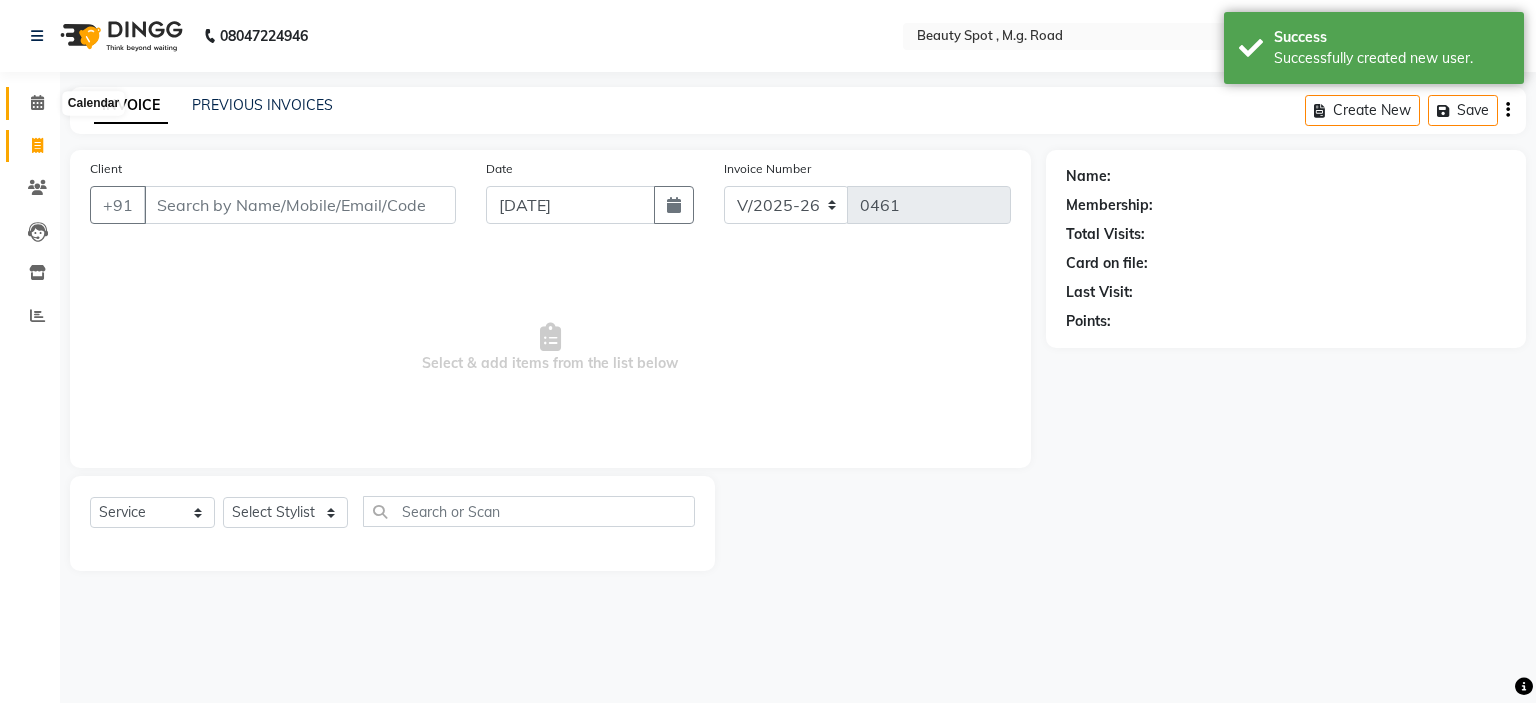 click 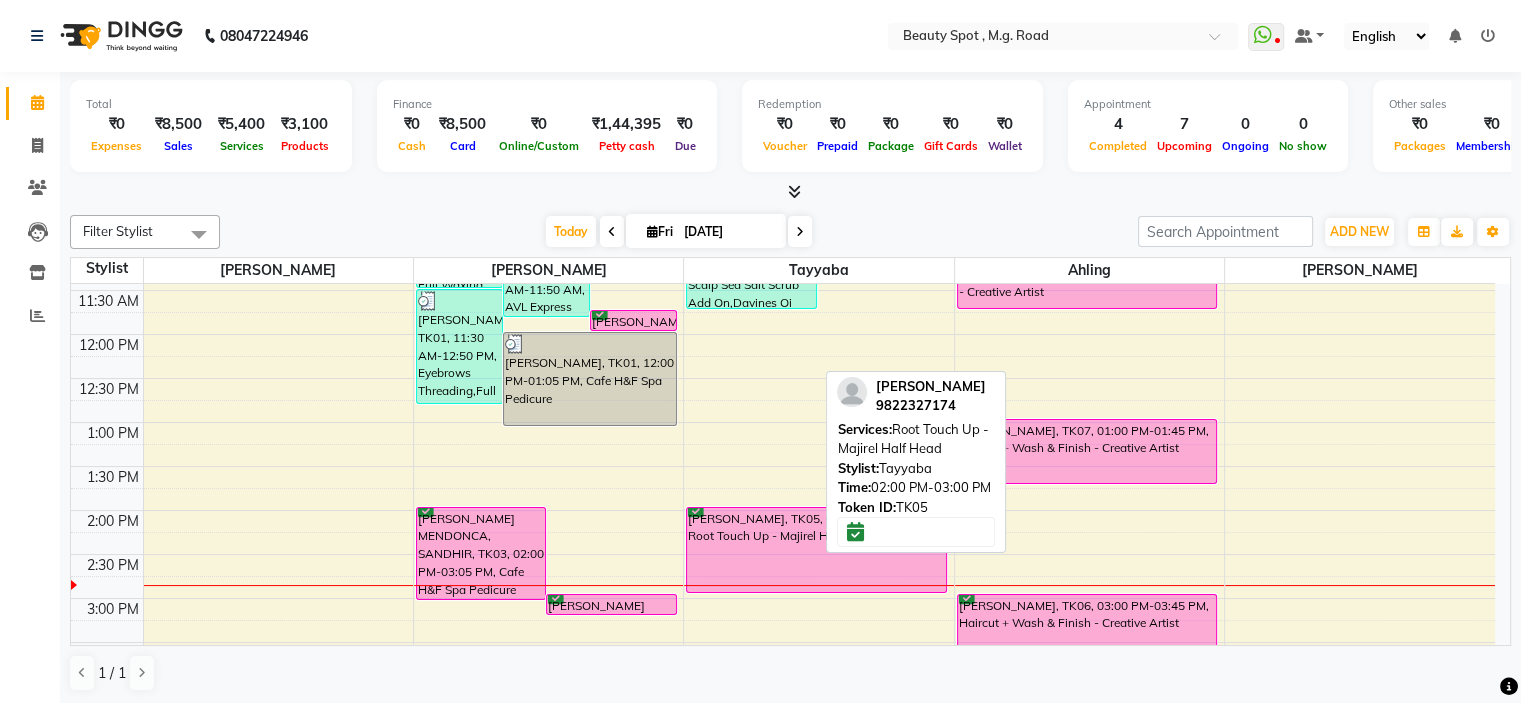 scroll, scrollTop: 400, scrollLeft: 0, axis: vertical 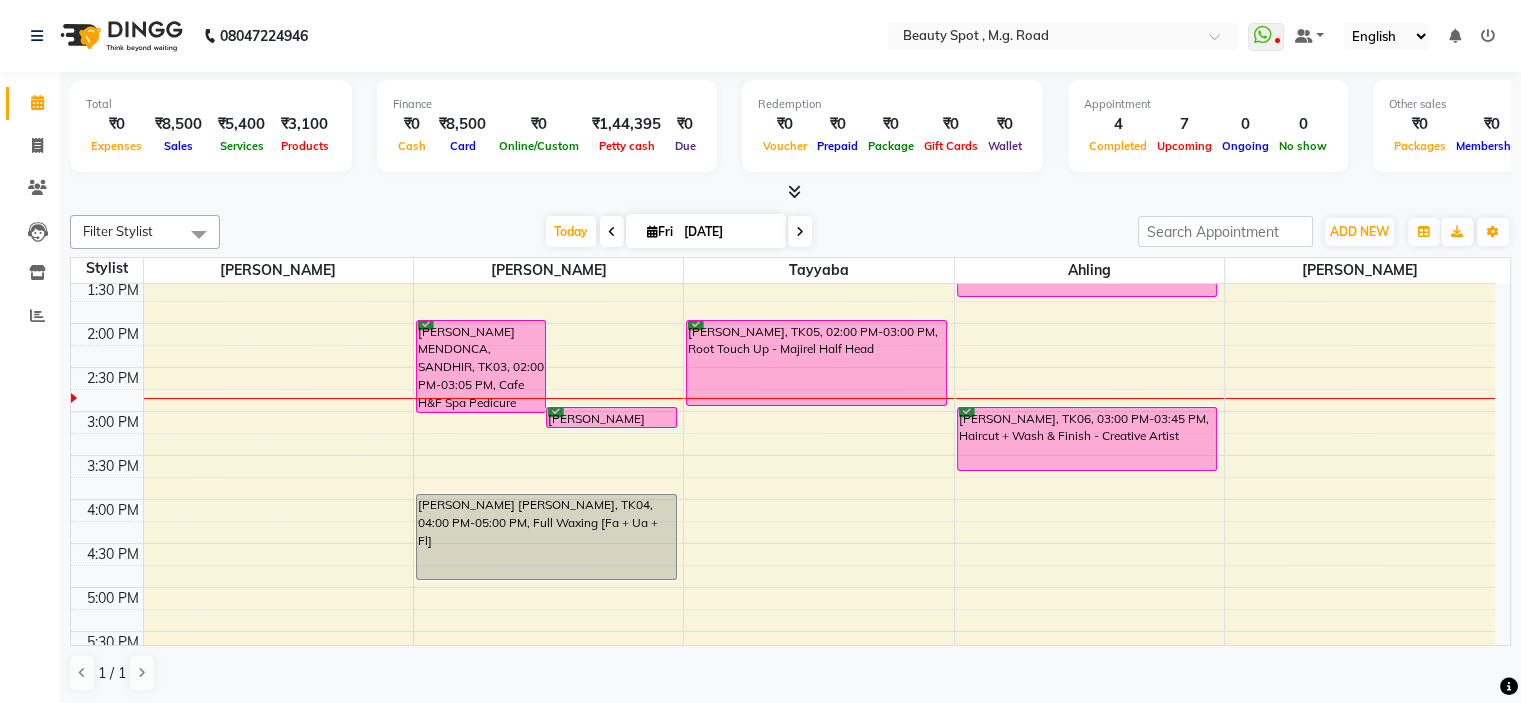 click on "9:00 AM 9:30 AM 10:00 AM 10:30 AM 11:00 AM 11:30 AM 12:00 PM 12:30 PM 1:00 PM 1:30 PM 2:00 PM 2:30 PM 3:00 PM 3:30 PM 4:00 PM 4:30 PM 5:00 PM 5:30 PM 6:00 PM 6:30 PM 7:00 PM 7:30 PM     DEEPTI  SULAKHE, TK01, 10:30 AM-11:30 AM, Full Waxing [Fa + Ua + Fl]     DEEPTI  SULAKHE, TK01, 10:45 AM-11:50 AM, AVL Express Spa Pedicure (₹1000)     GEETALI PRANAV WAGHCHAVARE, TK02, 11:45 AM-12:00 PM, Eyebrows + U Lip + Chin Threading     DEEPTI  SULAKHE, TK01, 11:30 AM-12:50 PM, Eyebrows Threading,Full Waxing [Fa + Ua + Fl],AVL Express Spa Pedicure (₹1000)     DEEPTI  SULAKHE, TK01, 12:00 PM-01:05 PM, Cafe H&F Spa Pedicure     ASSUNTA MENDONCA,  SANDHIR, TK03, 02:00 PM-03:05 PM, Cafe H&F Spa Pedicure     ASSUNTA MENDONCA,  SANDHIR, TK03, 03:00 PM-03:15 PM, Eyebrows + U Lip Threading    MONIKA ARORA DESAI, TK04, 04:00 PM-05:00 PM, Full Waxing [Fa + Ua + Fl]     DEEPTI  SULAKHE, TK01, 10:30 AM-11:45 AM, Davines Solu Scalp Sea Salt Scrub Add On,Davines Oi Signature Hair Spa [bs] (₹2800)" at bounding box center [783, 367] 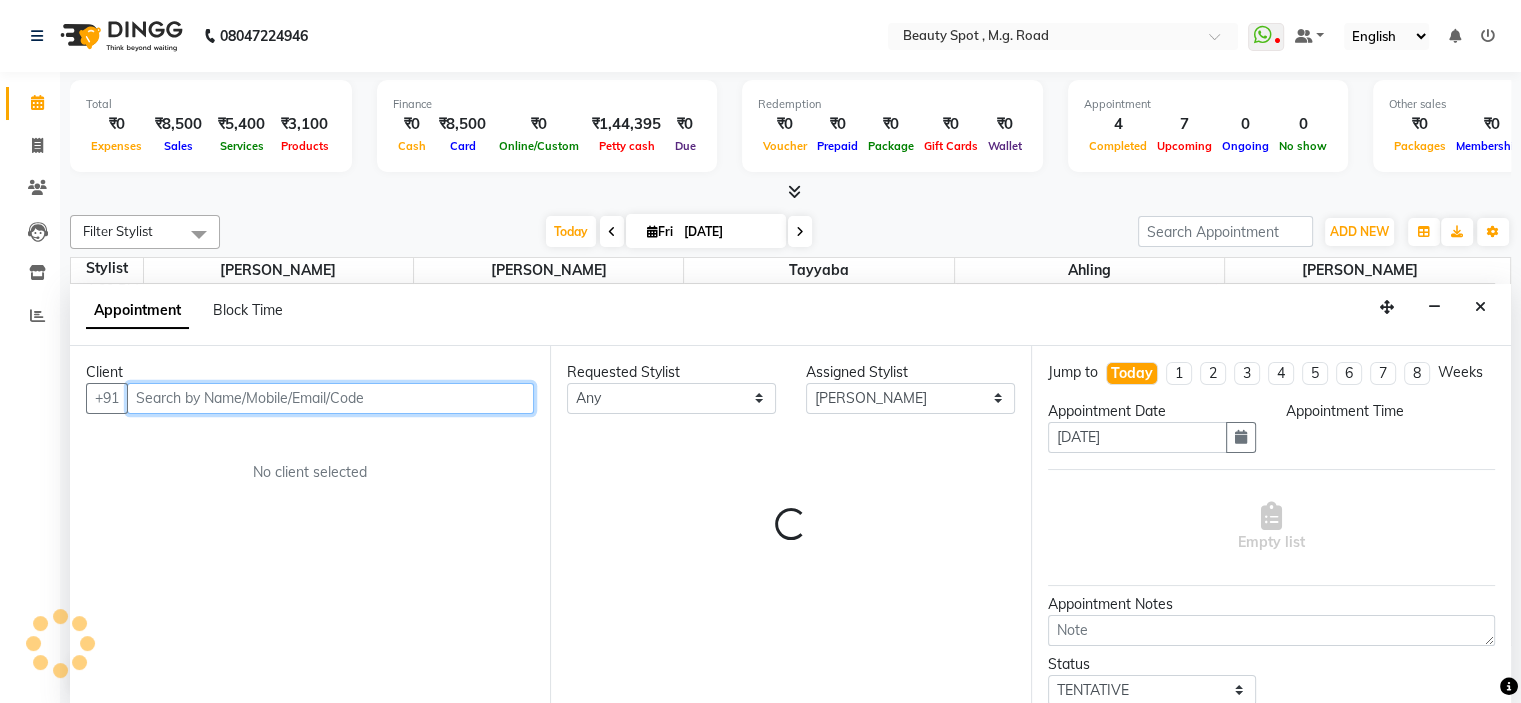 scroll, scrollTop: 0, scrollLeft: 0, axis: both 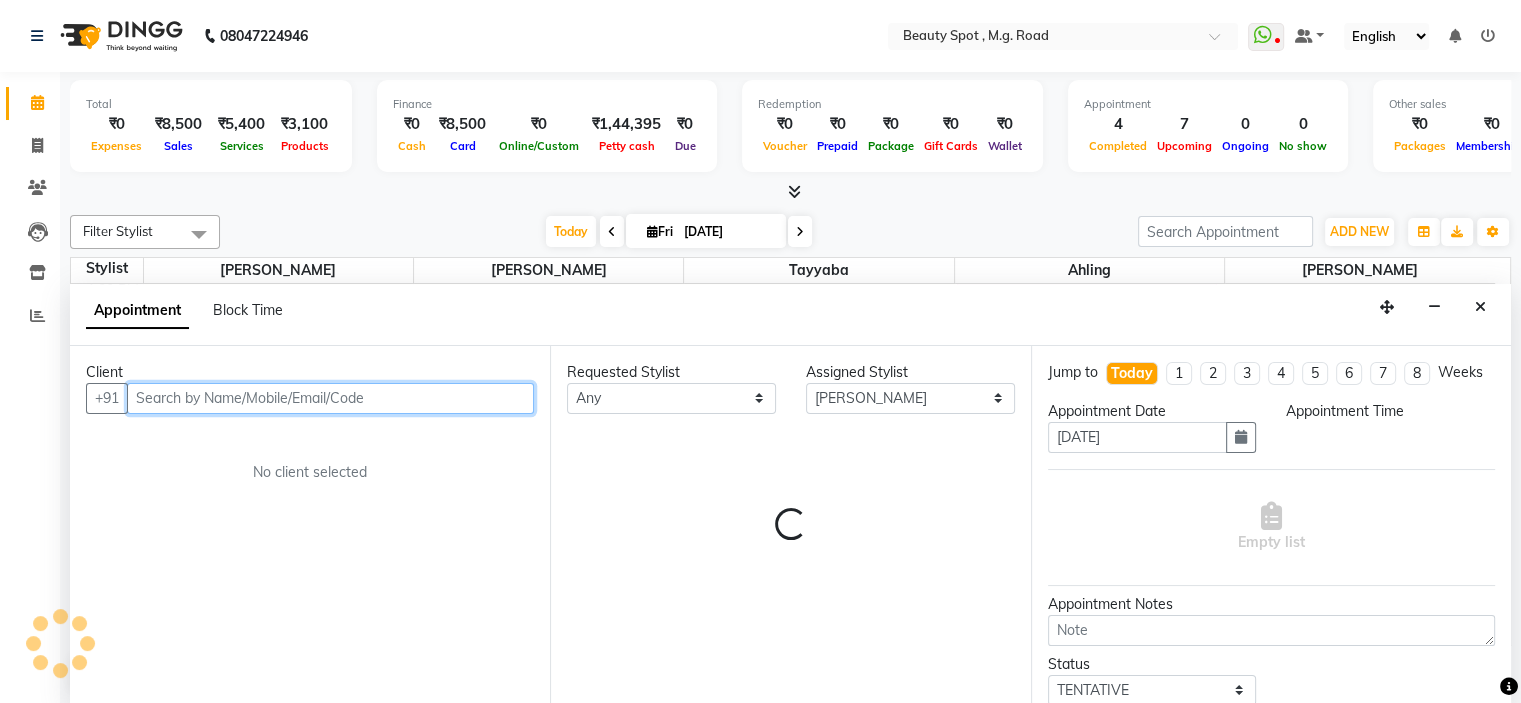 select on "1020" 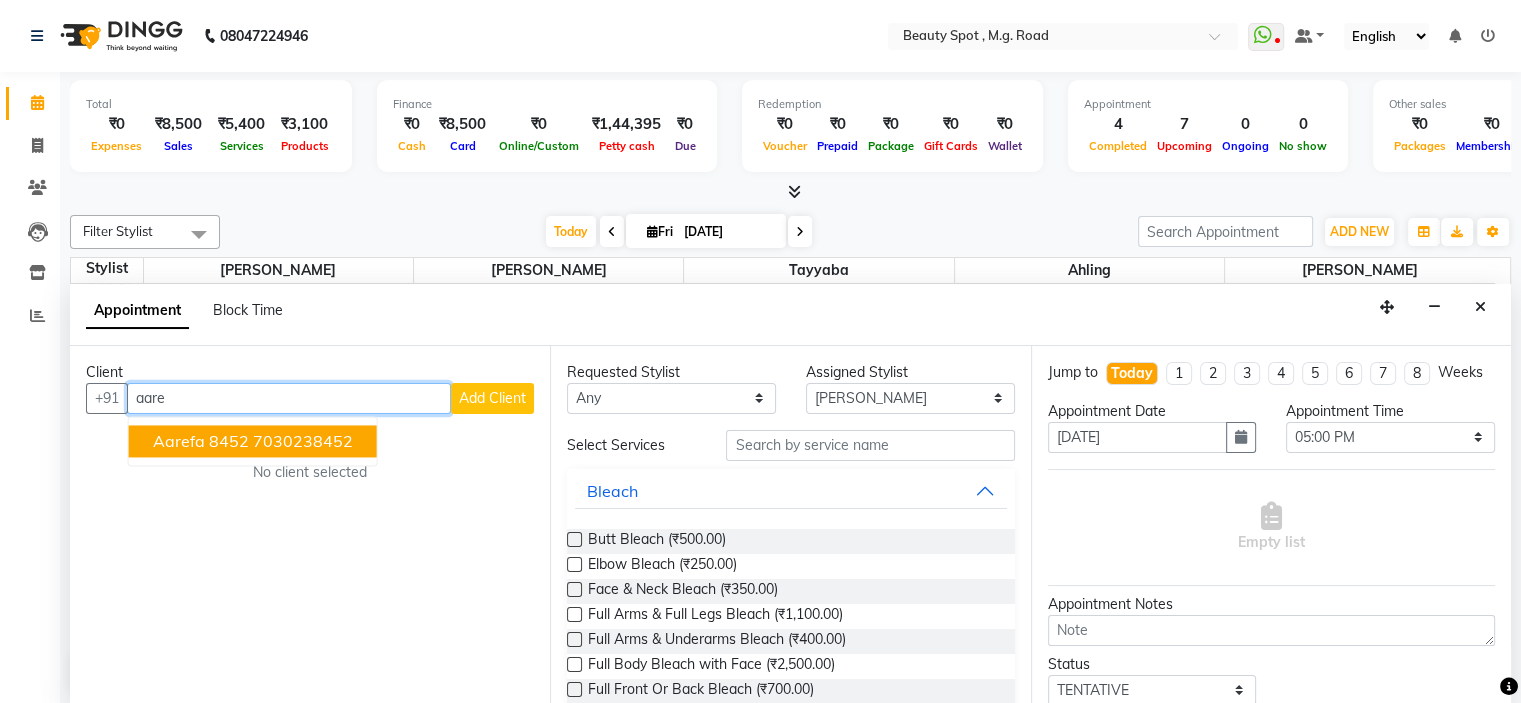 click on "Aarefa 8452  7030238452" at bounding box center (253, 441) 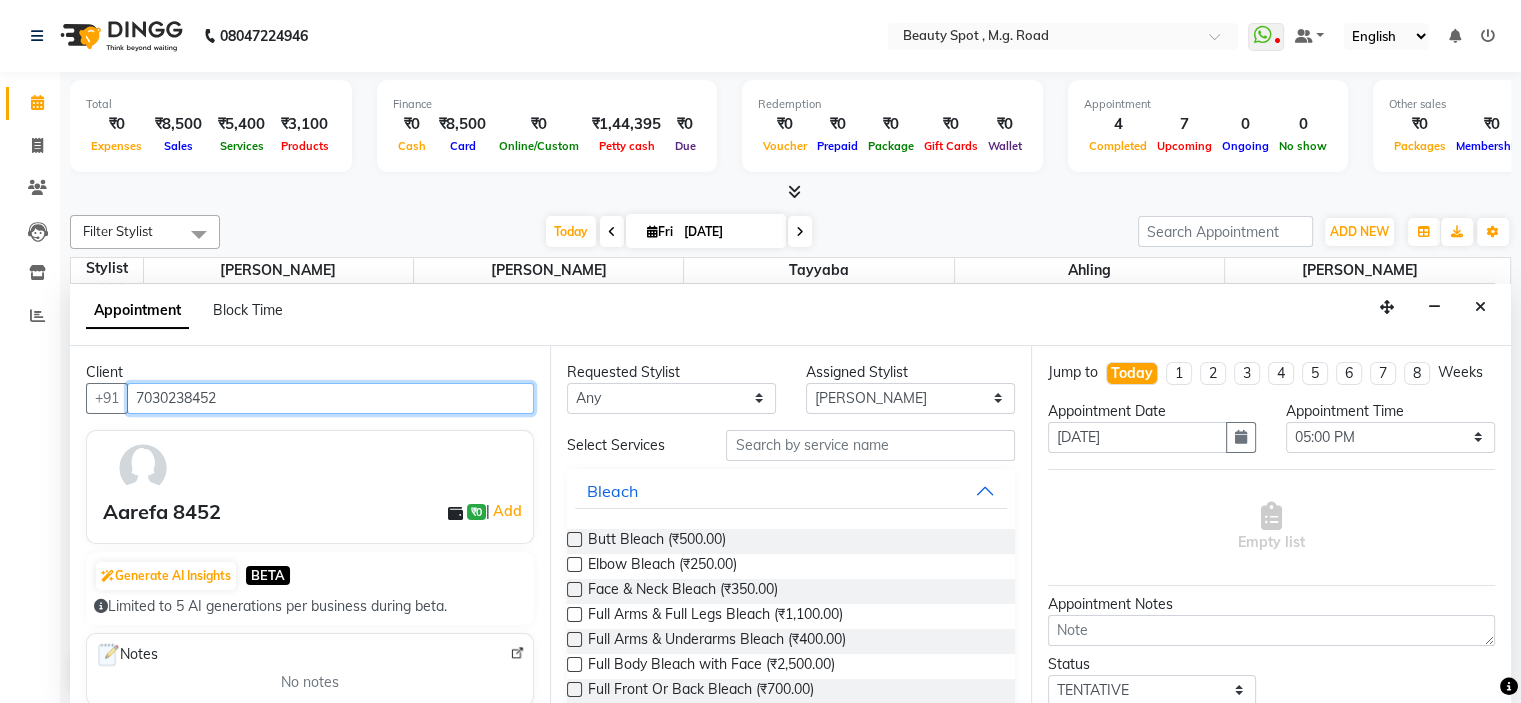 type on "7030238452" 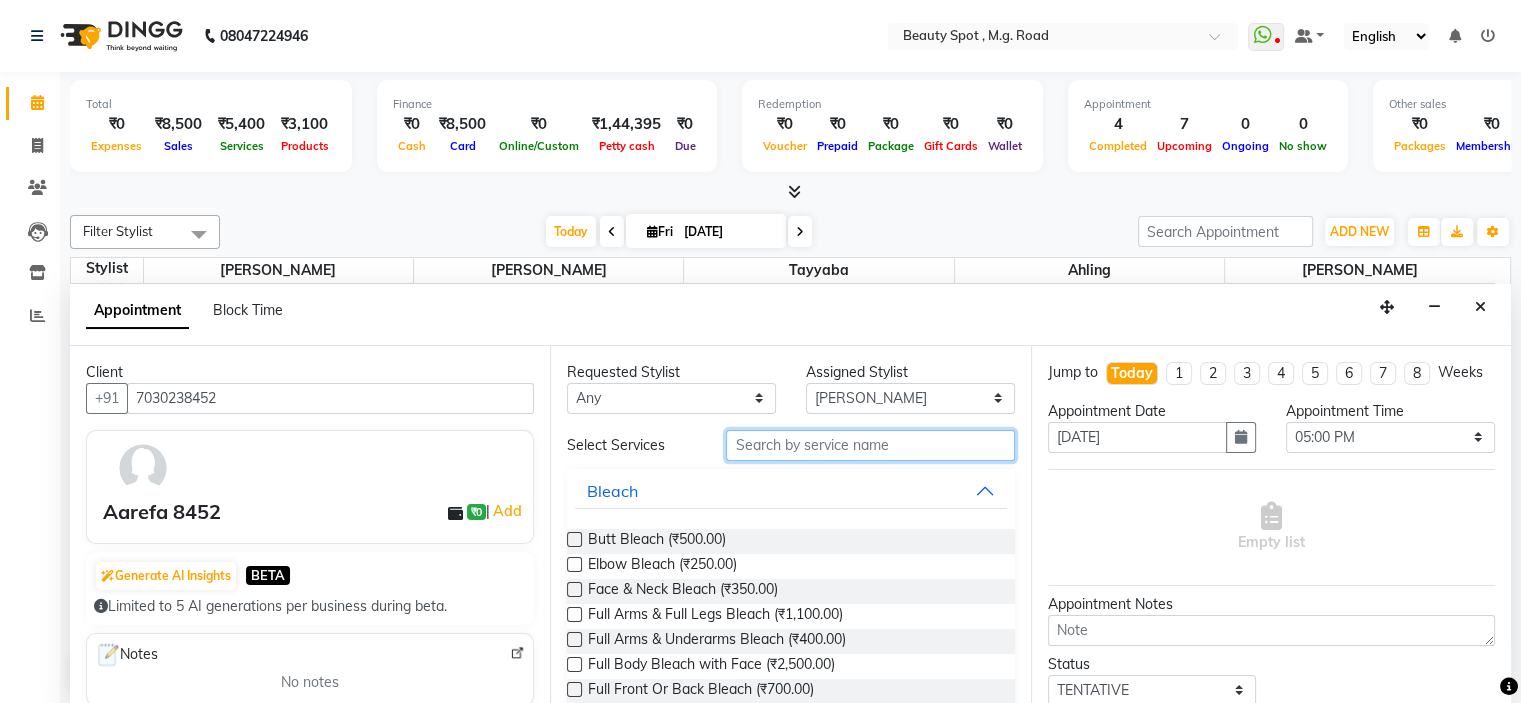 click at bounding box center [870, 445] 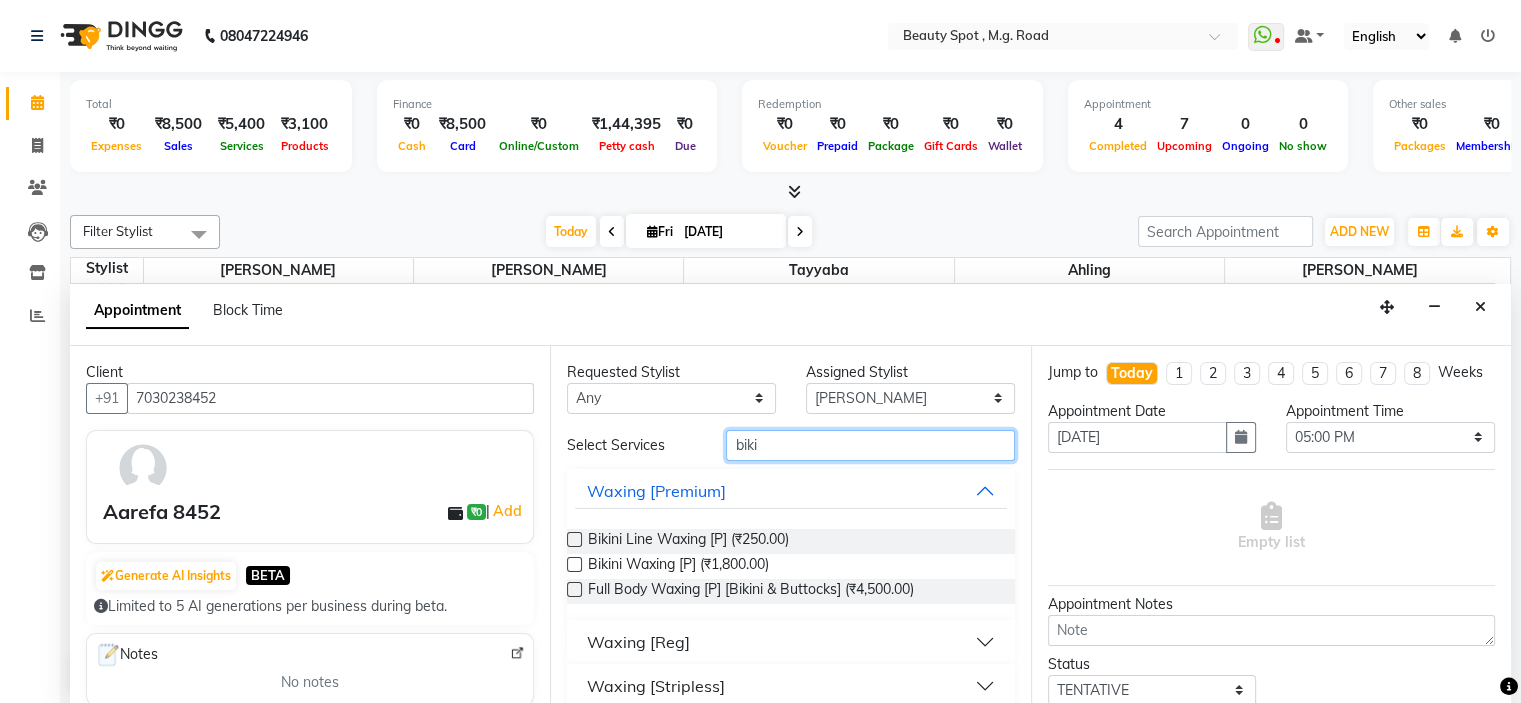 type on "biki" 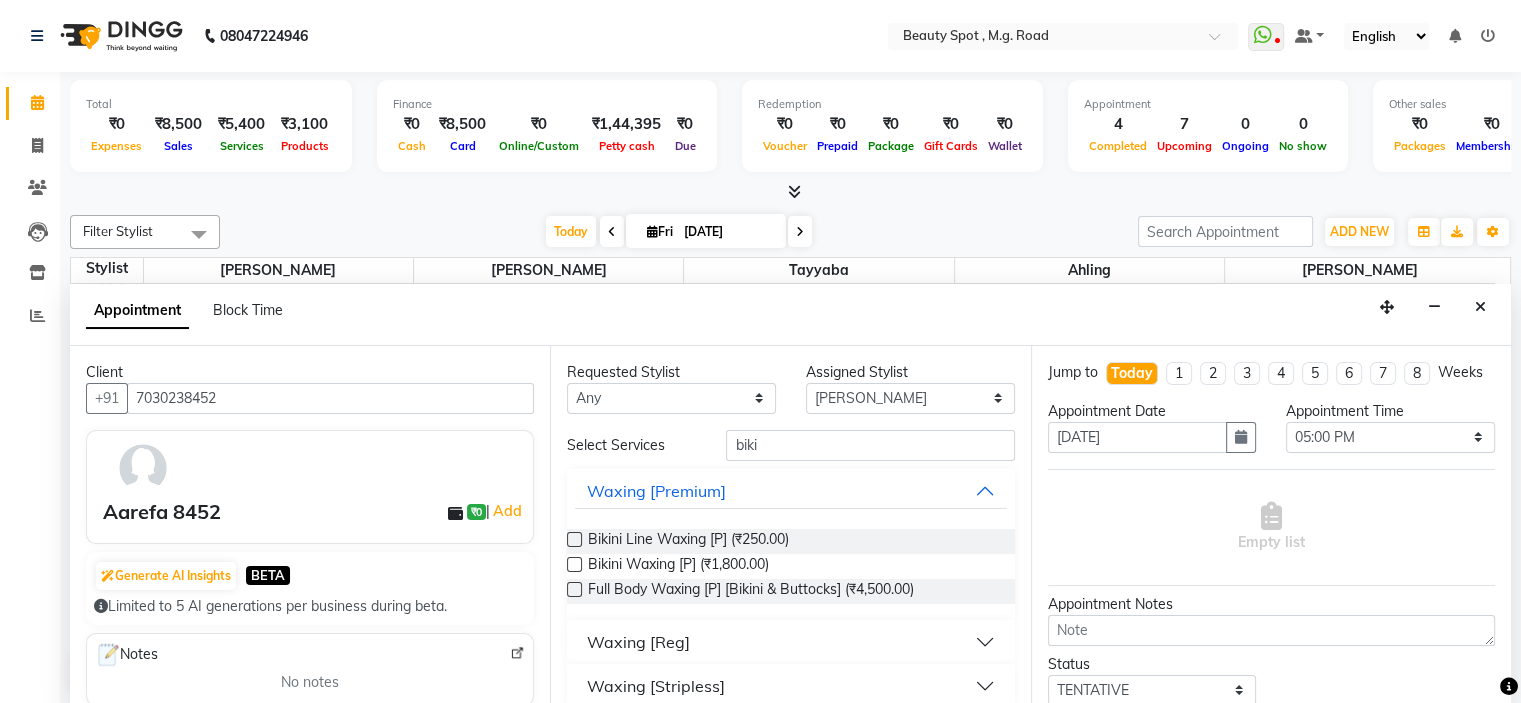 click on "Waxing [Reg]" at bounding box center [638, 642] 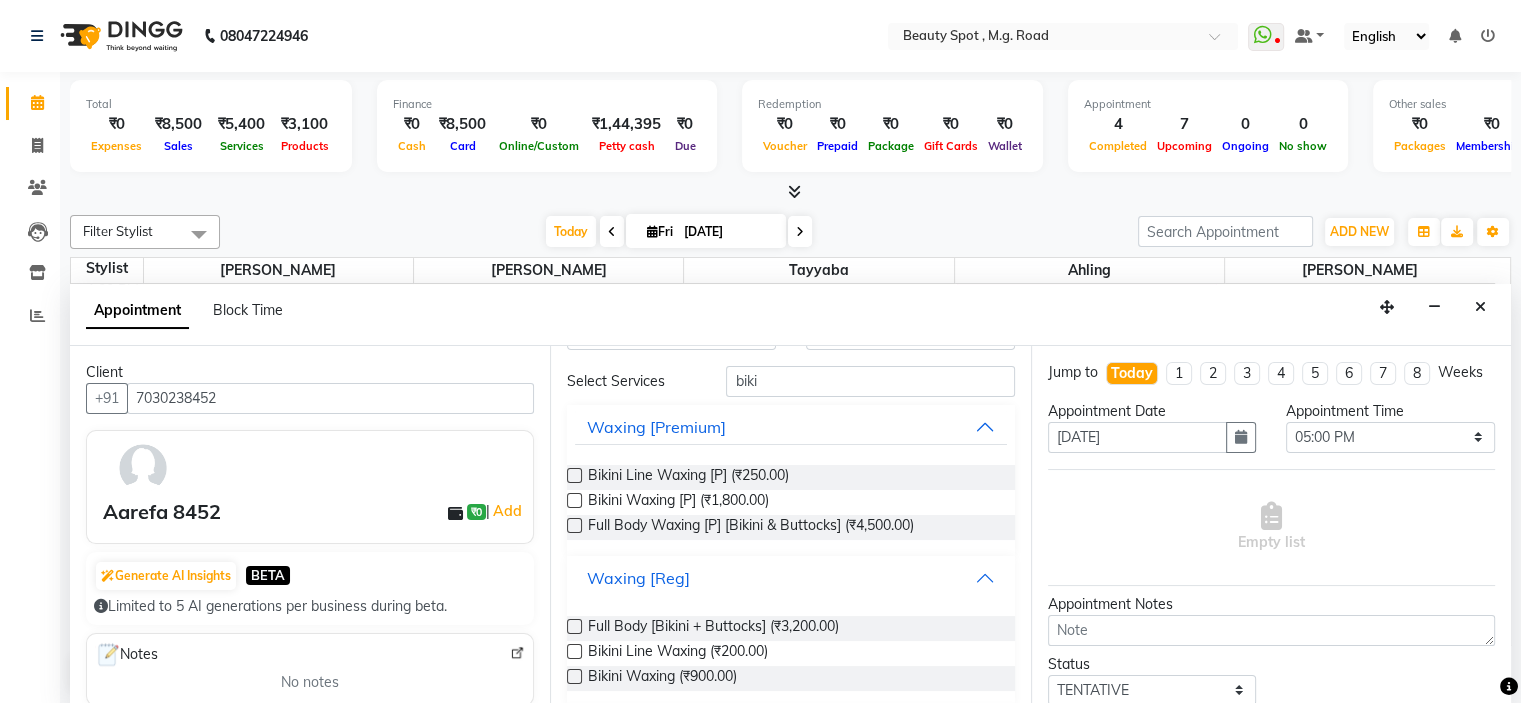 scroll, scrollTop: 124, scrollLeft: 0, axis: vertical 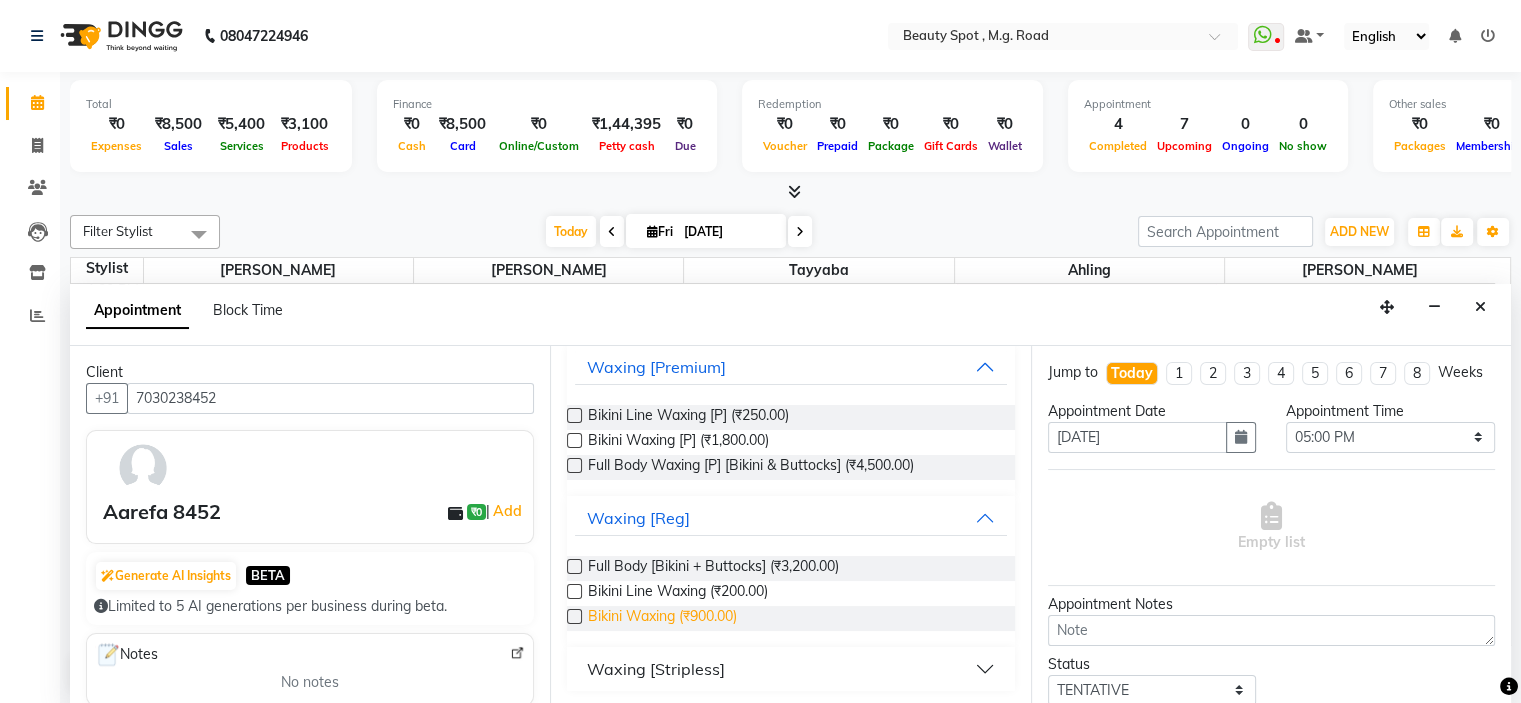 click on "Bikini Waxing (₹900.00)" at bounding box center [662, 618] 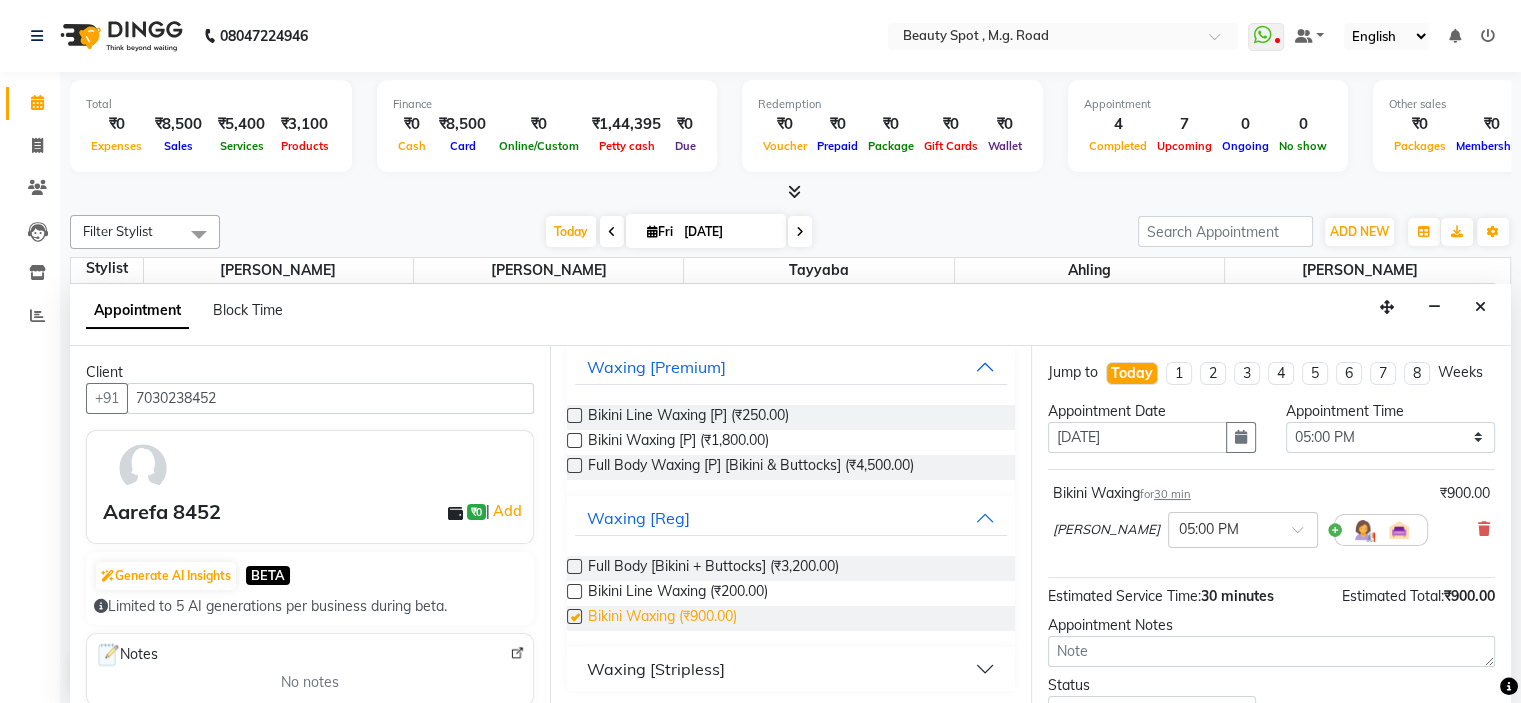 checkbox on "false" 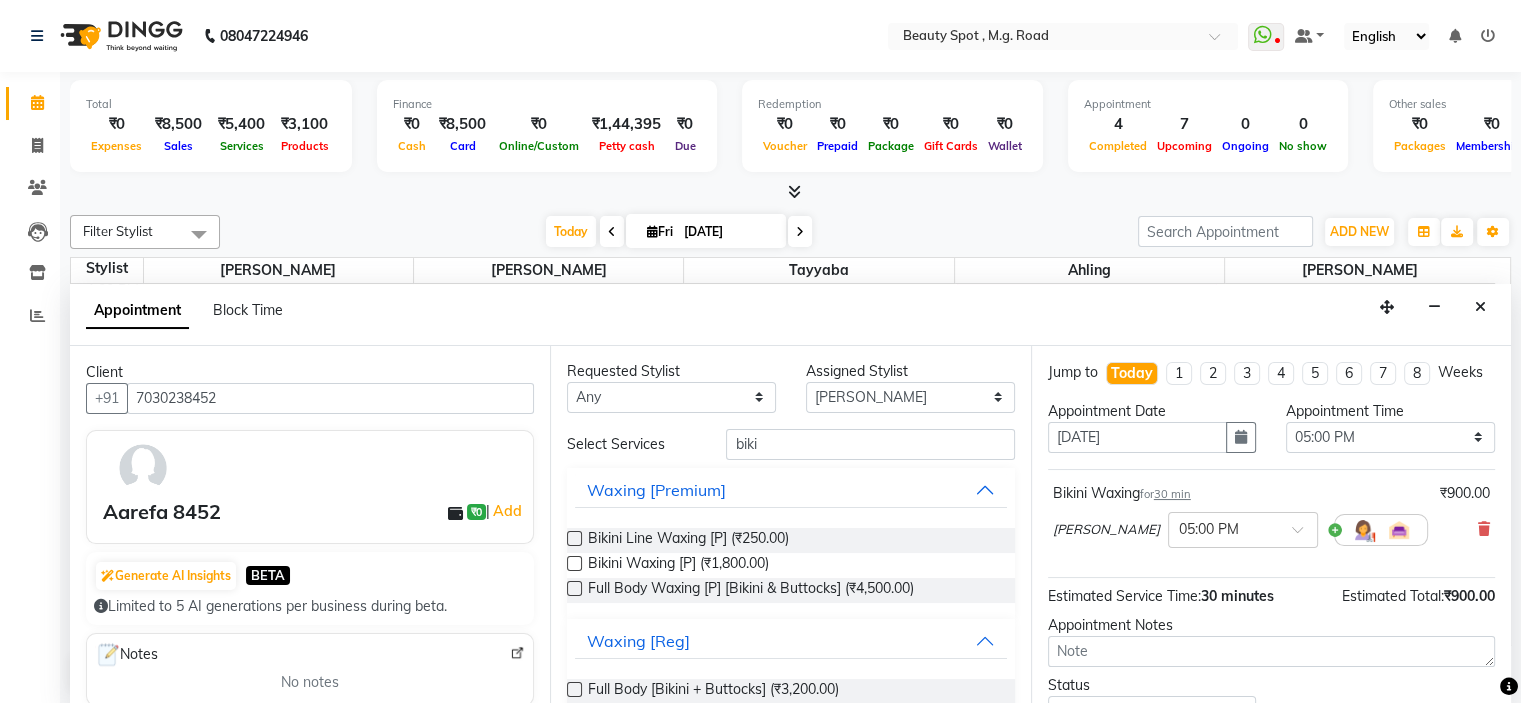 scroll, scrollTop: 0, scrollLeft: 0, axis: both 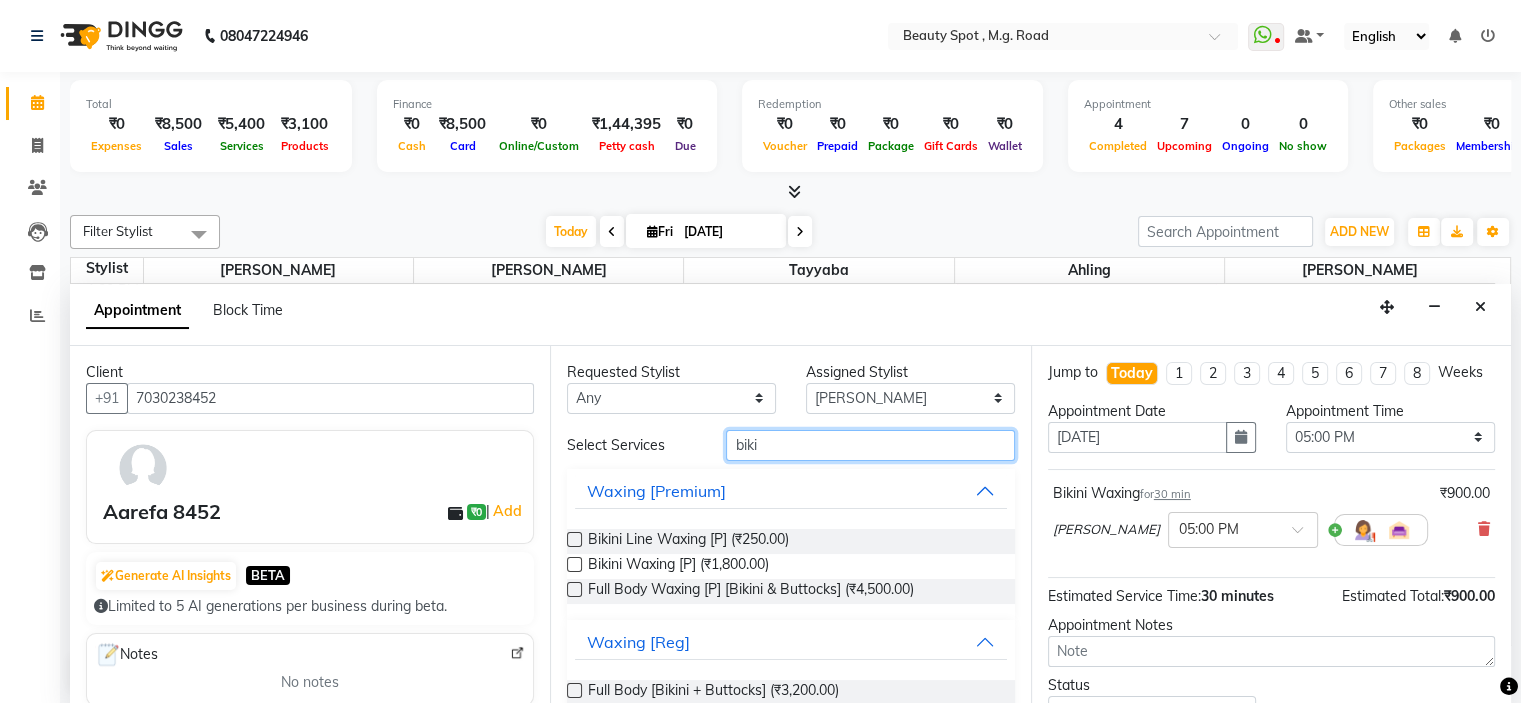 click on "biki" at bounding box center (870, 445) 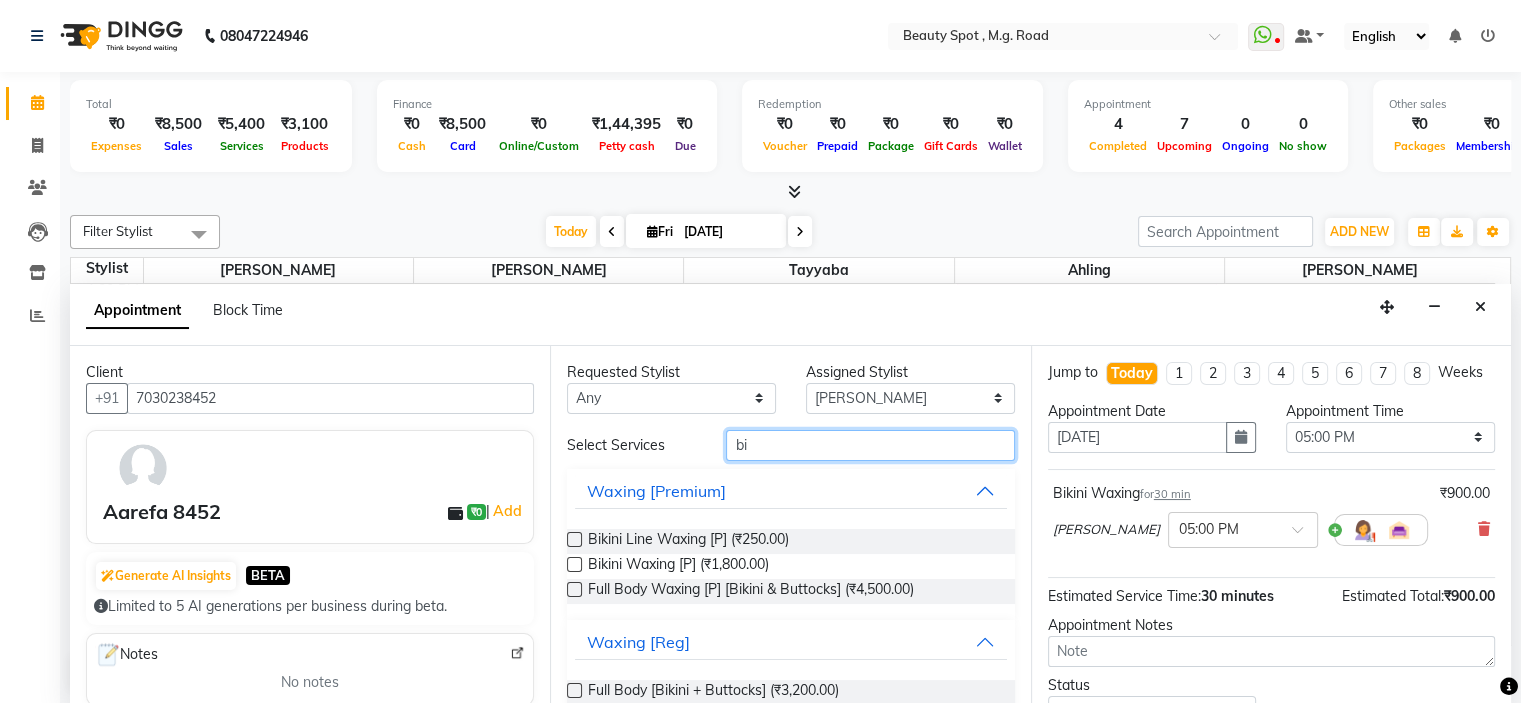 type on "b" 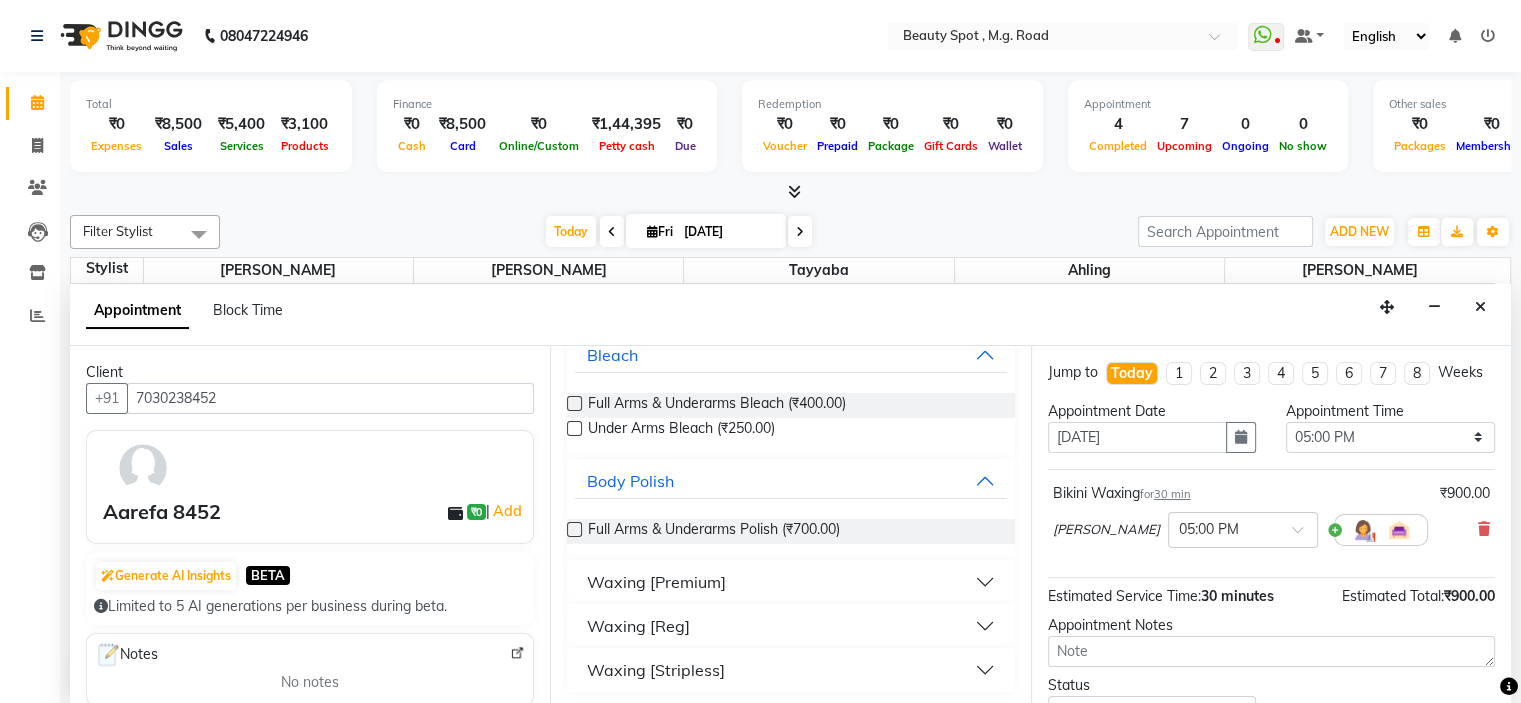 scroll, scrollTop: 137, scrollLeft: 0, axis: vertical 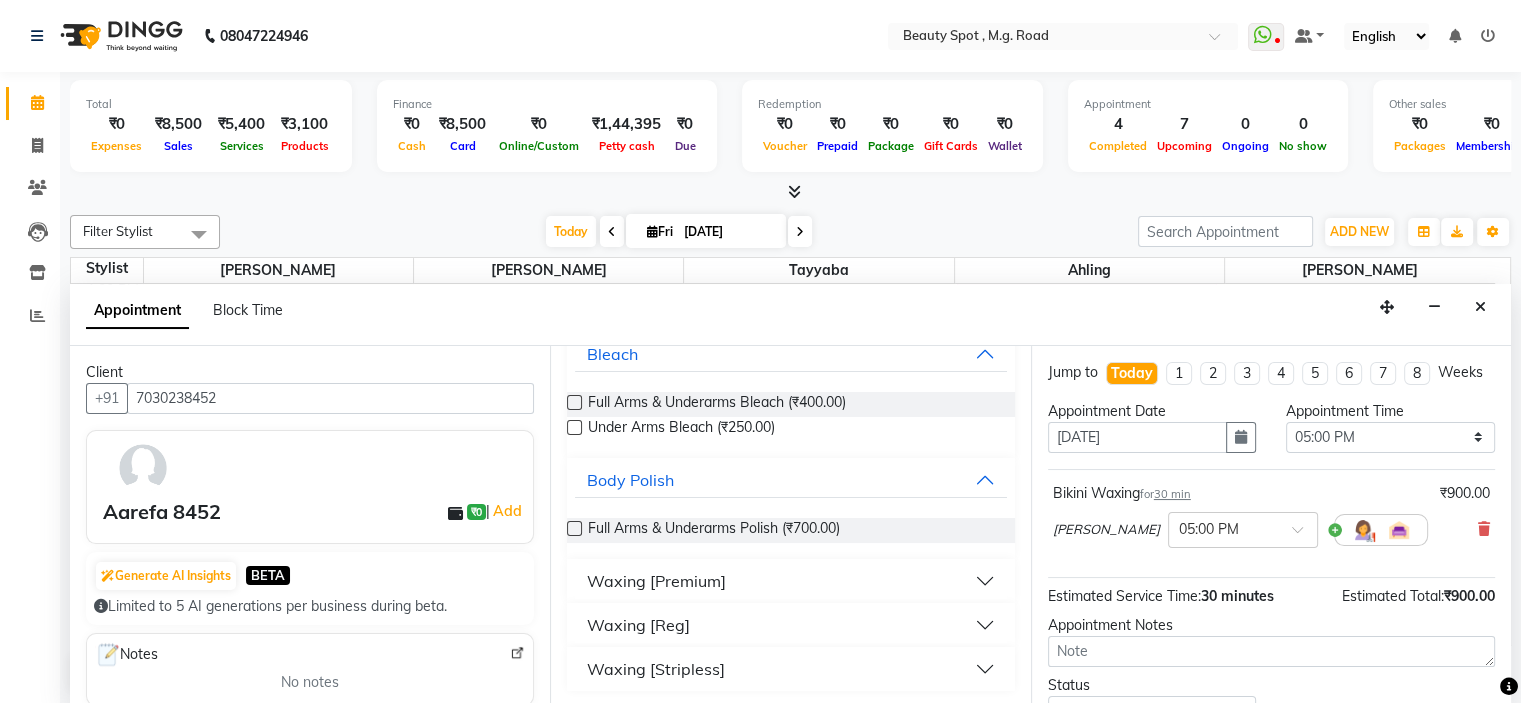 type on "under" 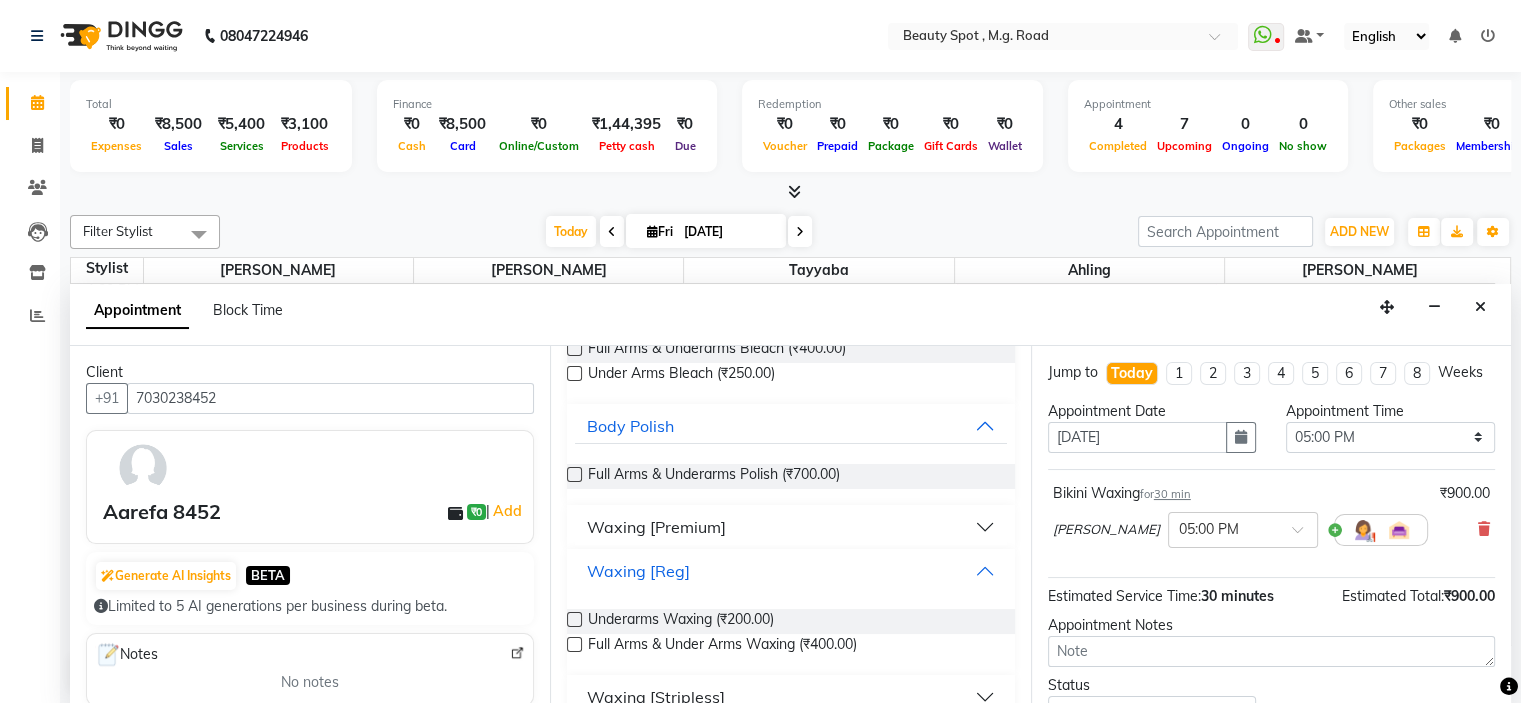 scroll, scrollTop: 220, scrollLeft: 0, axis: vertical 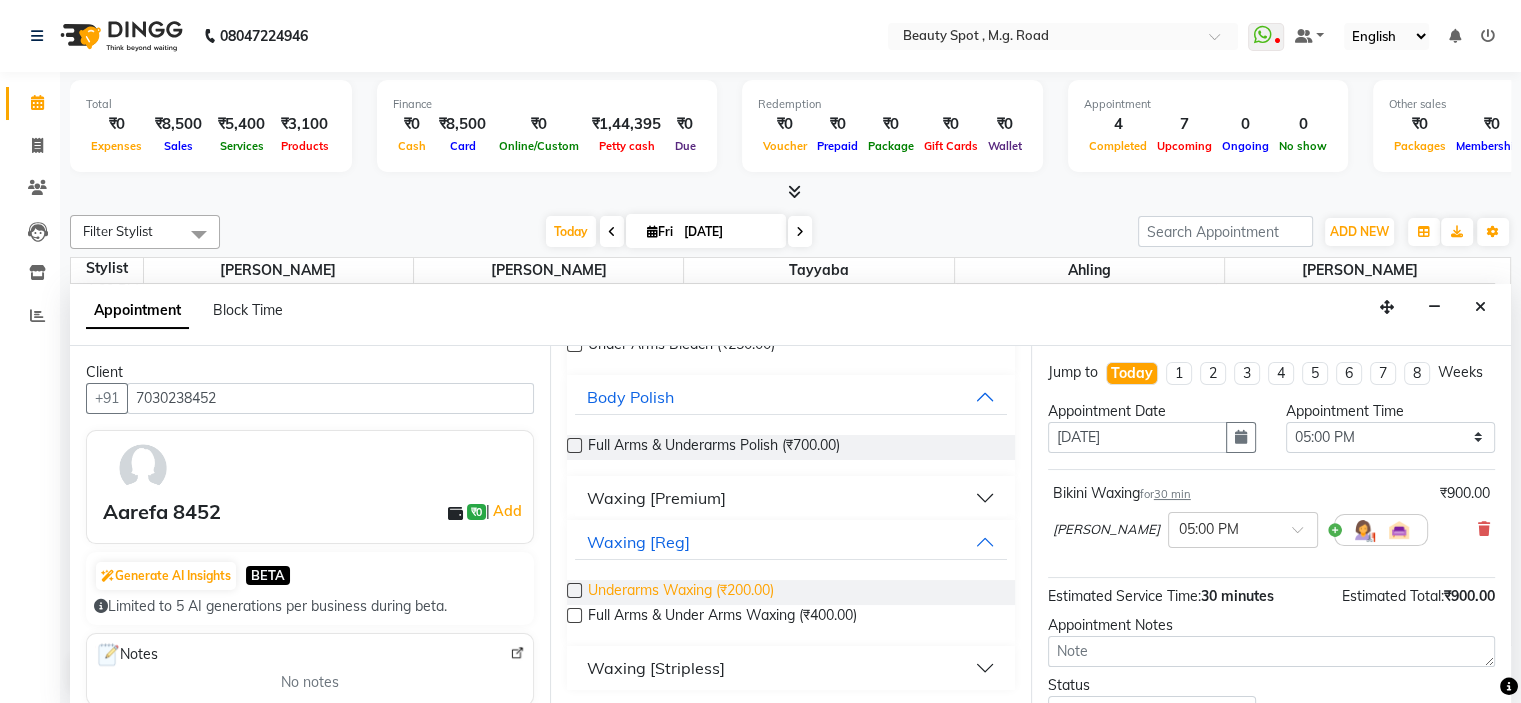 click on "Underarms Waxing (₹200.00)" at bounding box center (681, 592) 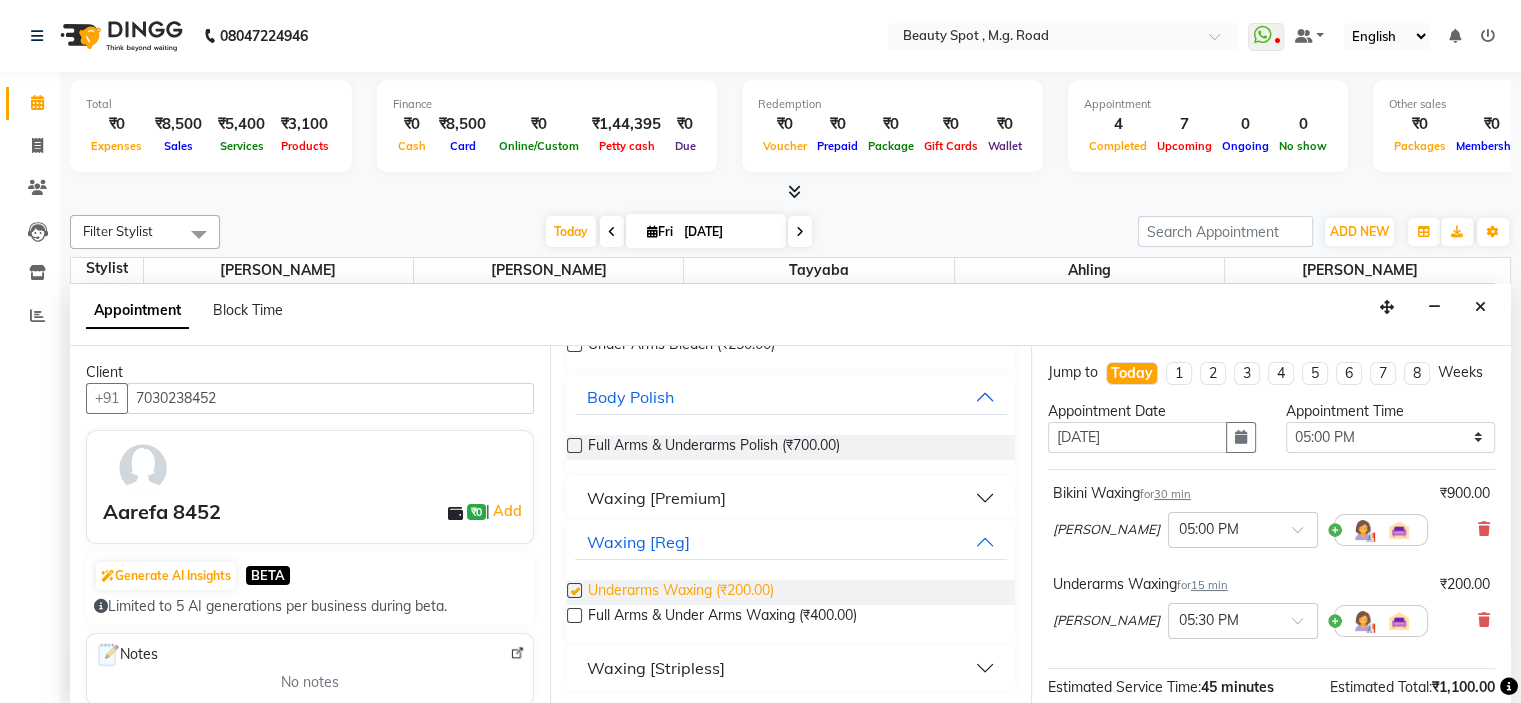 checkbox on "false" 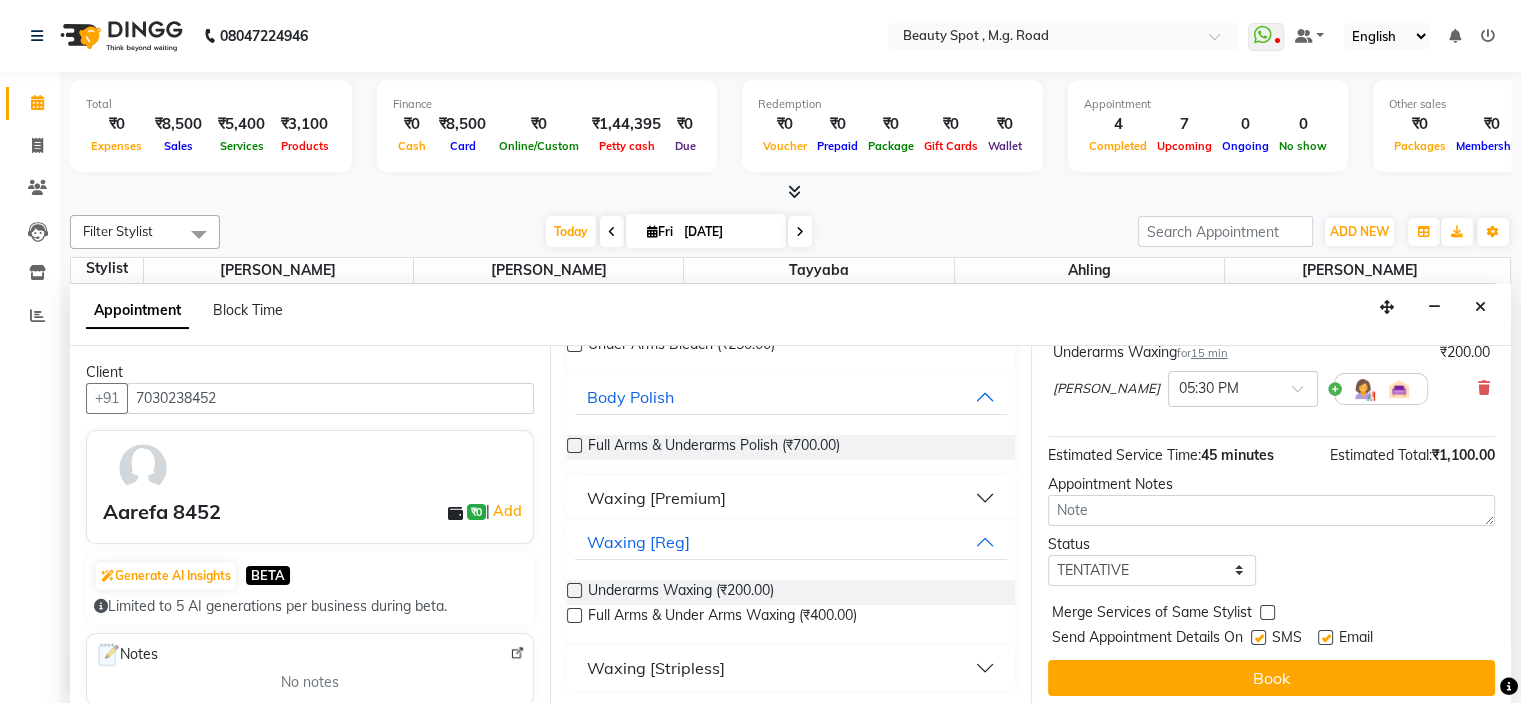 scroll, scrollTop: 256, scrollLeft: 0, axis: vertical 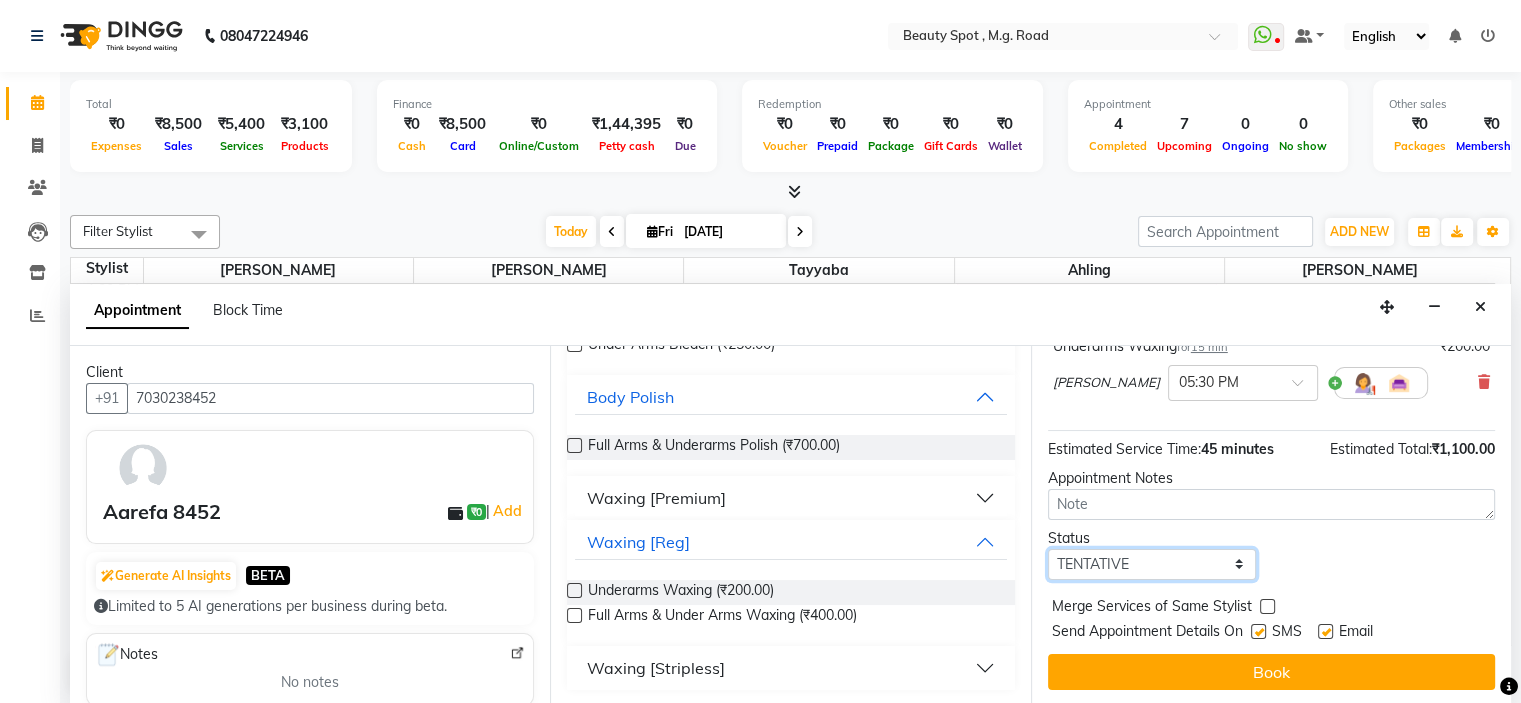 click on "Select TENTATIVE CONFIRM CHECK-IN UPCOMING" at bounding box center [1152, 564] 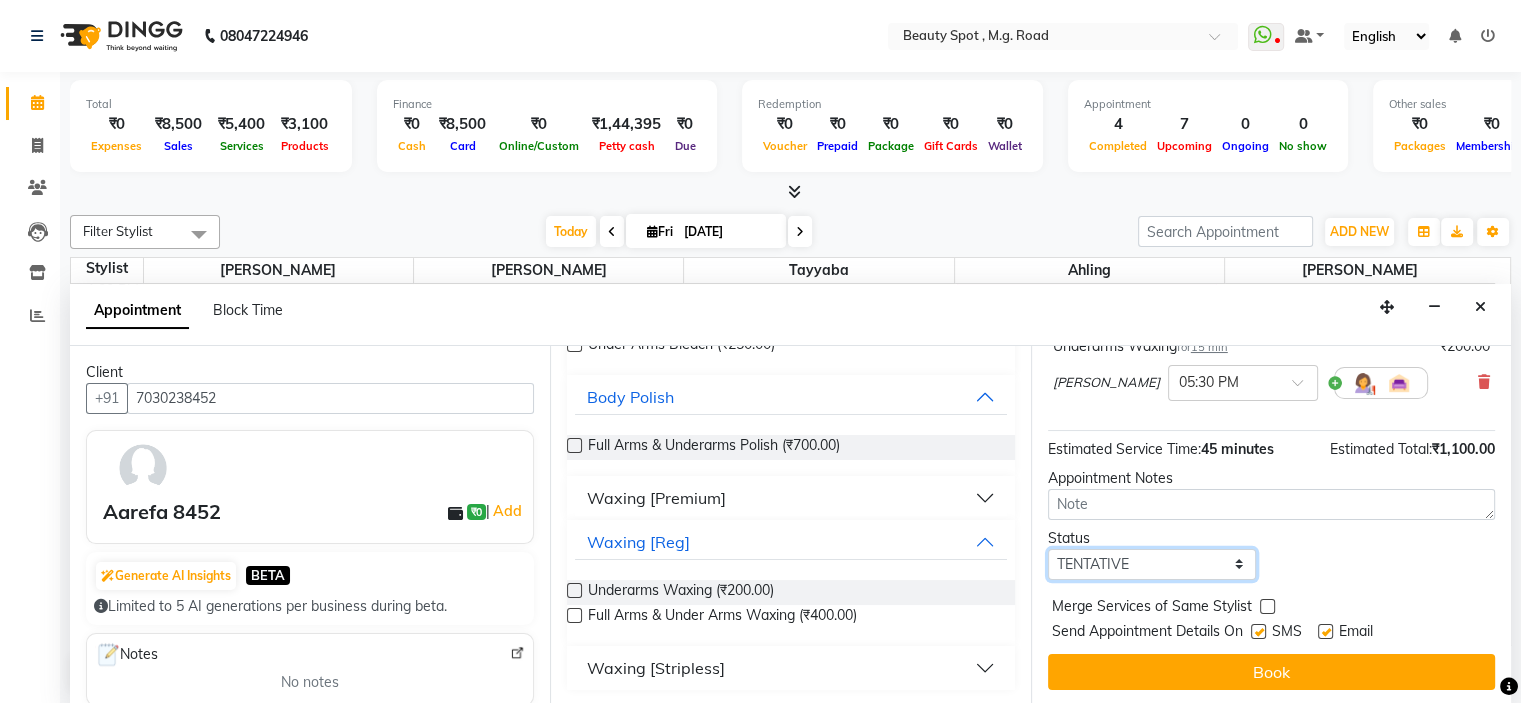 select on "confirm booking" 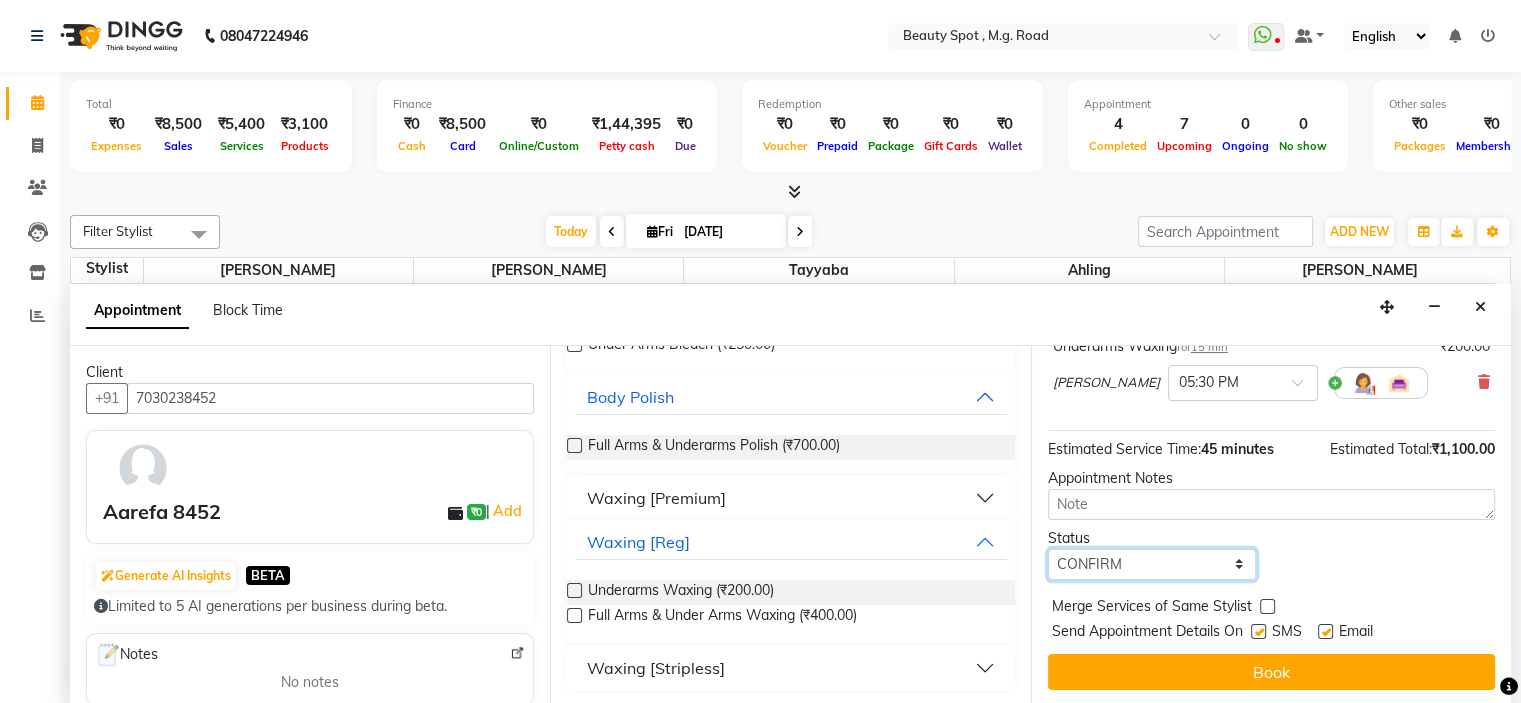 click on "Select TENTATIVE CONFIRM CHECK-IN UPCOMING" at bounding box center (1152, 564) 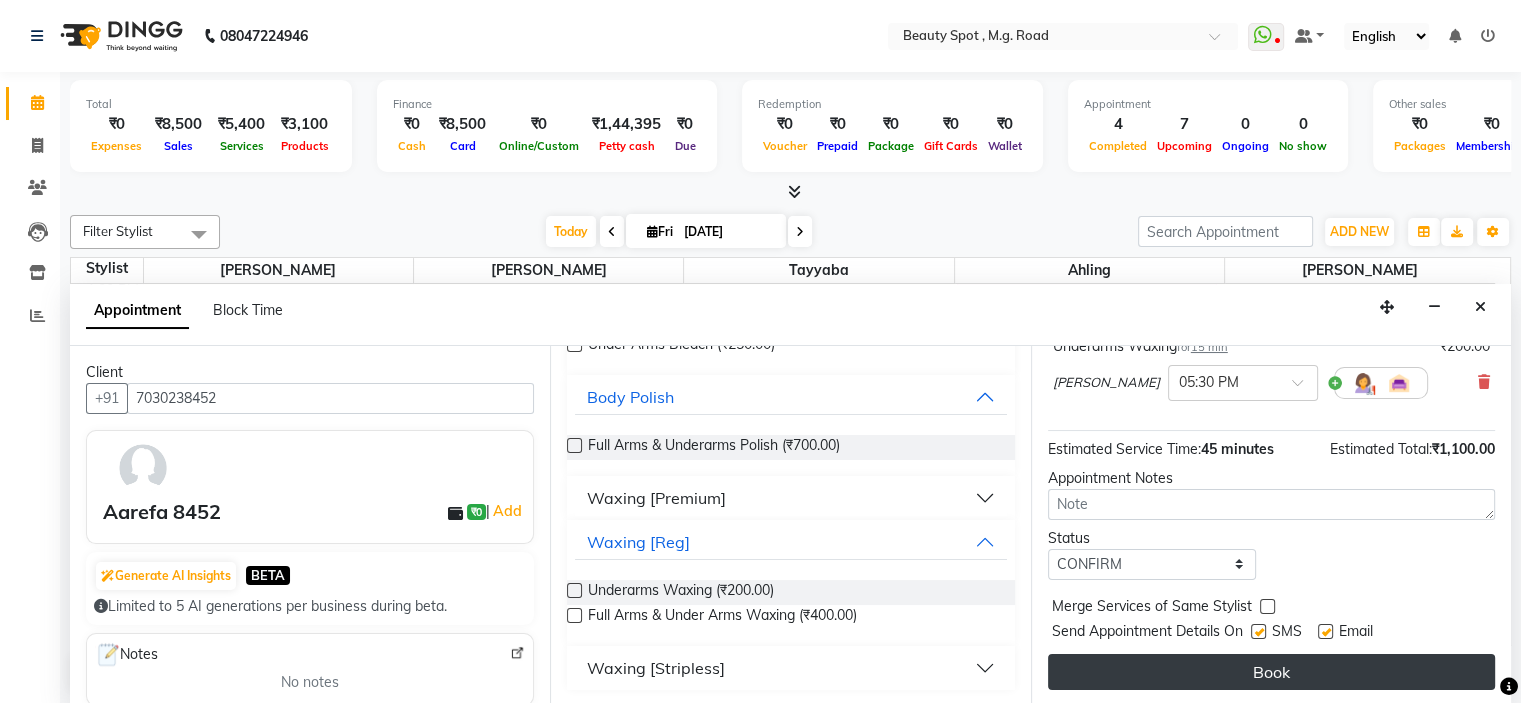 click on "Book" at bounding box center (1271, 672) 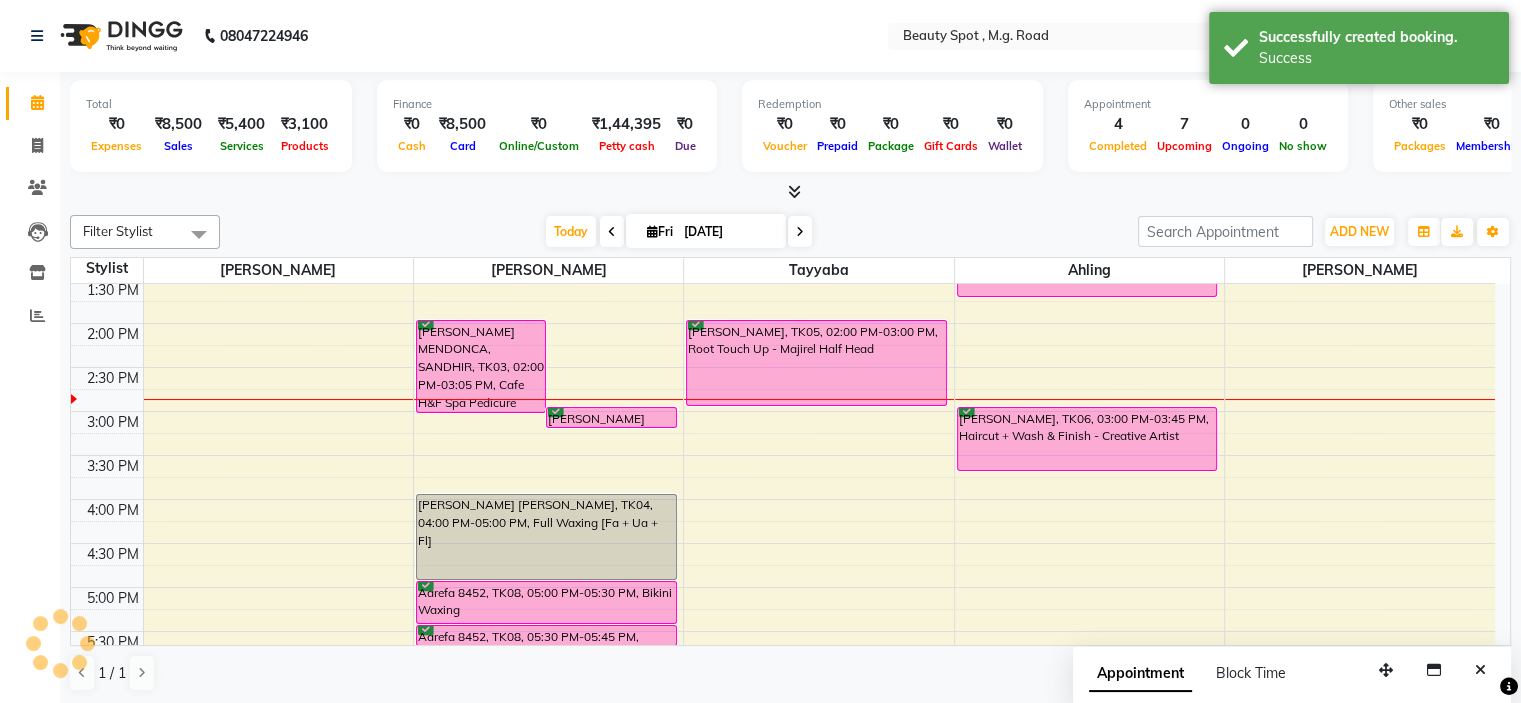 scroll, scrollTop: 0, scrollLeft: 0, axis: both 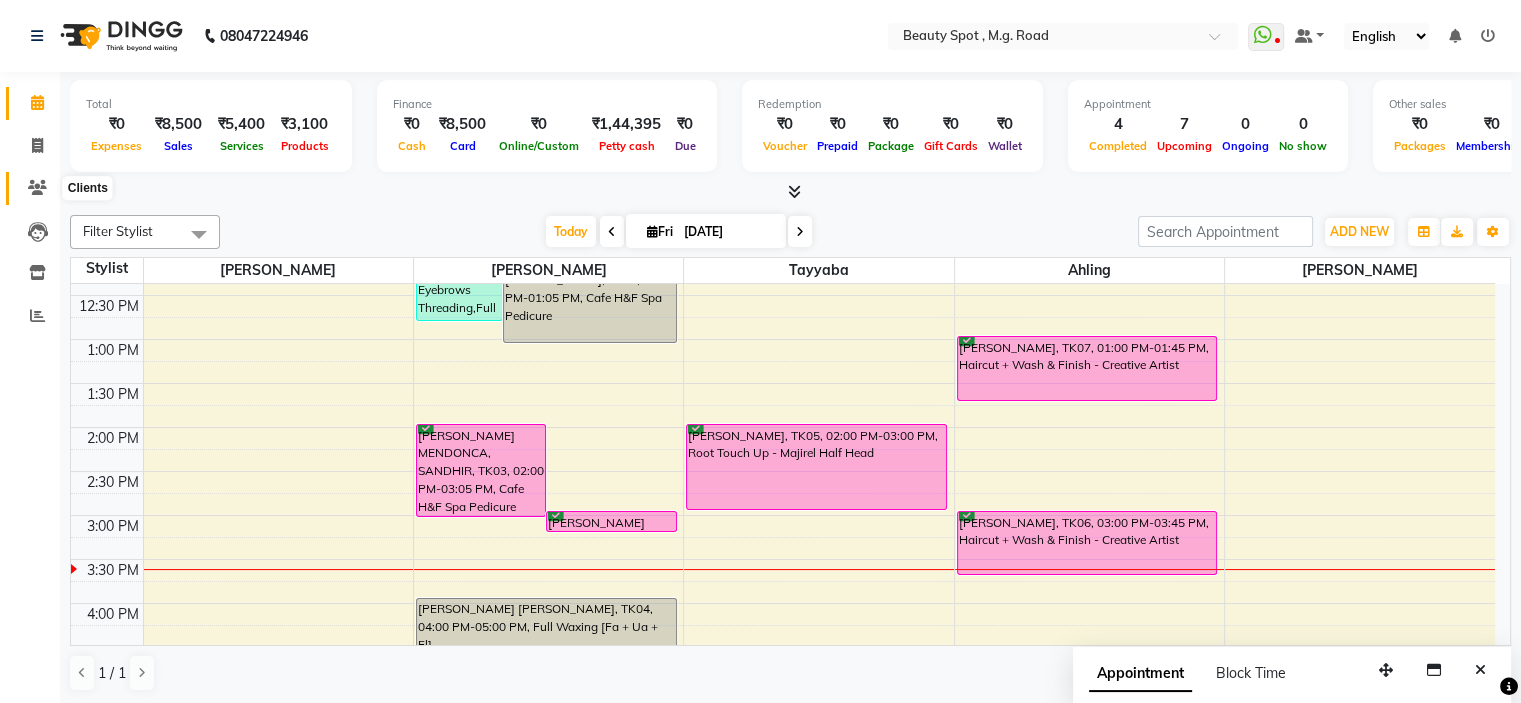 drag, startPoint x: 34, startPoint y: 190, endPoint x: 24, endPoint y: 207, distance: 19.723083 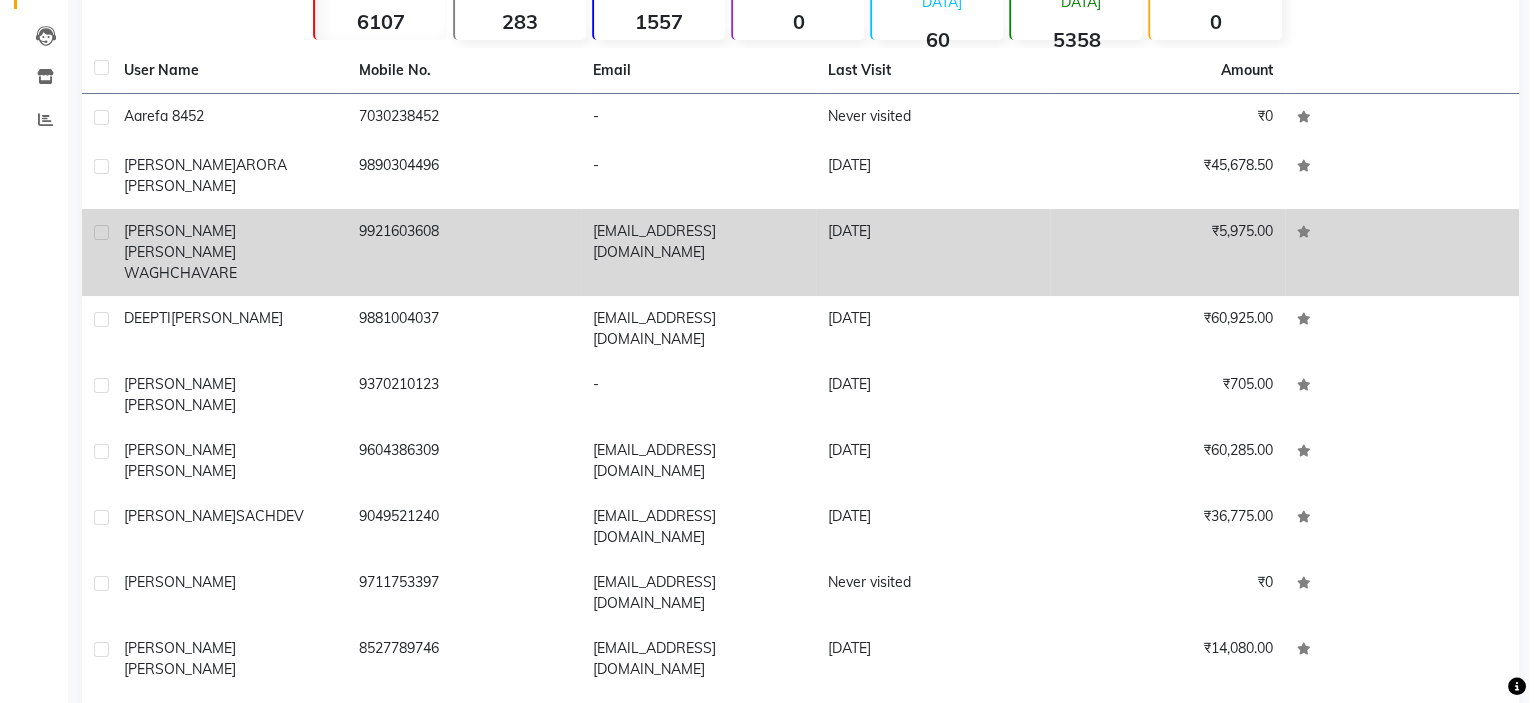 scroll, scrollTop: 0, scrollLeft: 0, axis: both 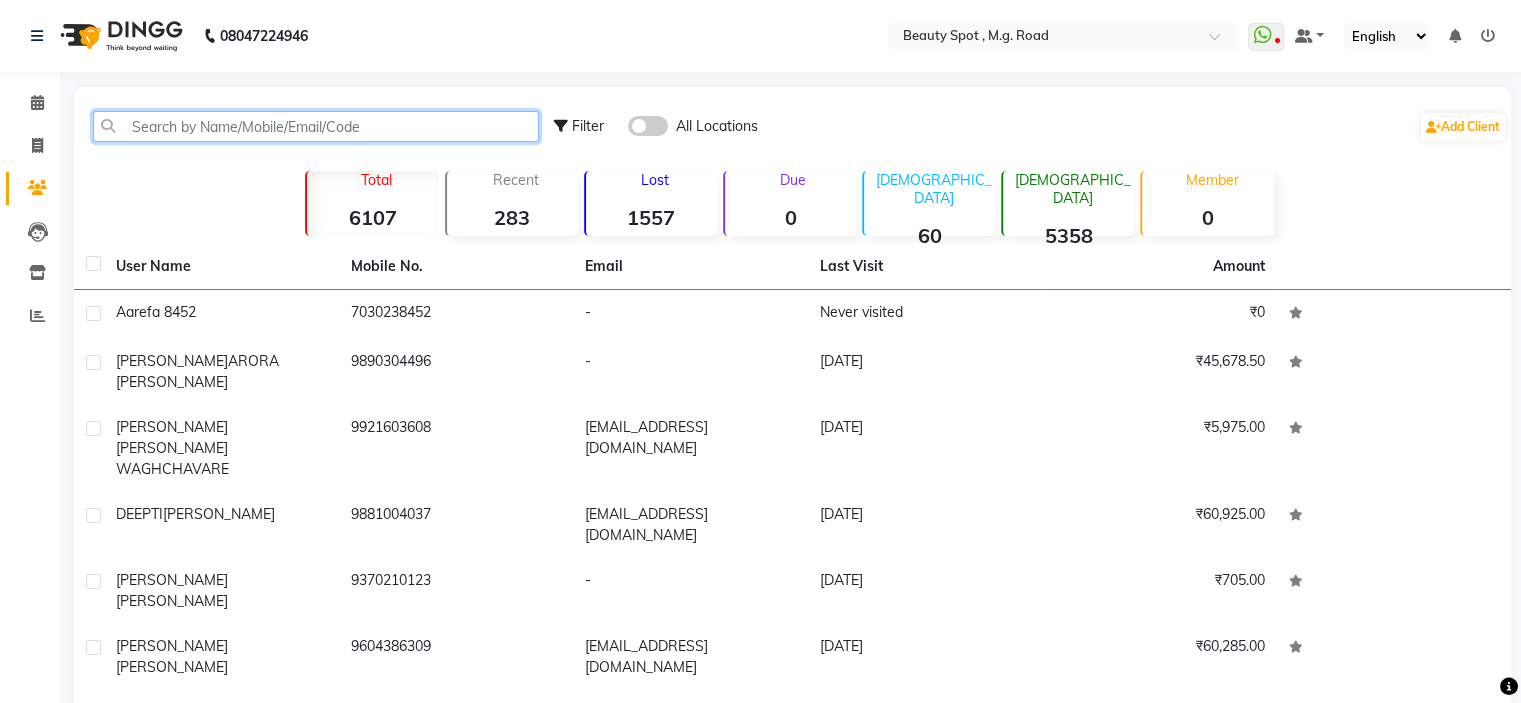 click 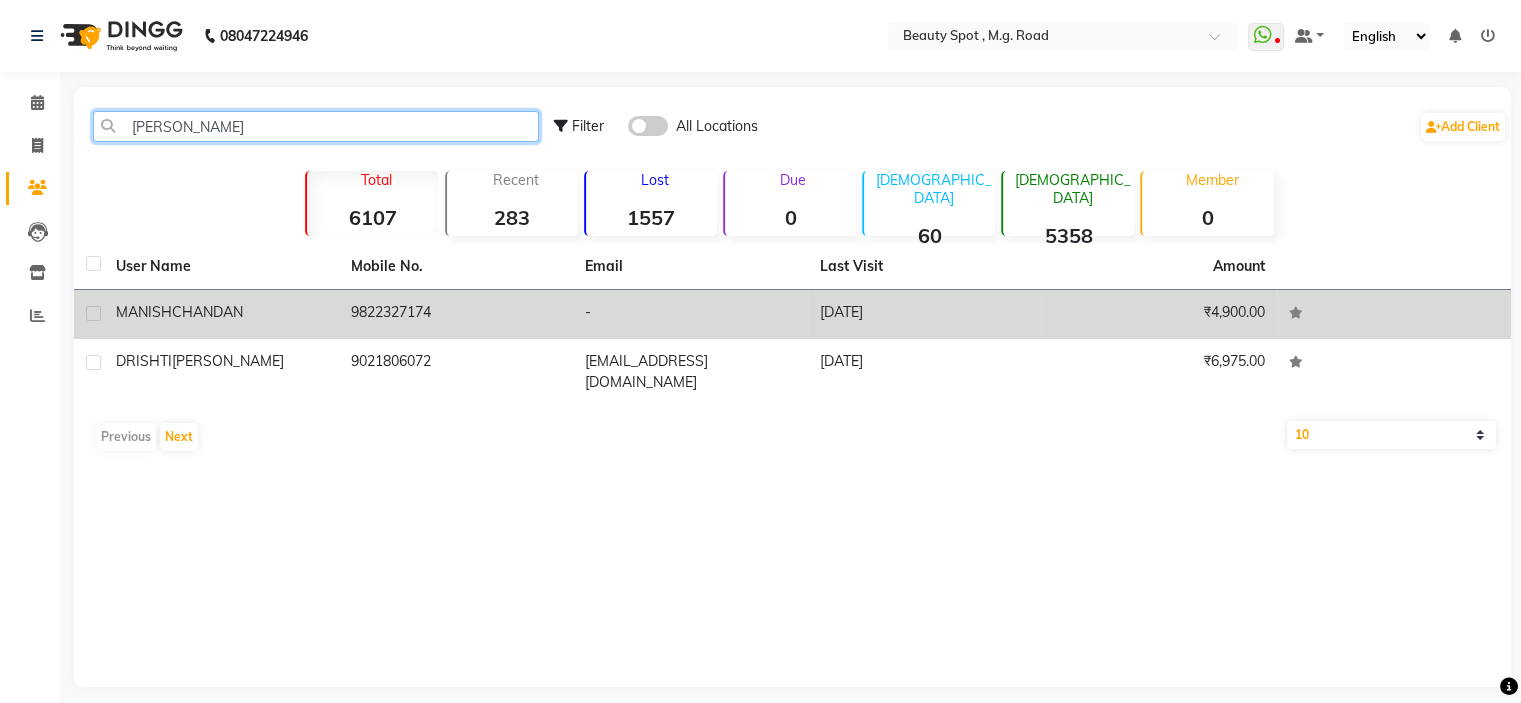 type on "manish cha" 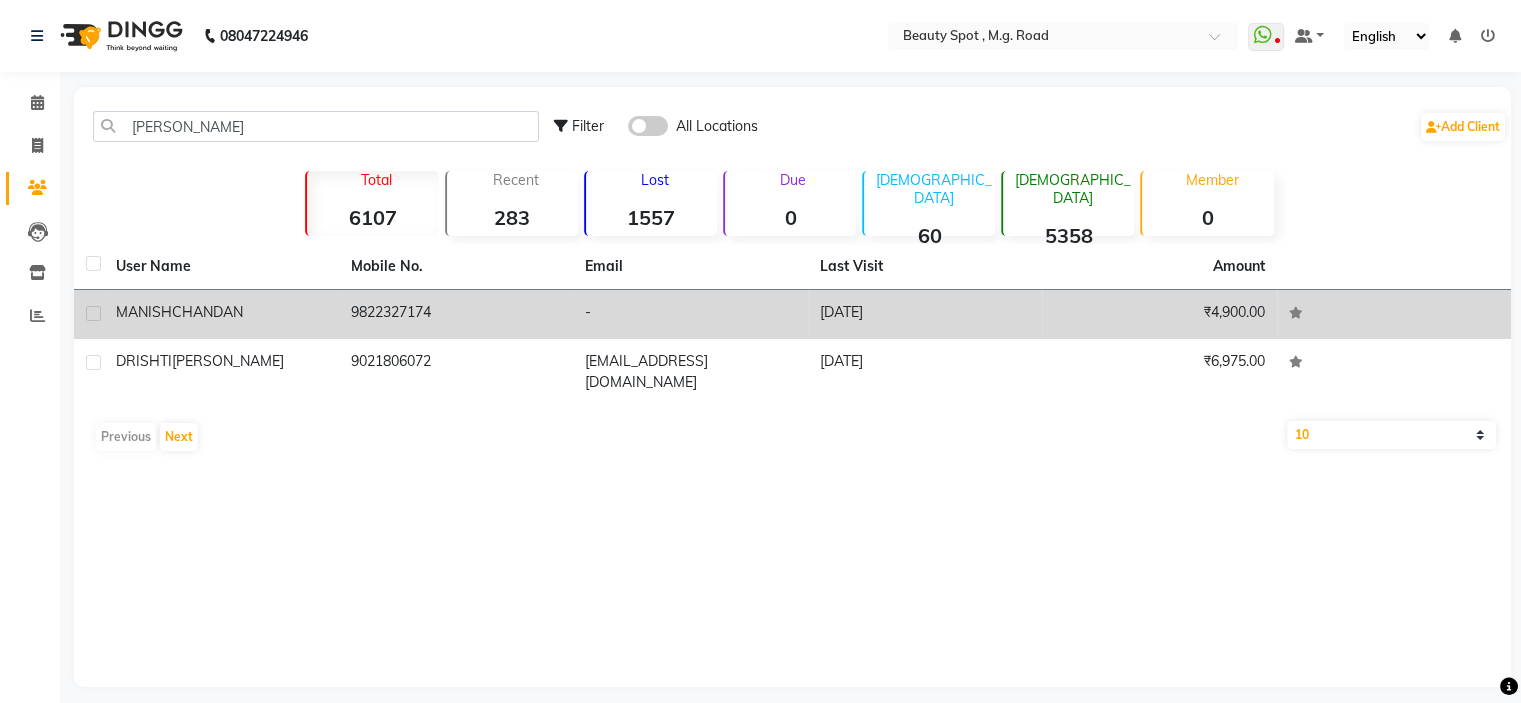 click on "CHANDAN" 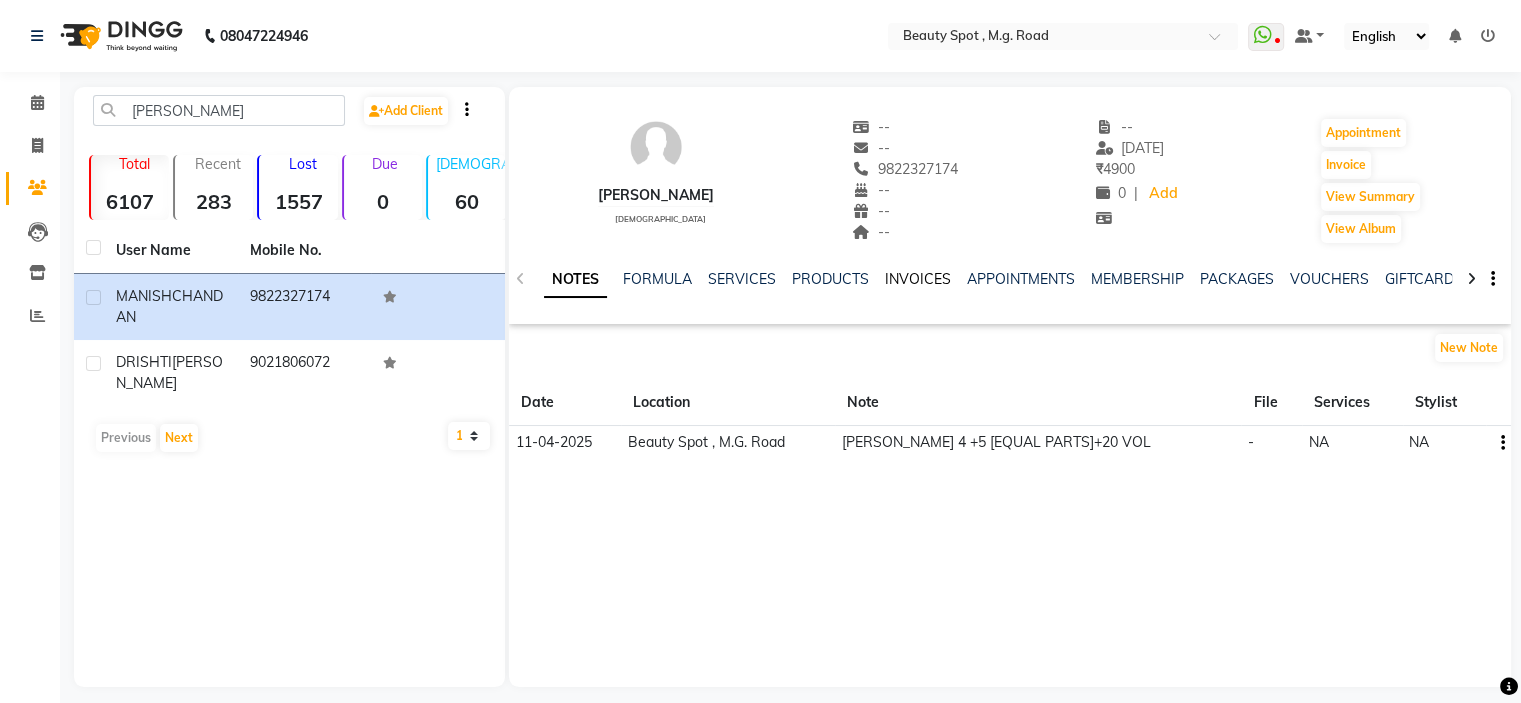 click on "INVOICES" 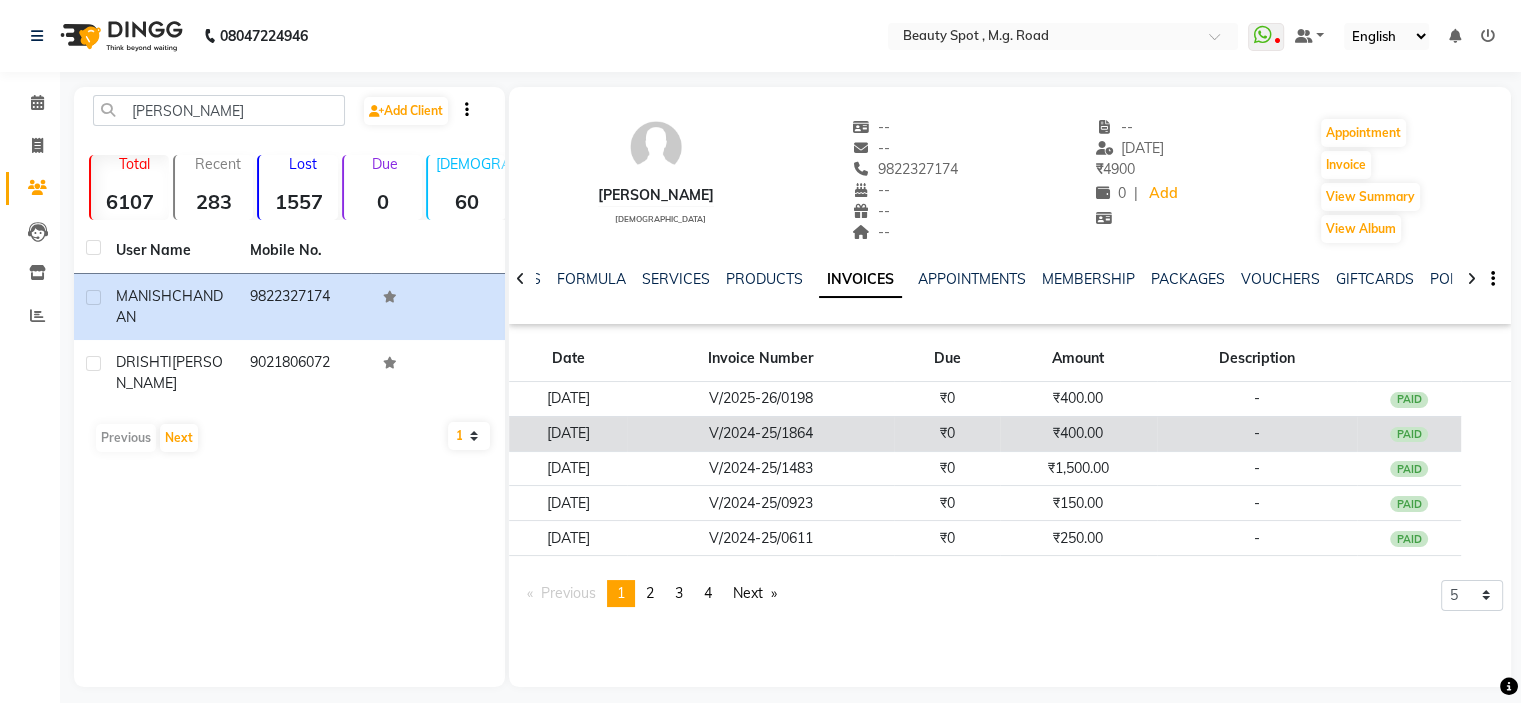 click on "V/2024-25/1864" 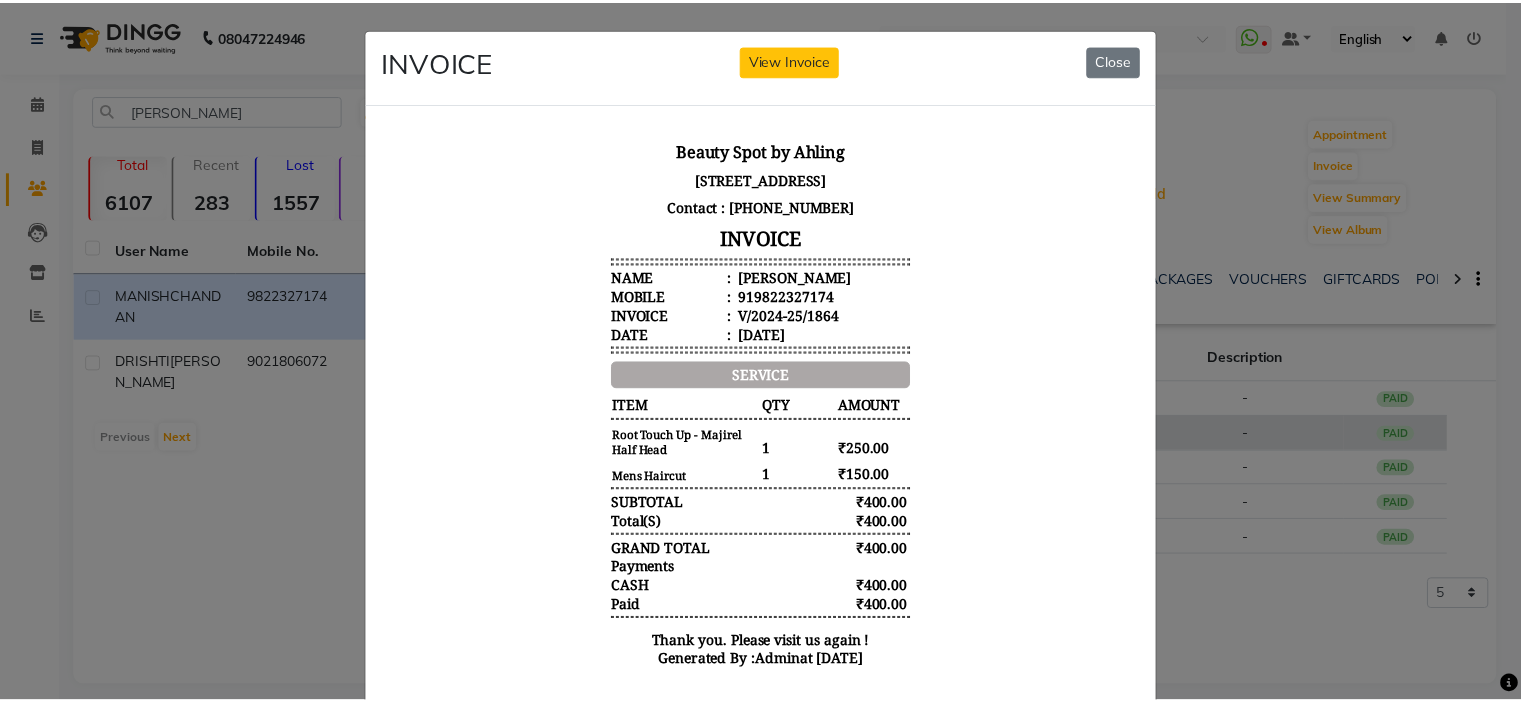 scroll, scrollTop: 0, scrollLeft: 0, axis: both 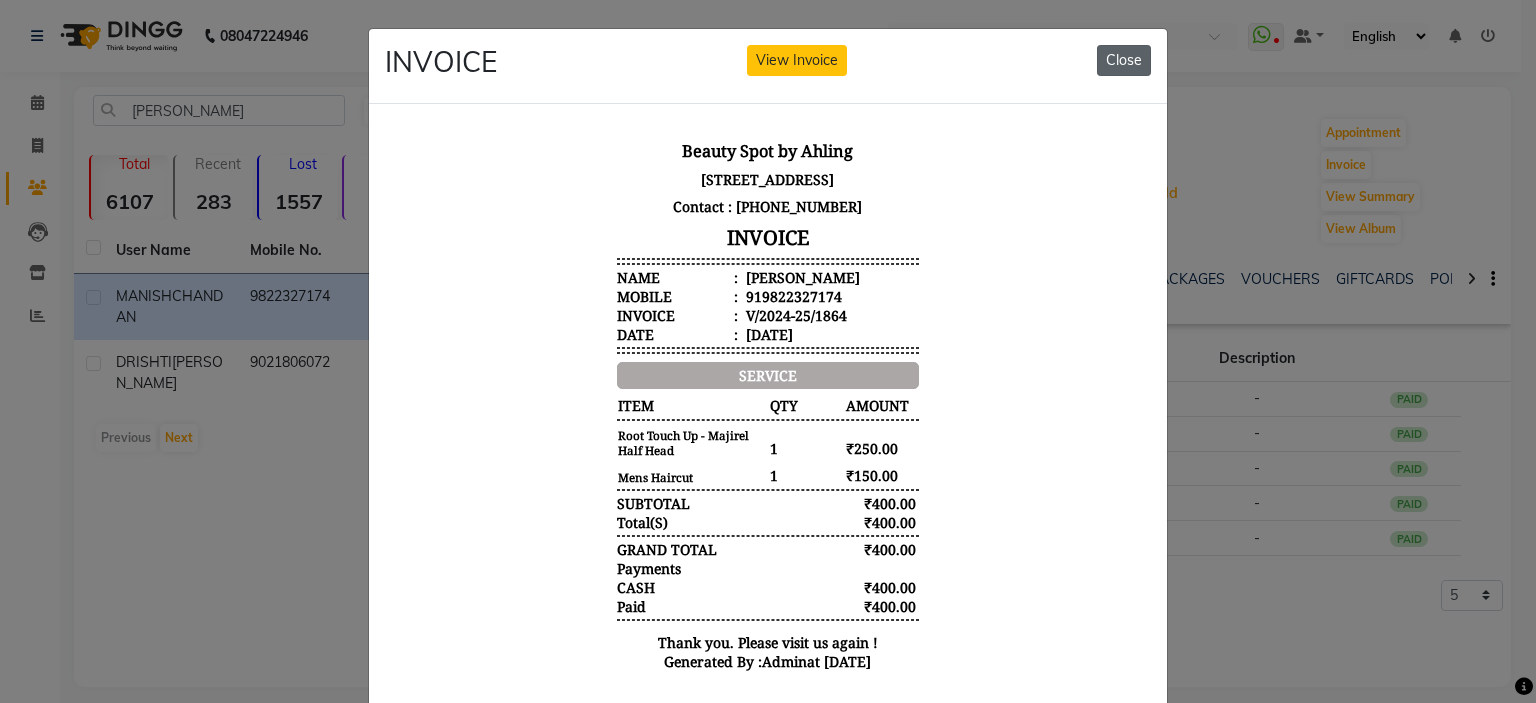 click on "Close" 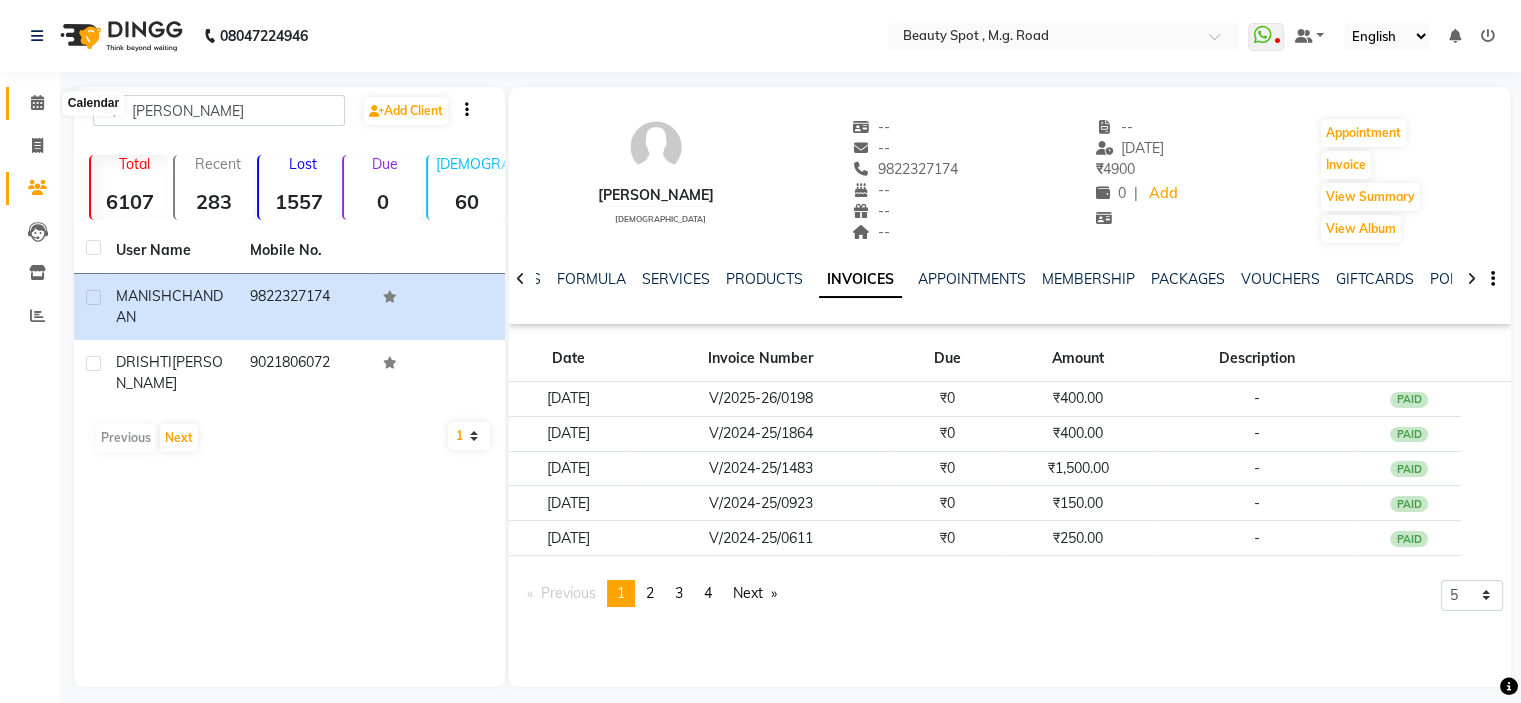 click 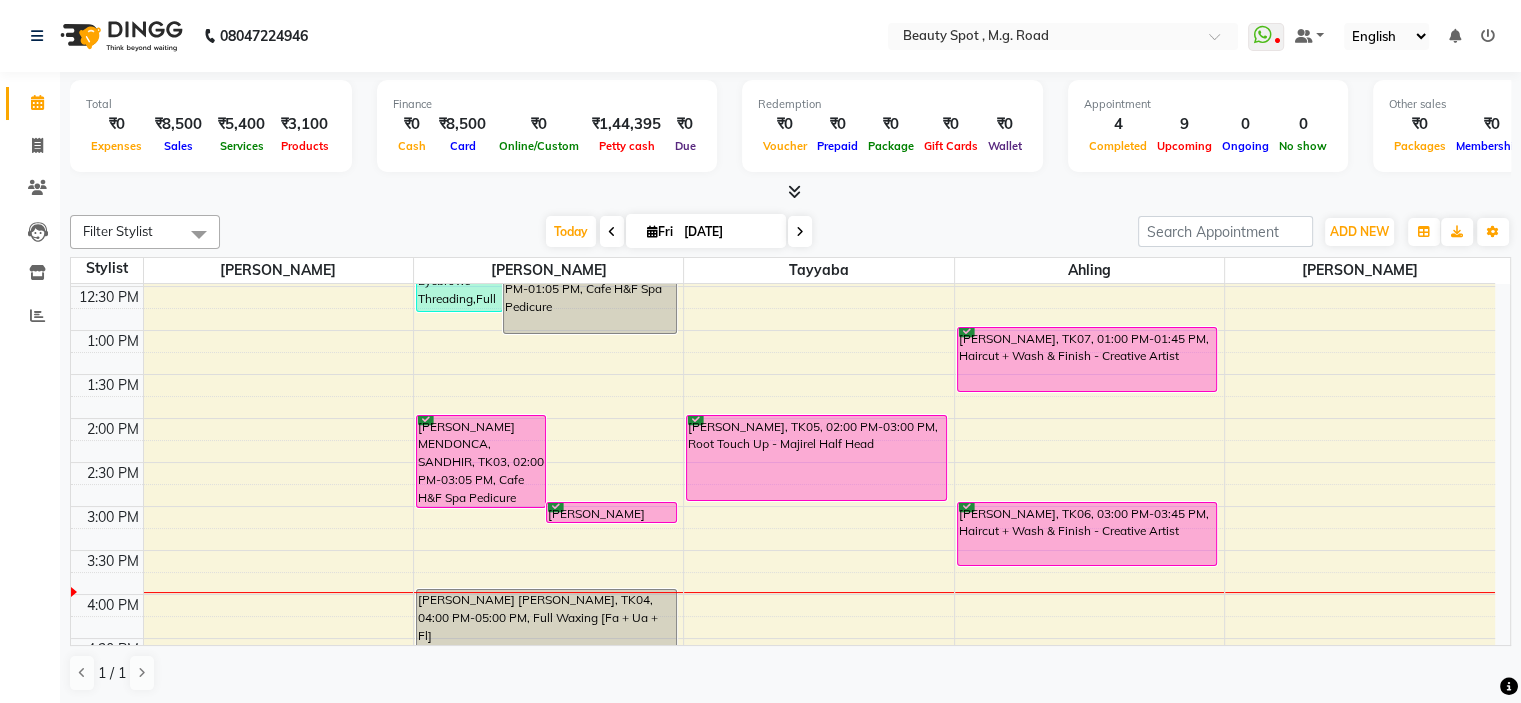 scroll, scrollTop: 296, scrollLeft: 0, axis: vertical 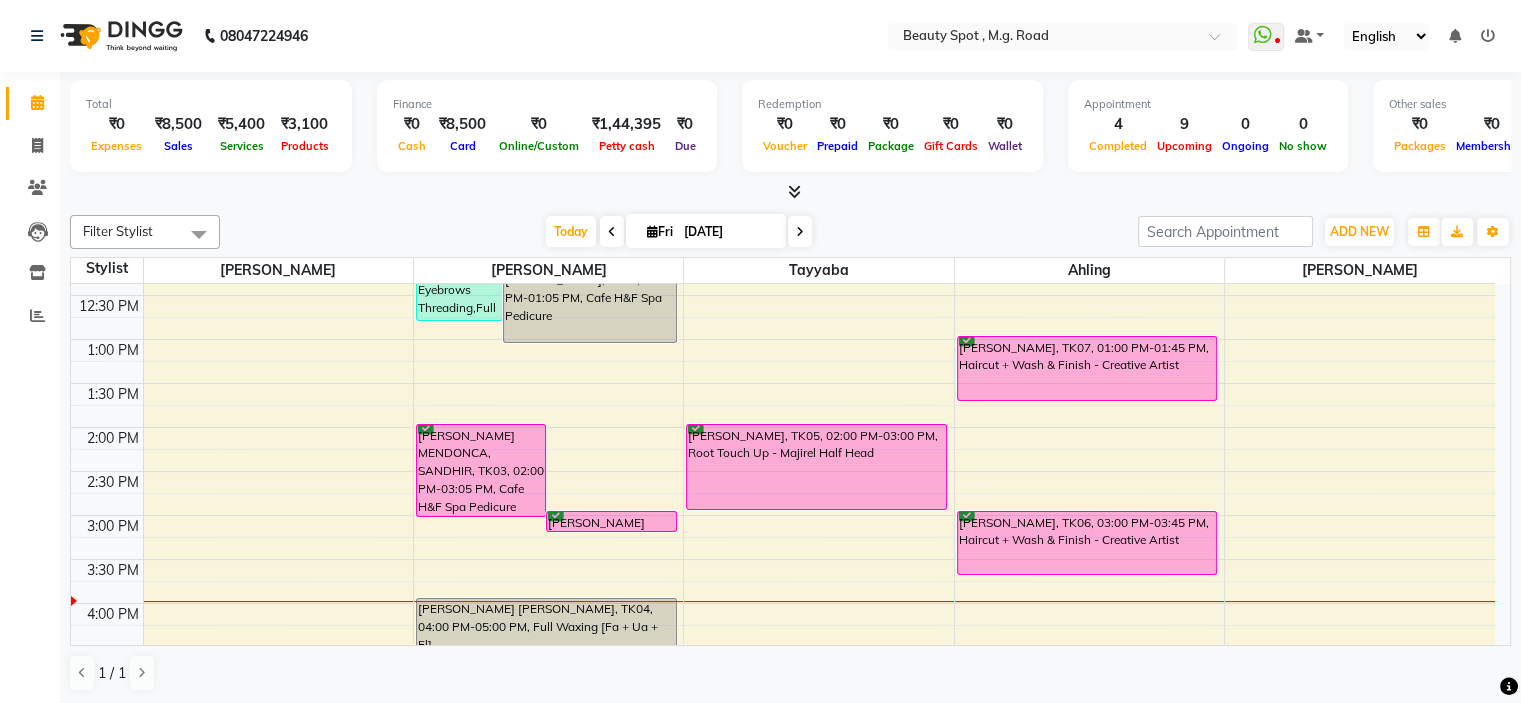click at bounding box center [800, 232] 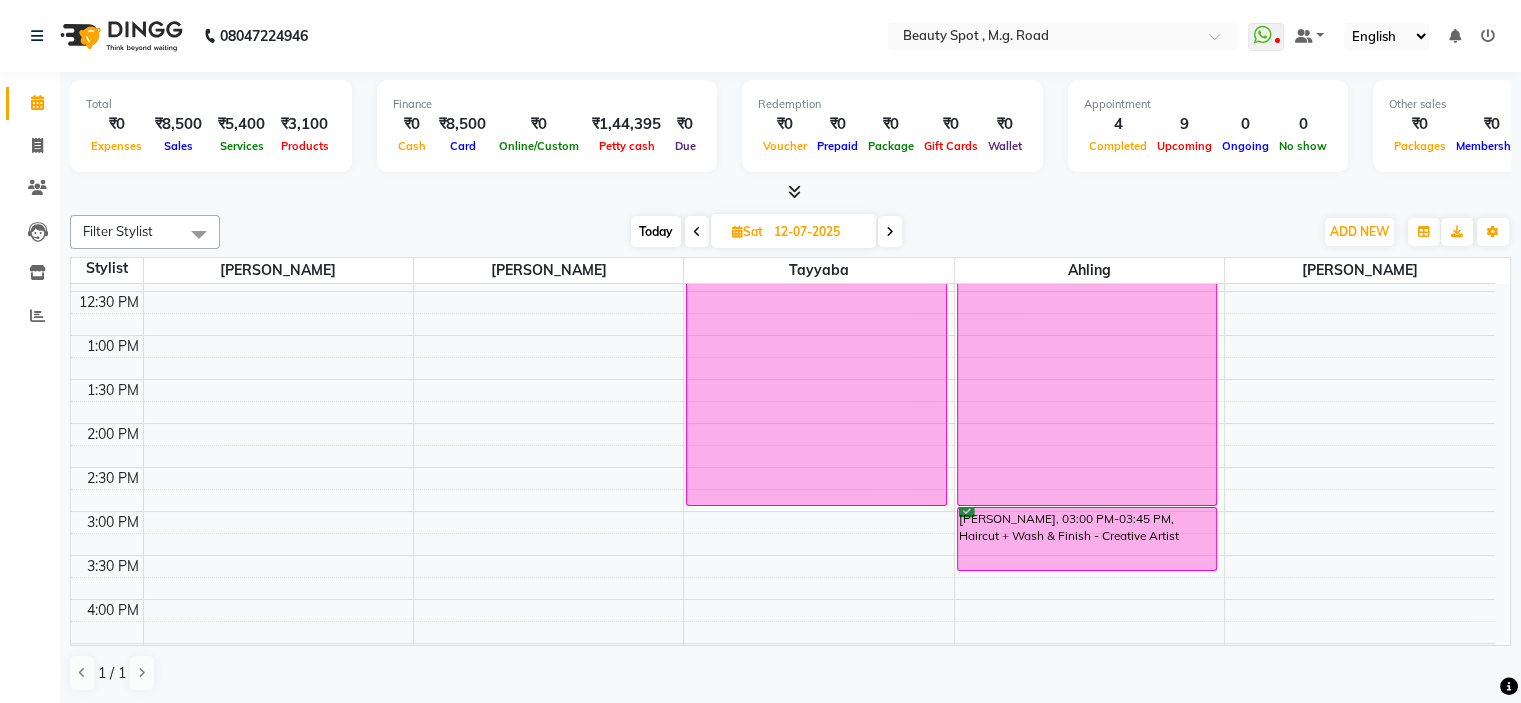 scroll, scrollTop: 500, scrollLeft: 0, axis: vertical 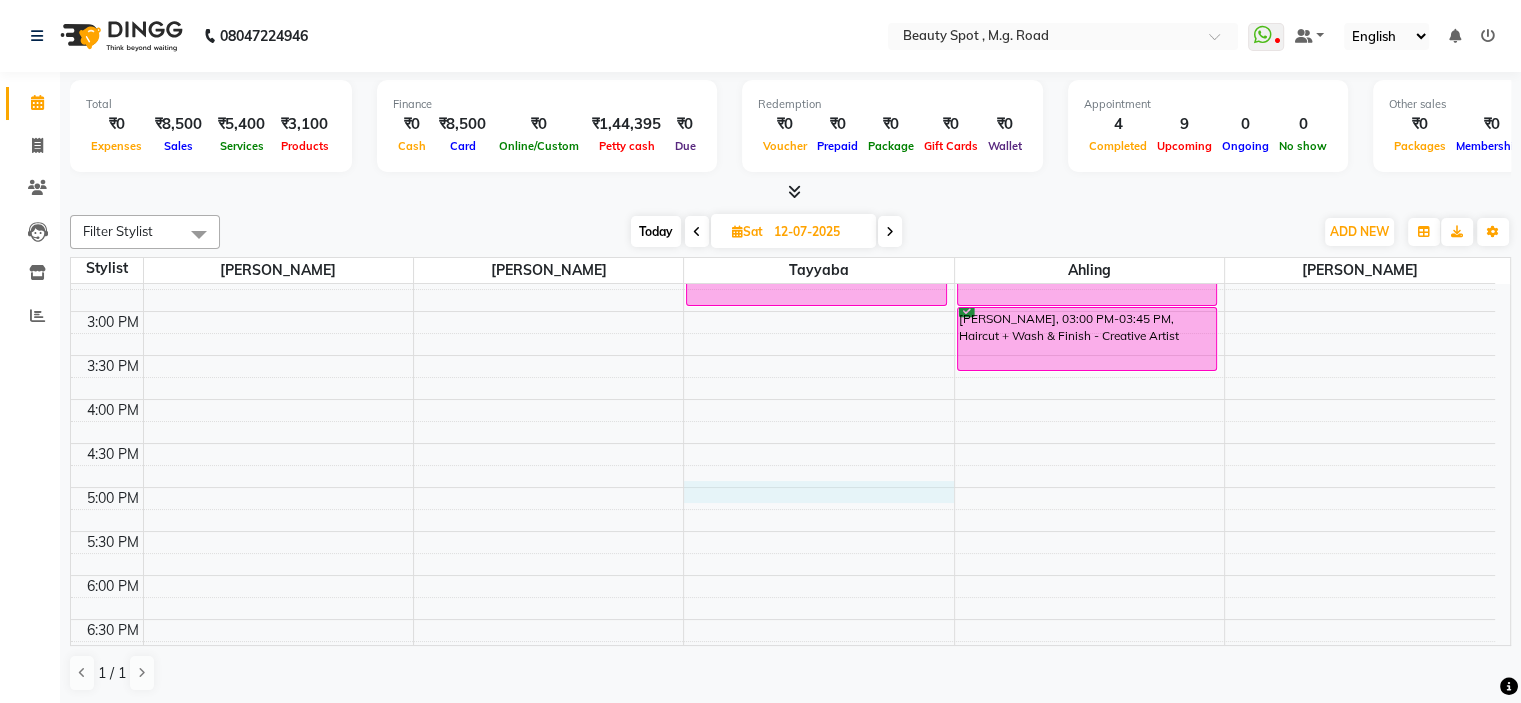 click on "9:00 AM 9:30 AM 10:00 AM 10:30 AM 11:00 AM 11:30 AM 12:00 PM 12:30 PM 1:00 PM 1:30 PM 2:00 PM 2:30 PM 3:00 PM 3:30 PM 4:00 PM 4:30 PM 5:00 PM 5:30 PM 6:00 PM 6:30 PM 7:00 PM 7:30 PM     DNYANADA PALKAR, 10:30 AM-11:30 AM, Full Waxing [Fa + Ua + Fl]     MUSKAN VISHWAKARMA, 11:00 AM-03:00 PM, Cysteine Treatment     KUNJAL RAJEN DAVE, 12:00 PM-03:00 PM, Classic Highlights - Full Head     MUSKAN VISHWAKARMA, 03:00 PM-03:45 PM, Haircut + Wash & Finish - Creative Artist" at bounding box center [783, 267] 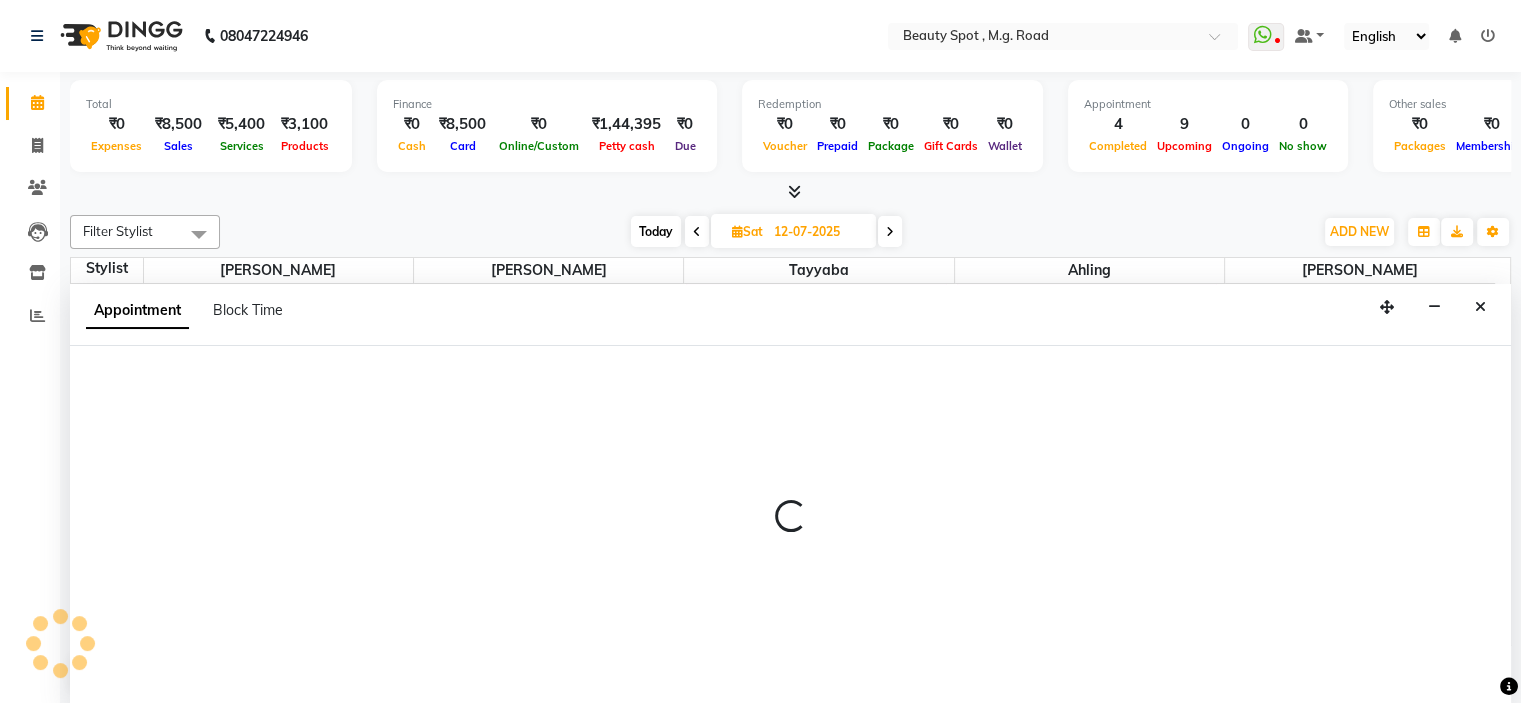 scroll, scrollTop: 0, scrollLeft: 0, axis: both 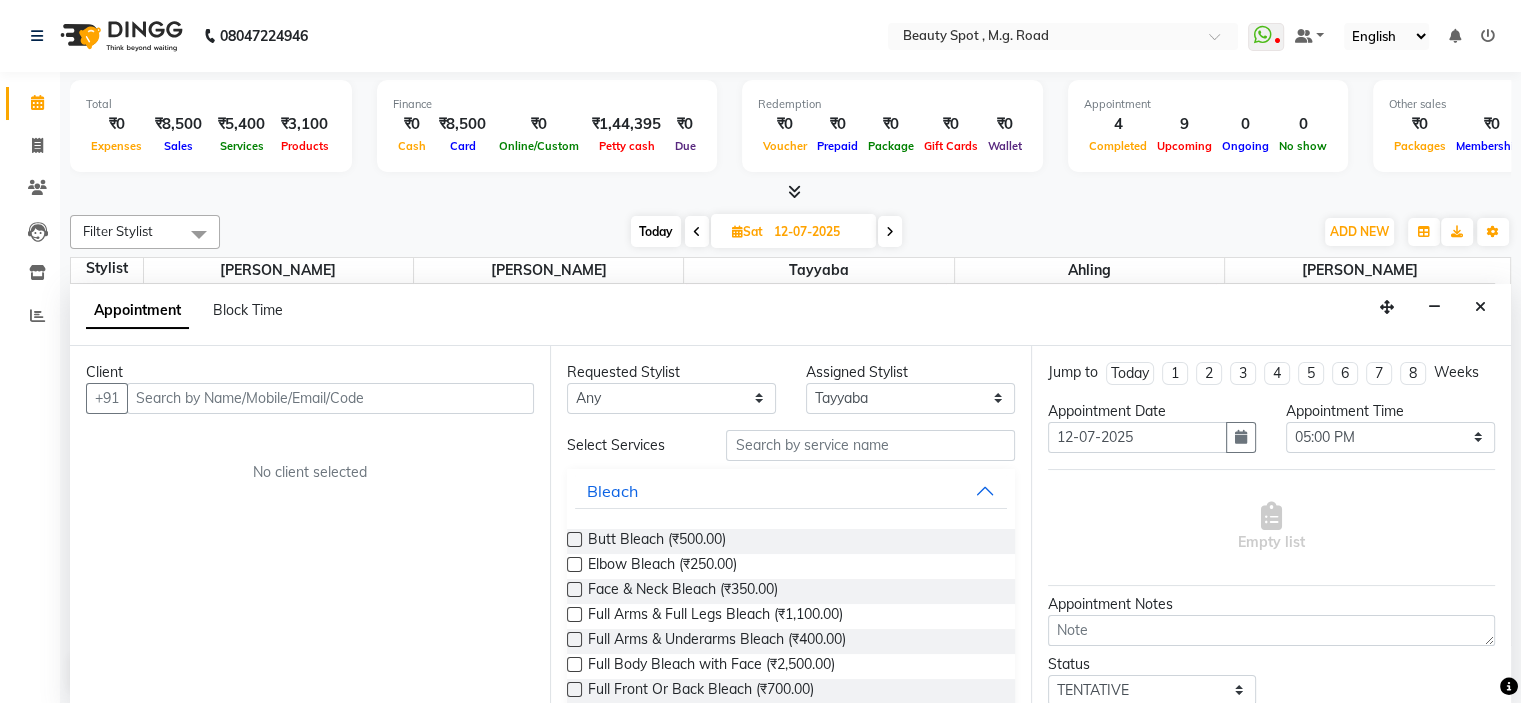click at bounding box center [330, 398] 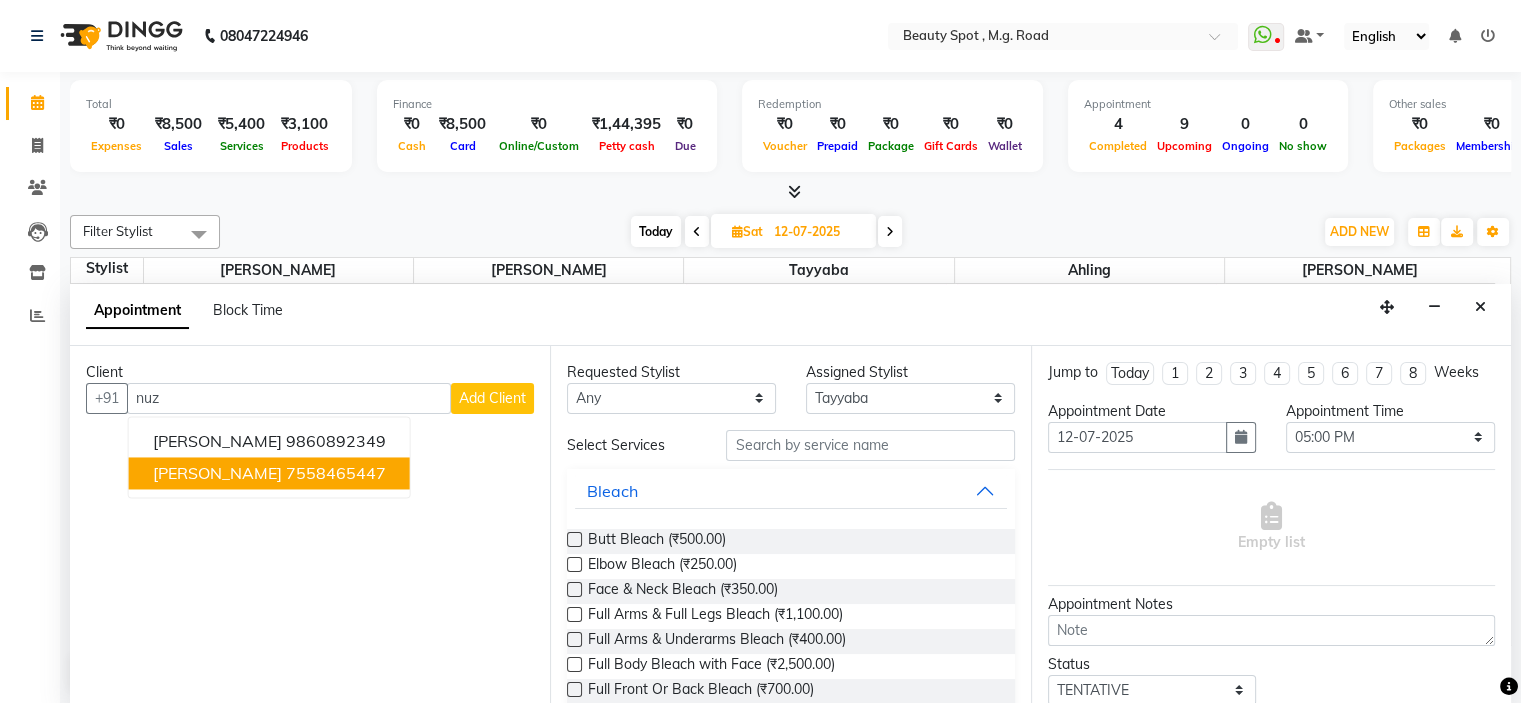 click on "7558465447" at bounding box center (336, 473) 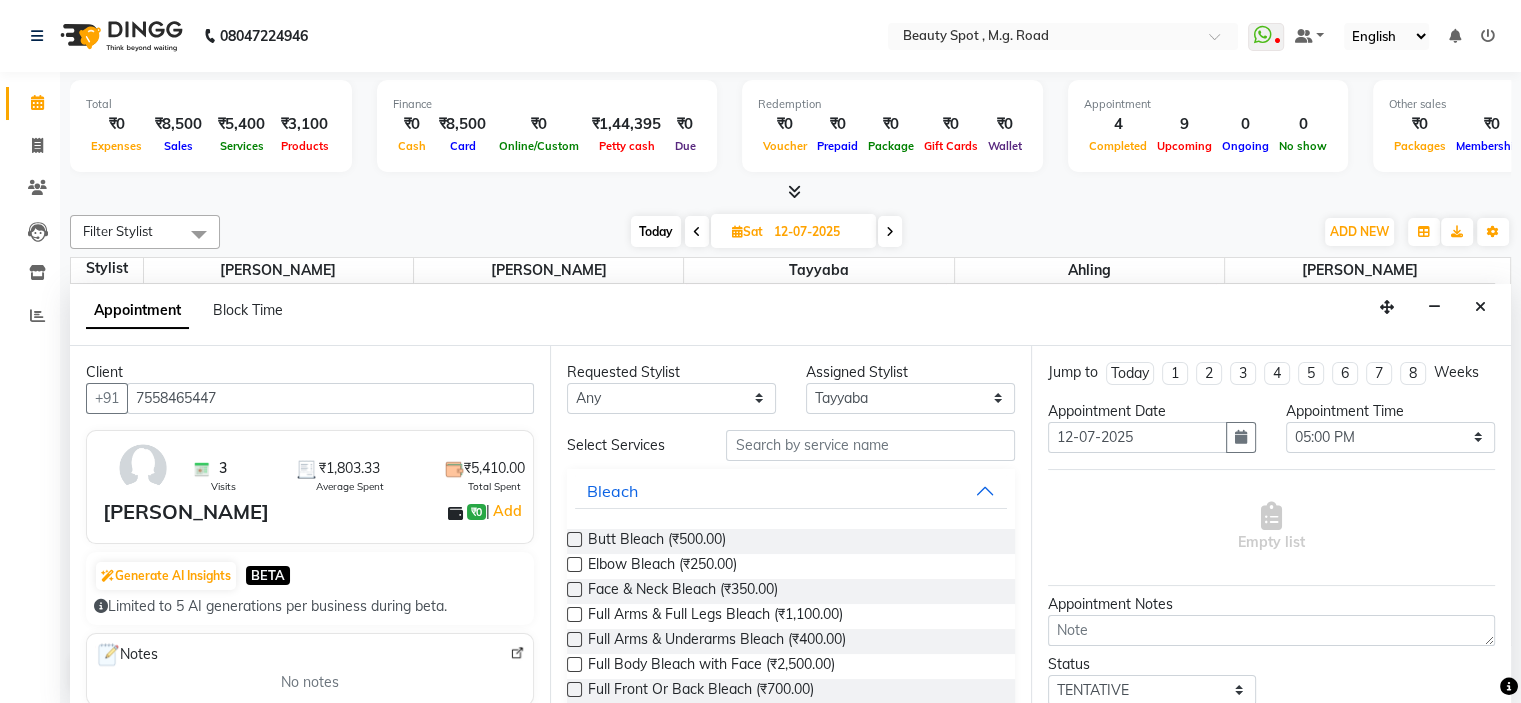 type on "7558465447" 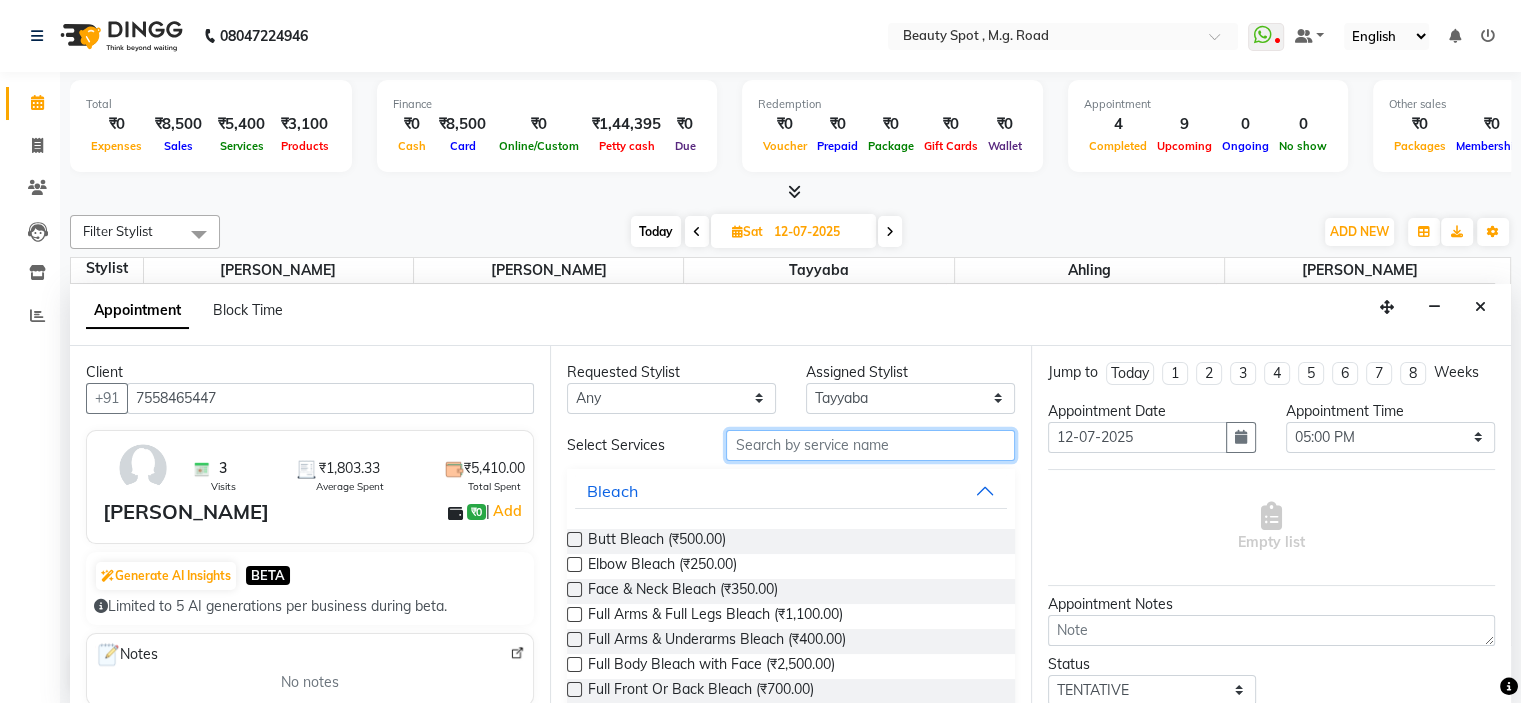 click at bounding box center [870, 445] 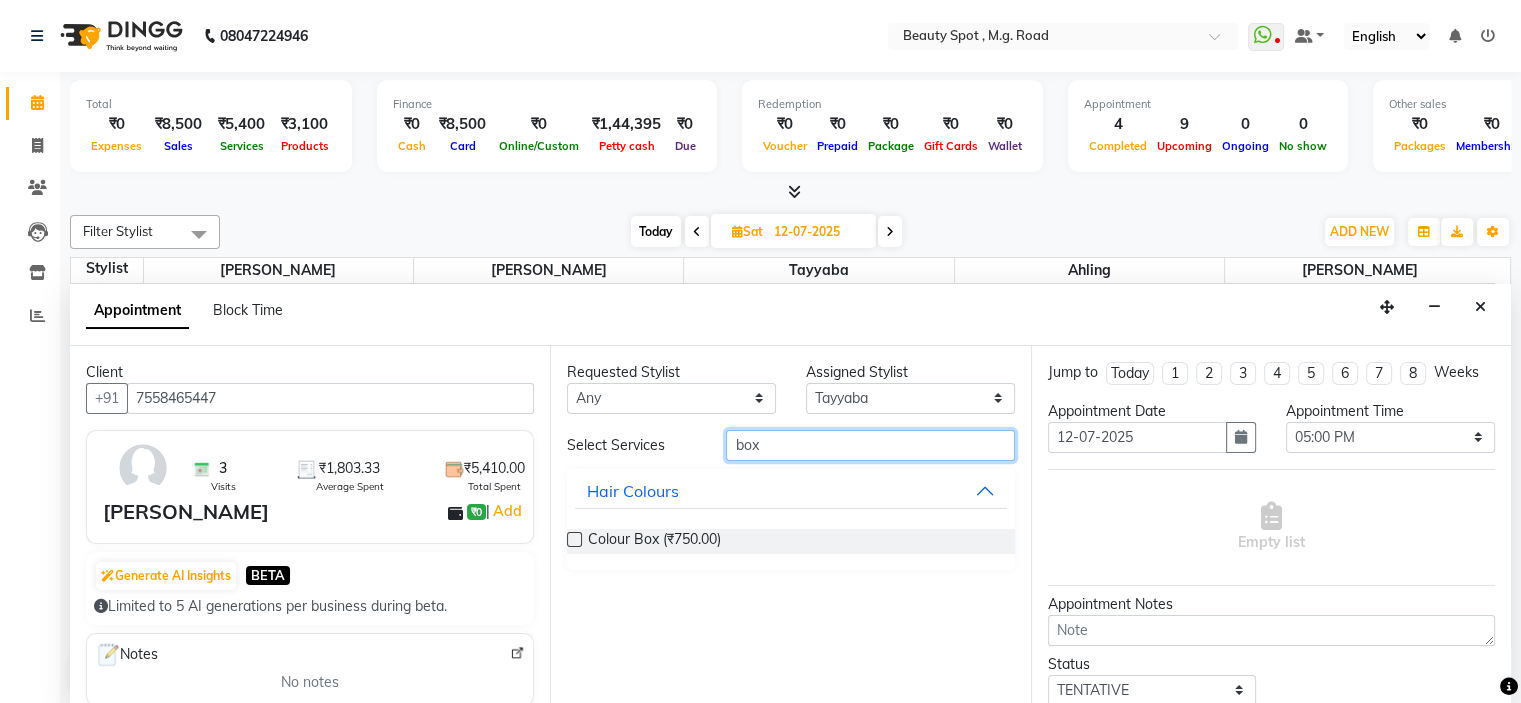 type on "box" 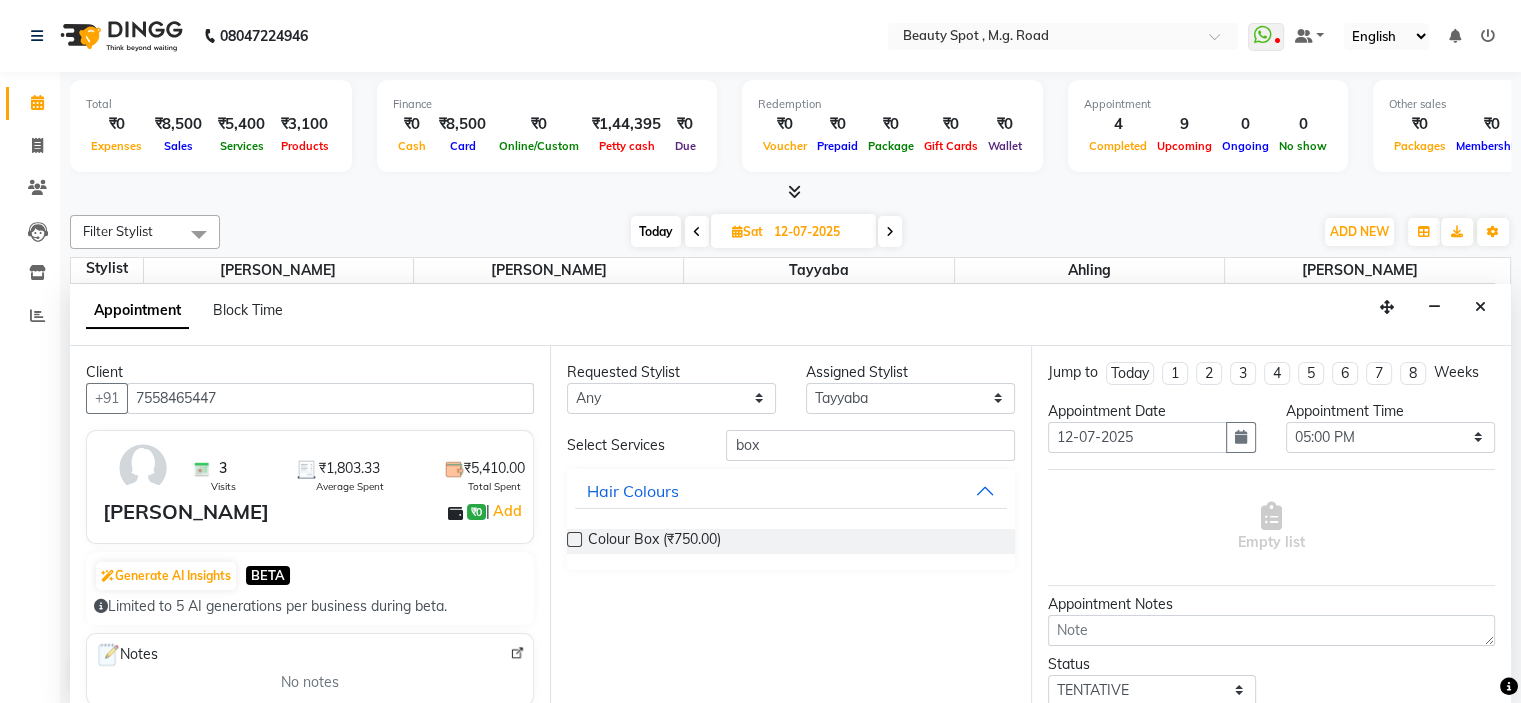 click on "Colour Box (₹750.00)" at bounding box center [790, 541] 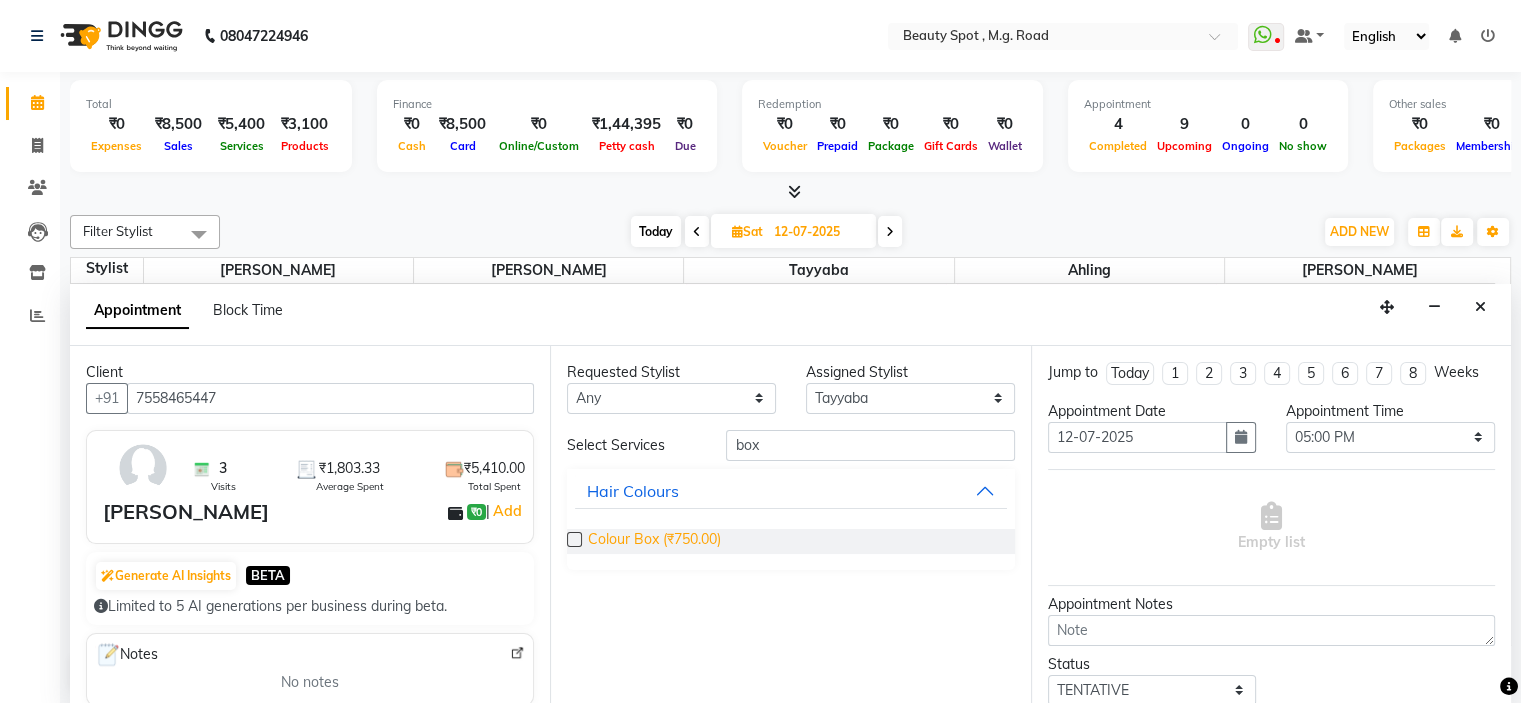 click on "Colour Box (₹750.00)" at bounding box center [654, 541] 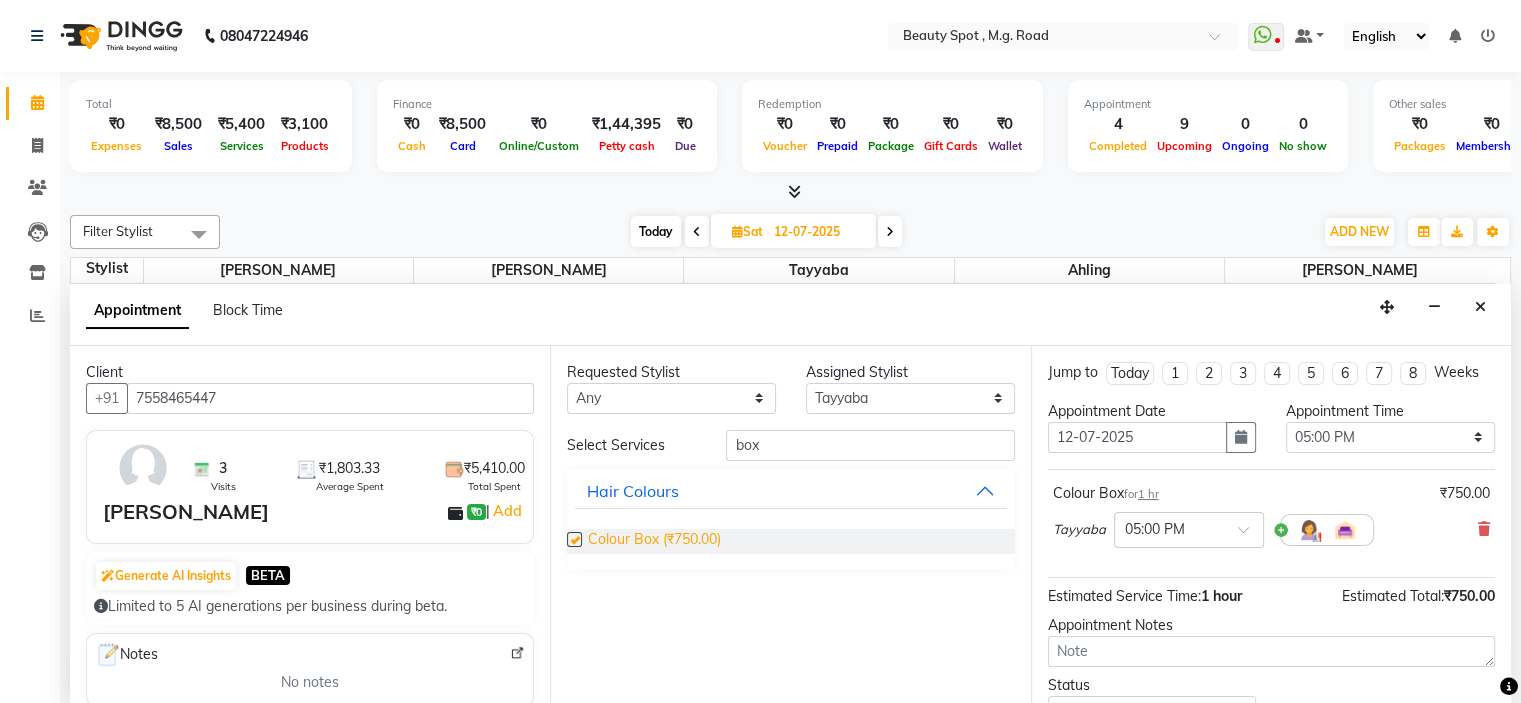 checkbox on "false" 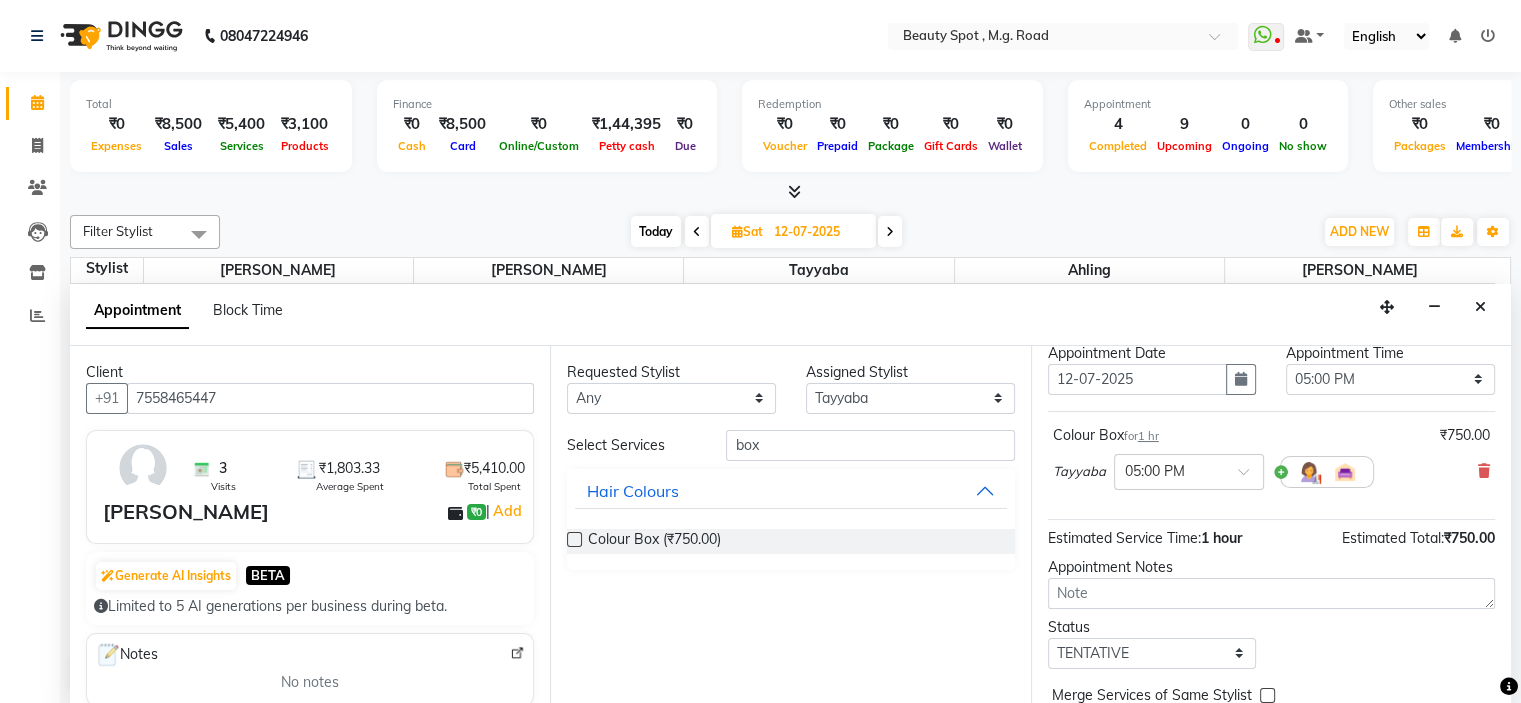 scroll, scrollTop: 146, scrollLeft: 0, axis: vertical 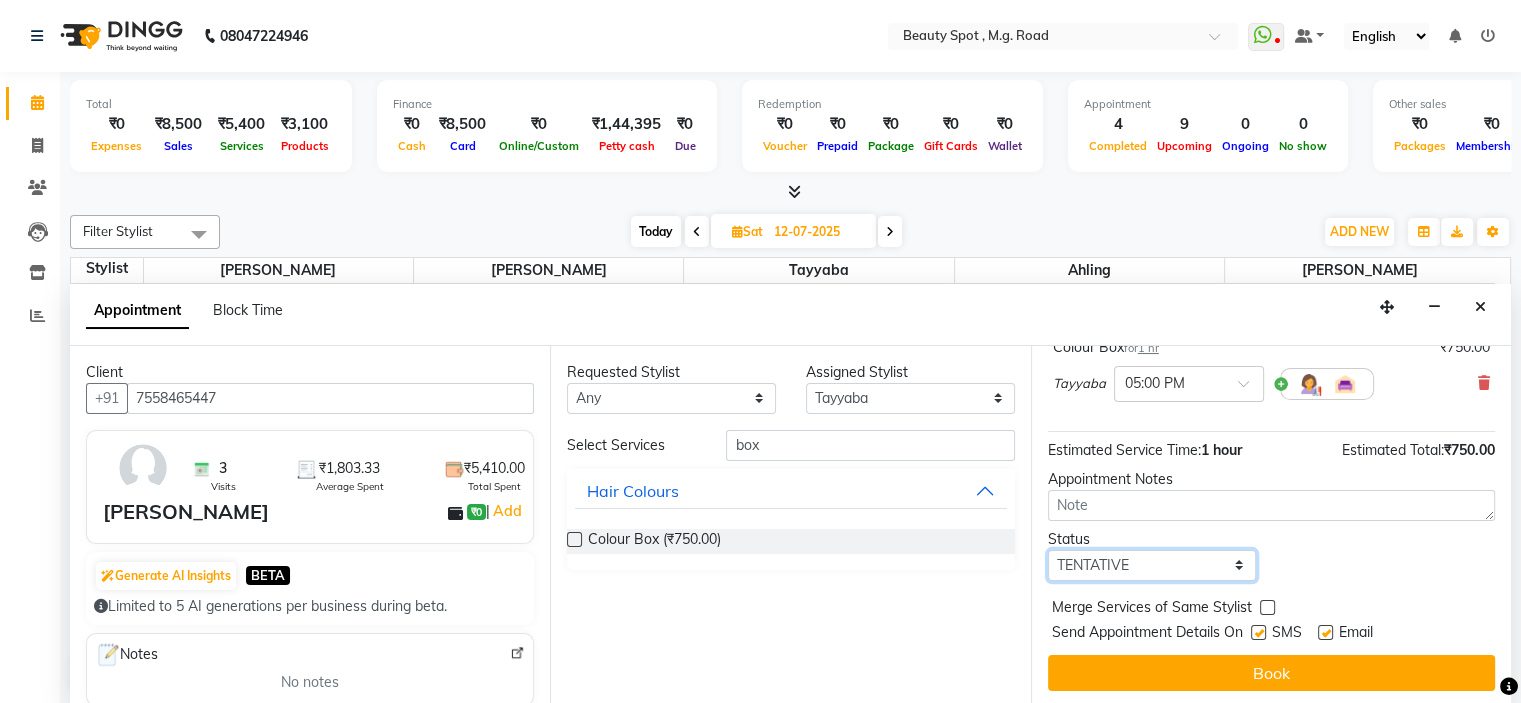 click on "Select TENTATIVE CONFIRM UPCOMING" at bounding box center (1152, 565) 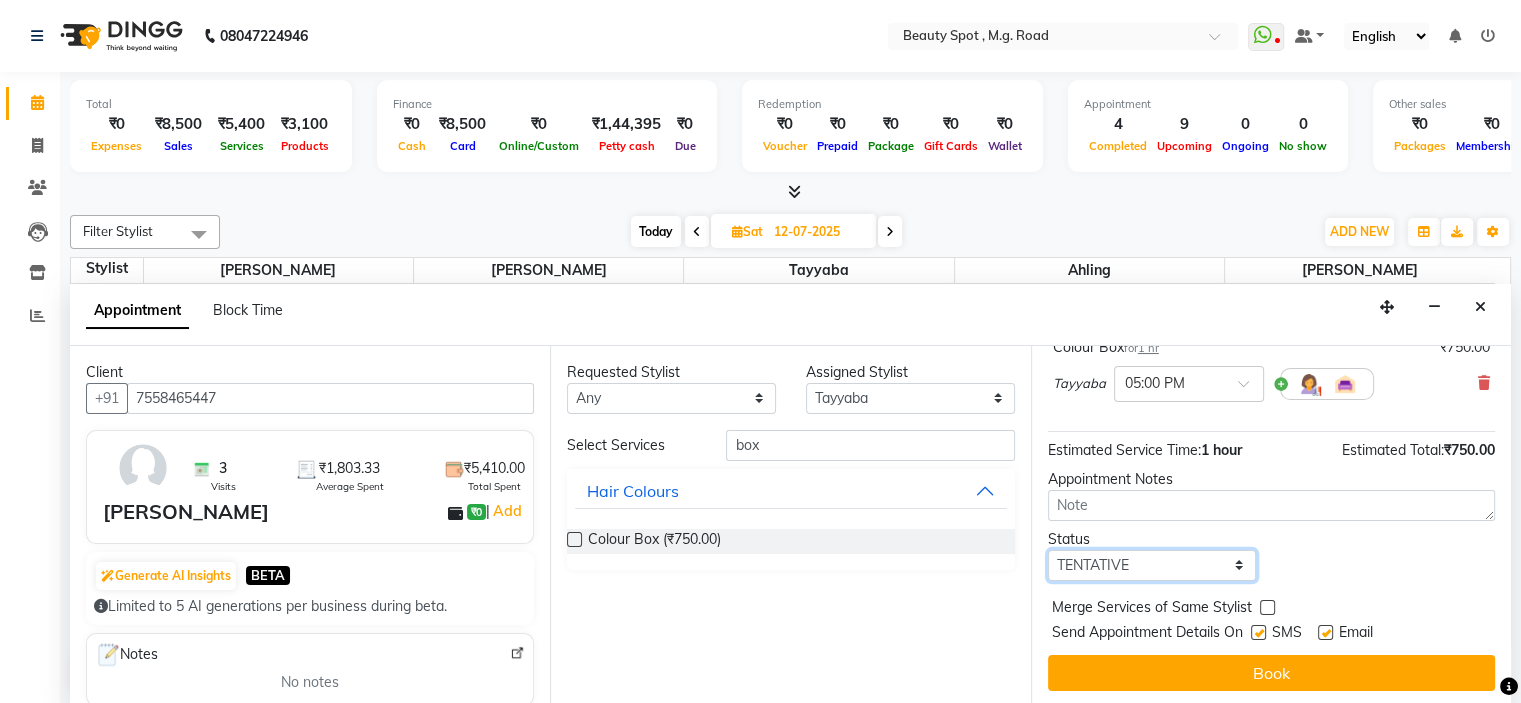 select on "confirm booking" 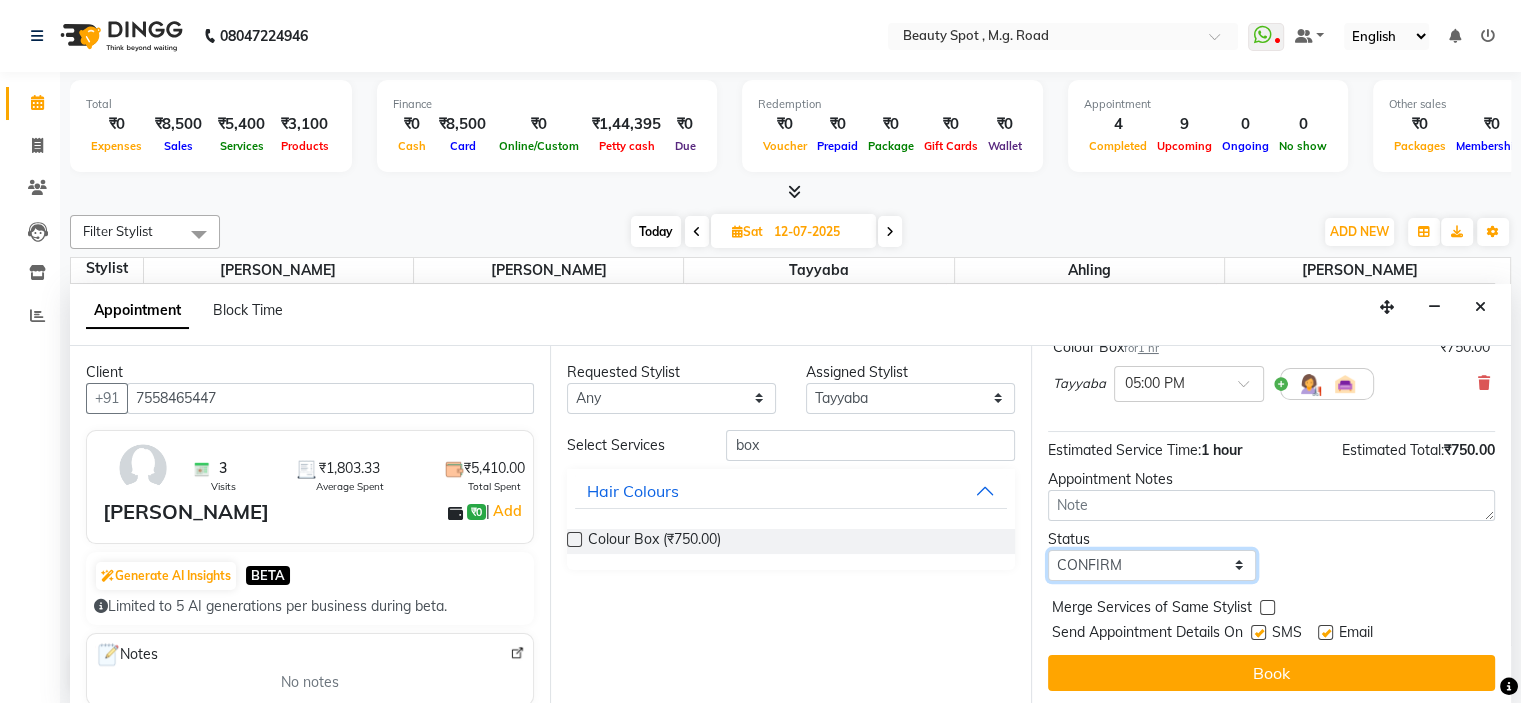 click on "Select TENTATIVE CONFIRM UPCOMING" at bounding box center (1152, 565) 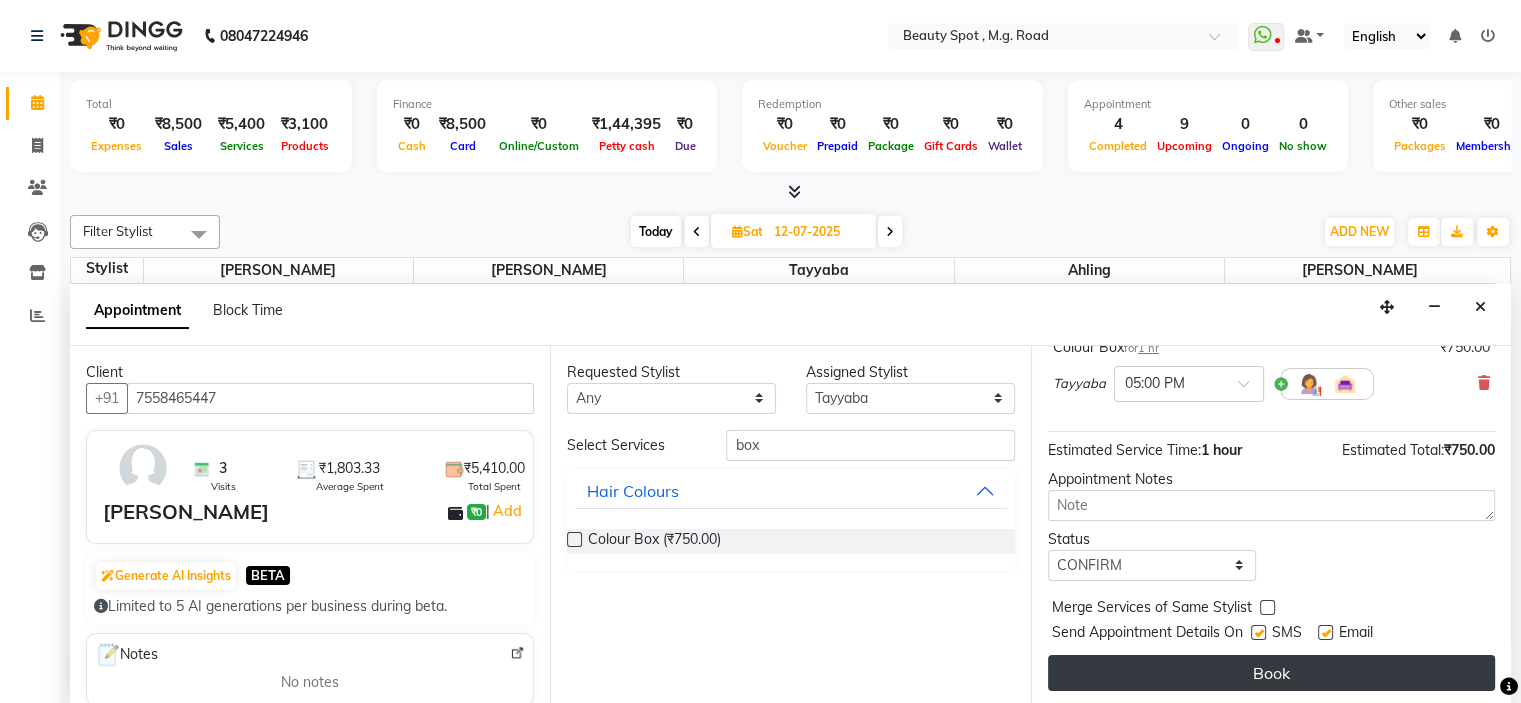 click on "Book" at bounding box center [1271, 673] 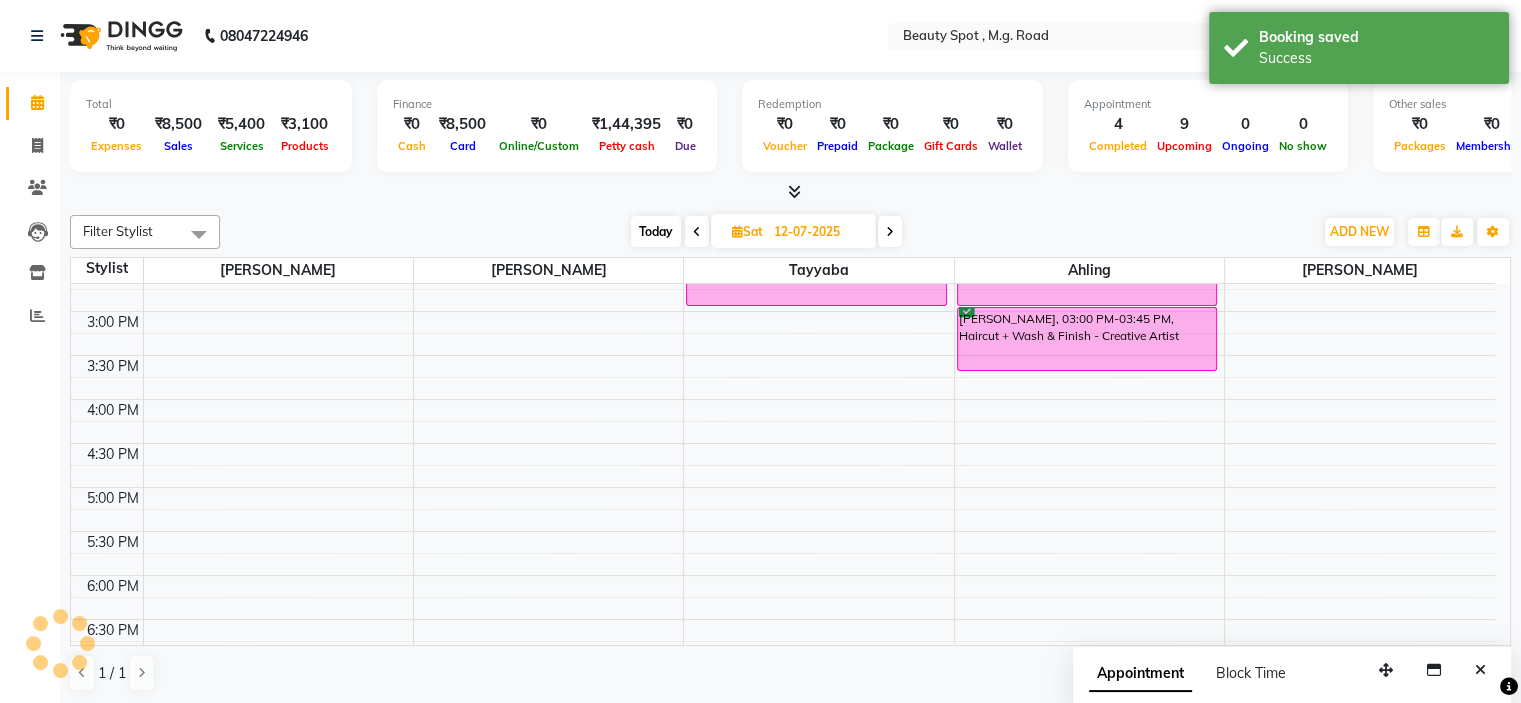 scroll, scrollTop: 0, scrollLeft: 0, axis: both 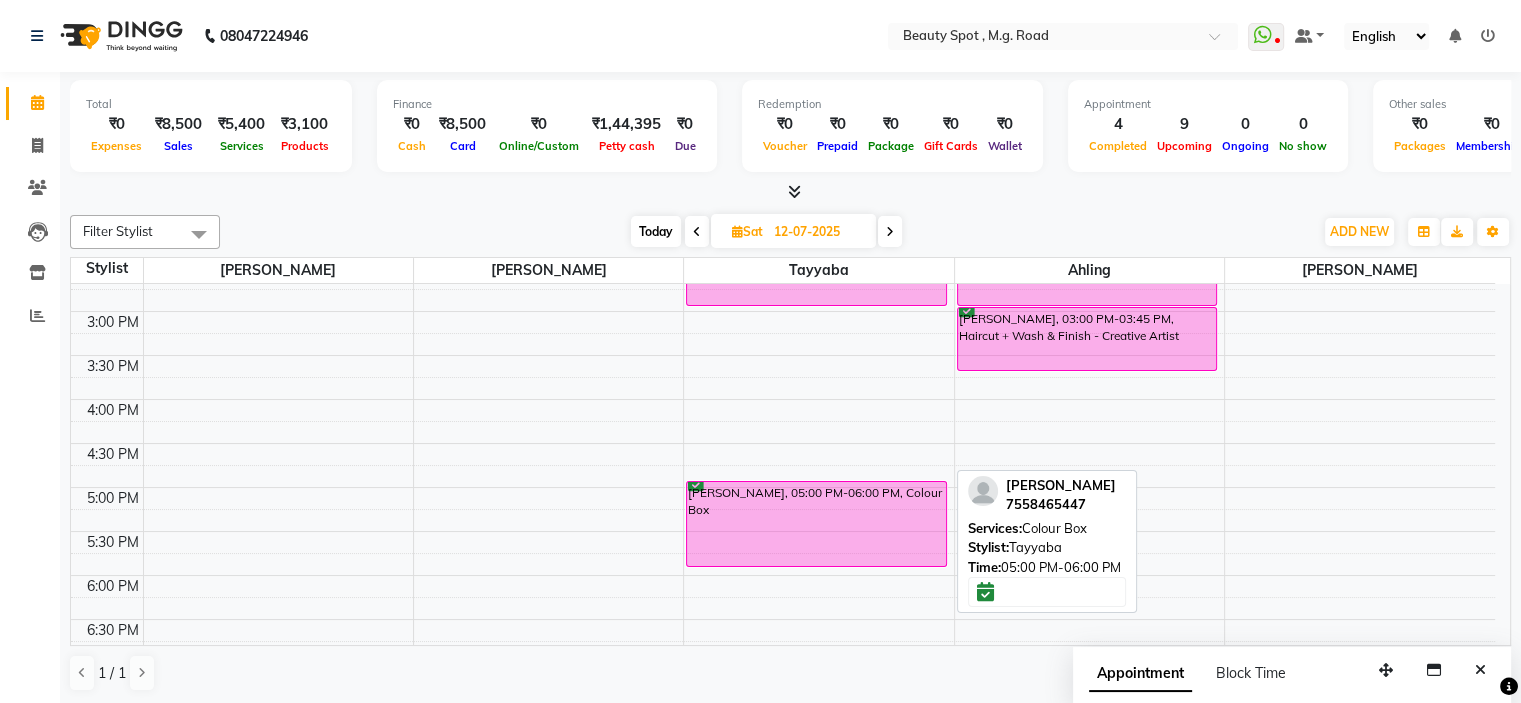 click on "[PERSON_NAME], 05:00 PM-06:00 PM, Colour Box" at bounding box center (816, 524) 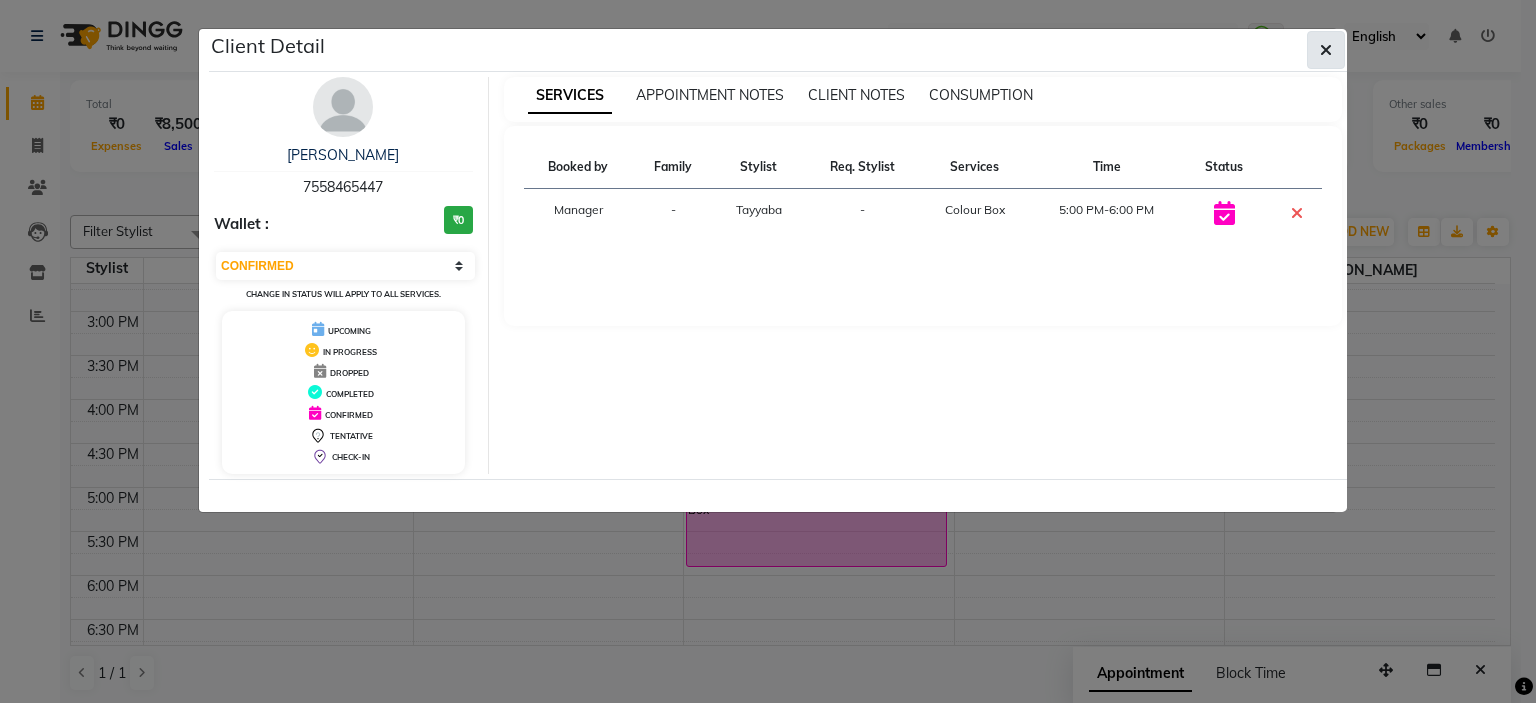 click 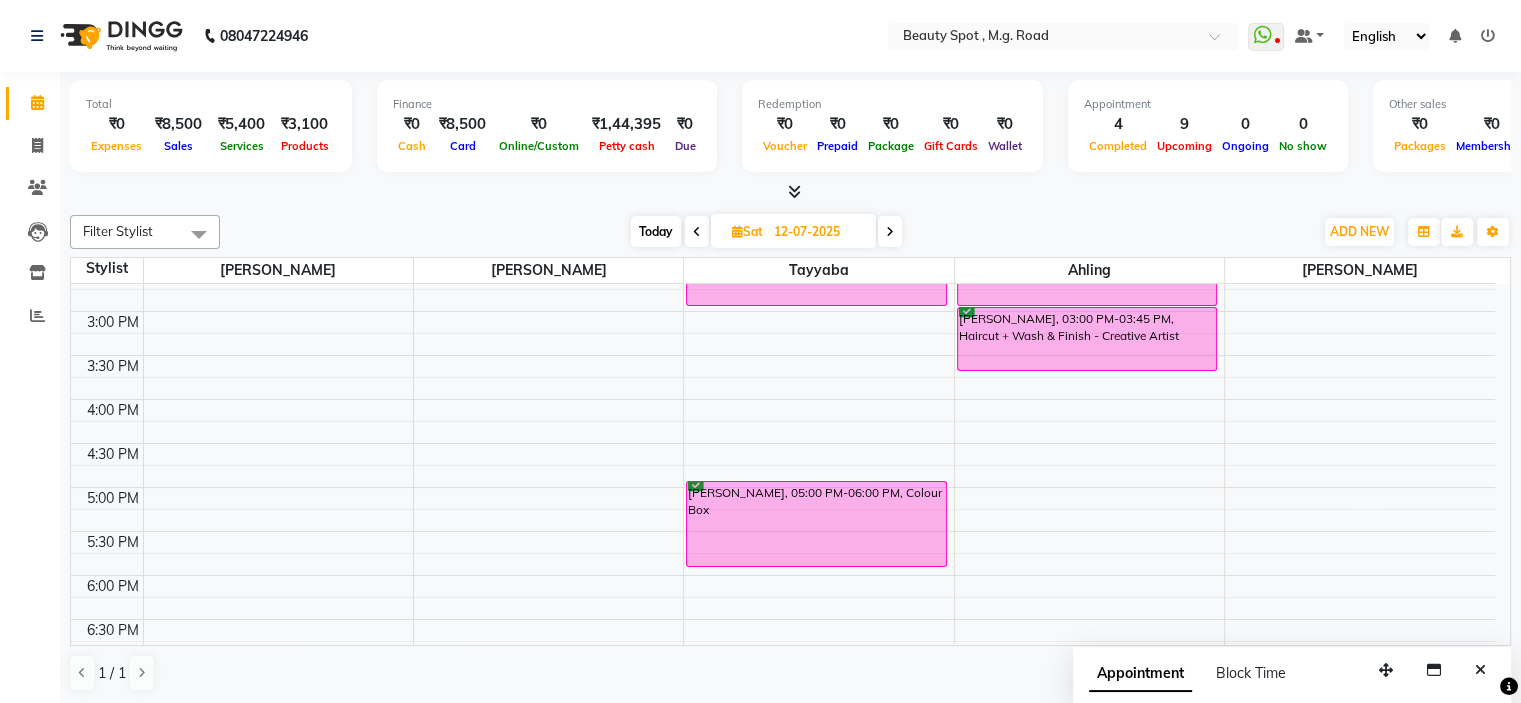 click on "Today" at bounding box center [656, 231] 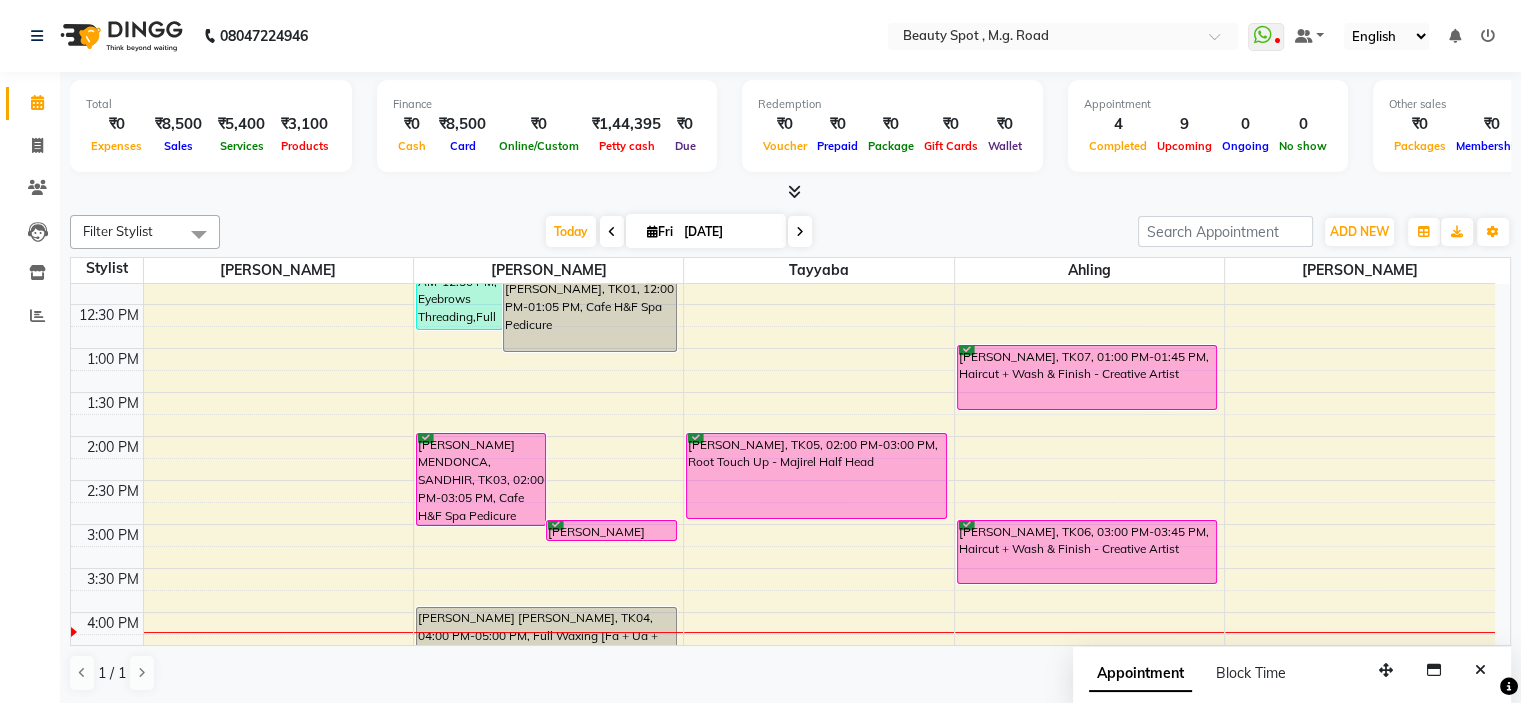 scroll, scrollTop: 396, scrollLeft: 0, axis: vertical 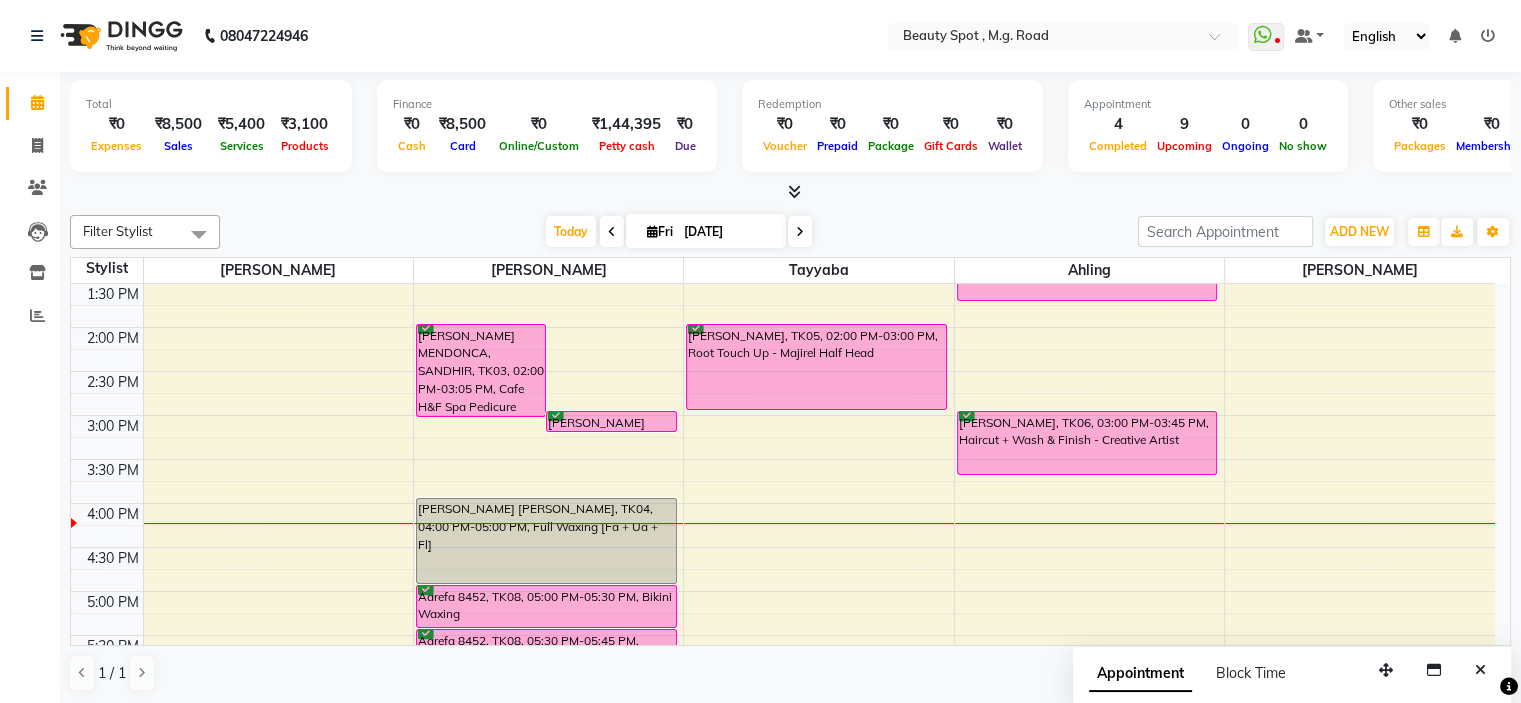 click on "[DATE]" at bounding box center [728, 232] 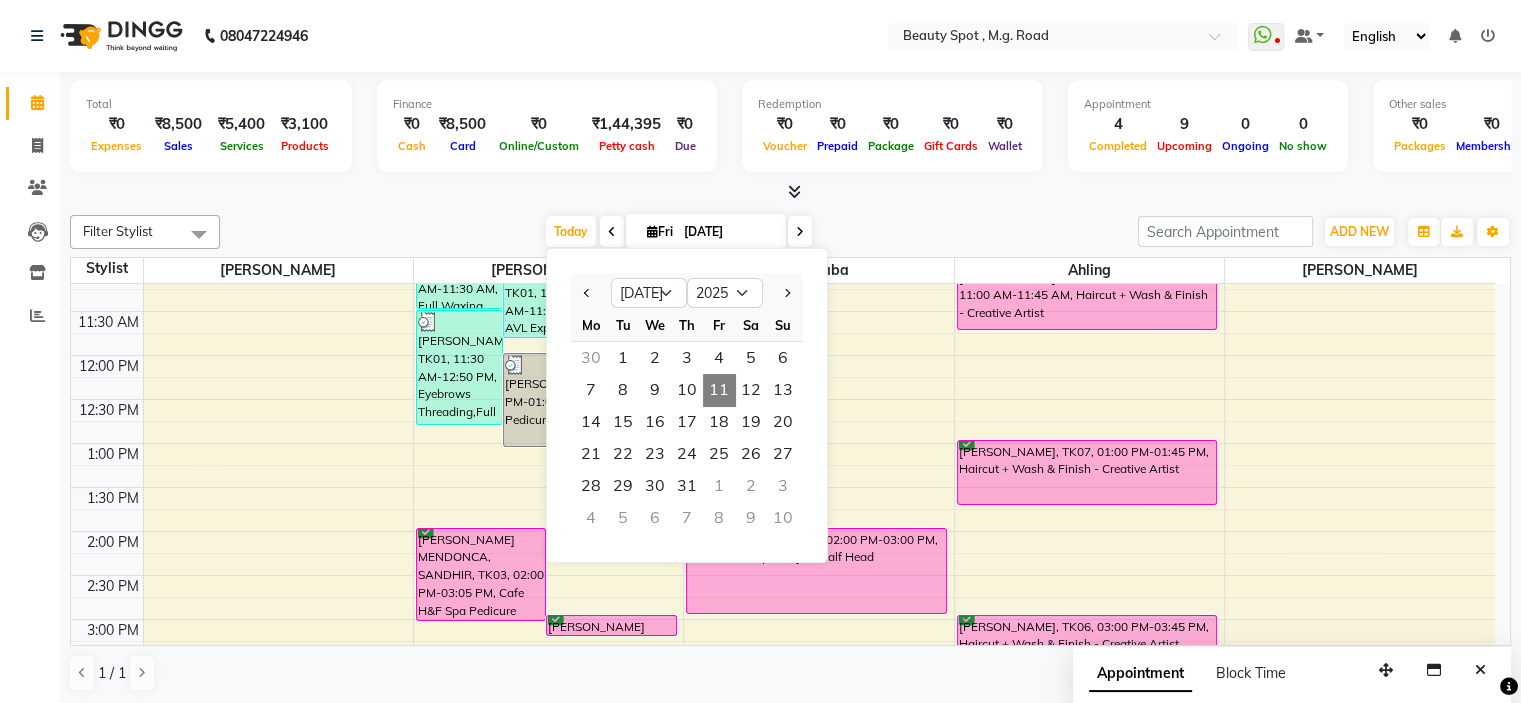 scroll, scrollTop: 96, scrollLeft: 0, axis: vertical 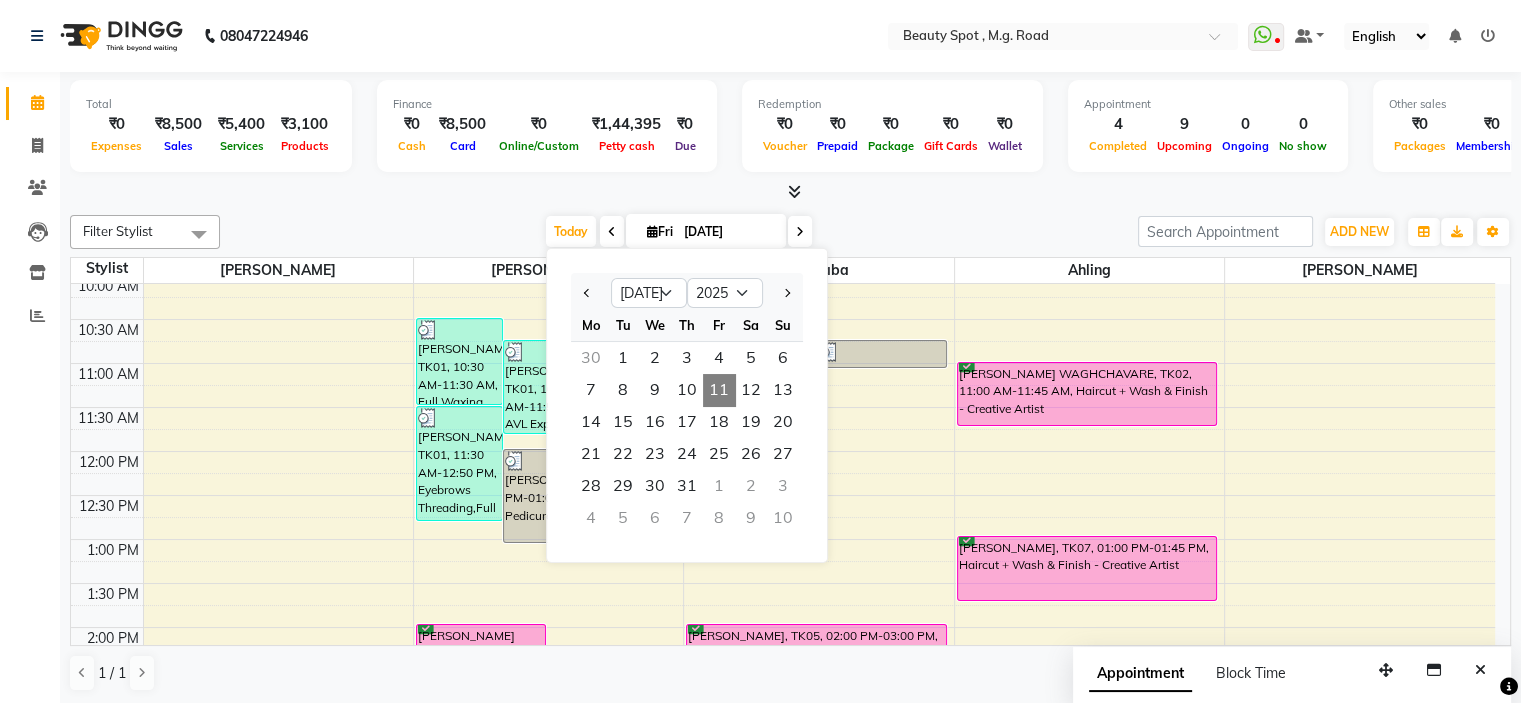 click on "Filter Stylist Select All Ahling Devika  Sheela  Tayyaba  Yen Today  Fri 11-07-2025 Jan Feb Mar Apr May Jun Jul Aug Sep Oct Nov Dec 2015 2016 2017 2018 2019 2020 2021 2022 2023 2024 2025 2026 2027 2028 2029 2030 2031 2032 2033 2034 2035 Mo Tu We Th Fr Sa Su  30   1   2   3   4   5   6   7   8   9   10   11   12   13   14   15   16   17   18   19   20   21   22   23   24   25   26   27   28   29   30   31   1   2   3   4   5   6   7   8   9   10  Toggle Dropdown Add Appointment Add Invoice Add Expense Add Attendance Add Client Toggle Dropdown Add Appointment Add Invoice Add Expense Add Attendance Add Client ADD NEW Toggle Dropdown Add Appointment Add Invoice Add Expense Add Attendance Add Client Filter Stylist Select All Ahling Devika  Sheela  Tayyaba  Yen Group By  Staff View   Room View  View as Vertical  Vertical - Week View  Horizontal  Horizontal - Week View  List  Toggle Dropdown Calendar Settings Manage Tags   Arrange Stylists   Reset Stylists  Full Screen Appointment Form Zoom 100% 5 Stylist Devika" 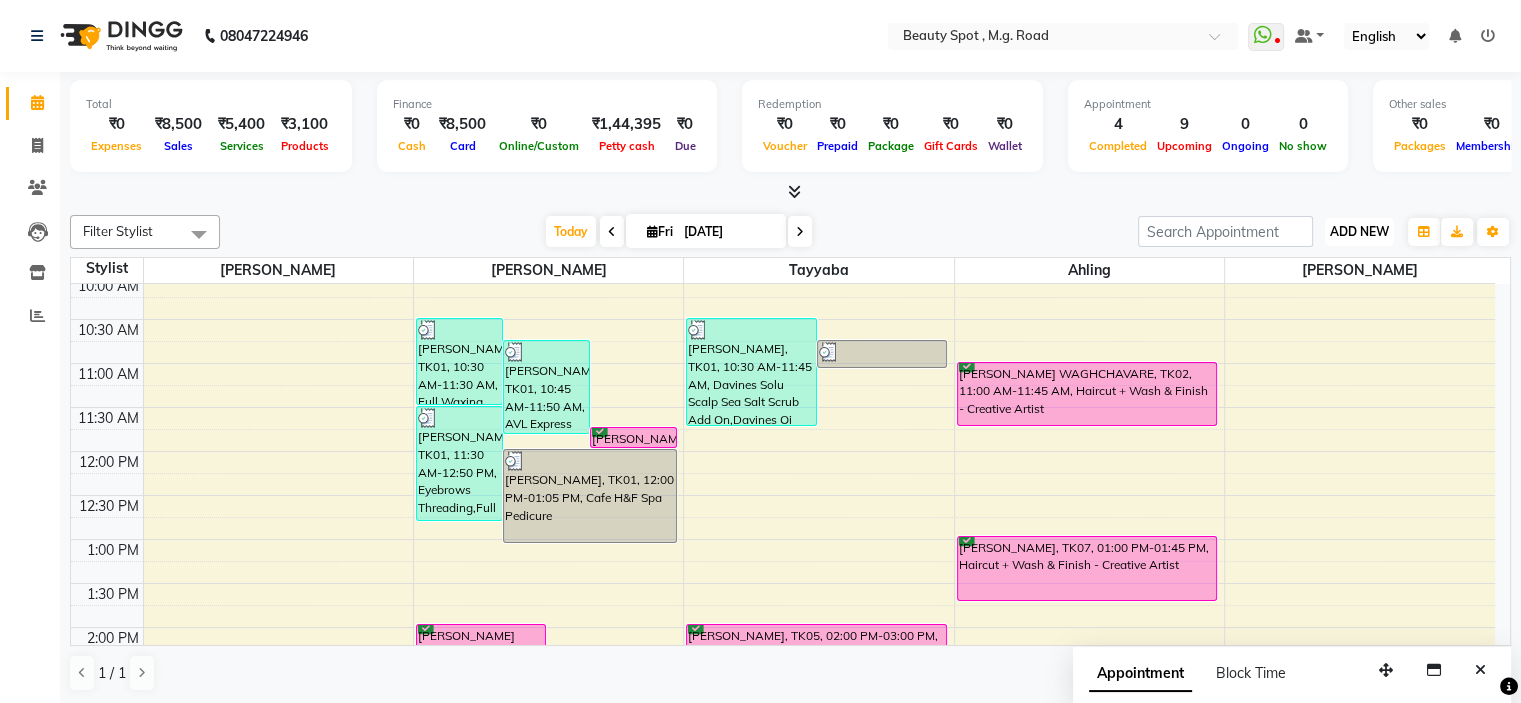 click on "ADD NEW Toggle Dropdown" at bounding box center [1359, 232] 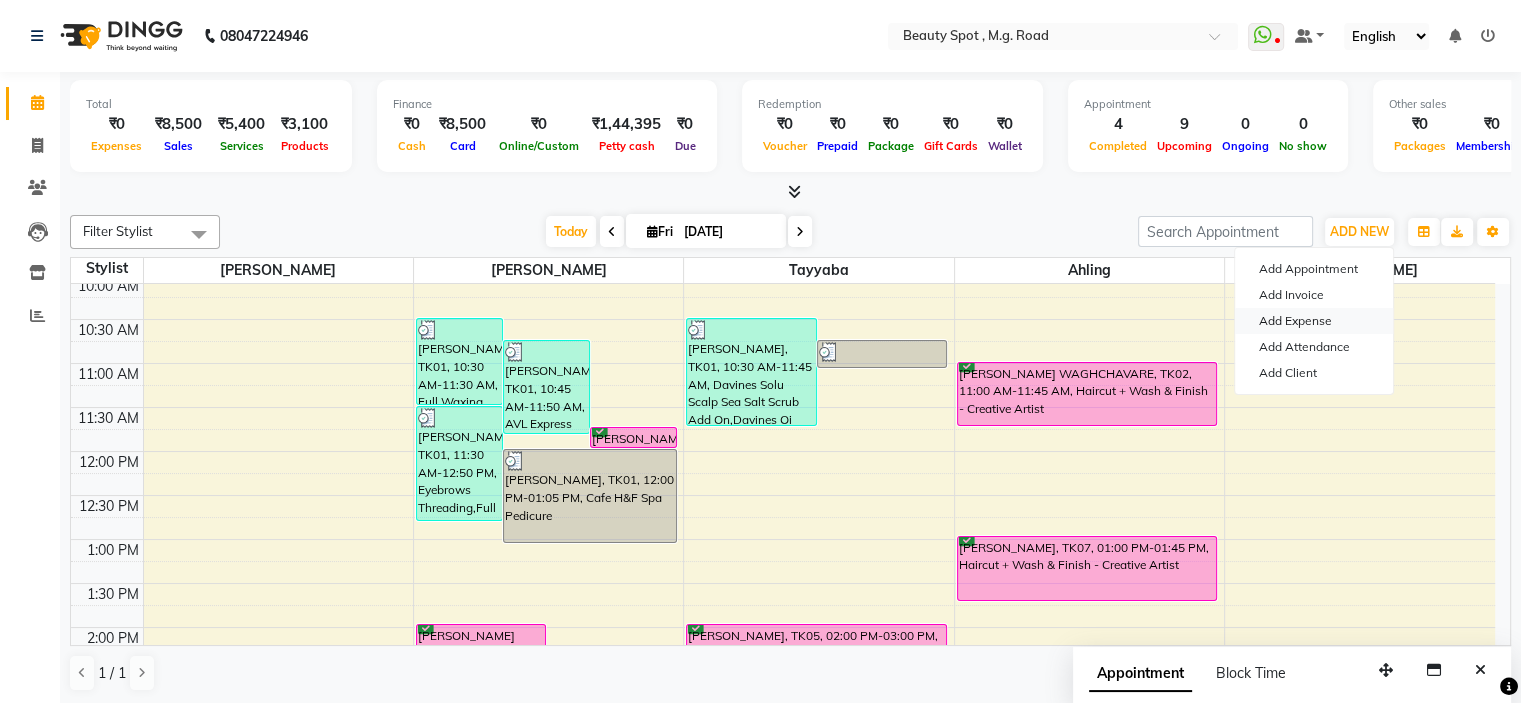 click on "Add Expense" at bounding box center (1314, 321) 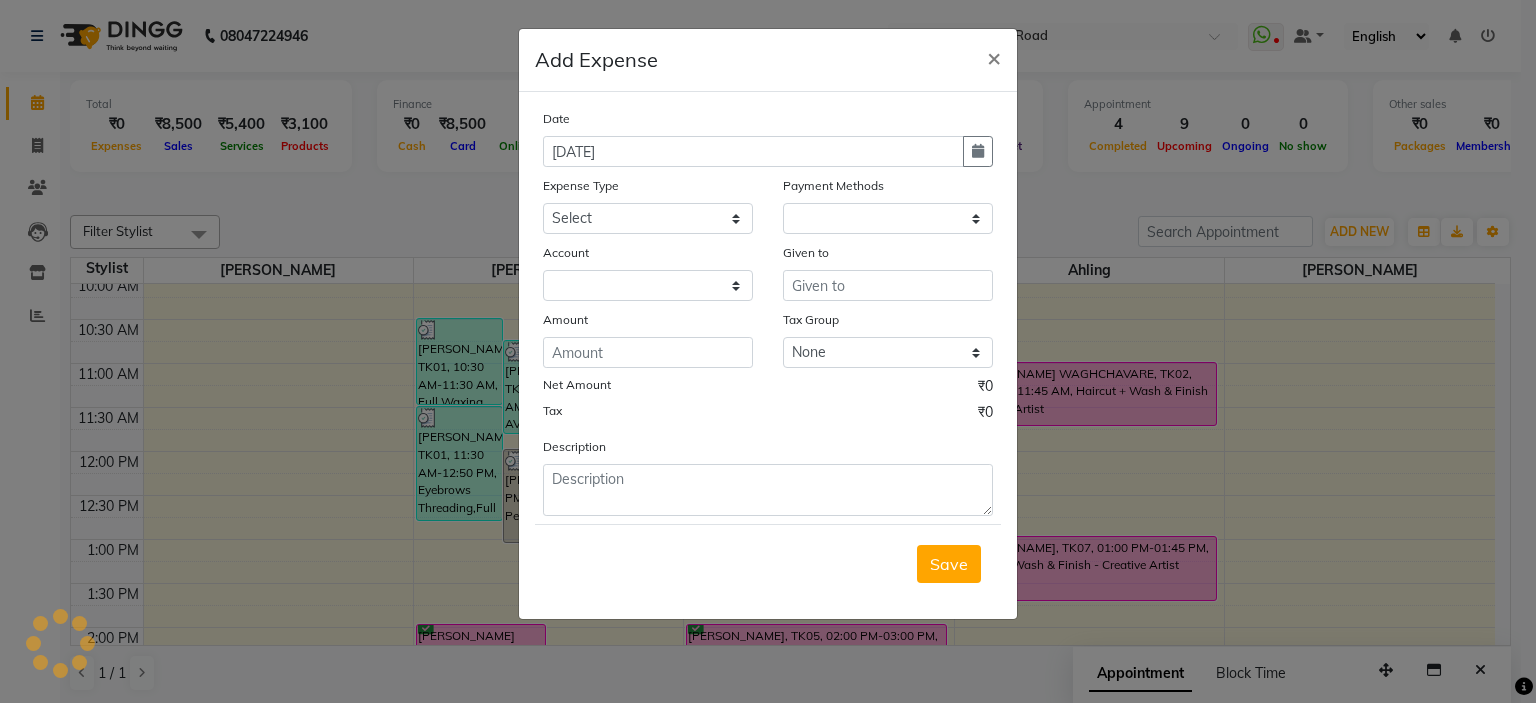 select on "1" 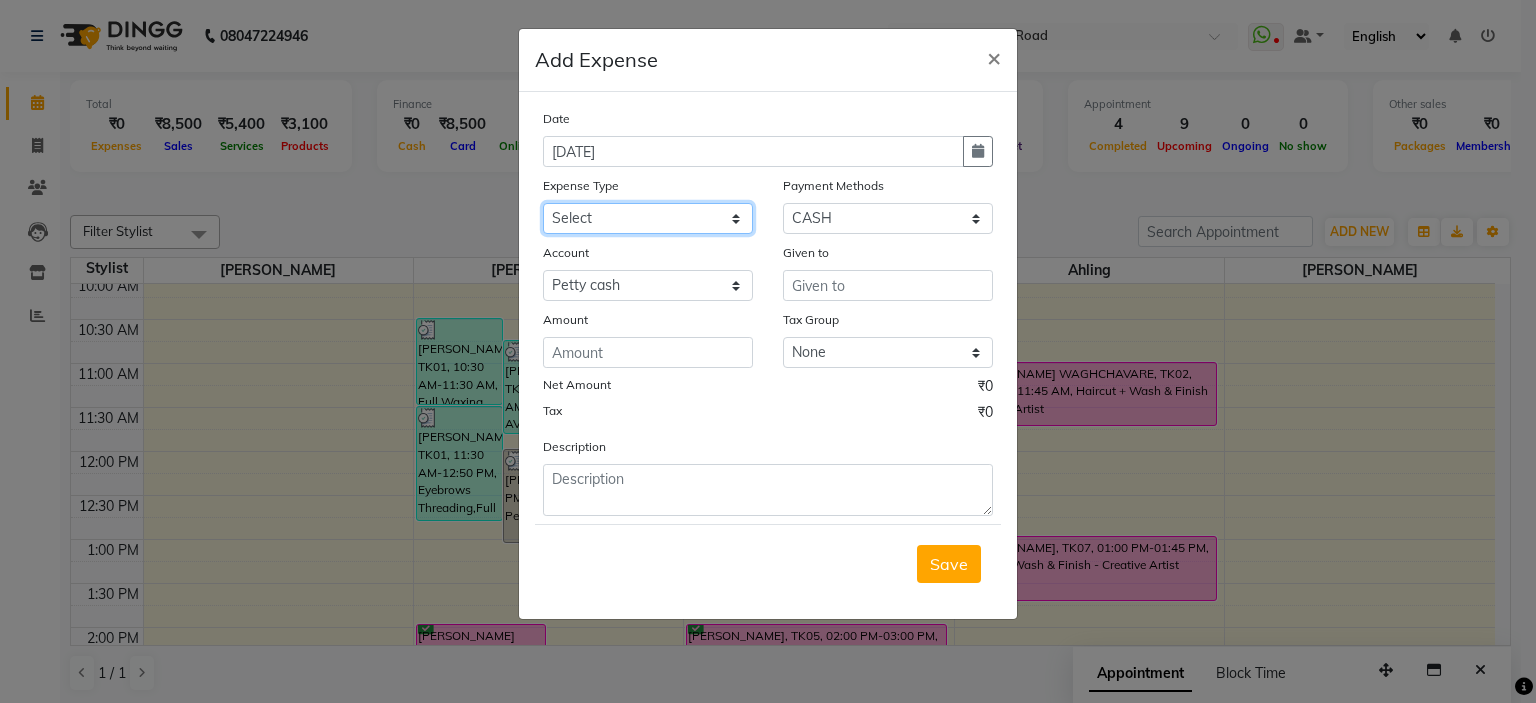 click on "Select Advance Salary Bank charges Bank Deposit Car maintenance  Cash transfer to bank Cash transfer to hub Client Snacks Conveyance Donation and Delivery Tip Equipment Fuel Govt fee Incentive Insurance International purchase Laundry Legal Fees Loan Repayment Maintenance Marketing Miscellaneous Pantry Petty Cash Reimbursement Print and Stationery Product Rent Salary Staff Snacks Staff Tiffin Service Tax Tea & Refreshment Utilities" 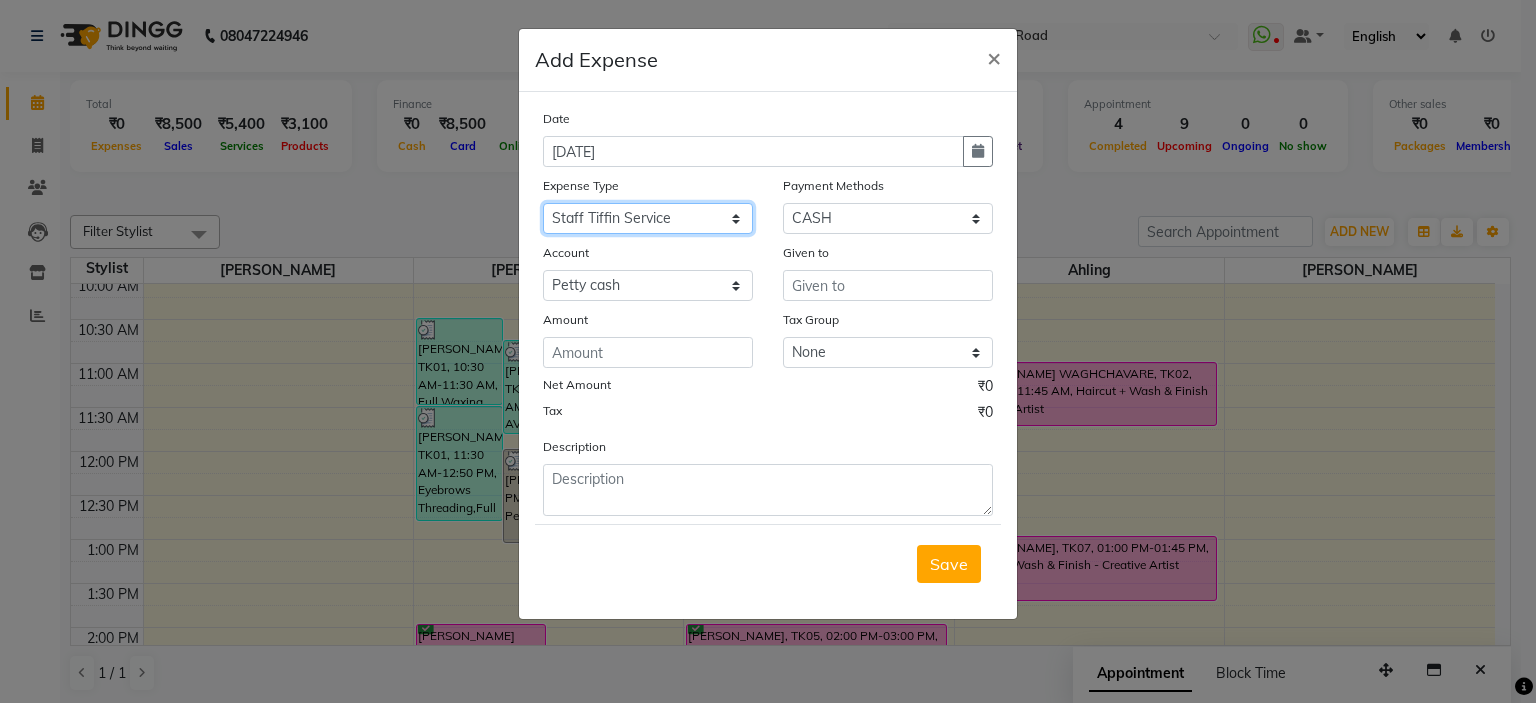 click on "Select Advance Salary Bank charges Bank Deposit Car maintenance  Cash transfer to bank Cash transfer to hub Client Snacks Conveyance Donation and Delivery Tip Equipment Fuel Govt fee Incentive Insurance International purchase Laundry Legal Fees Loan Repayment Maintenance Marketing Miscellaneous Pantry Petty Cash Reimbursement Print and Stationery Product Rent Salary Staff Snacks Staff Tiffin Service Tax Tea & Refreshment Utilities" 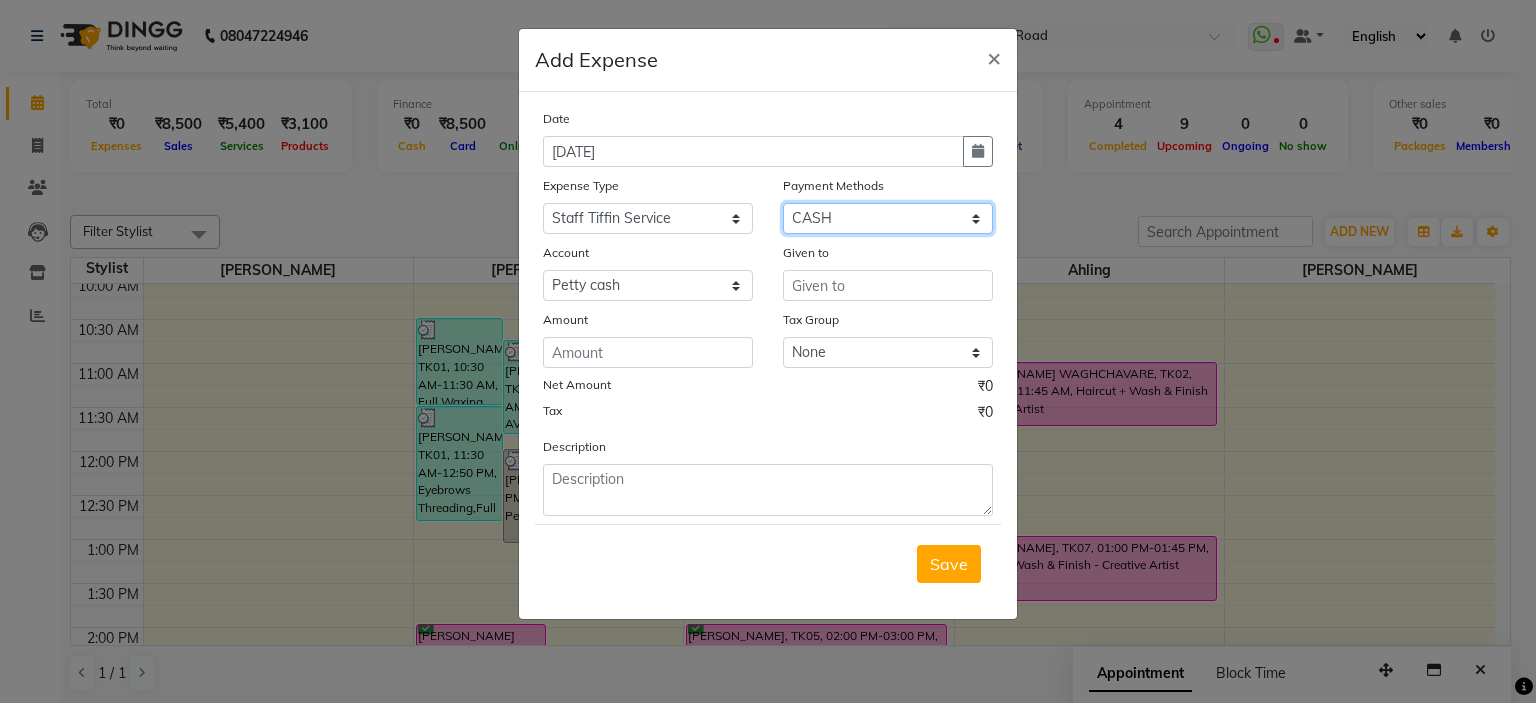 click on "Select CASH Bank UPI CARD" 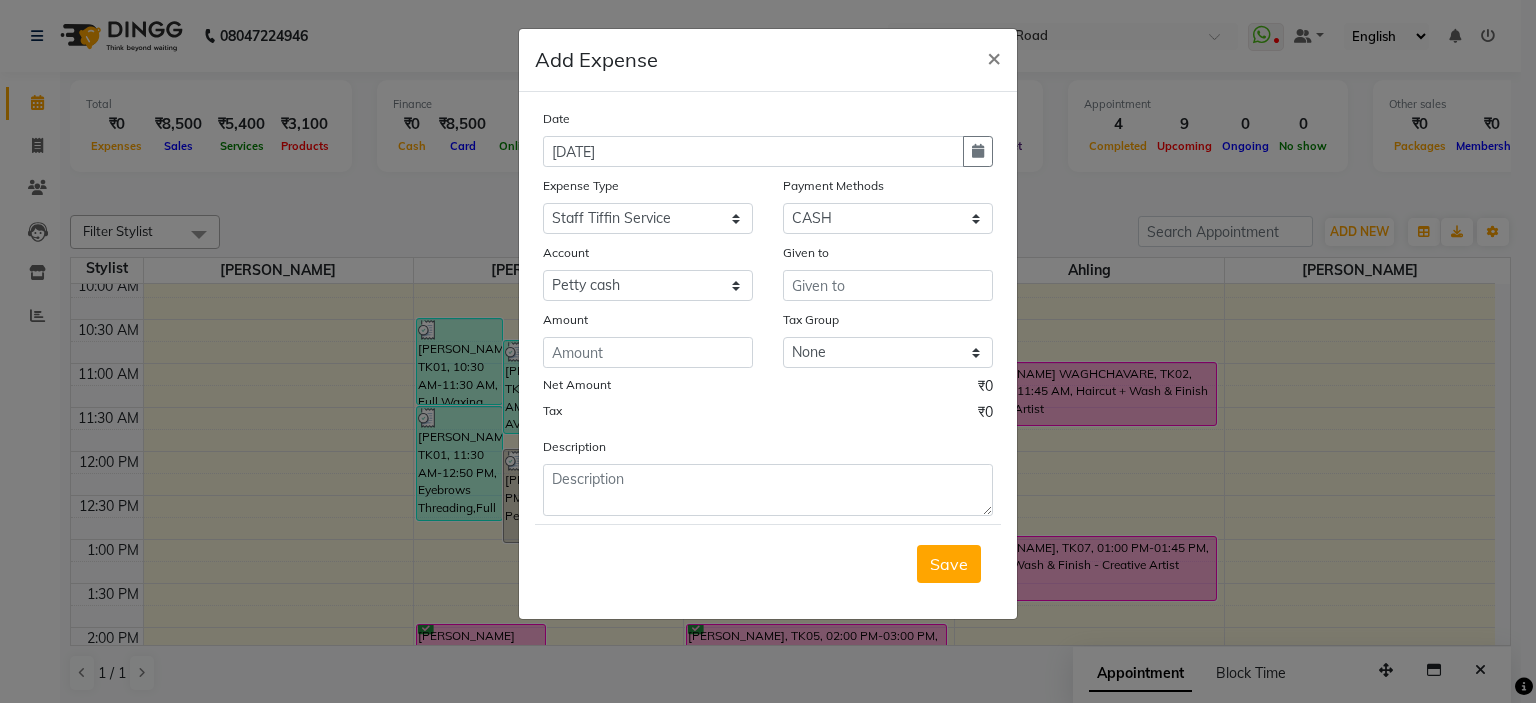 click on "Date 11-07-2025 Expense Type Select Advance Salary Bank charges Bank Deposit Car maintenance  Cash transfer to bank Cash transfer to hub Client Snacks Conveyance Donation and Delivery Tip Equipment Fuel Govt fee Incentive Insurance International purchase Laundry Legal Fees Loan Repayment Maintenance Marketing Miscellaneous Pantry Petty Cash Reimbursement Print and Stationery Product Rent Salary Staff Snacks Staff Tiffin Service Tax Tea & Refreshment Utilities Payment Methods Select CASH Bank UPI CARD Account Select Petty cash HDFC BANK Given to Amount Tax Group None GST Net Amount ₹0 Tax ₹0 Description" 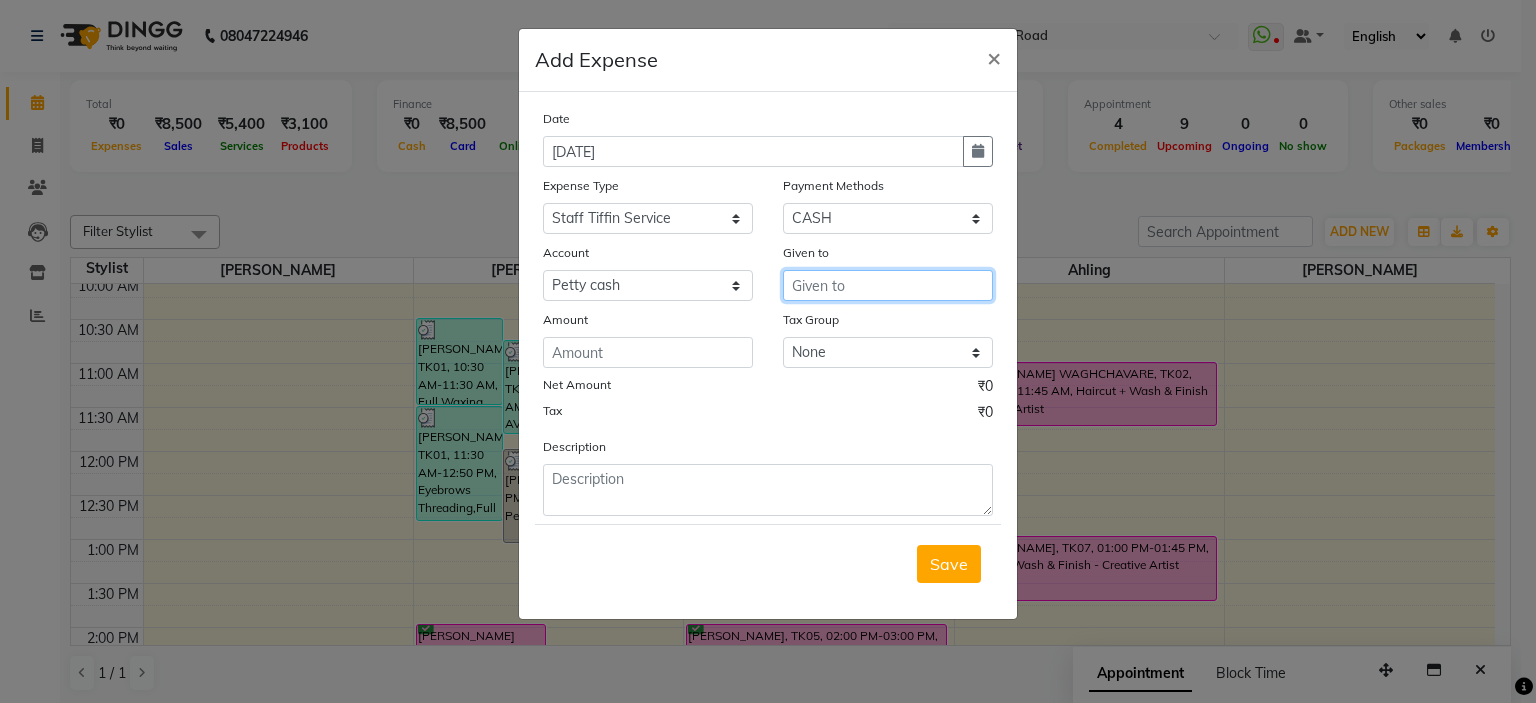 click at bounding box center [888, 285] 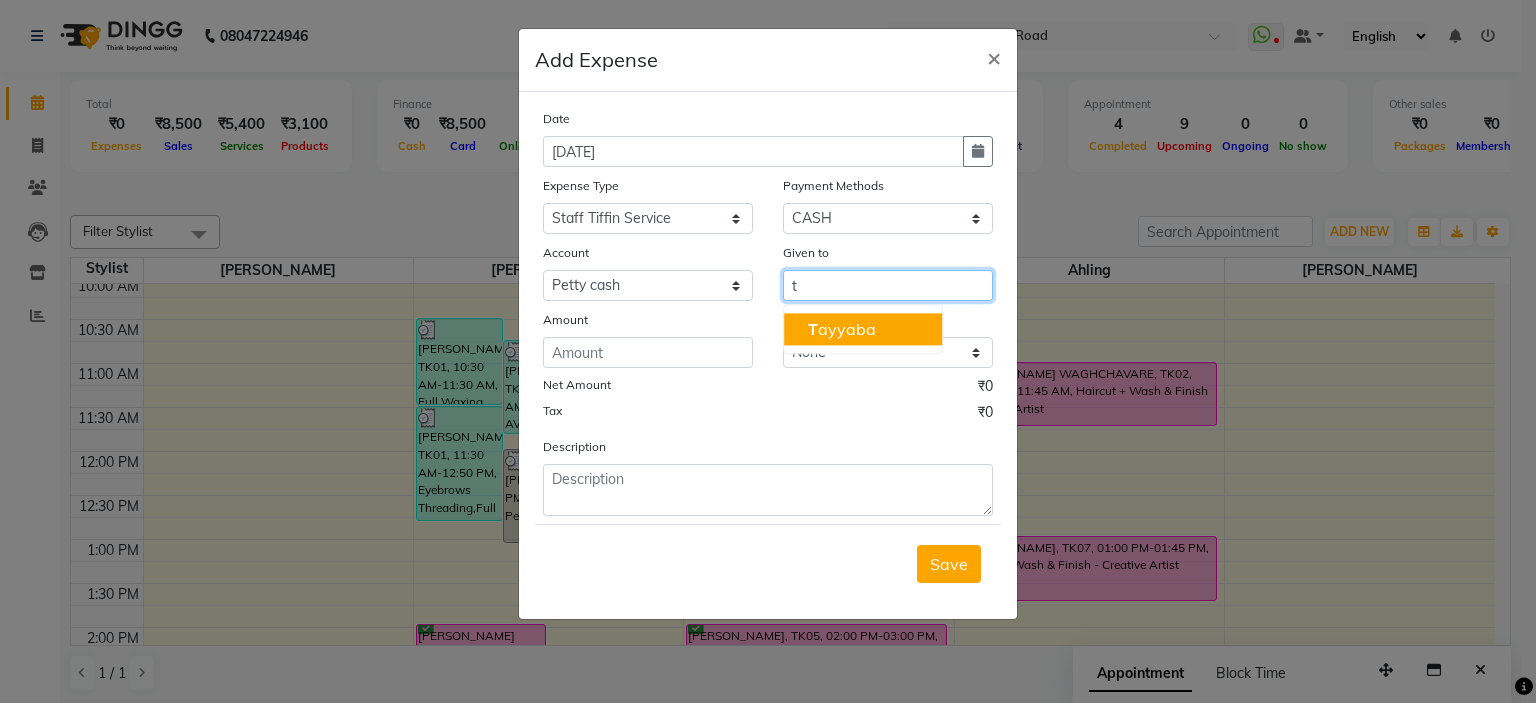 click on "T ayyaba" at bounding box center (842, 329) 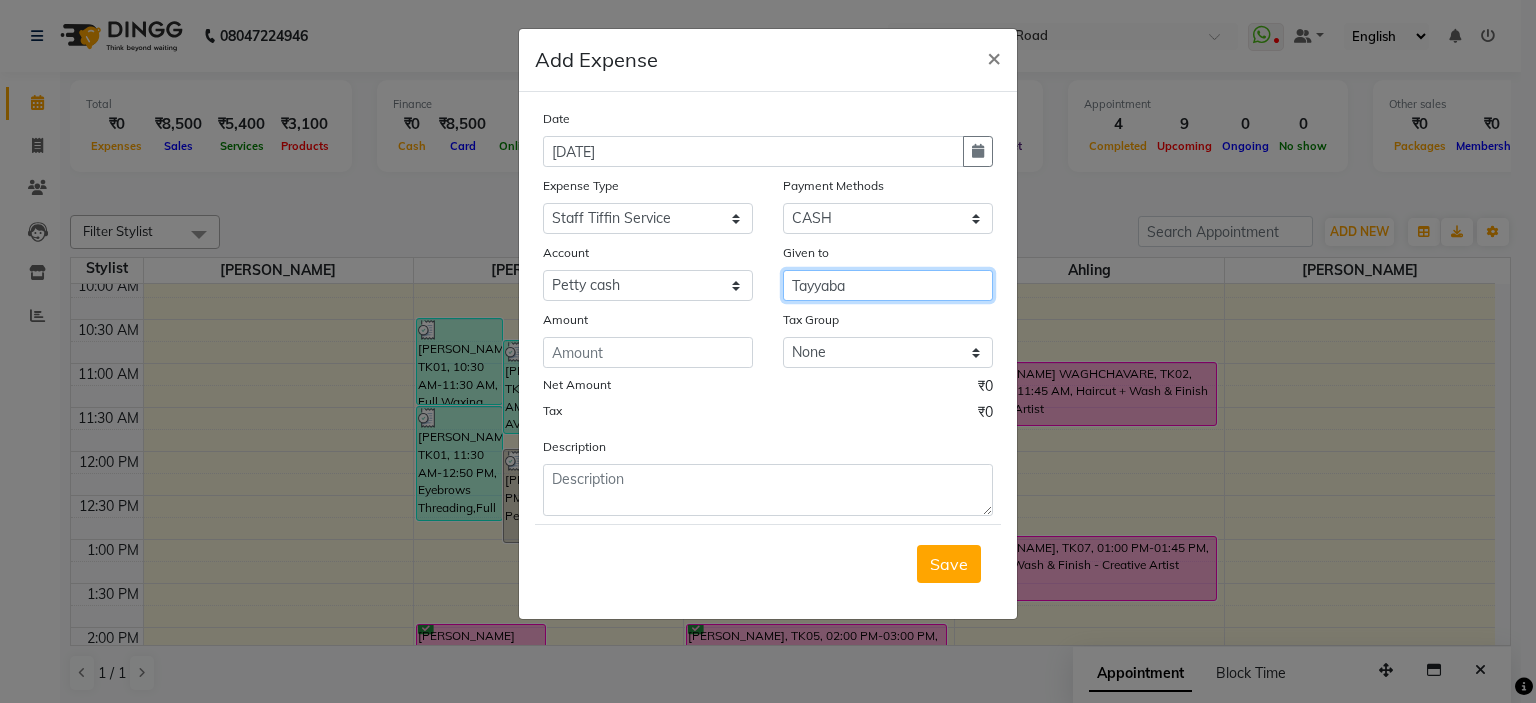 type on "Tayyaba" 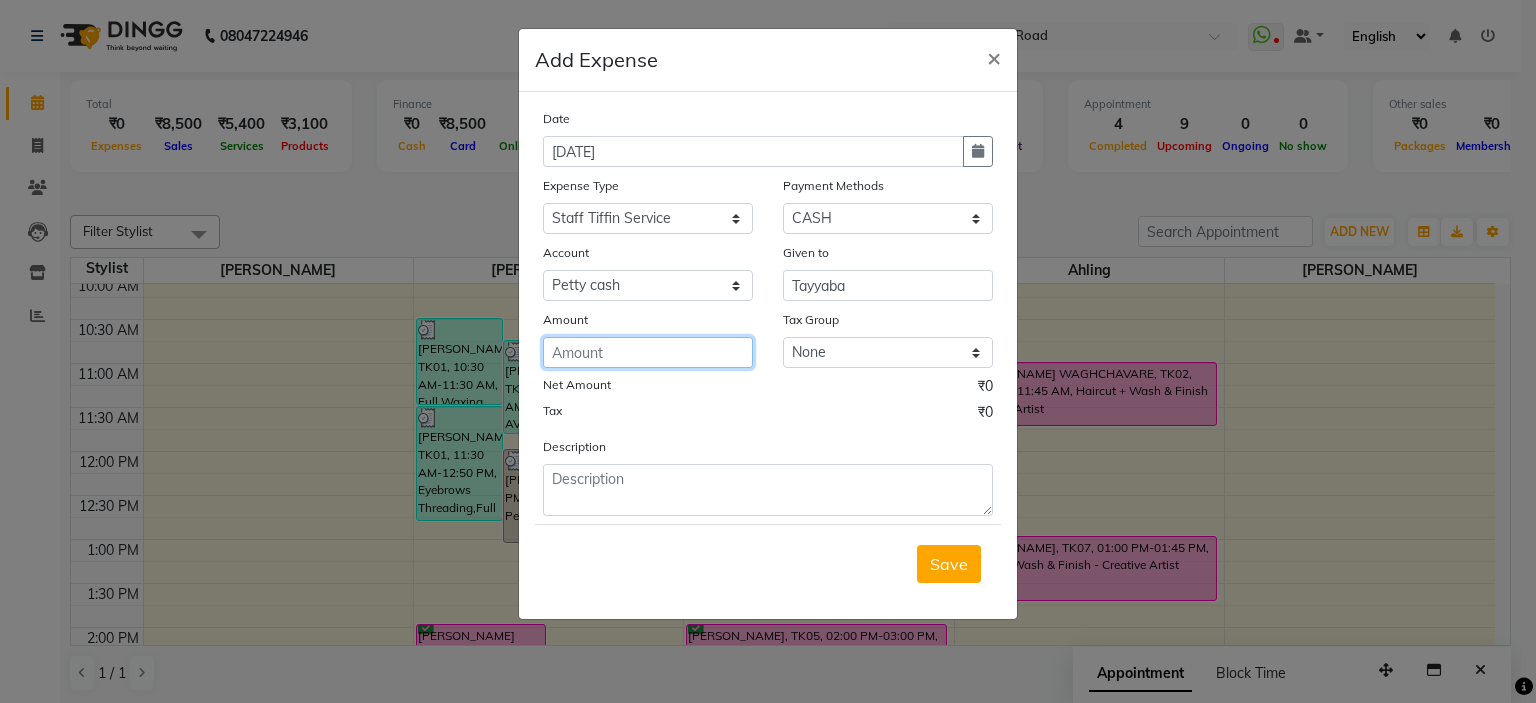 click 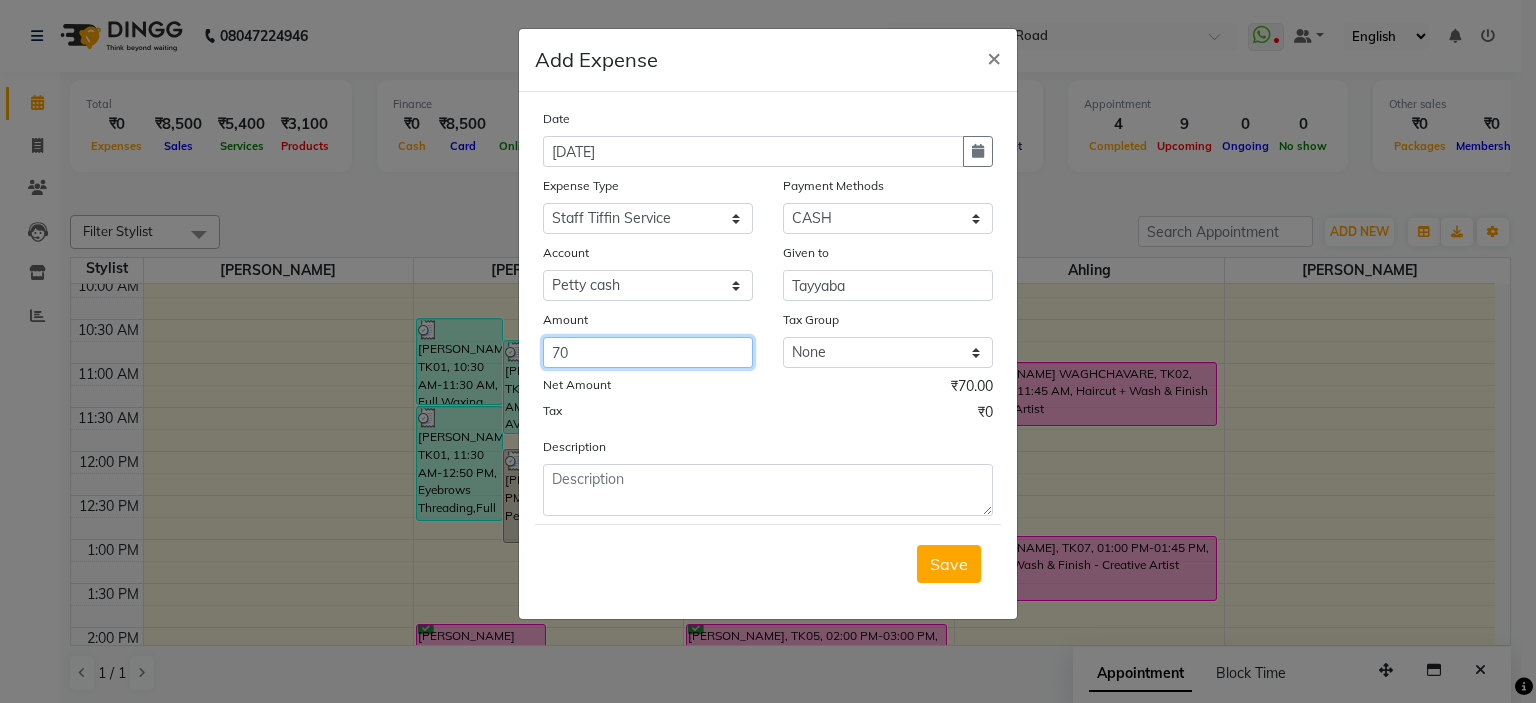 type on "70" 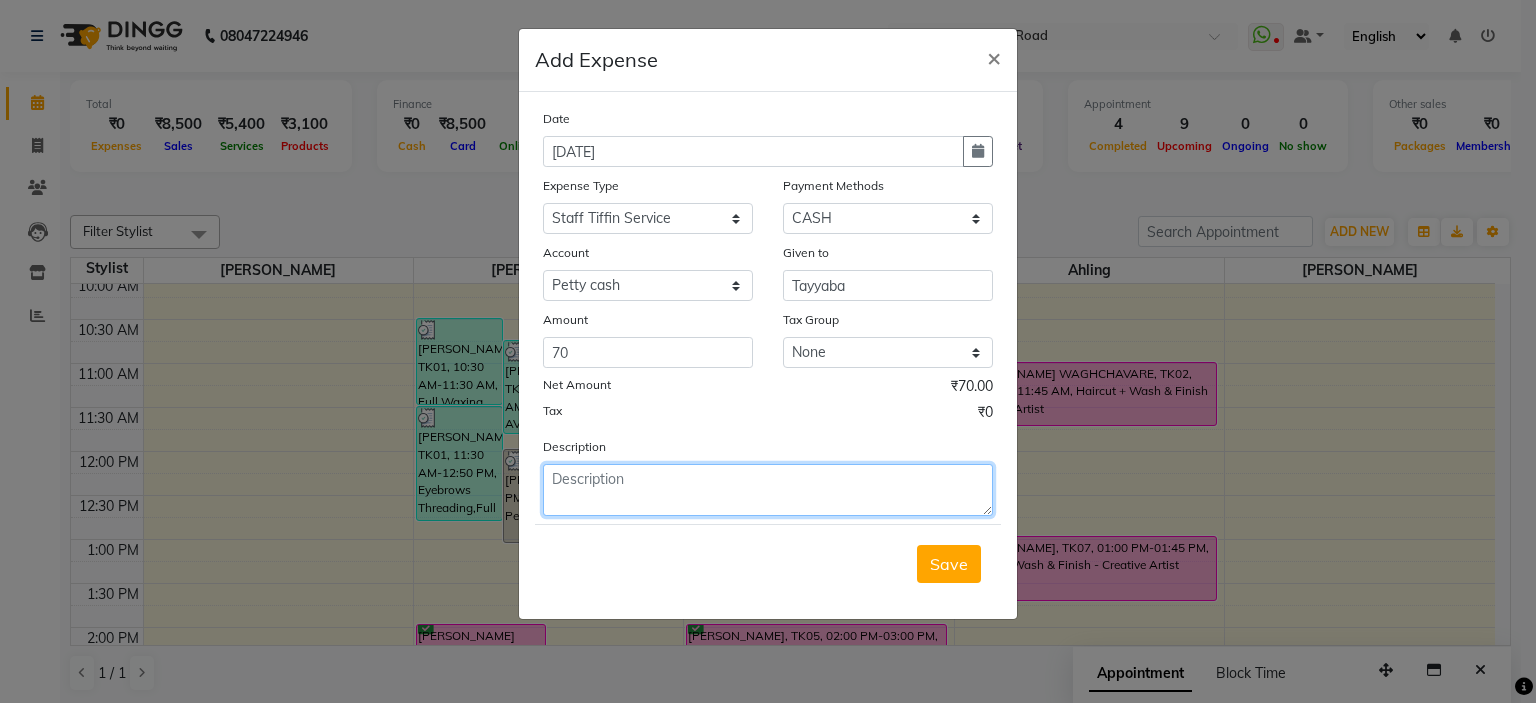 click 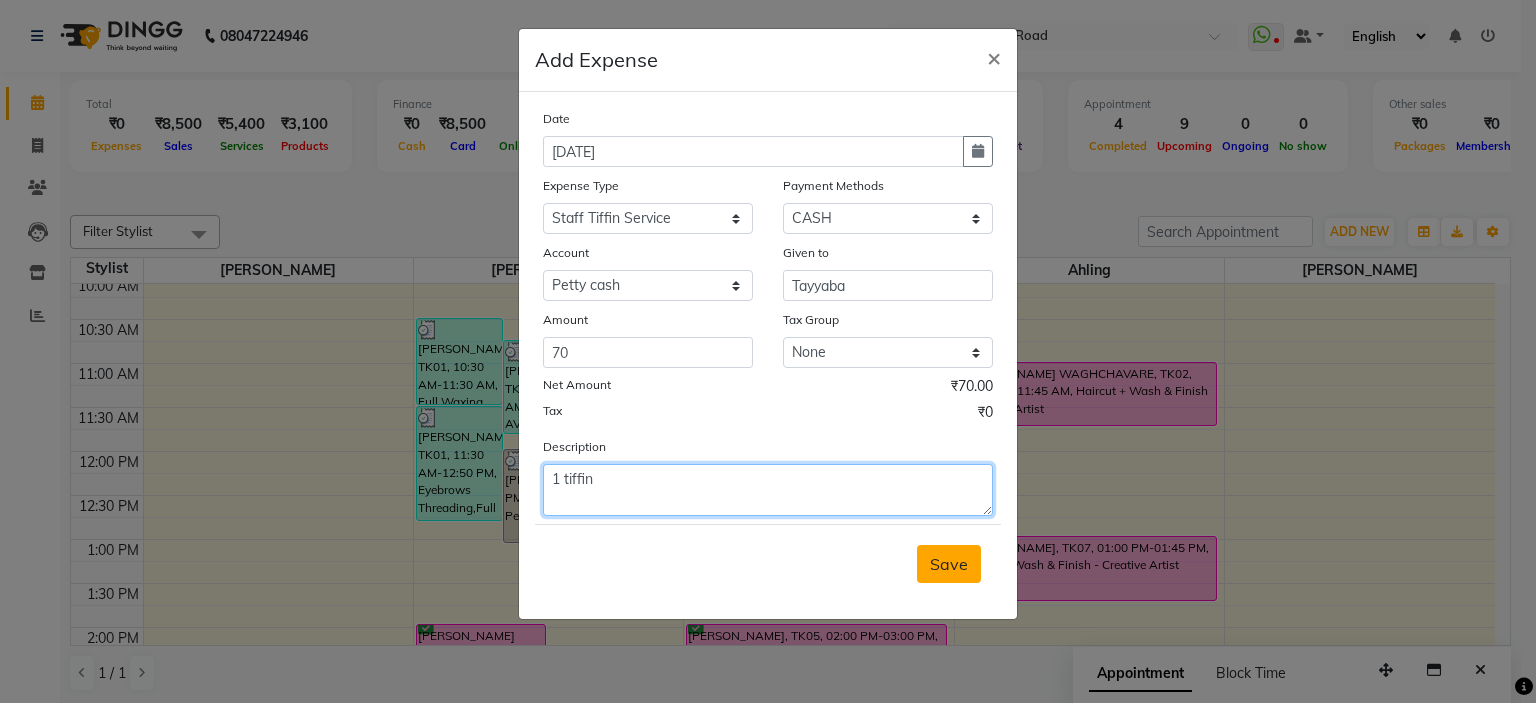 type on "1 tiffin" 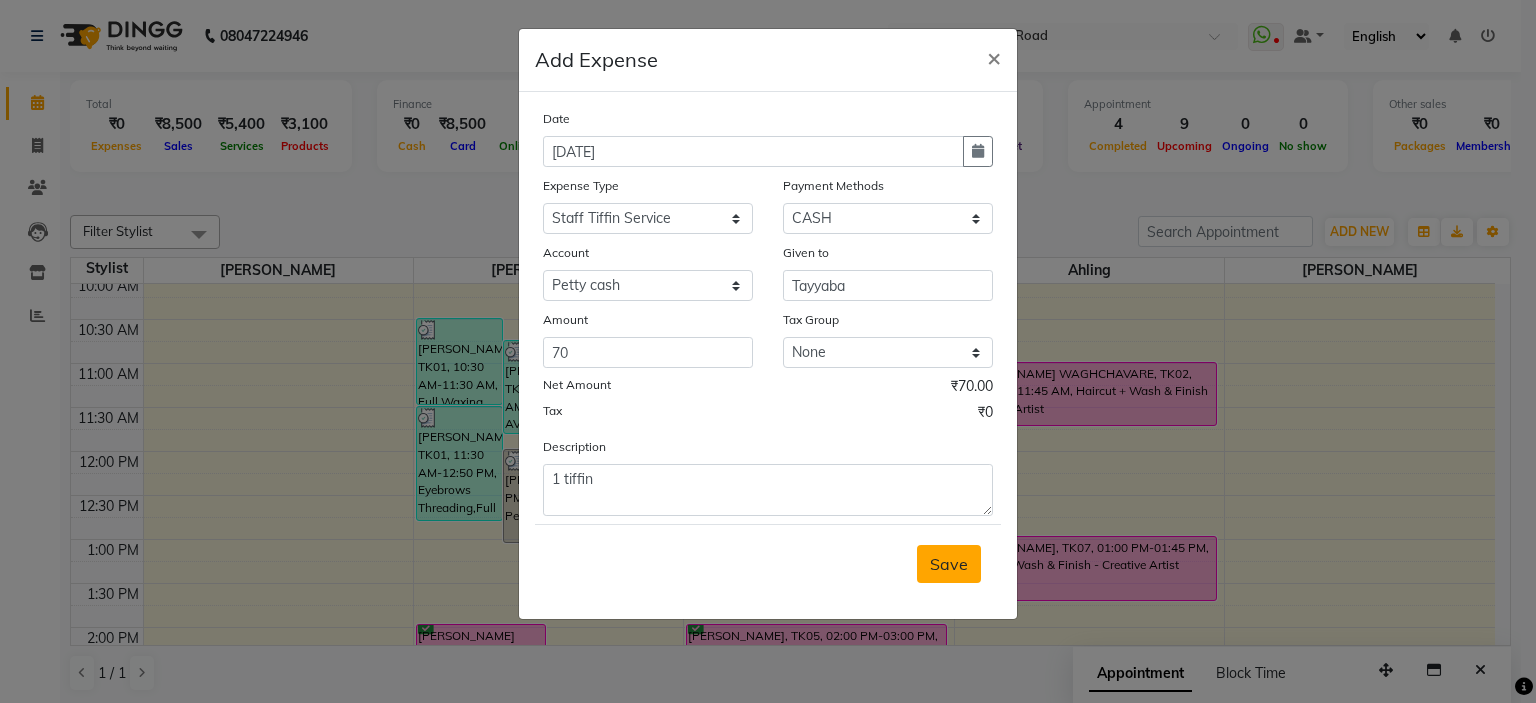 click on "Save" at bounding box center [949, 564] 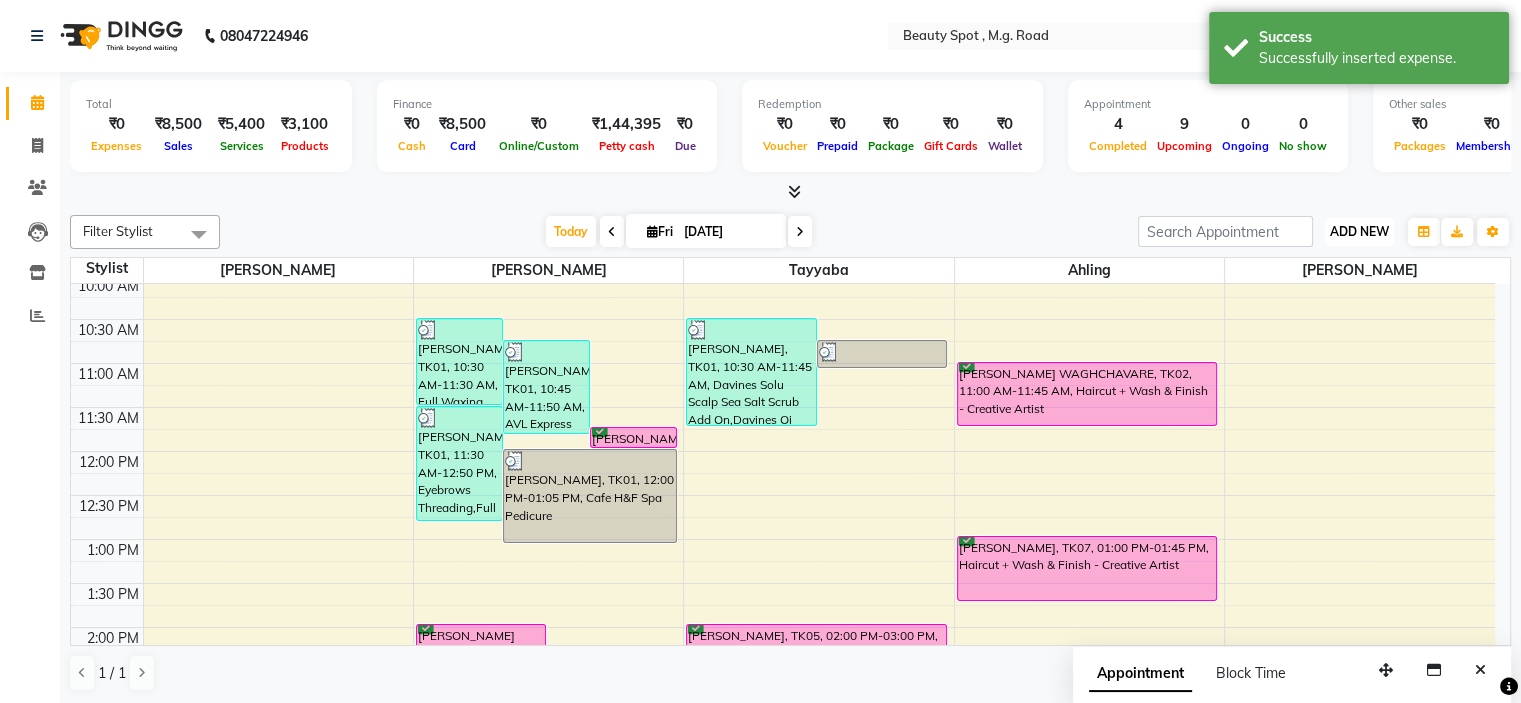click on "ADD NEW" at bounding box center (1359, 231) 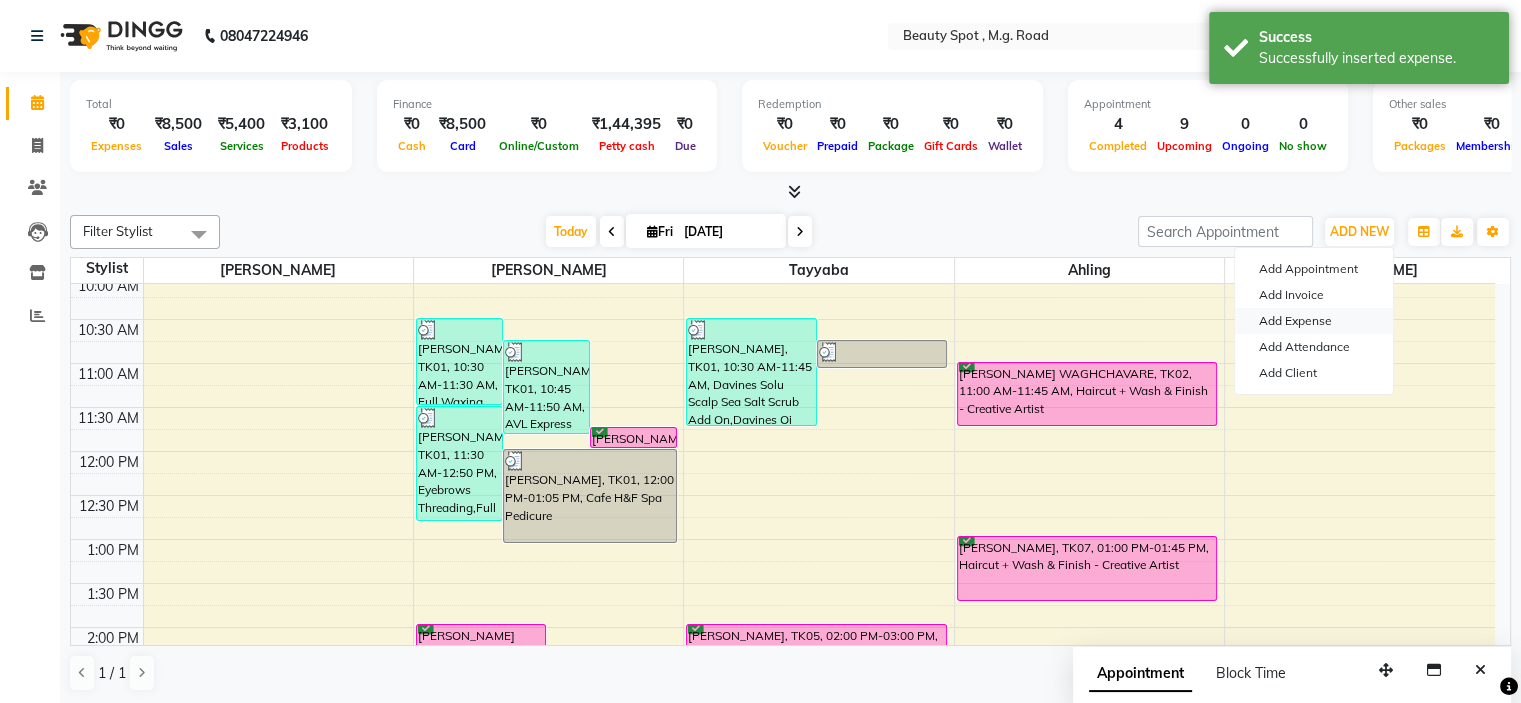 click on "Add Expense" at bounding box center (1314, 321) 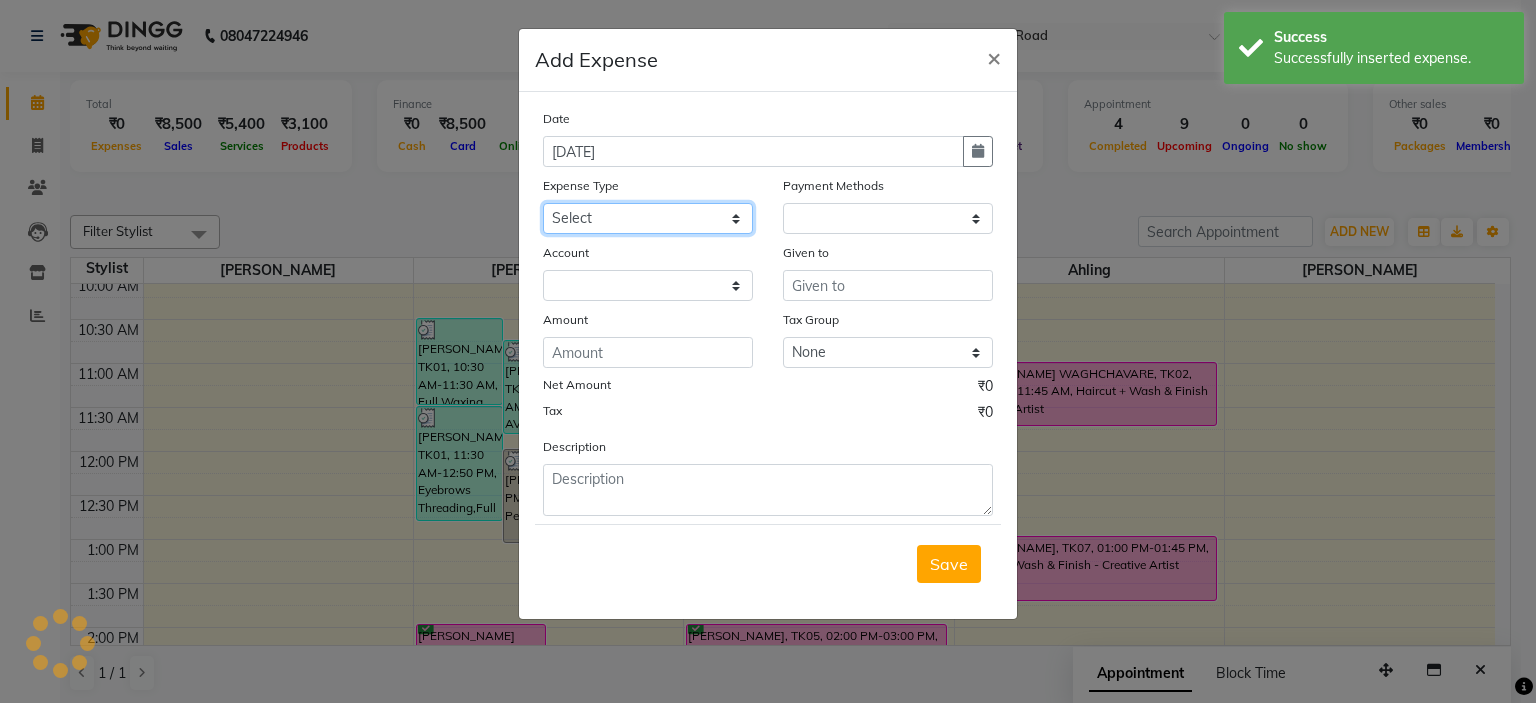 click on "Select Advance Salary Bank charges Bank Deposit Car maintenance  Cash transfer to bank Cash transfer to hub Client Snacks Conveyance Donation and Delivery Tip Equipment Fuel Govt fee Incentive Insurance International purchase Laundry Legal Fees Loan Repayment Maintenance Marketing Miscellaneous Pantry Petty Cash Reimbursement Print and Stationery Product Rent Salary Staff Snacks Staff Tiffin Service Tax Tea & Refreshment Utilities" 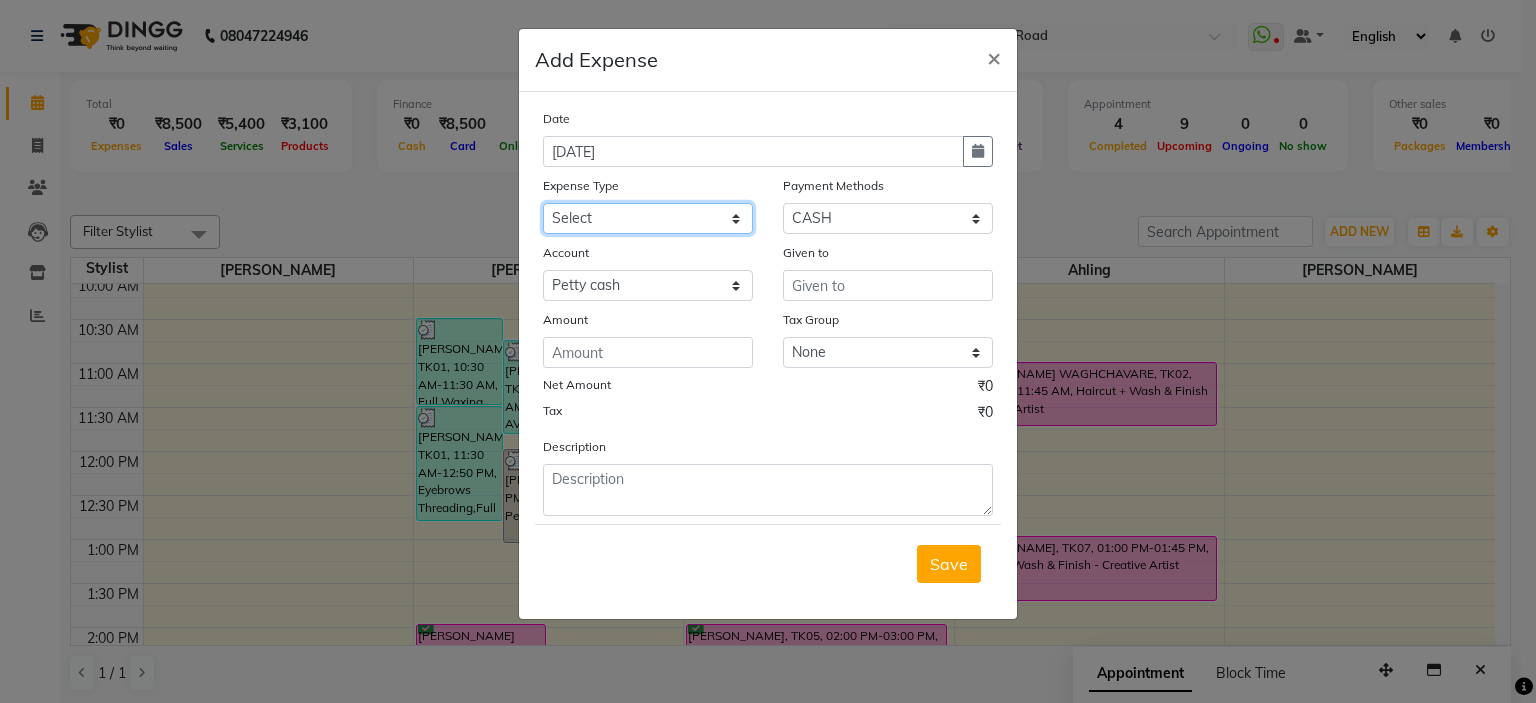 select on "21240" 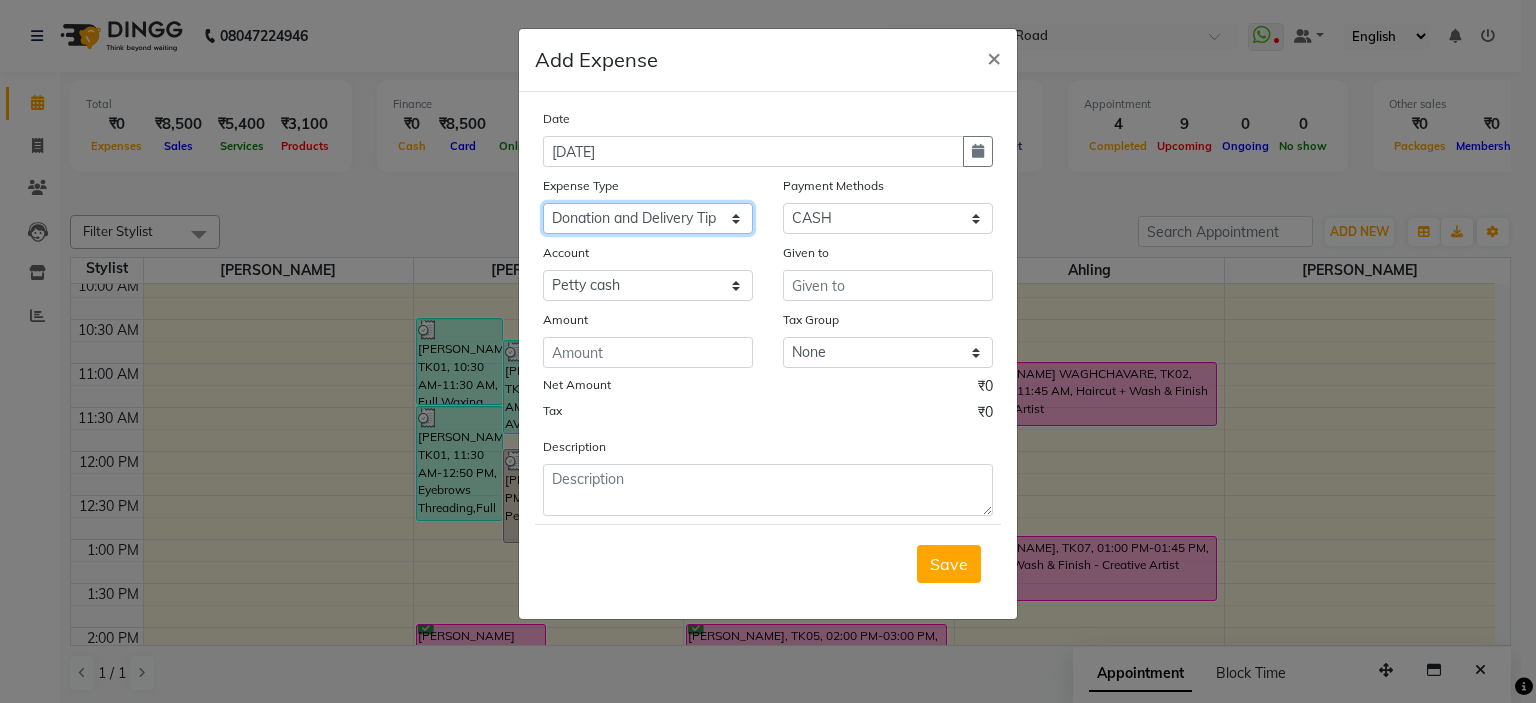 click on "Select Advance Salary Bank charges Bank Deposit Car maintenance  Cash transfer to bank Cash transfer to hub Client Snacks Conveyance Donation and Delivery Tip Equipment Fuel Govt fee Incentive Insurance International purchase Laundry Legal Fees Loan Repayment Maintenance Marketing Miscellaneous Pantry Petty Cash Reimbursement Print and Stationery Product Rent Salary Staff Snacks Staff Tiffin Service Tax Tea & Refreshment Utilities" 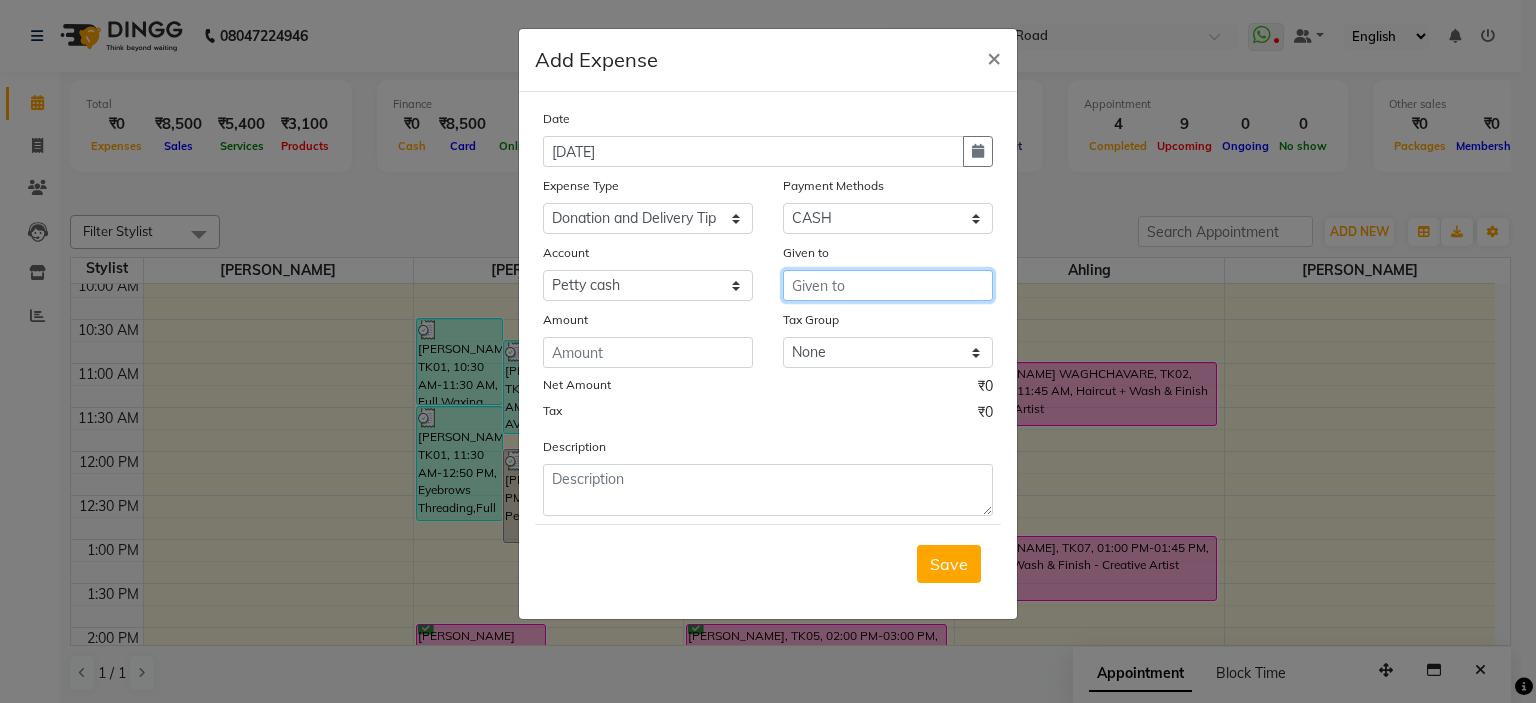 click at bounding box center (888, 285) 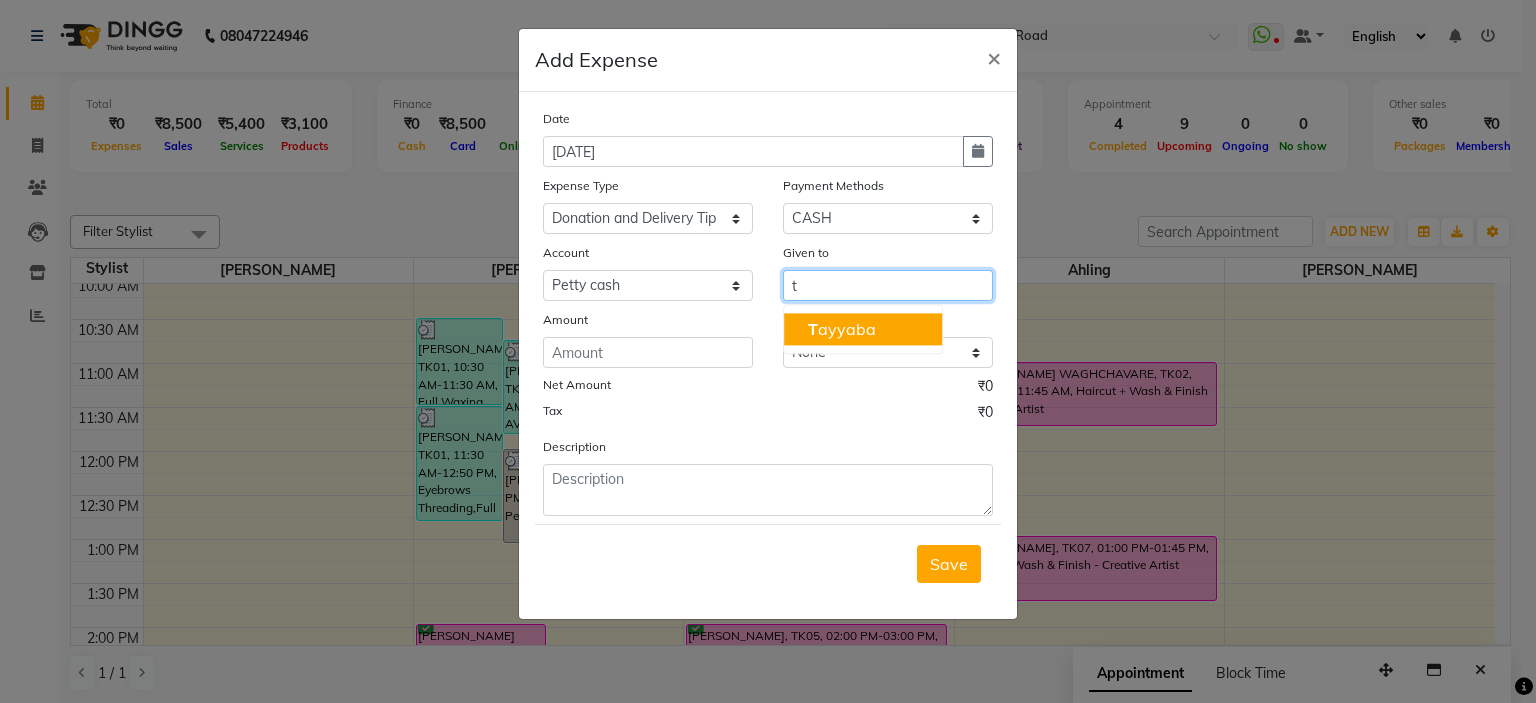 click on "T ayyaba" at bounding box center [842, 329] 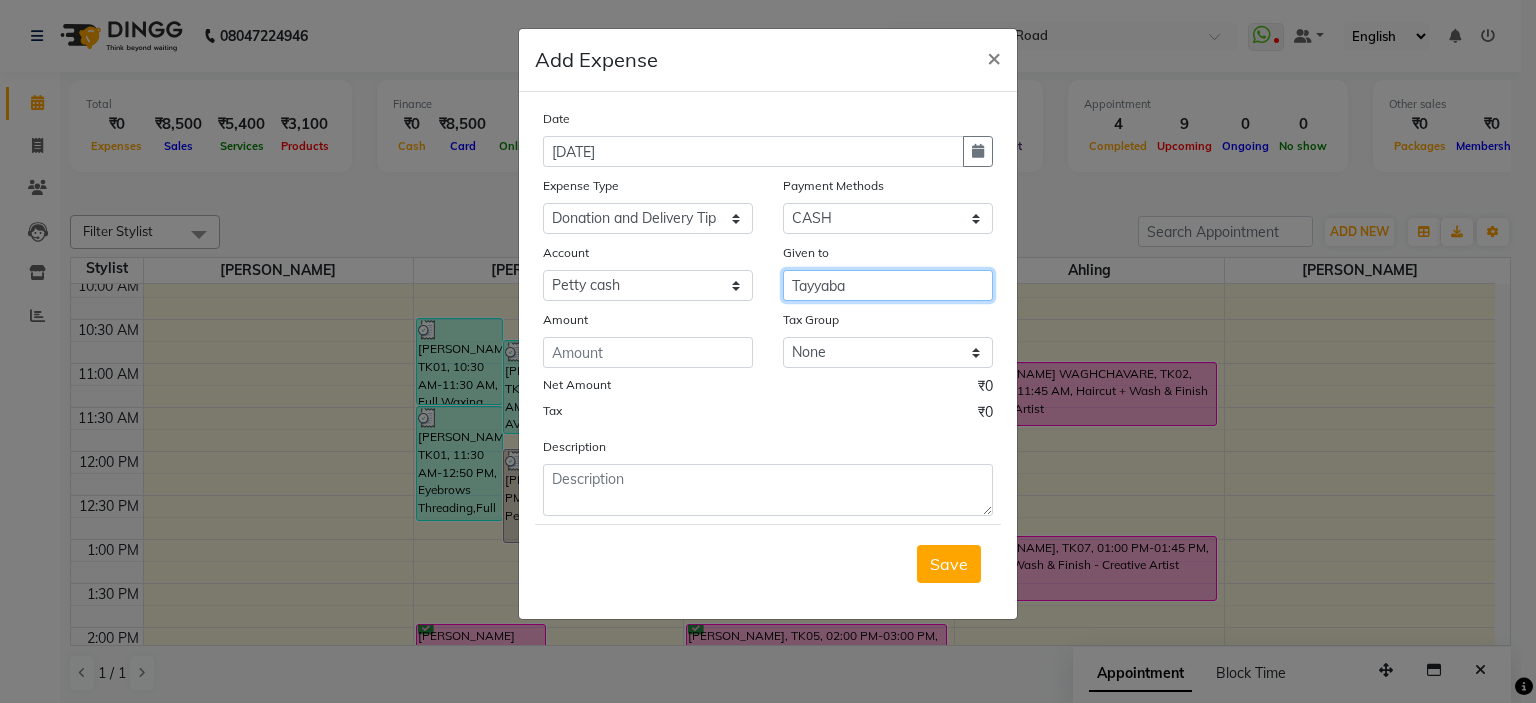 type on "Tayyaba" 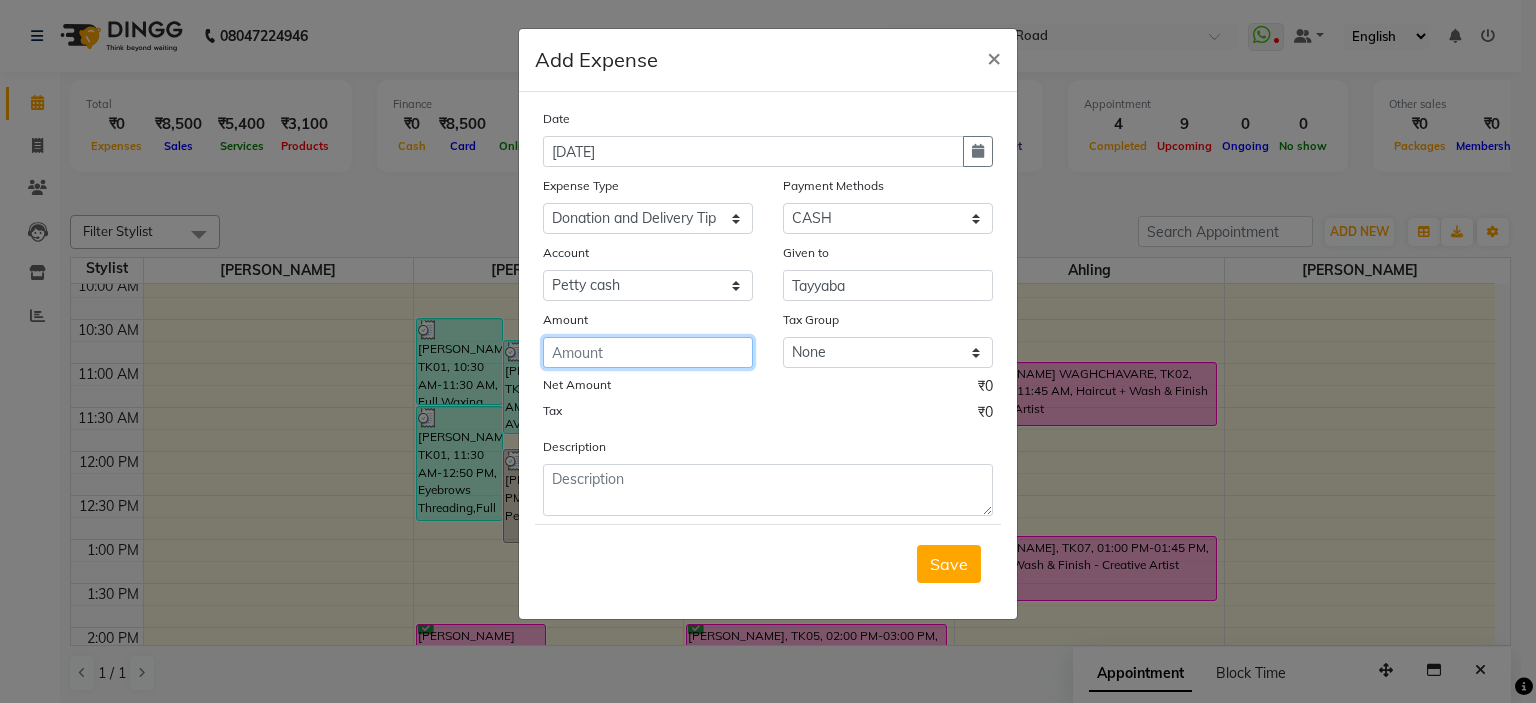 click 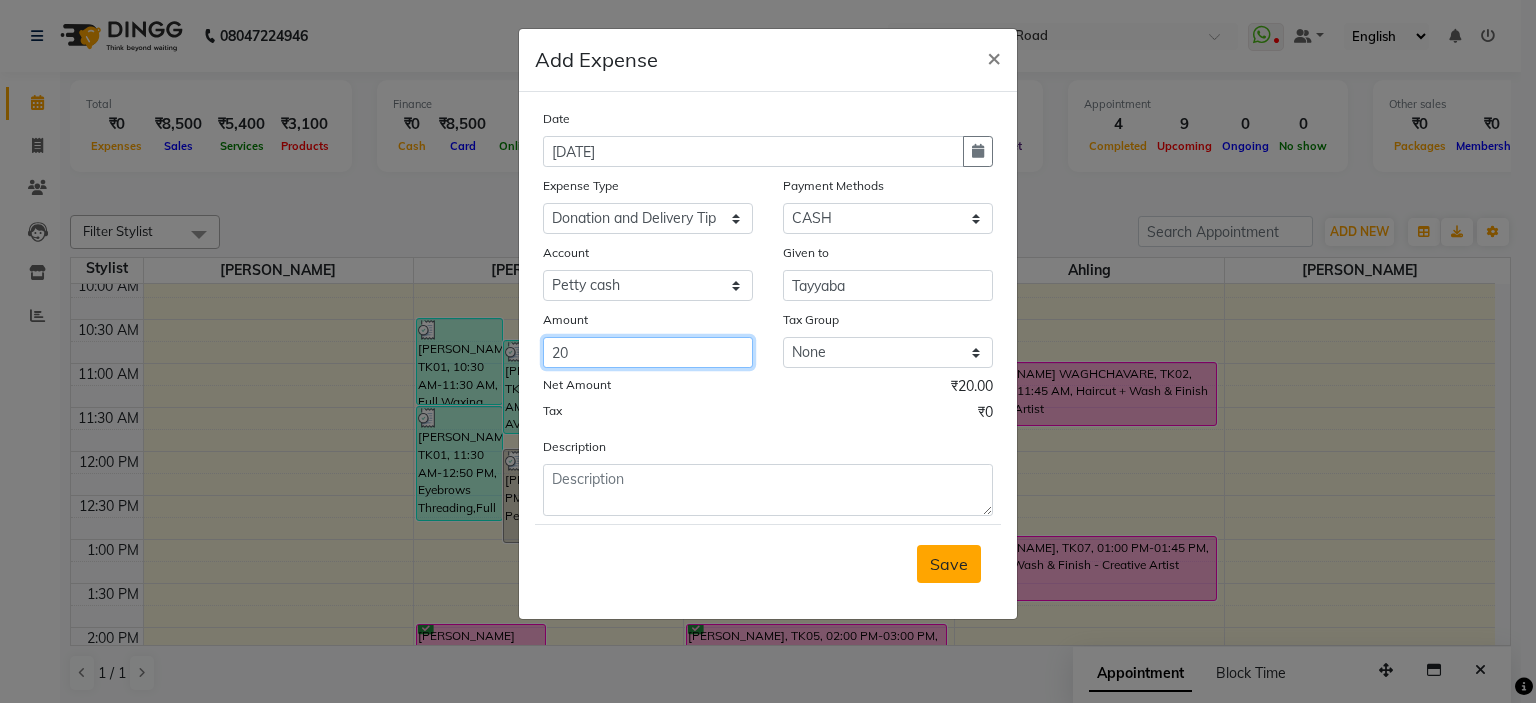 type on "20" 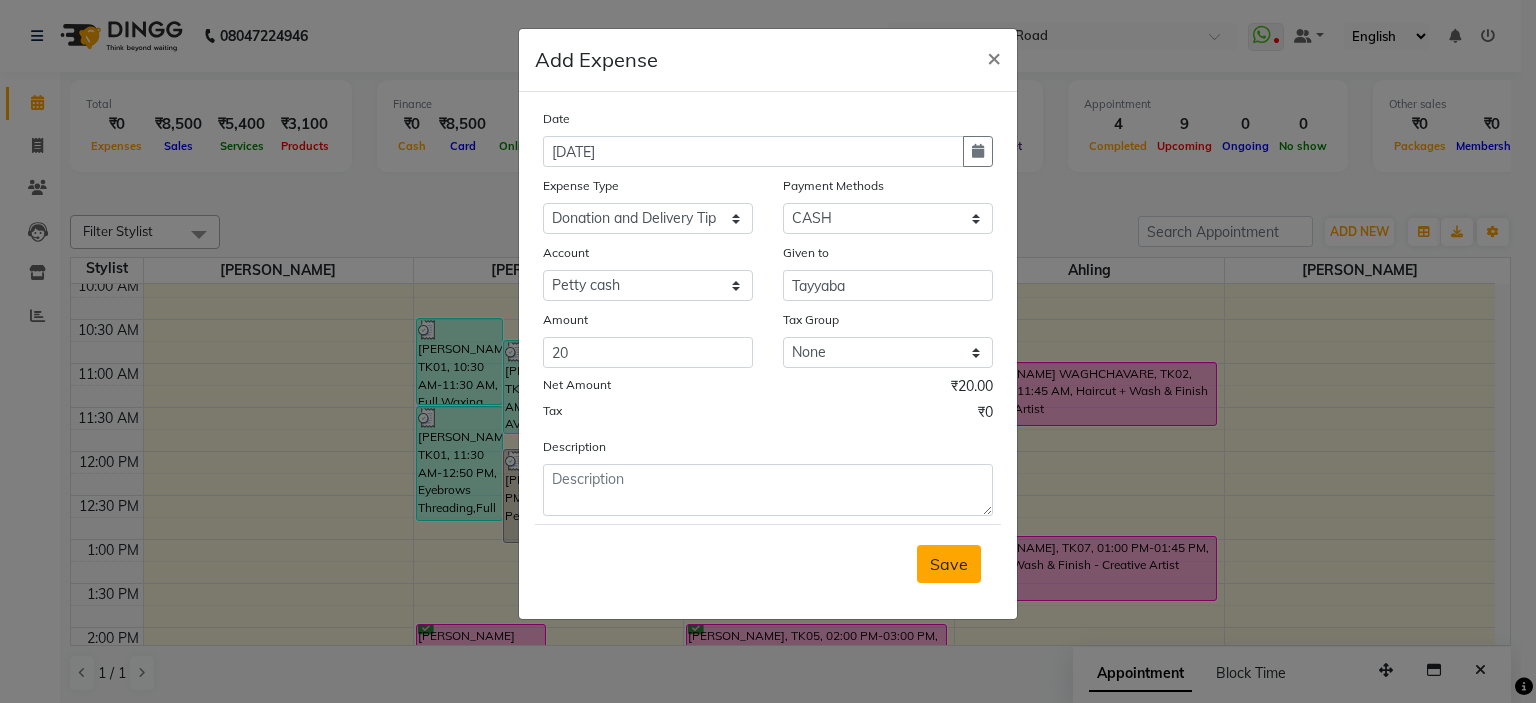click on "Save" at bounding box center (949, 564) 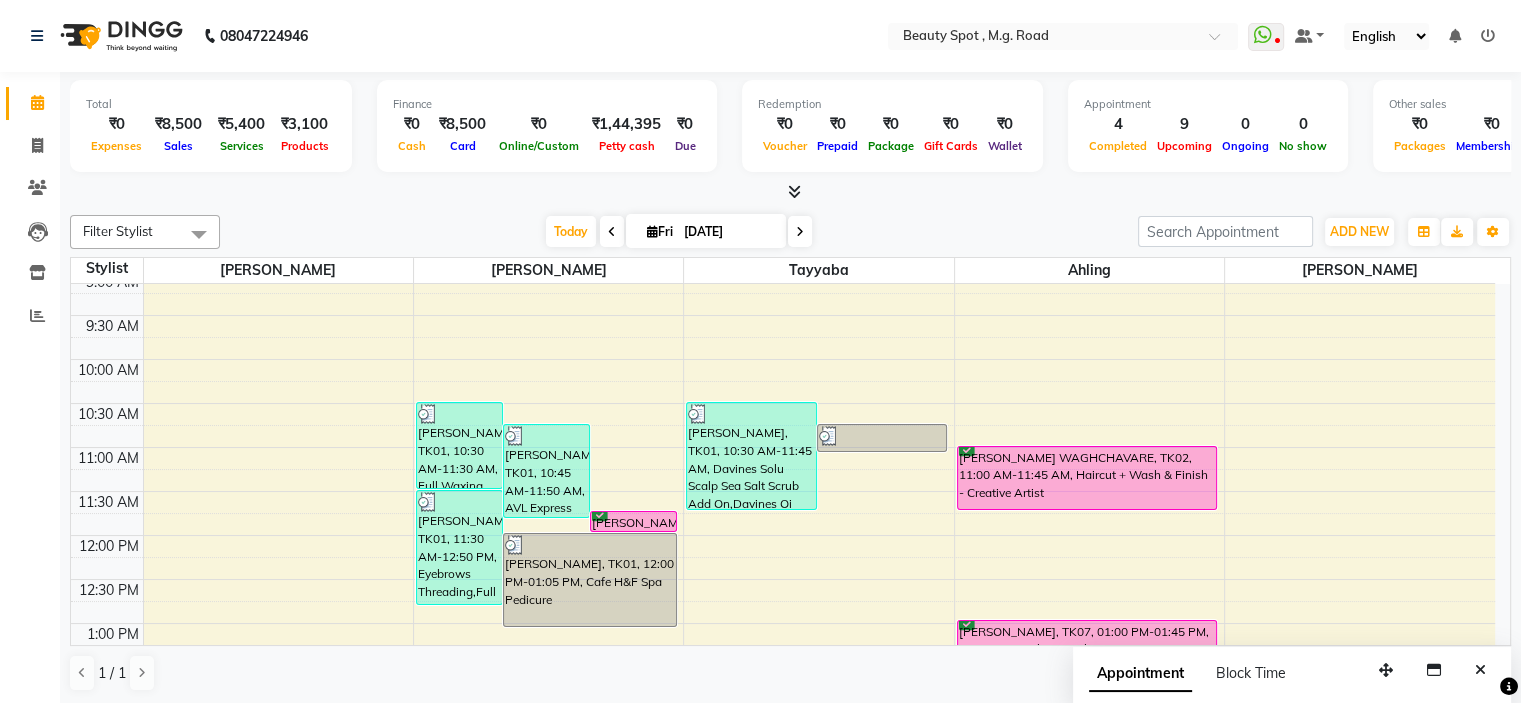 scroll, scrollTop: 0, scrollLeft: 0, axis: both 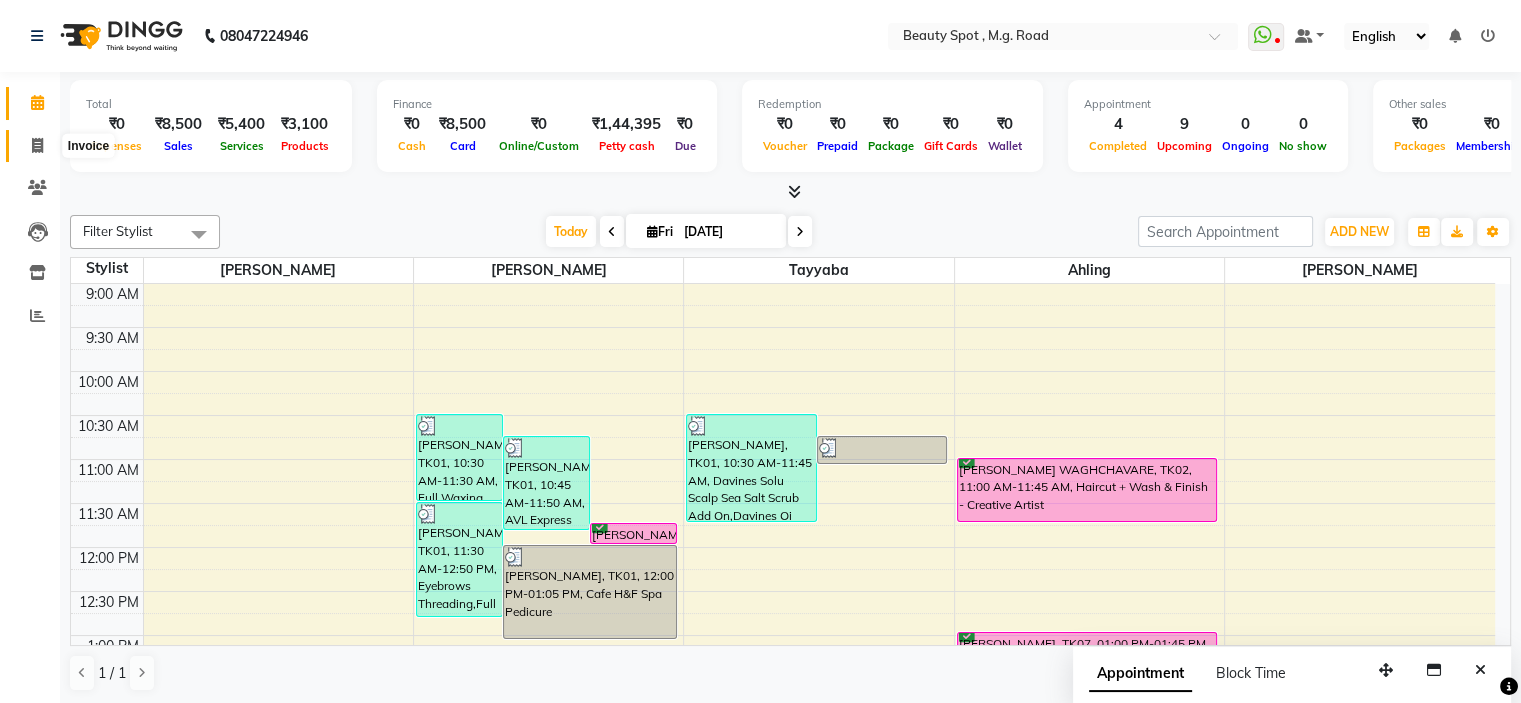 click 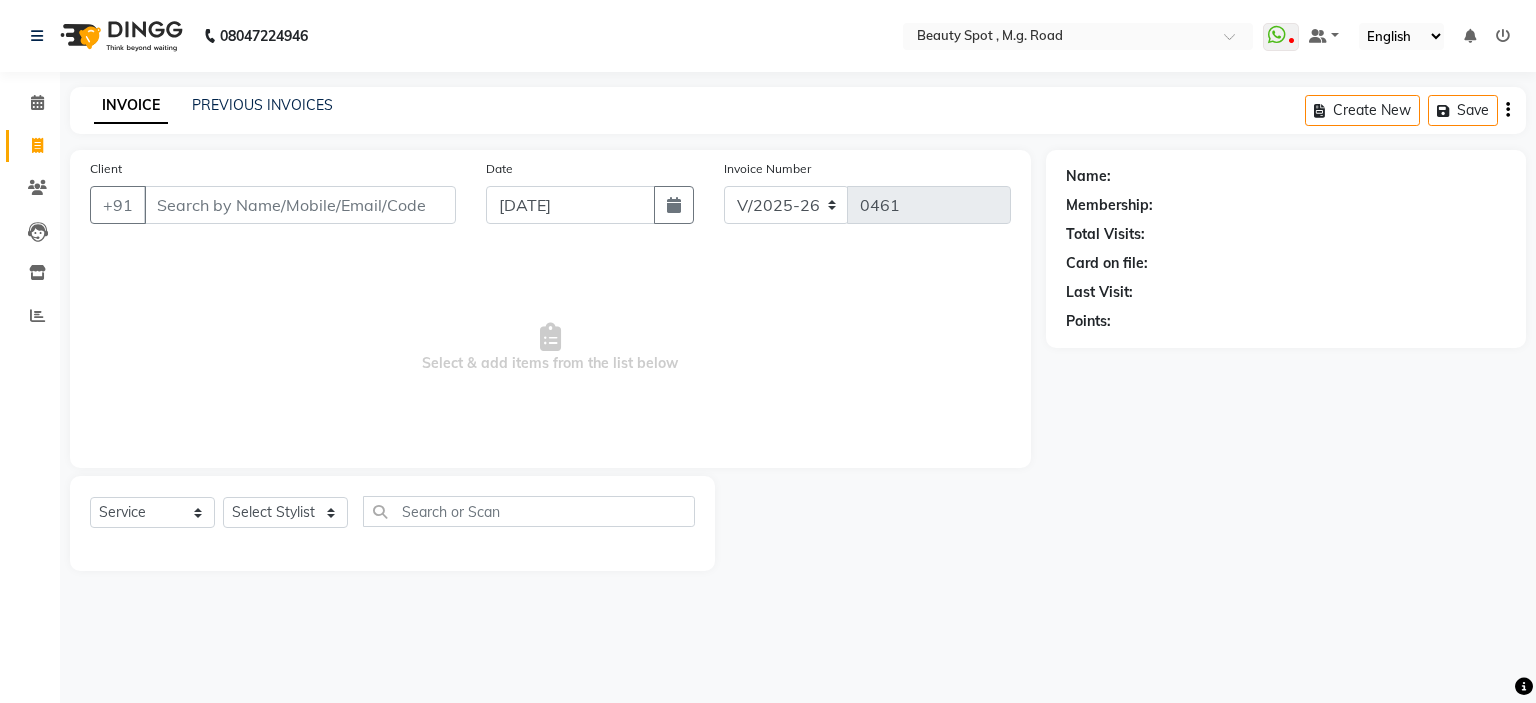 click on "Client" at bounding box center [300, 205] 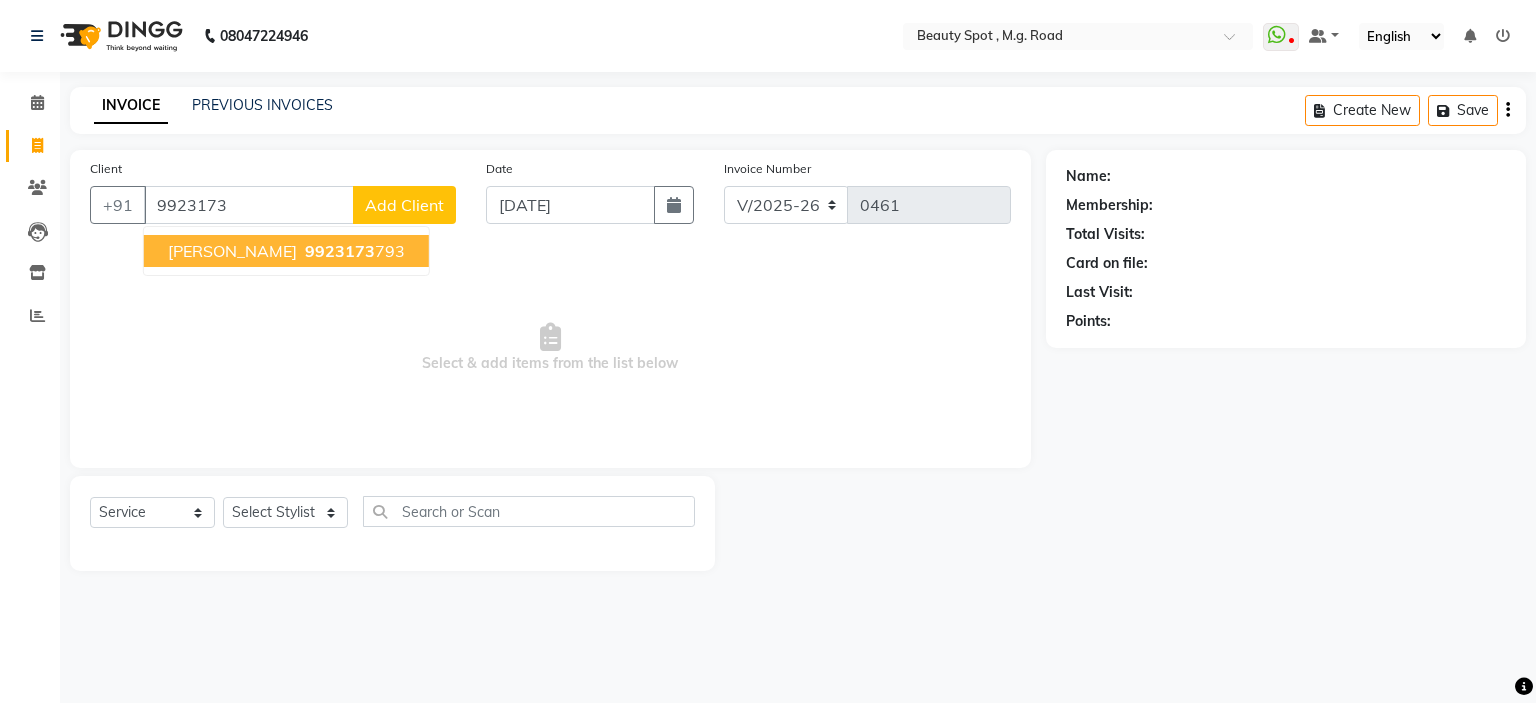 click on "KATY KHAMBATTA" at bounding box center [232, 251] 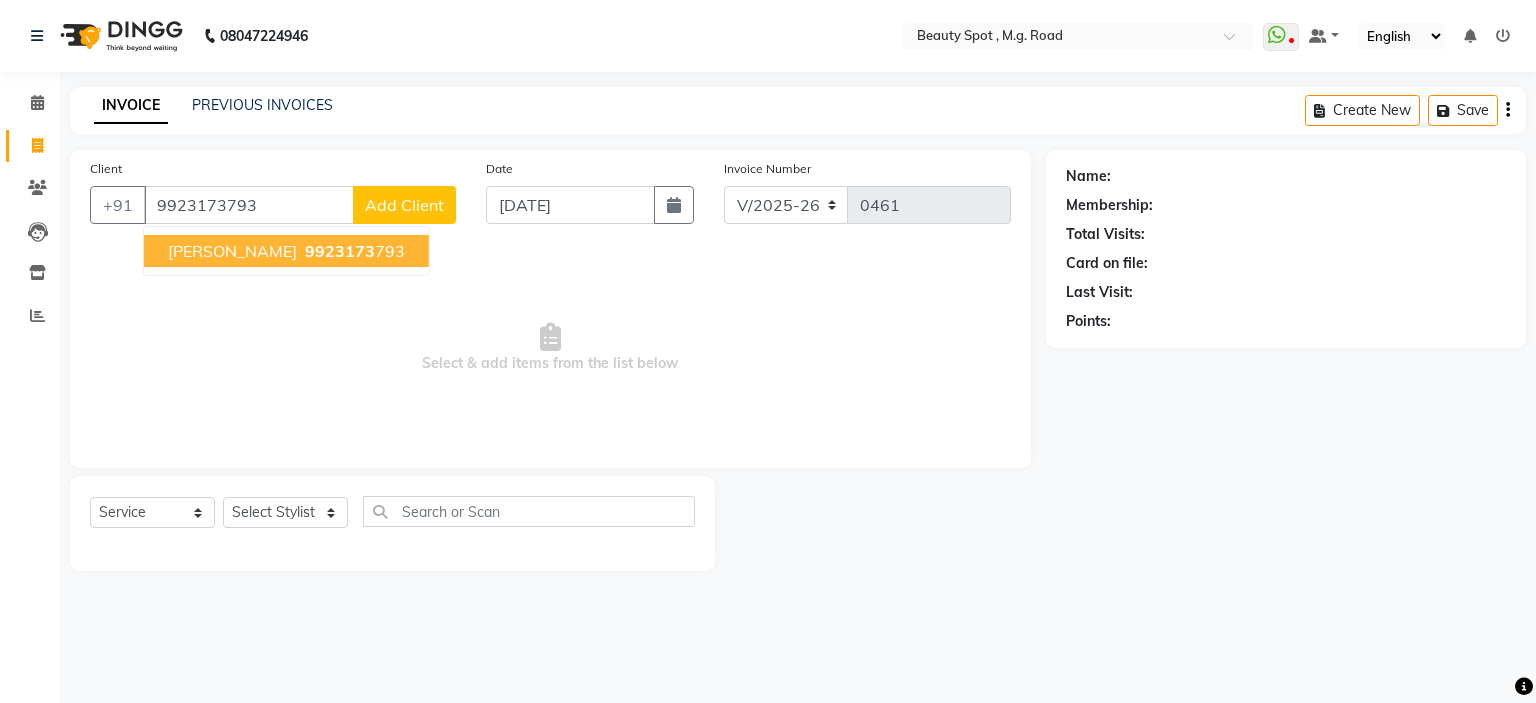 type on "9923173793" 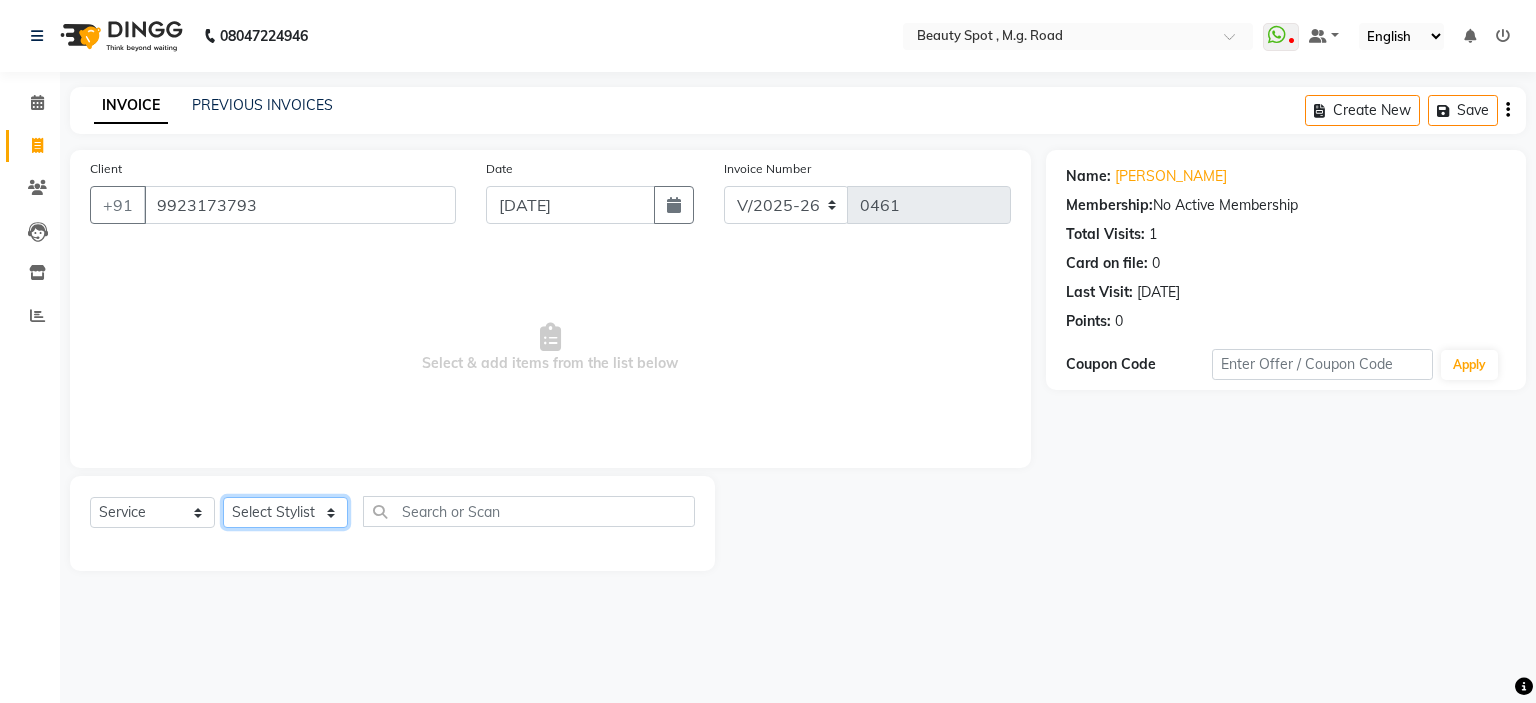 click on "Select Stylist Ahling Devika  Manager Sheela  Tayyaba  Yen" 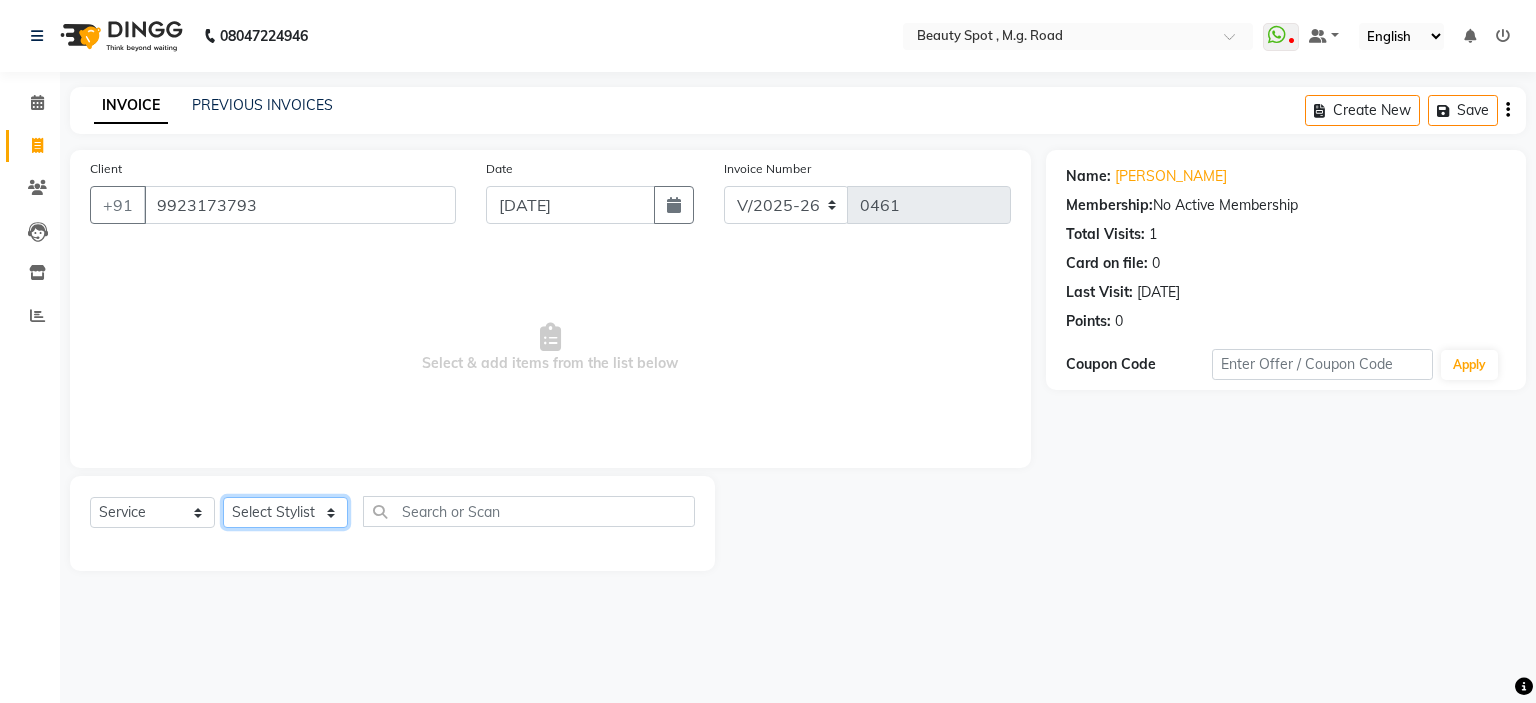 select on "71898" 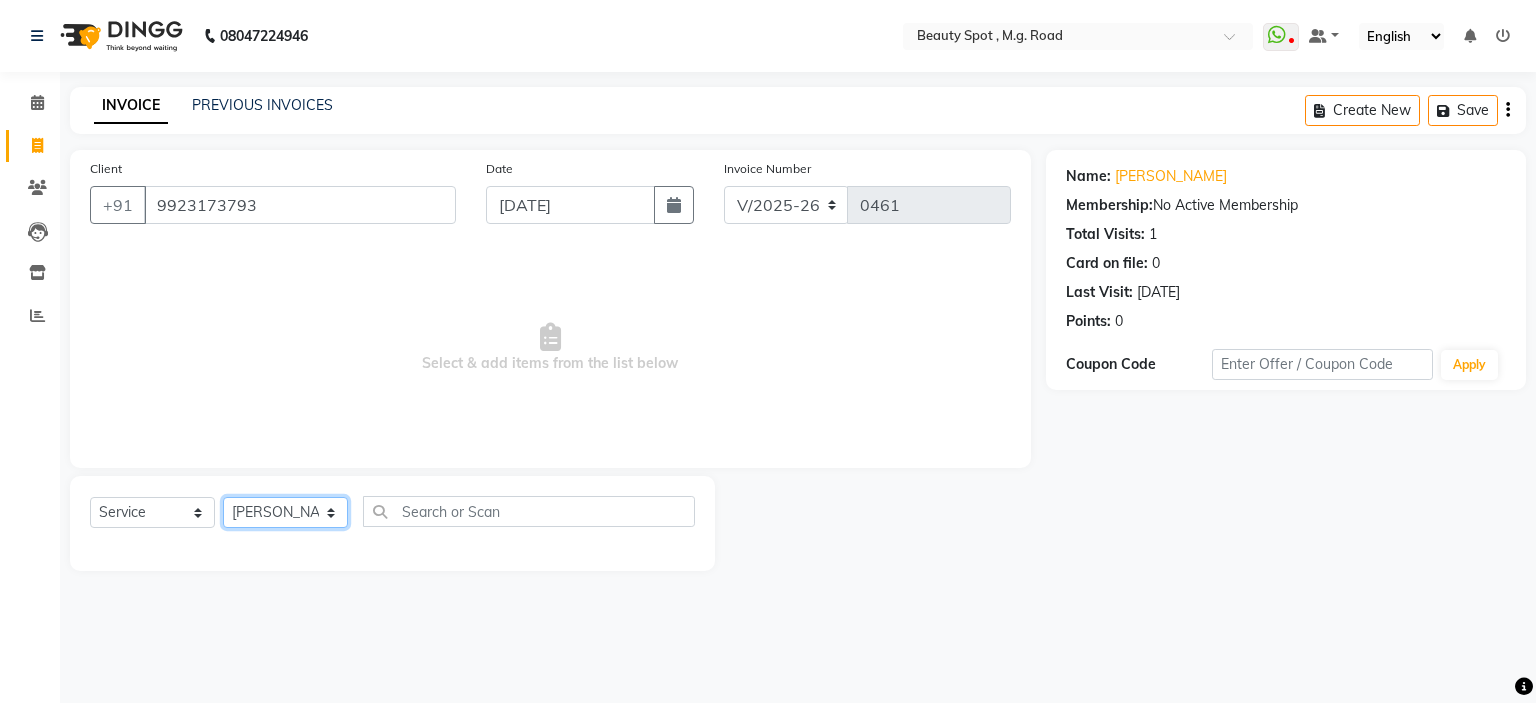 click on "Select Stylist Ahling Devika  Manager Sheela  Tayyaba  Yen" 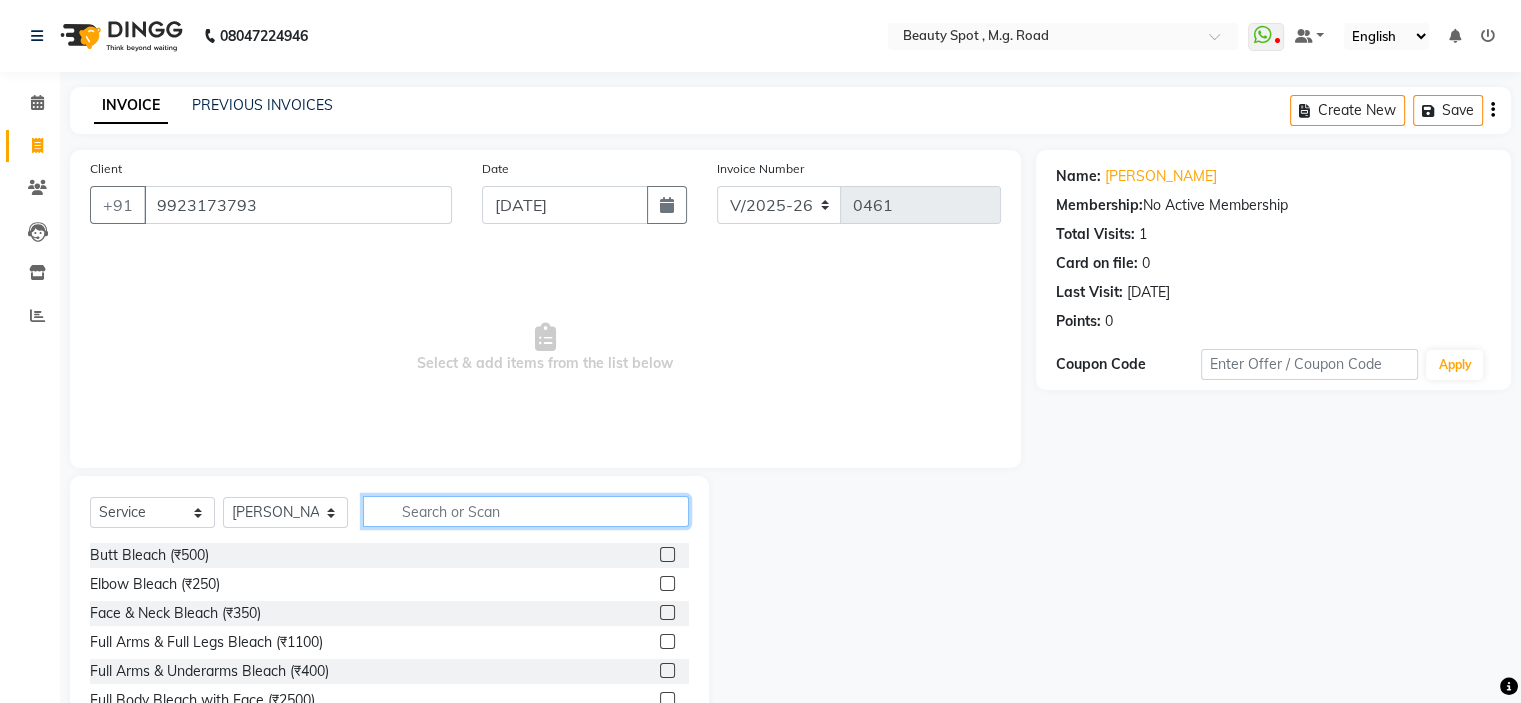 click 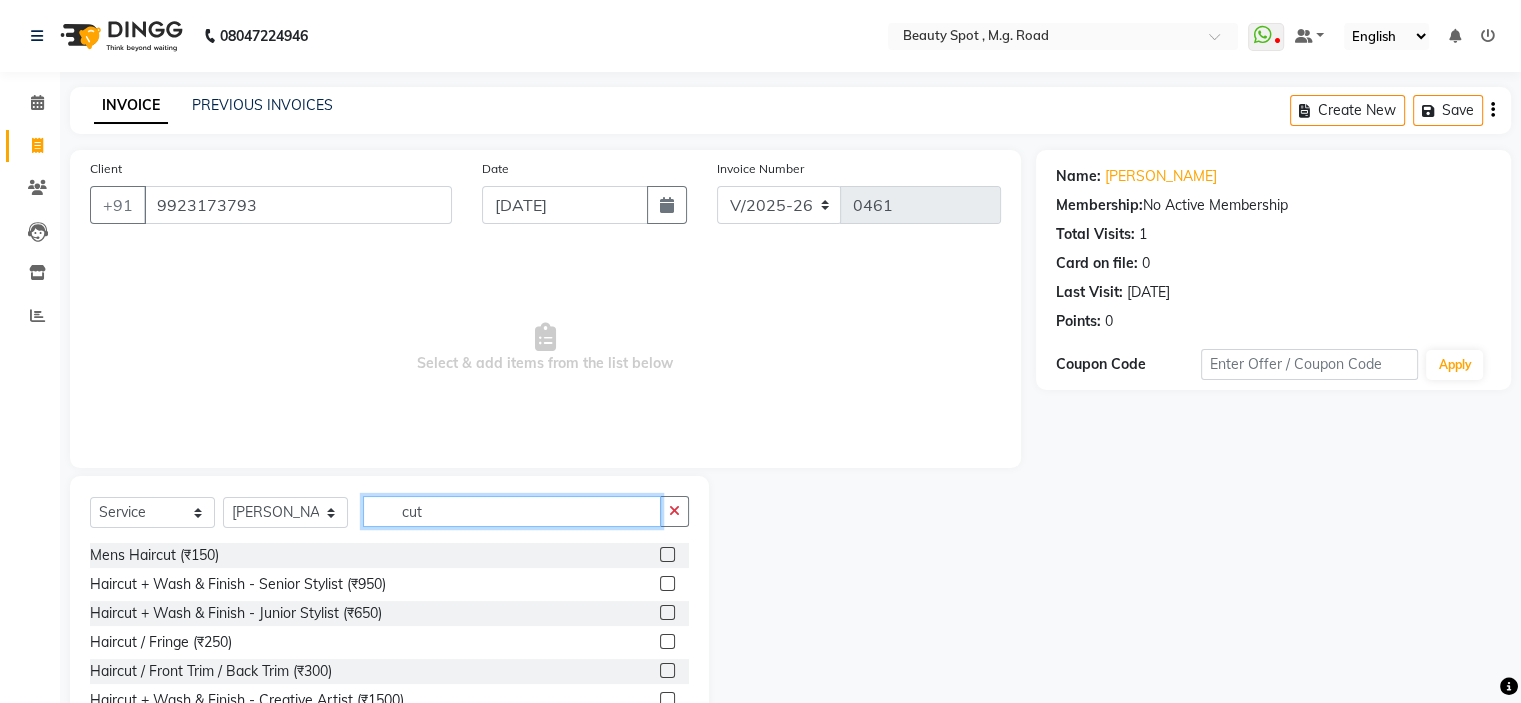 scroll, scrollTop: 98, scrollLeft: 0, axis: vertical 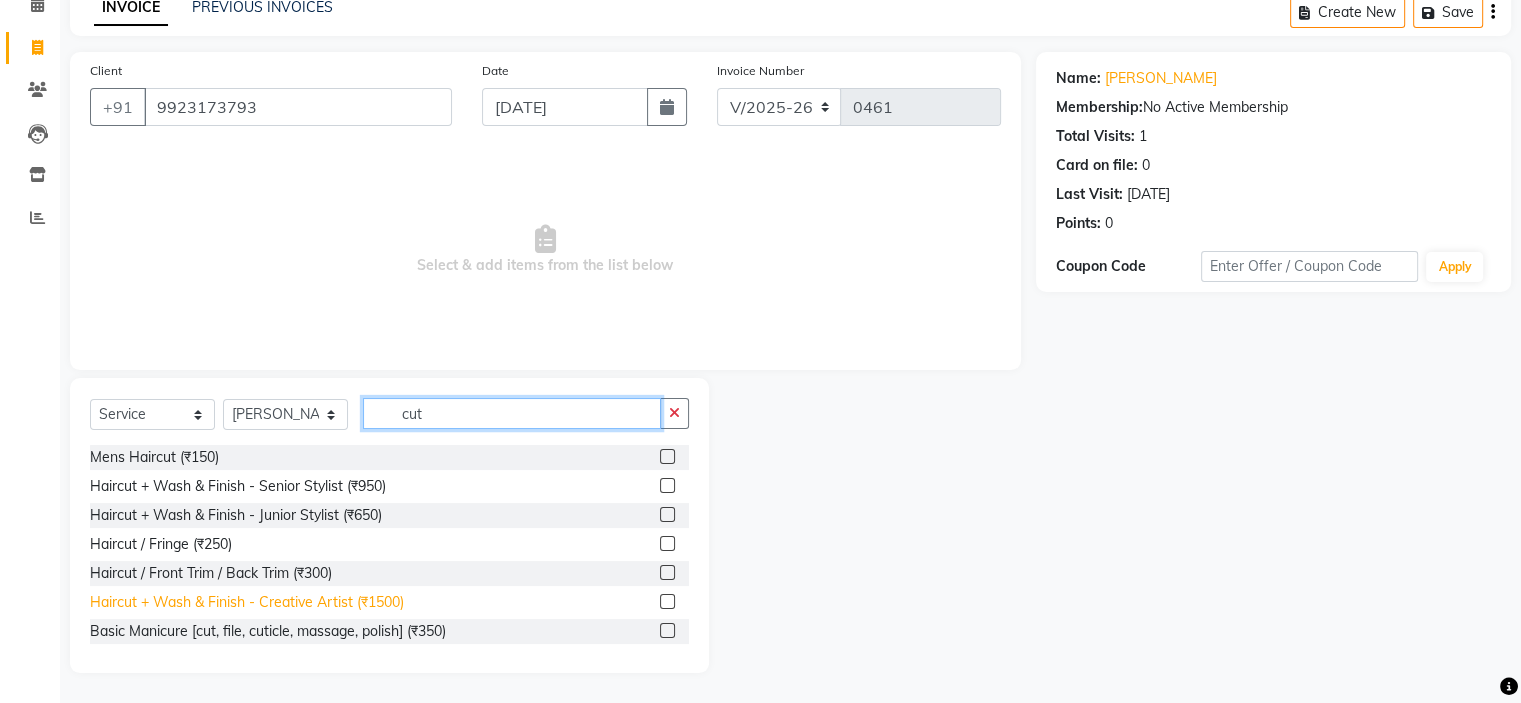 type on "cut" 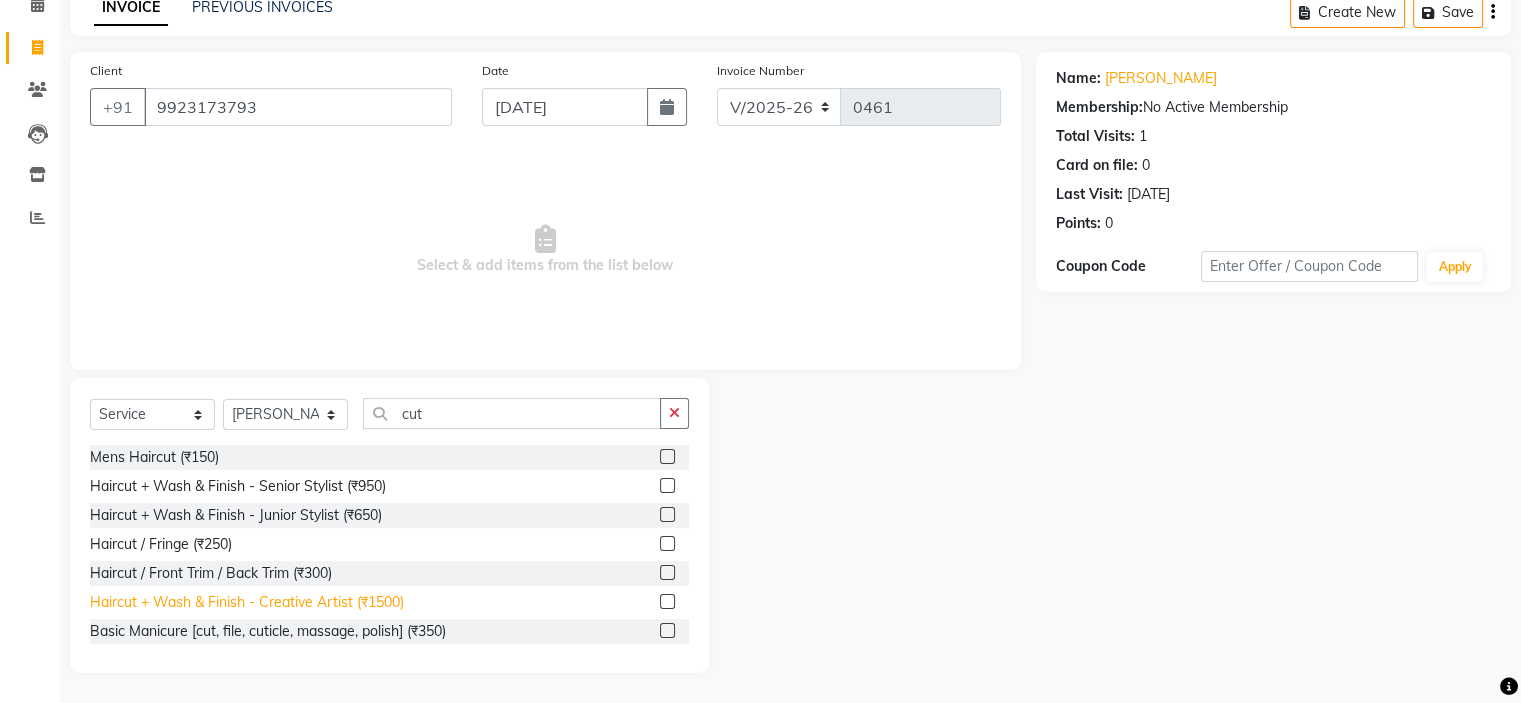 click on "Haircut + Wash & Finish - Creative Artist (₹1500)" 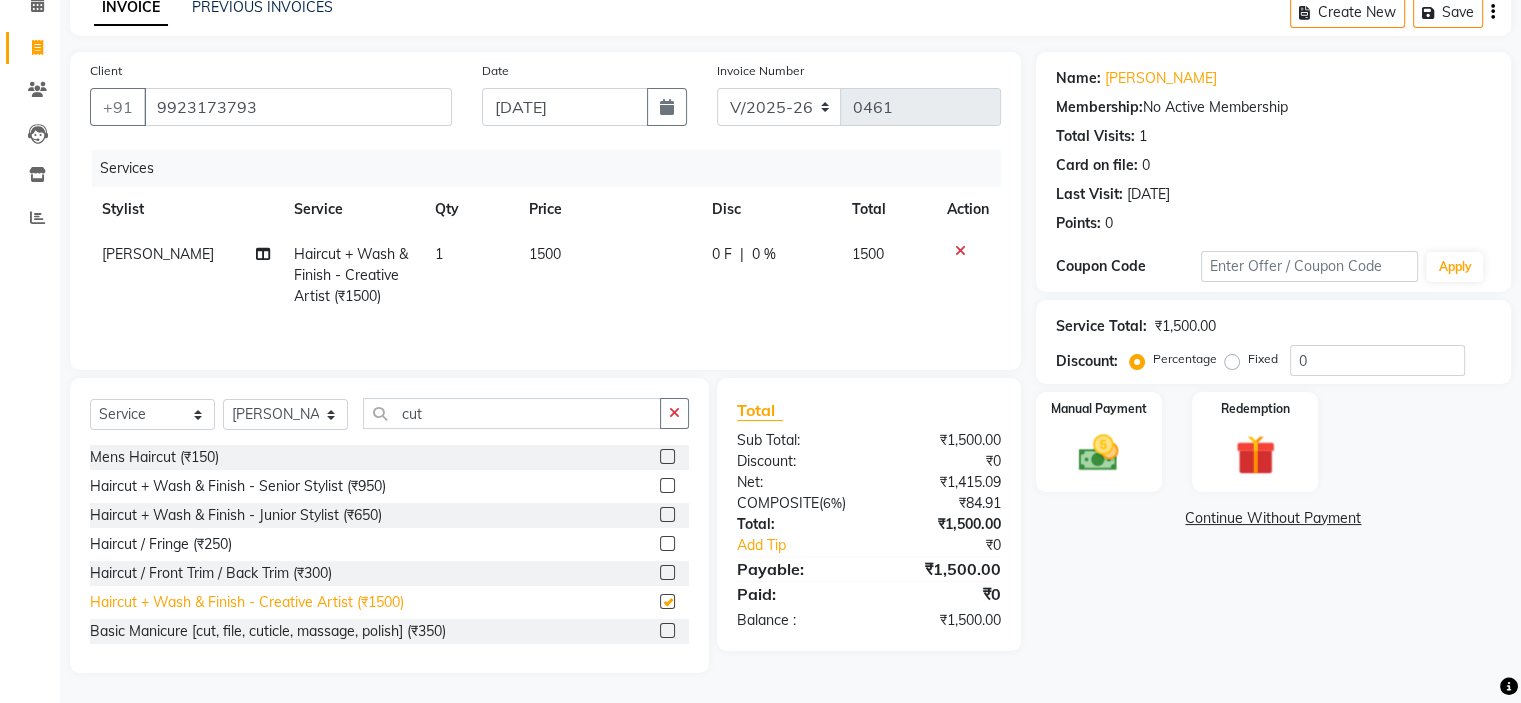checkbox on "false" 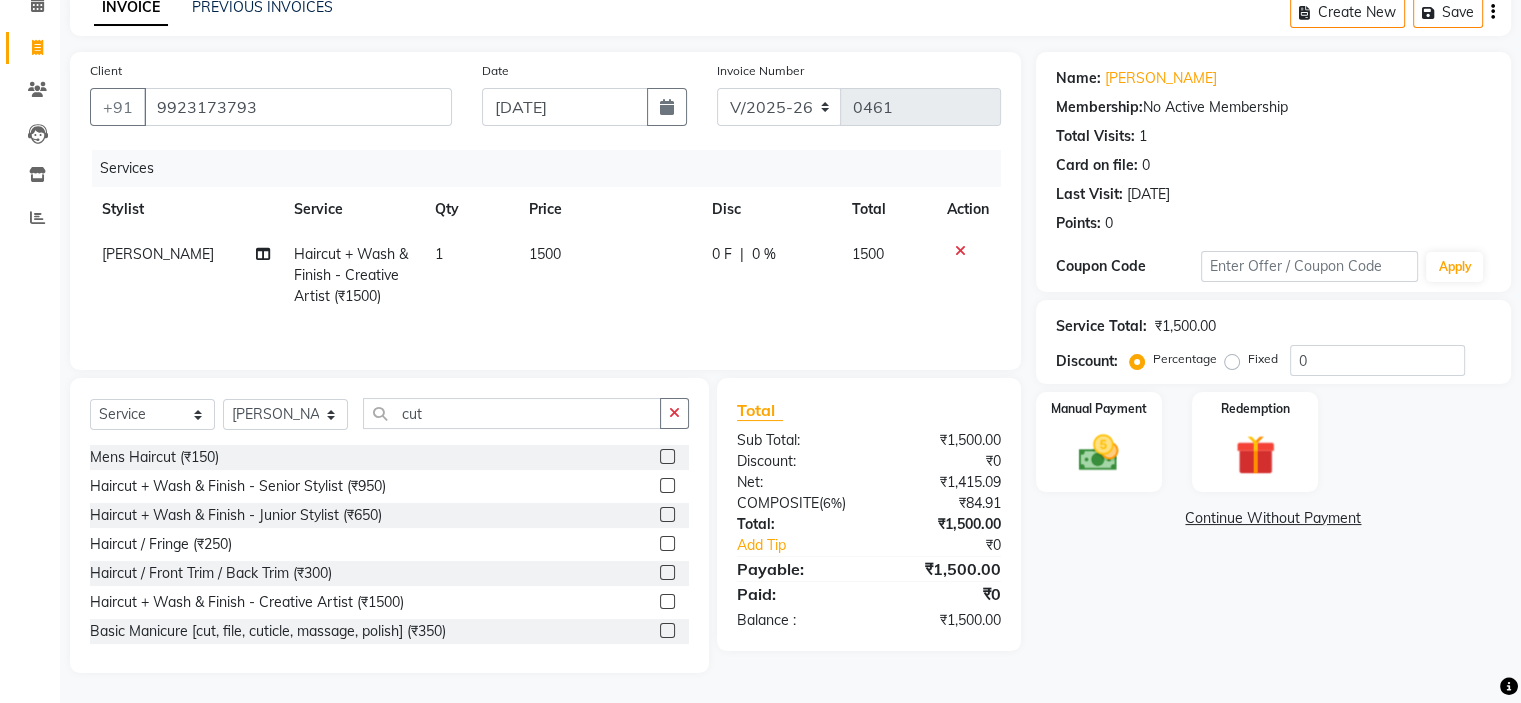 click on "1500" 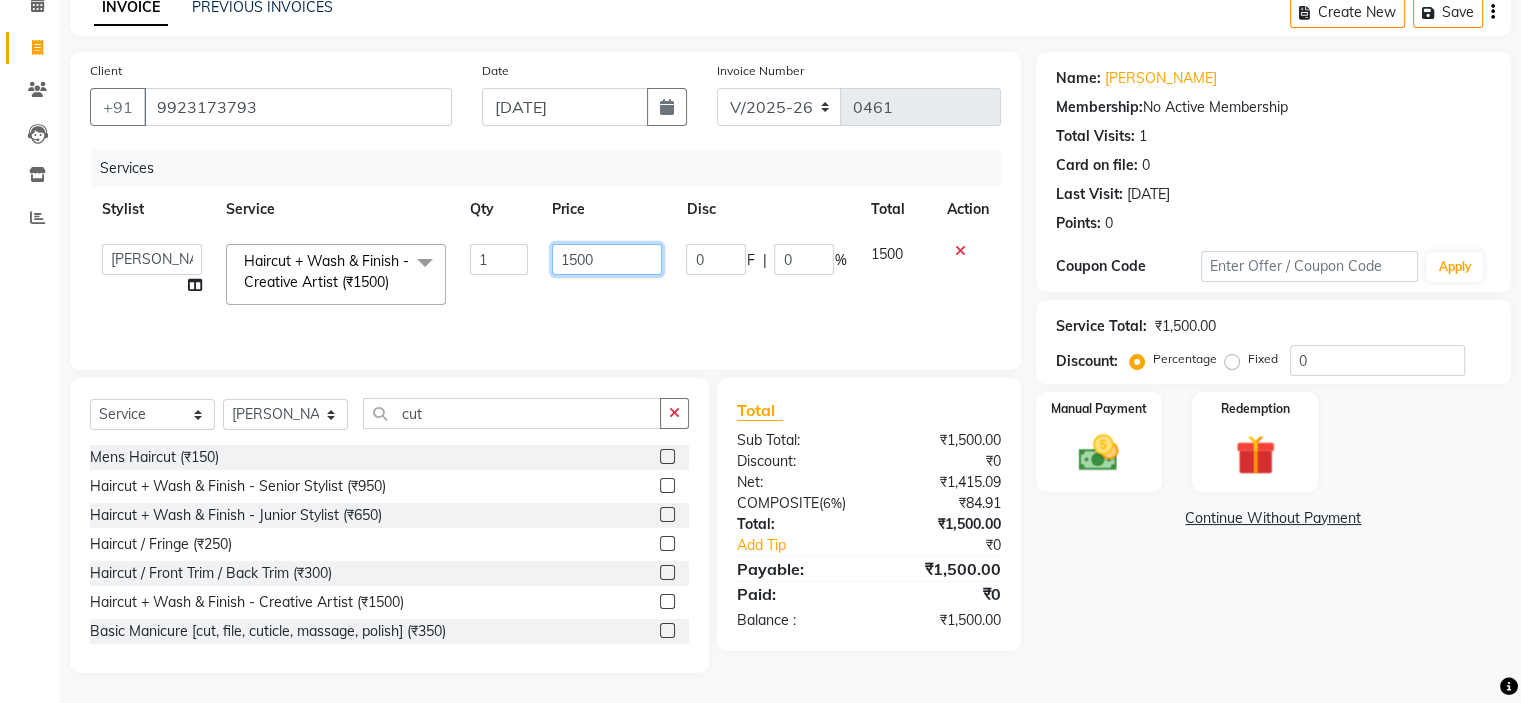 click on "1500" 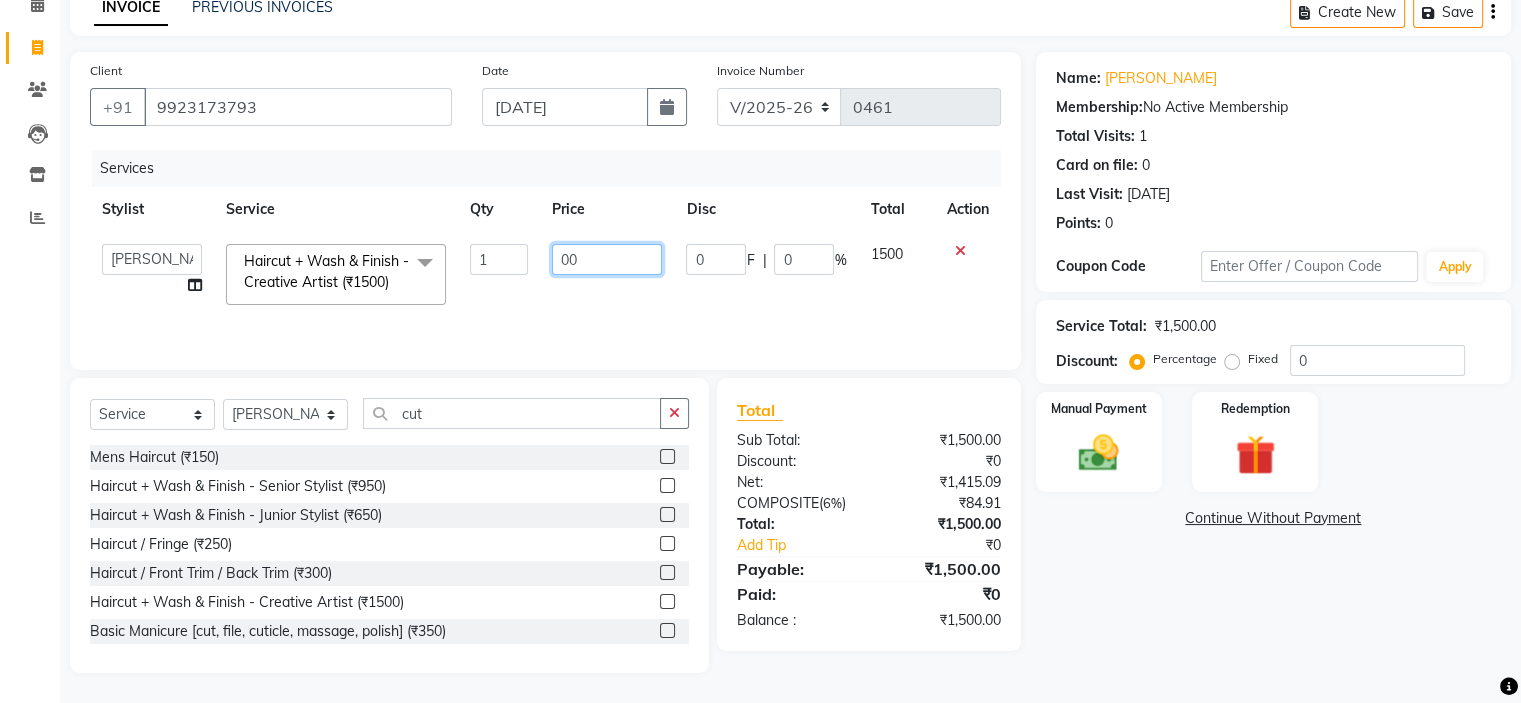 type on "600" 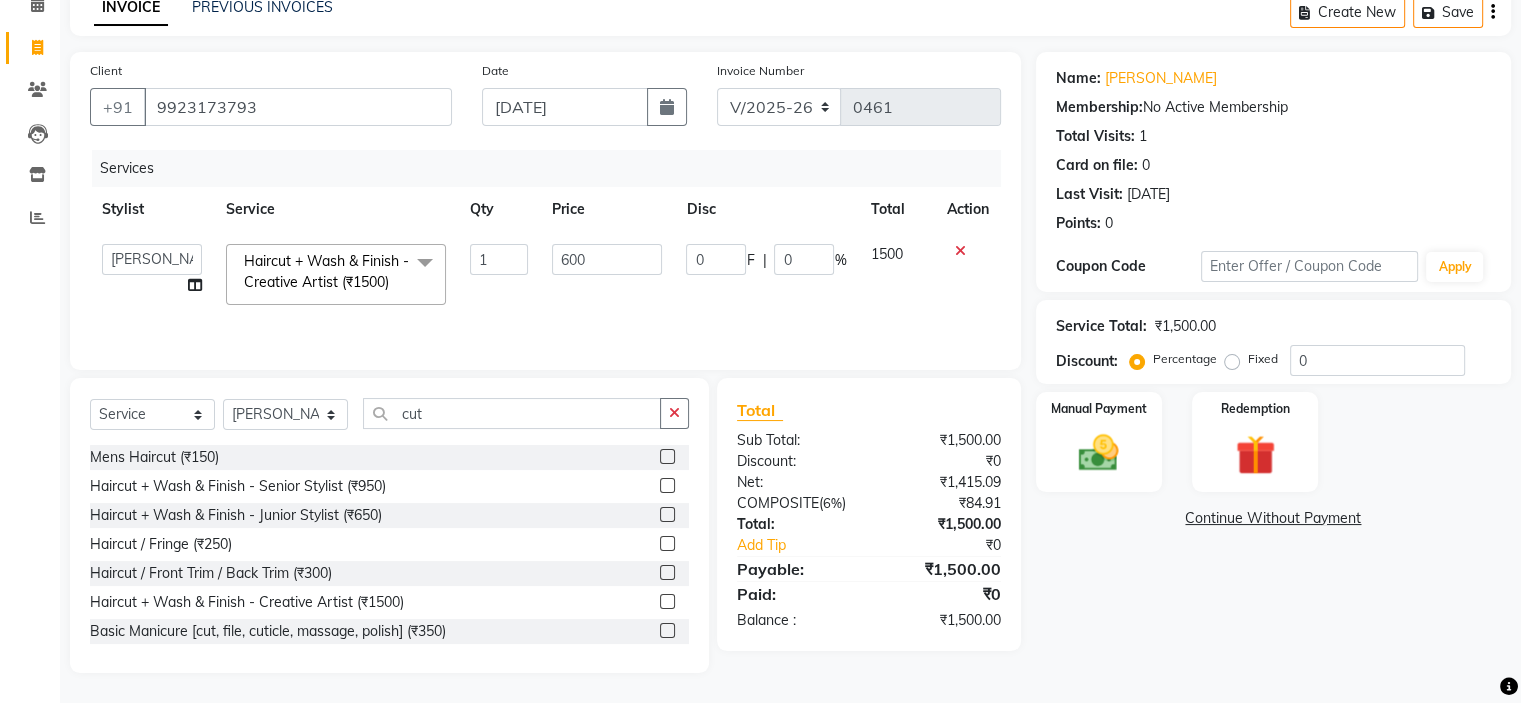 click on "0 F | 0 %" 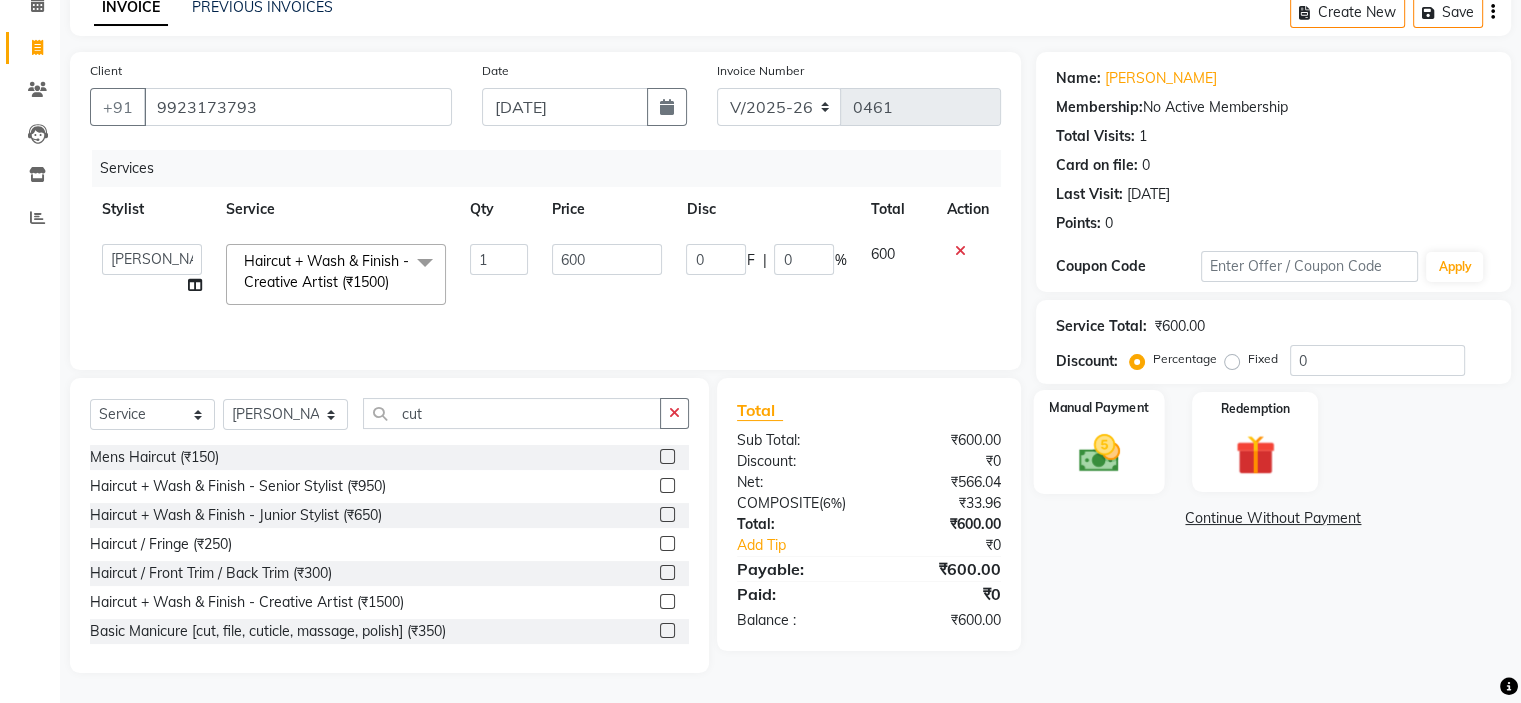click 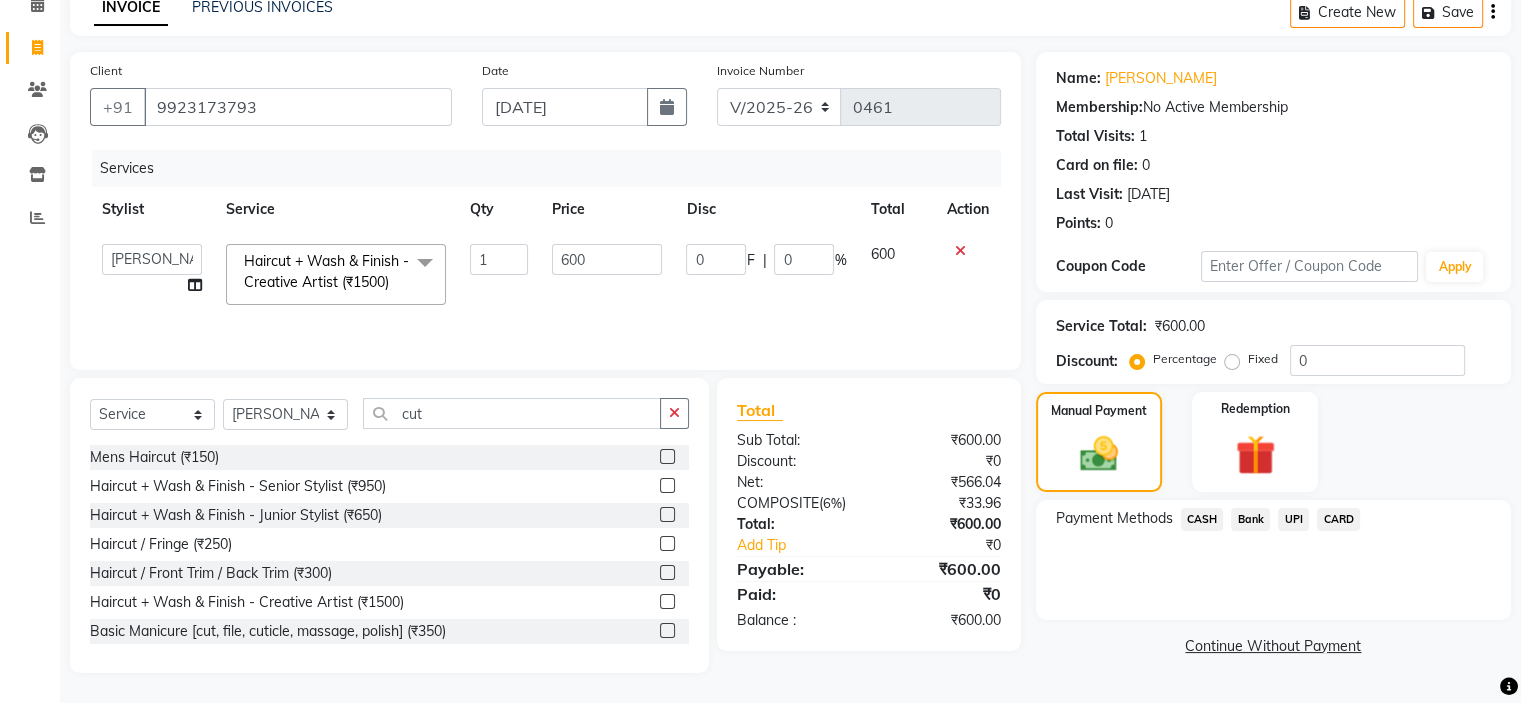 click on "CARD" 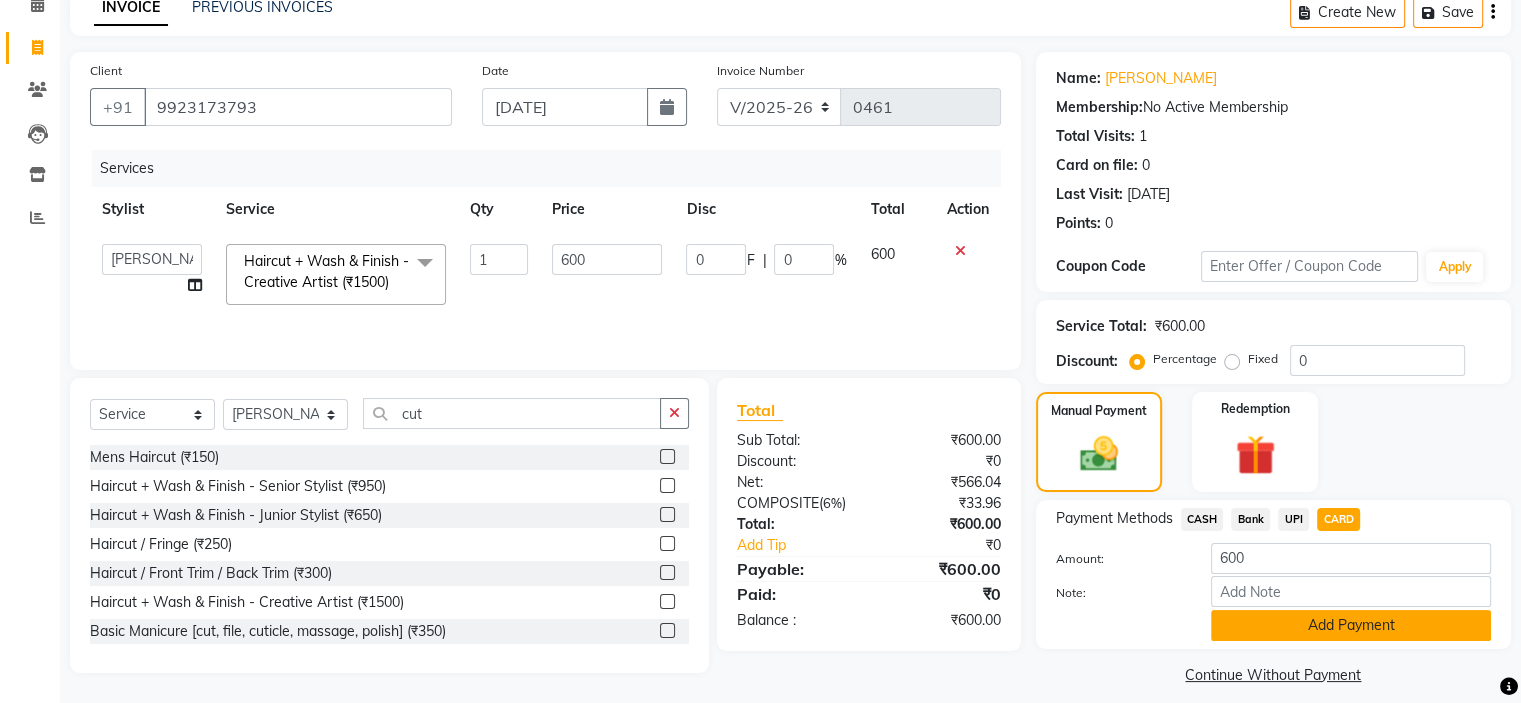 click on "Add Payment" 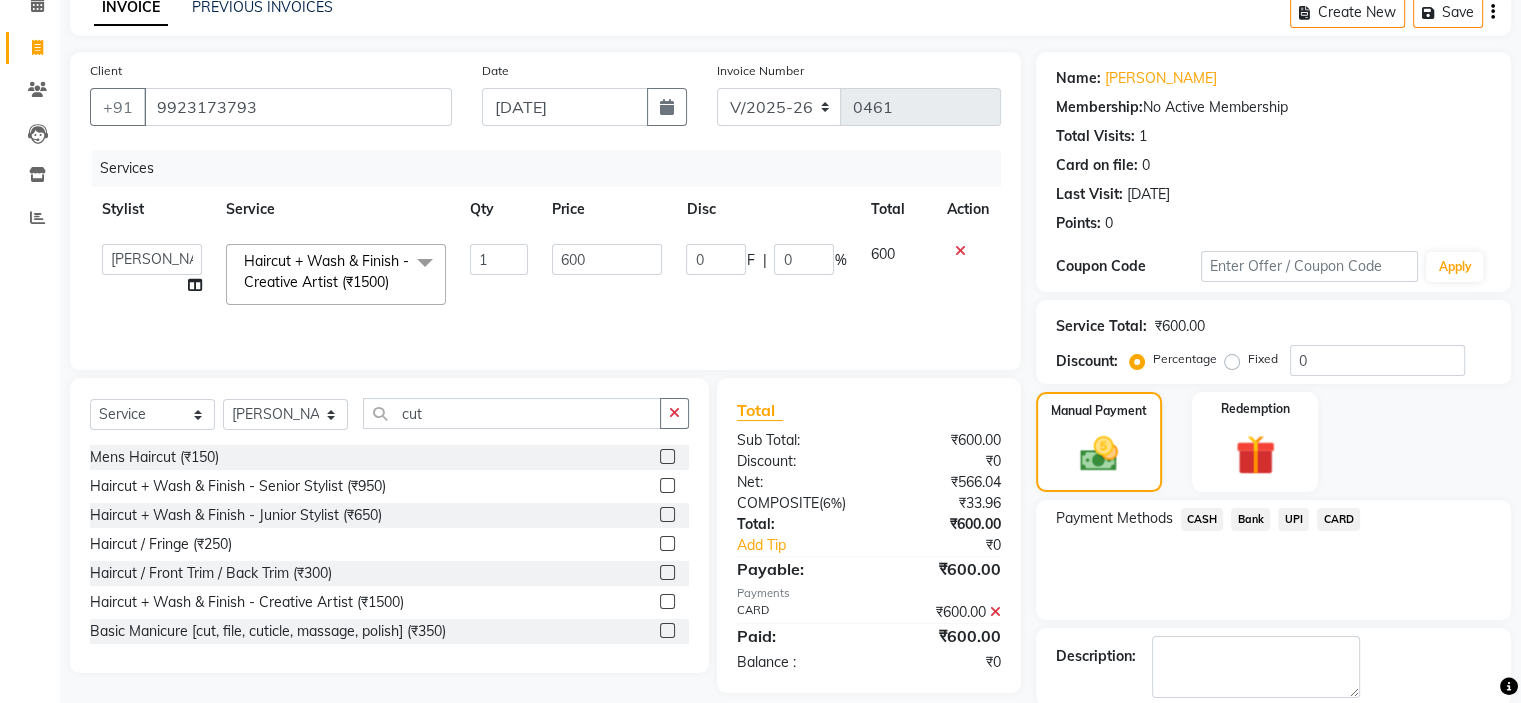 scroll, scrollTop: 197, scrollLeft: 0, axis: vertical 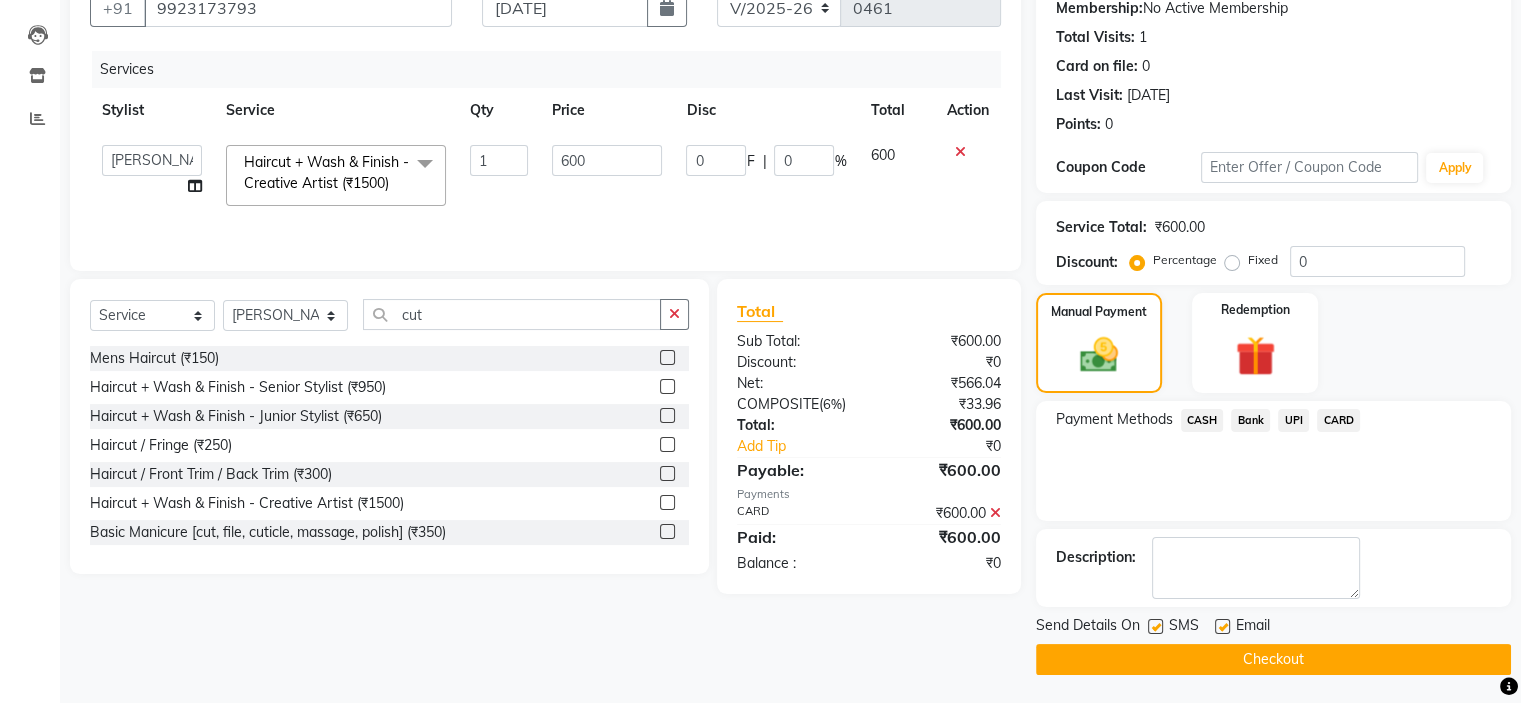 click on "Checkout" 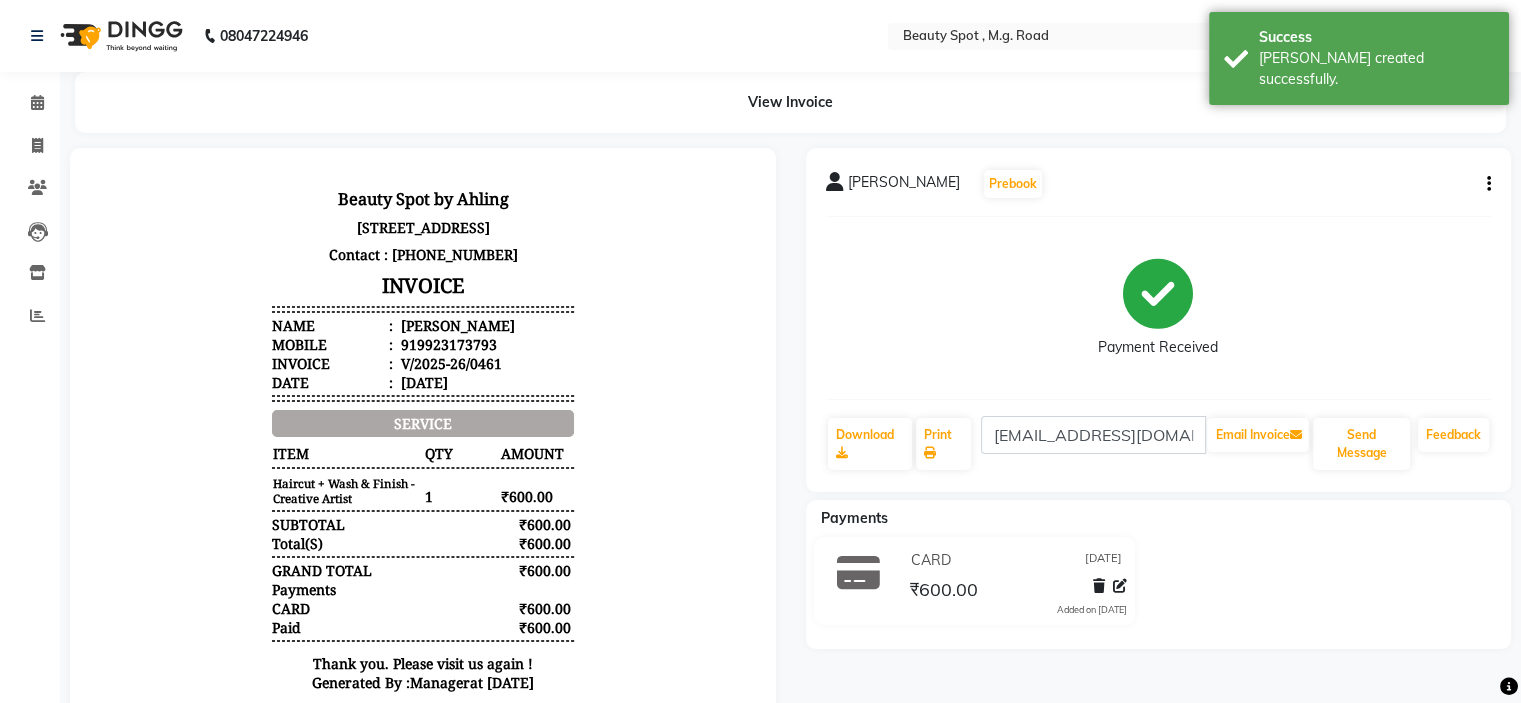 scroll, scrollTop: 0, scrollLeft: 0, axis: both 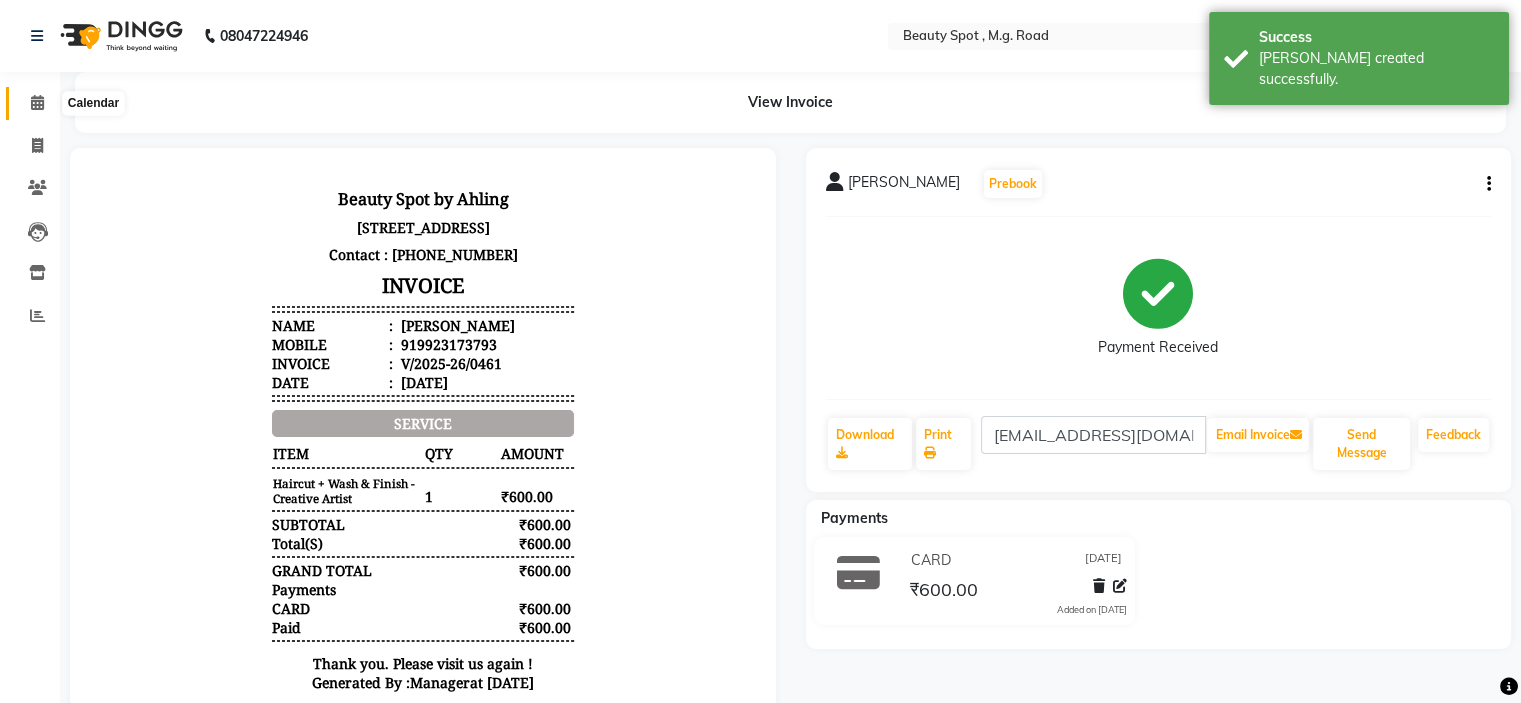 click 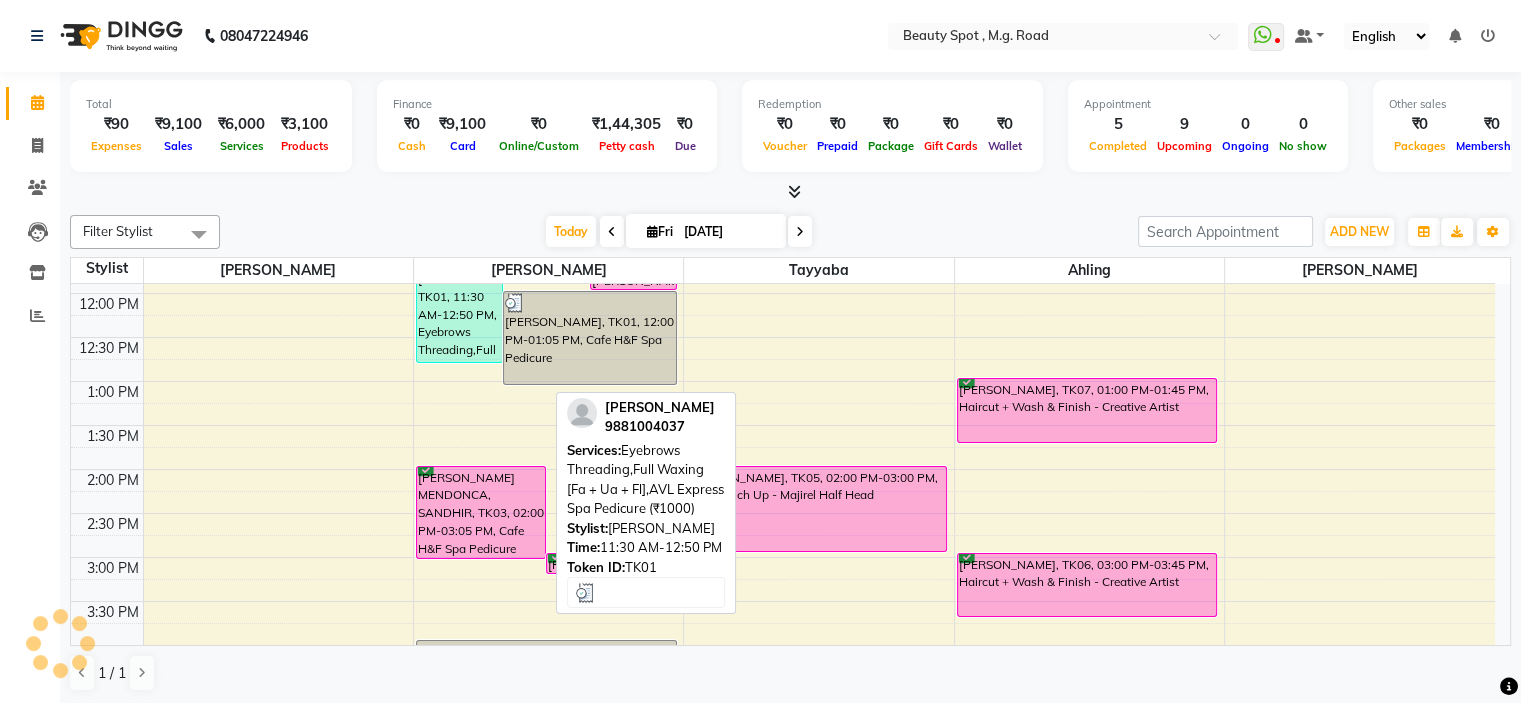 scroll, scrollTop: 0, scrollLeft: 0, axis: both 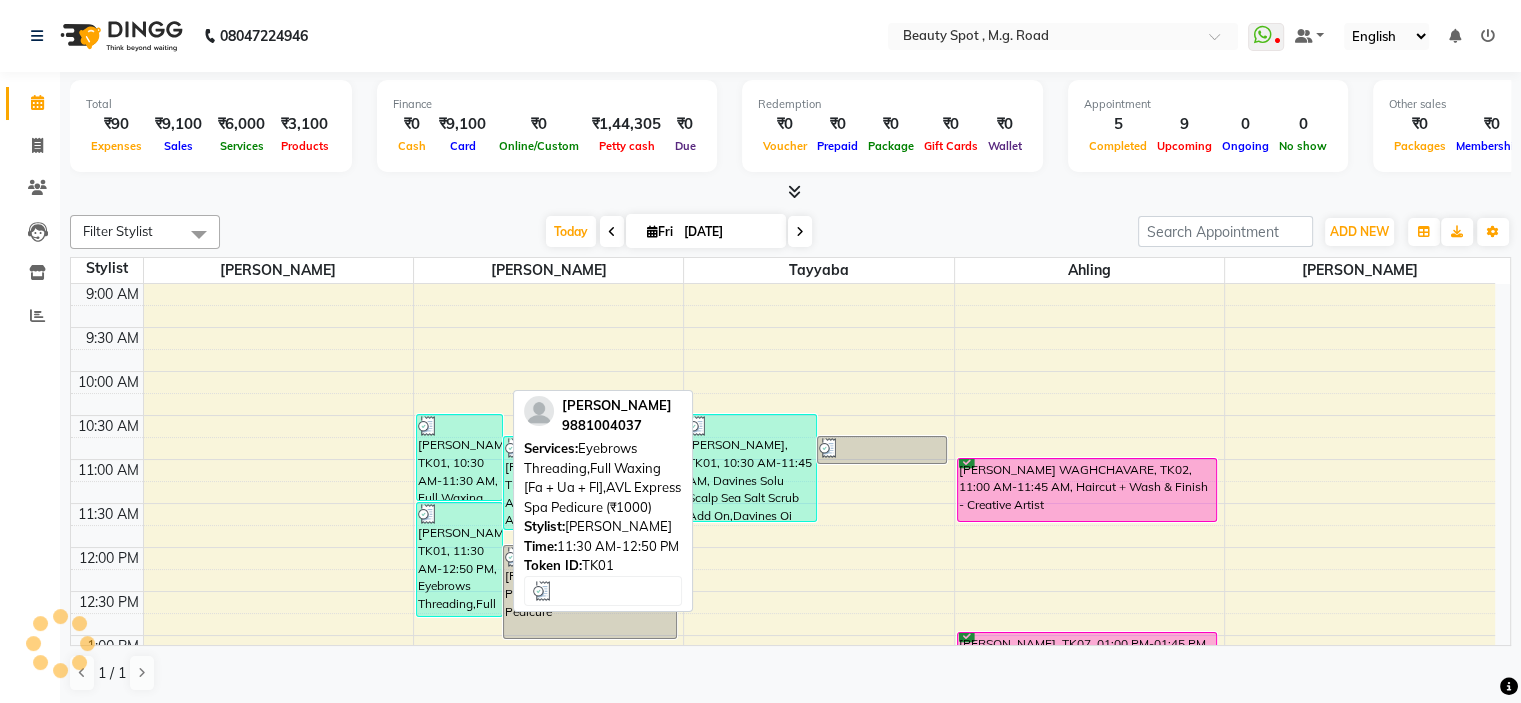 click at bounding box center (459, 514) 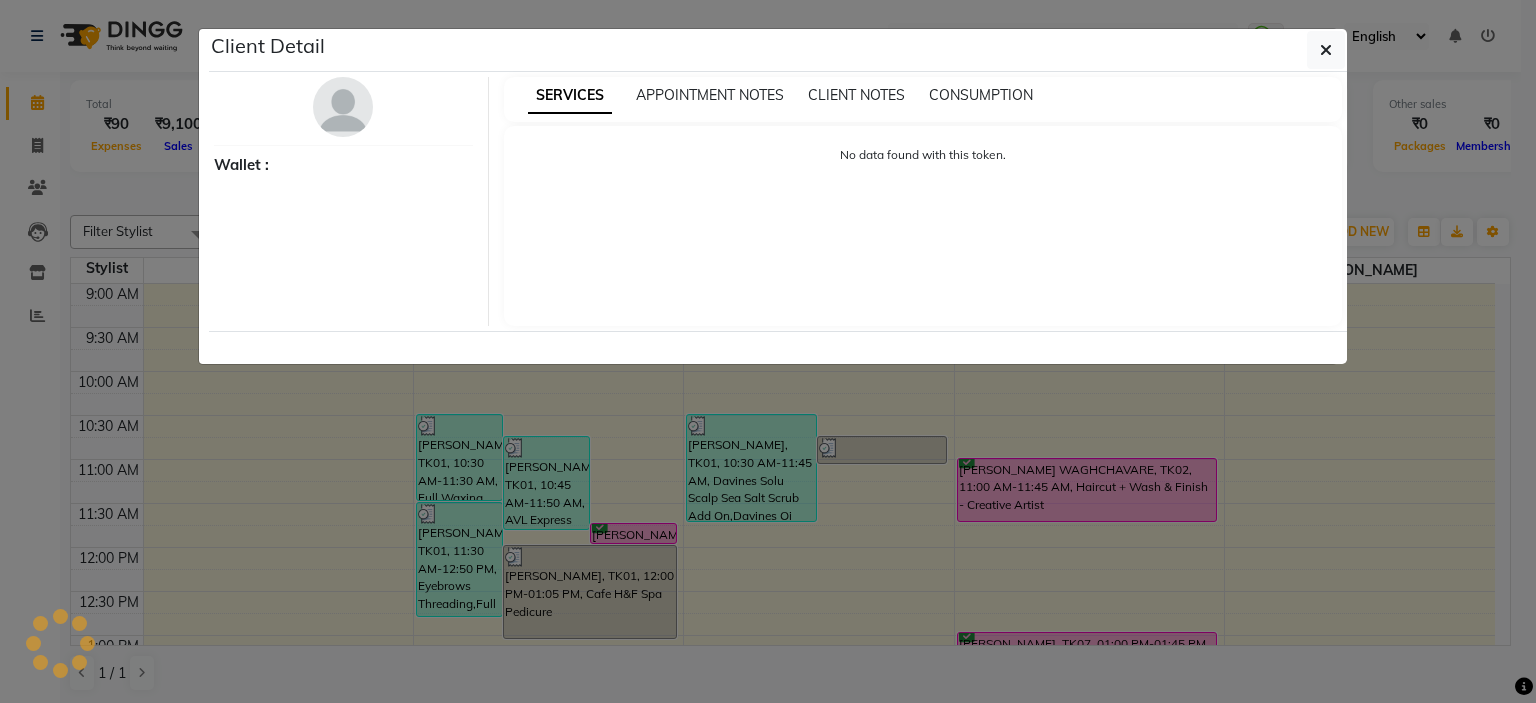 select on "3" 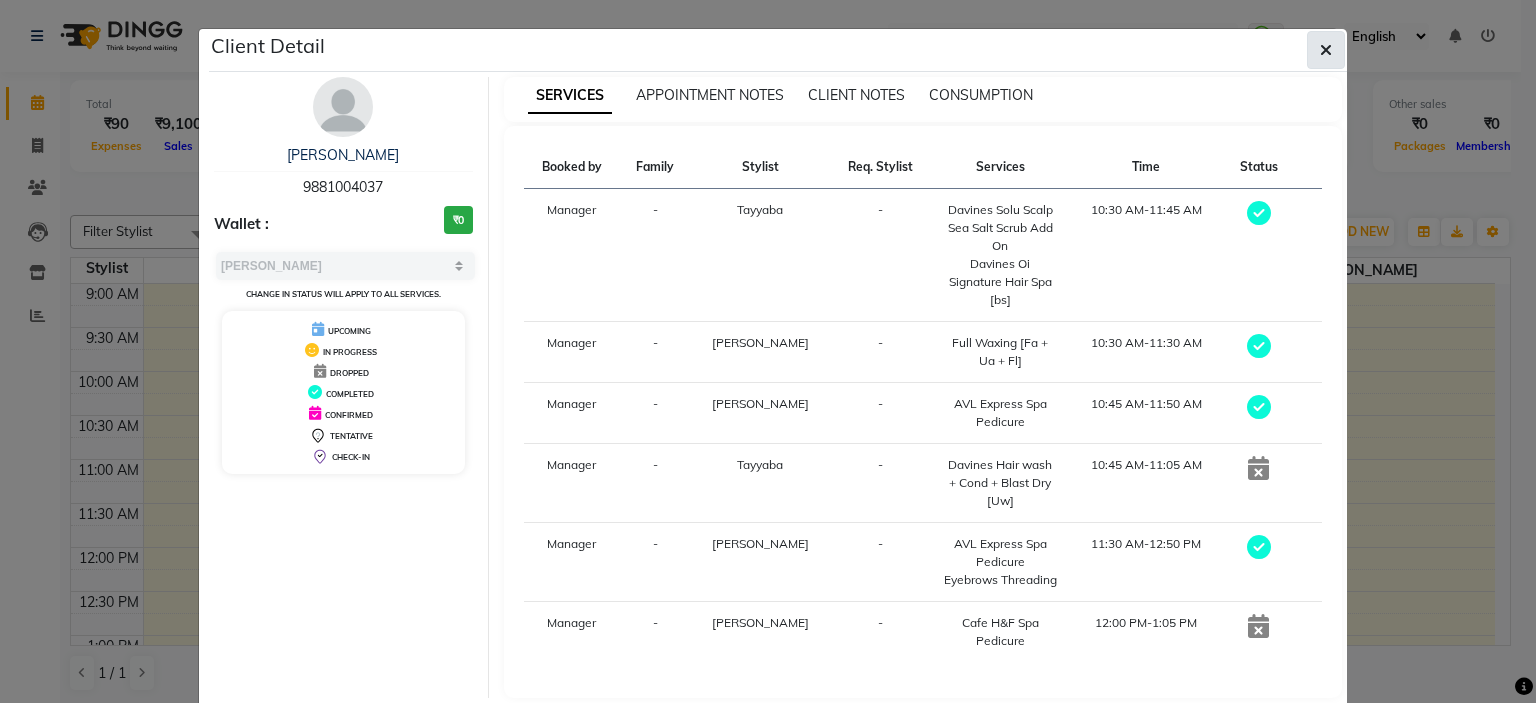 click 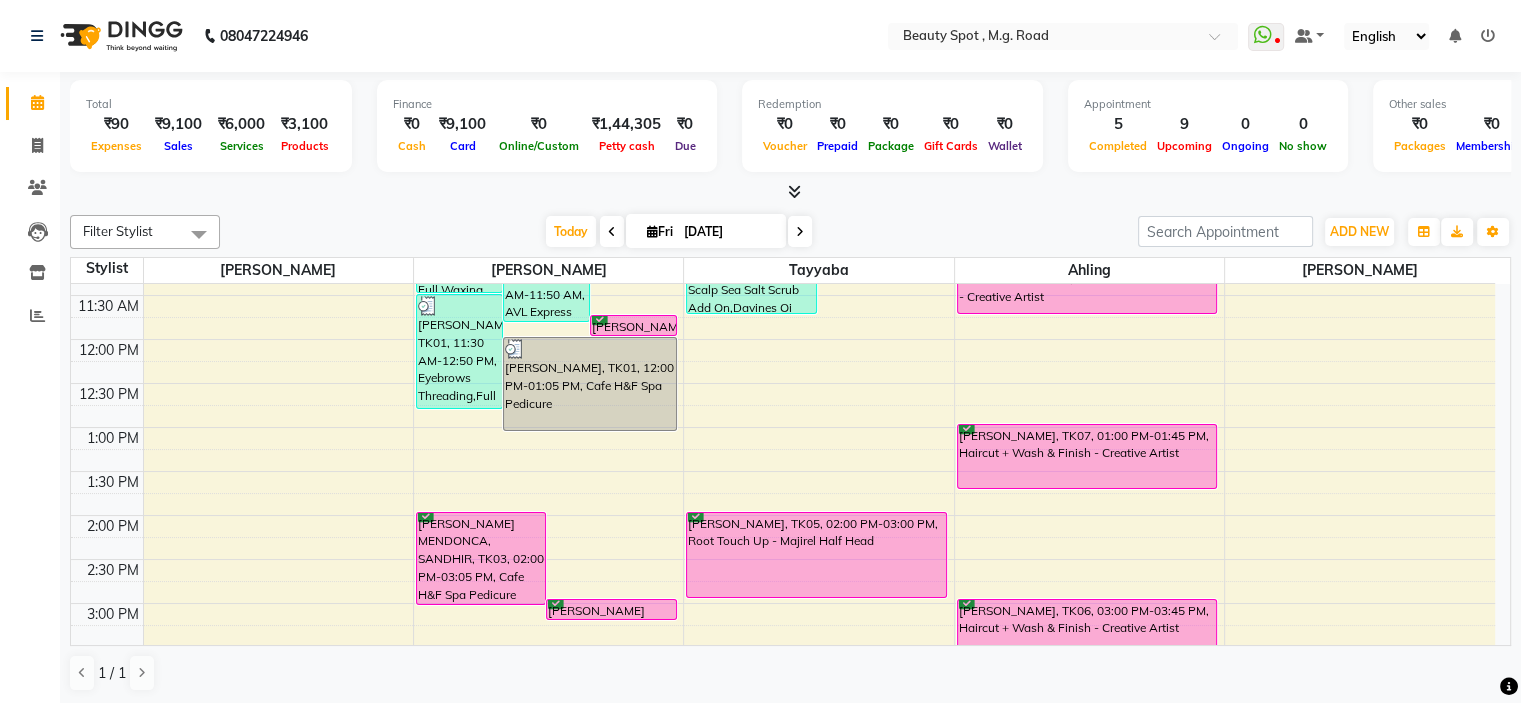scroll, scrollTop: 200, scrollLeft: 0, axis: vertical 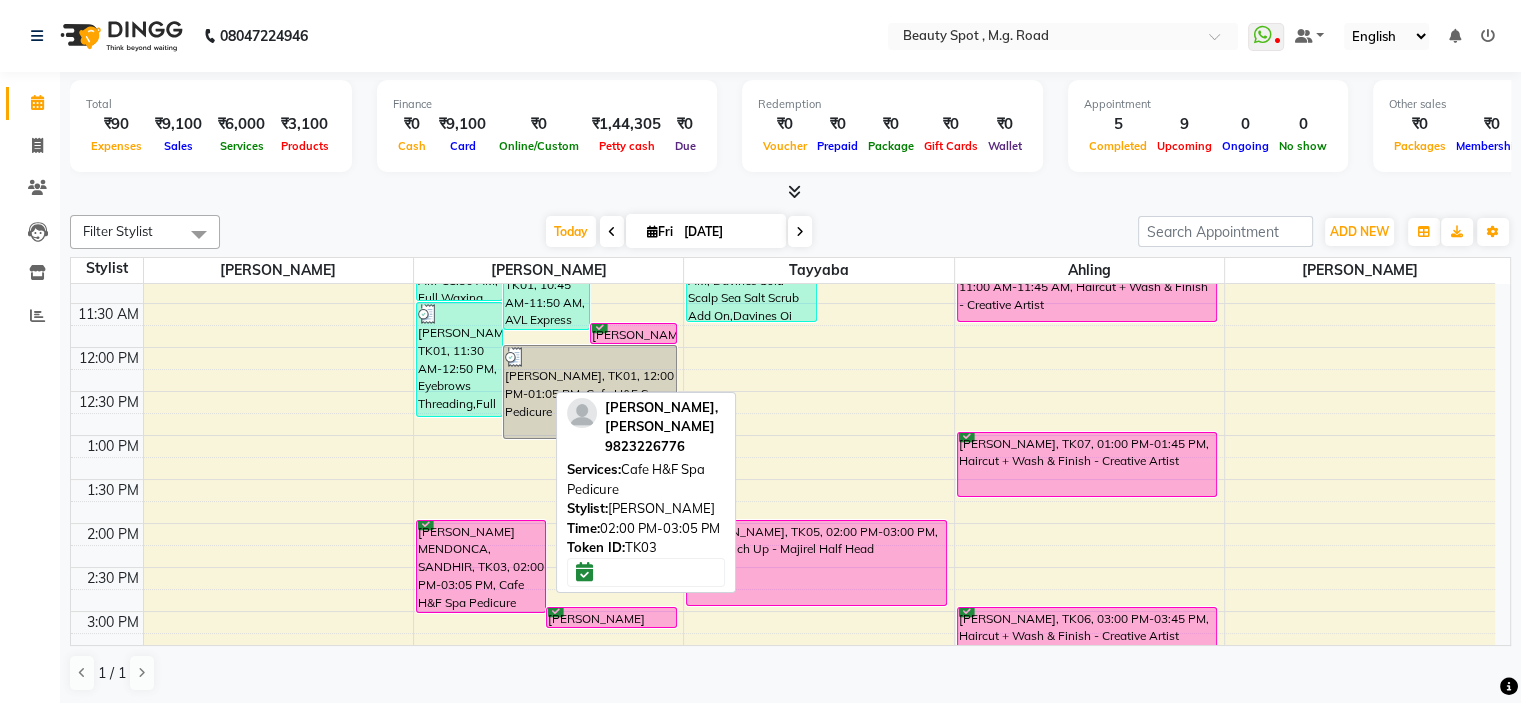 click on "[PERSON_NAME] MENDONCA,  SANDHIR, TK03, 02:00 PM-03:05 PM, Cafe H&F Spa Pedicure" at bounding box center [481, 566] 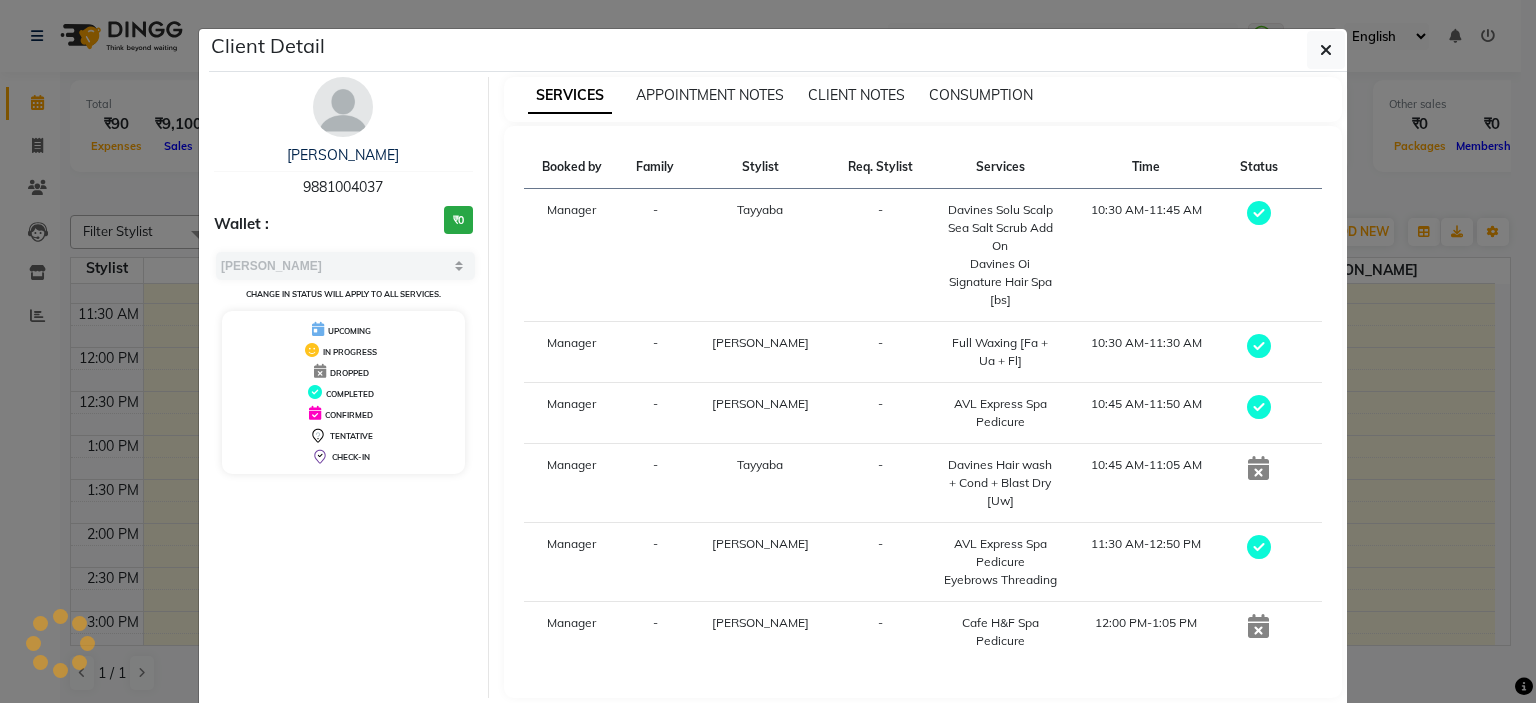 select on "6" 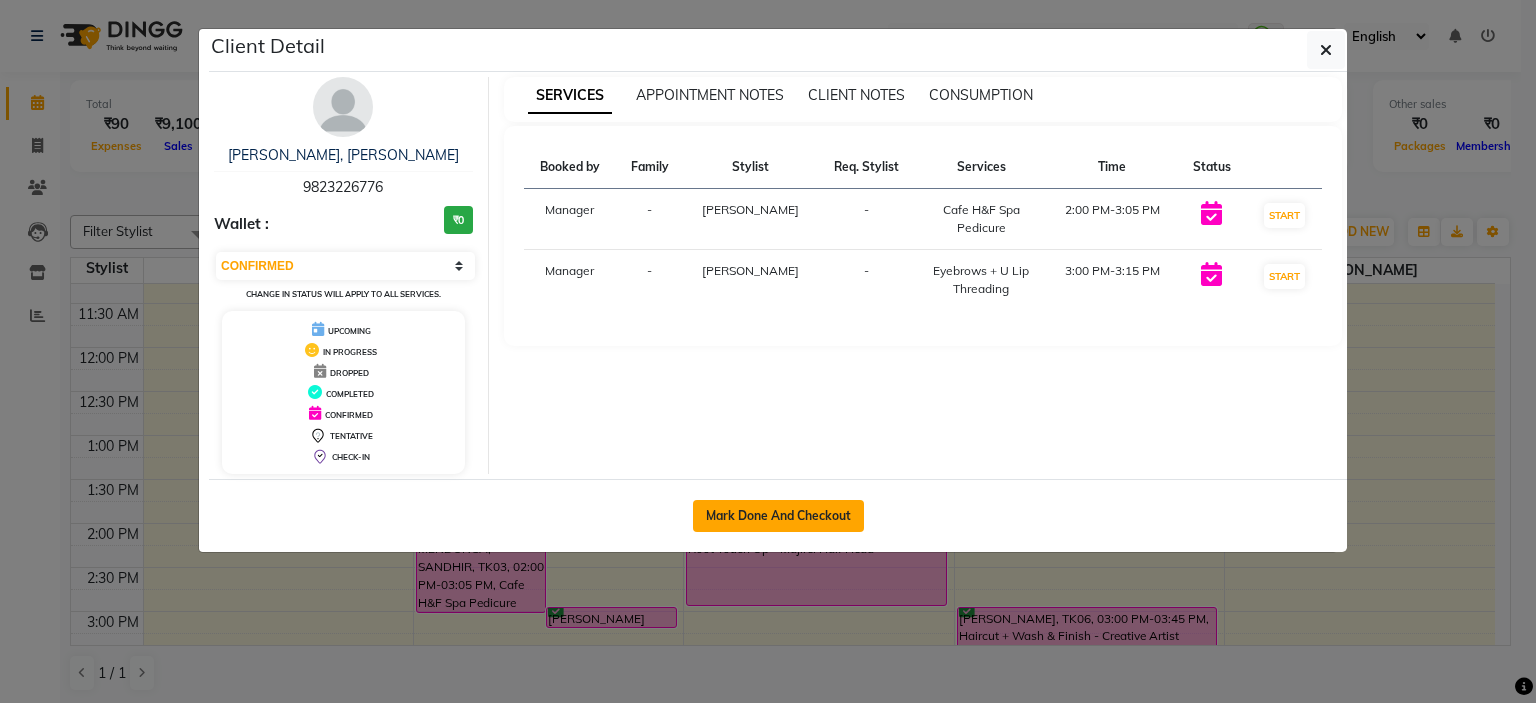 click on "Mark Done And Checkout" 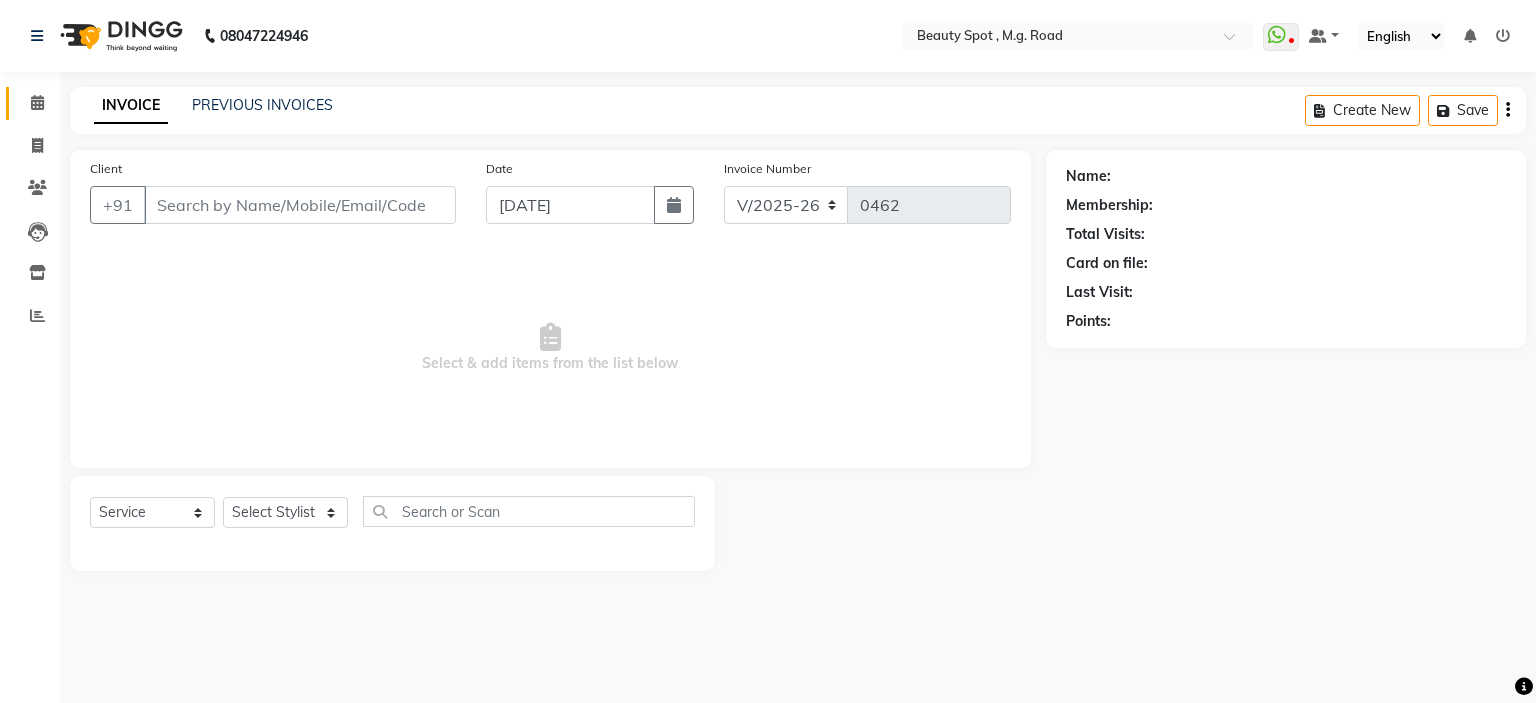 type on "9823226776" 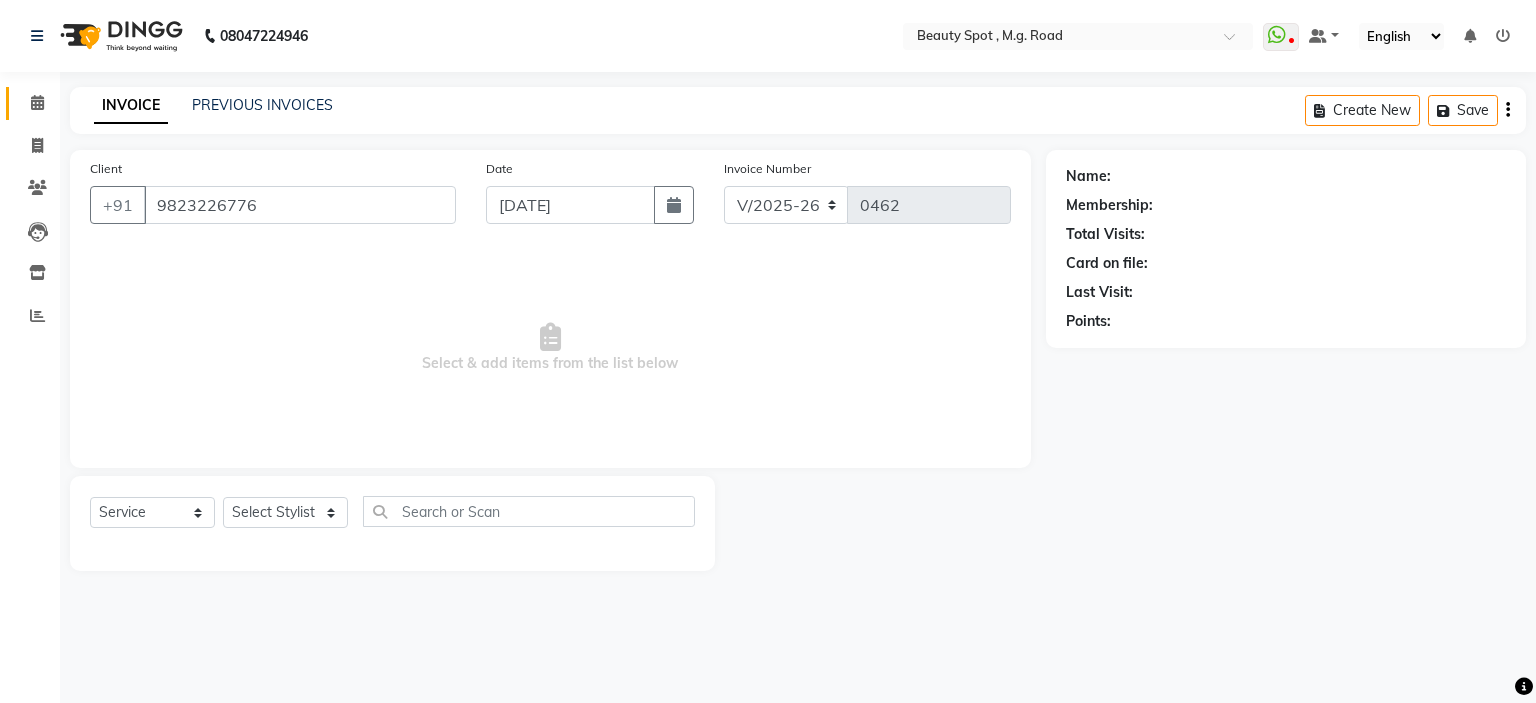 select on "70085" 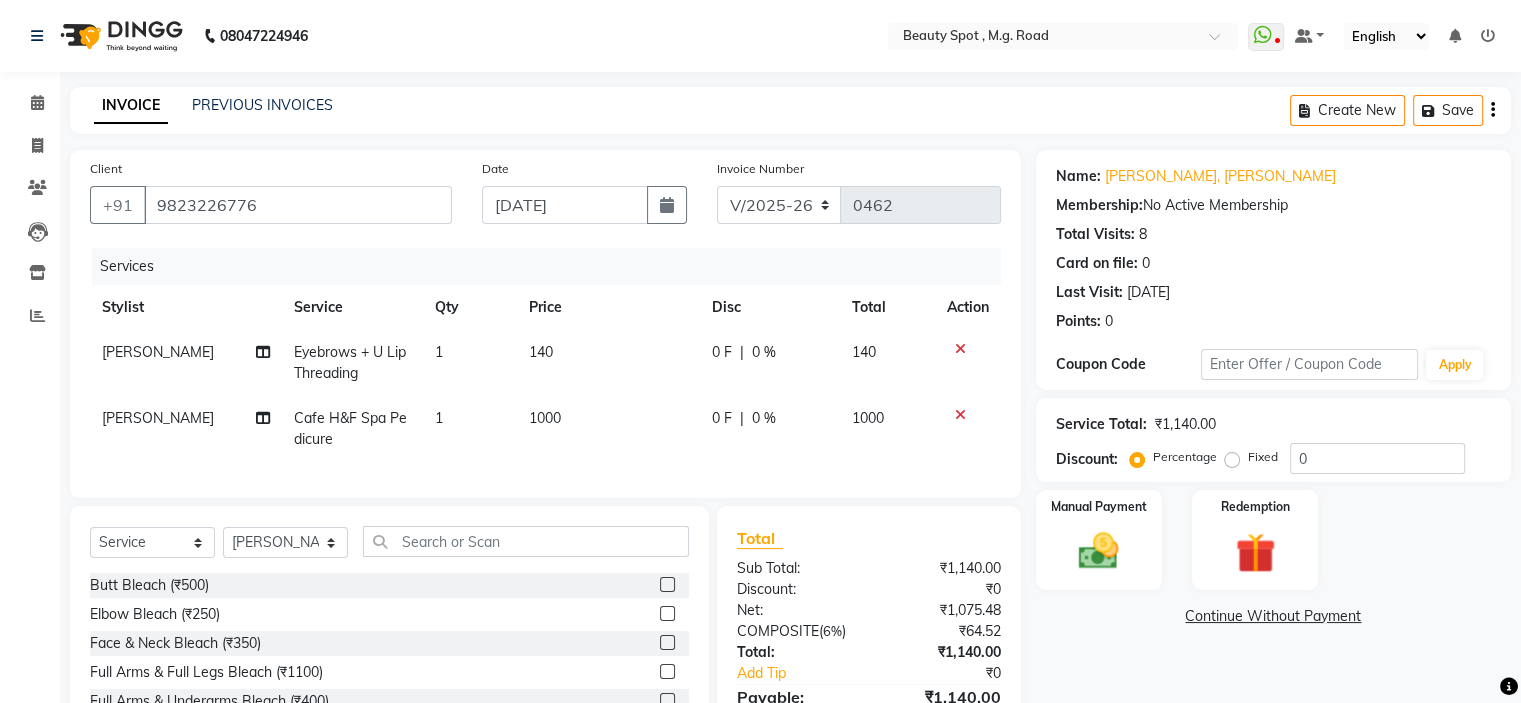 click on "Cafe H&F Spa Pedicure" 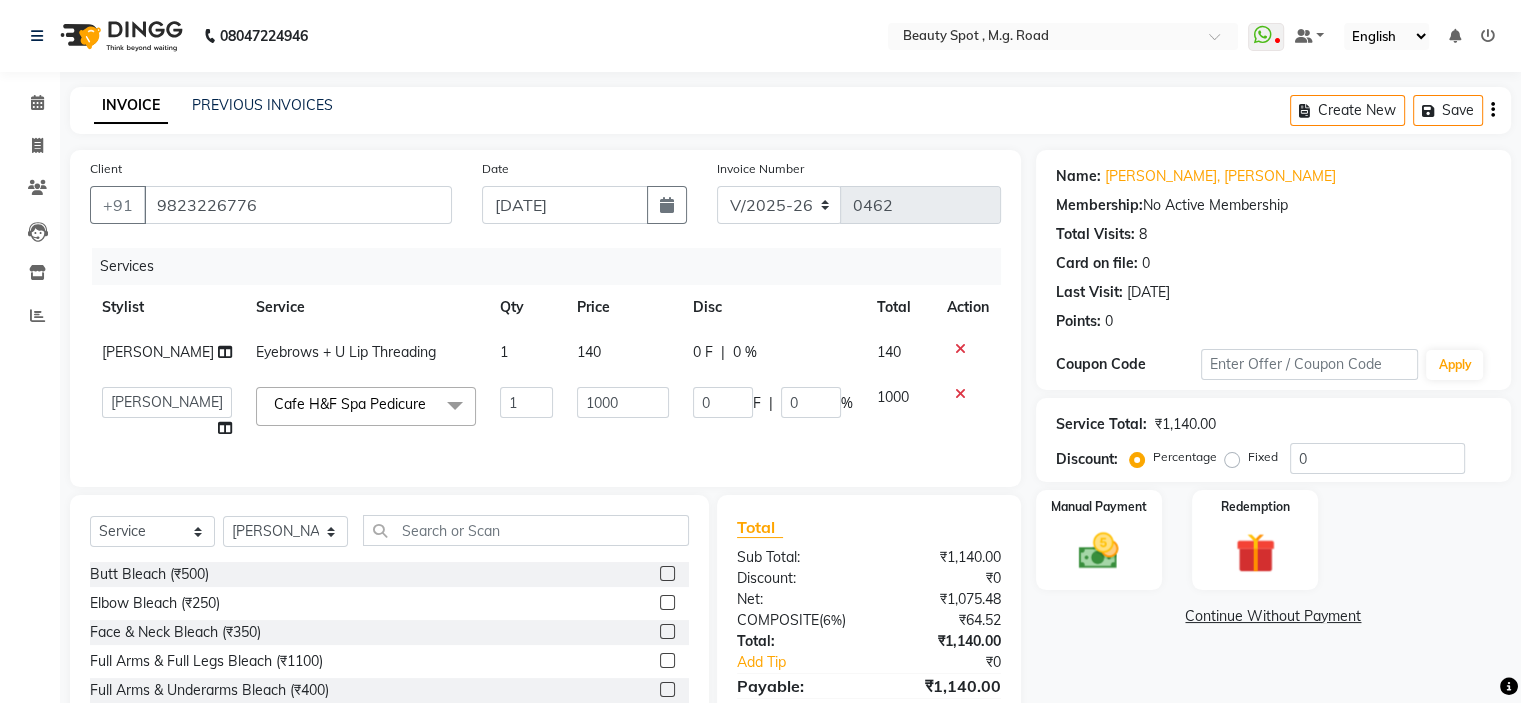 click 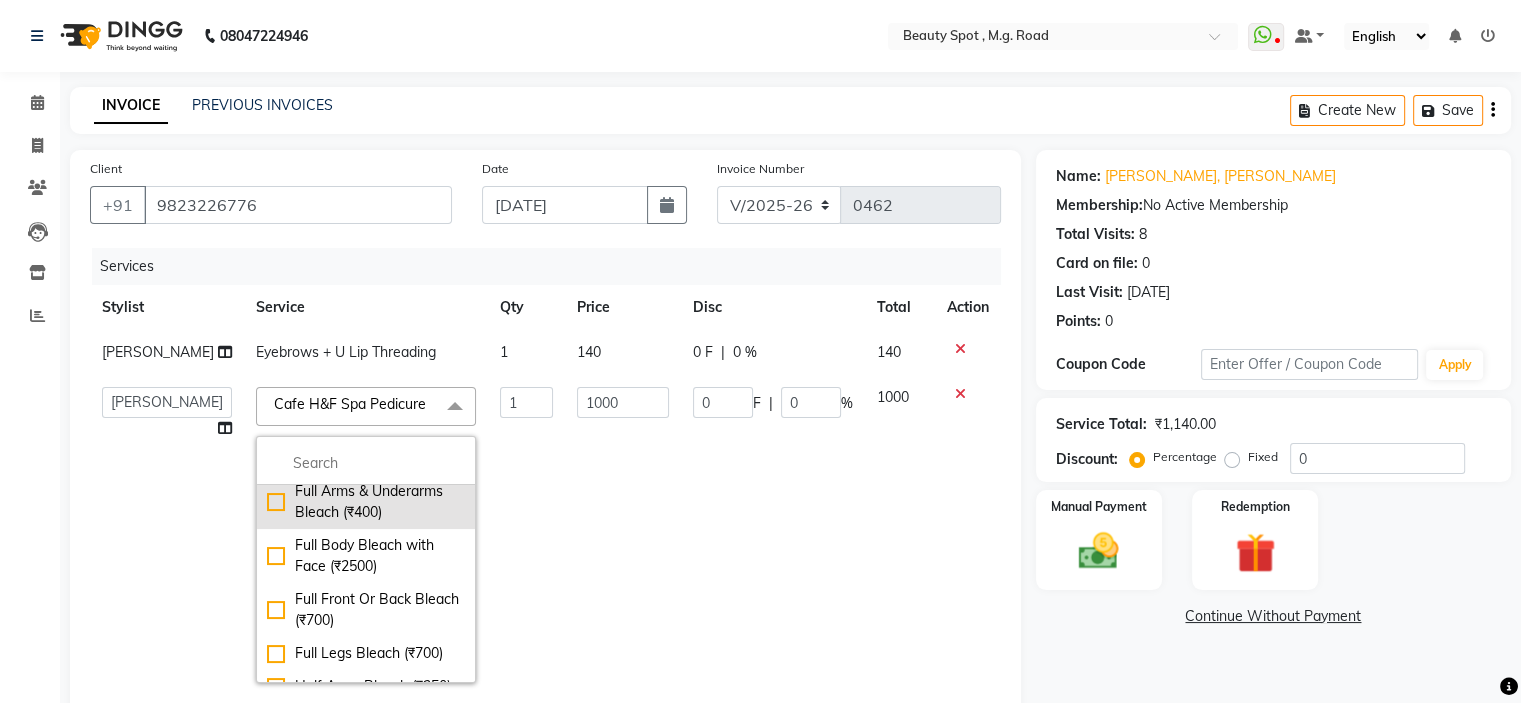 scroll, scrollTop: 100, scrollLeft: 0, axis: vertical 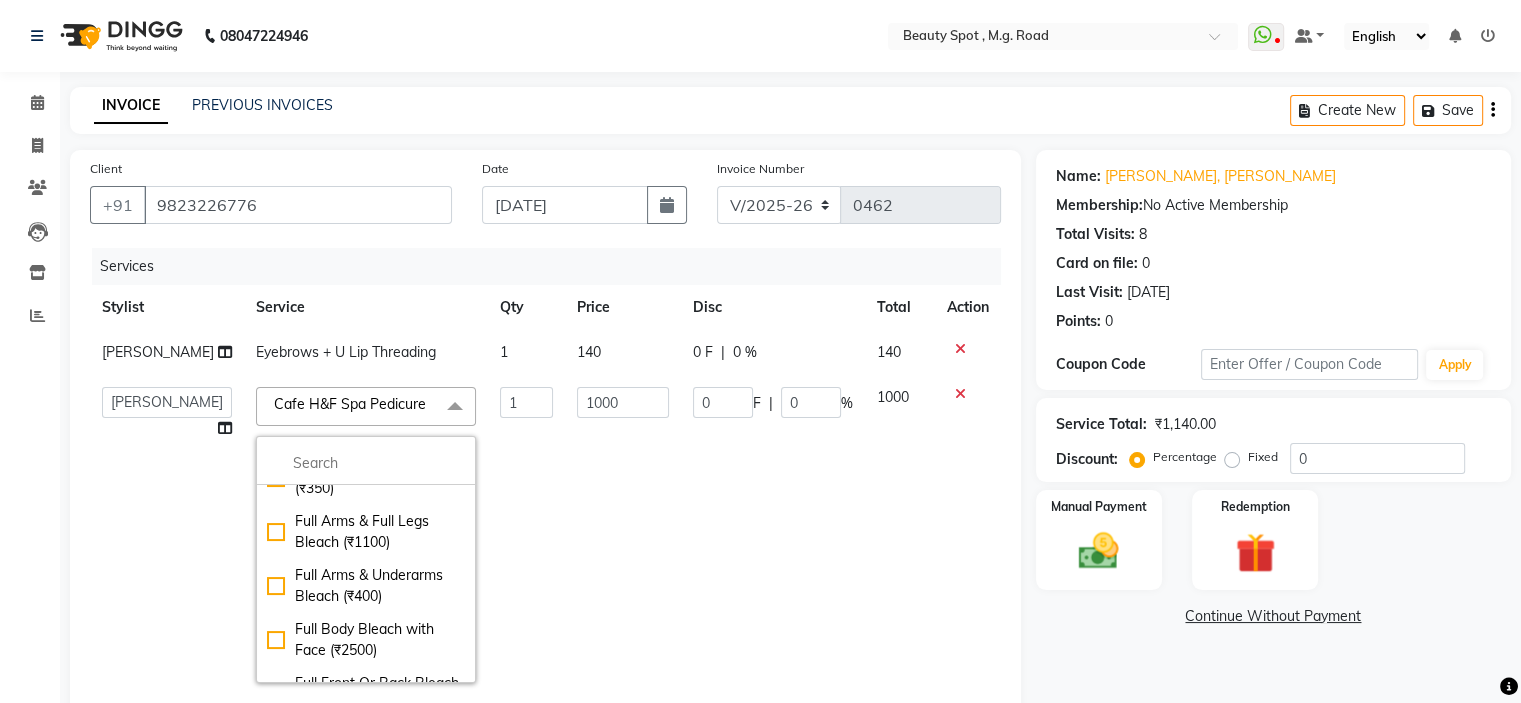 click 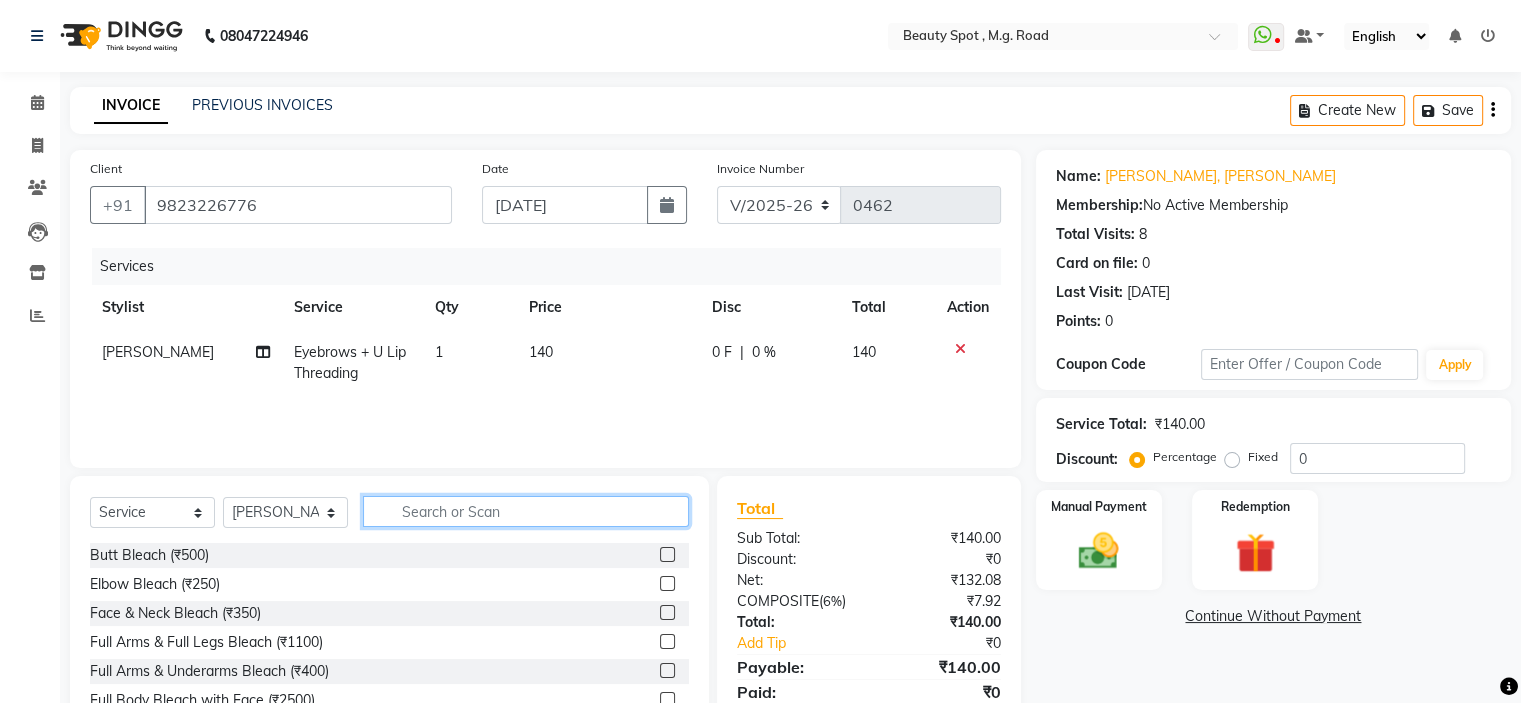 click 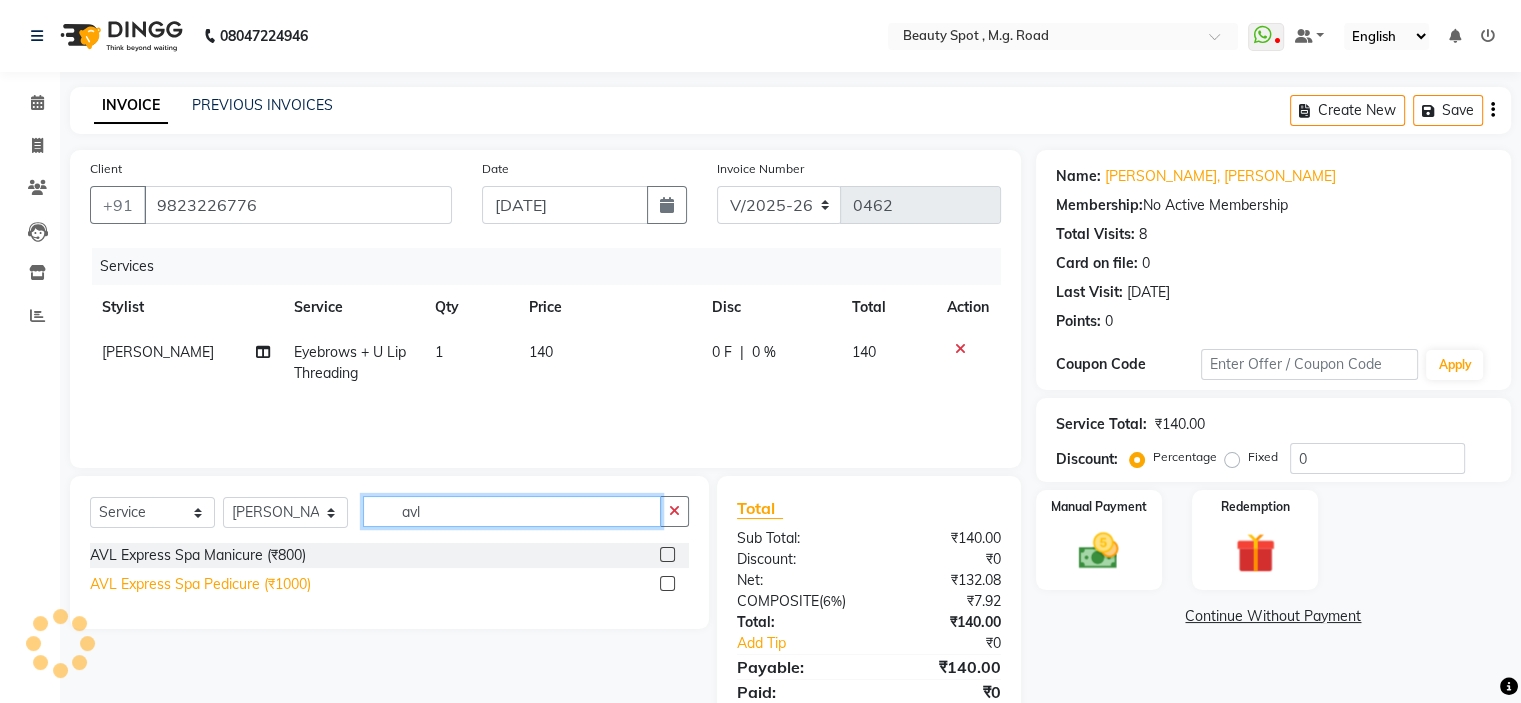 type on "avl" 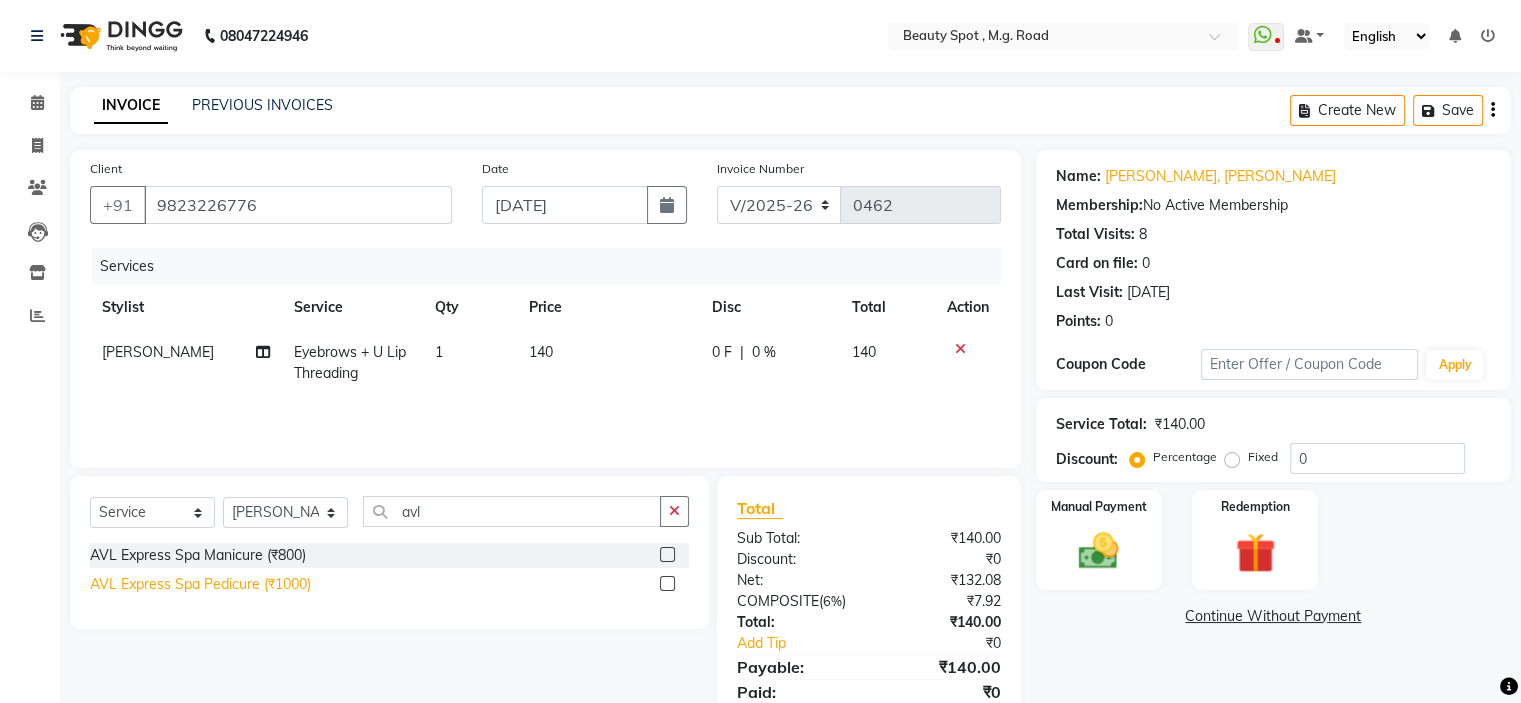 click on "AVL Express Spa Pedicure (₹1000)" 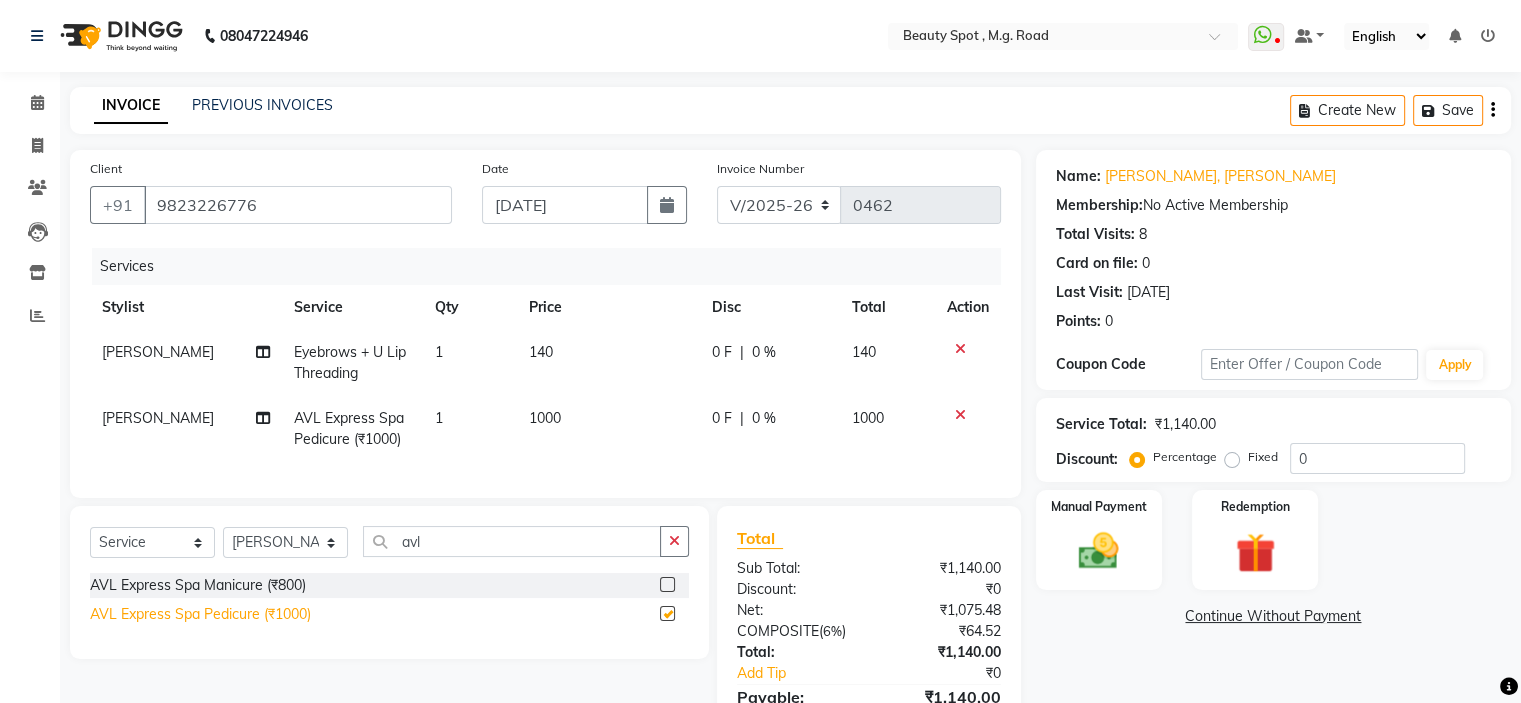checkbox on "false" 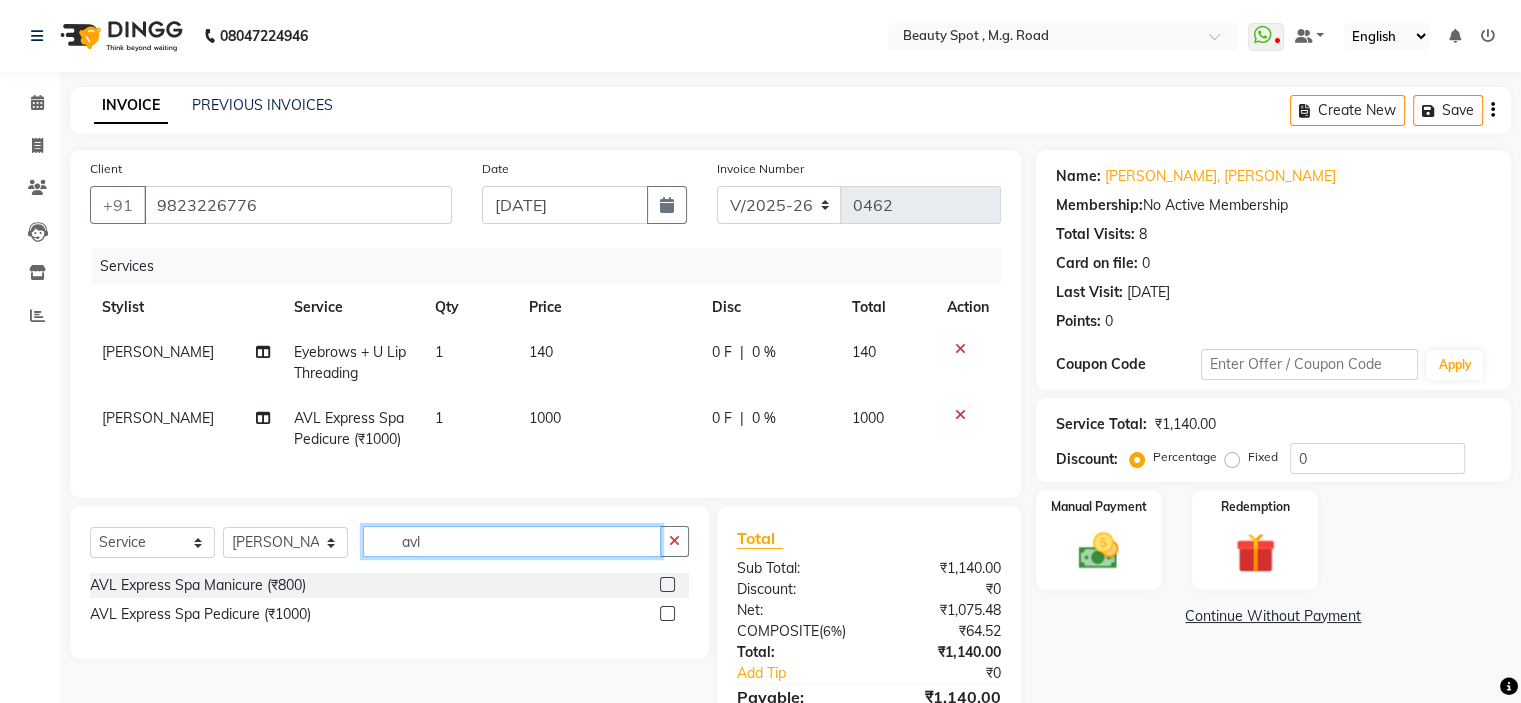 click on "avl" 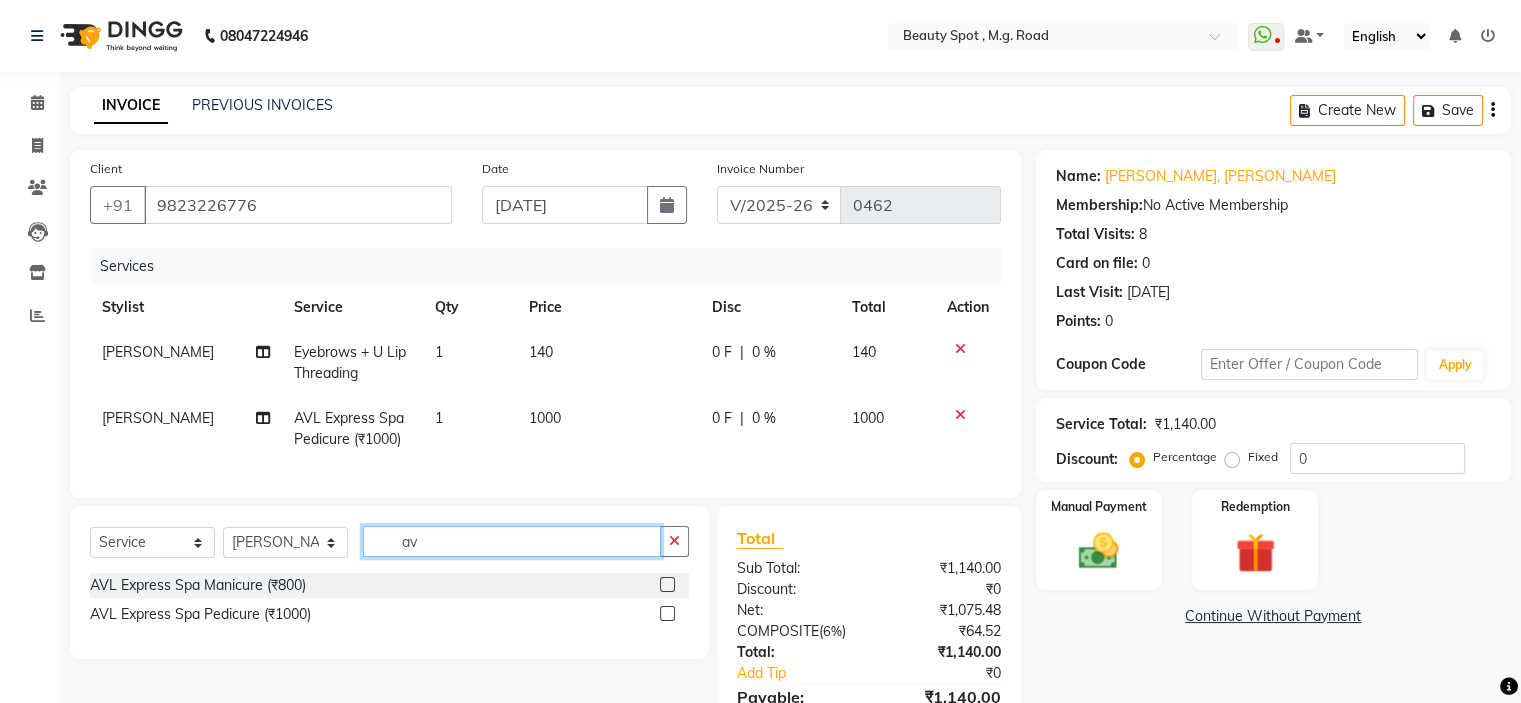 type on "a" 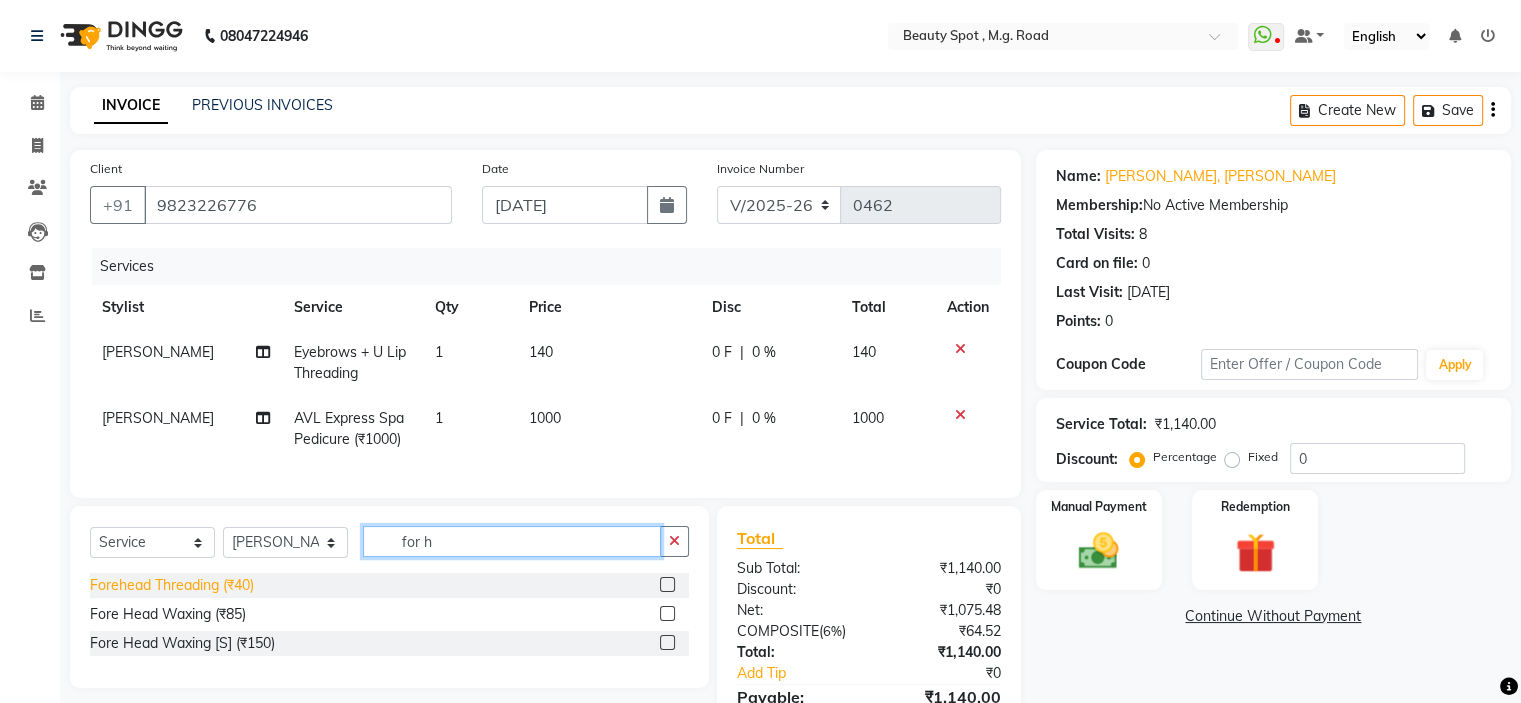 type on "for h" 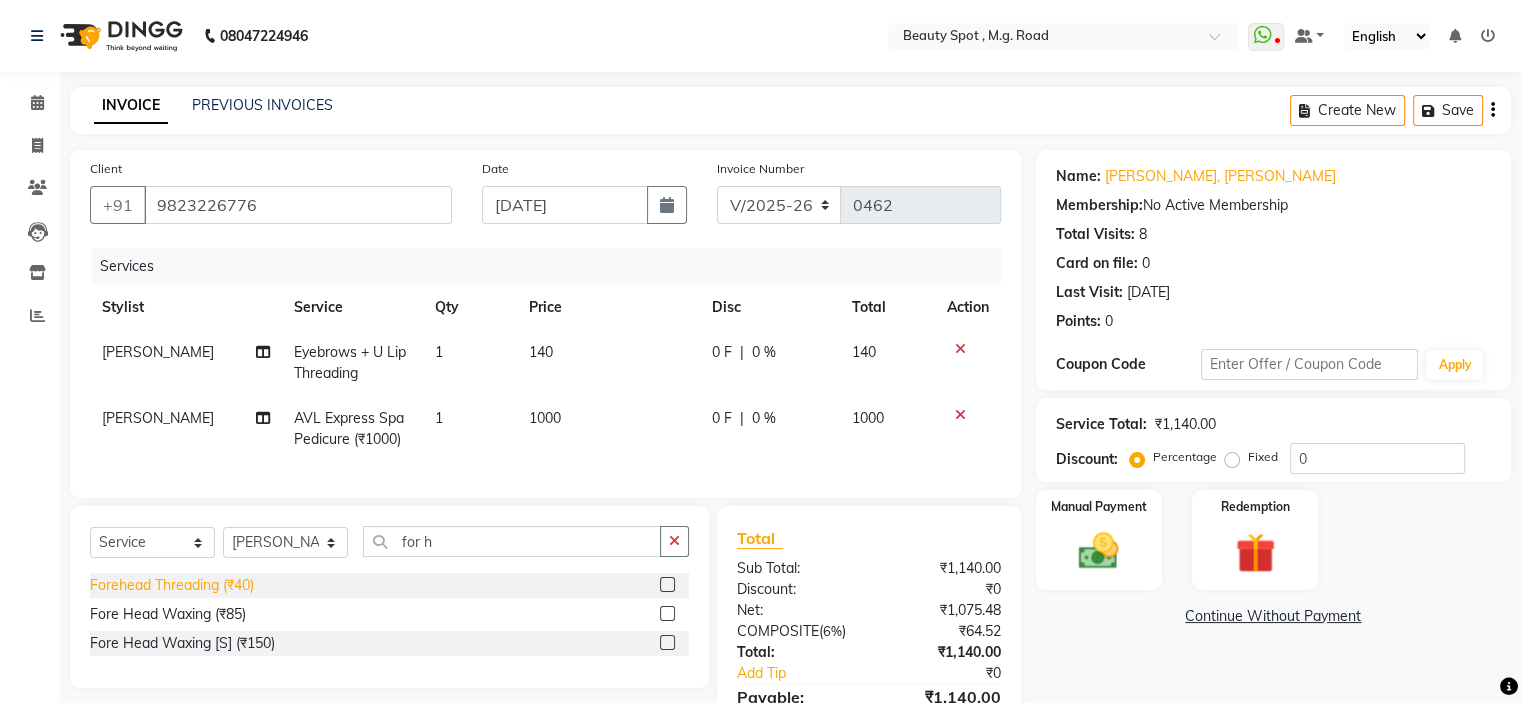 click on "Forehead Threading (₹40)" 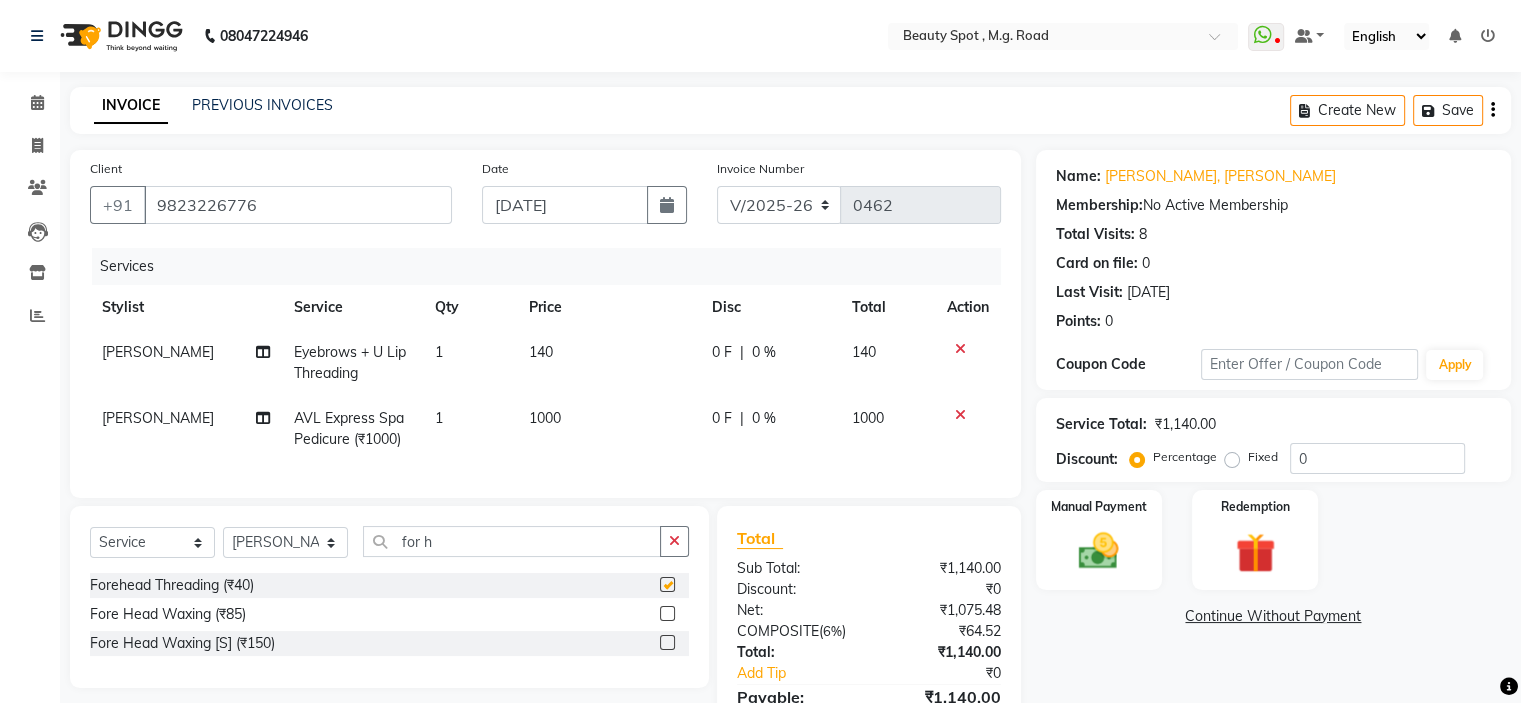 checkbox on "false" 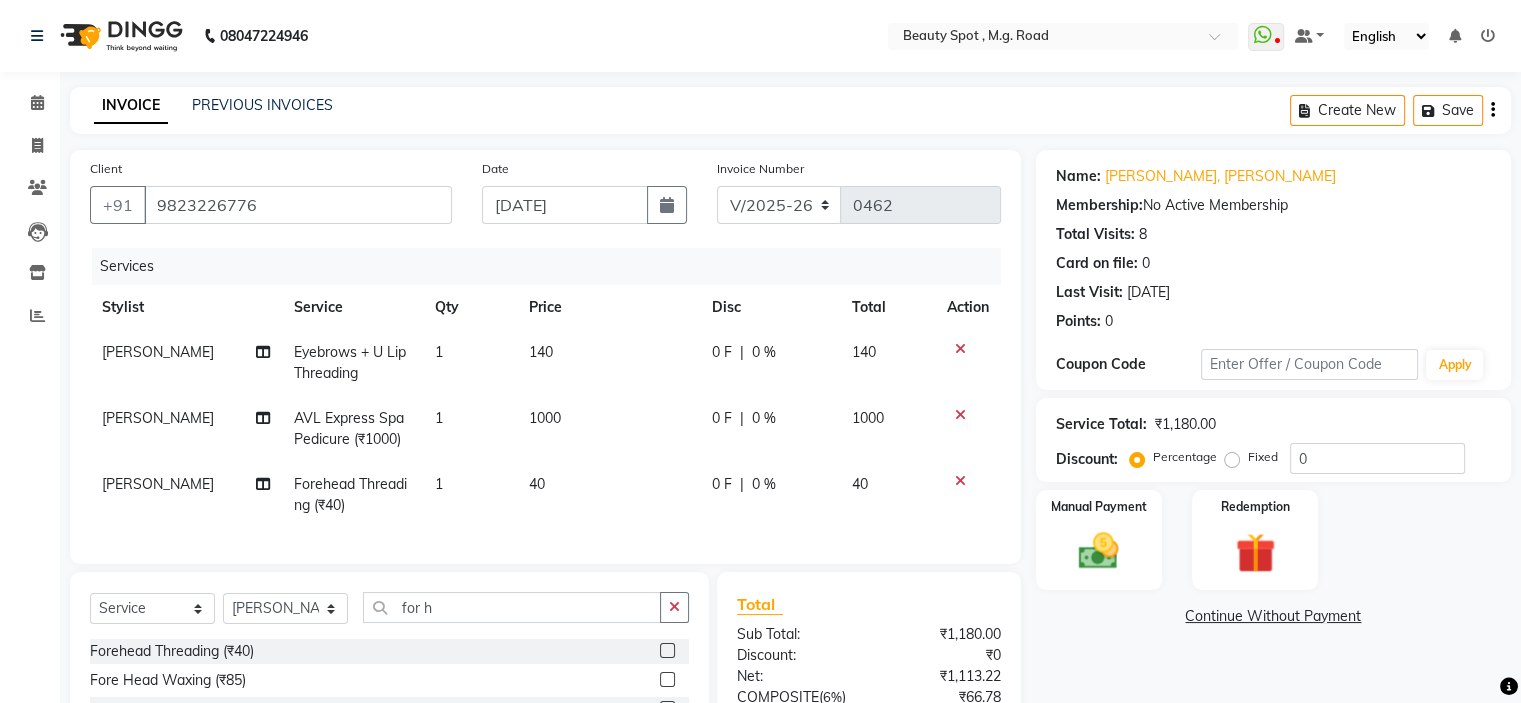 scroll, scrollTop: 187, scrollLeft: 0, axis: vertical 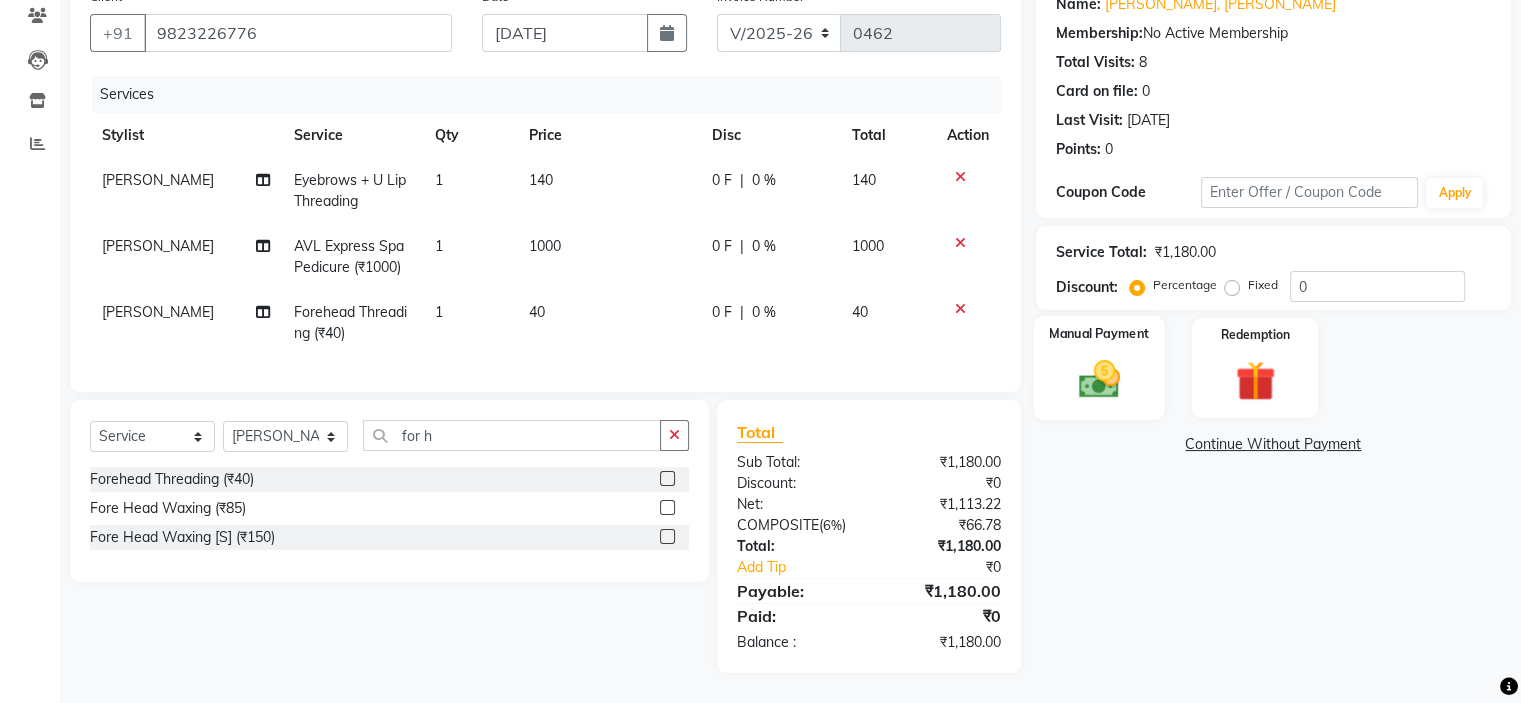 click 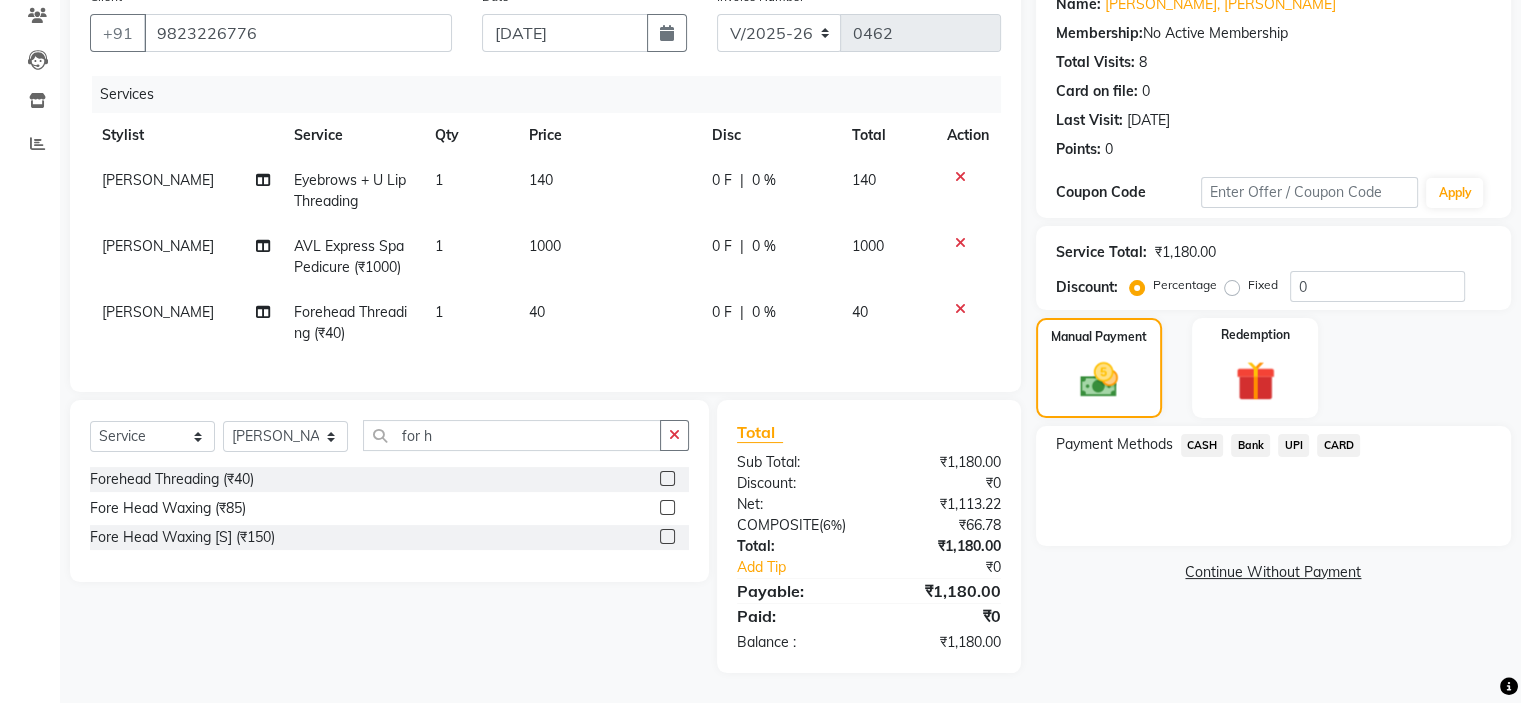 click on "CARD" 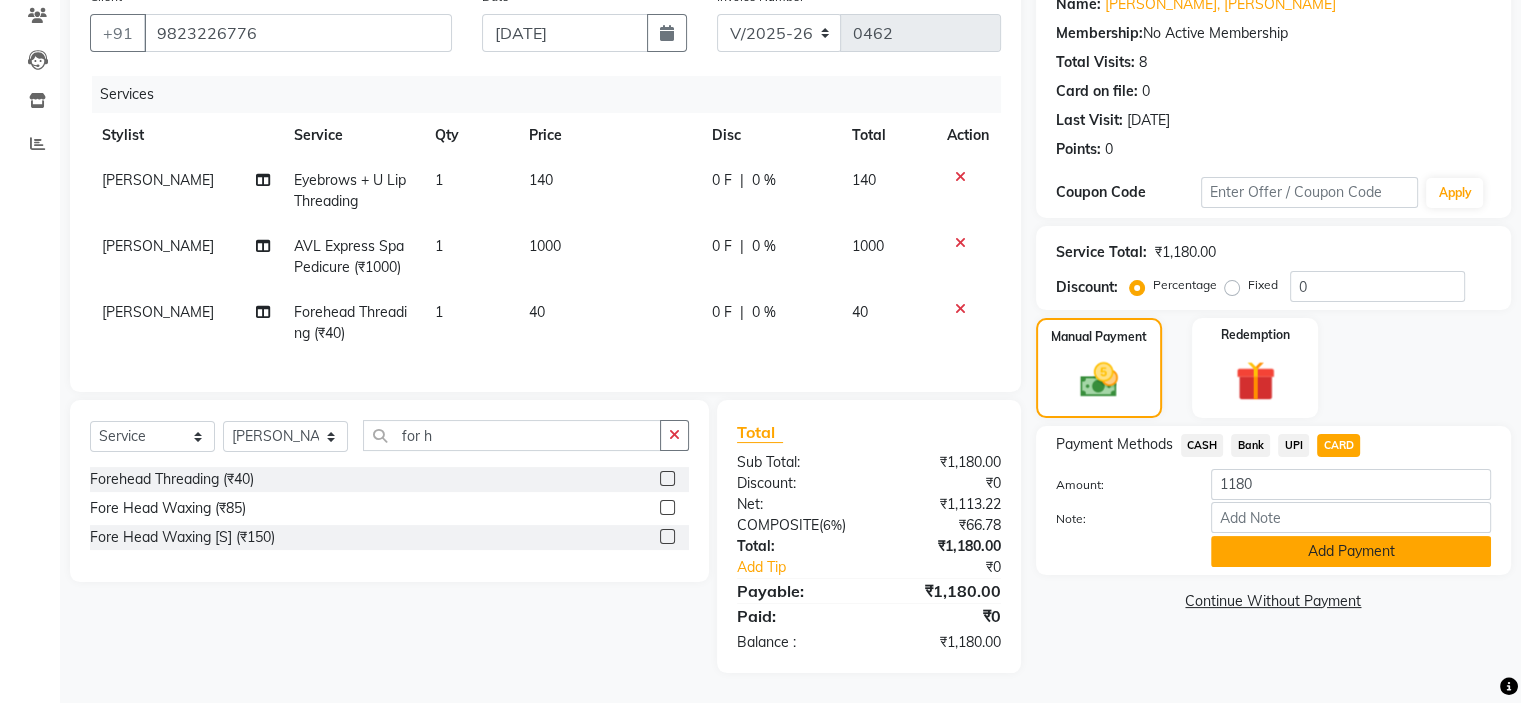 click on "Add Payment" 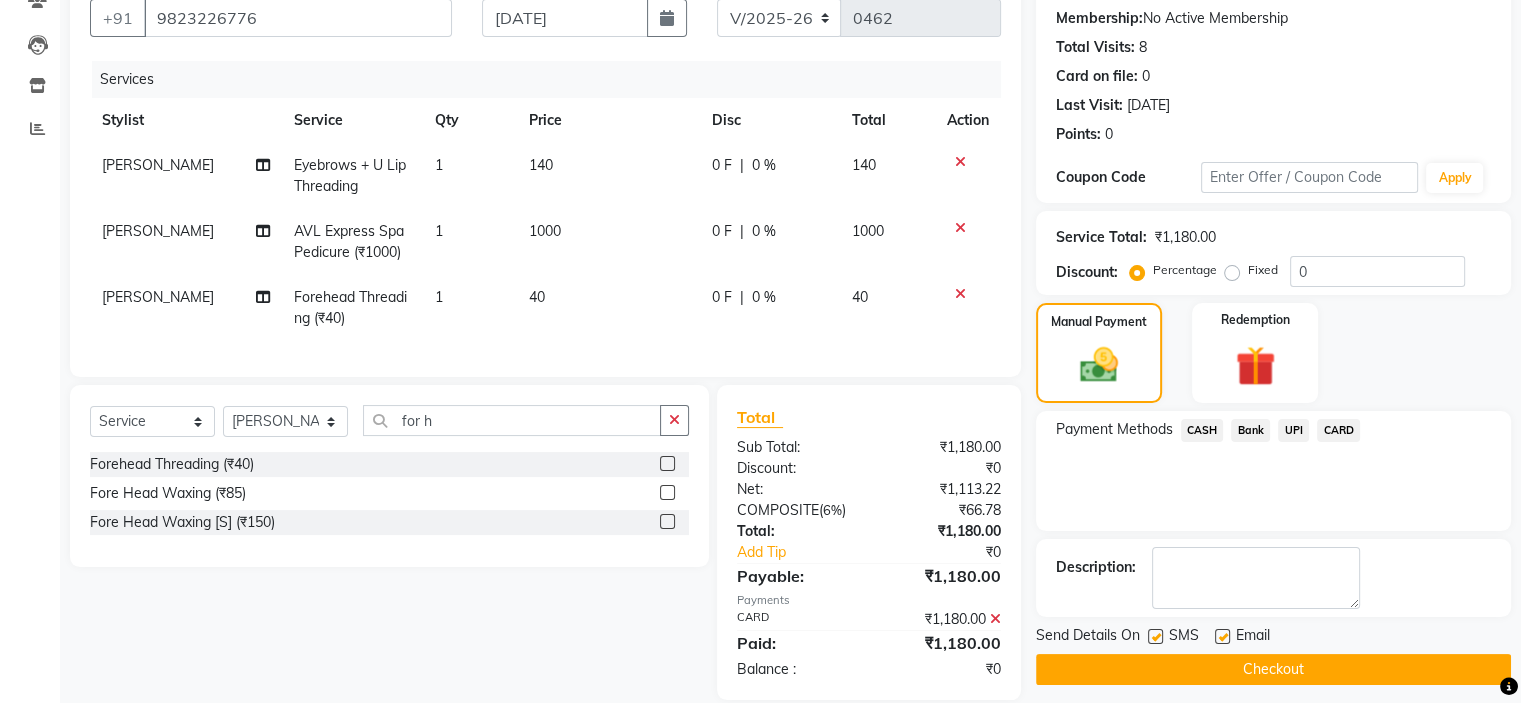 scroll, scrollTop: 229, scrollLeft: 0, axis: vertical 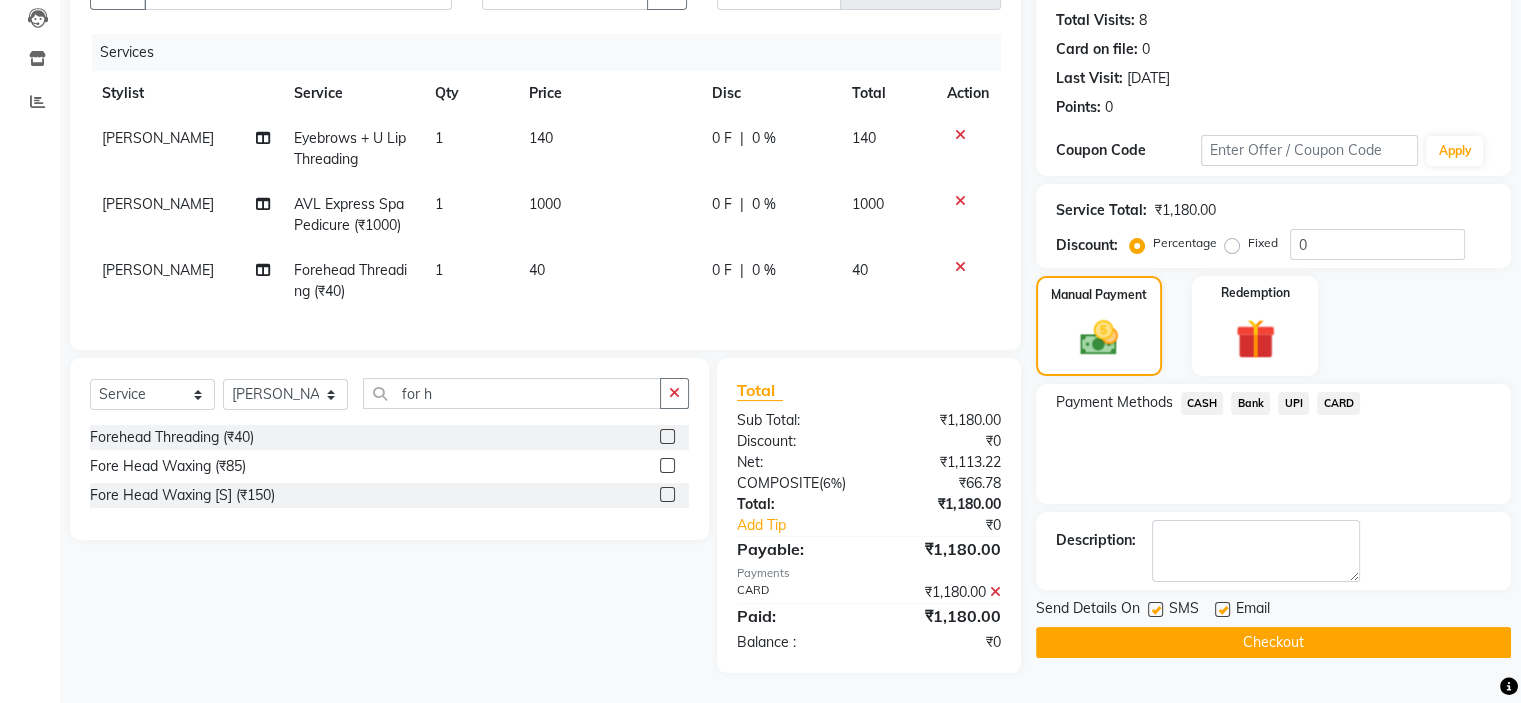 click on "Checkout" 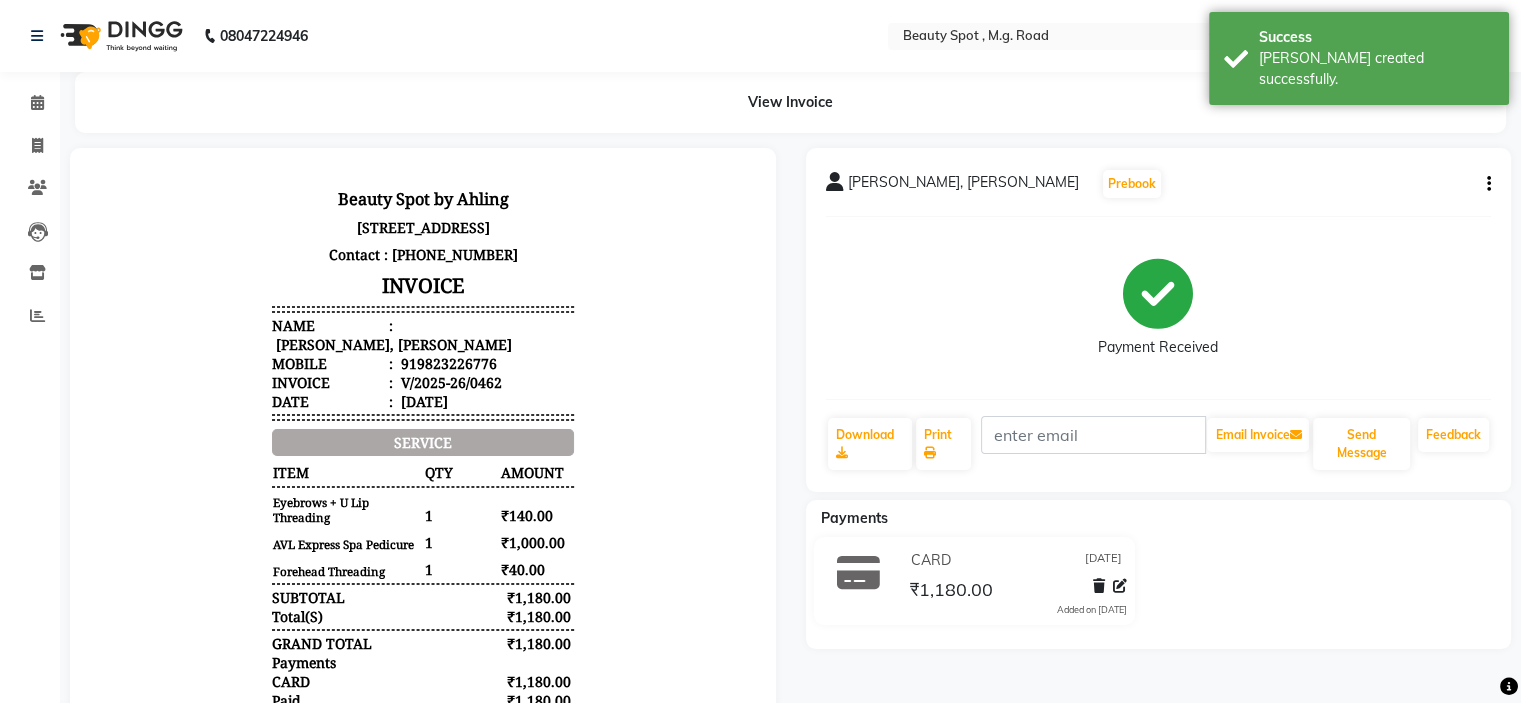 scroll, scrollTop: 0, scrollLeft: 0, axis: both 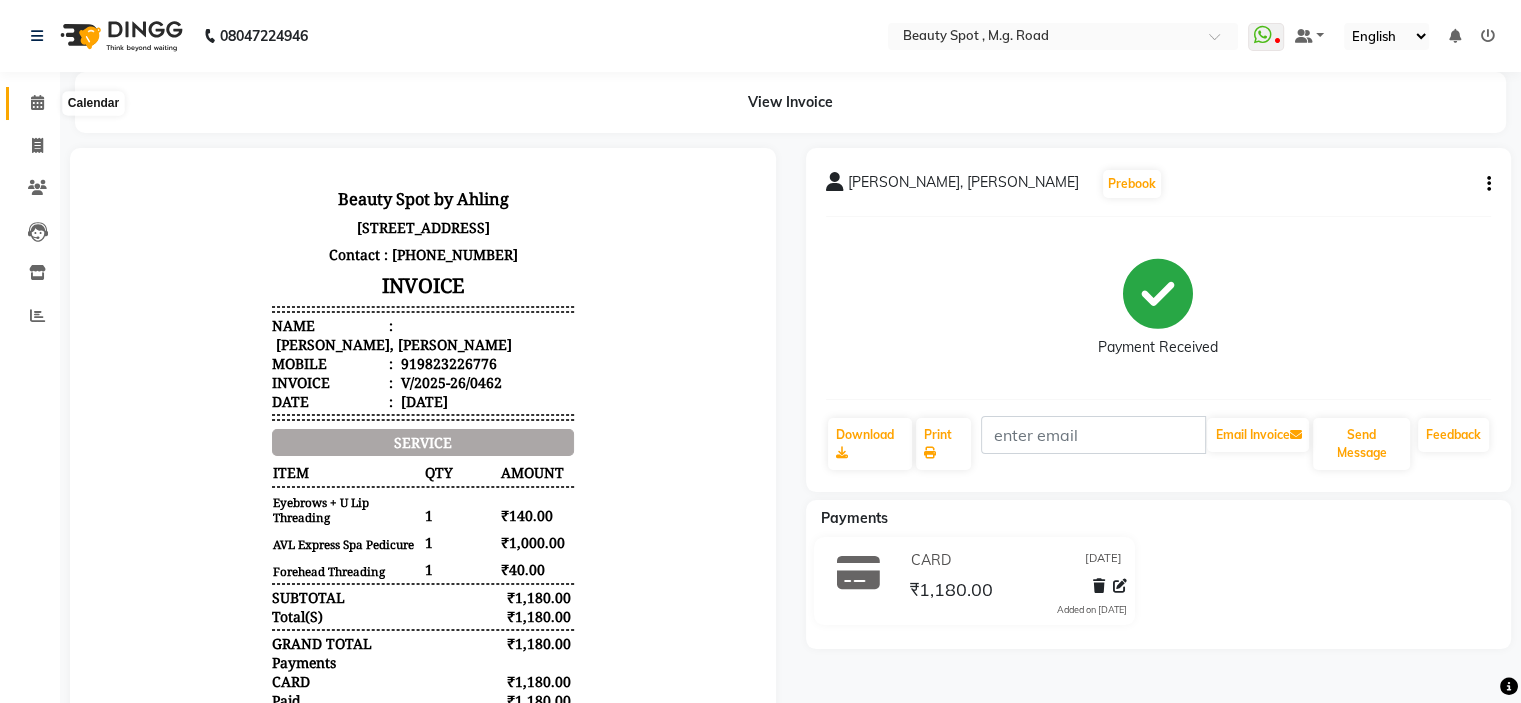 click 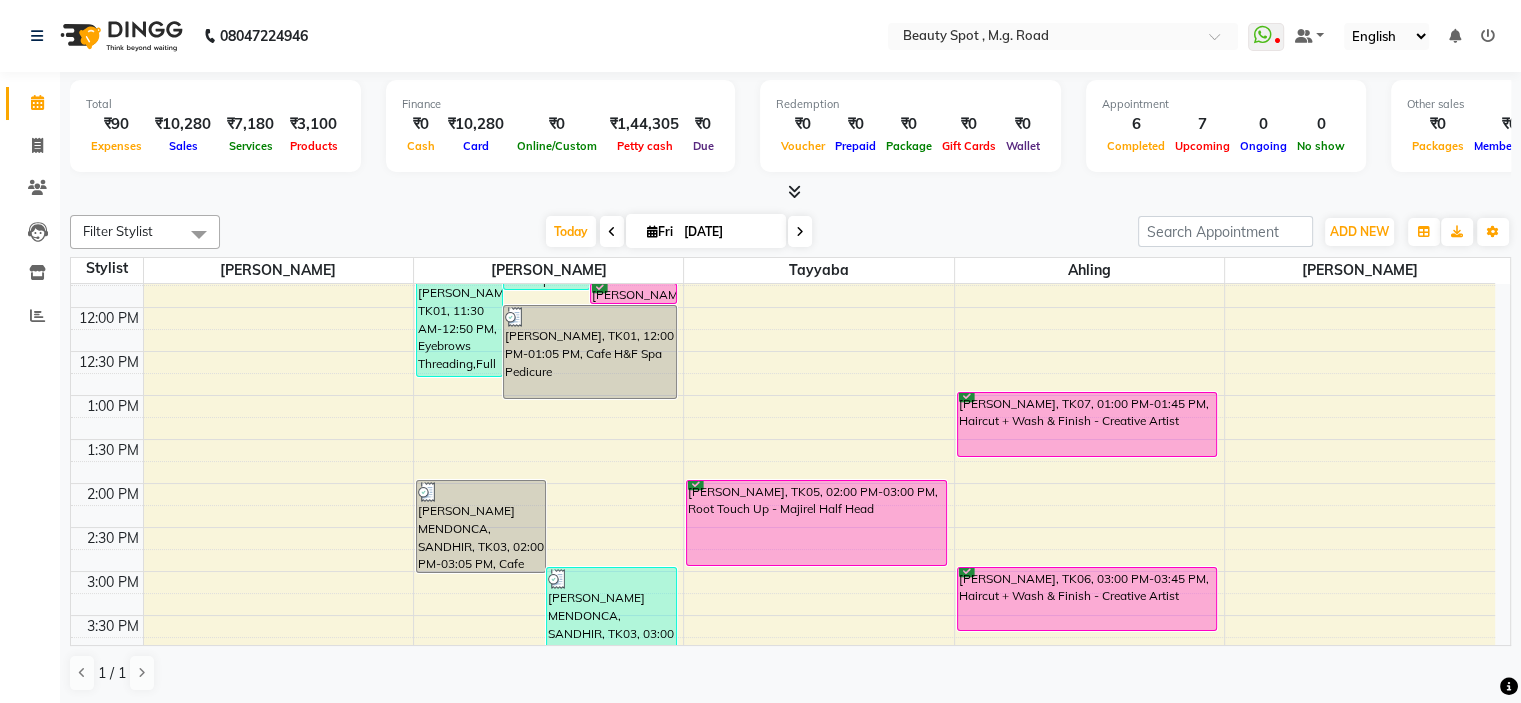 scroll, scrollTop: 300, scrollLeft: 0, axis: vertical 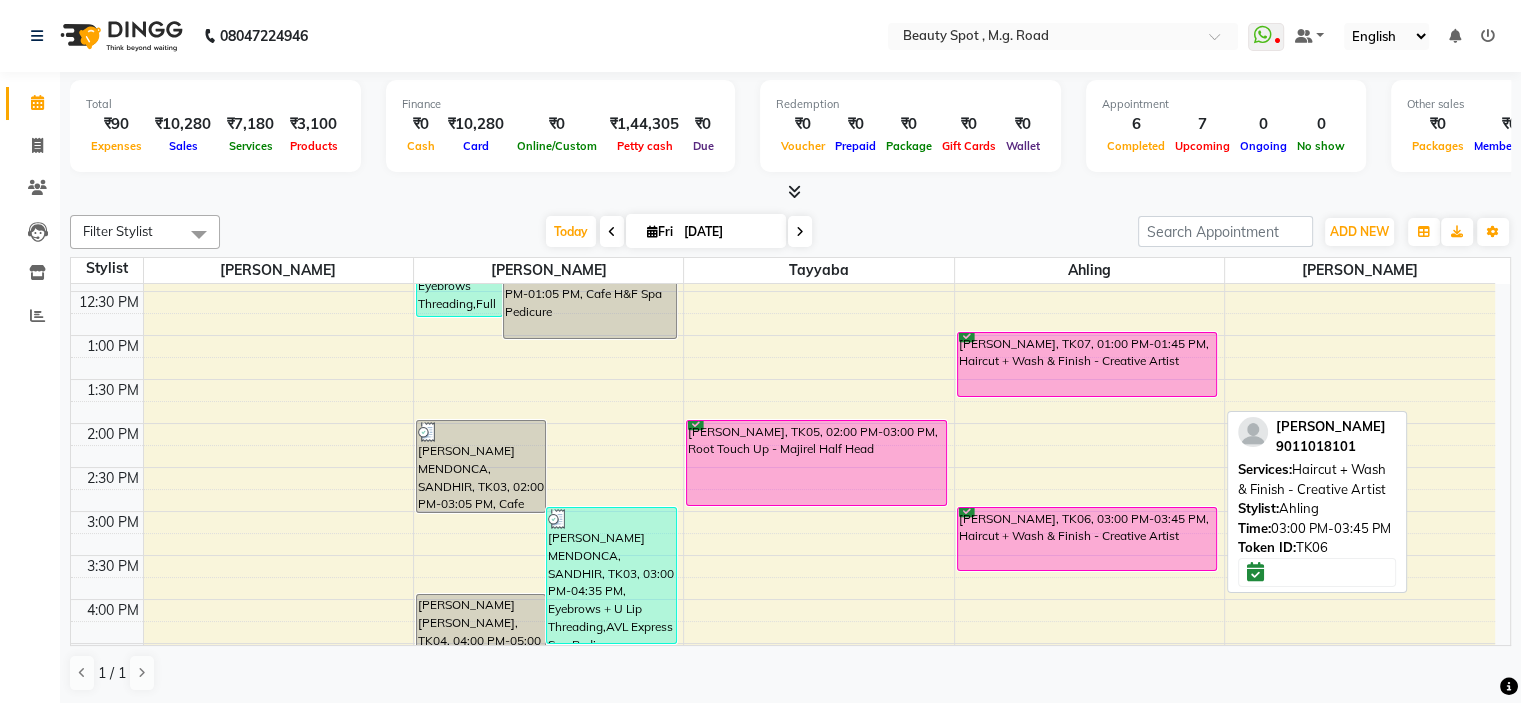click on "[PERSON_NAME], TK06, 03:00 PM-03:45 PM, Haircut + Wash & Finish - Creative Artist" at bounding box center (1087, 539) 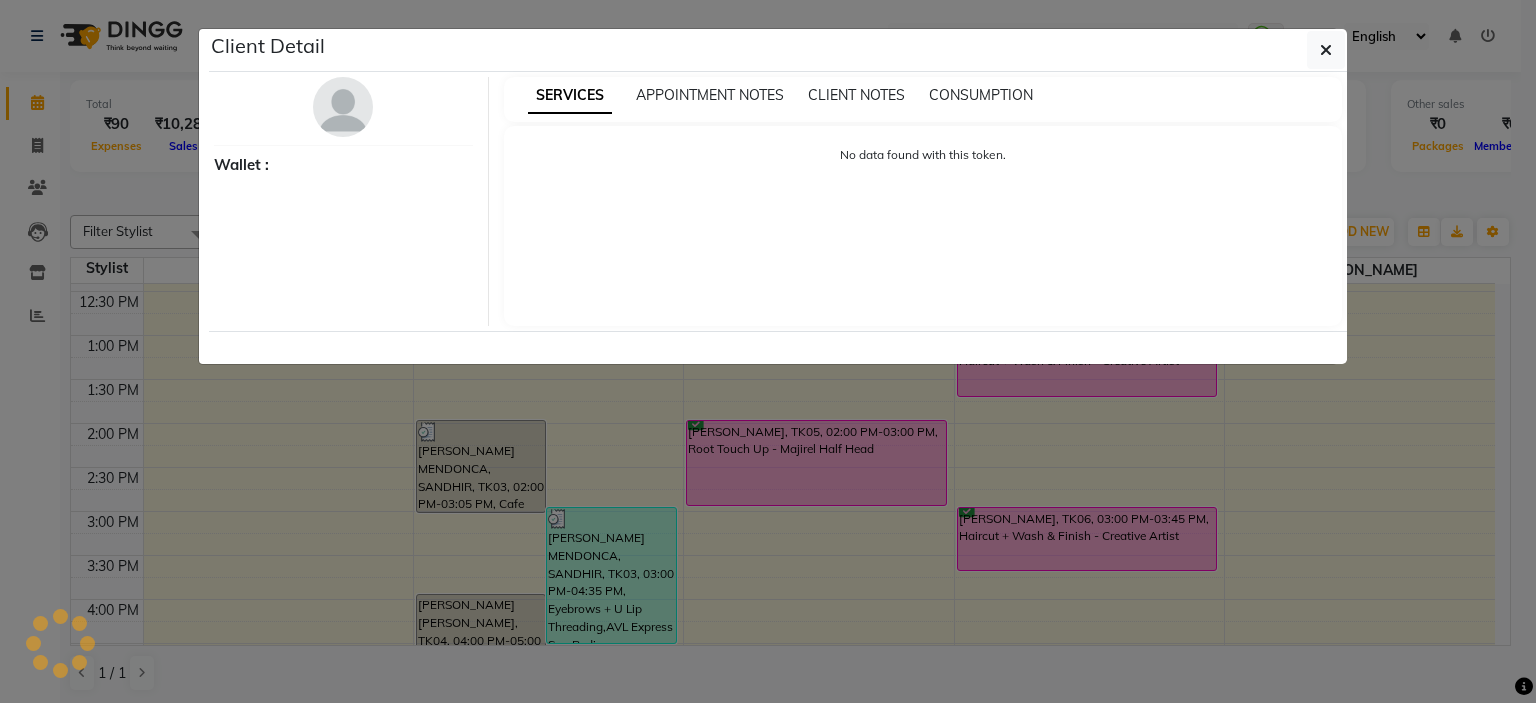 select on "6" 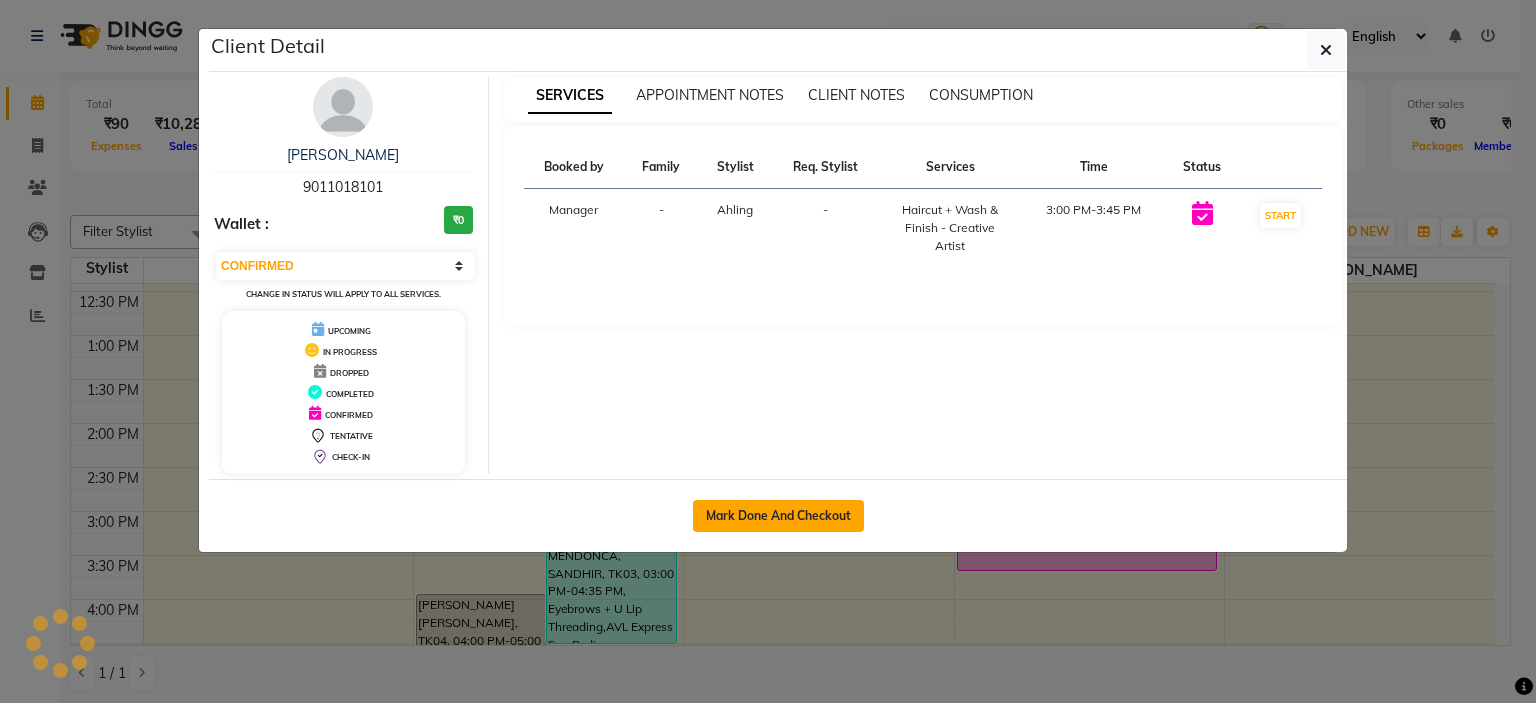 click on "Mark Done And Checkout" 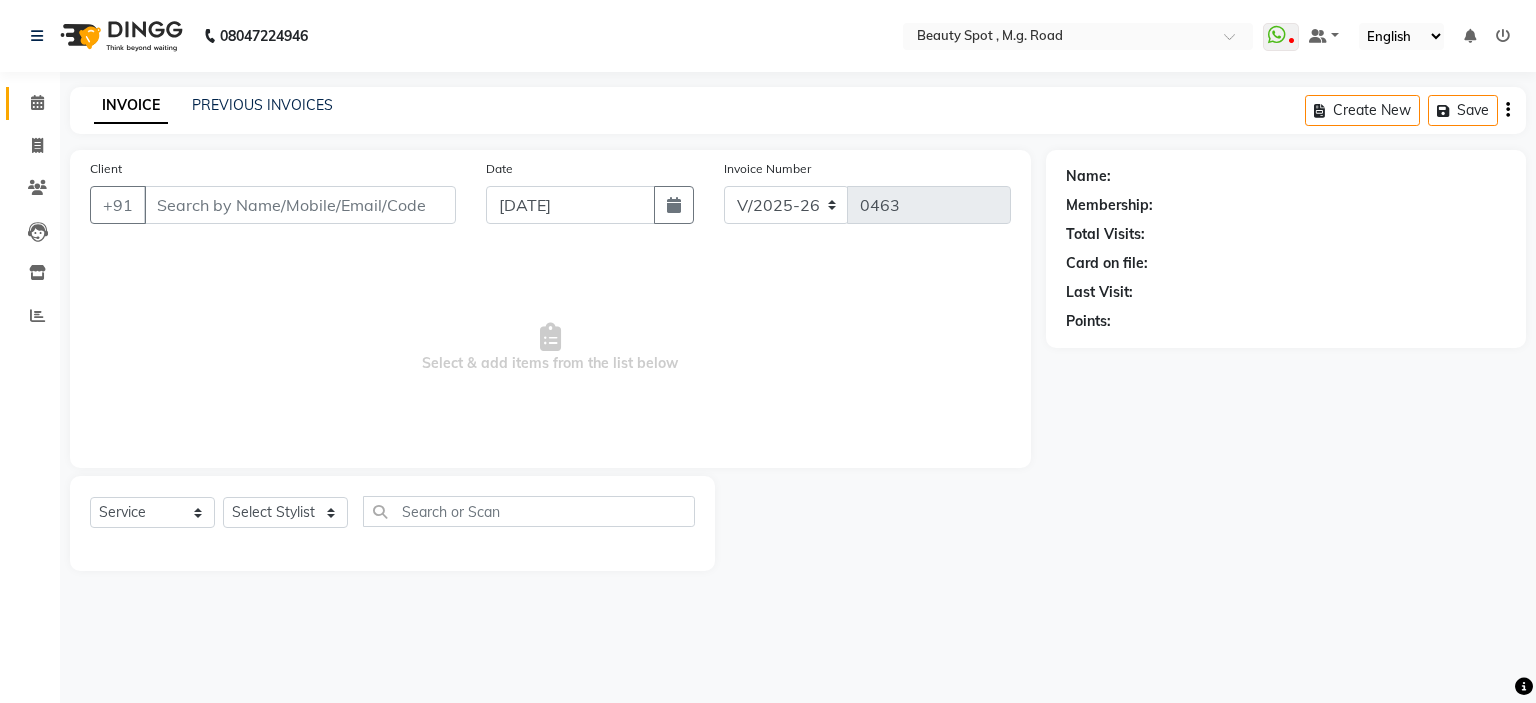 type on "9011018101" 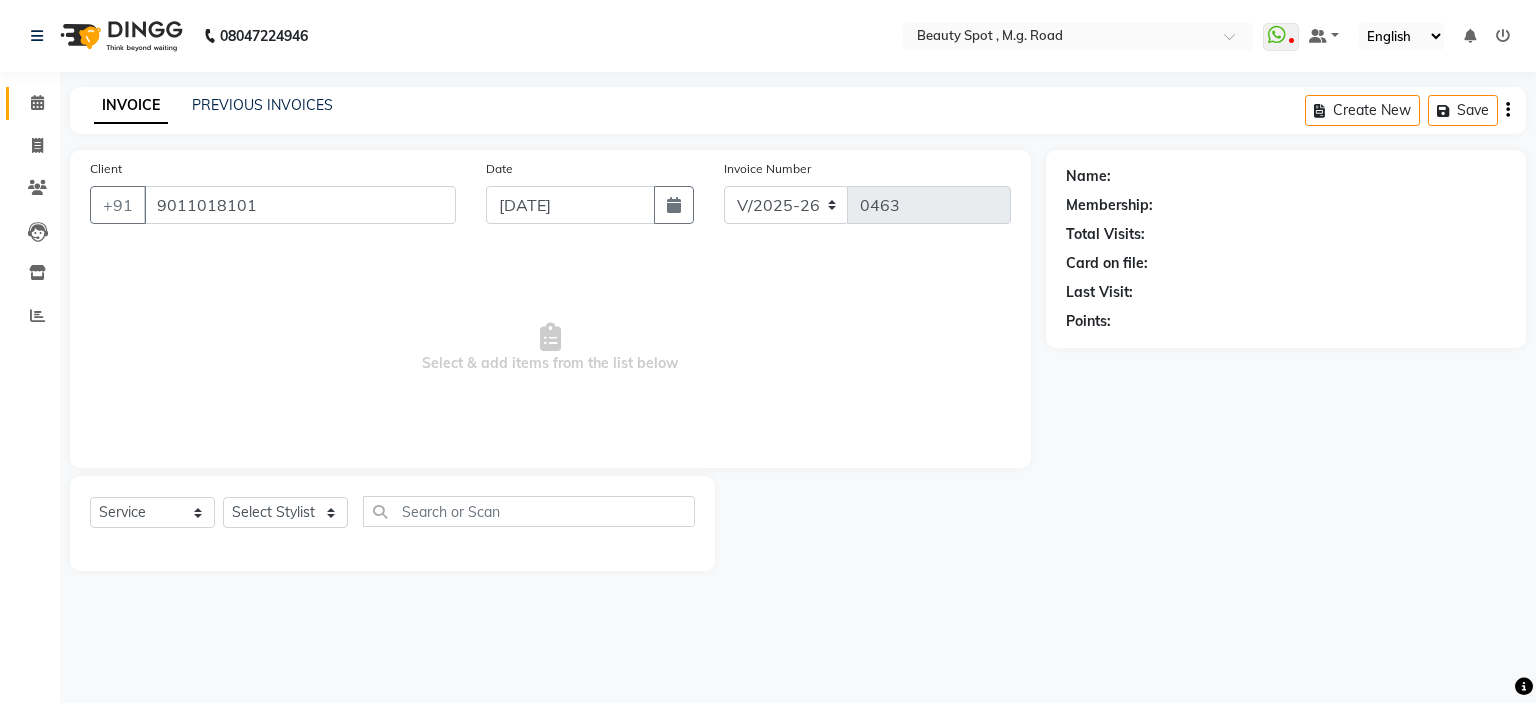 select on "71897" 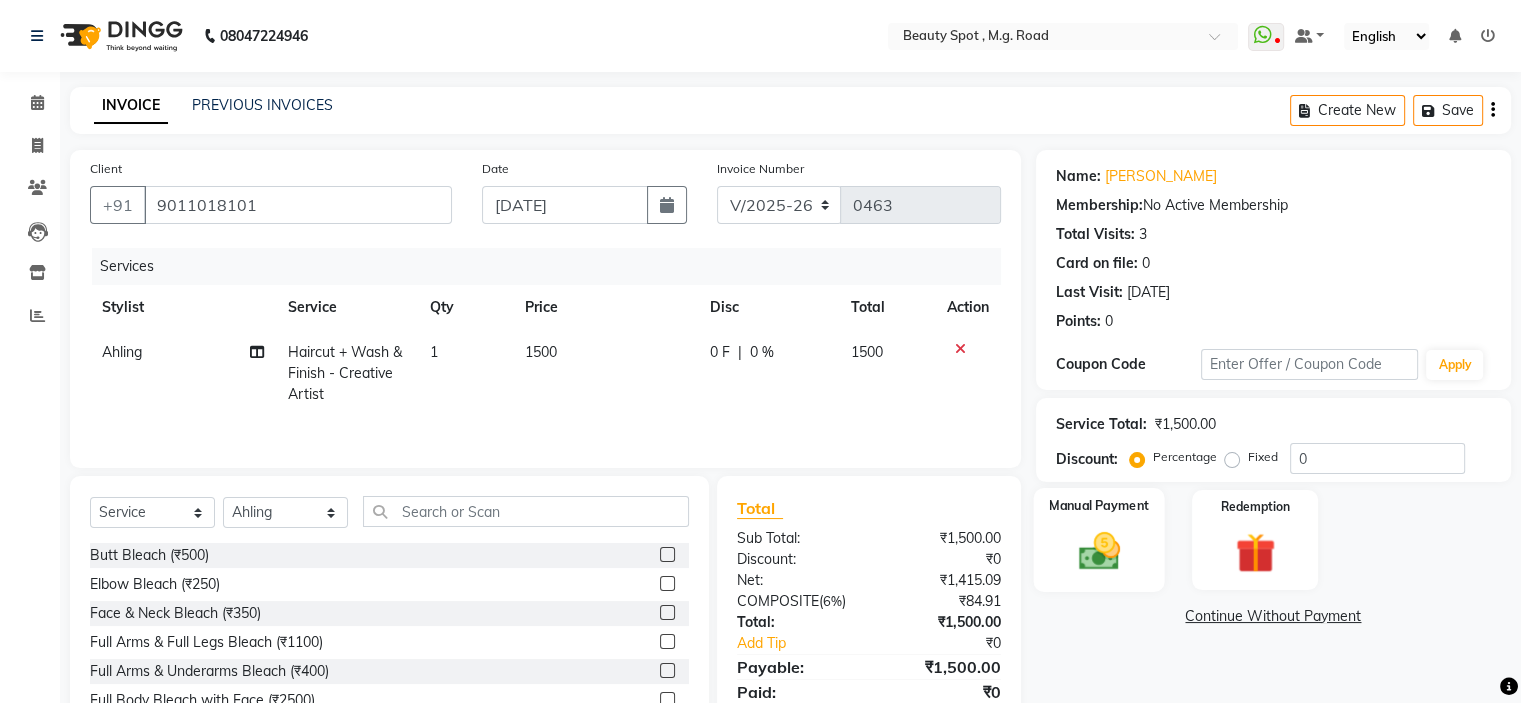 click 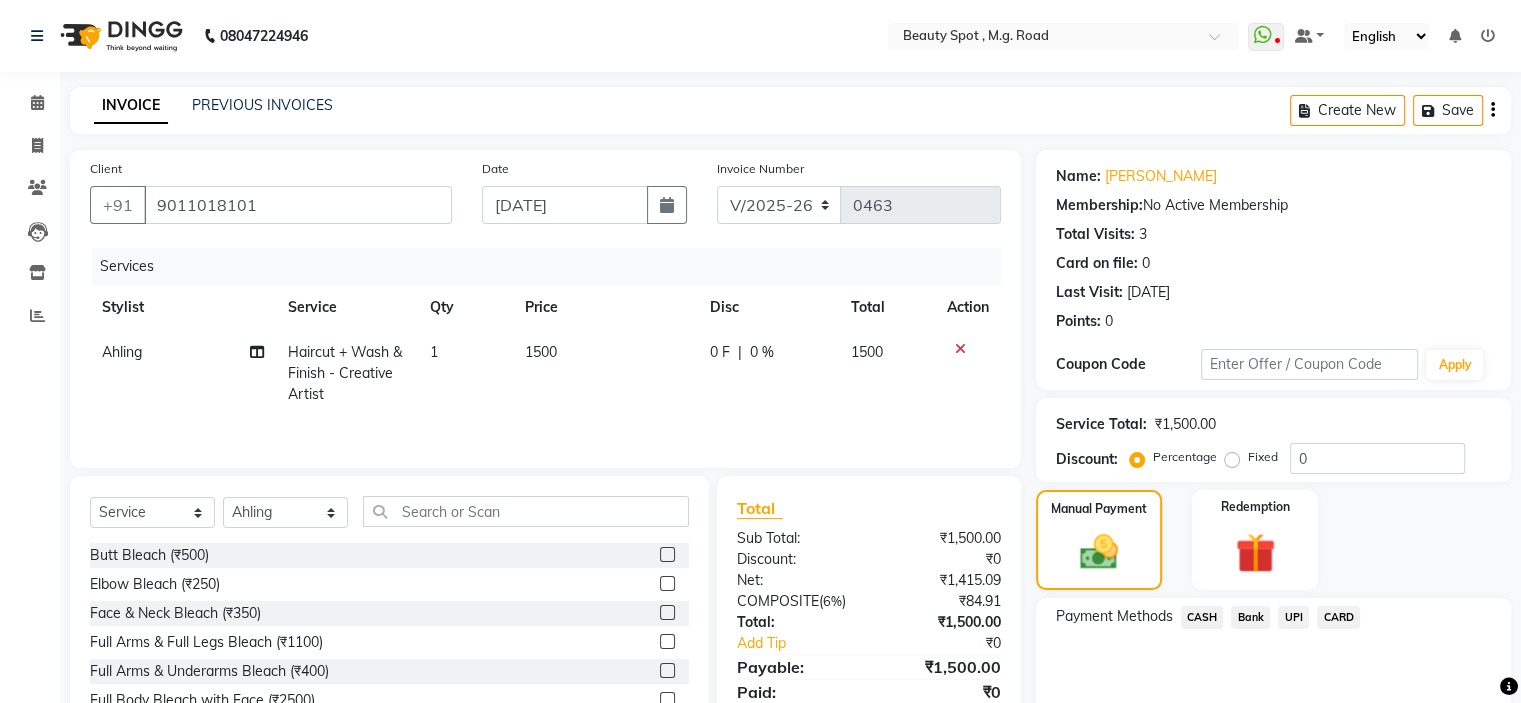 click on "CASH" 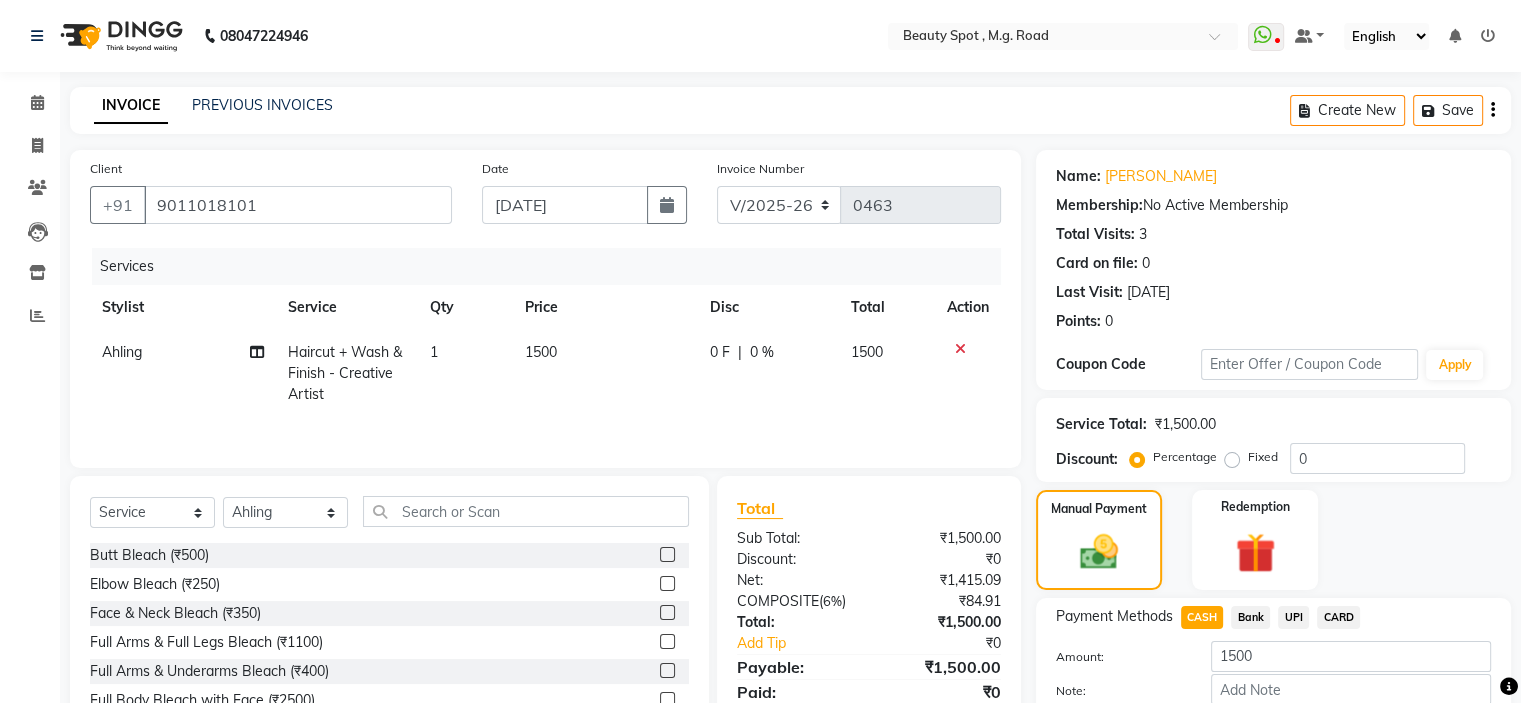 scroll, scrollTop: 116, scrollLeft: 0, axis: vertical 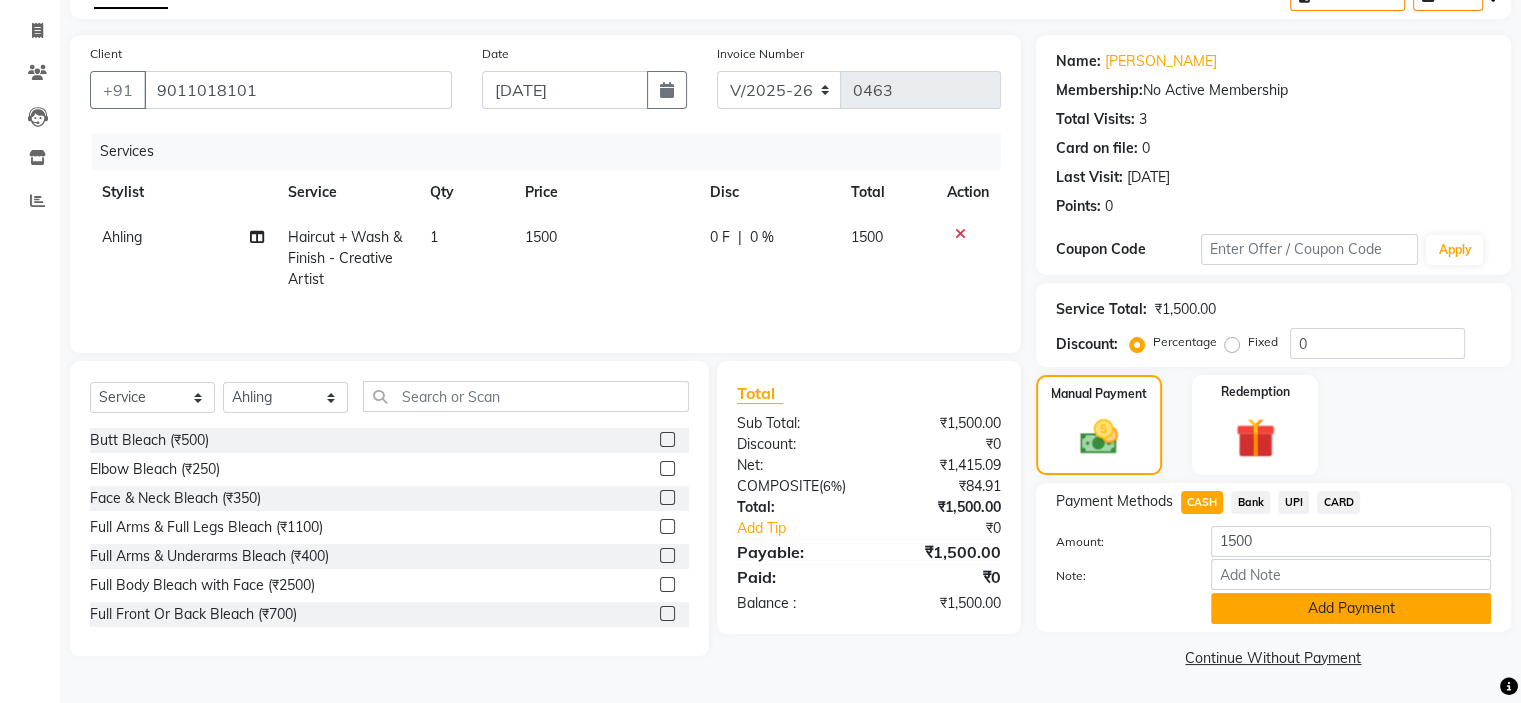 click on "Add Payment" 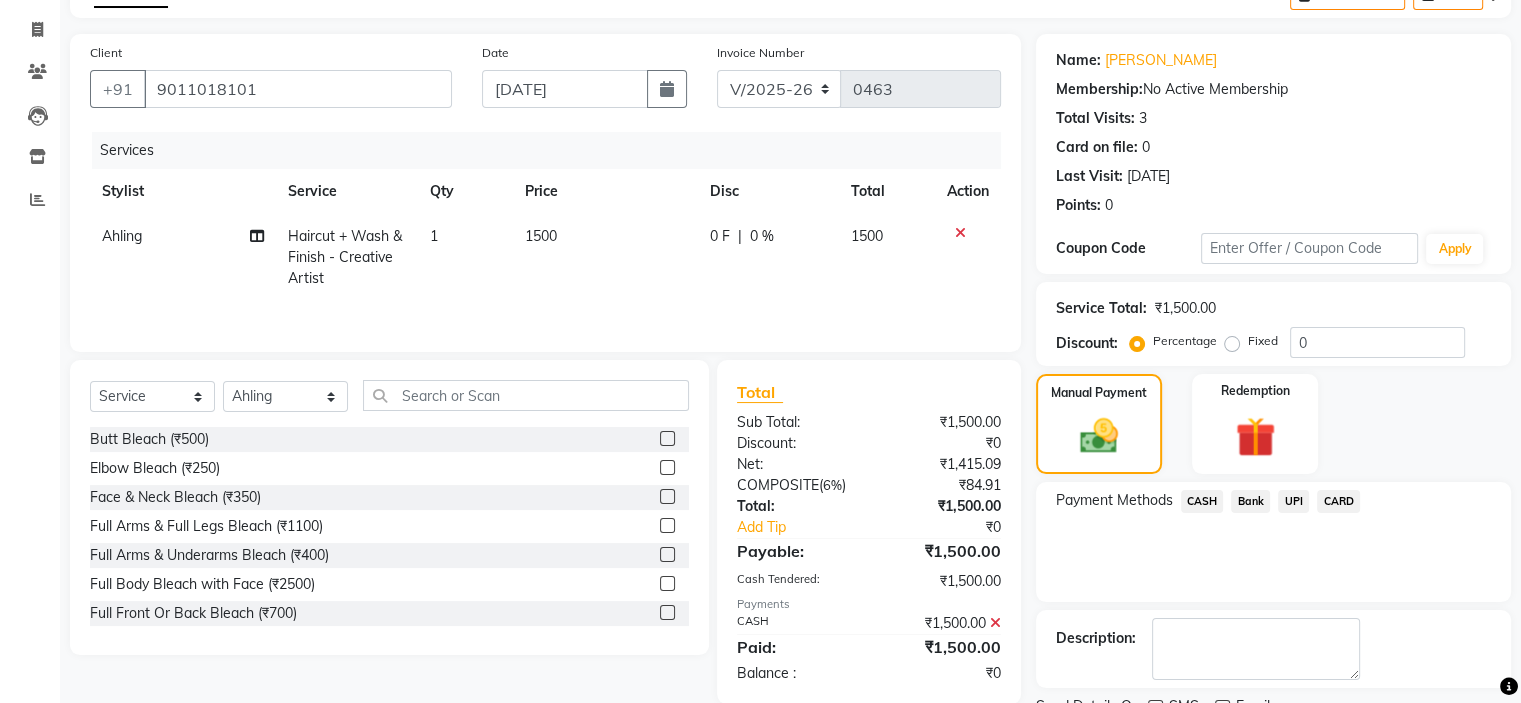 scroll, scrollTop: 197, scrollLeft: 0, axis: vertical 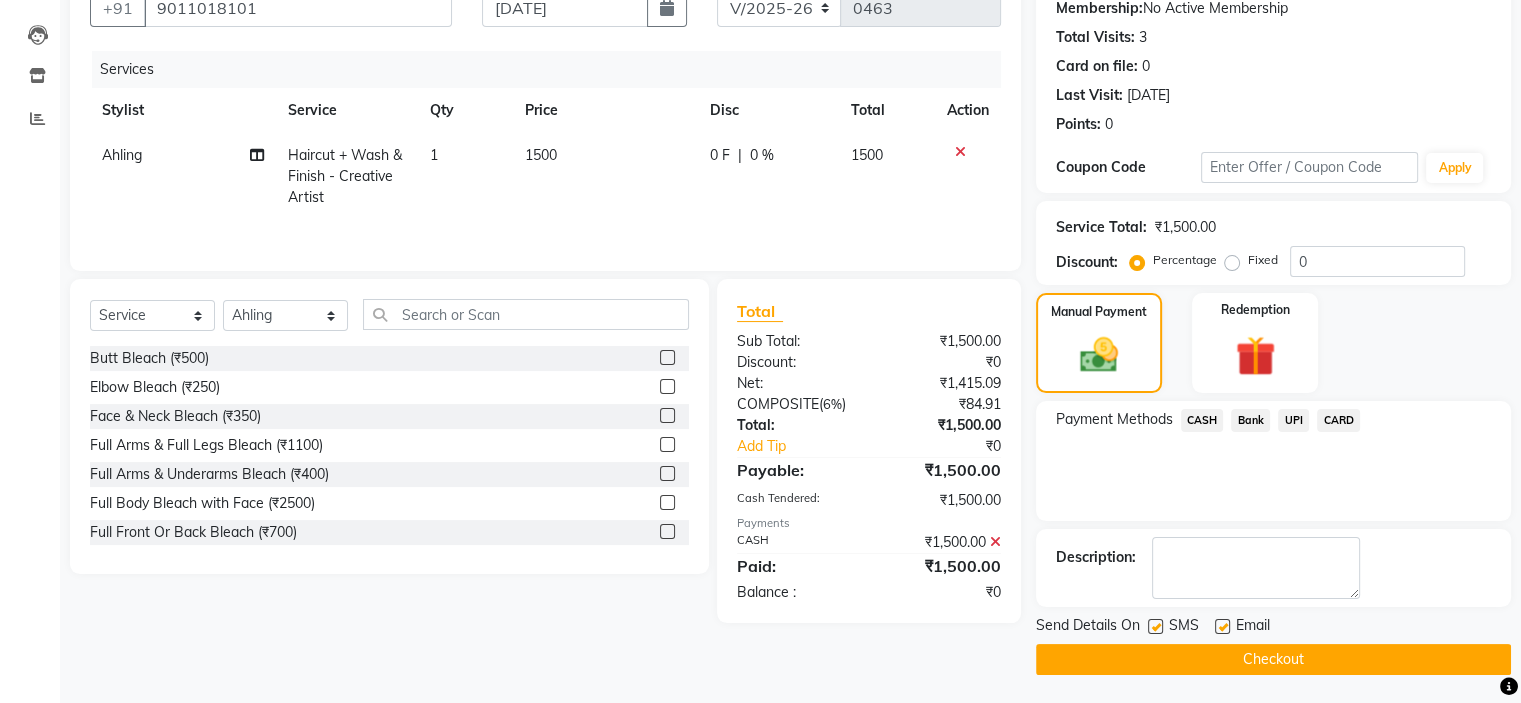 click on "Checkout" 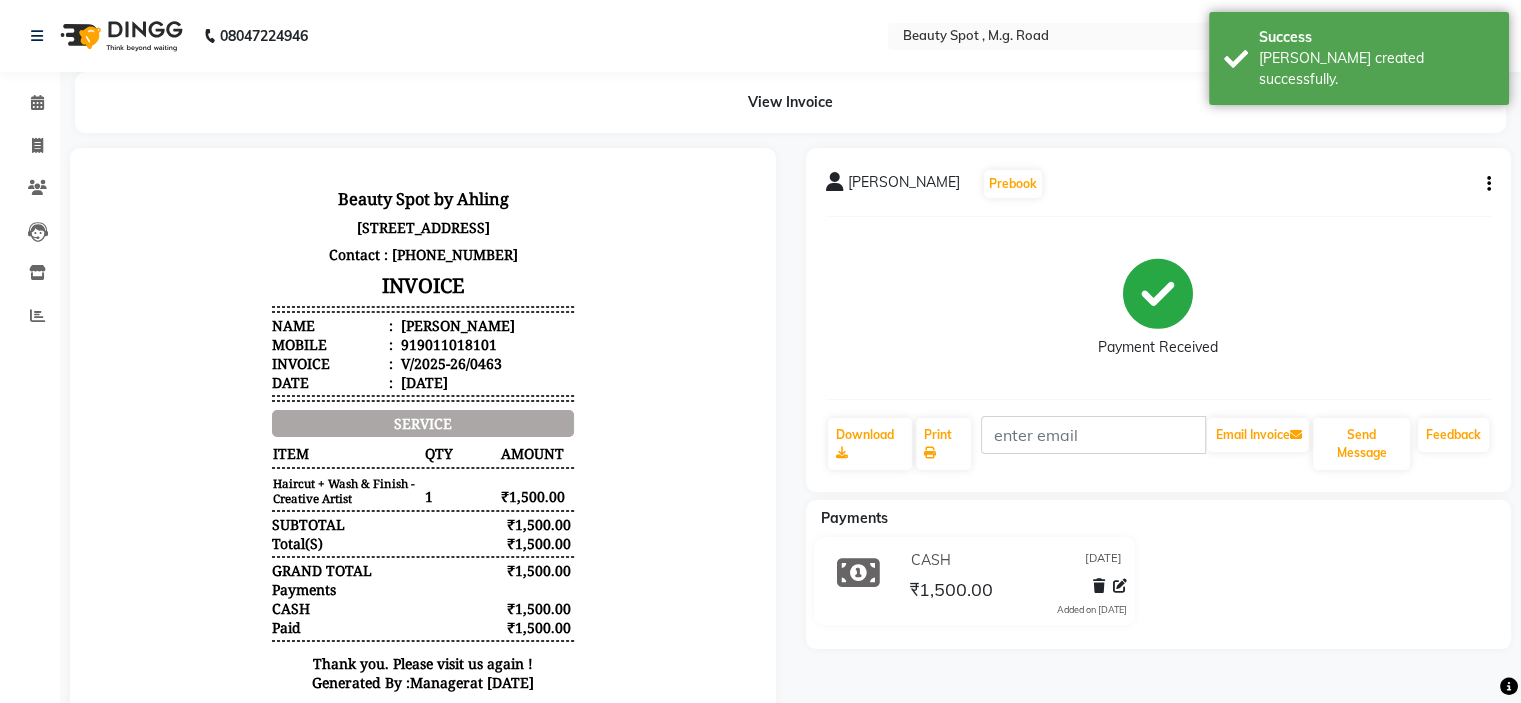 scroll, scrollTop: 0, scrollLeft: 0, axis: both 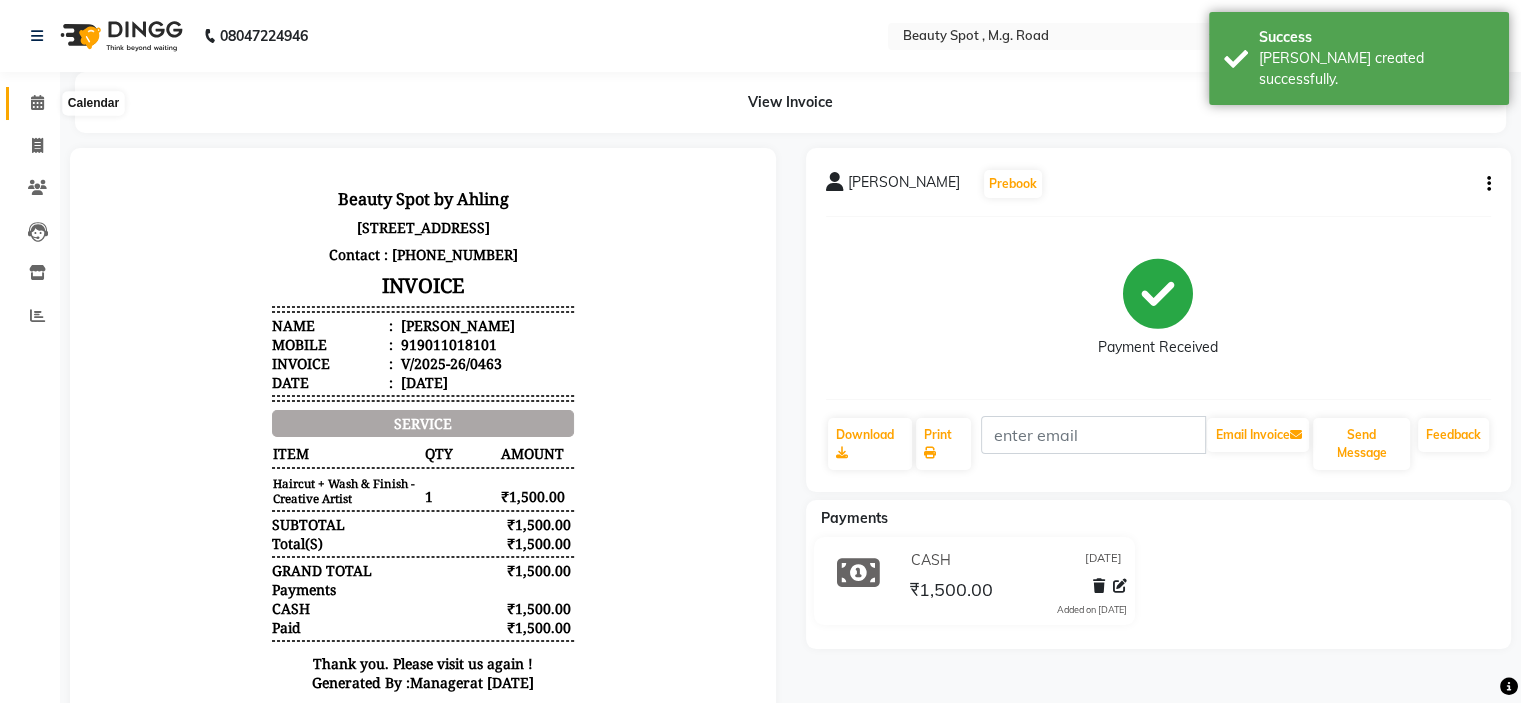 click 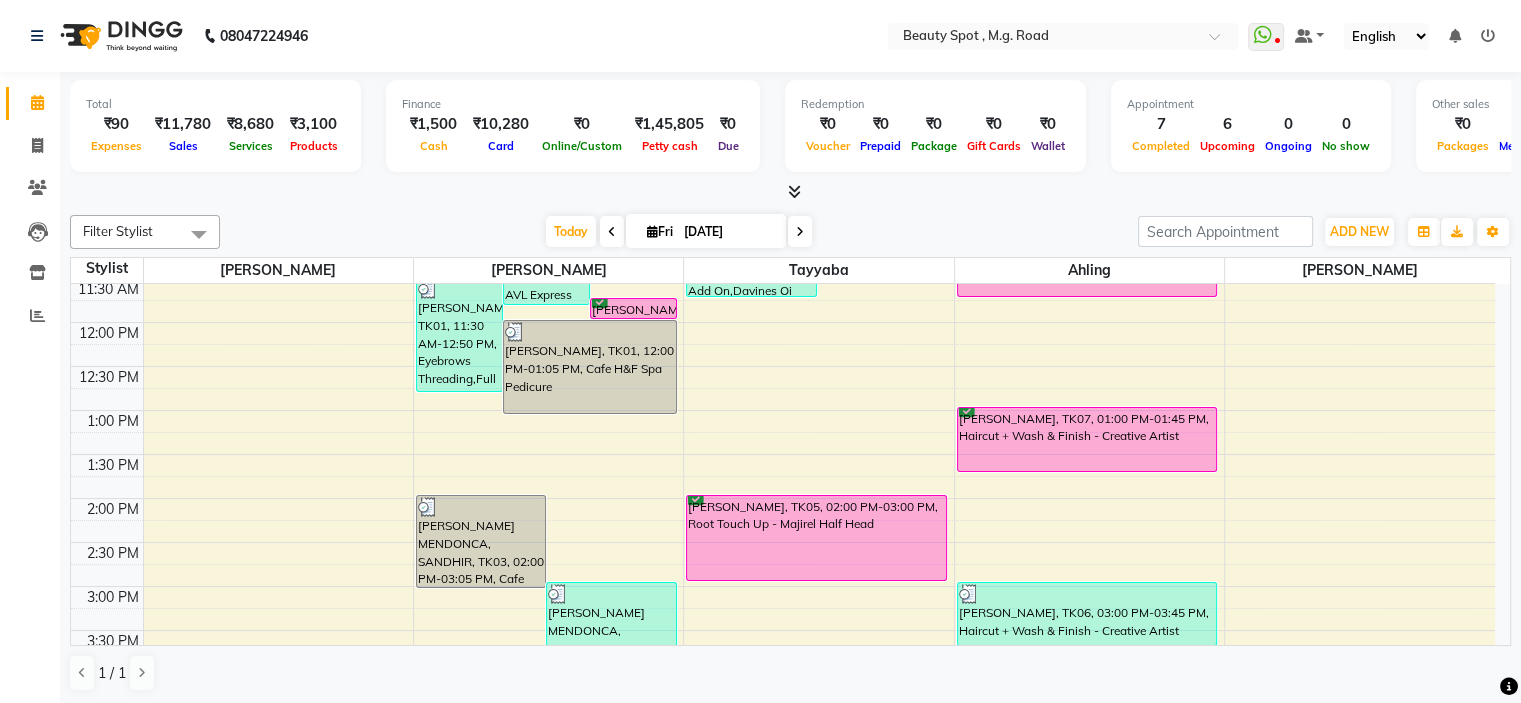 scroll, scrollTop: 200, scrollLeft: 0, axis: vertical 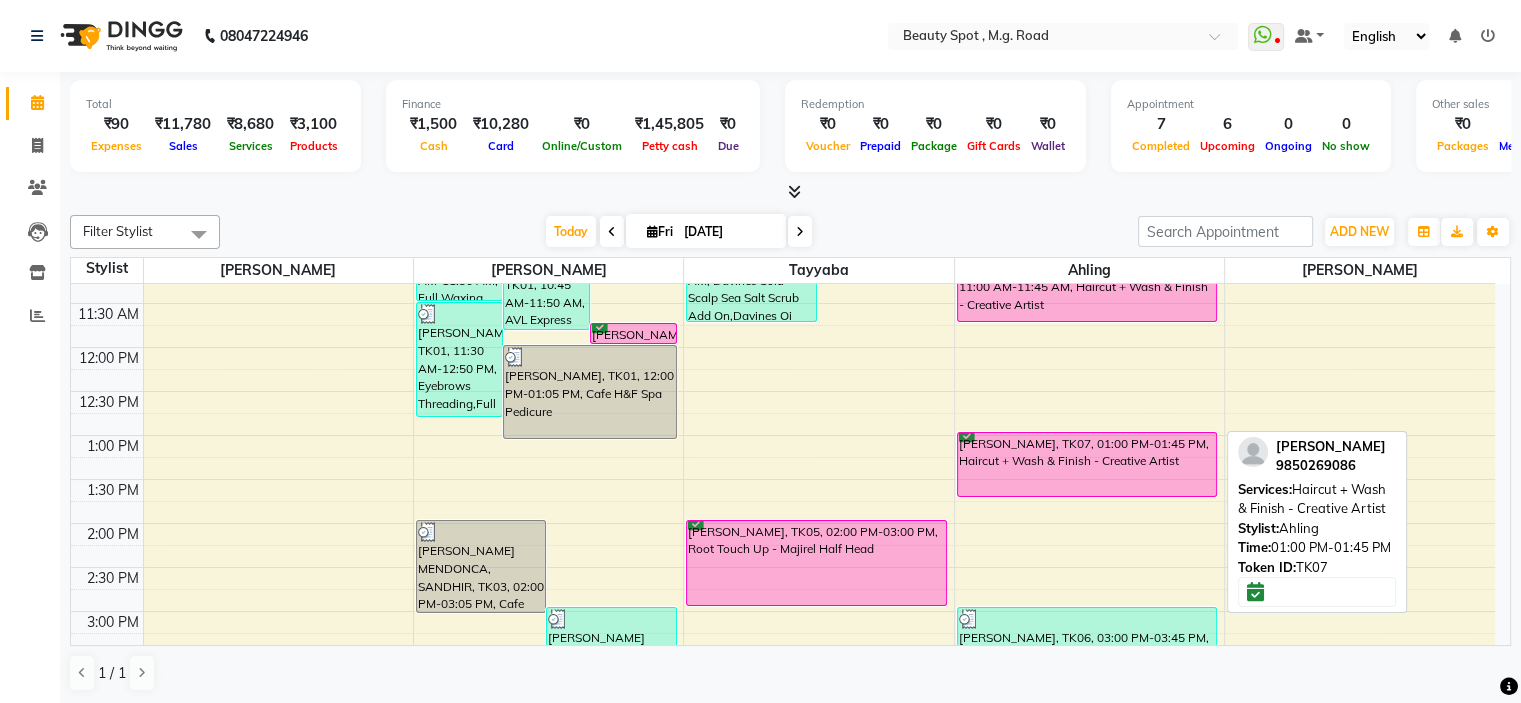click on "[PERSON_NAME], TK07, 01:00 PM-01:45 PM, Haircut + Wash & Finish - Creative Artist" at bounding box center (1087, 464) 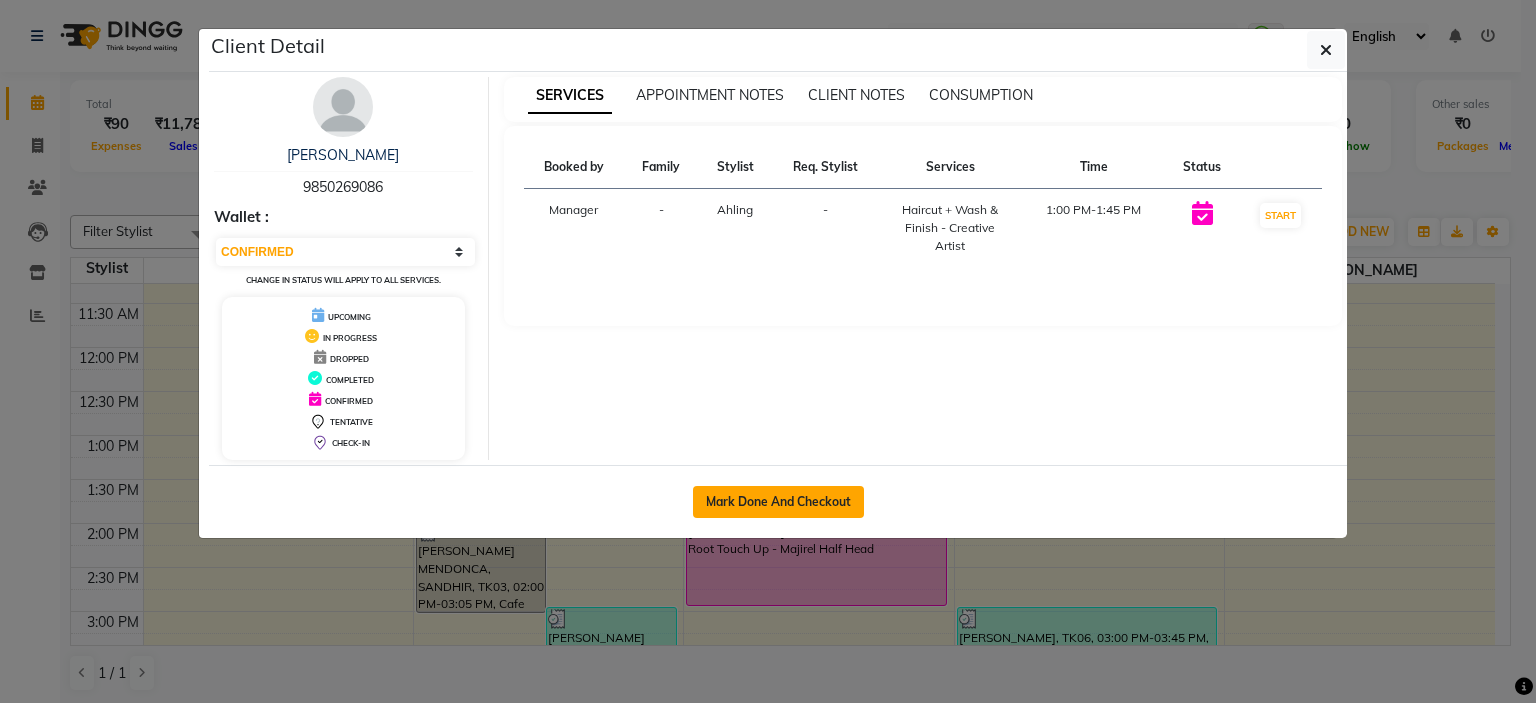 click on "Mark Done And Checkout" 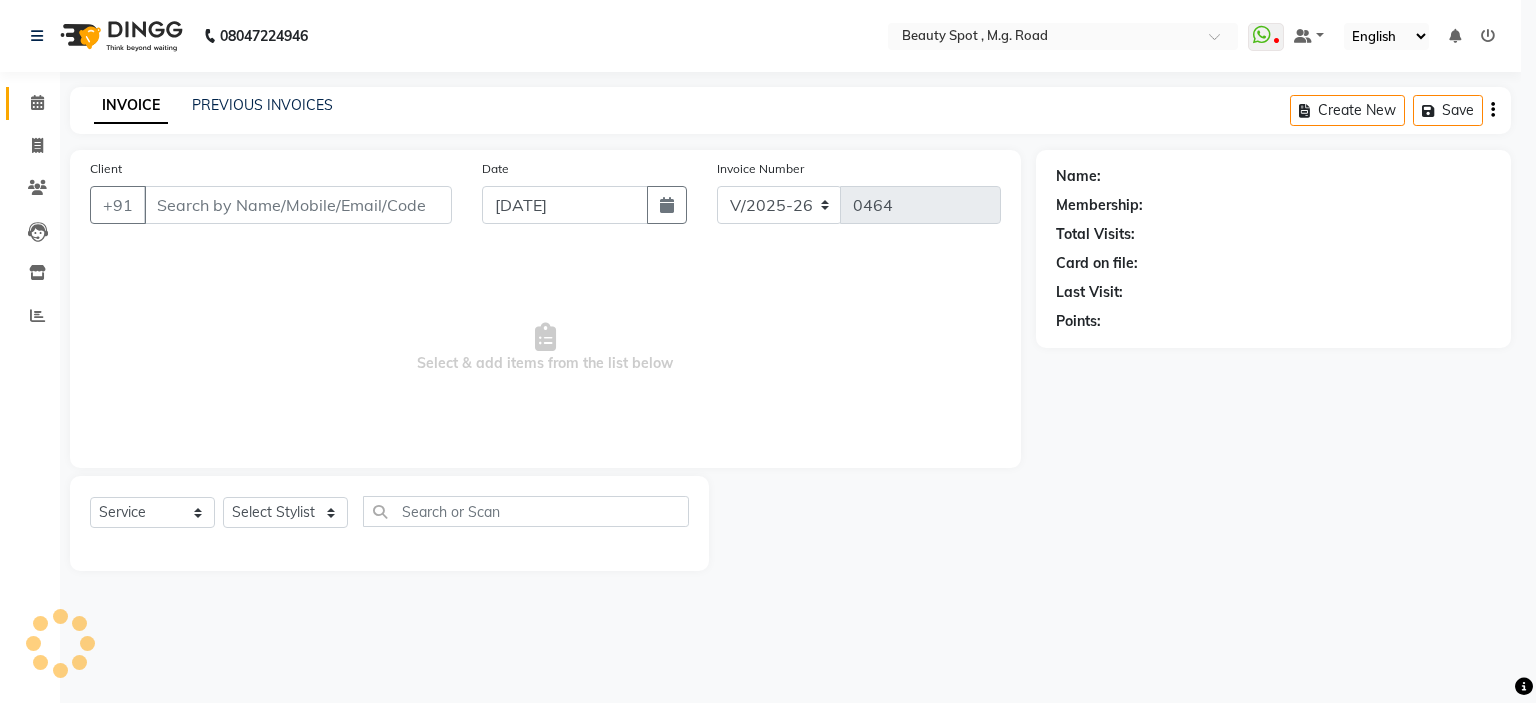 select on "3" 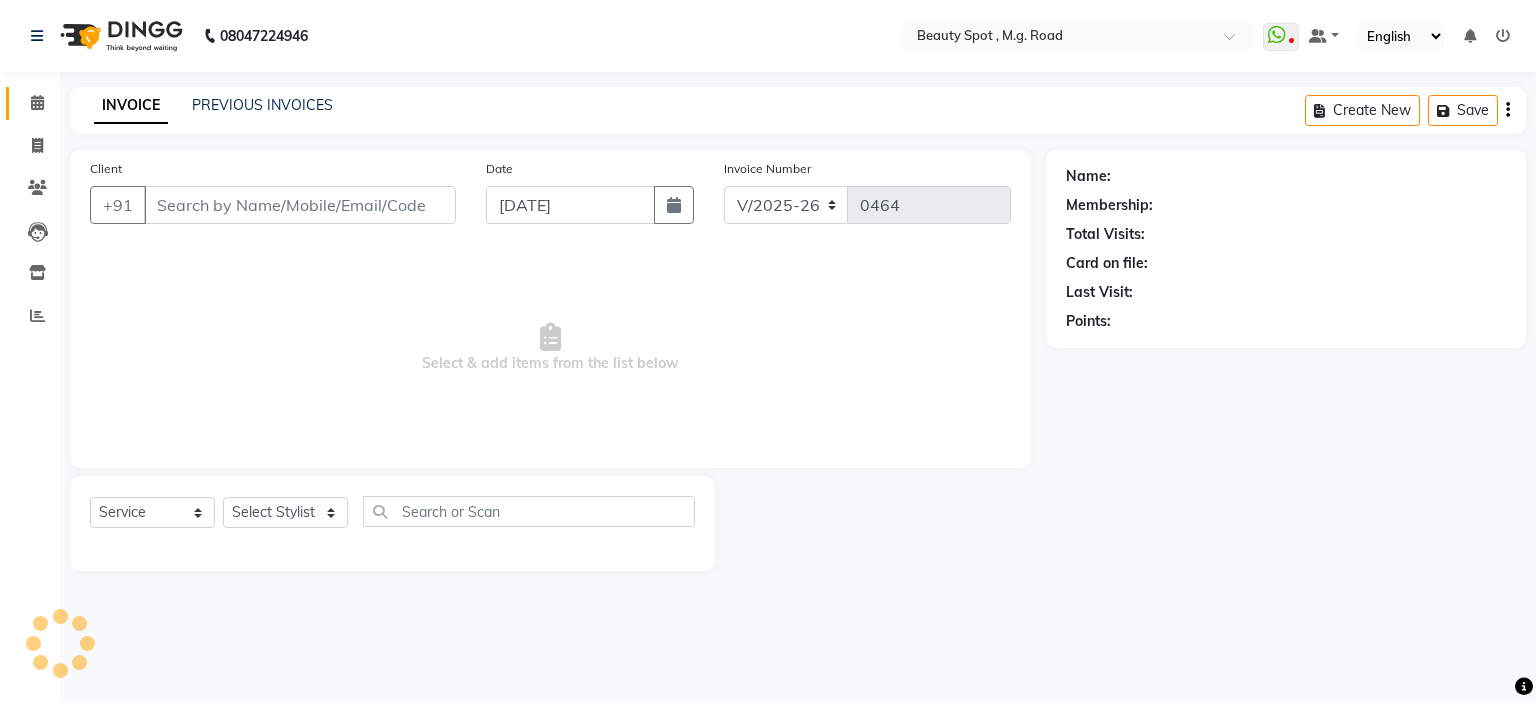 type on "9850269086" 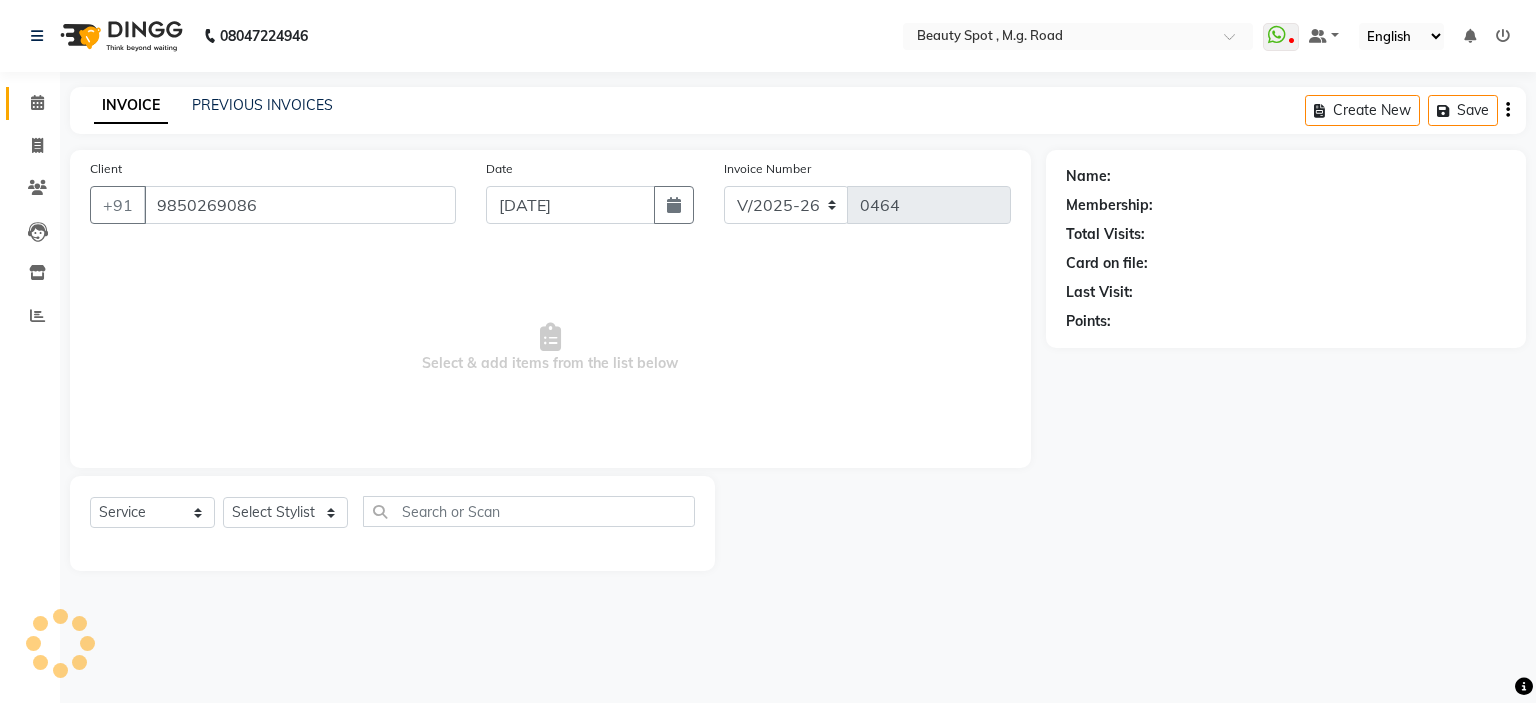 select on "71897" 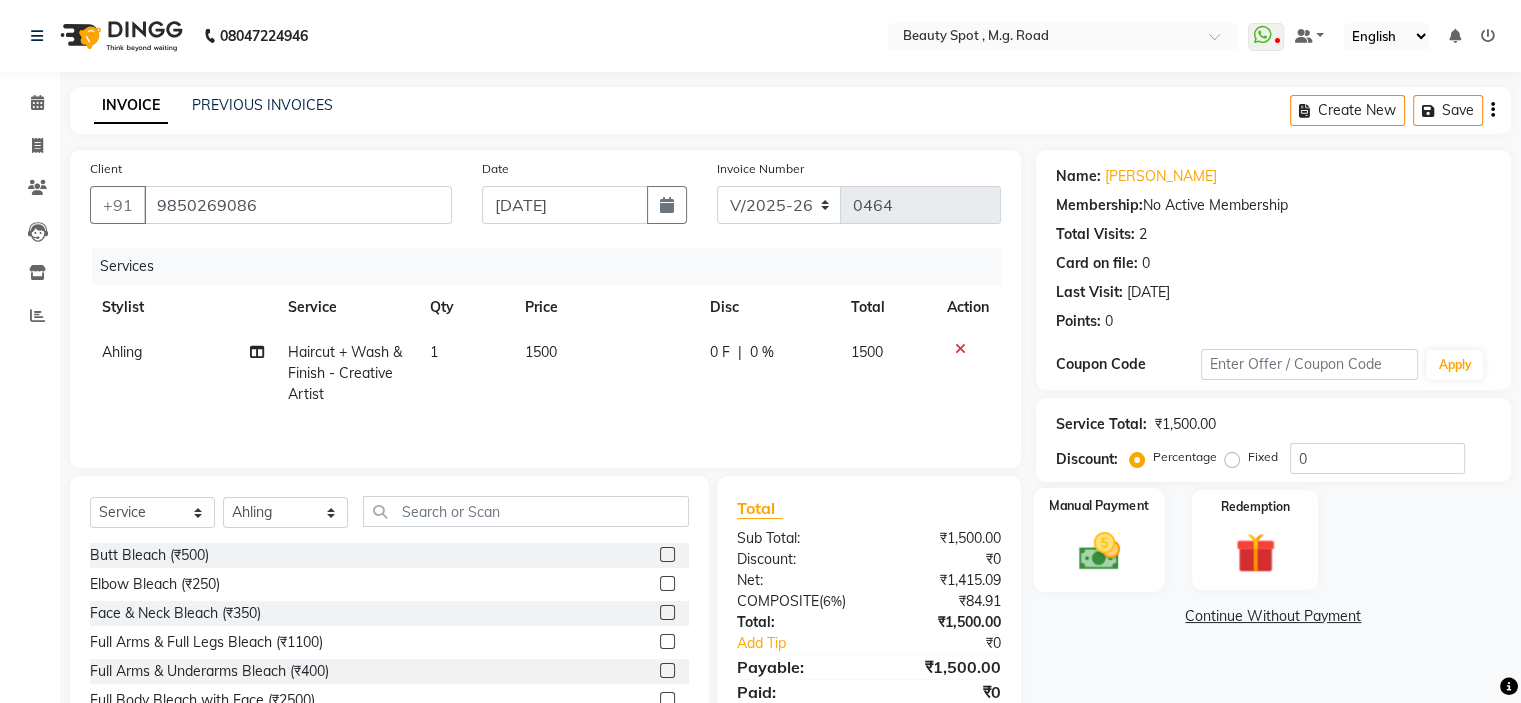 click 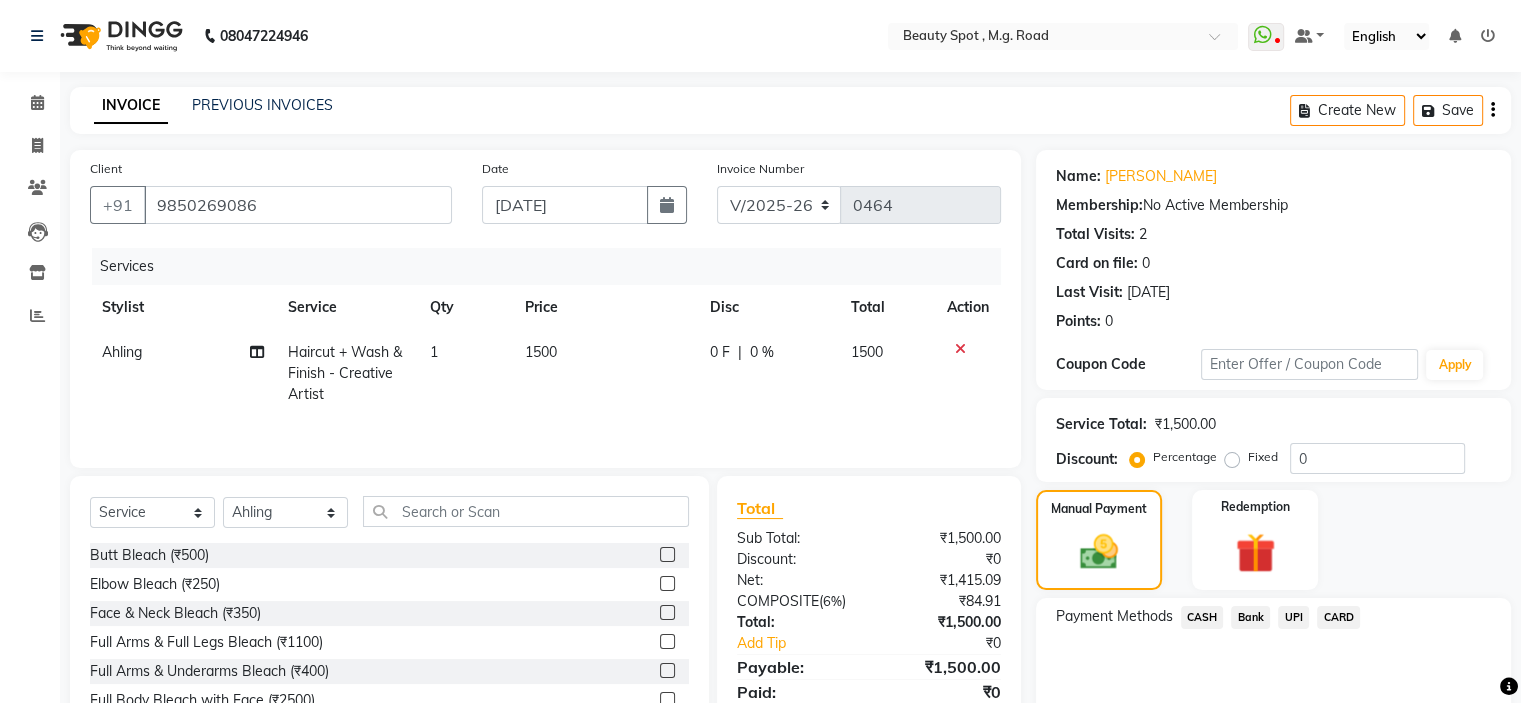 click on "CASH" 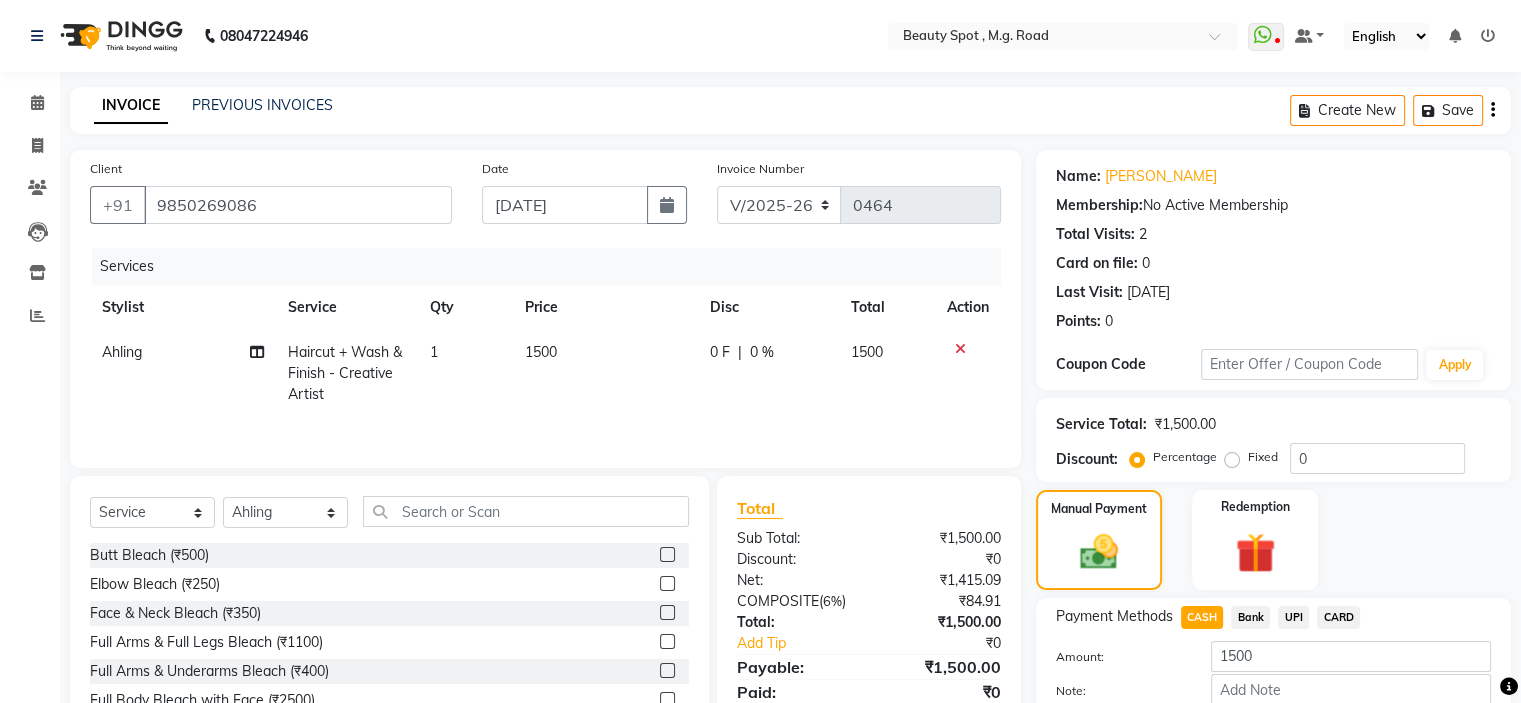 scroll, scrollTop: 116, scrollLeft: 0, axis: vertical 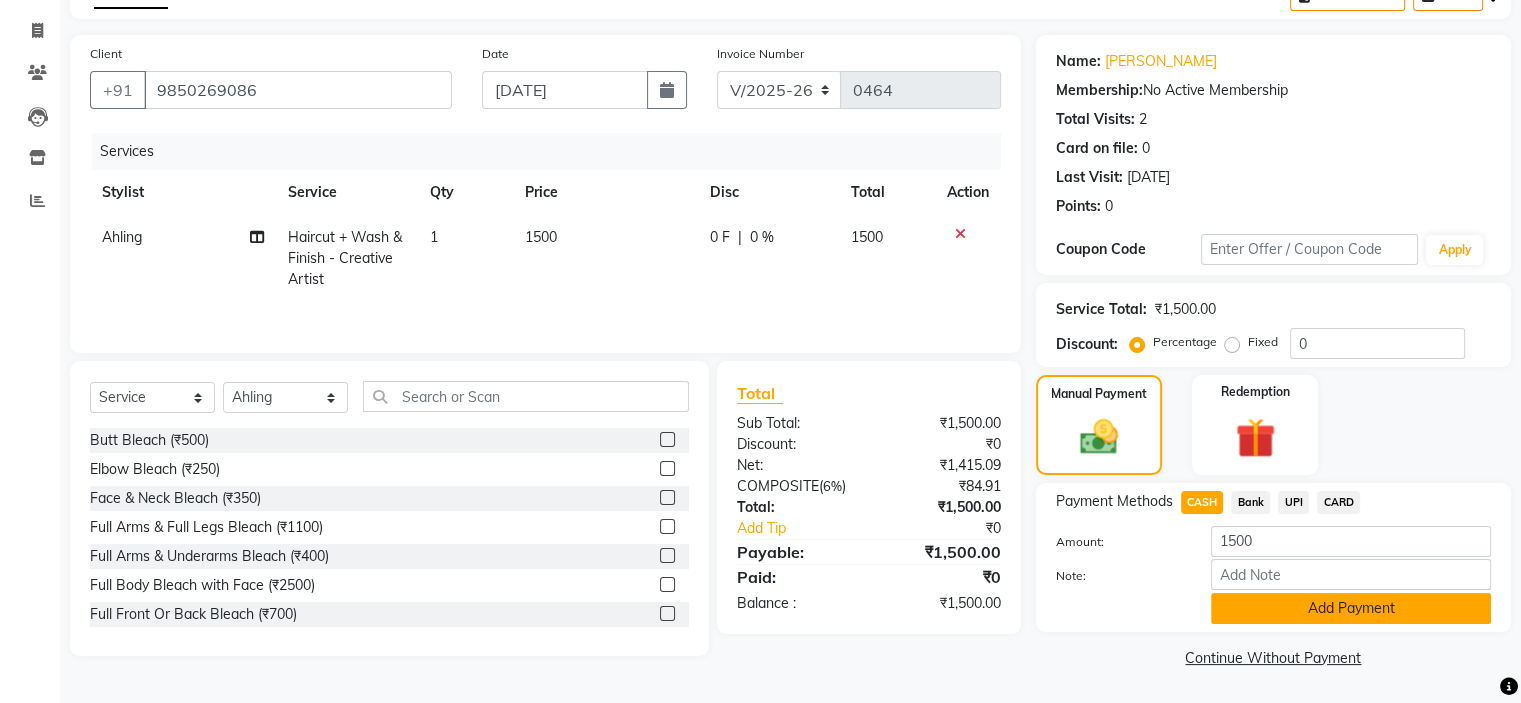 click on "Add Payment" 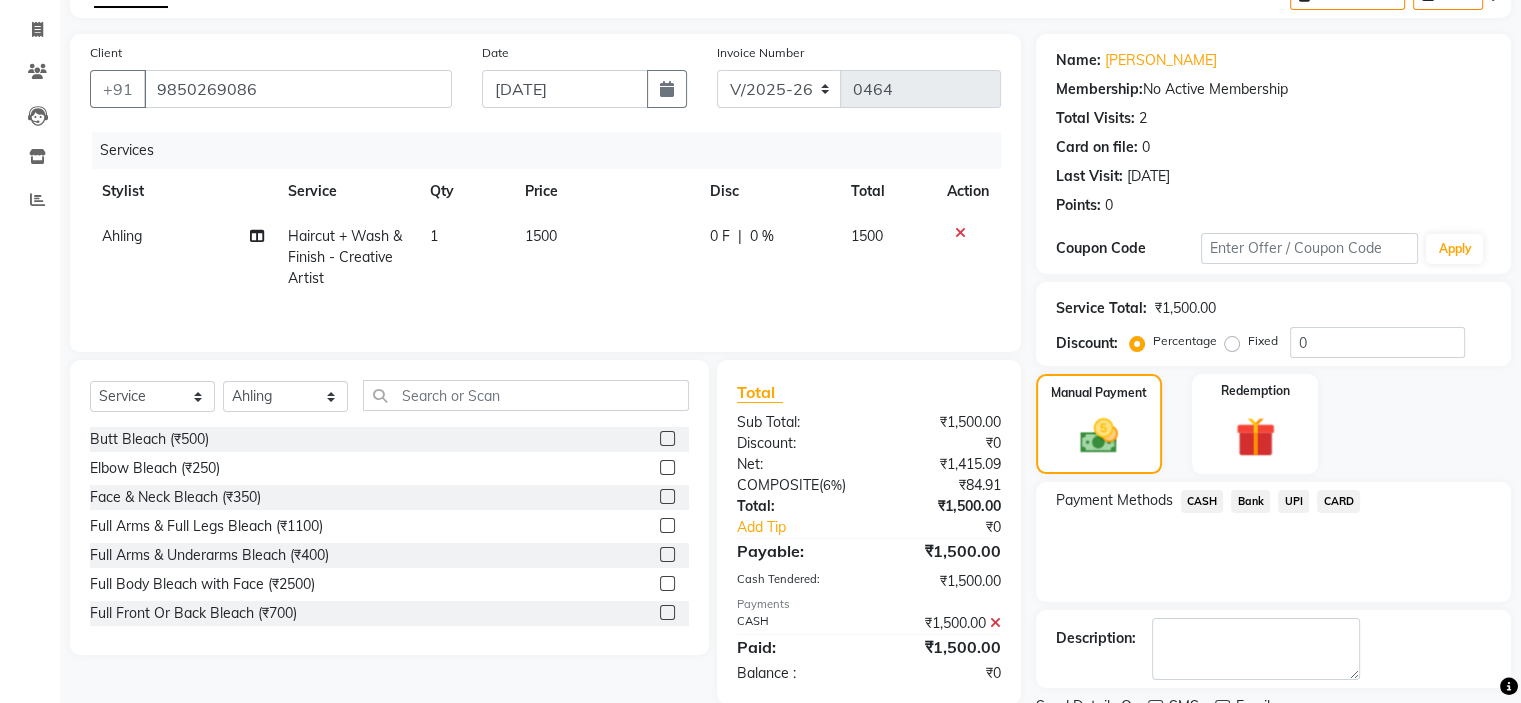 scroll, scrollTop: 197, scrollLeft: 0, axis: vertical 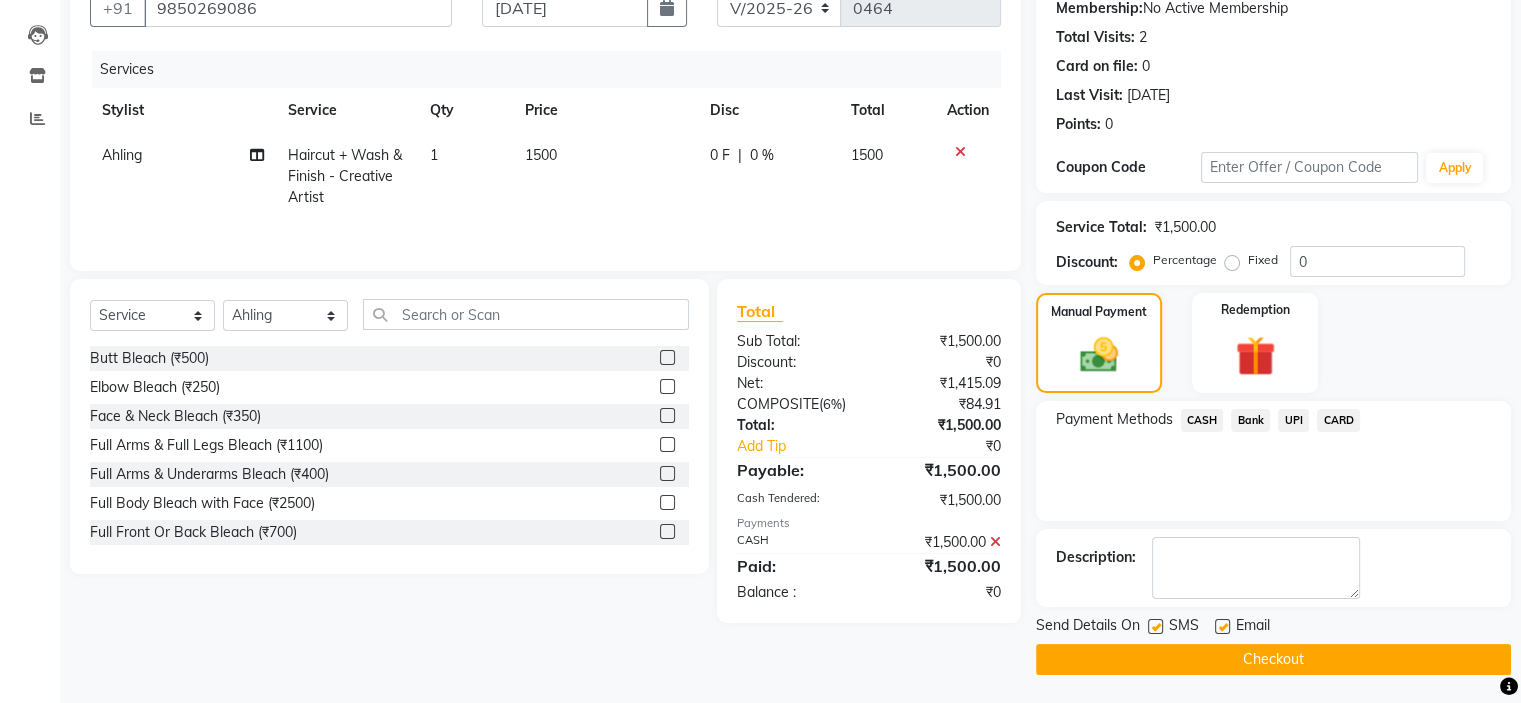 click on "Checkout" 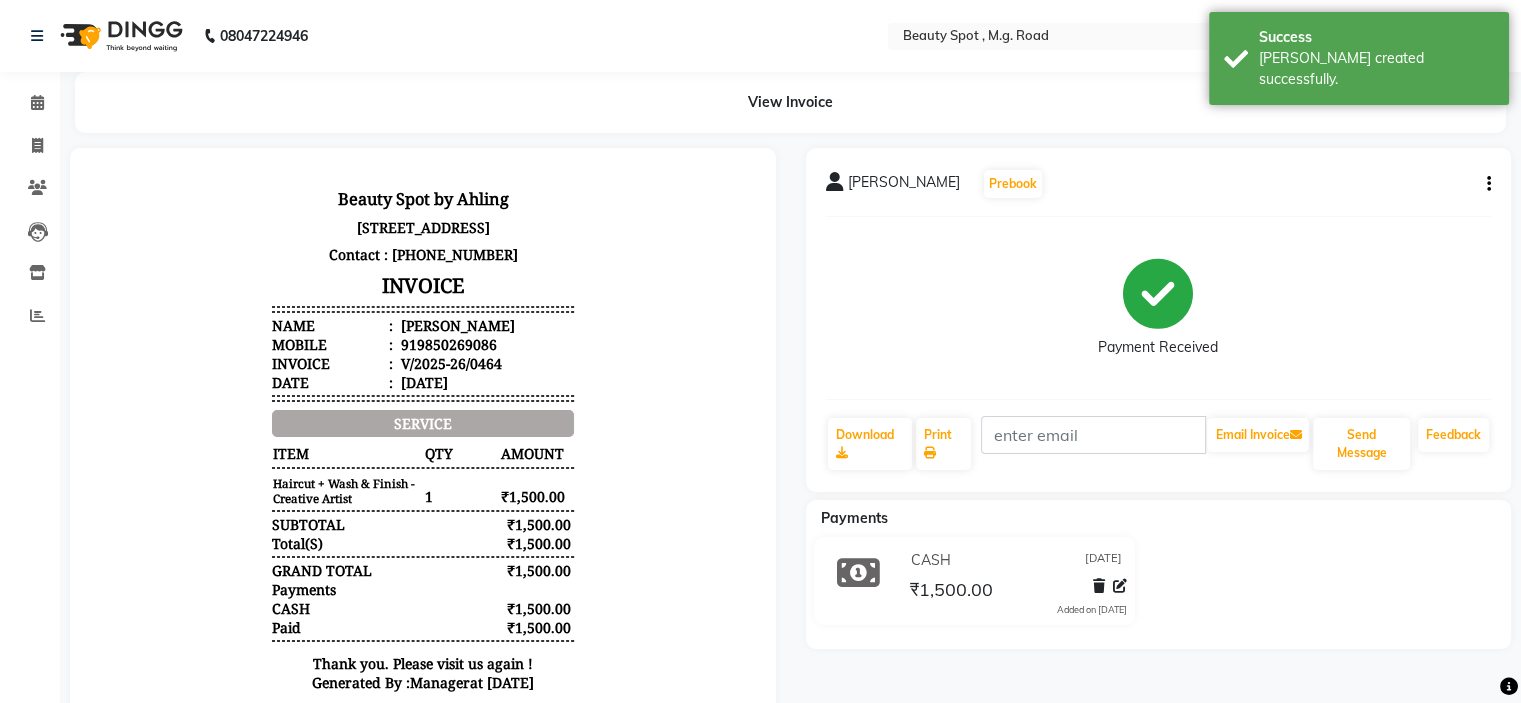 scroll, scrollTop: 0, scrollLeft: 0, axis: both 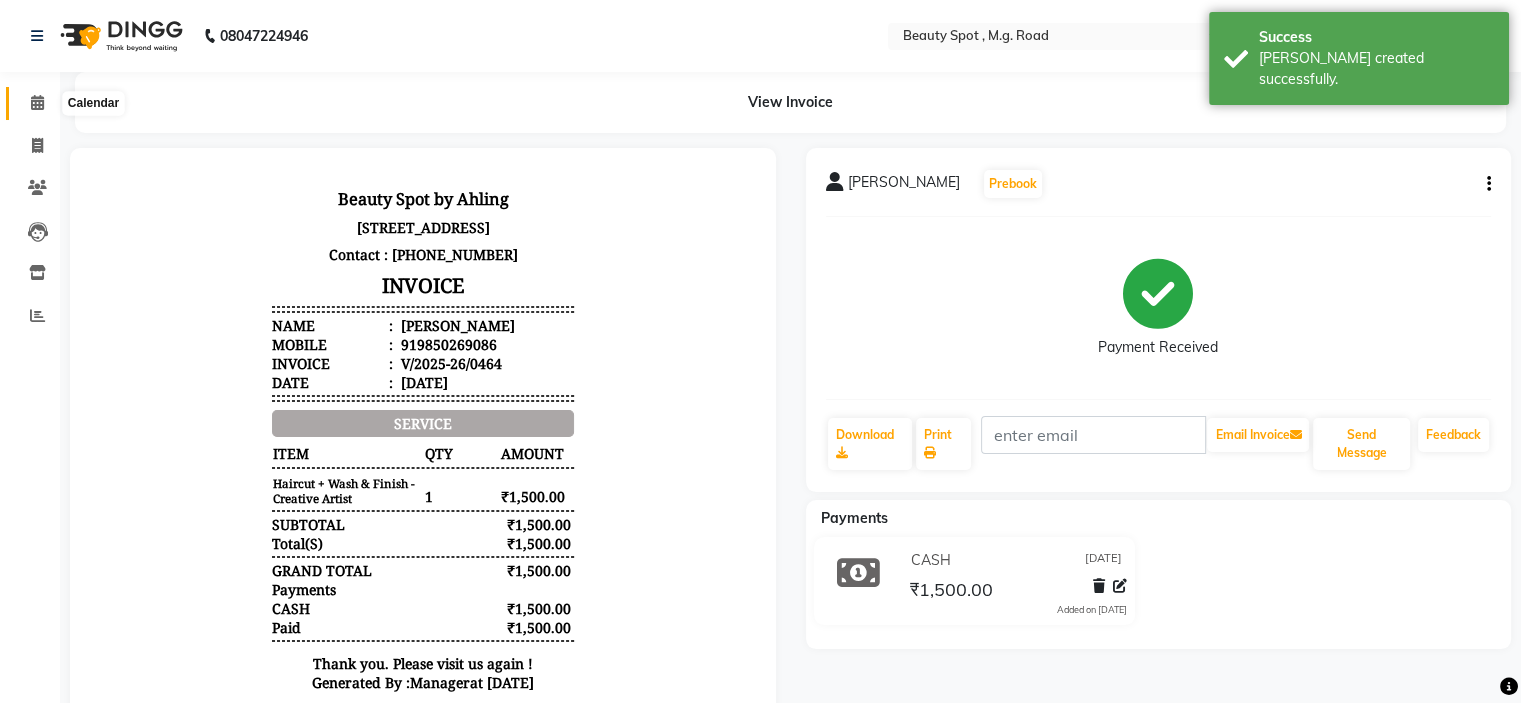 click 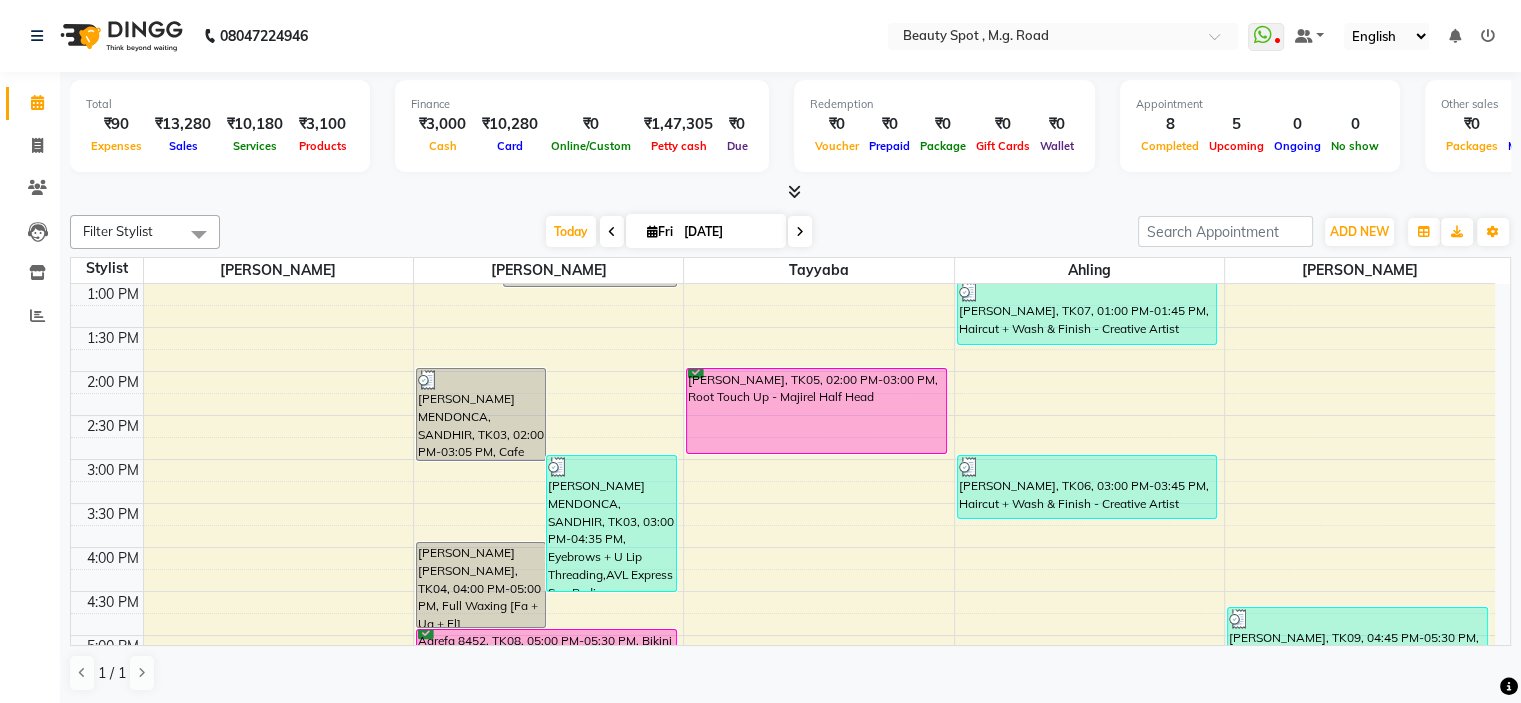 scroll, scrollTop: 396, scrollLeft: 0, axis: vertical 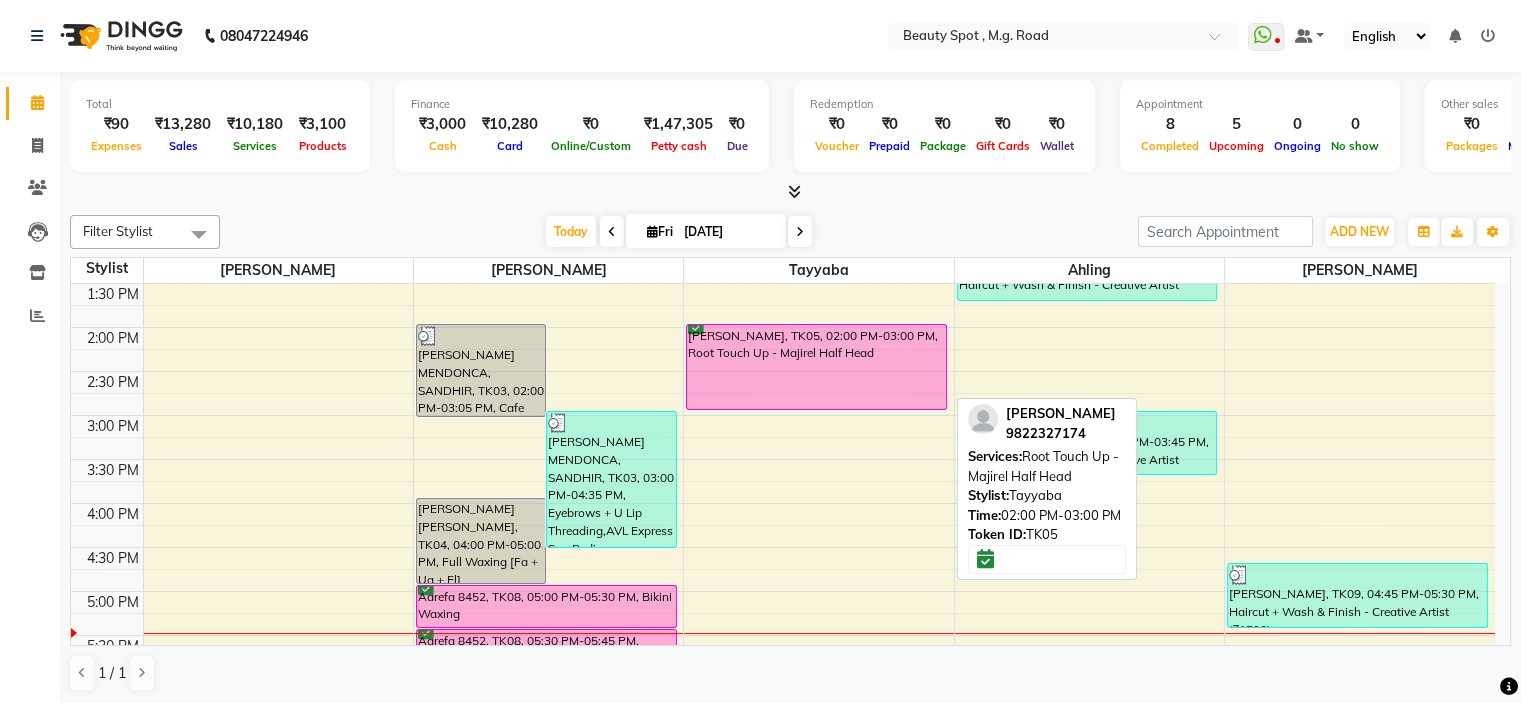 click on "[PERSON_NAME], TK05, 02:00 PM-03:00 PM, Root Touch Up - Majirel Half Head" at bounding box center [816, 367] 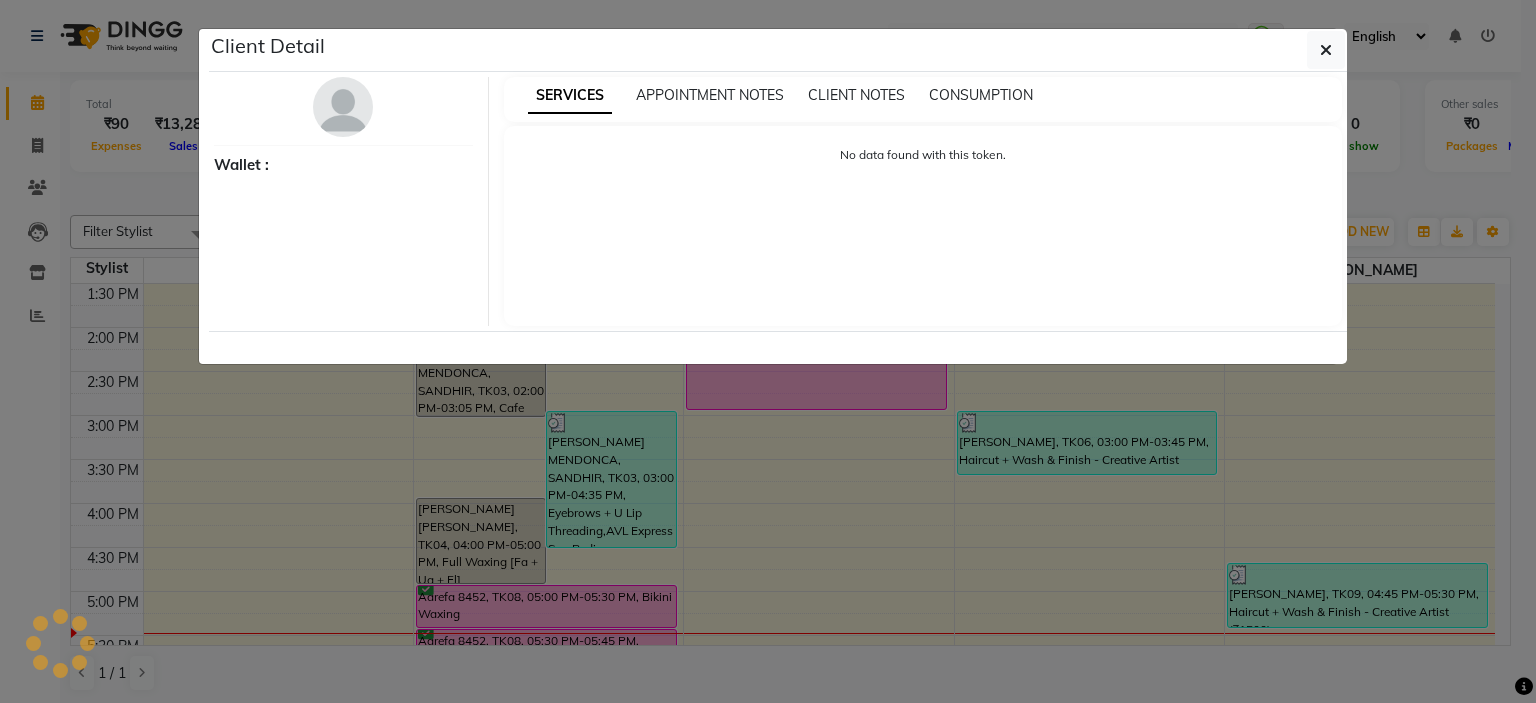 select on "6" 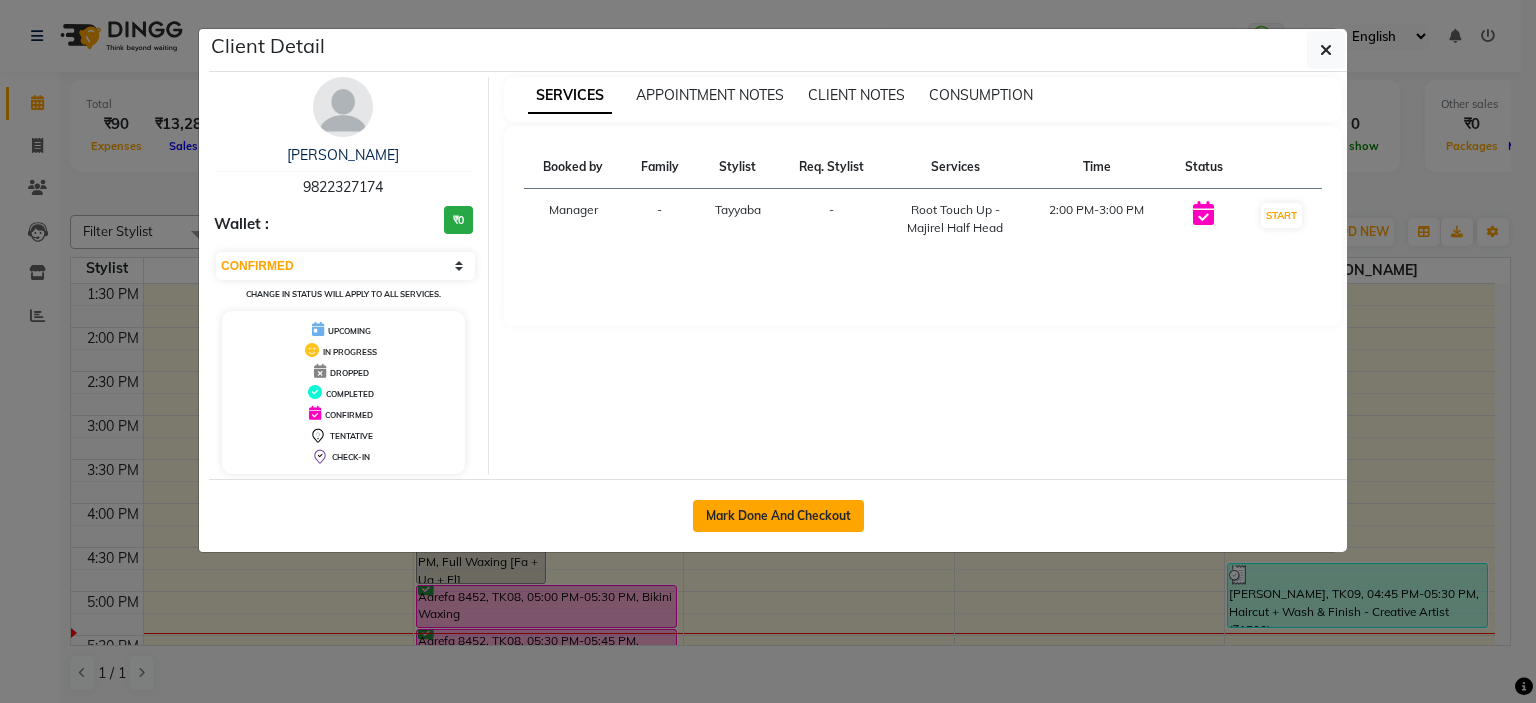 click on "Mark Done And Checkout" 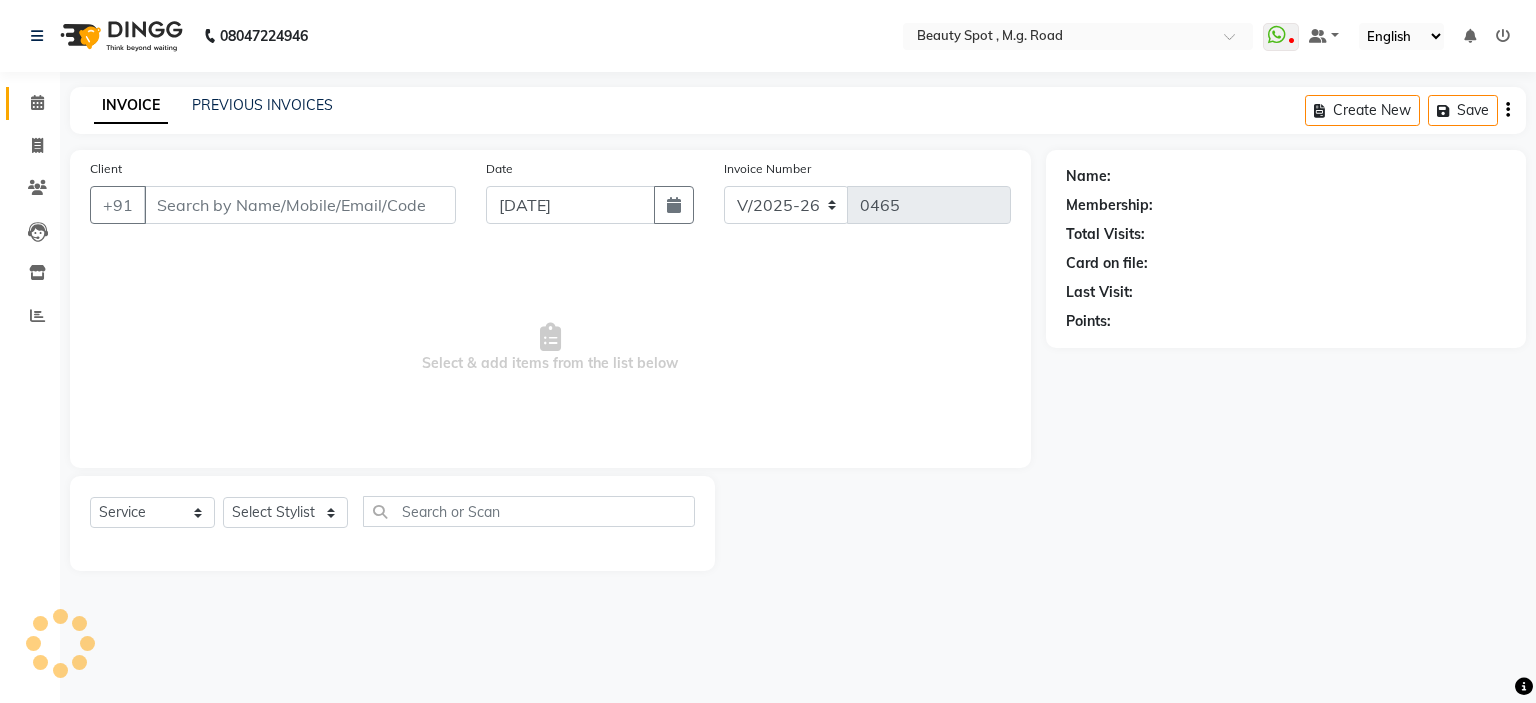 type on "9822327174" 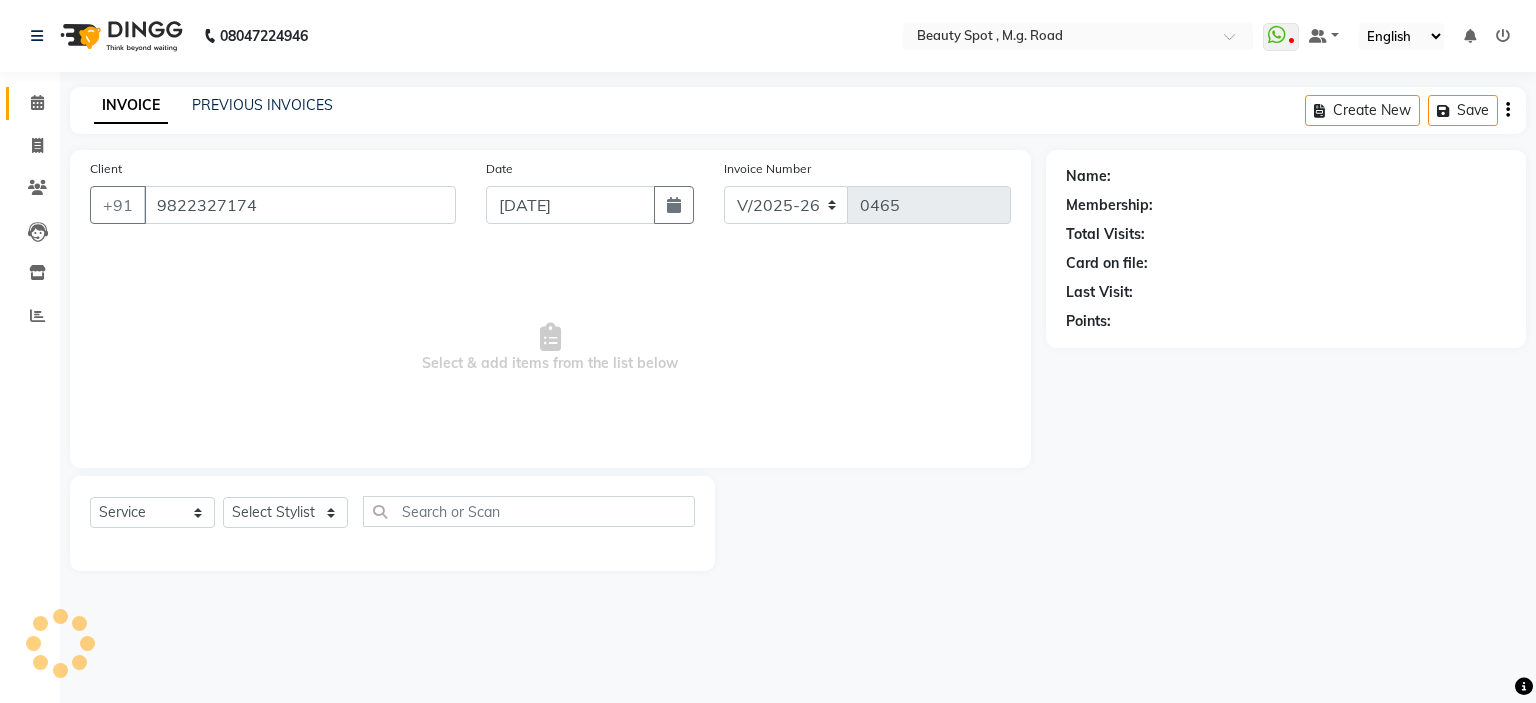 select on "70086" 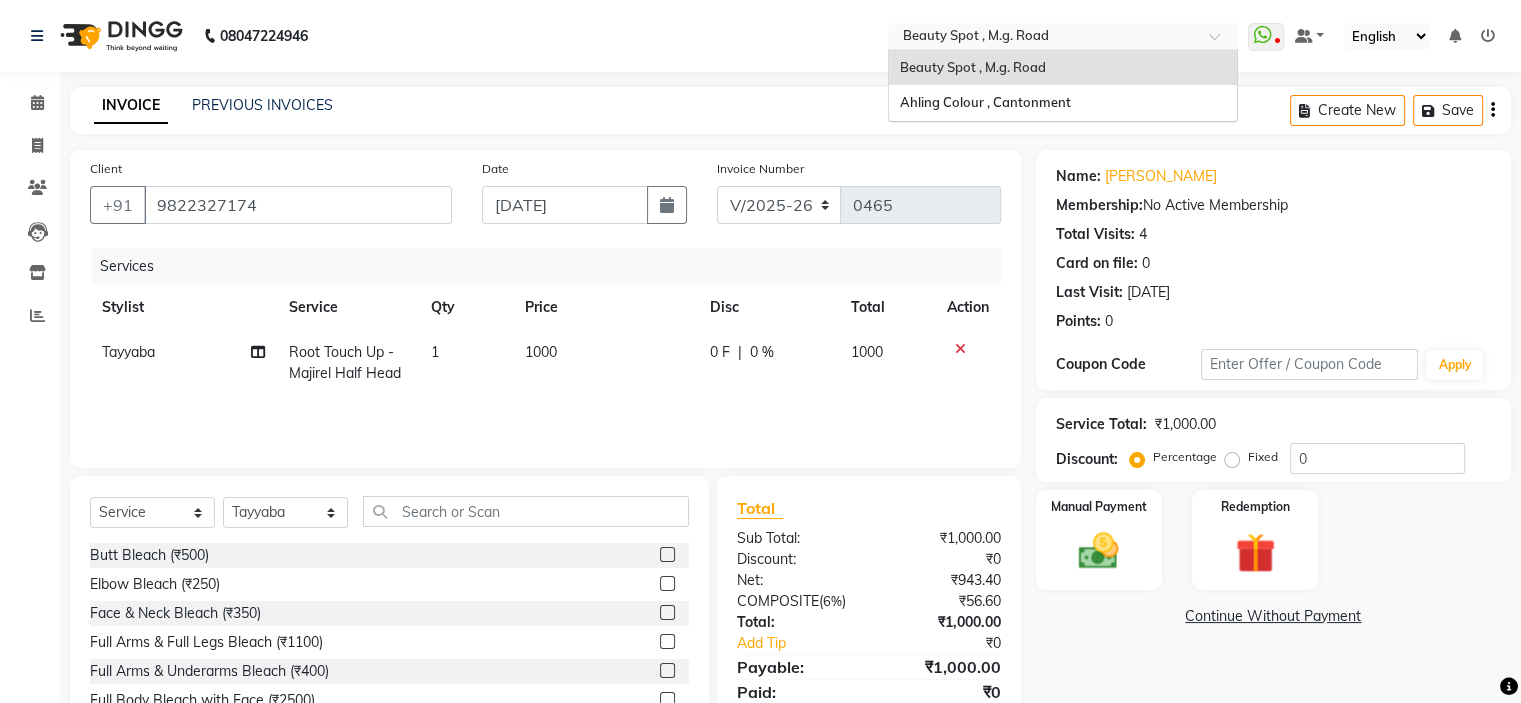 click at bounding box center [1043, 38] 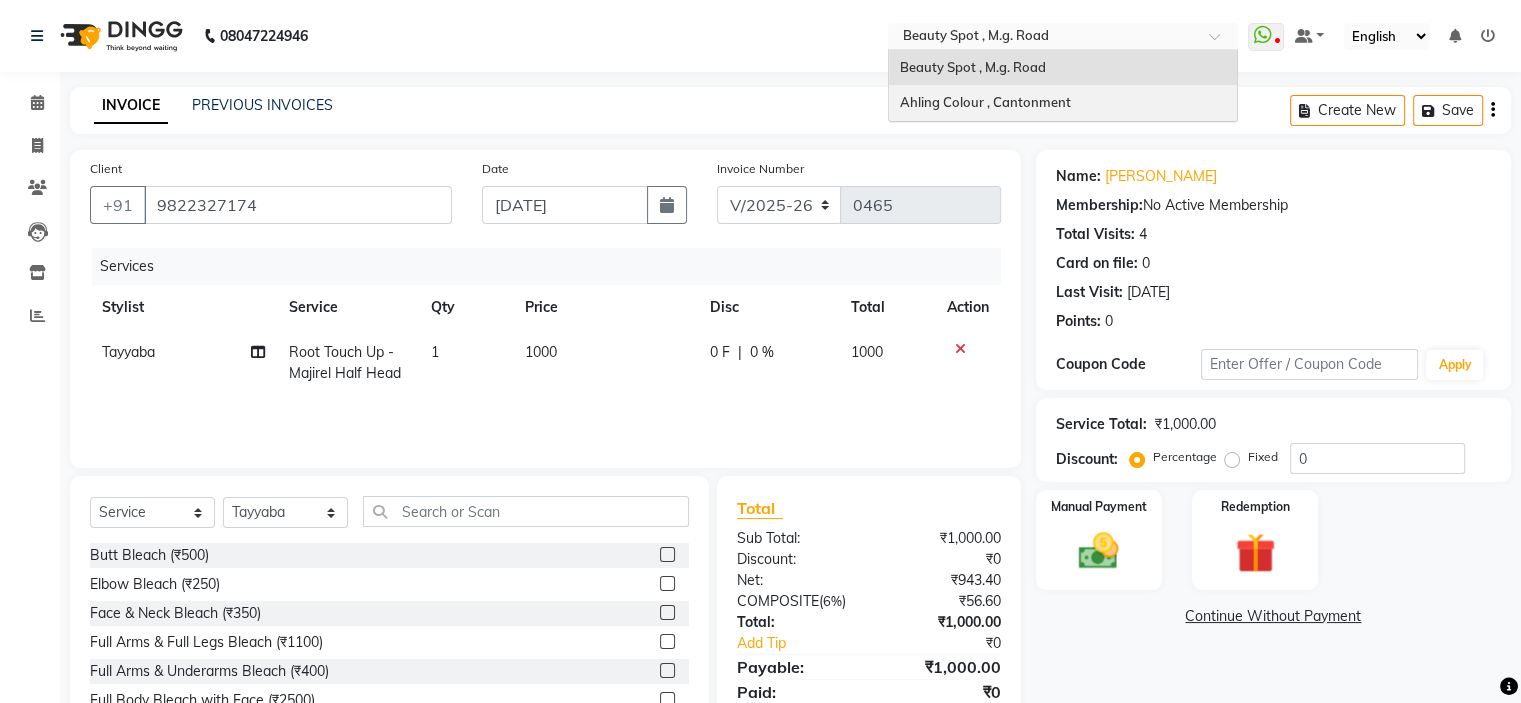 click on "Ahling Colour , Cantonment" at bounding box center (984, 102) 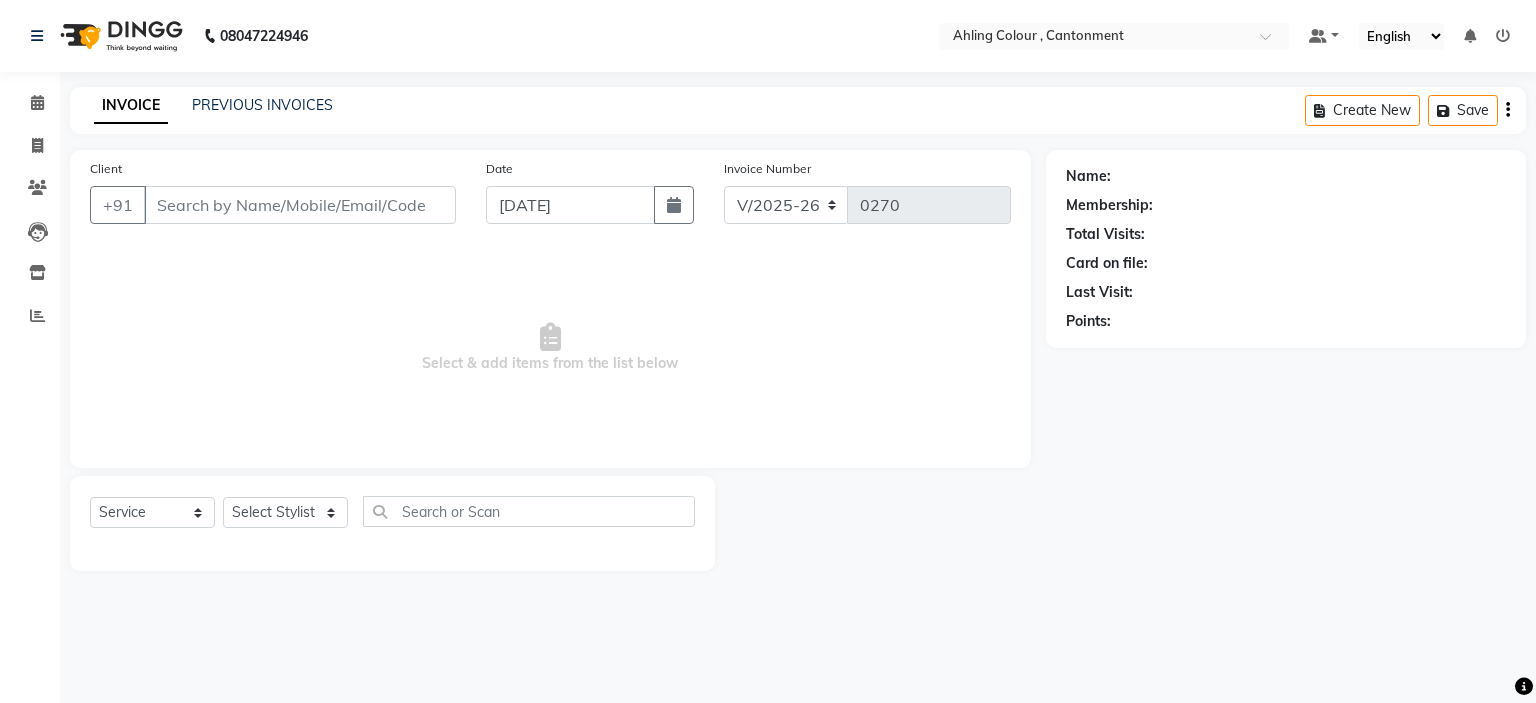 select on "7830" 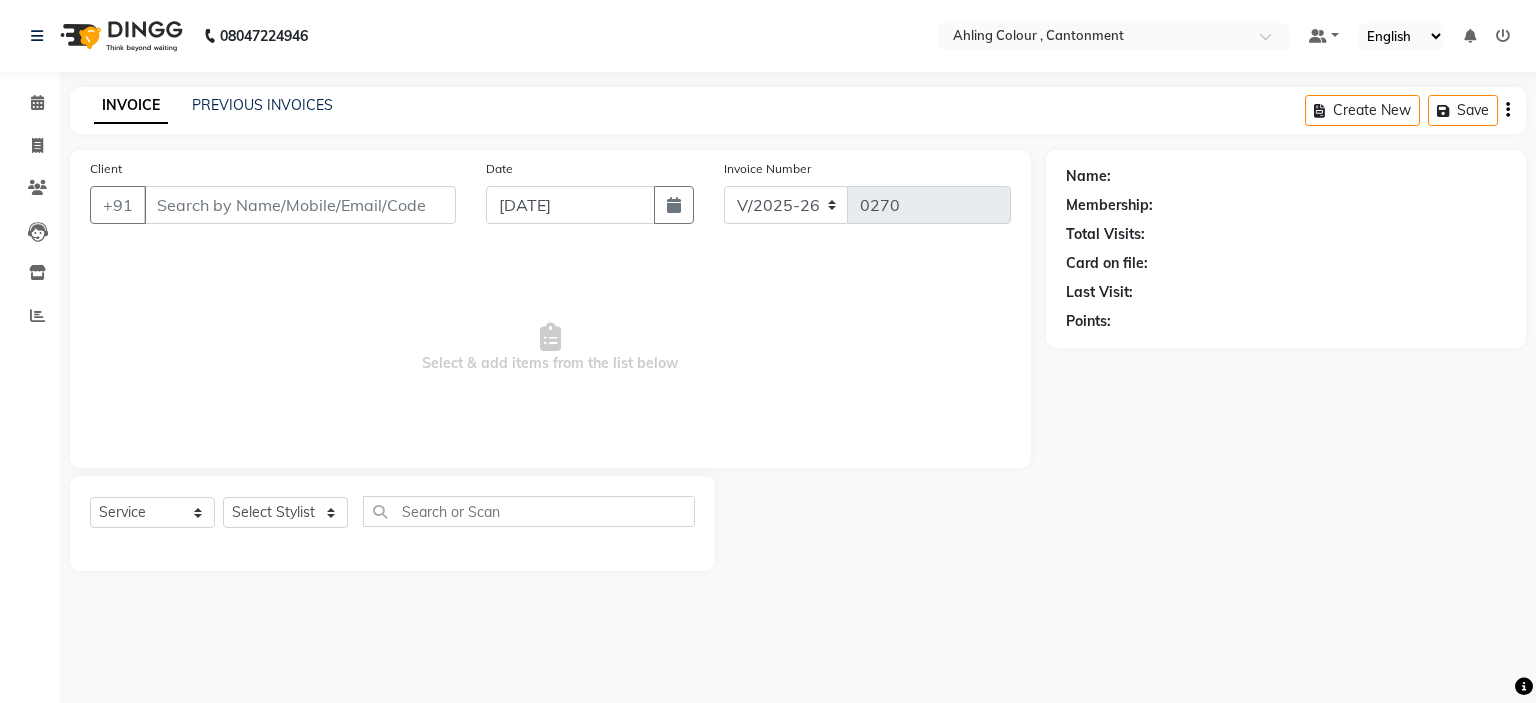 scroll, scrollTop: 0, scrollLeft: 0, axis: both 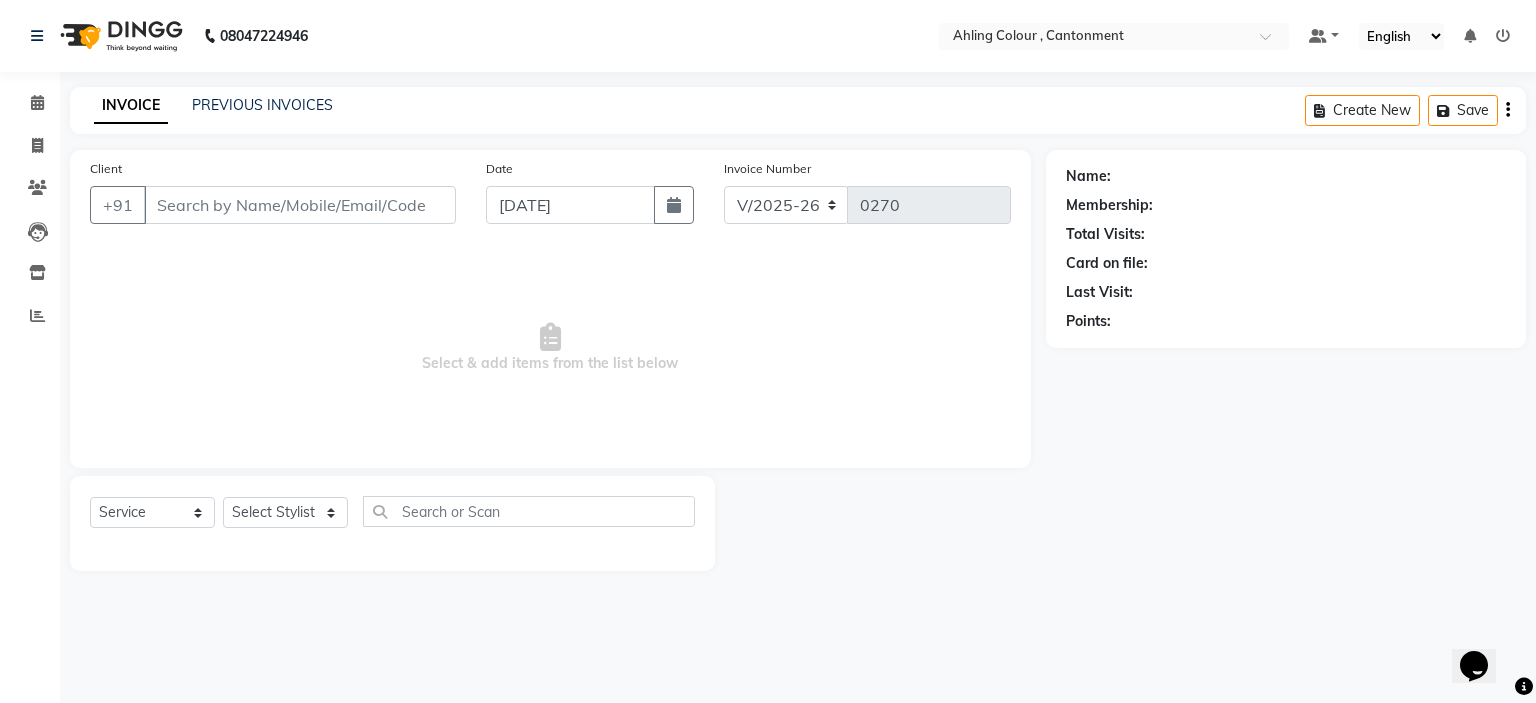 click on "Client" at bounding box center (300, 205) 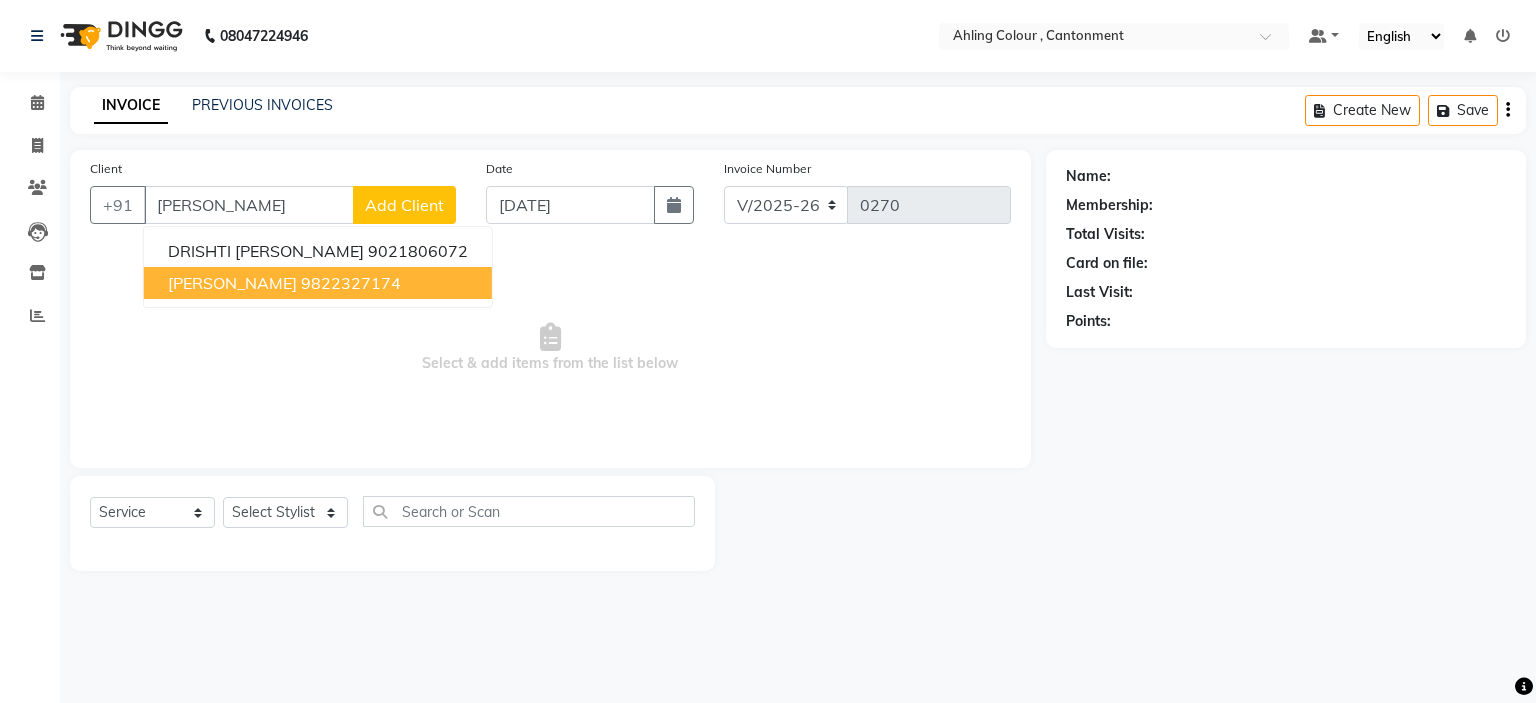 click on "MANISH CHANDAN" at bounding box center (232, 283) 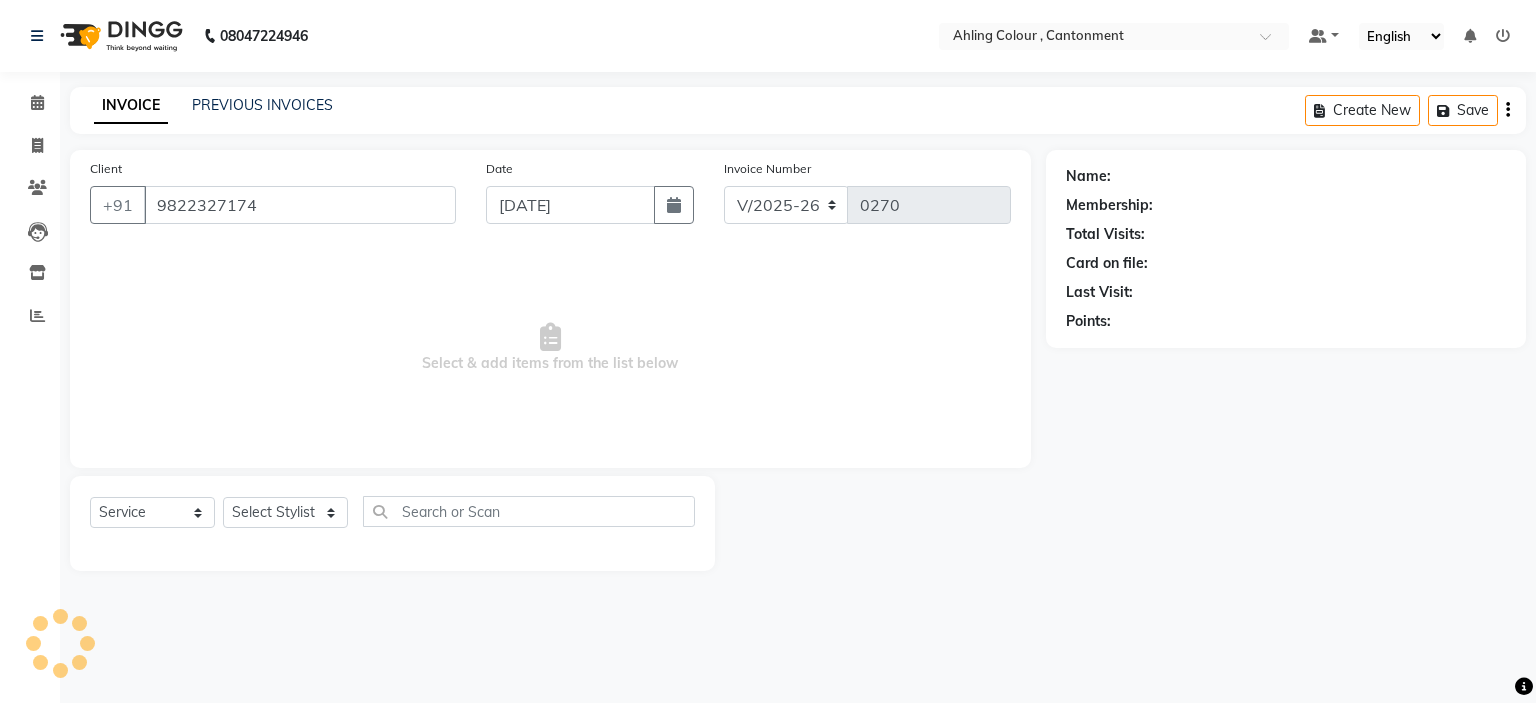 type on "9822327174" 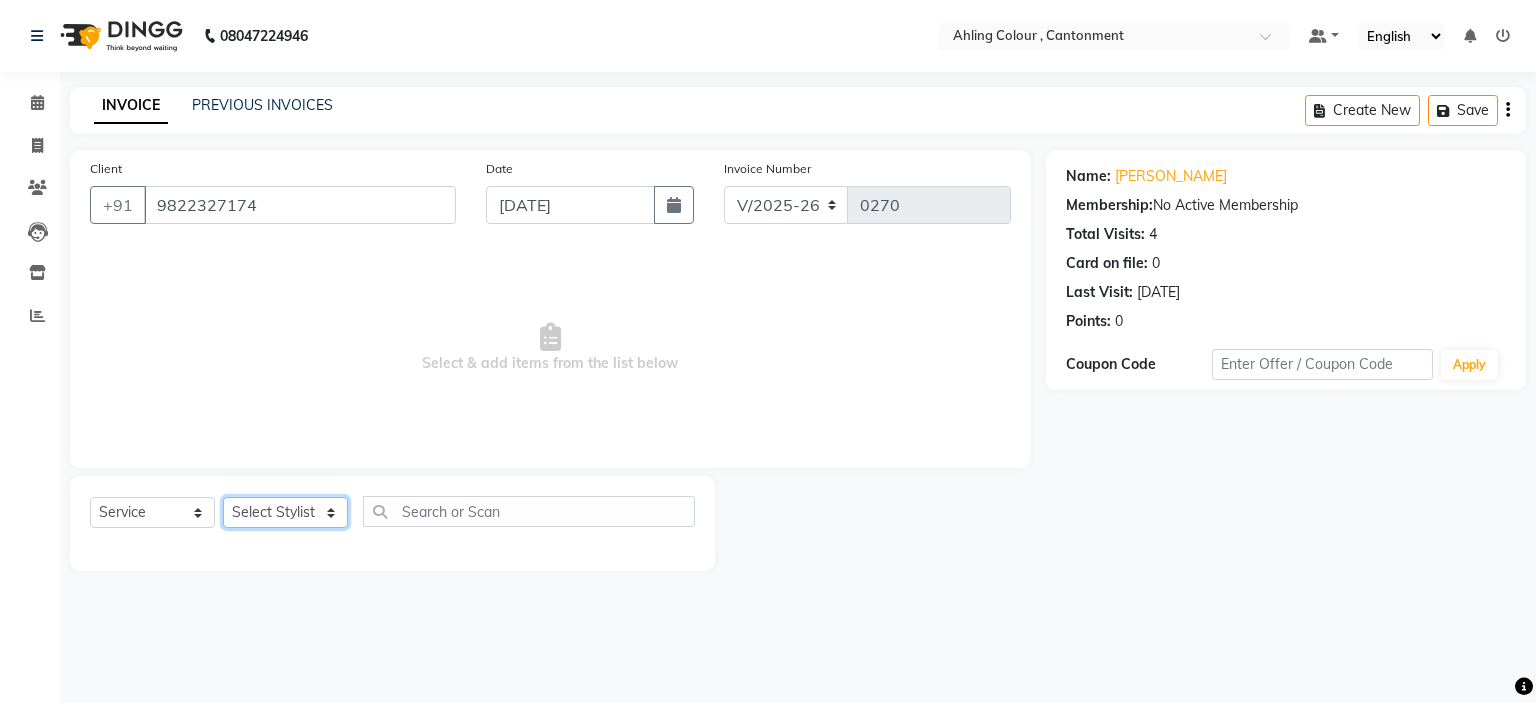 click on "Select Stylist [PERSON_NAME] [PERSON_NAME] [PERSON_NAME]" 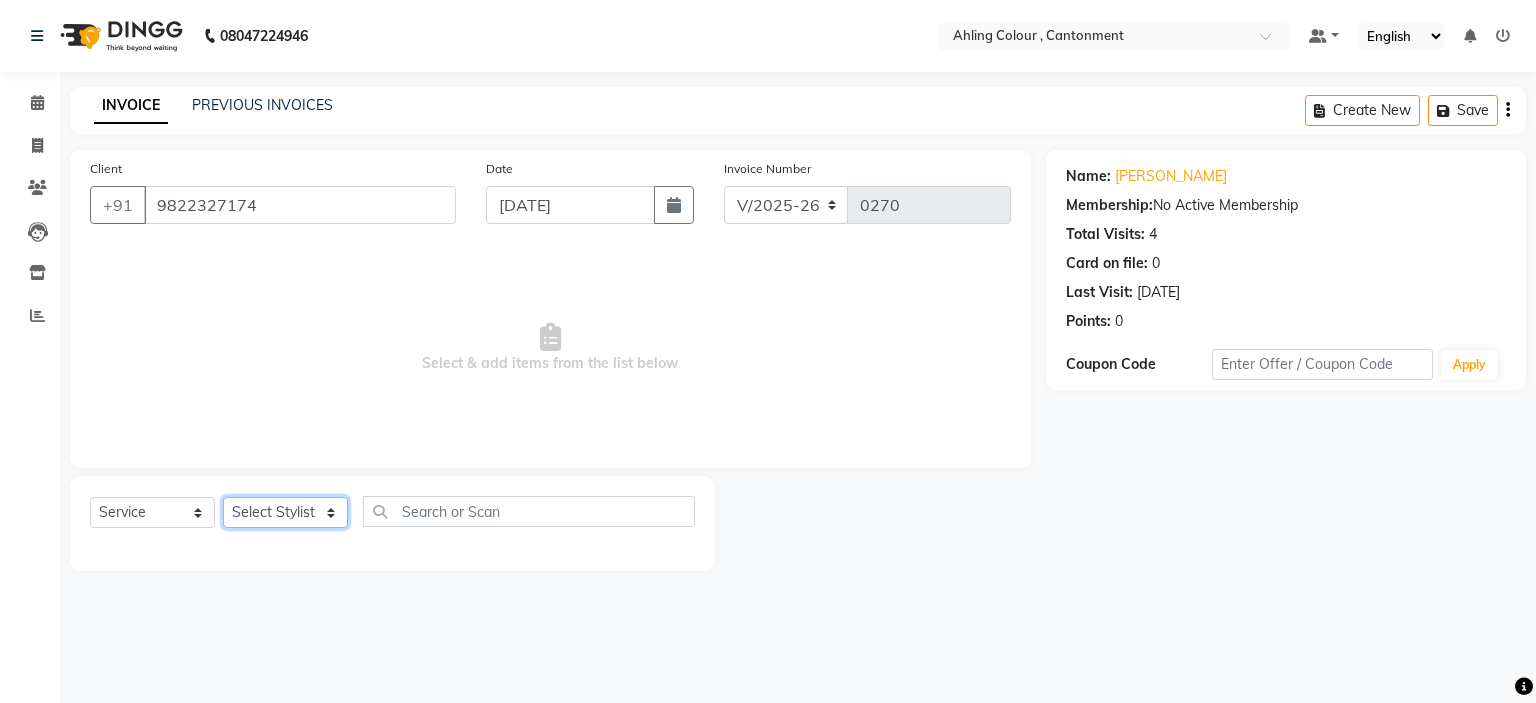 select on "72153" 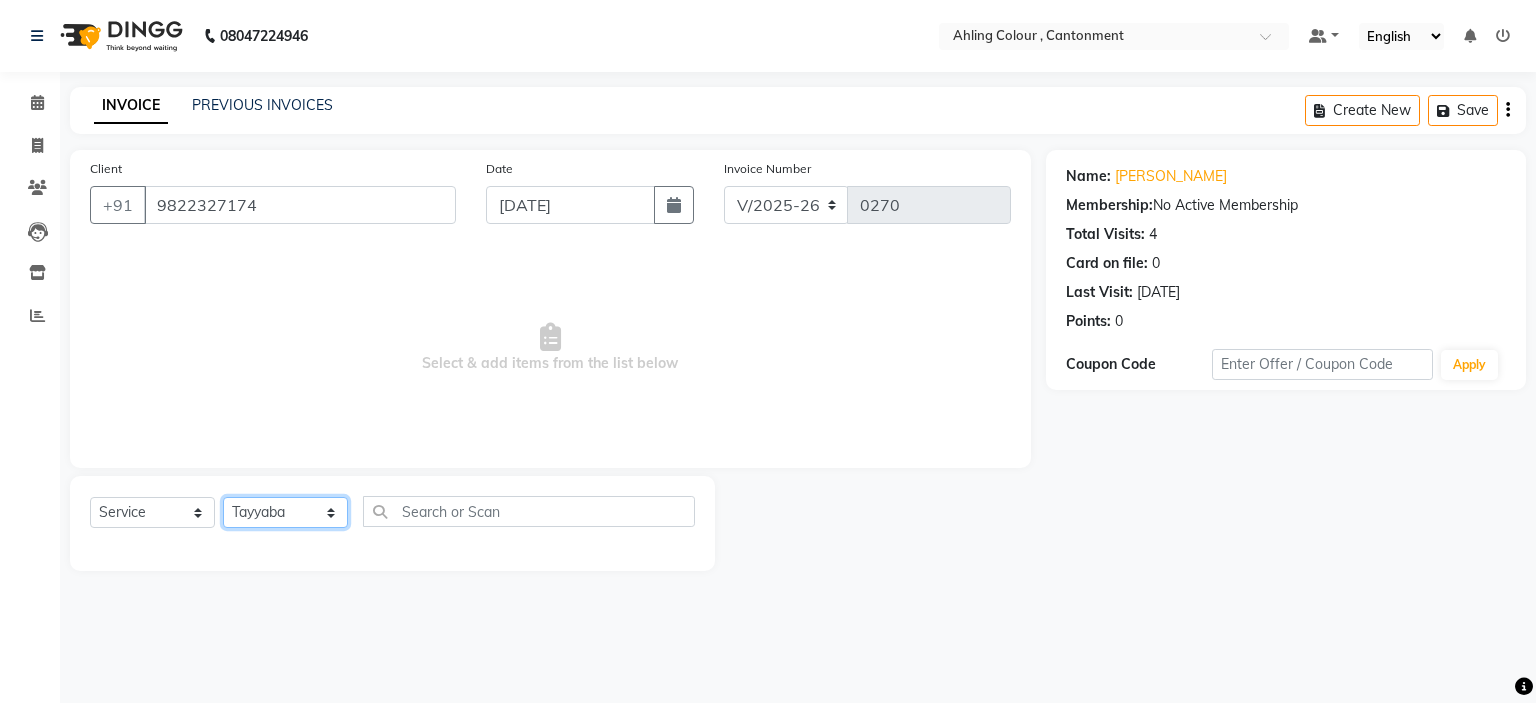 click on "Select Stylist [PERSON_NAME] [PERSON_NAME] [PERSON_NAME]" 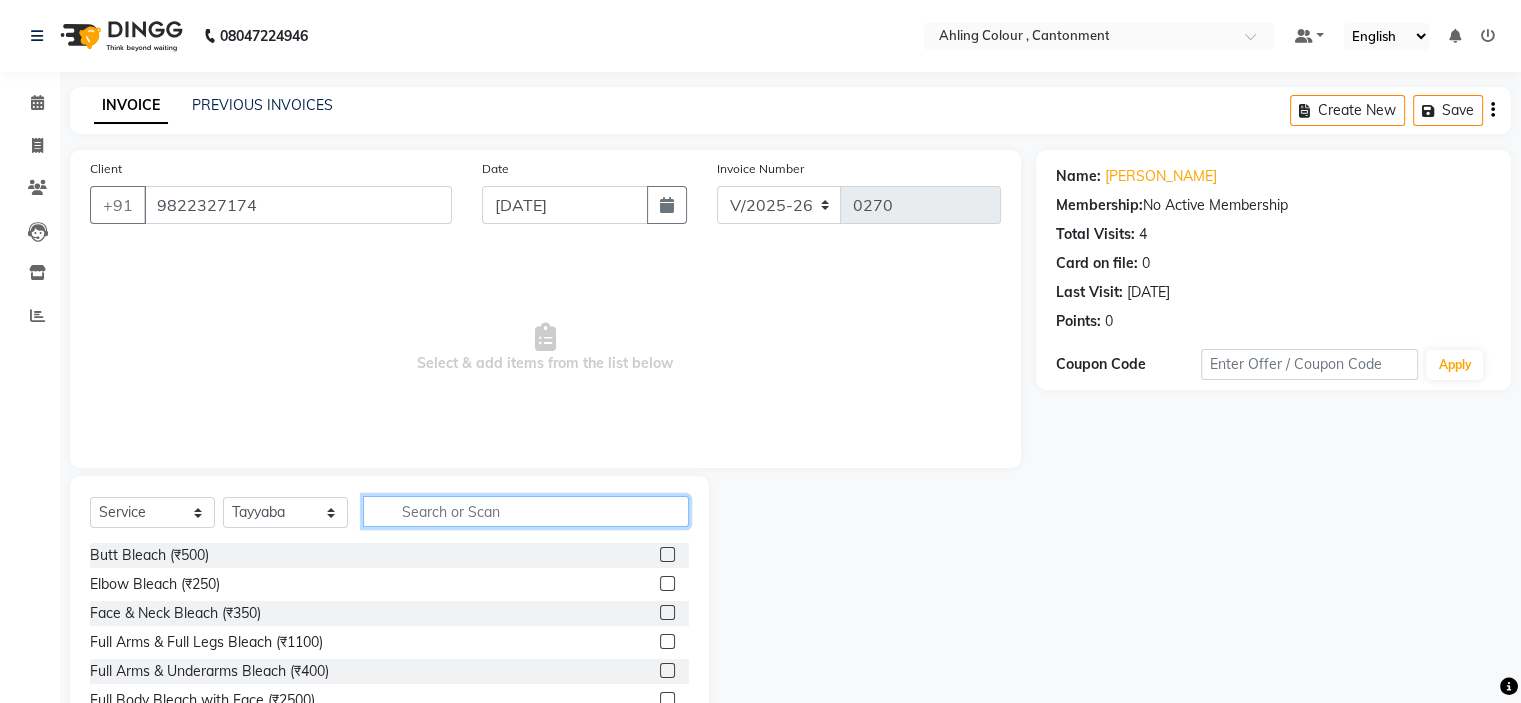 click 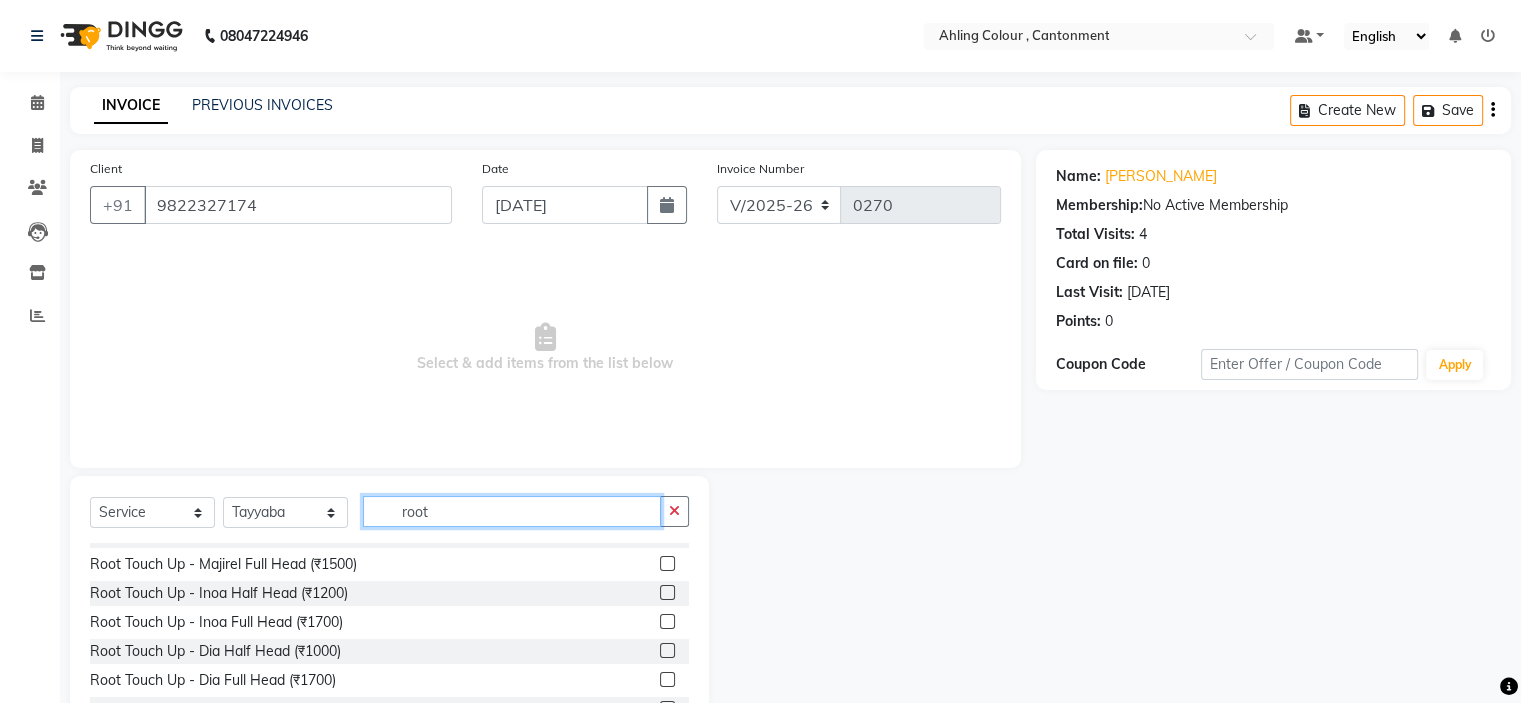 scroll, scrollTop: 0, scrollLeft: 0, axis: both 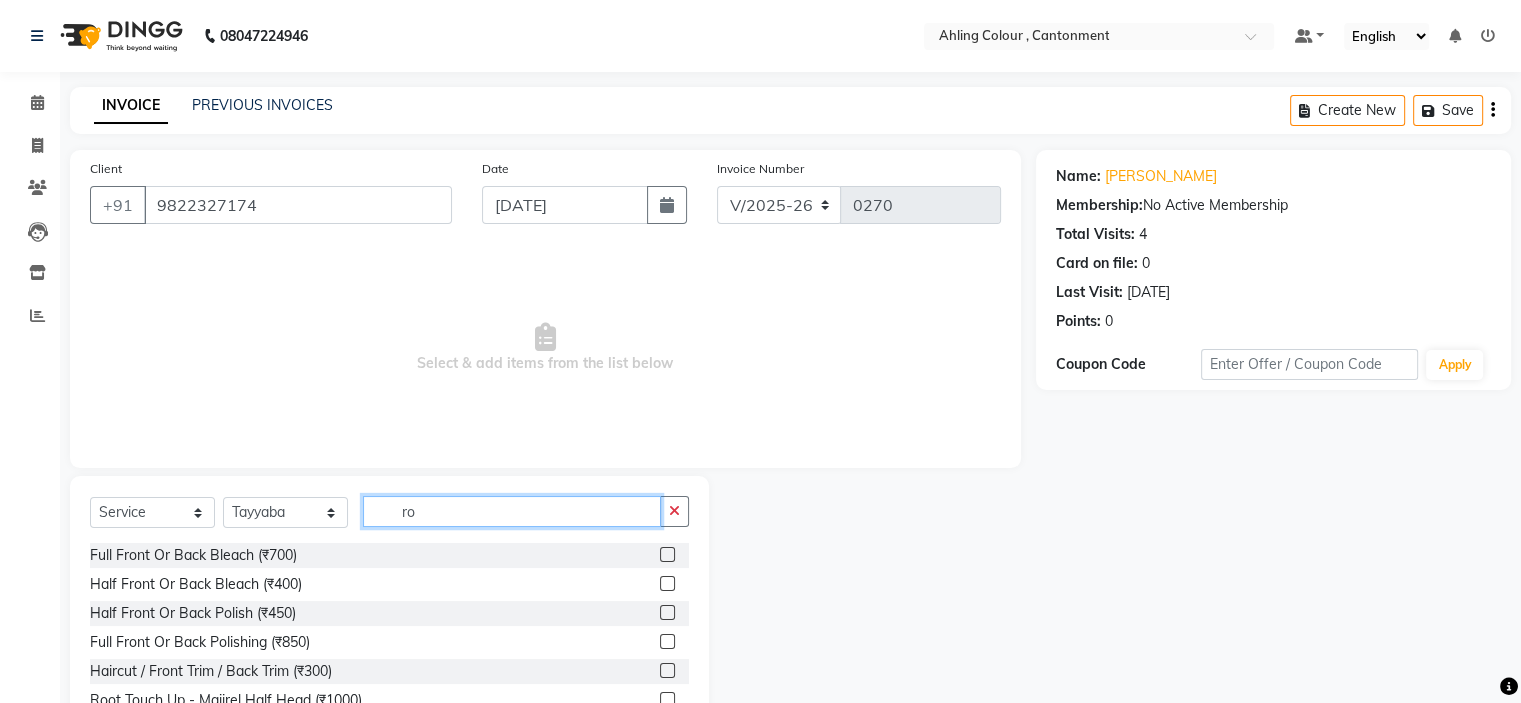 type on "r" 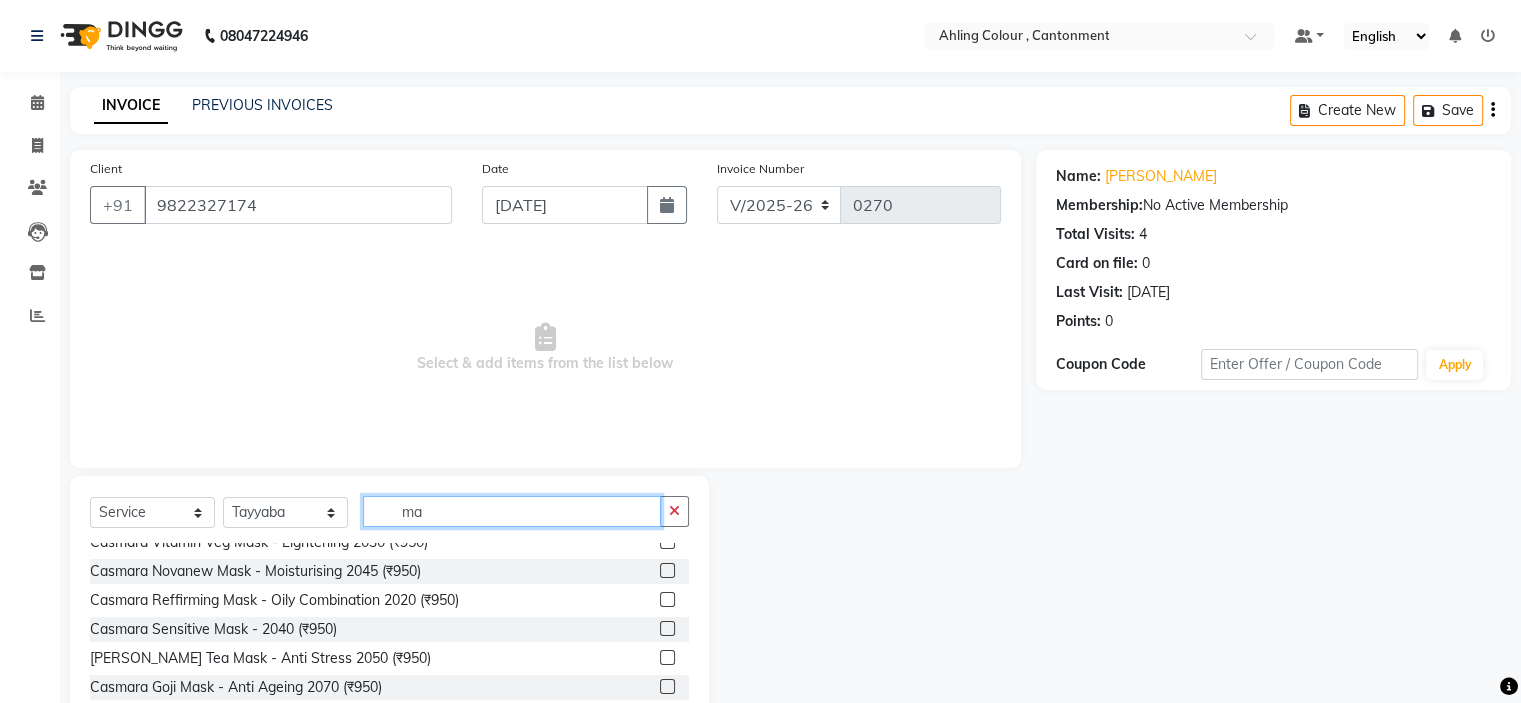 scroll, scrollTop: 0, scrollLeft: 0, axis: both 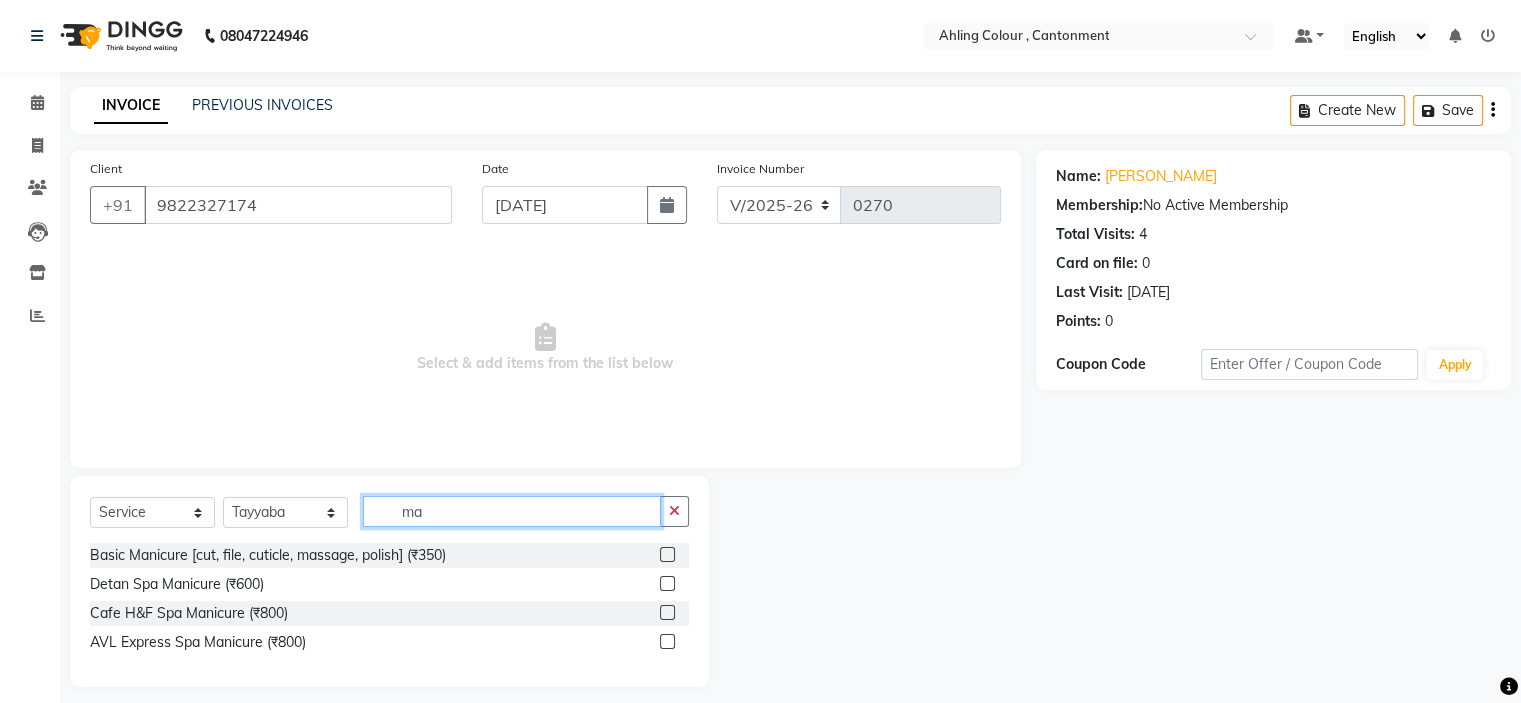 type on "m" 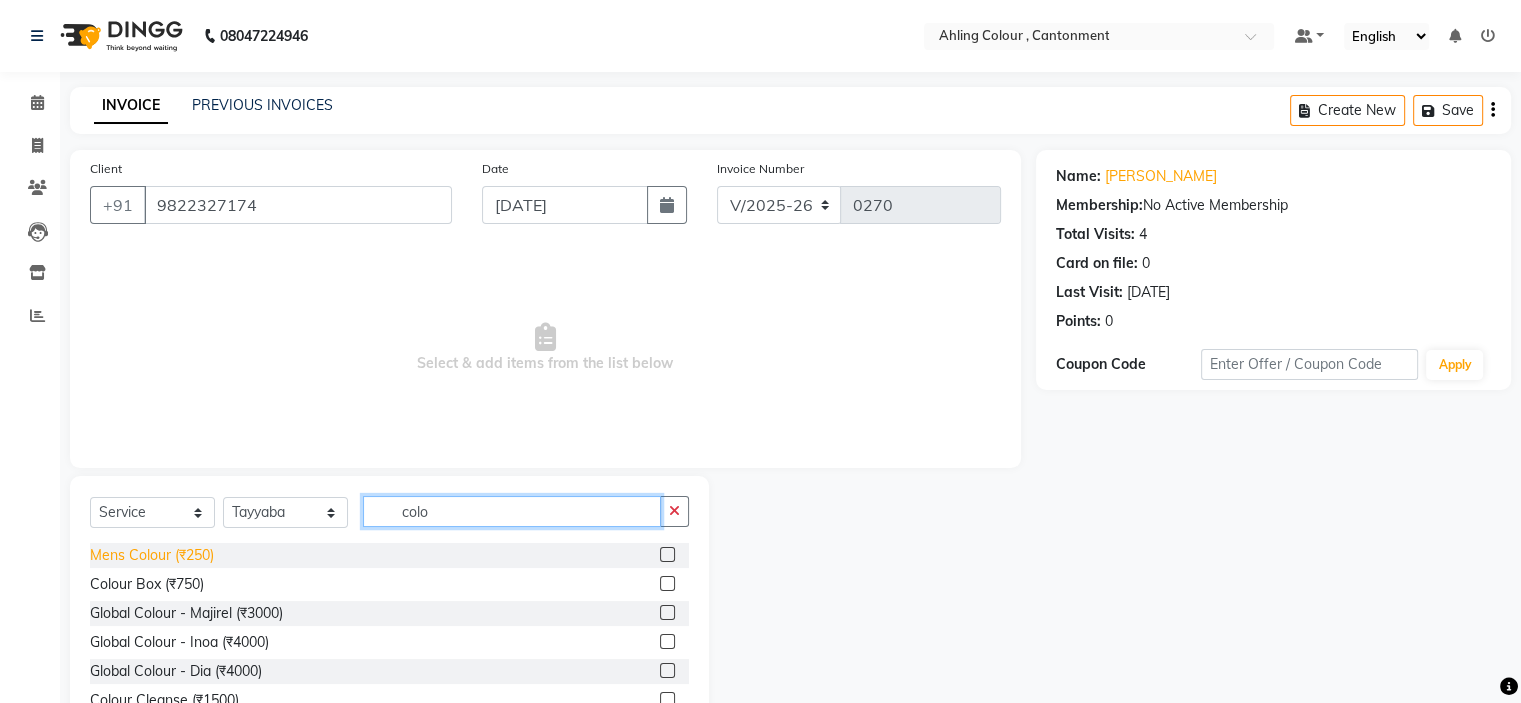 type on "colo" 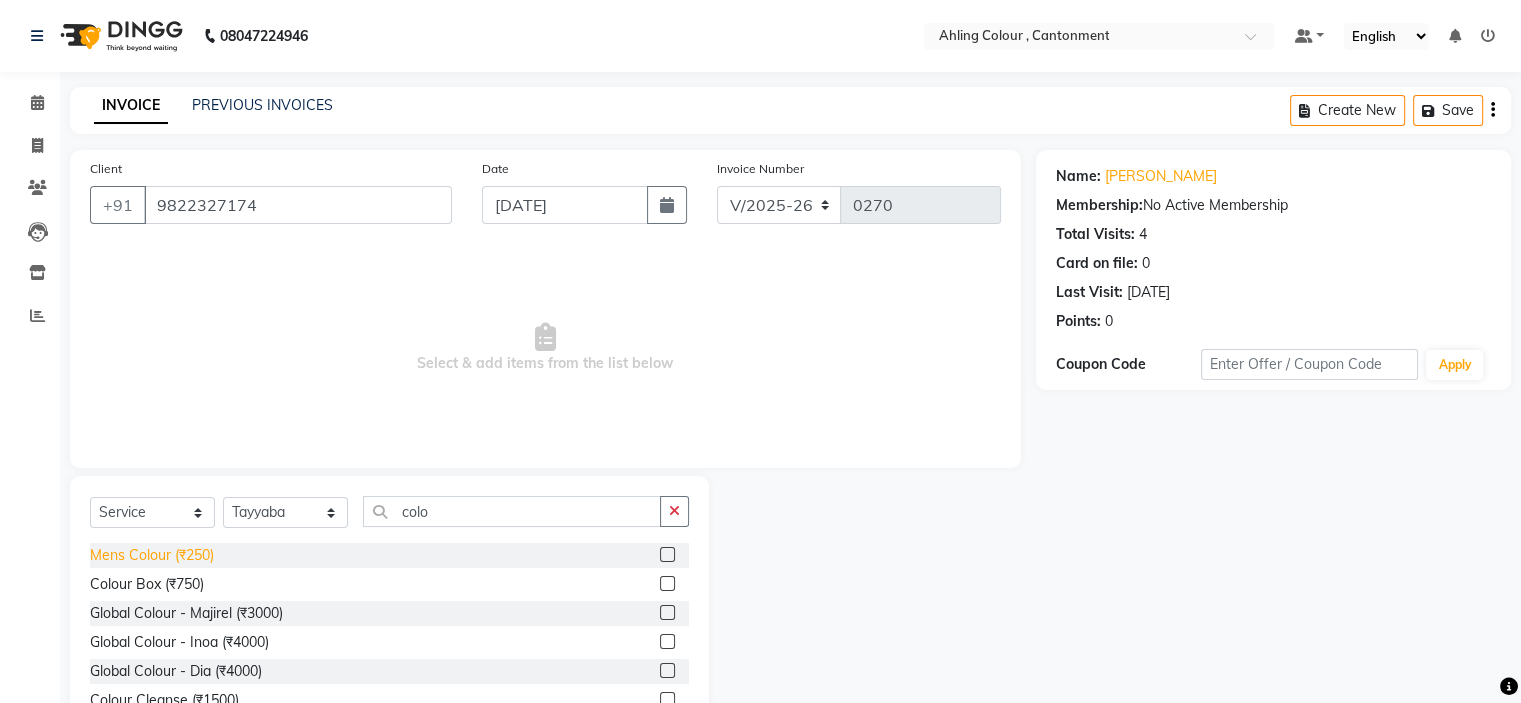 click on "Mens Colour (₹250)" 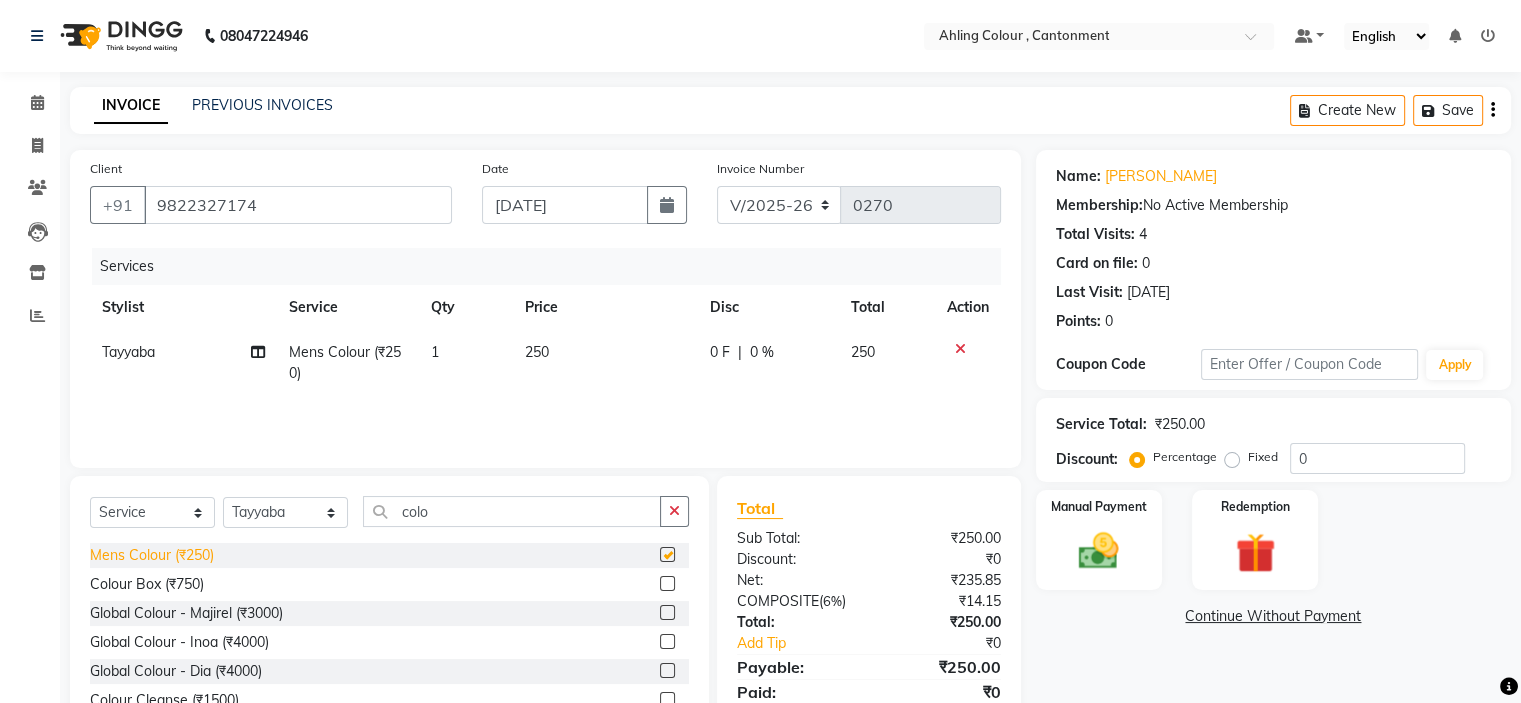 checkbox on "false" 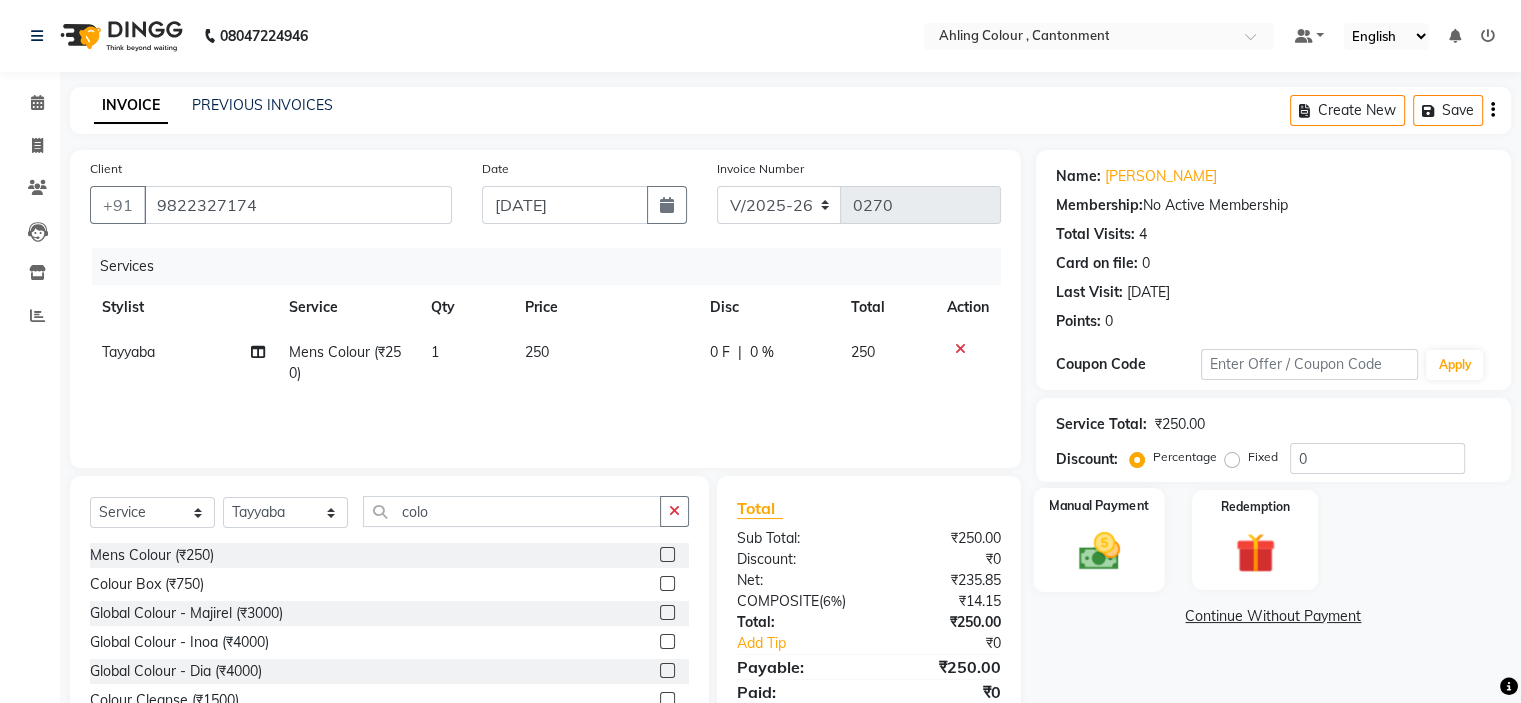 click 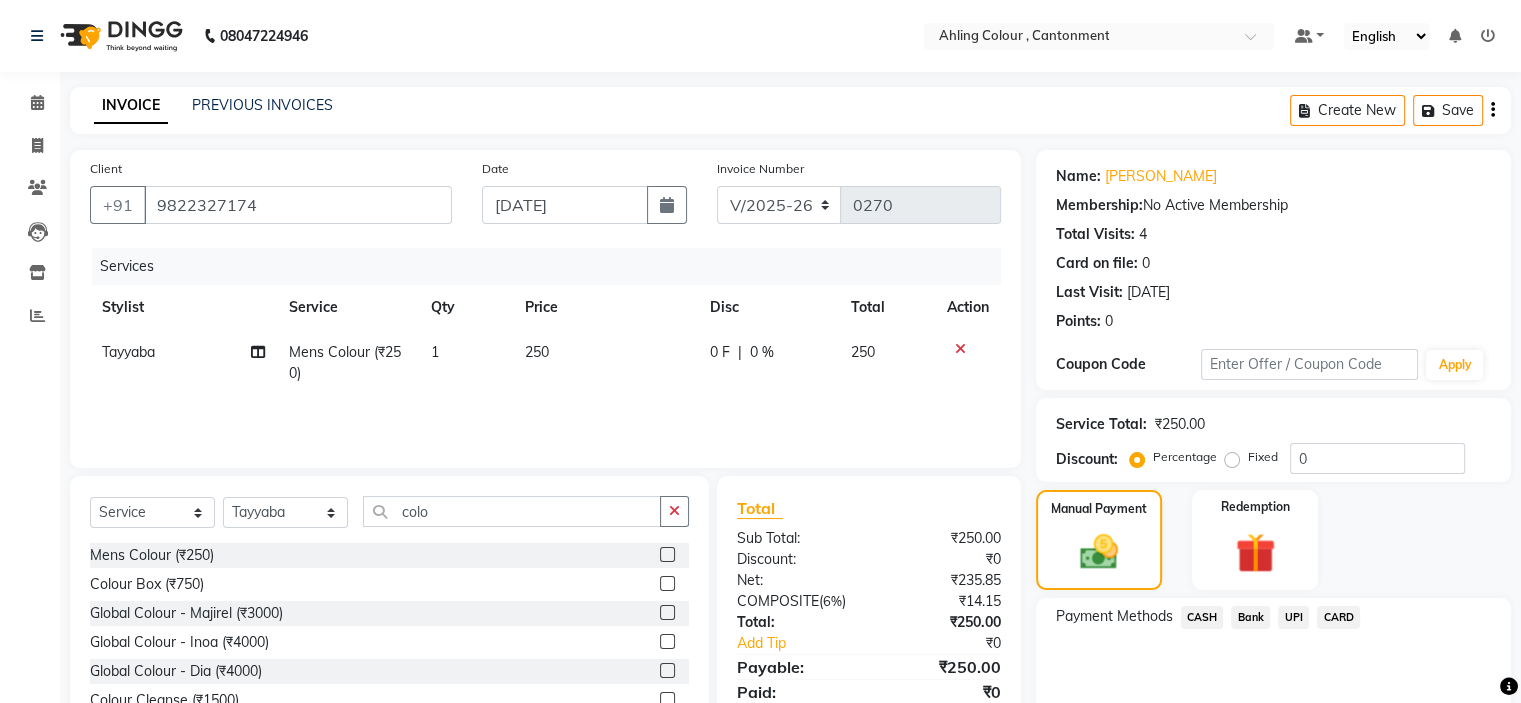 click on "CASH" 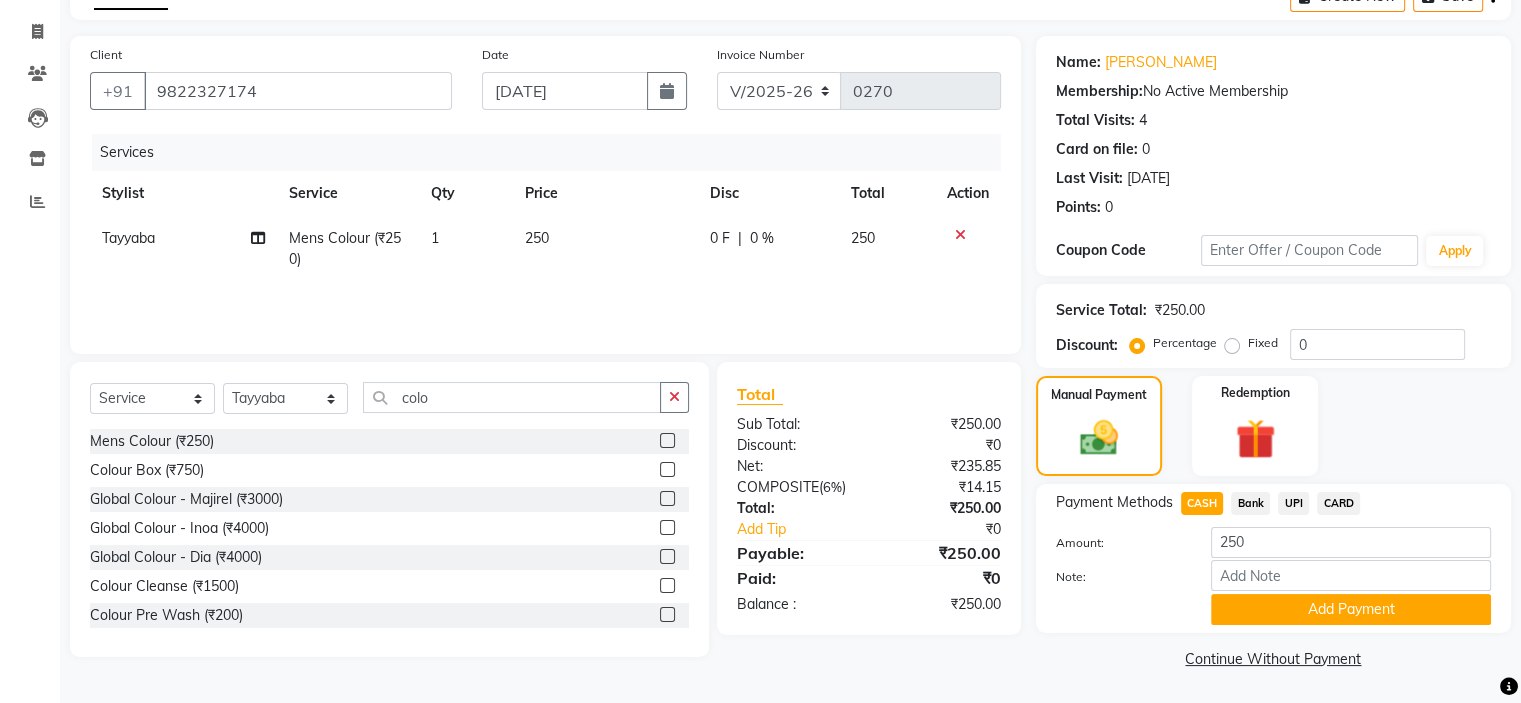 scroll, scrollTop: 116, scrollLeft: 0, axis: vertical 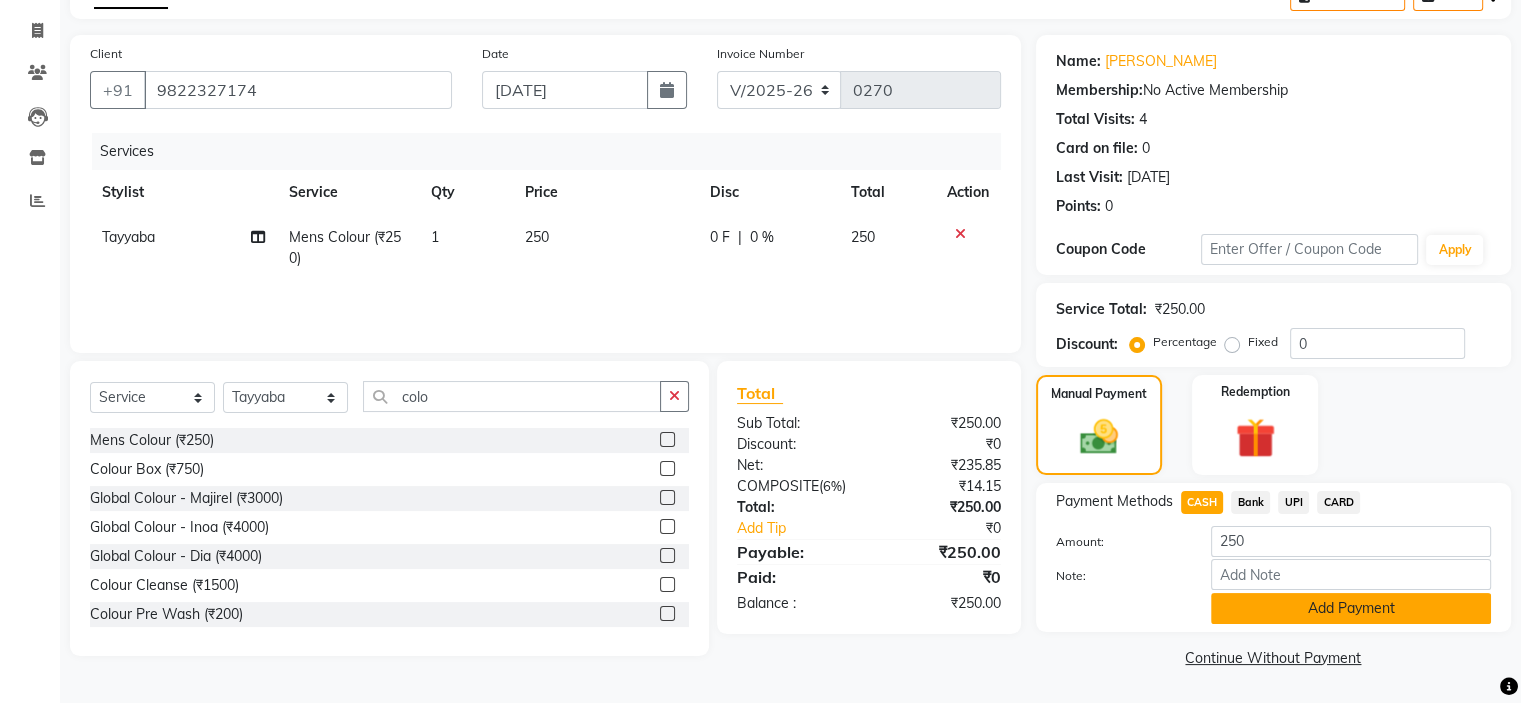 click on "Add Payment" 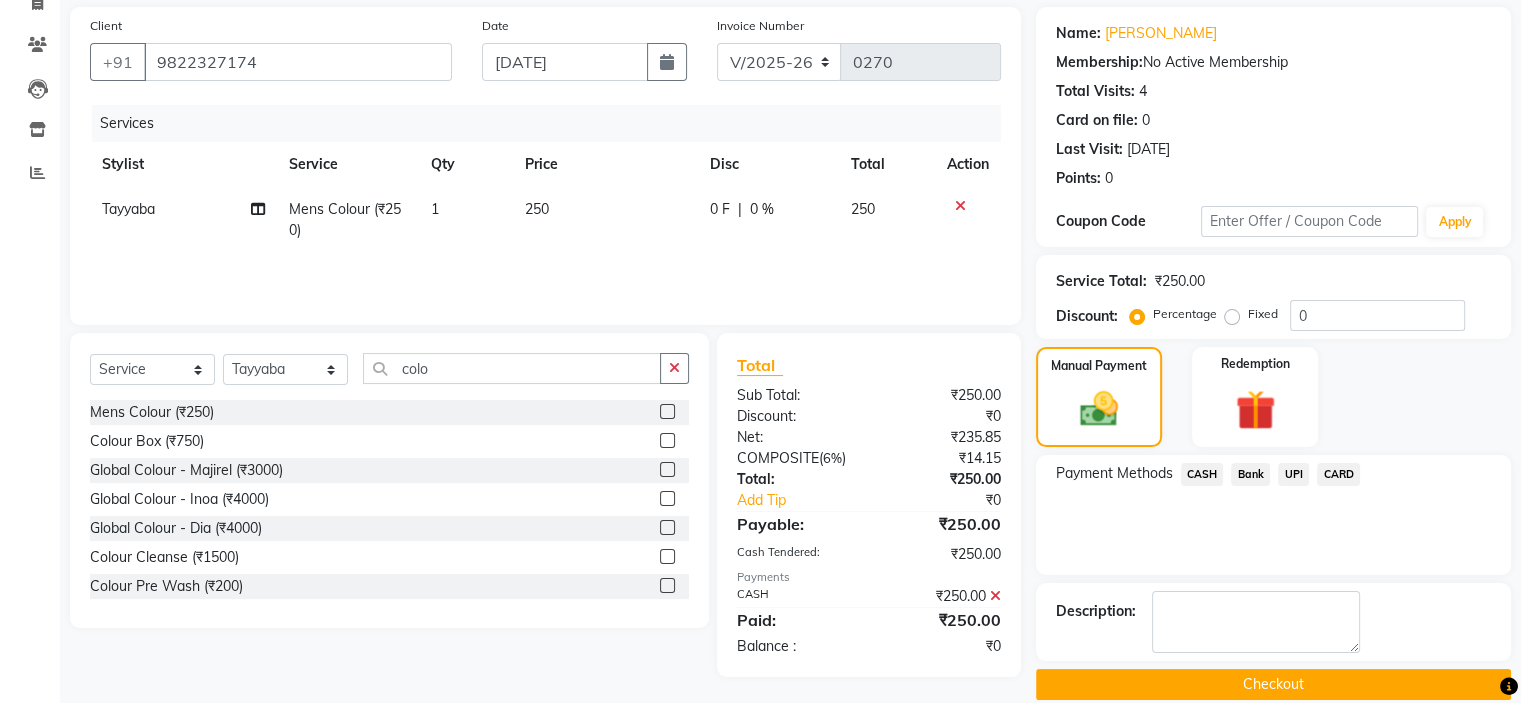 scroll, scrollTop: 168, scrollLeft: 0, axis: vertical 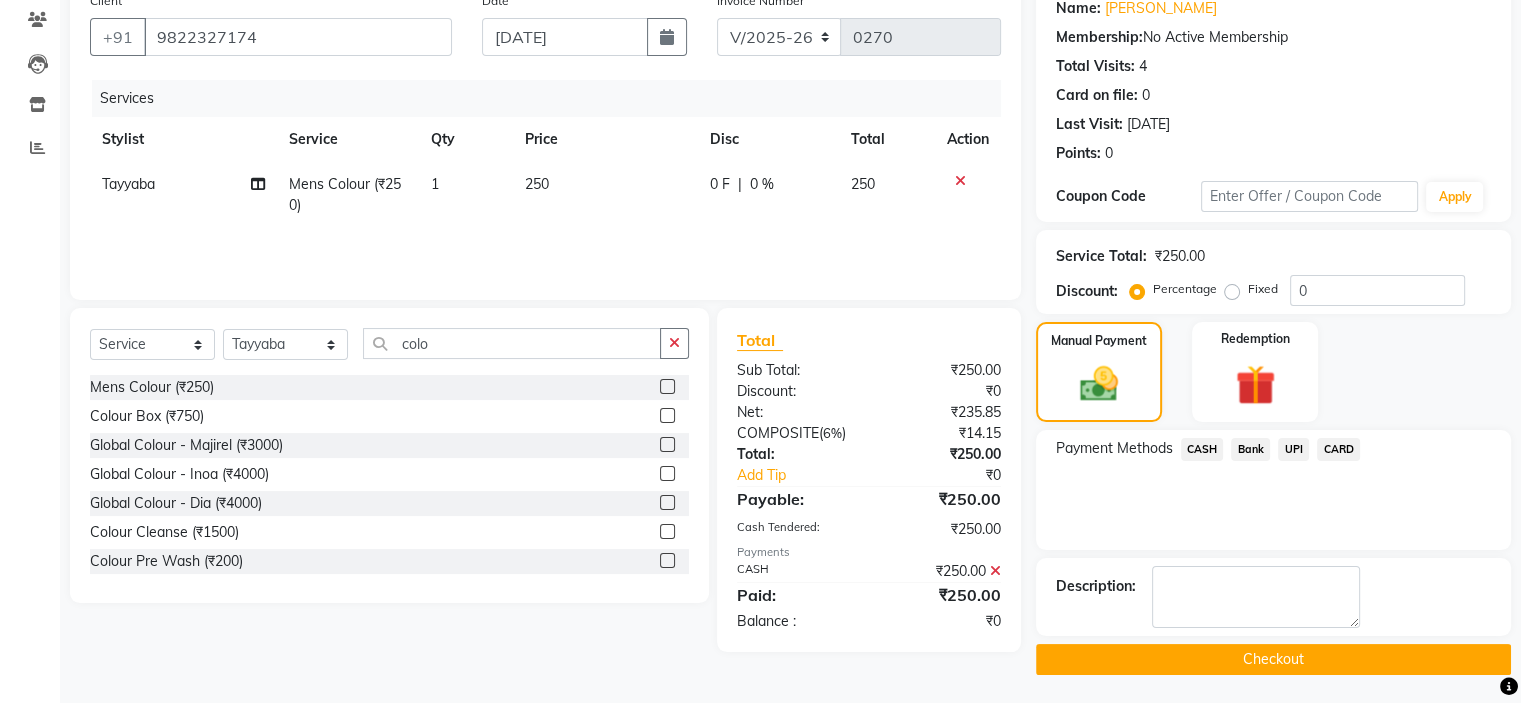 click on "Checkout" 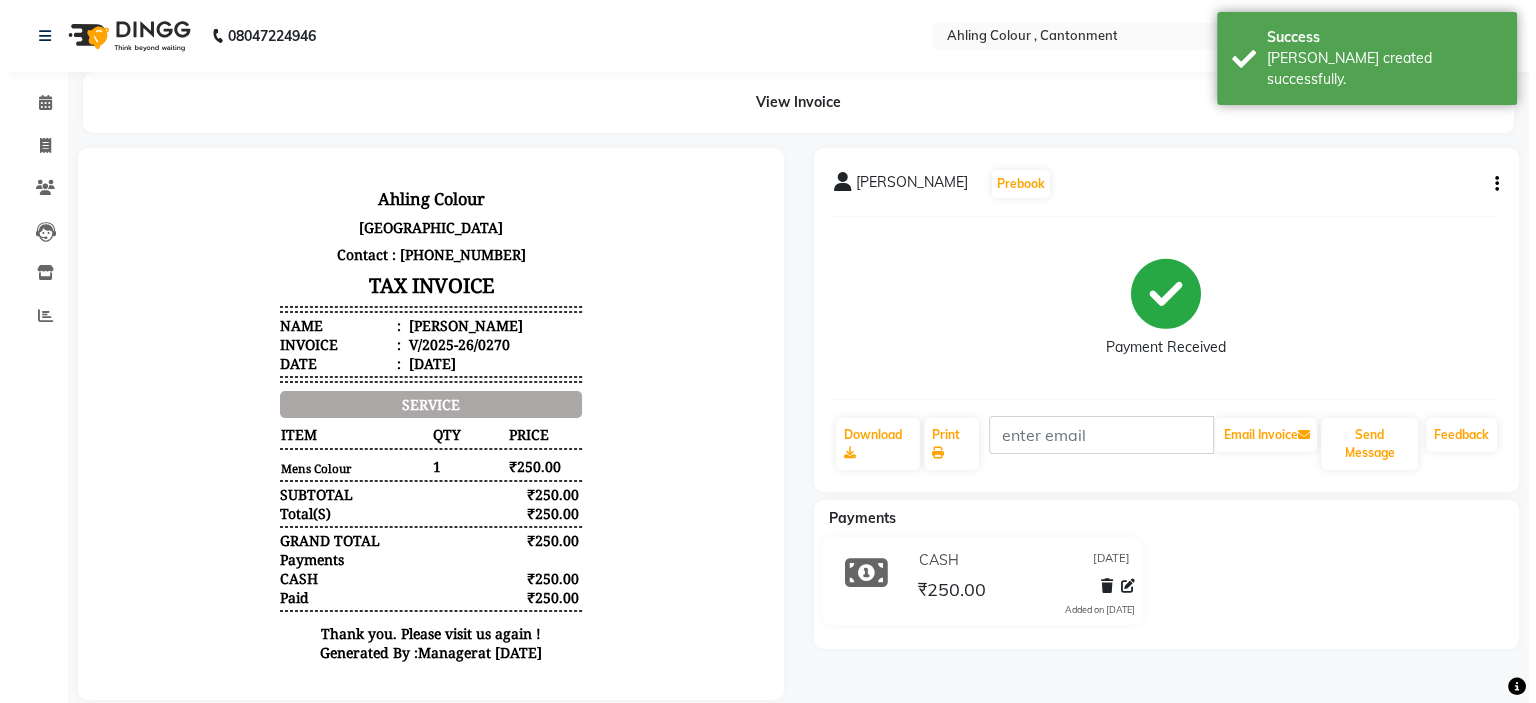 scroll, scrollTop: 0, scrollLeft: 0, axis: both 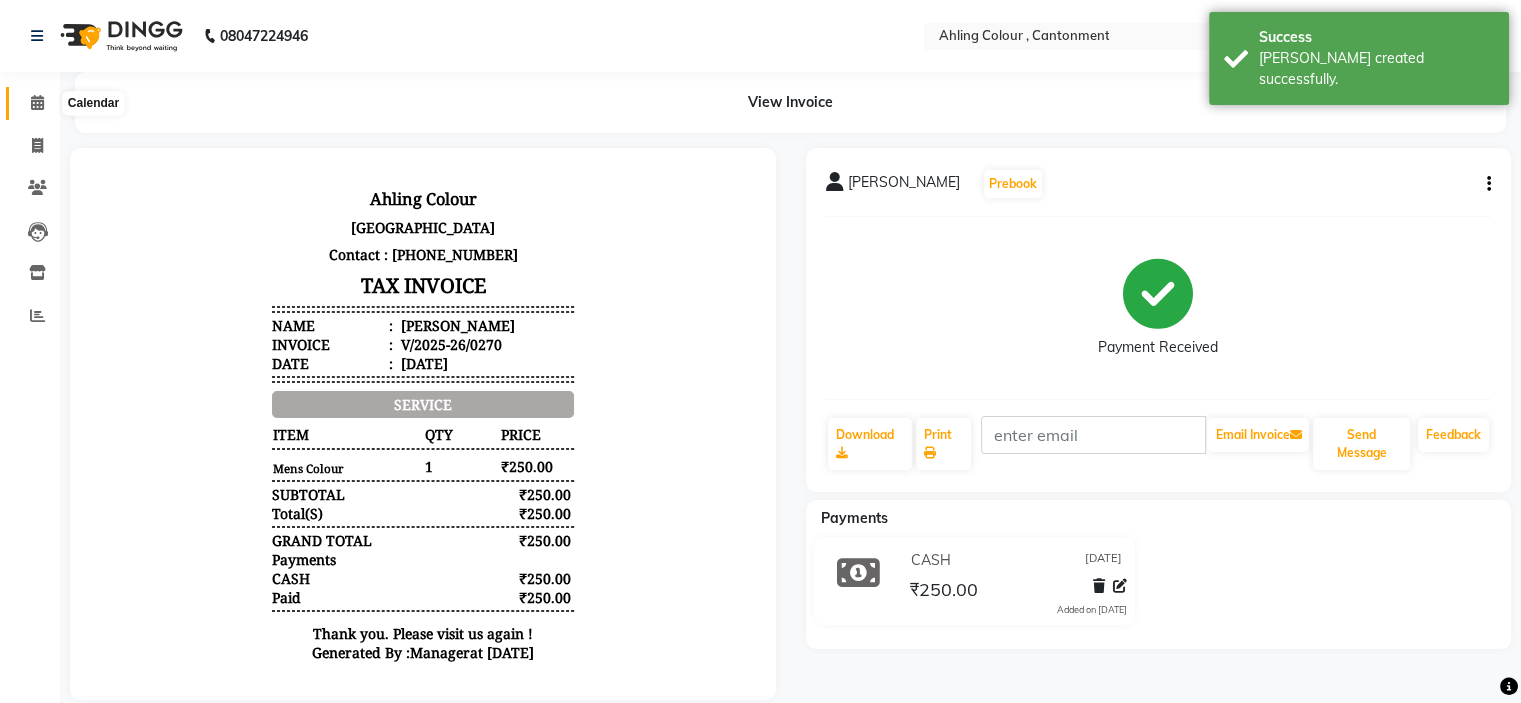 click 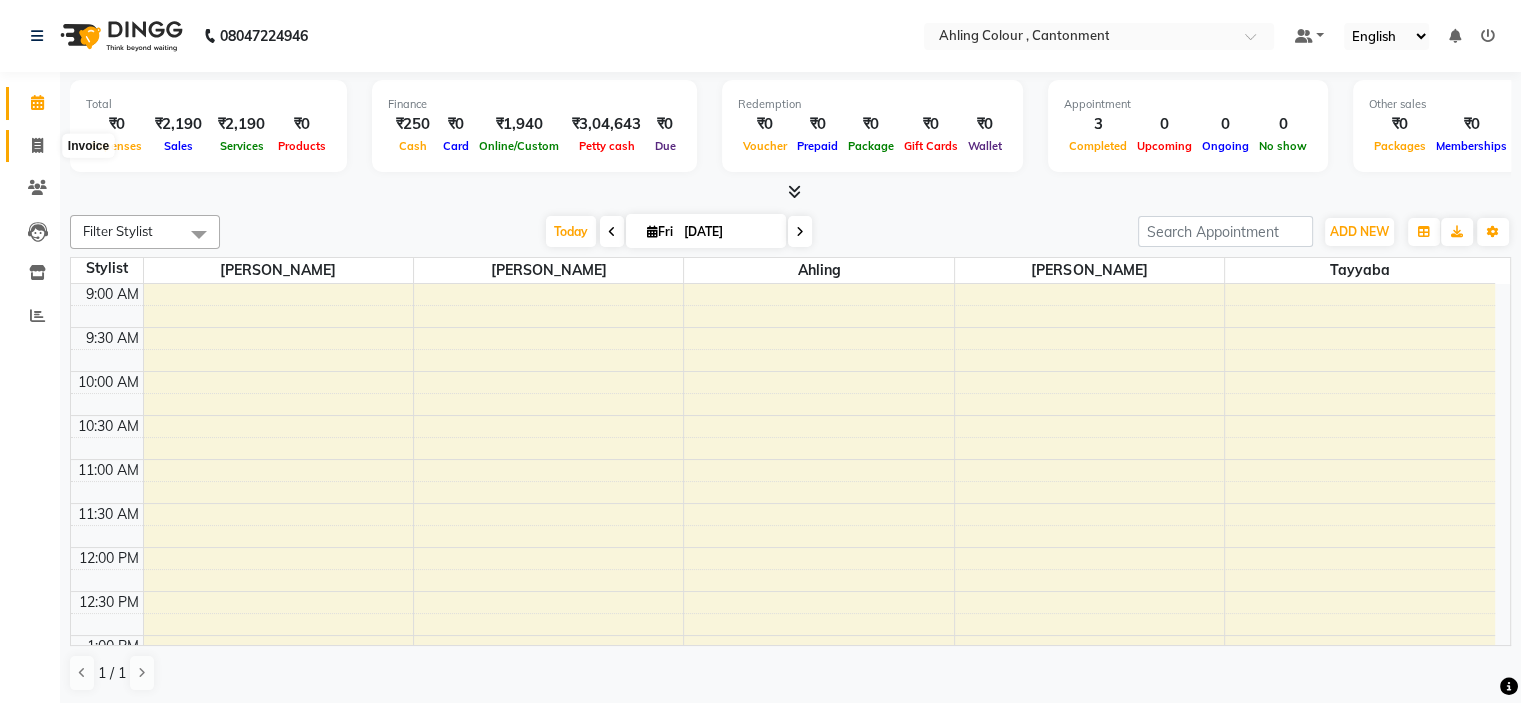 click 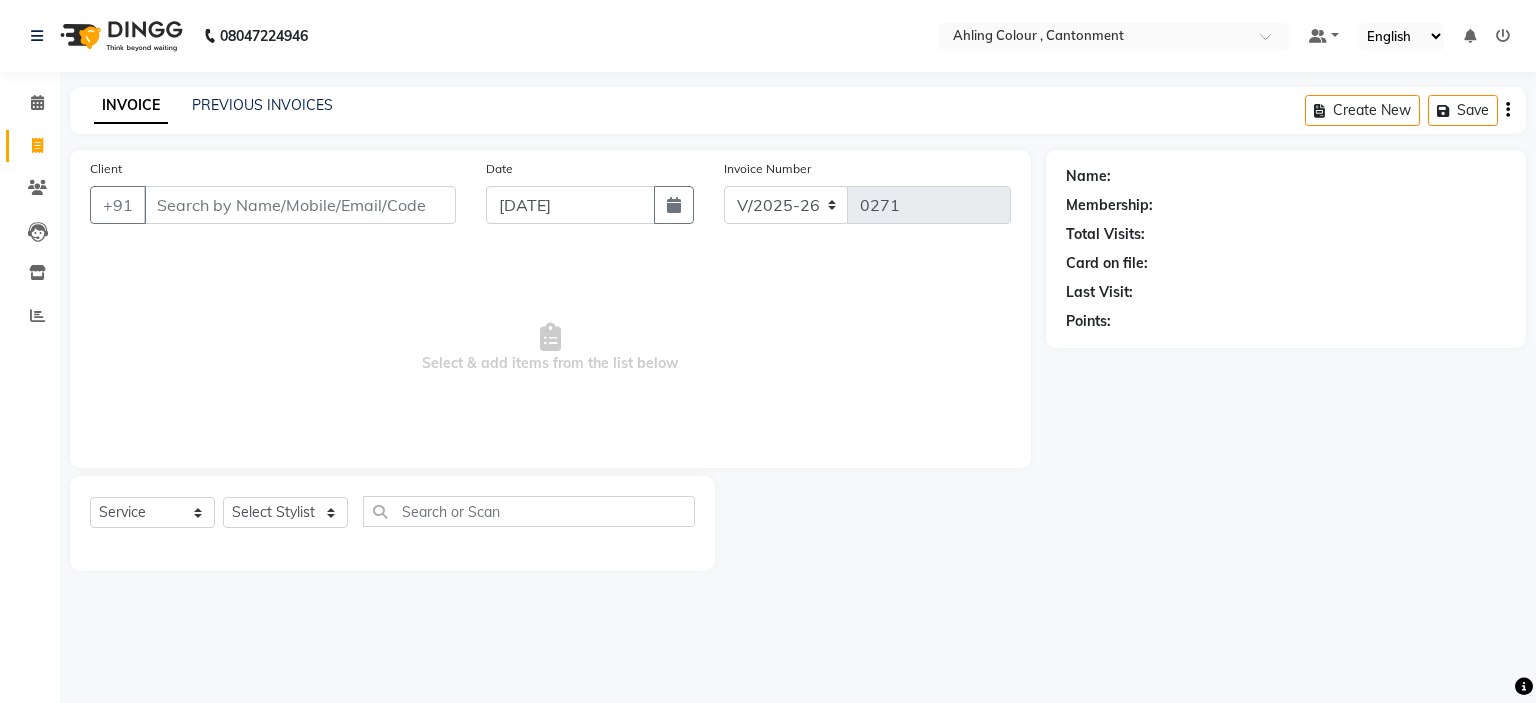 click on "Client" at bounding box center (300, 205) 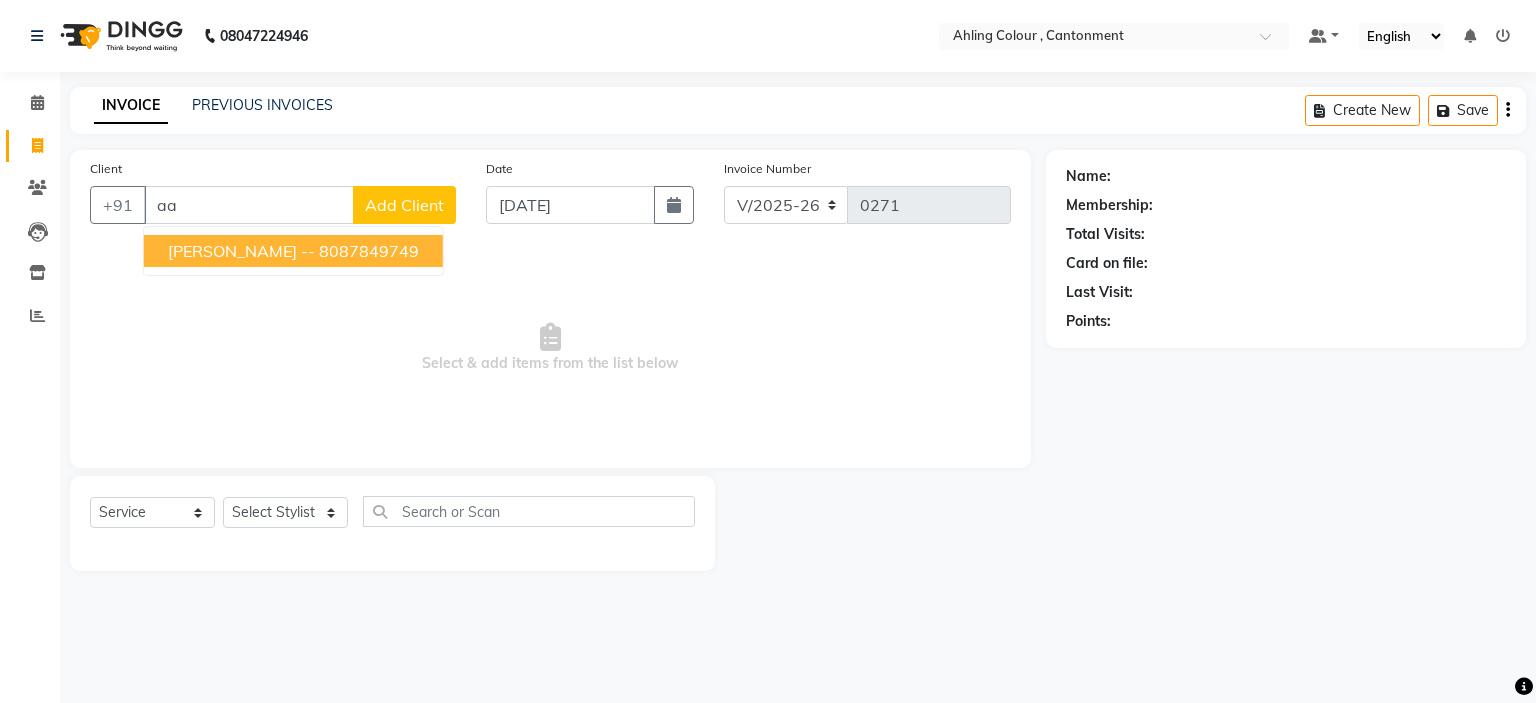 type on "a" 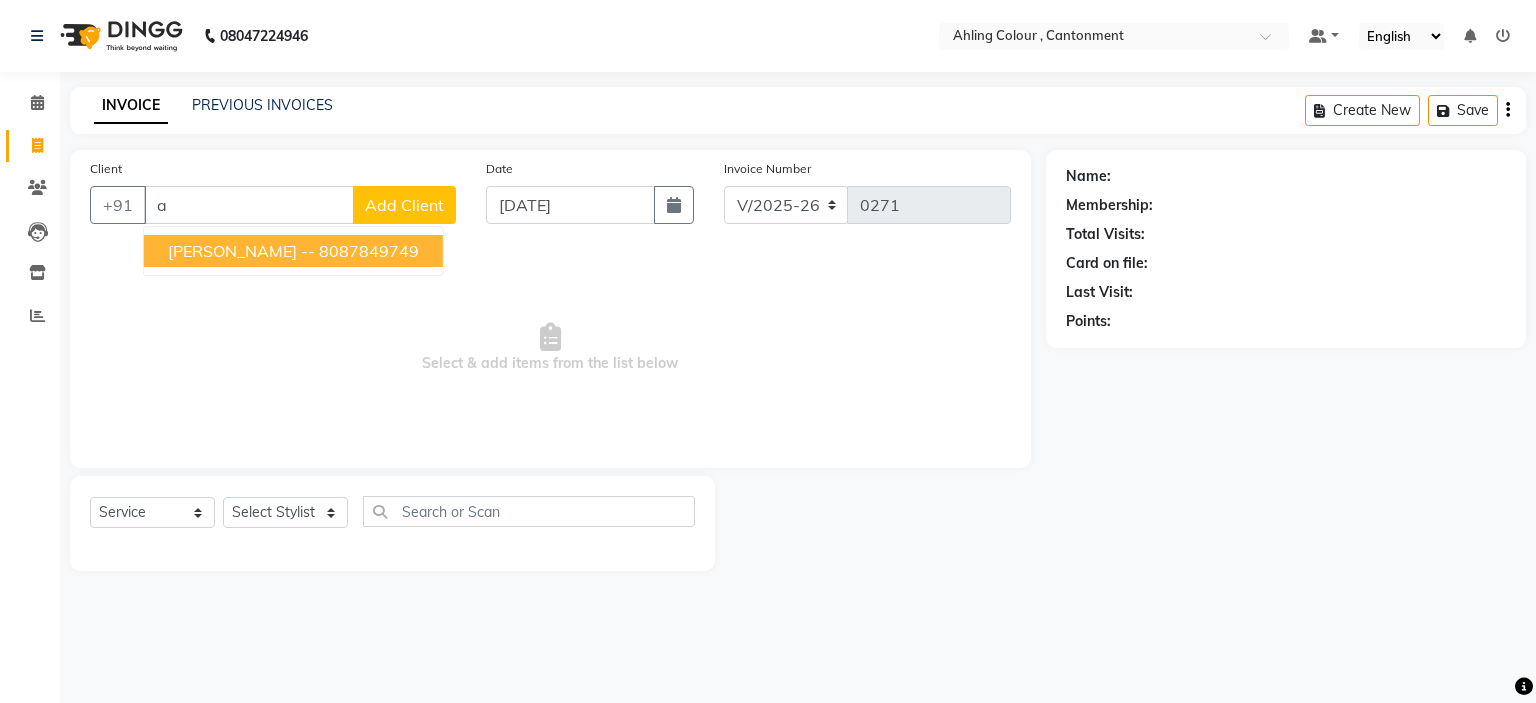 type 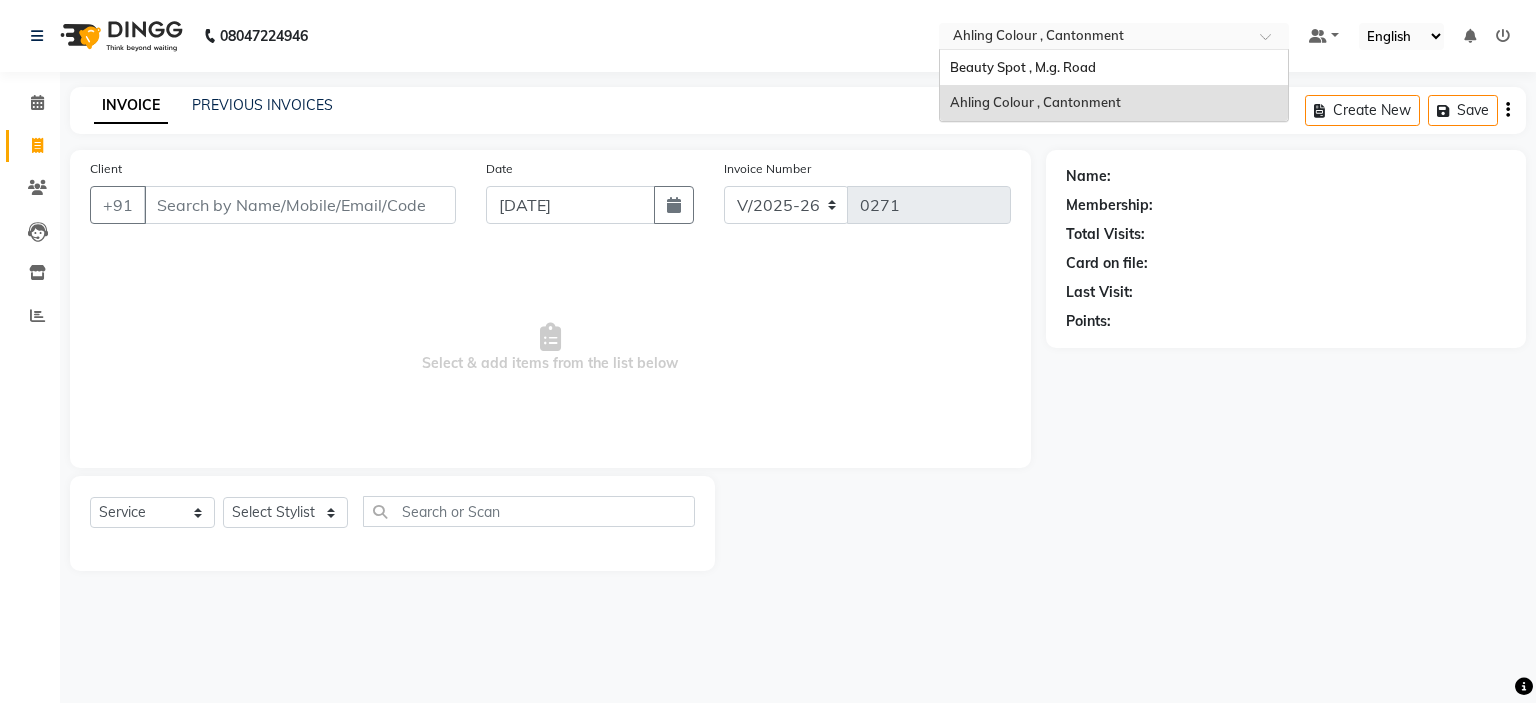 click at bounding box center (1094, 38) 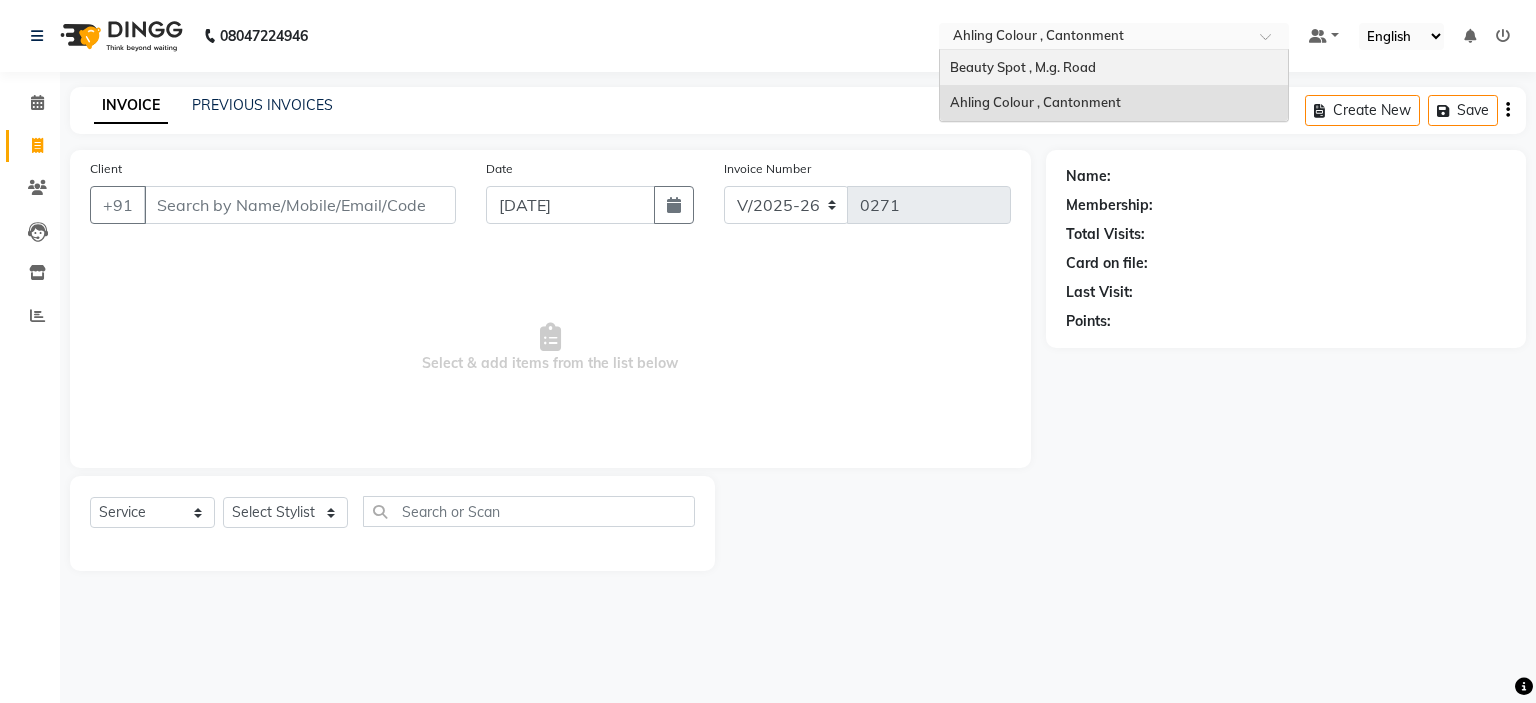 click on "Beauty Spot , M.g. Road" at bounding box center (1114, 68) 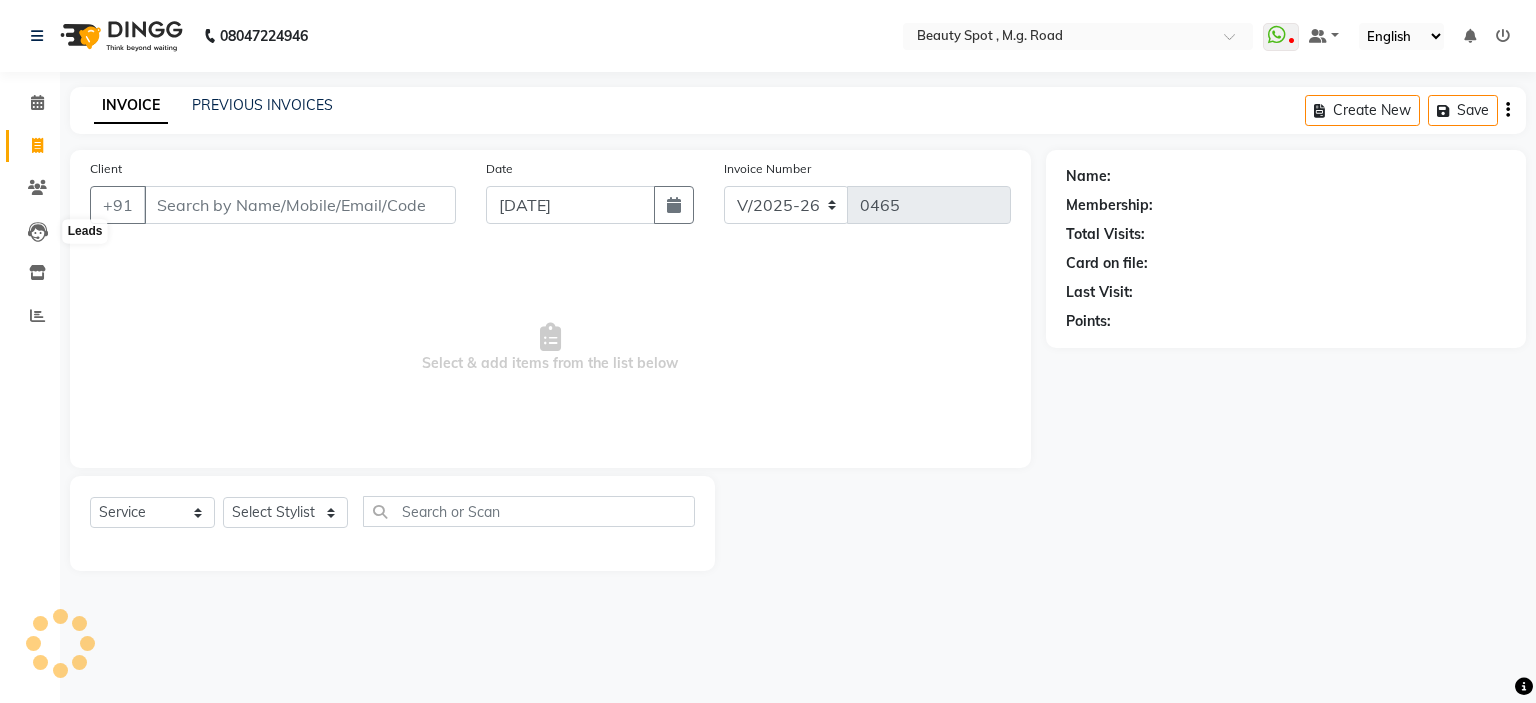 select on "7357" 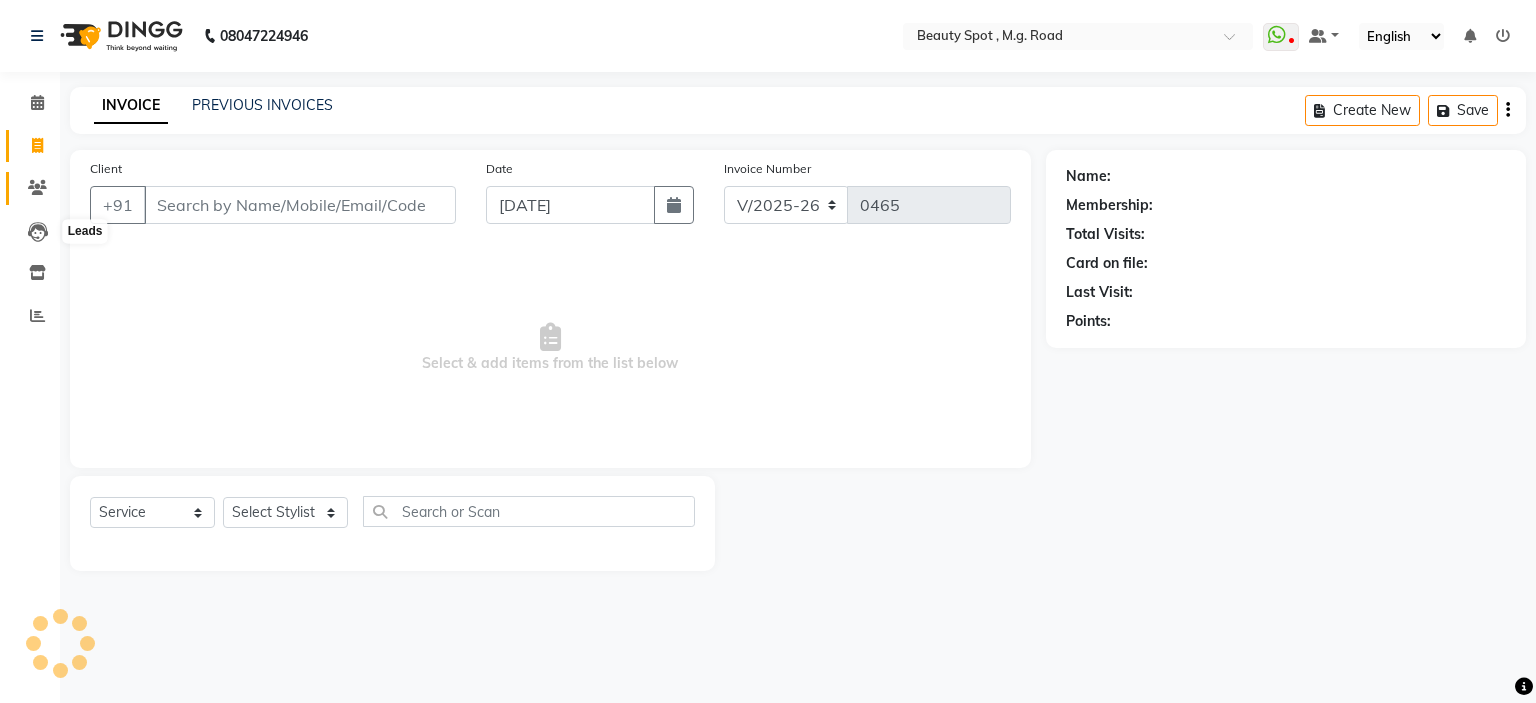 scroll, scrollTop: 0, scrollLeft: 0, axis: both 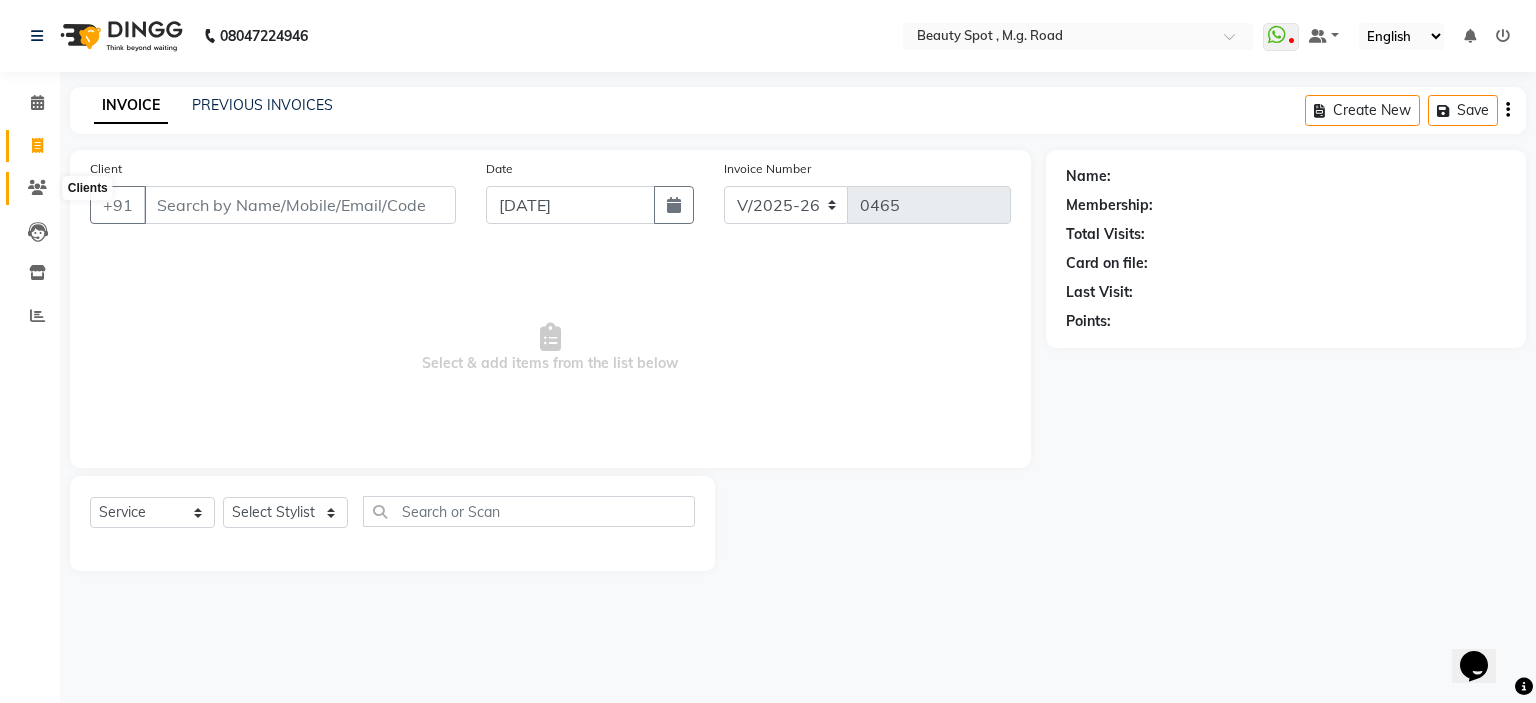 click 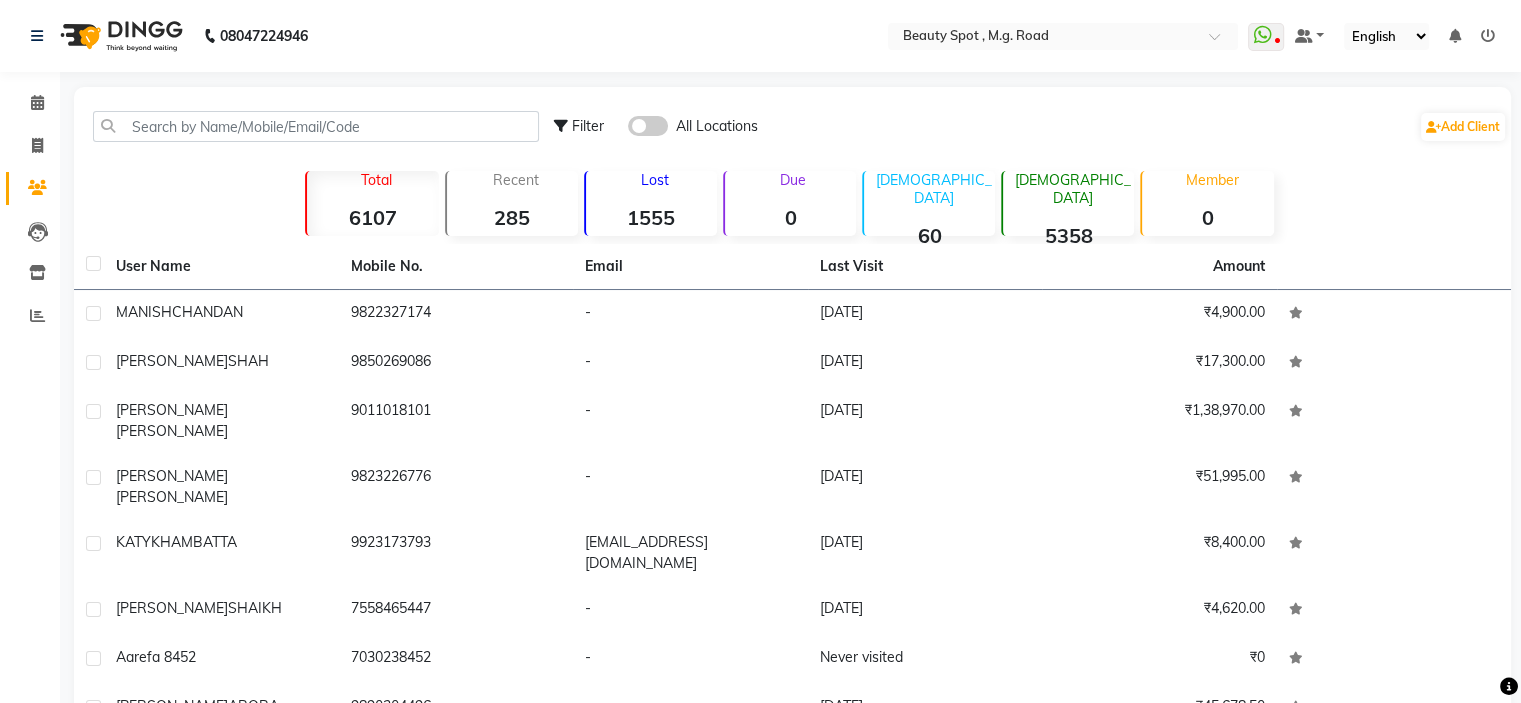 click 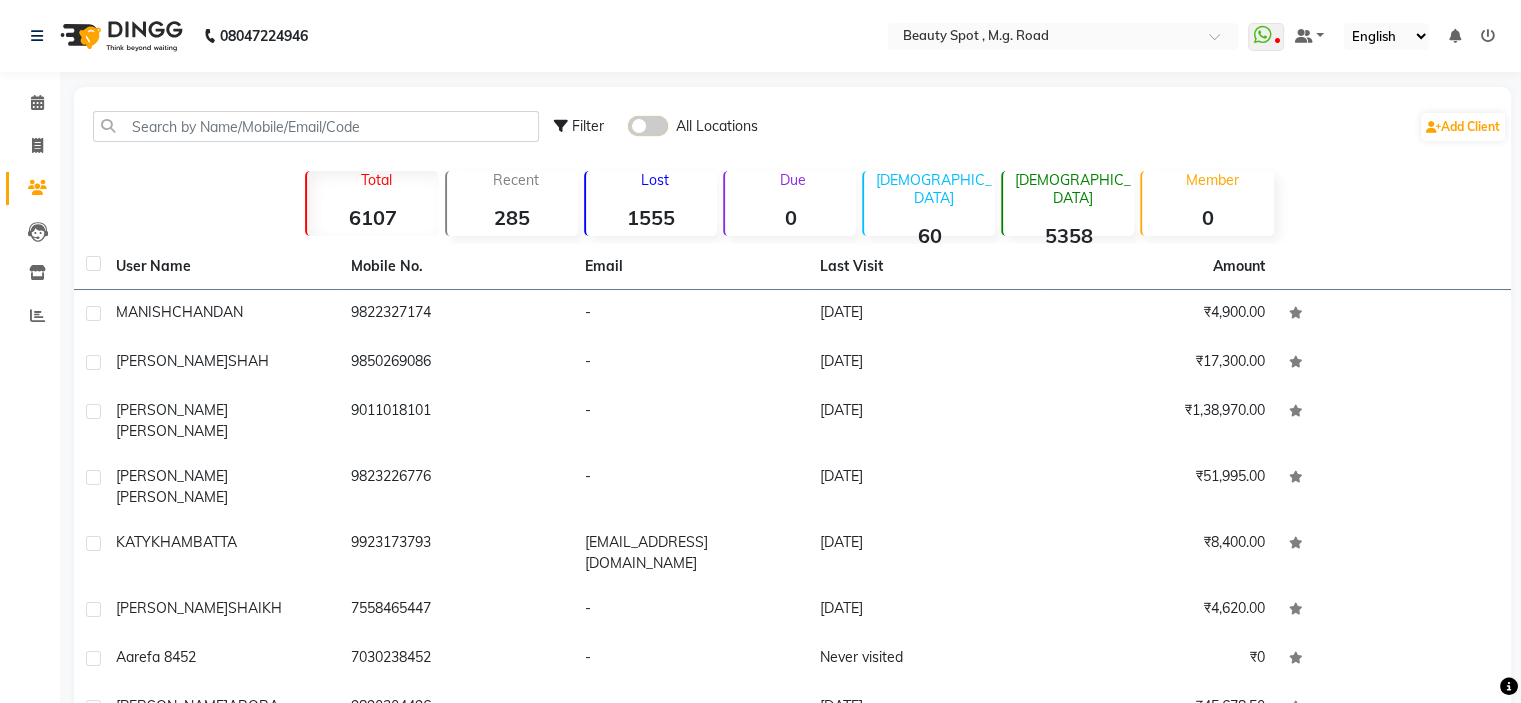 click 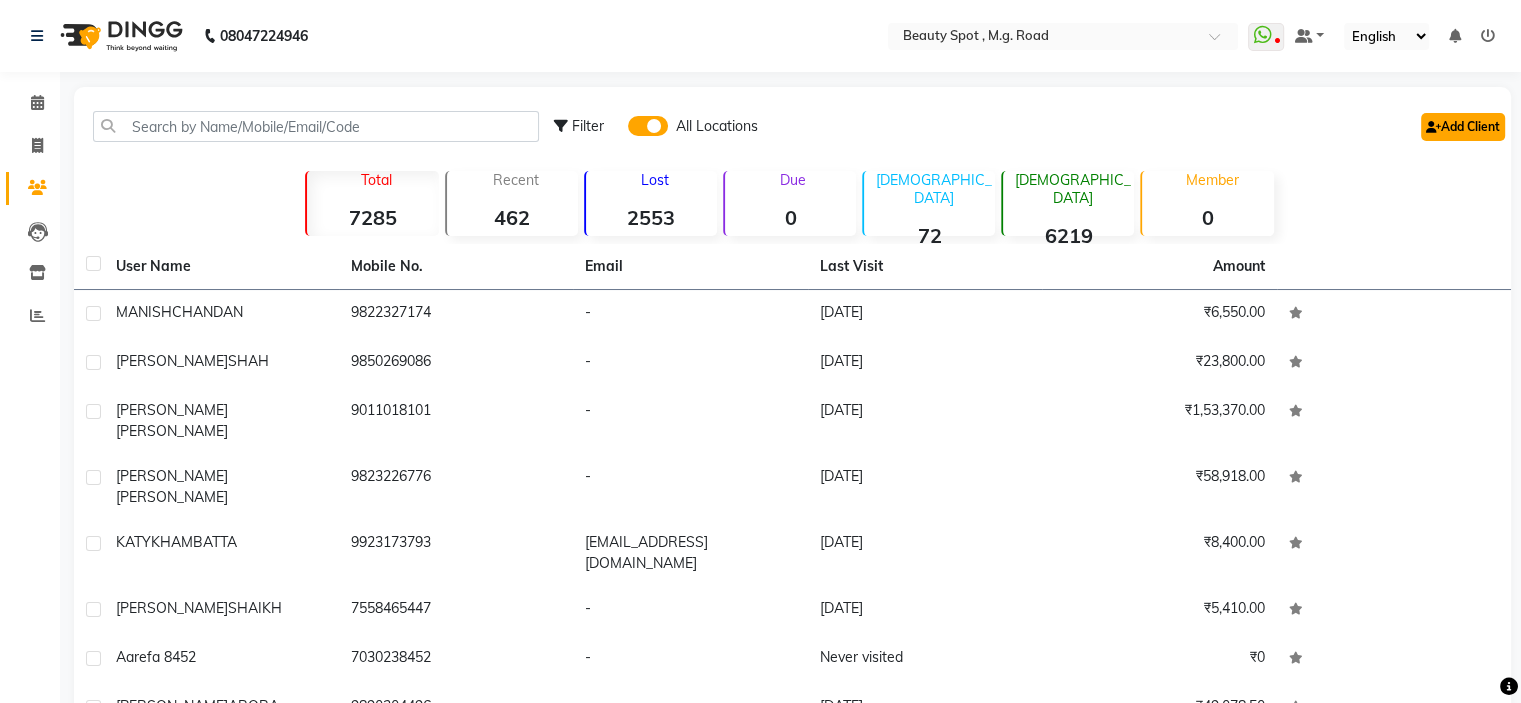 click on "Add Client" 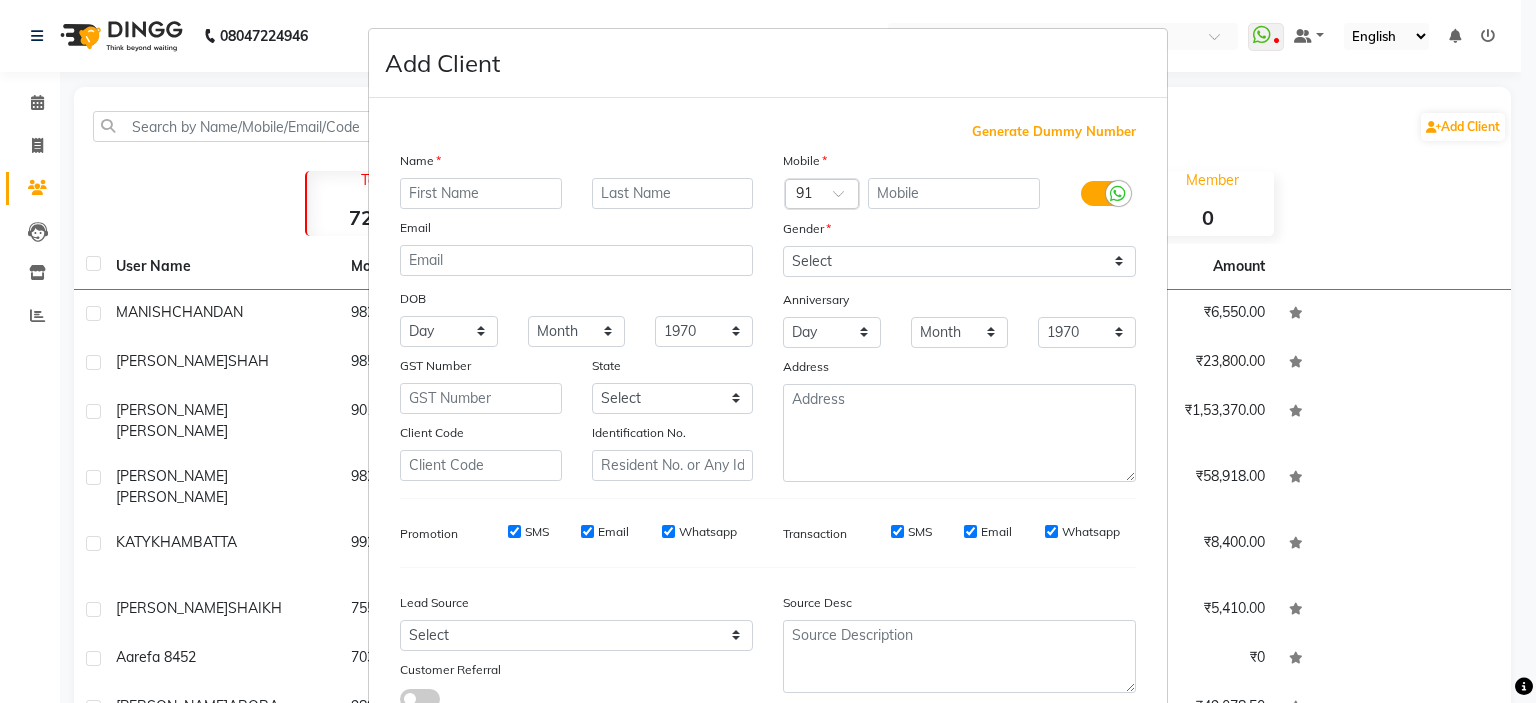 click at bounding box center [481, 193] 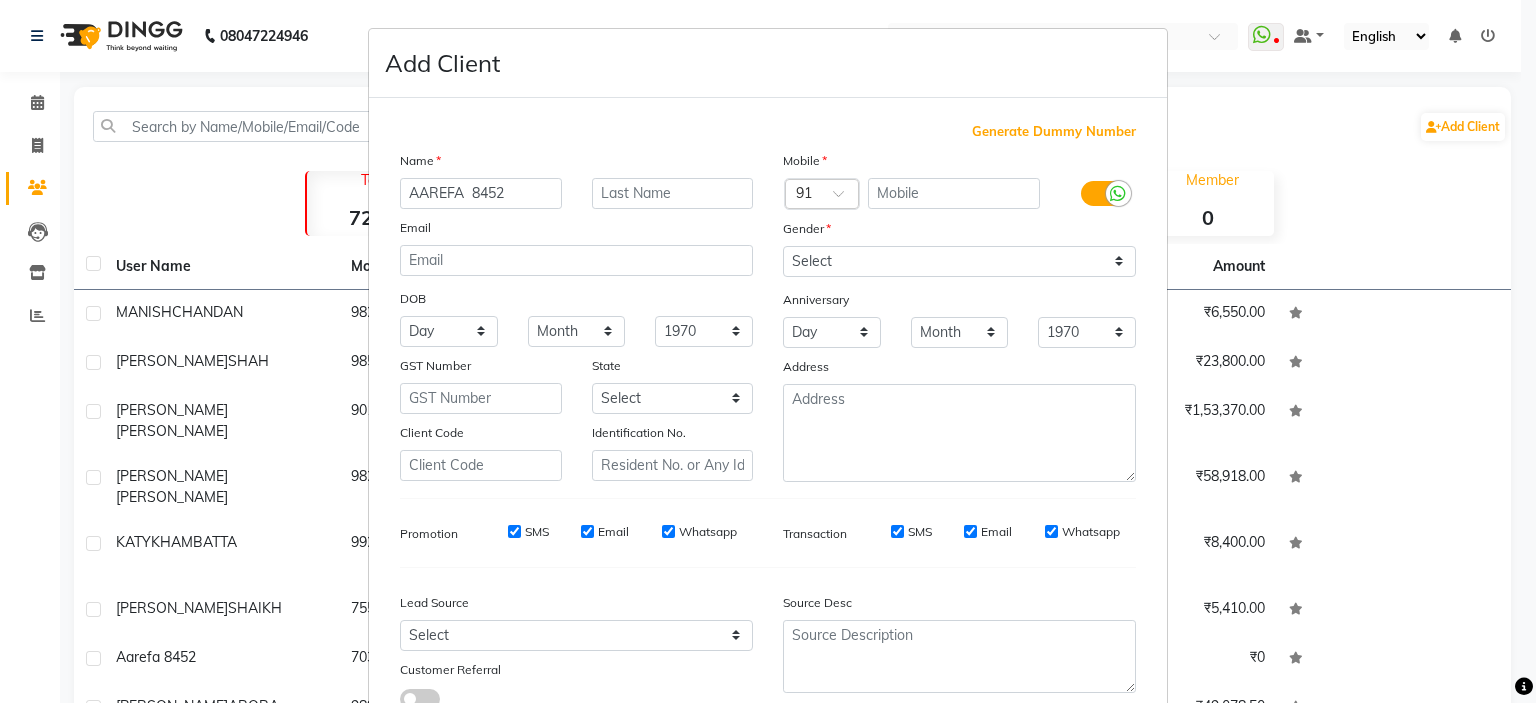type on "AAREFA  8452" 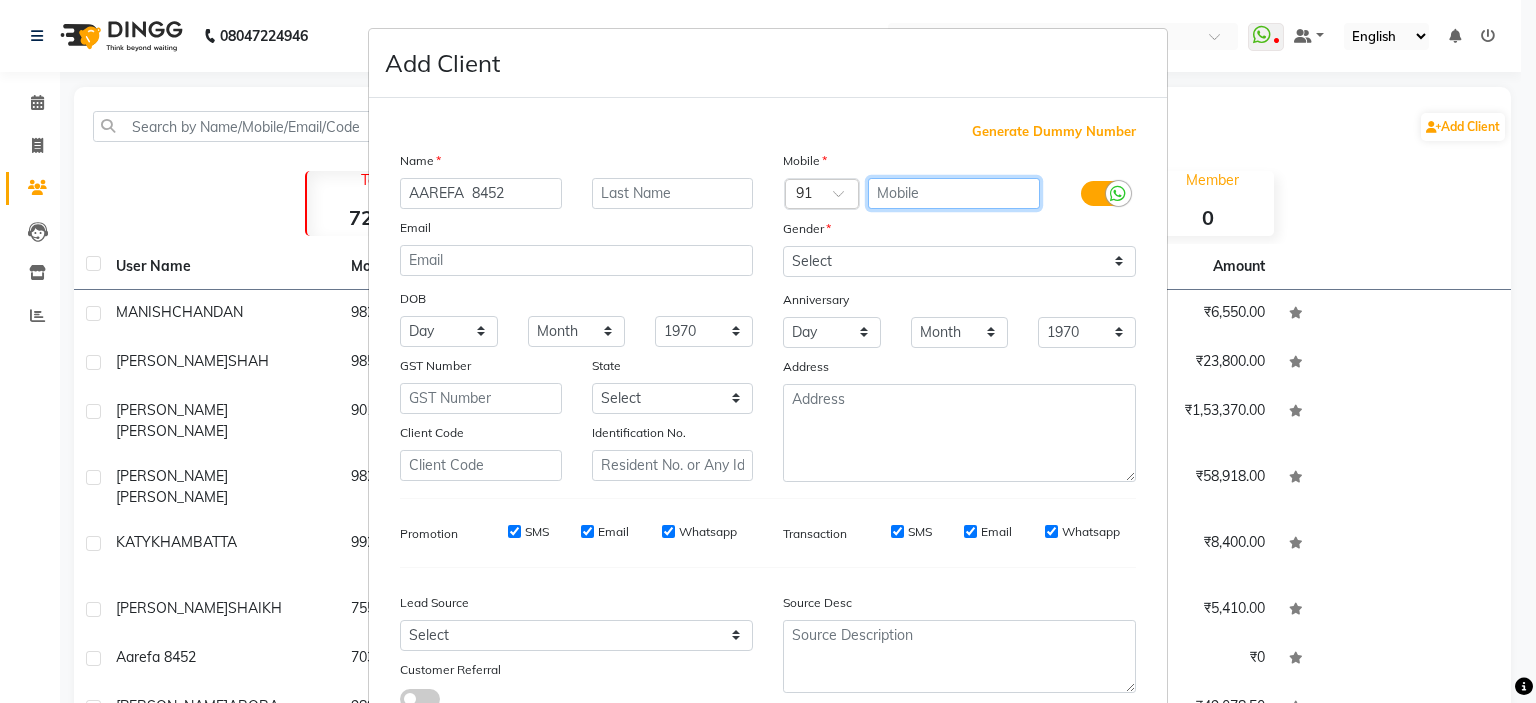 click at bounding box center [954, 193] 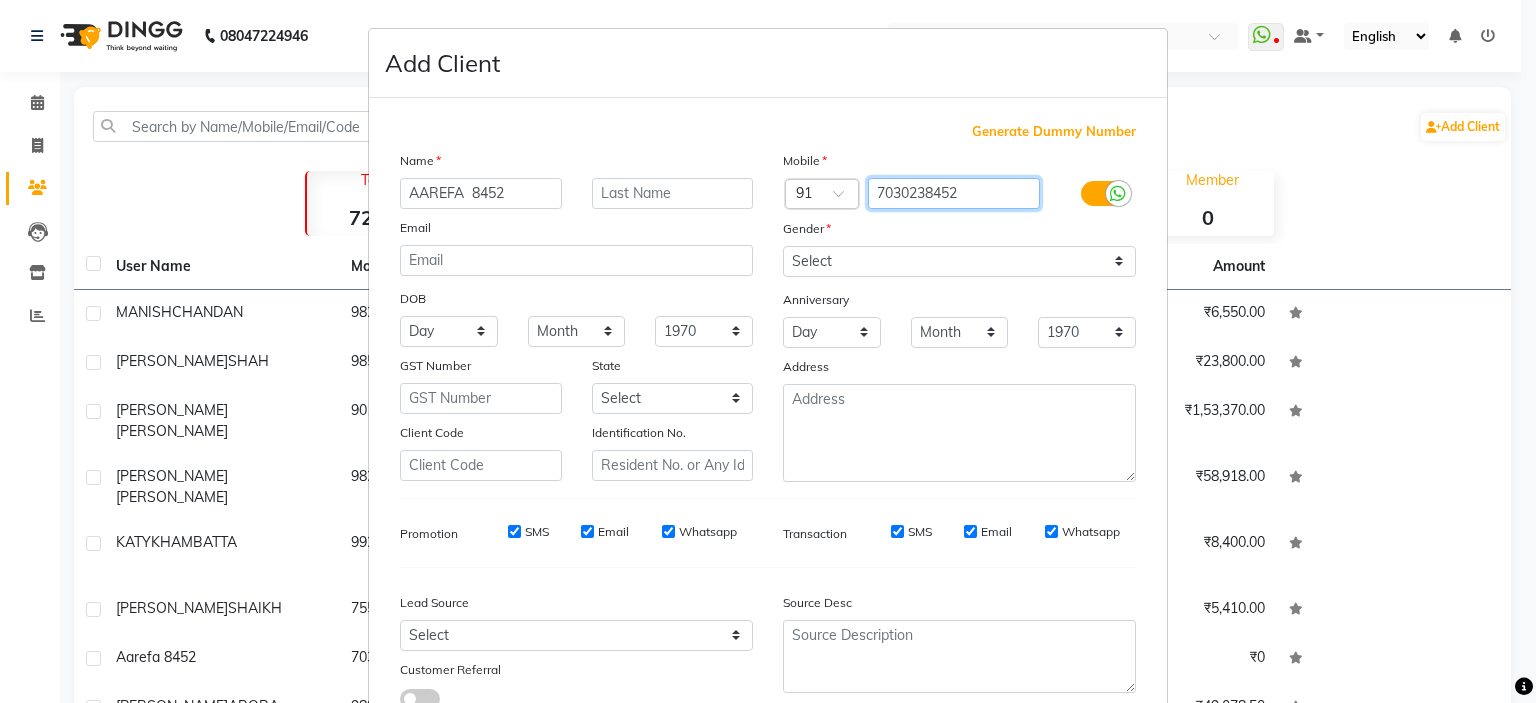 type on "7030238452" 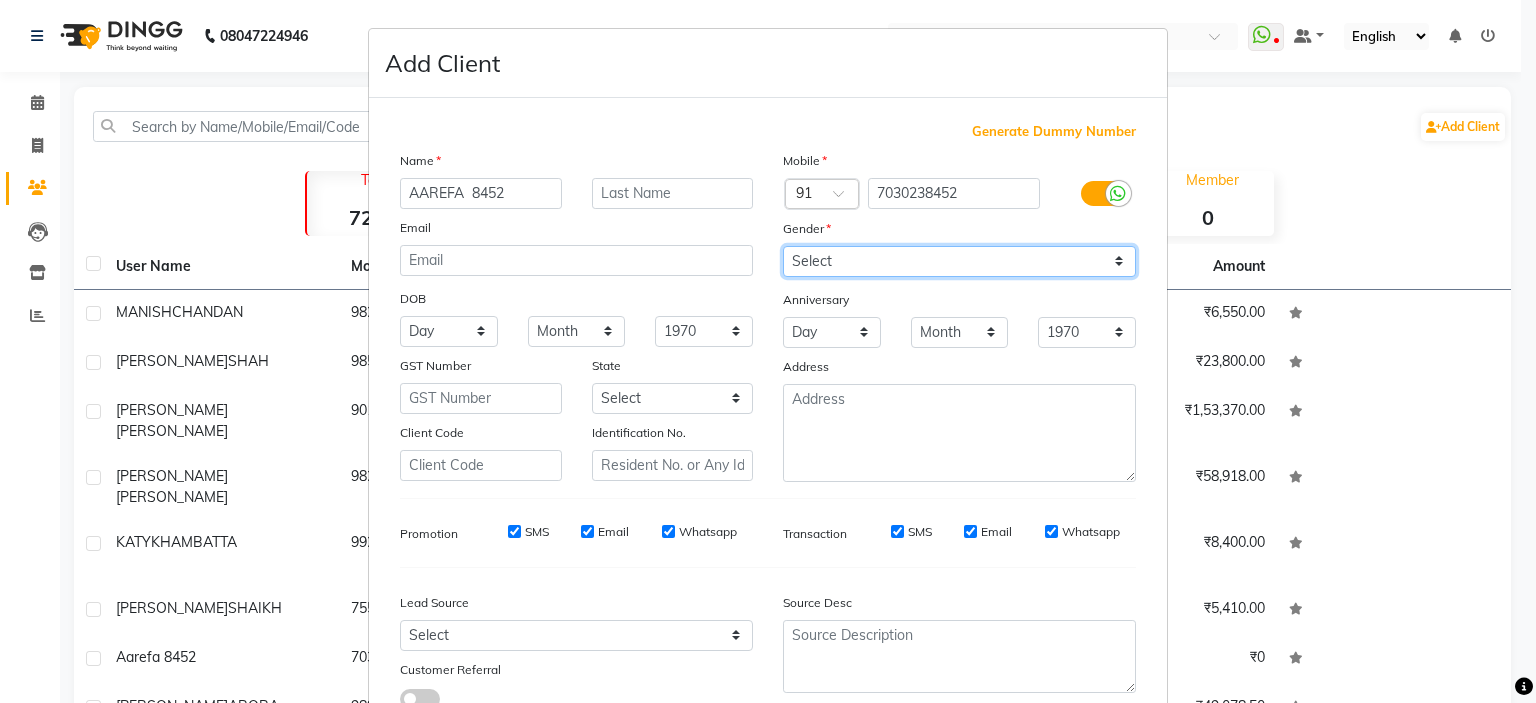 click on "Mobile Country Code × 91 7030238452 Gender Select Male Female Other Prefer Not To Say Anniversary Day 01 02 03 04 05 06 07 08 09 10 11 12 13 14 15 16 17 18 19 20 21 22 23 24 25 26 27 28 29 30 31 Month January February March April May June July August September October November December 1970 1971 1972 1973 1974 1975 1976 1977 1978 1979 1980 1981 1982 1983 1984 1985 1986 1987 1988 1989 1990 1991 1992 1993 1994 1995 1996 1997 1998 1999 2000 2001 2002 2003 2004 2005 2006 2007 2008 2009 2010 2011 2012 2013 2014 2015 2016 2017 2018 2019 2020 2021 2022 2023 2024 2025 Address" at bounding box center [959, 316] 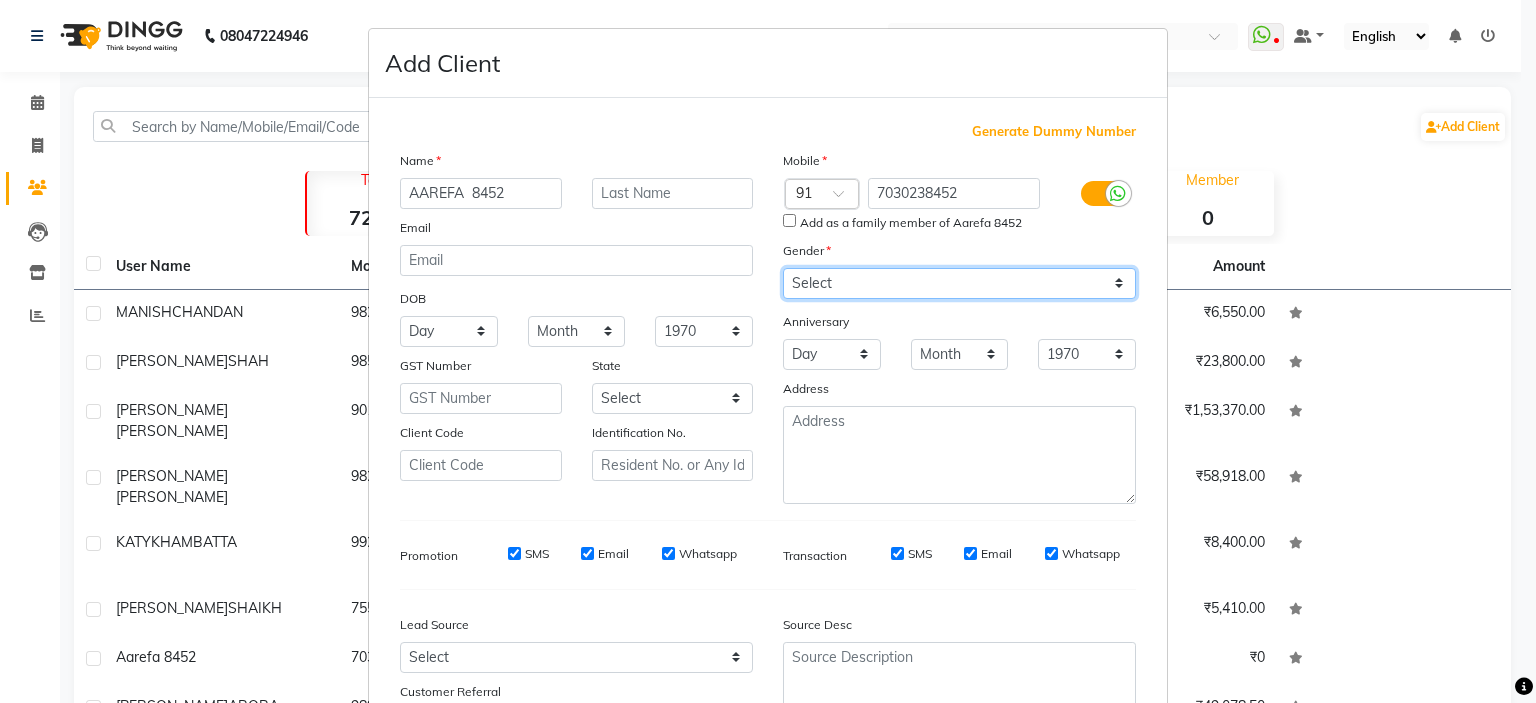 select on "[DEMOGRAPHIC_DATA]" 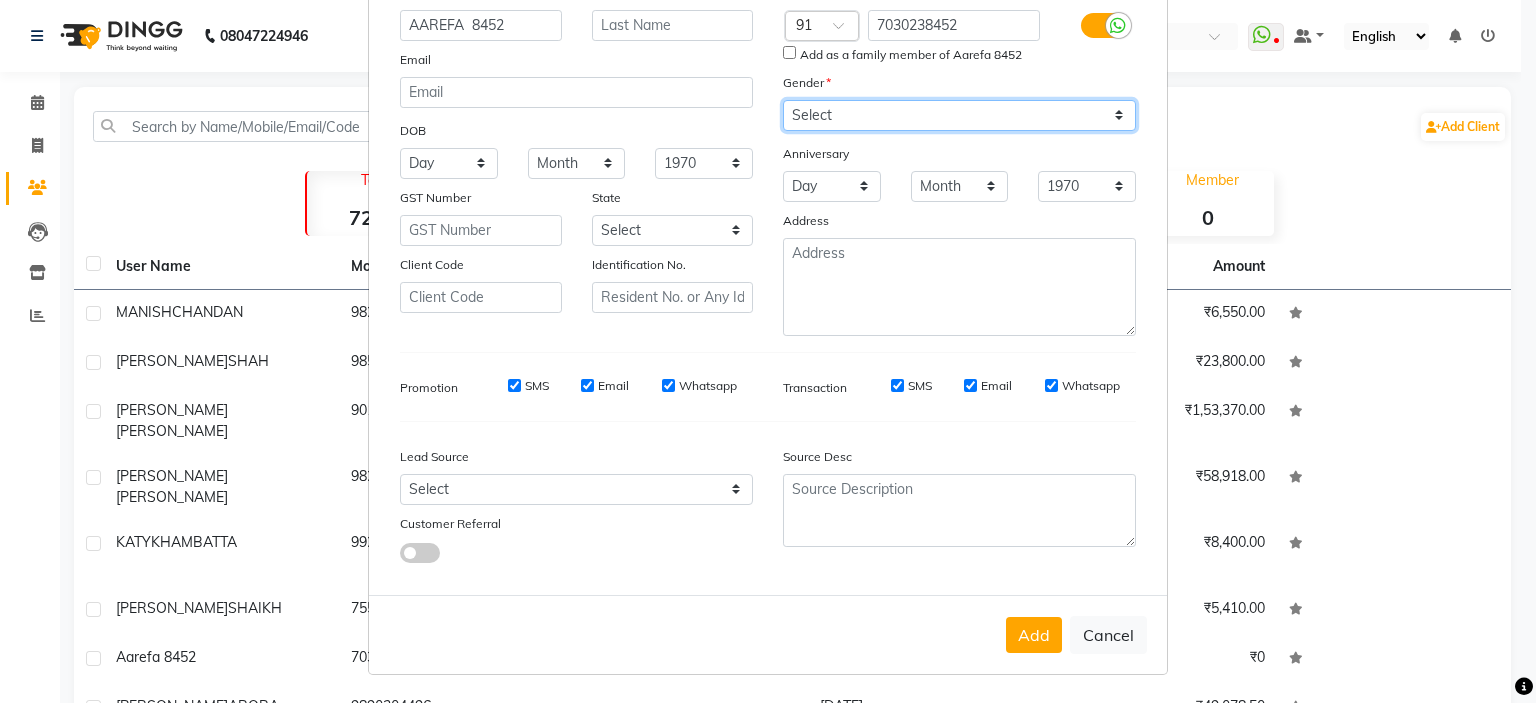 scroll, scrollTop: 175, scrollLeft: 0, axis: vertical 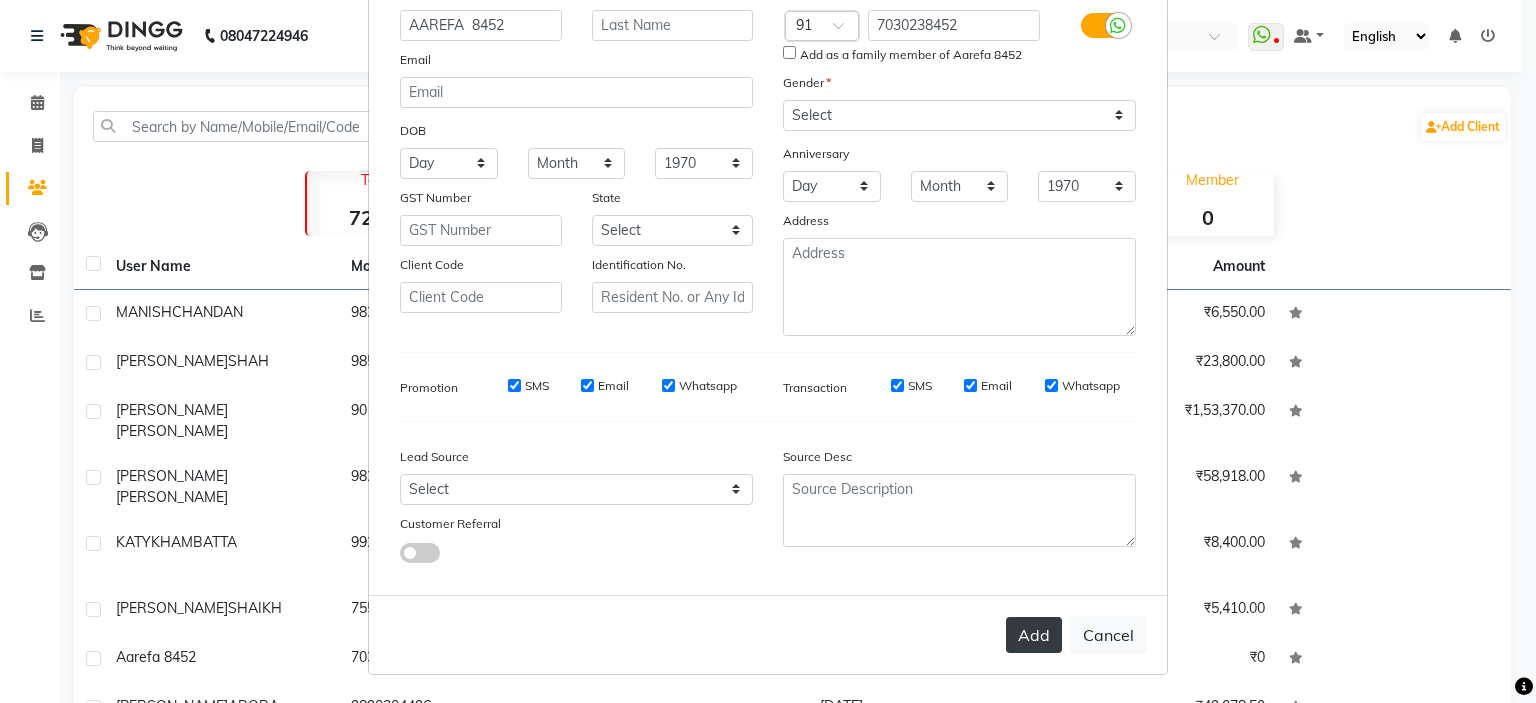 click on "Add" at bounding box center [1034, 635] 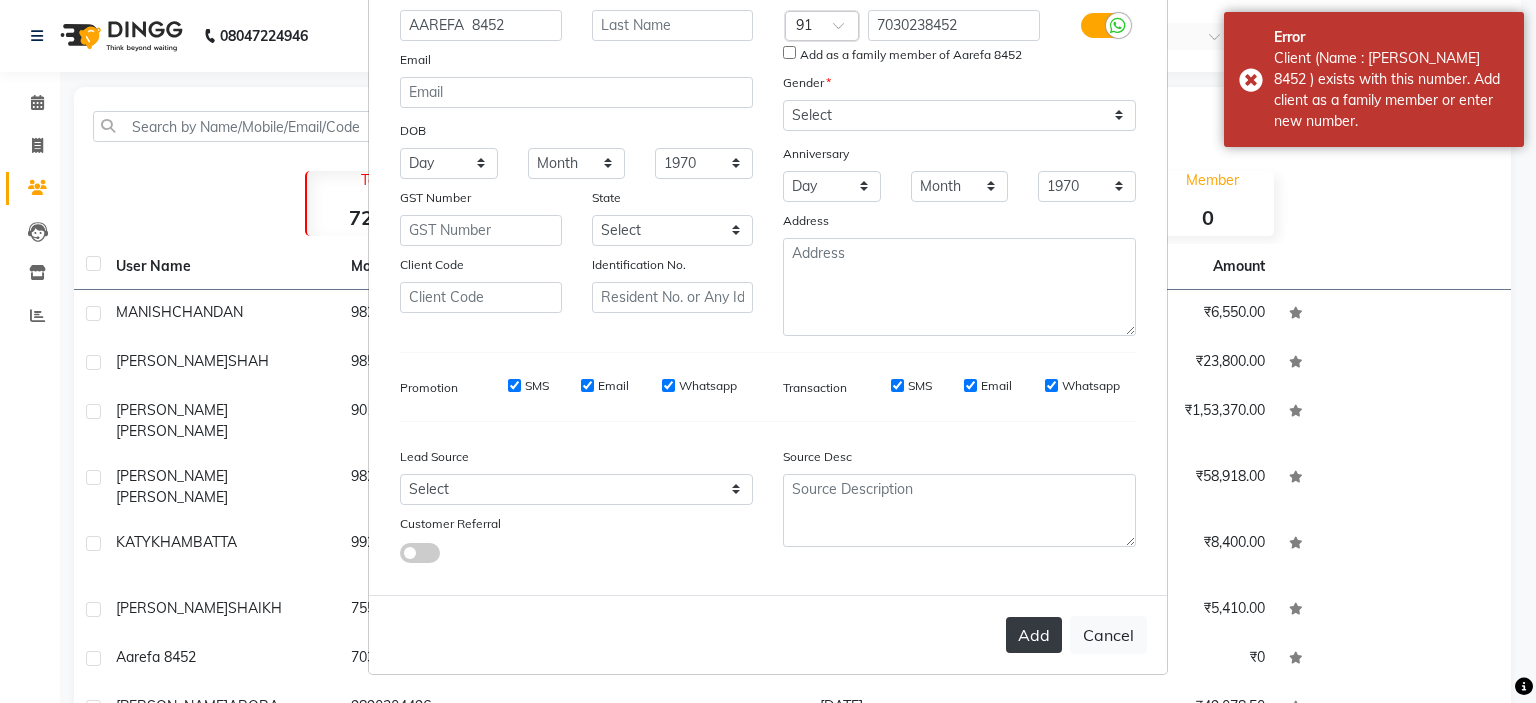 click on "Add" at bounding box center [1034, 635] 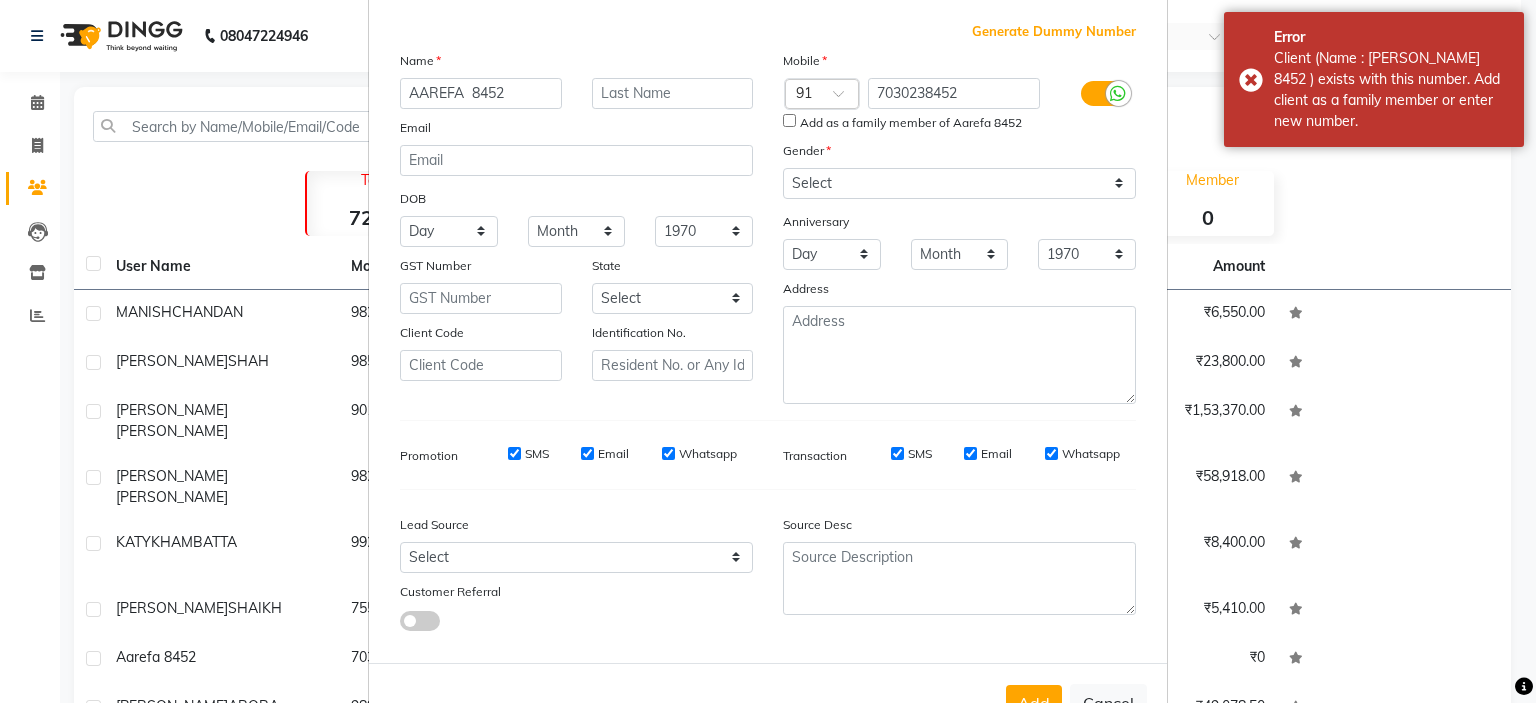 scroll, scrollTop: 0, scrollLeft: 0, axis: both 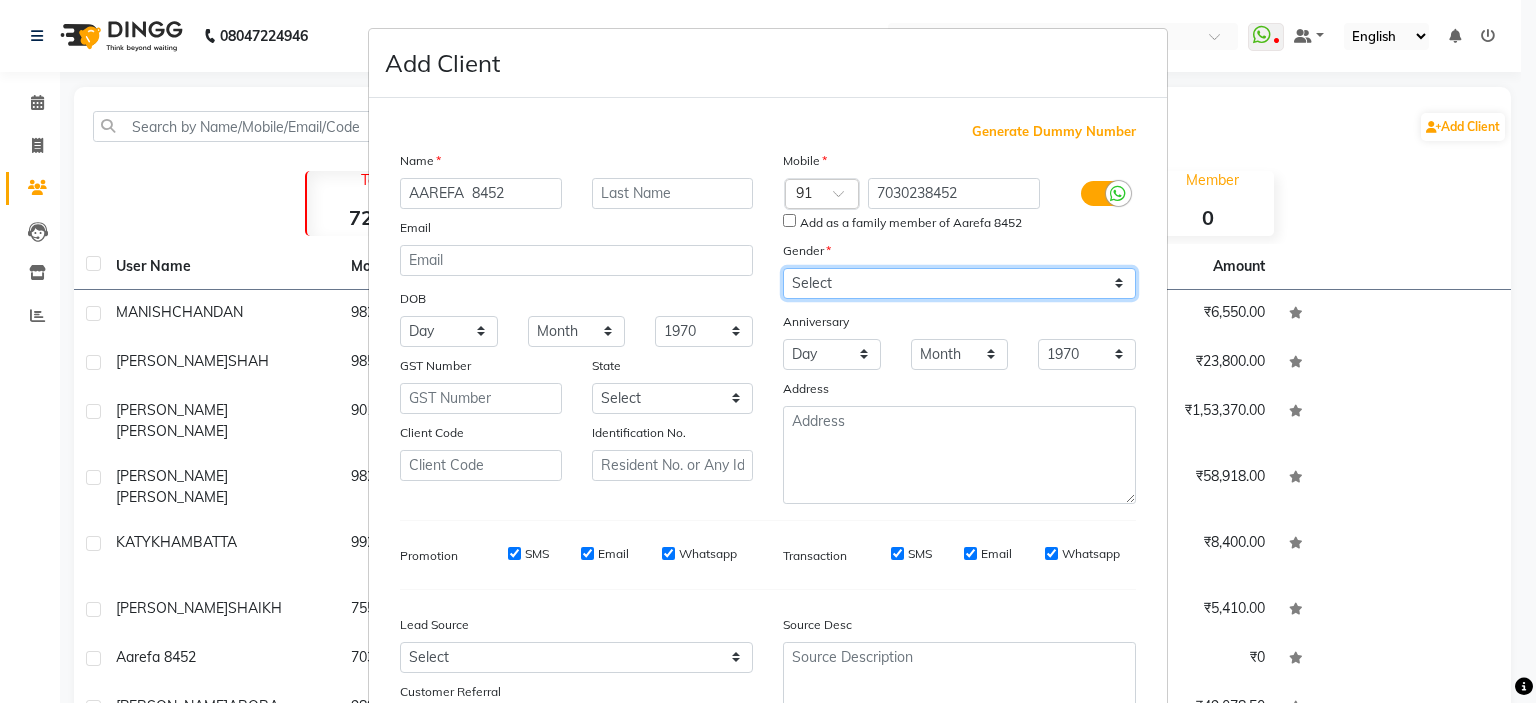 click on "Select [DEMOGRAPHIC_DATA] [DEMOGRAPHIC_DATA] Other Prefer Not To Say" at bounding box center (959, 283) 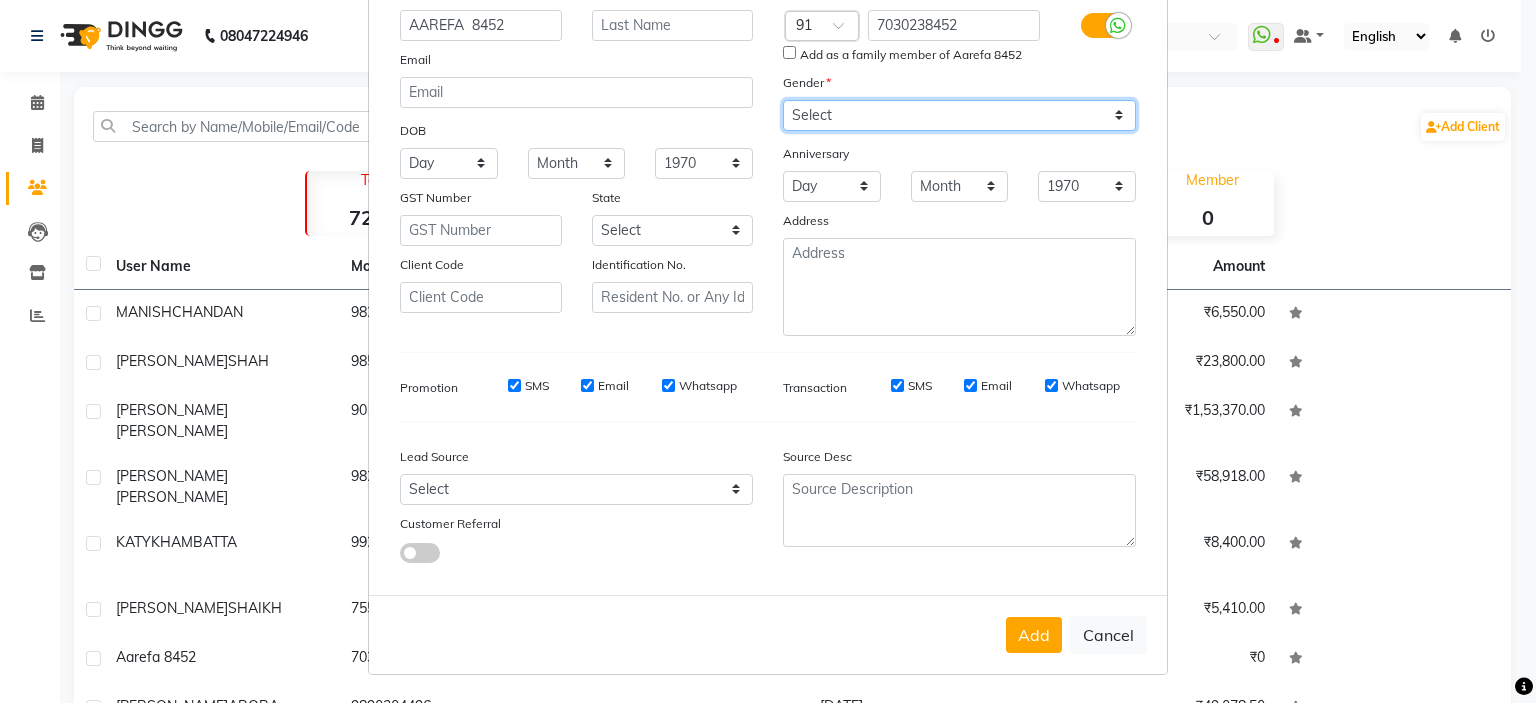 scroll, scrollTop: 175, scrollLeft: 0, axis: vertical 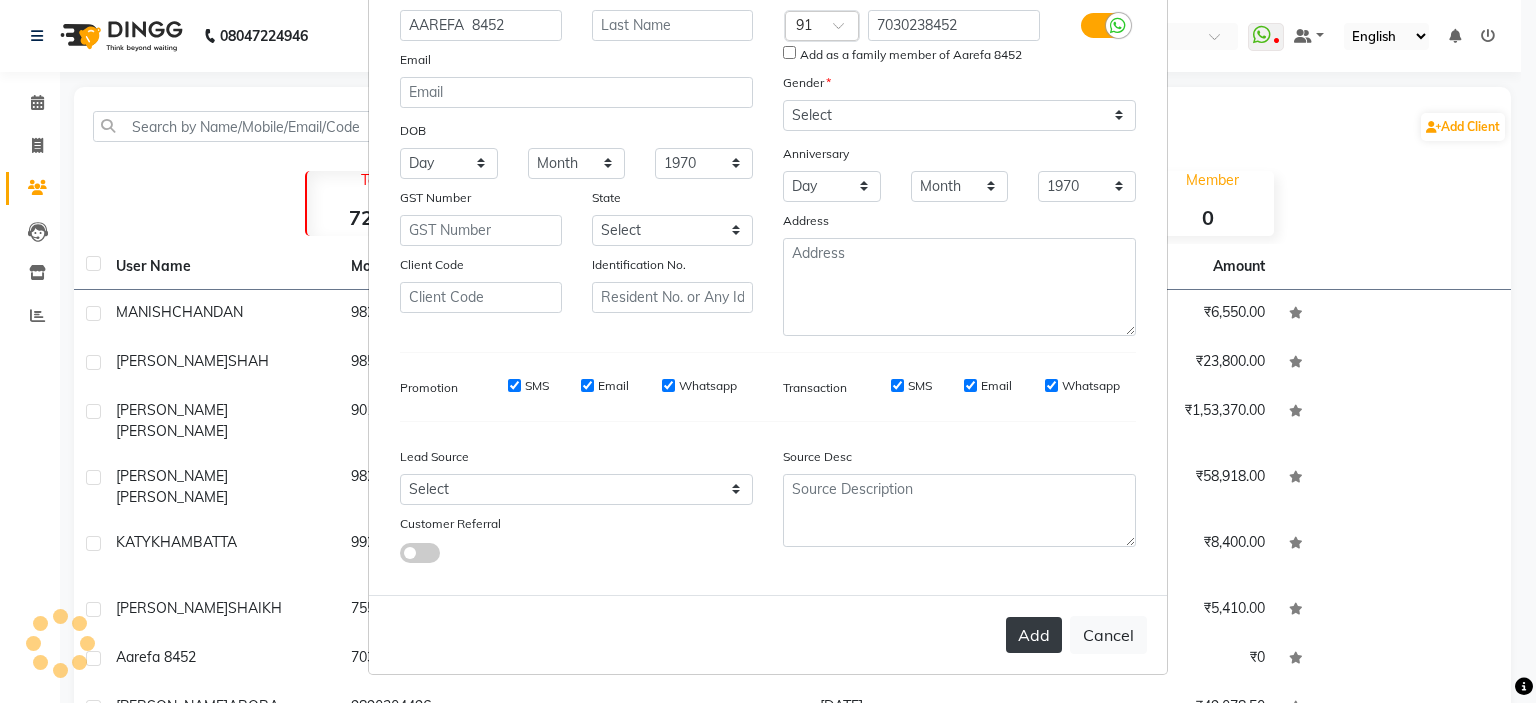 click on "Add" at bounding box center (1034, 635) 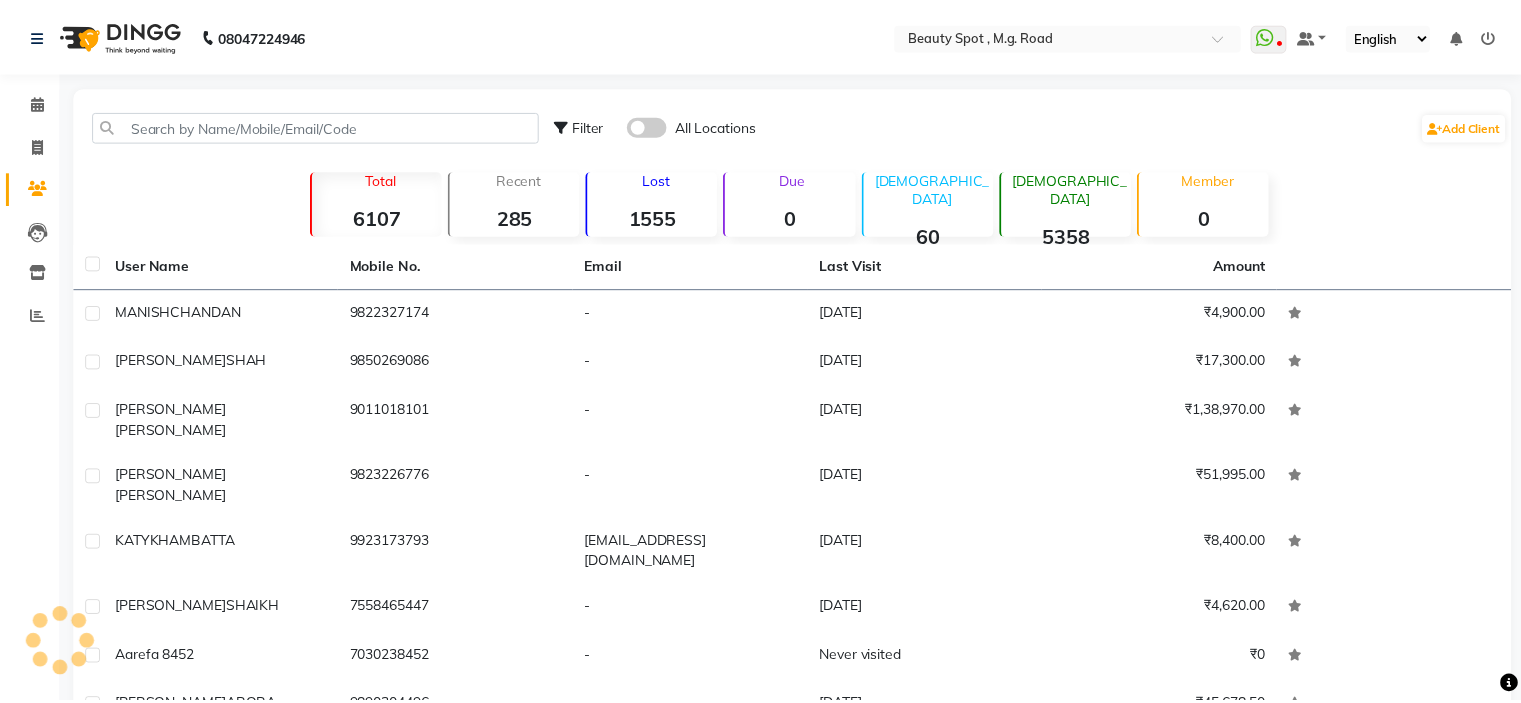 scroll, scrollTop: 0, scrollLeft: 0, axis: both 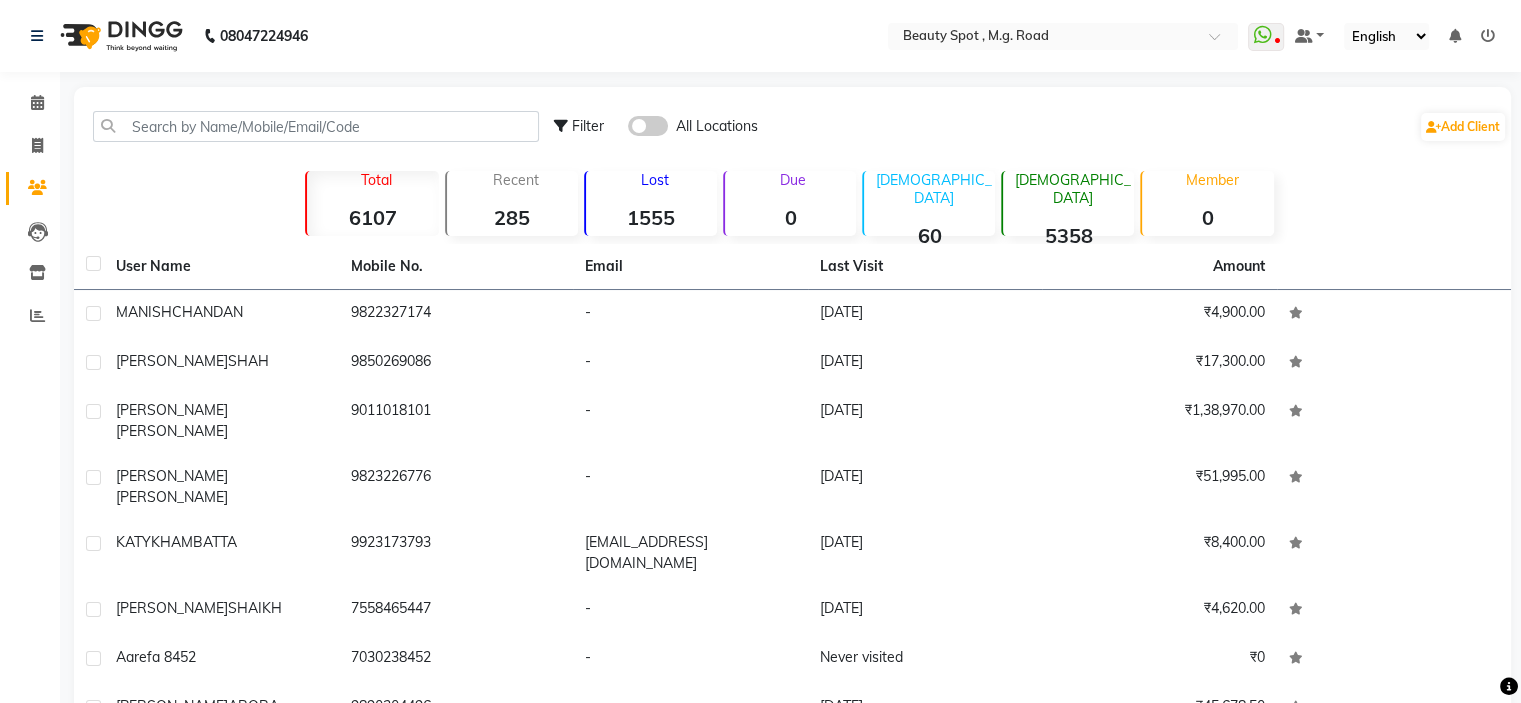 click 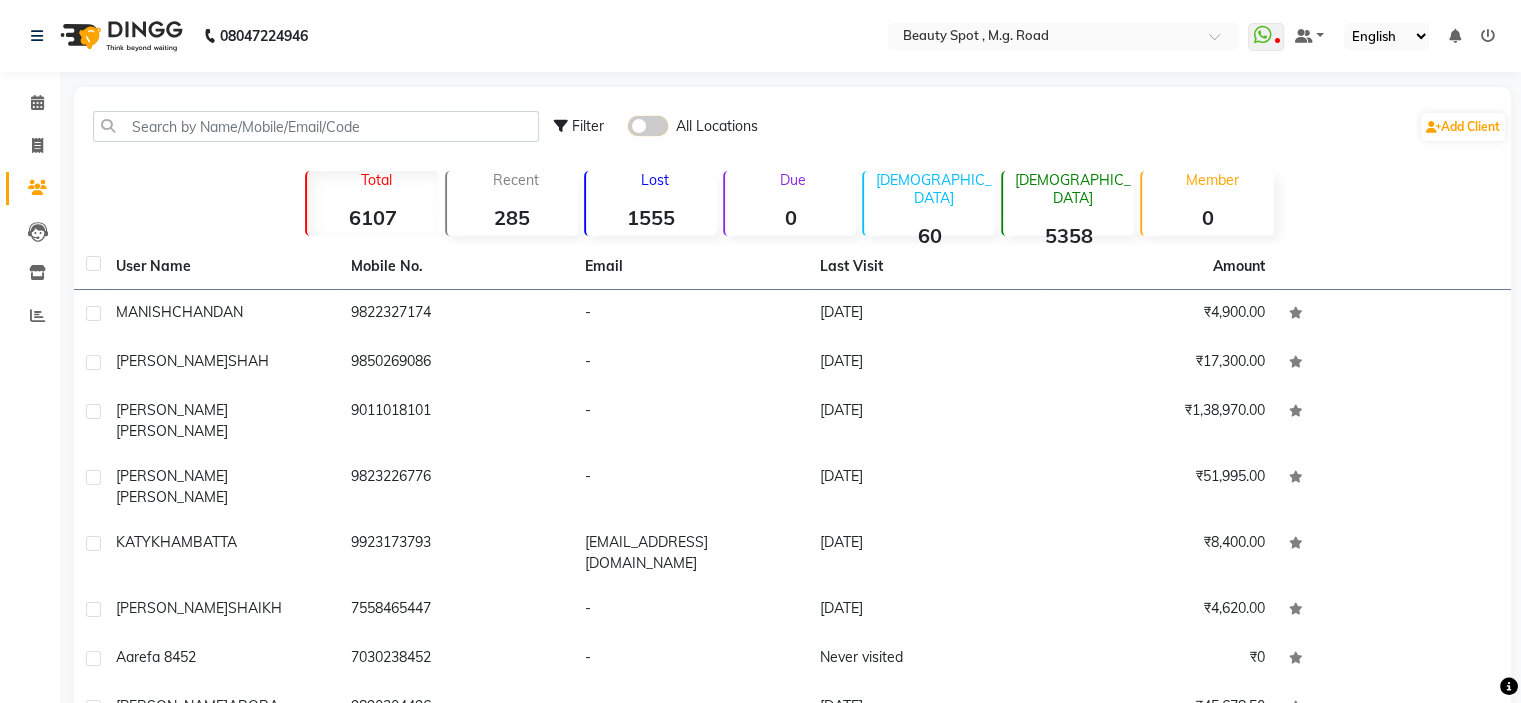 click 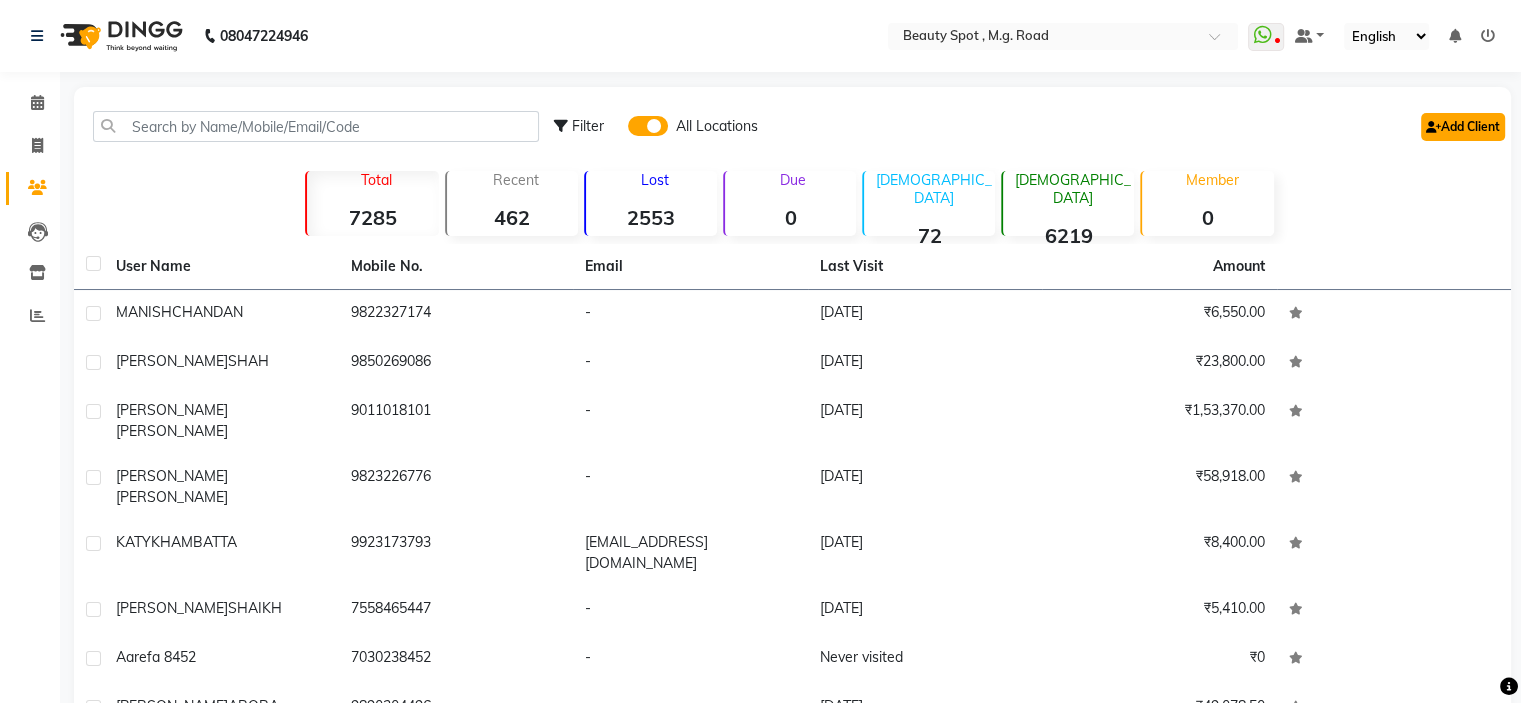 click on "Add Client" 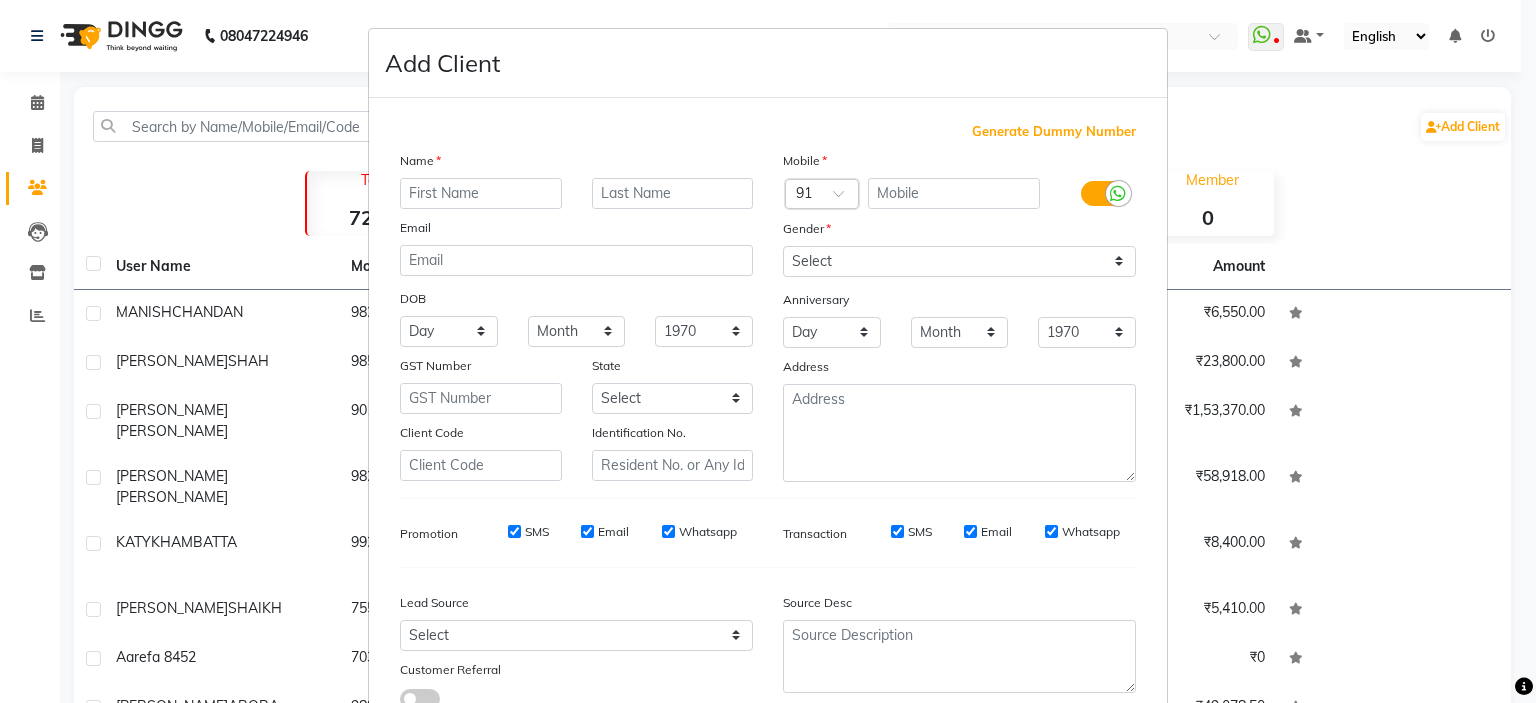 type on "a" 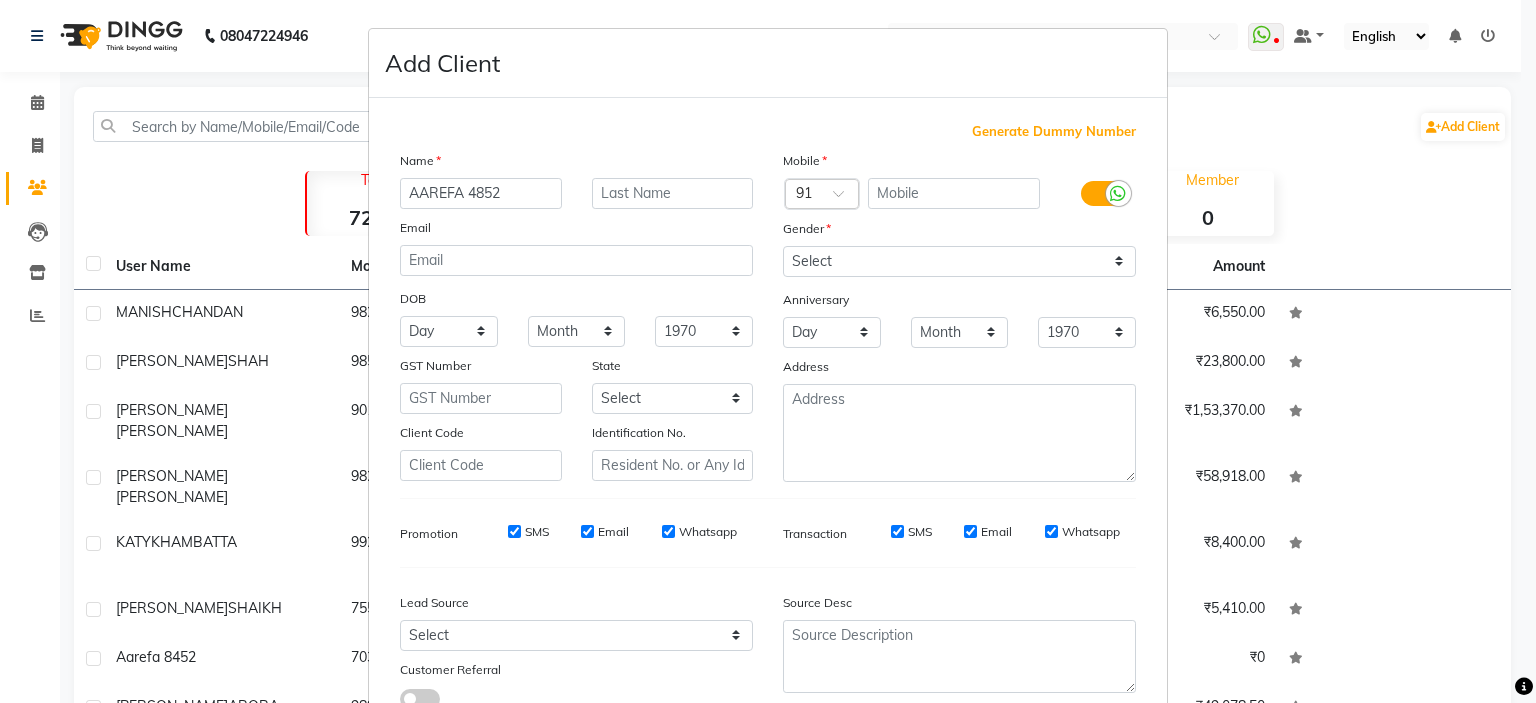 type on "AAREFA 4852" 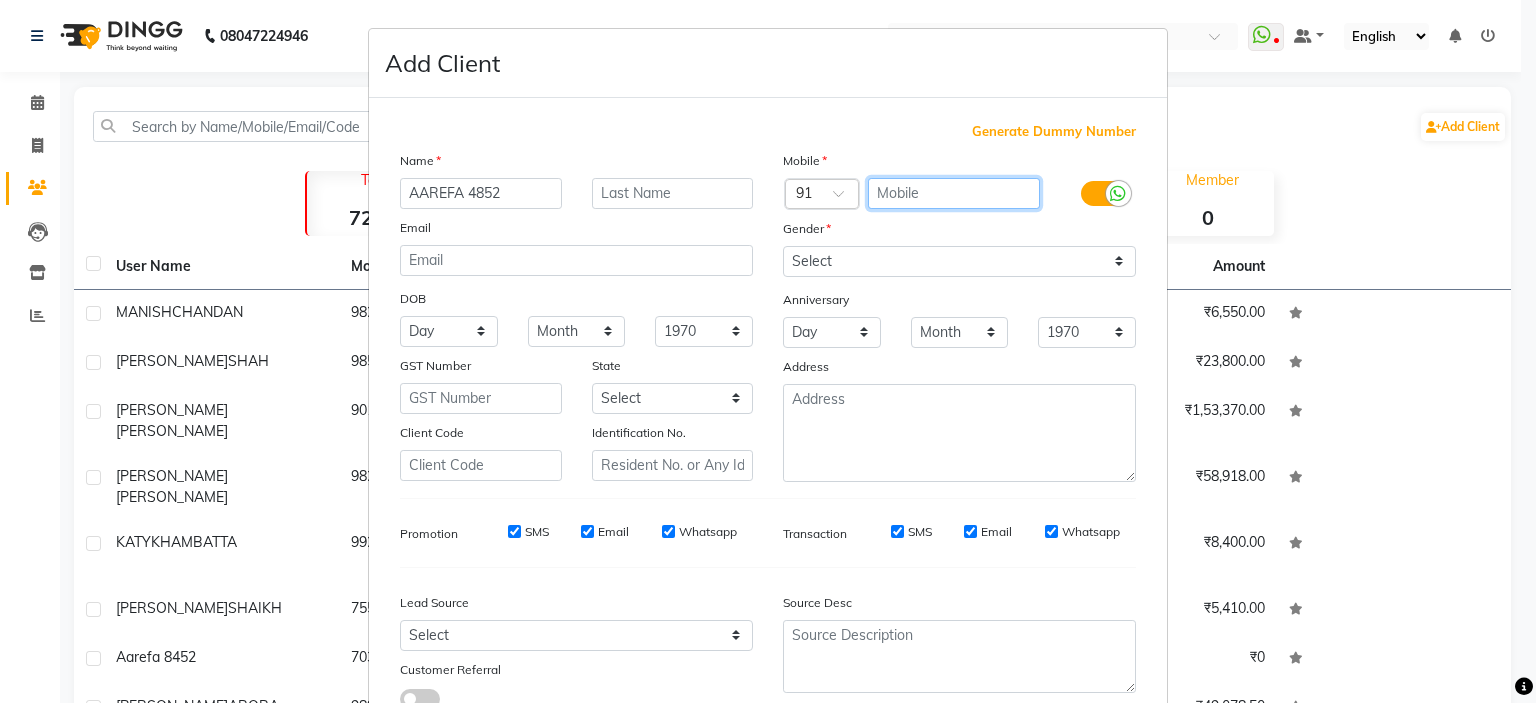 click at bounding box center [954, 193] 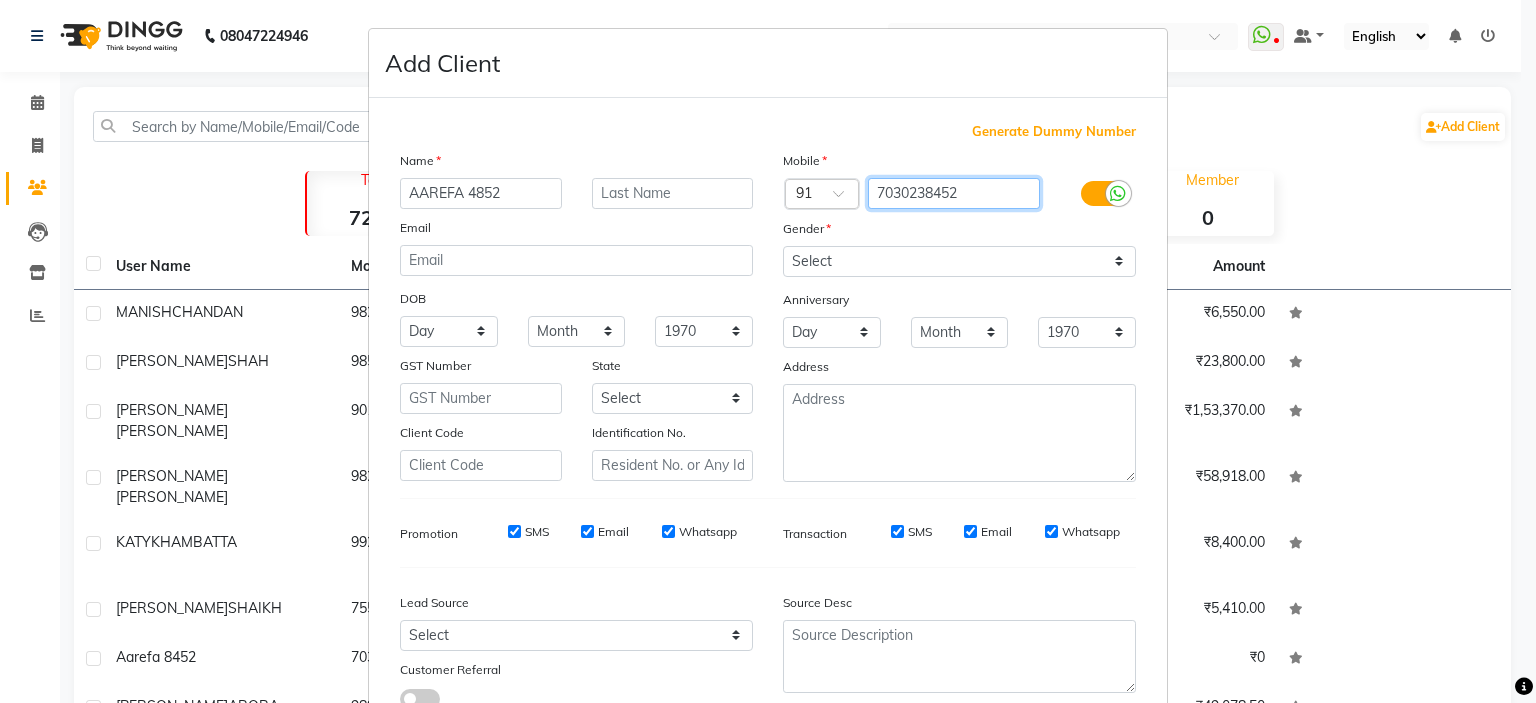 type on "7030238452" 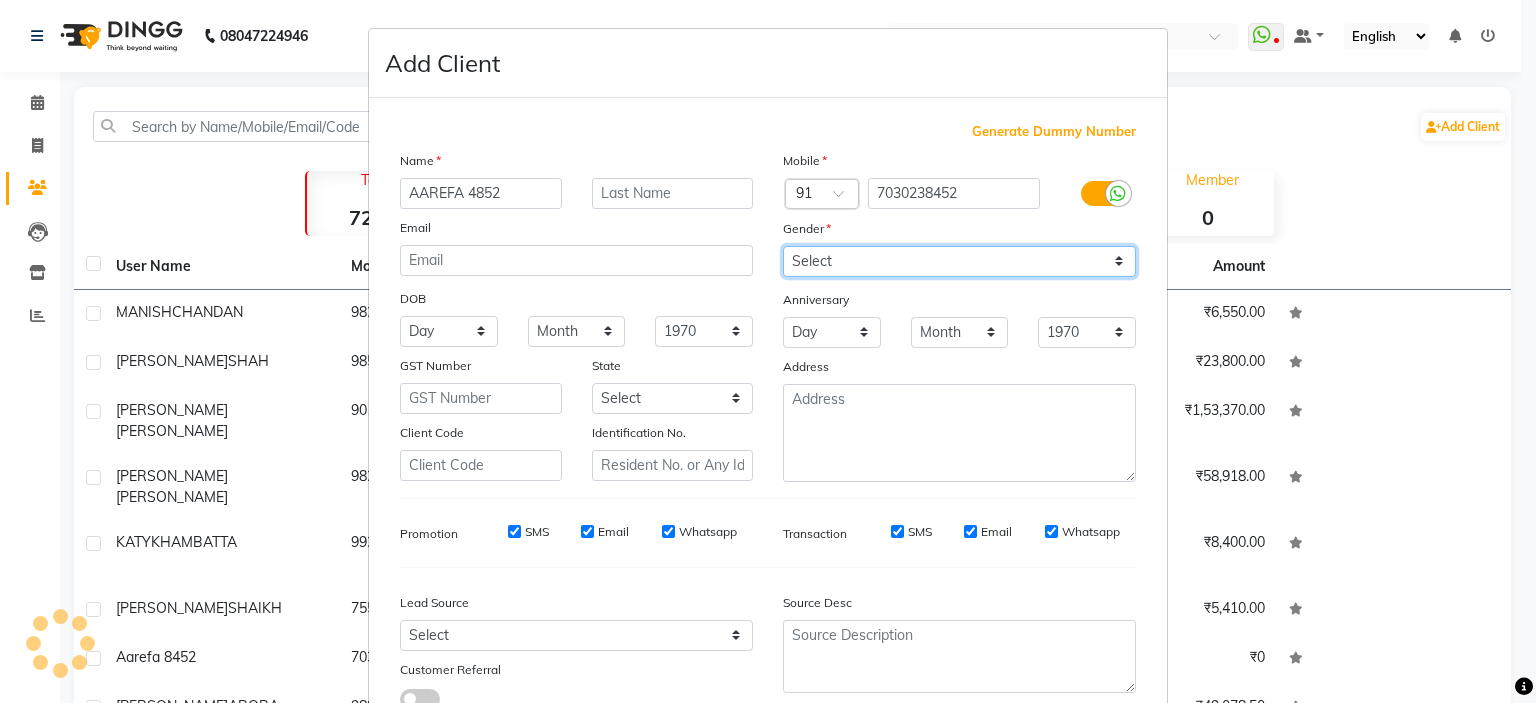 click on "Select [DEMOGRAPHIC_DATA] [DEMOGRAPHIC_DATA] Other Prefer Not To Say" at bounding box center (959, 261) 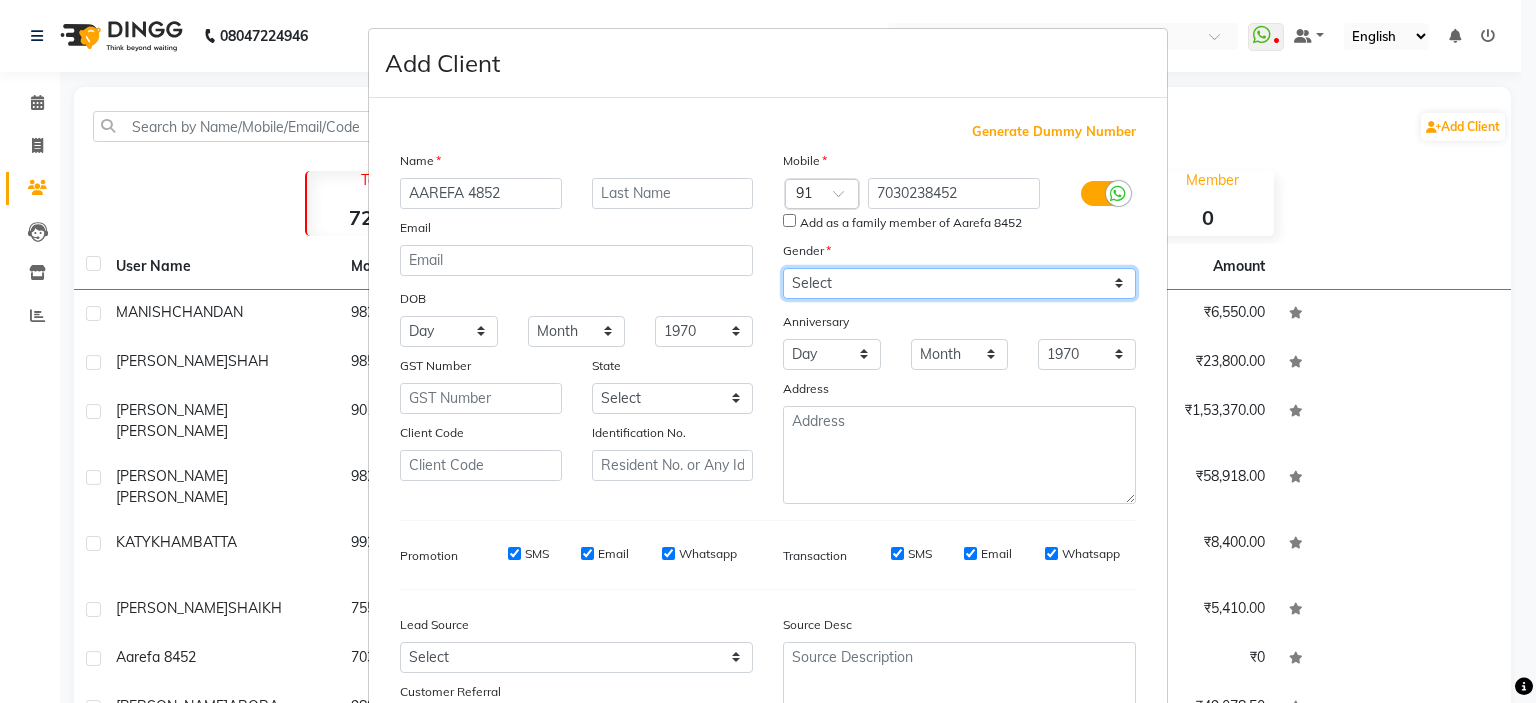 select on "[DEMOGRAPHIC_DATA]" 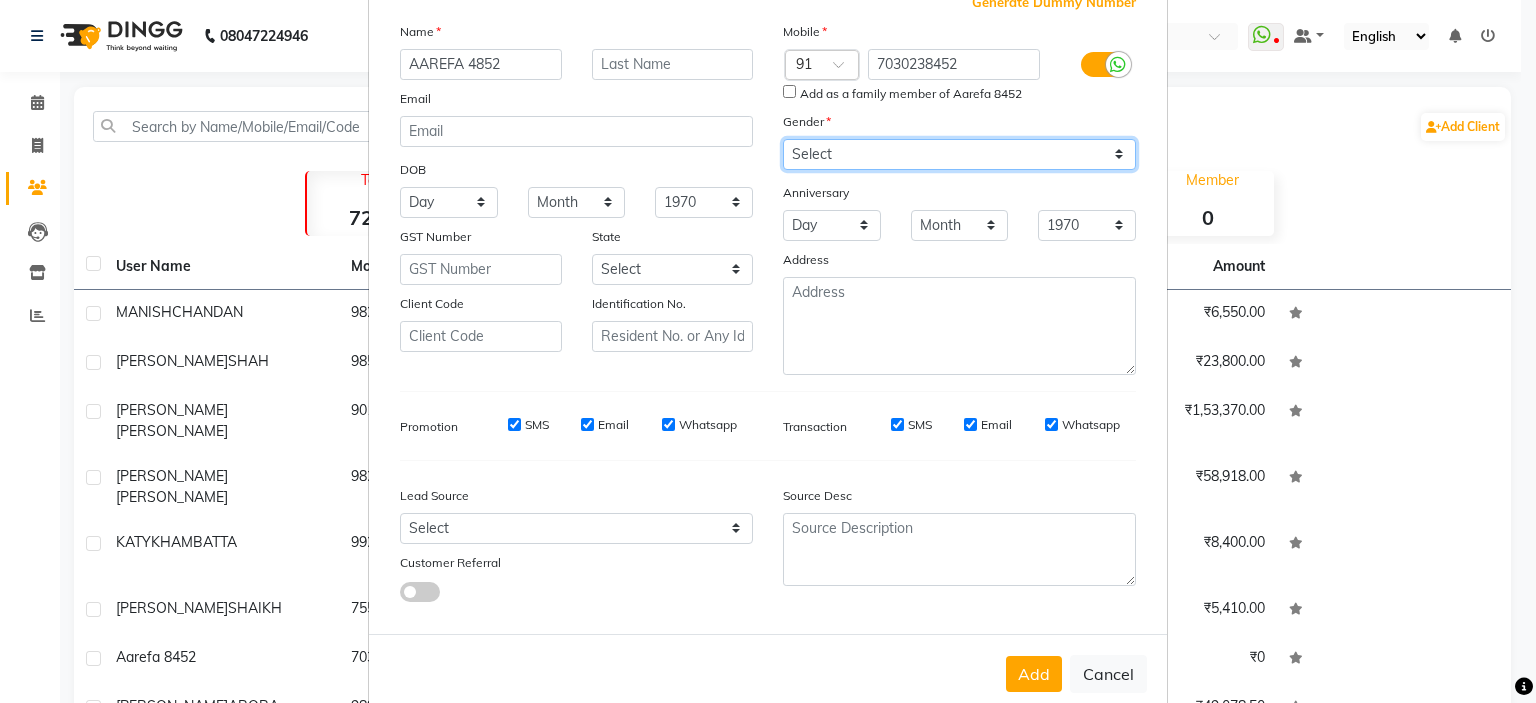 scroll, scrollTop: 175, scrollLeft: 0, axis: vertical 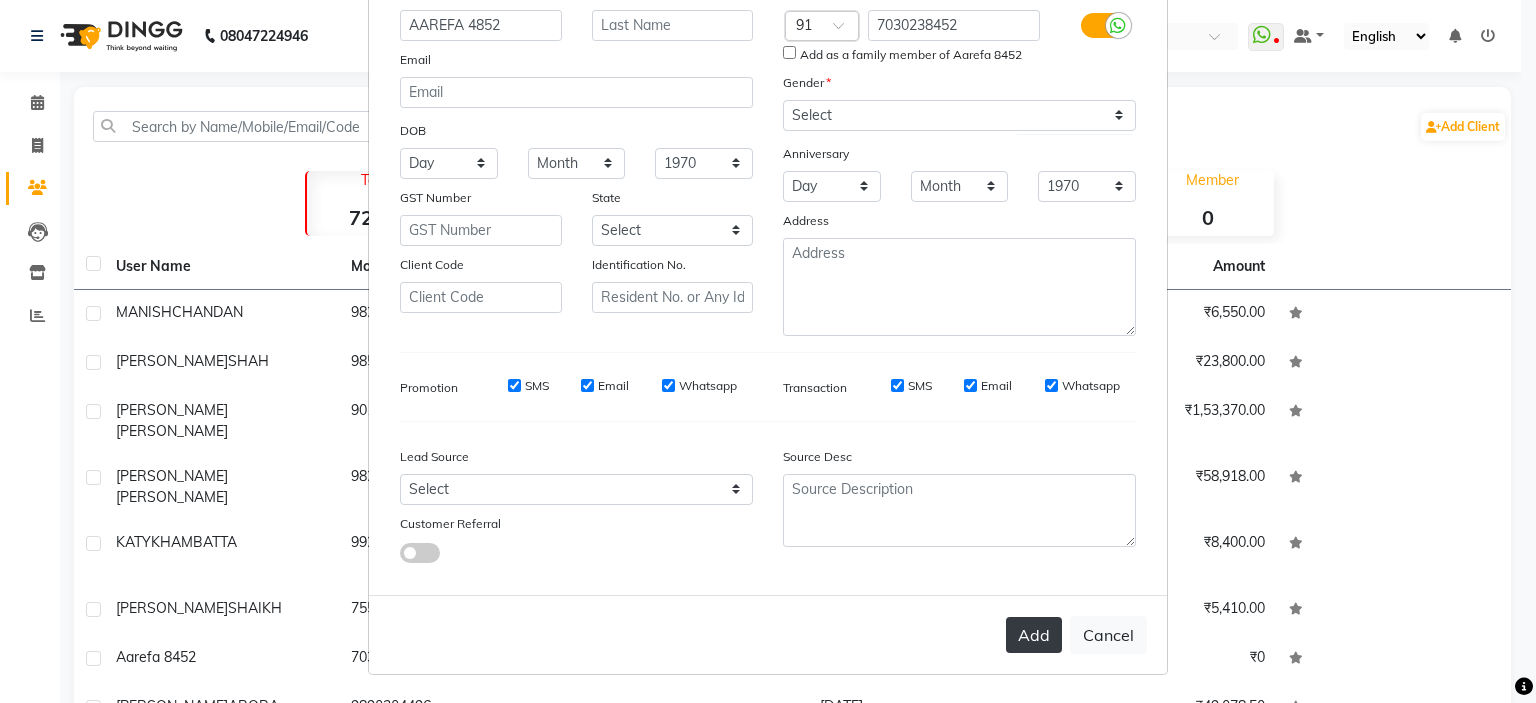 click on "Add" at bounding box center [1034, 635] 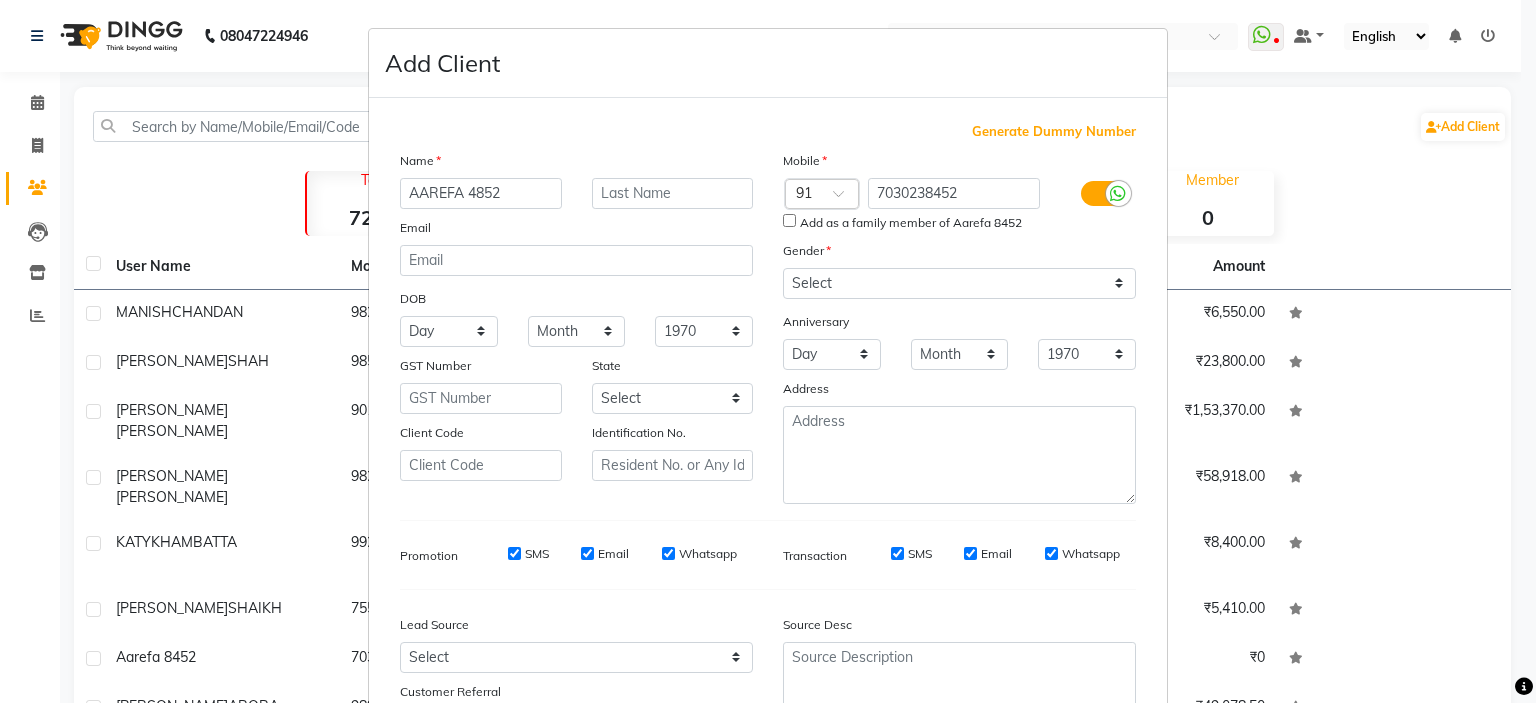 scroll, scrollTop: 0, scrollLeft: 0, axis: both 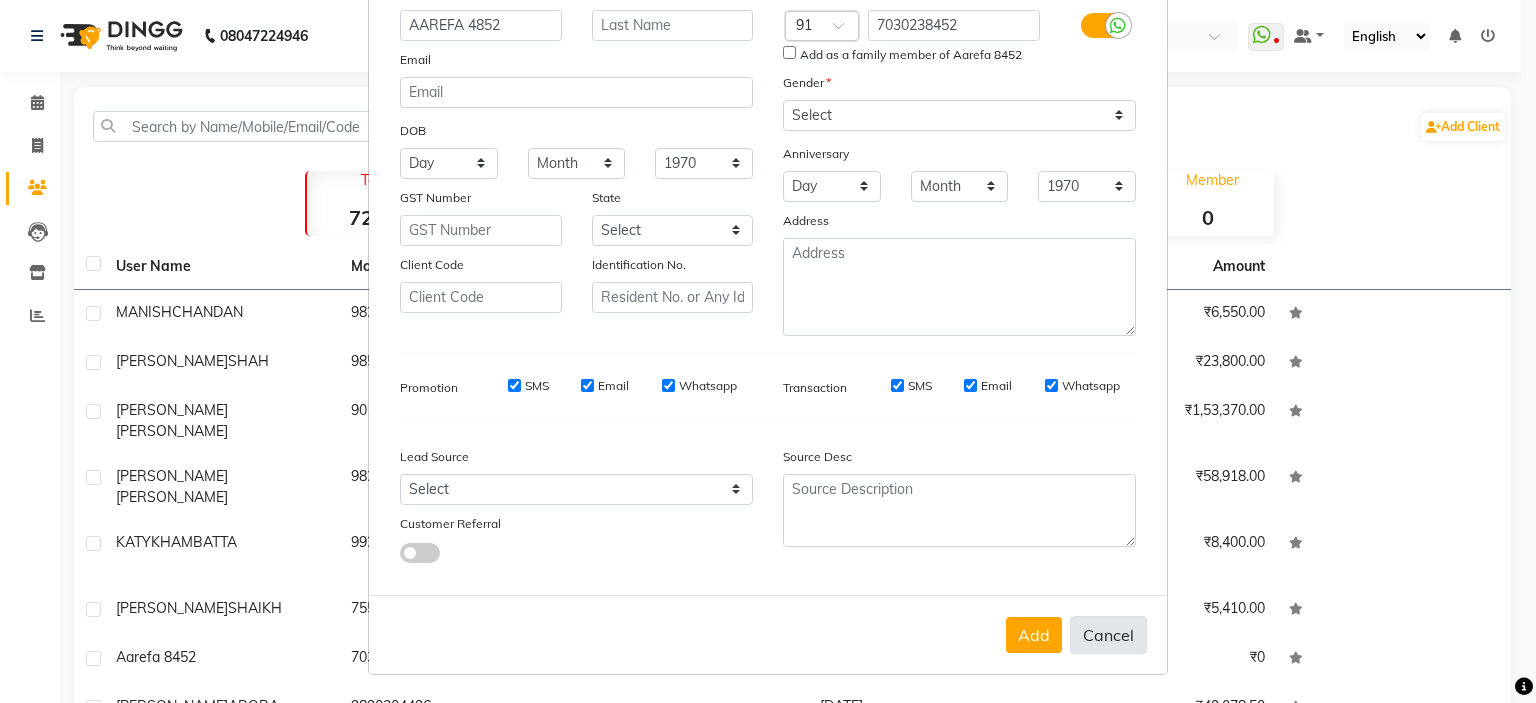 click on "Cancel" at bounding box center (1108, 635) 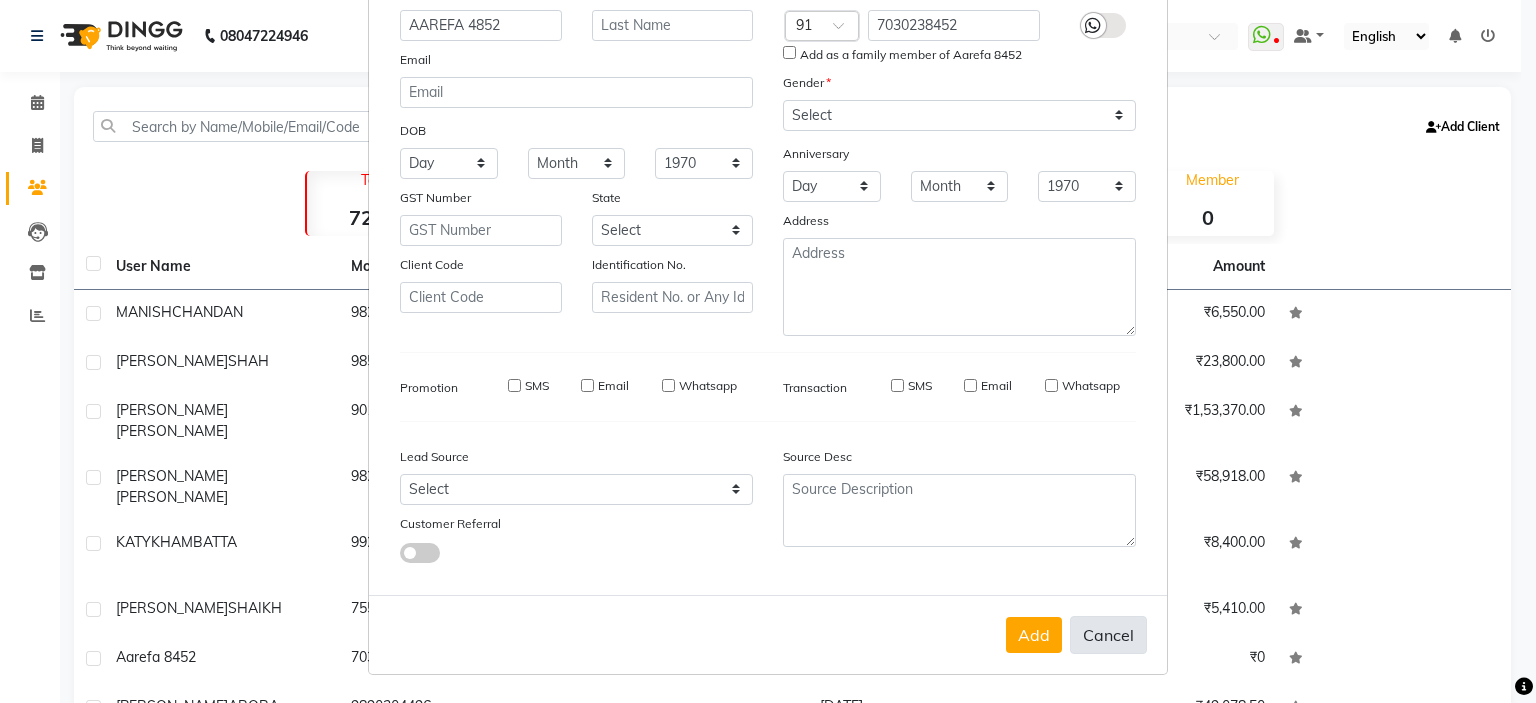 type 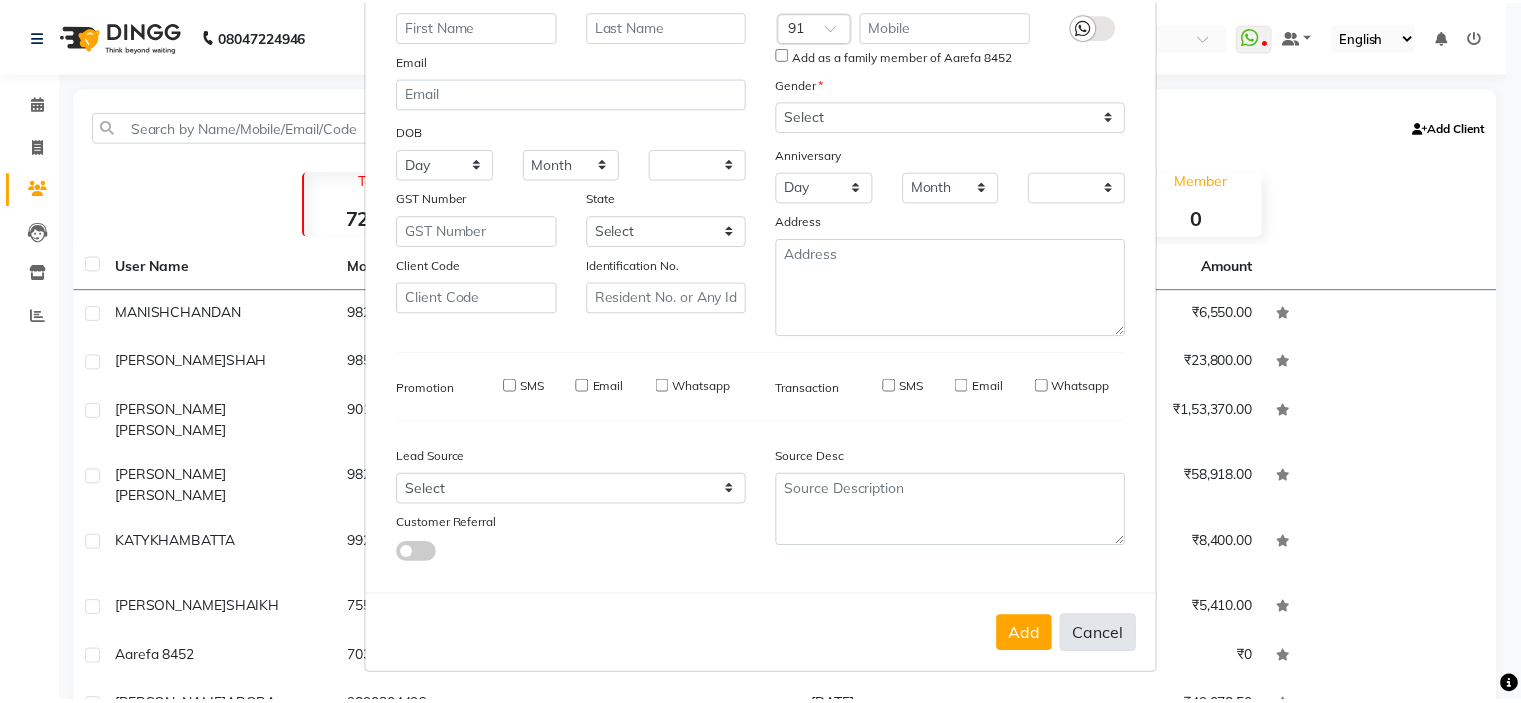 scroll, scrollTop: 174, scrollLeft: 0, axis: vertical 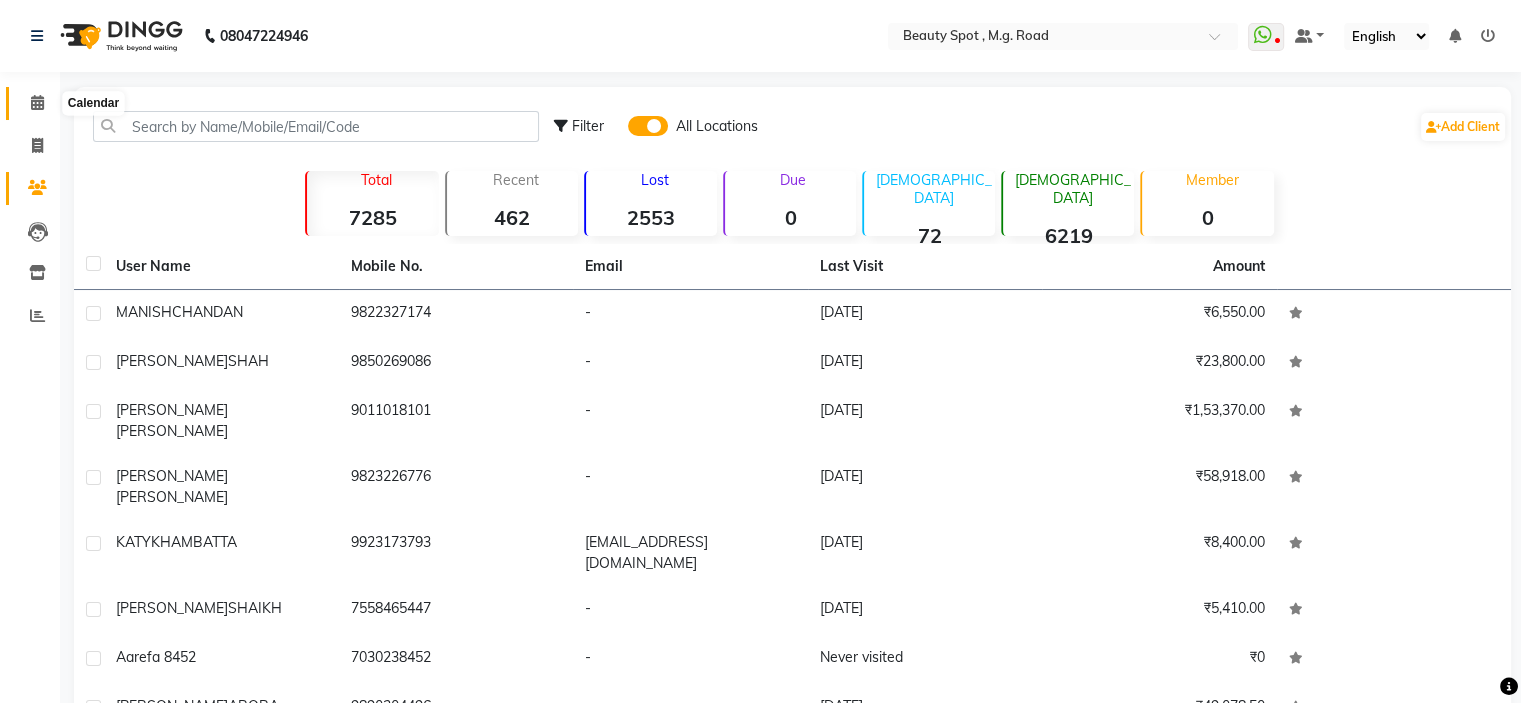 click 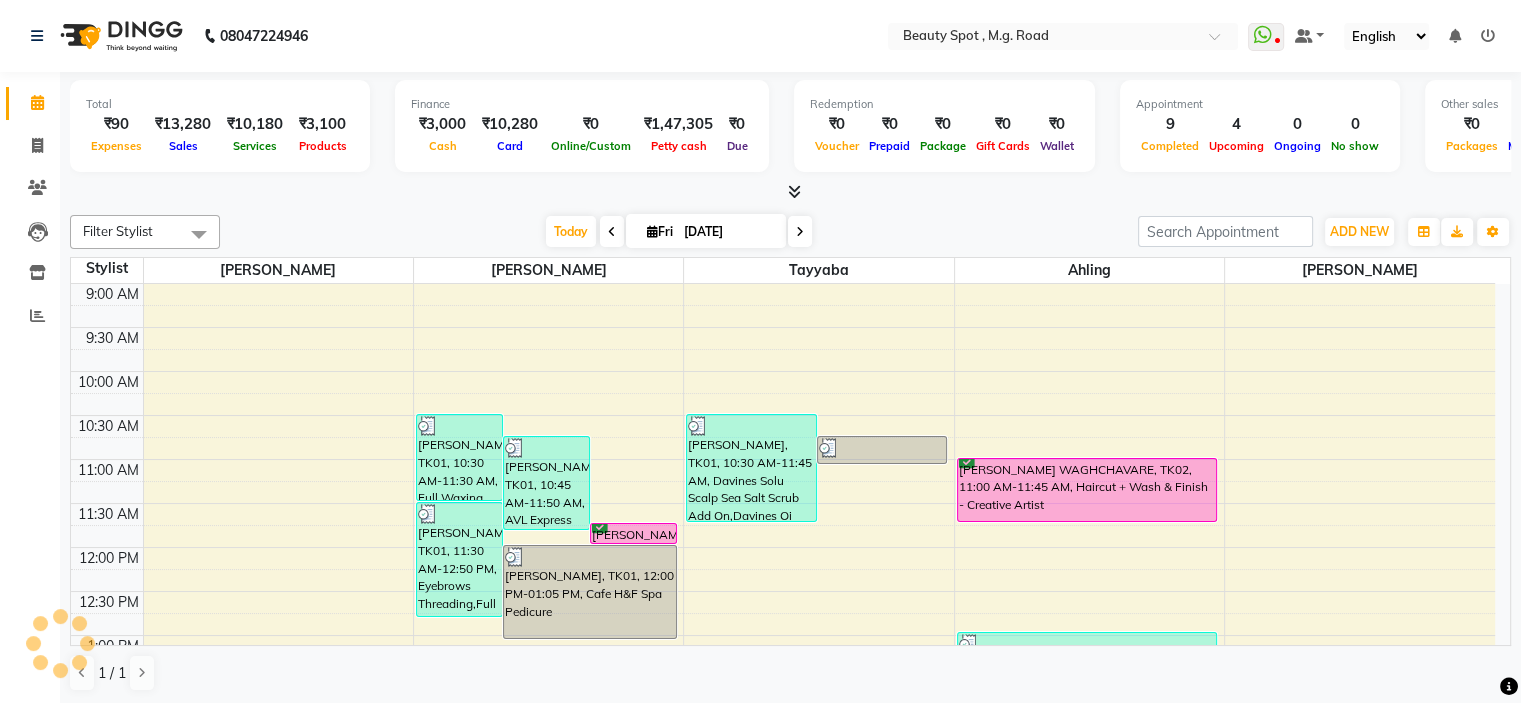 scroll, scrollTop: 0, scrollLeft: 0, axis: both 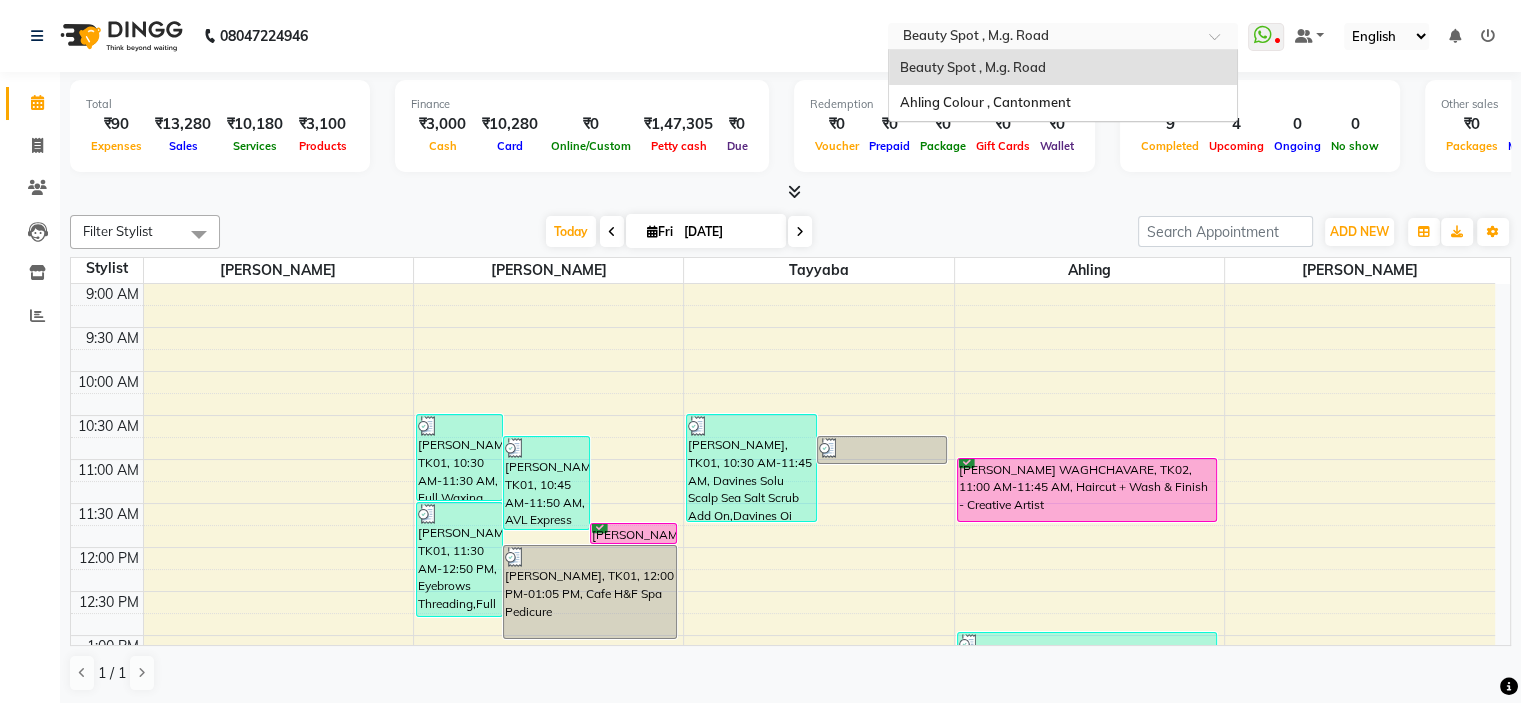 click at bounding box center [1043, 38] 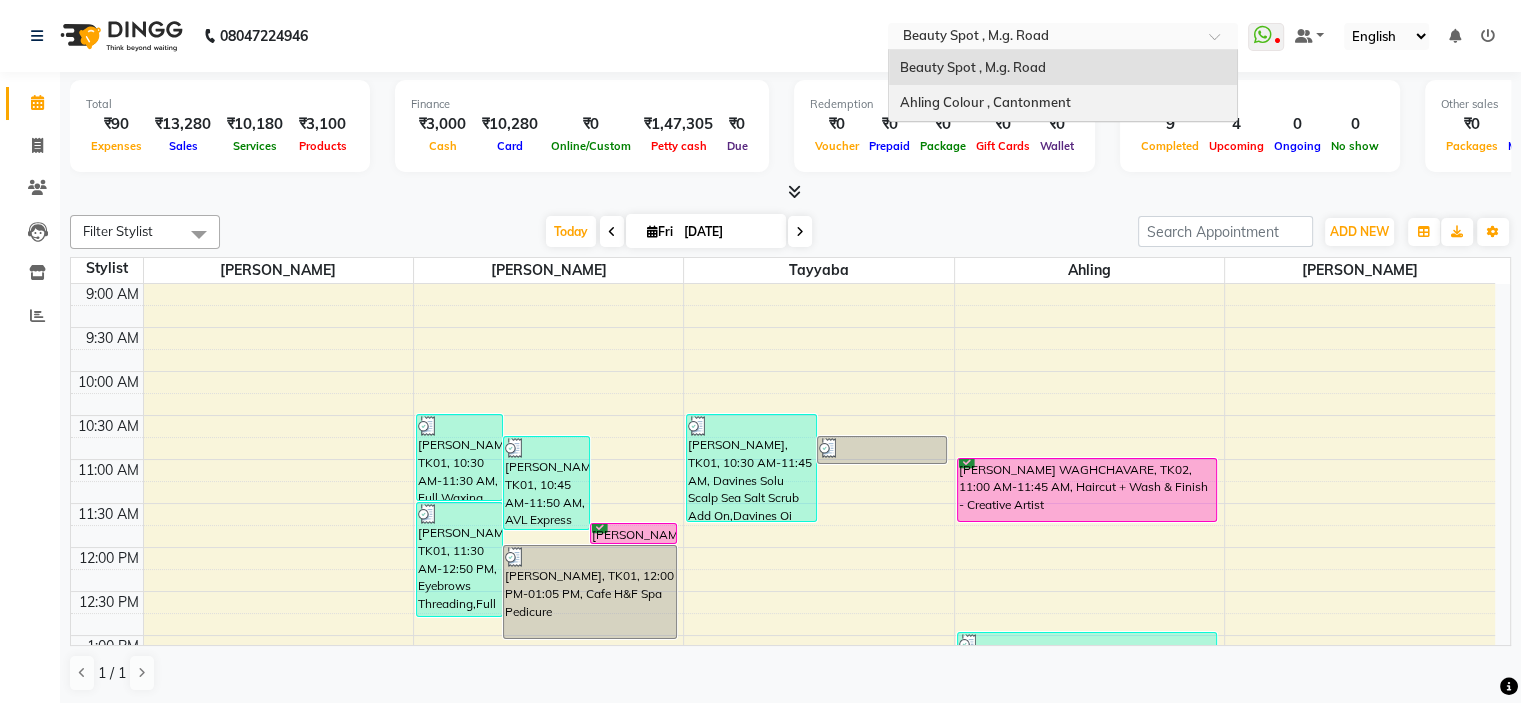 click on "Ahling Colour , Cantonment" at bounding box center (984, 102) 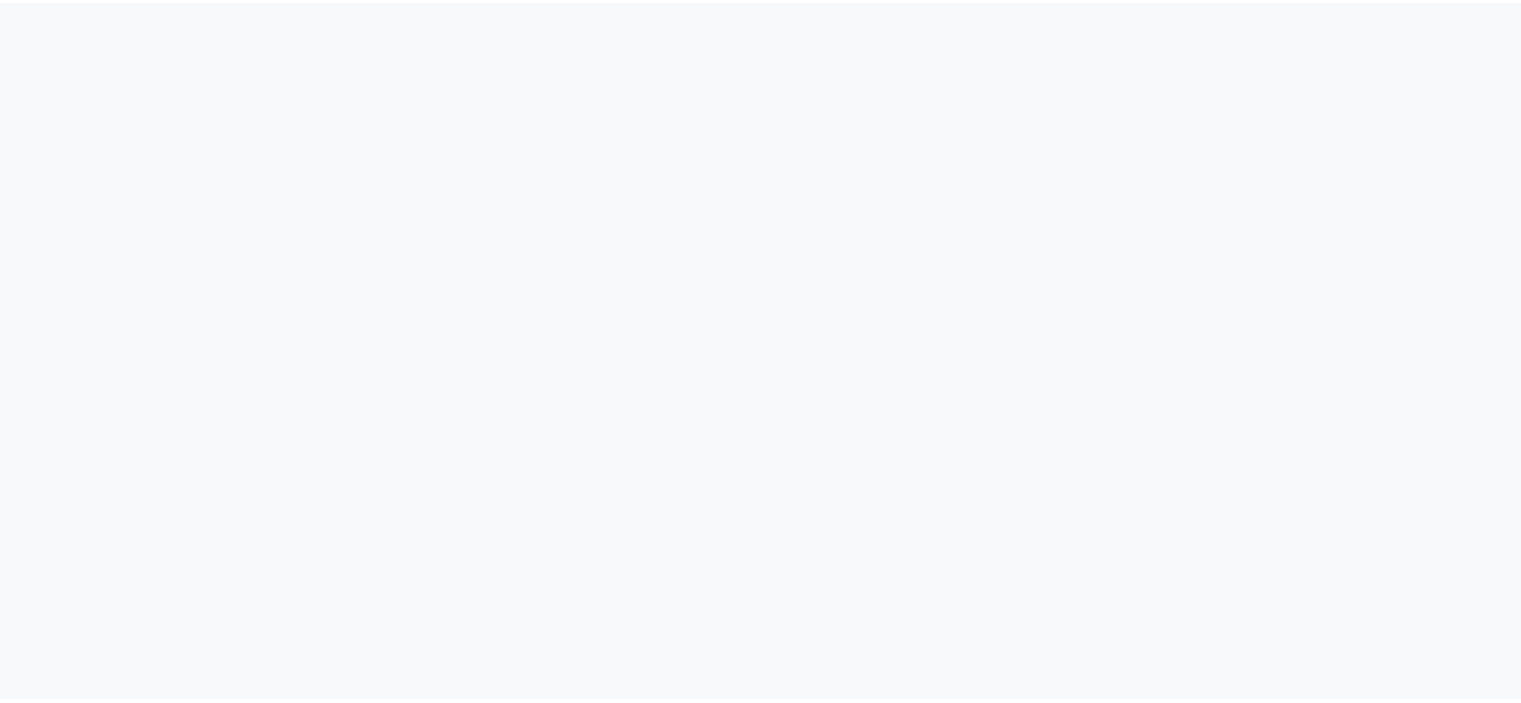 scroll, scrollTop: 0, scrollLeft: 0, axis: both 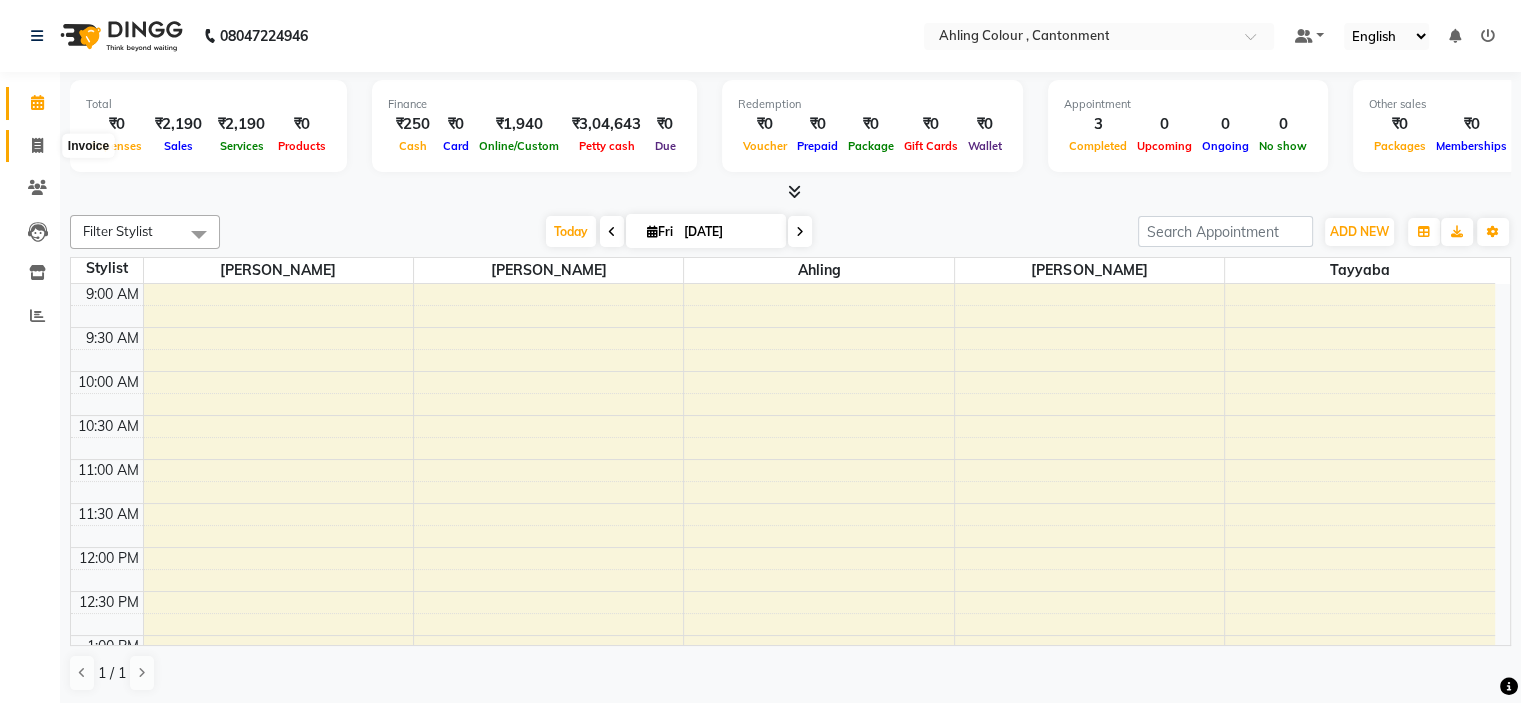 click 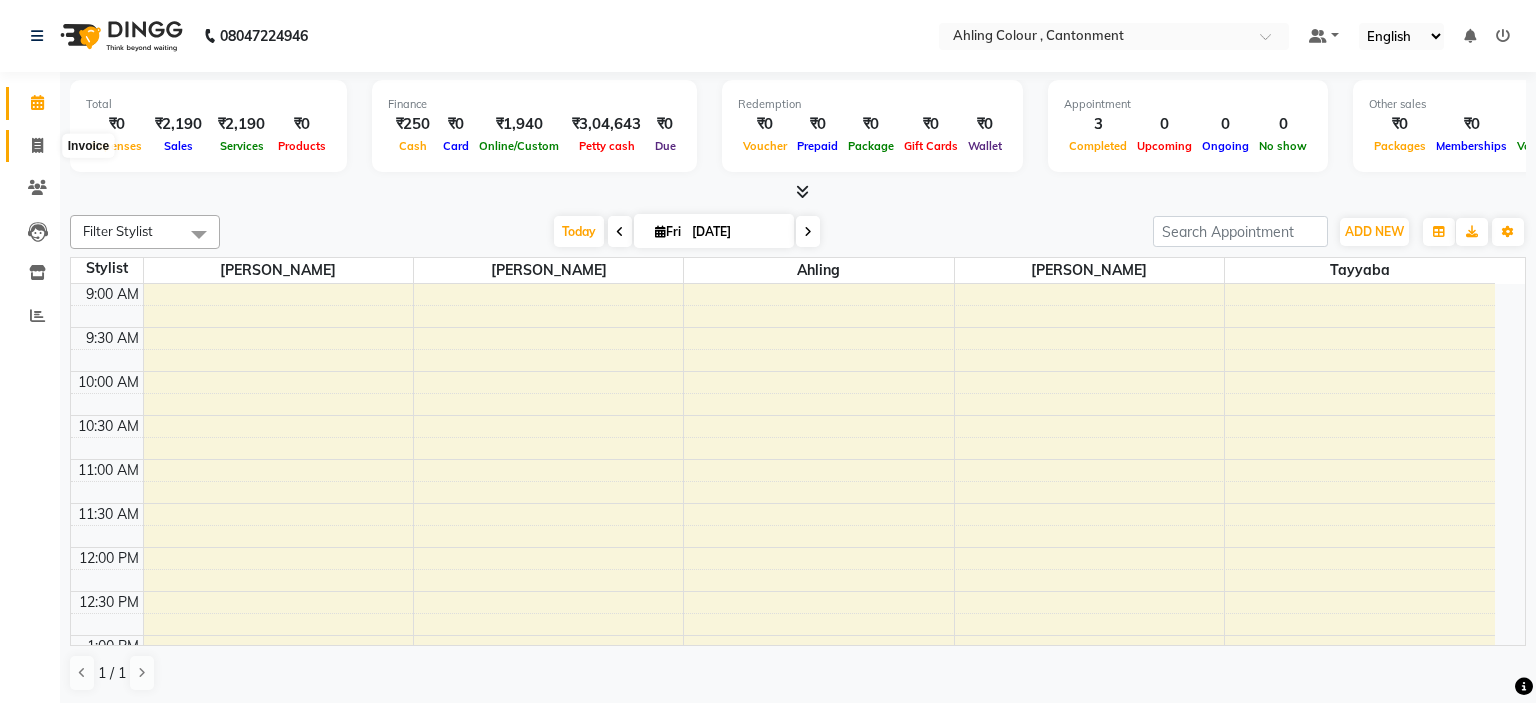 select on "service" 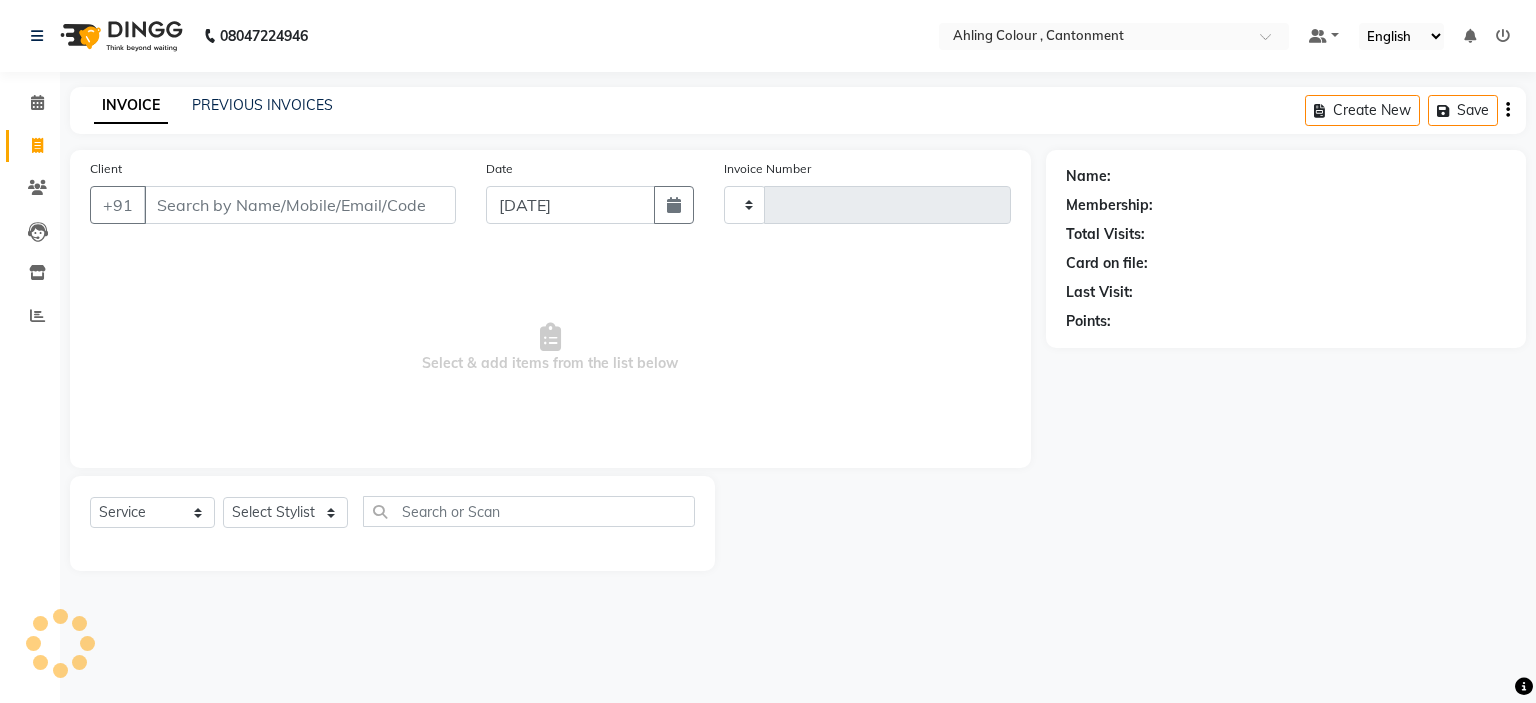 type on "0271" 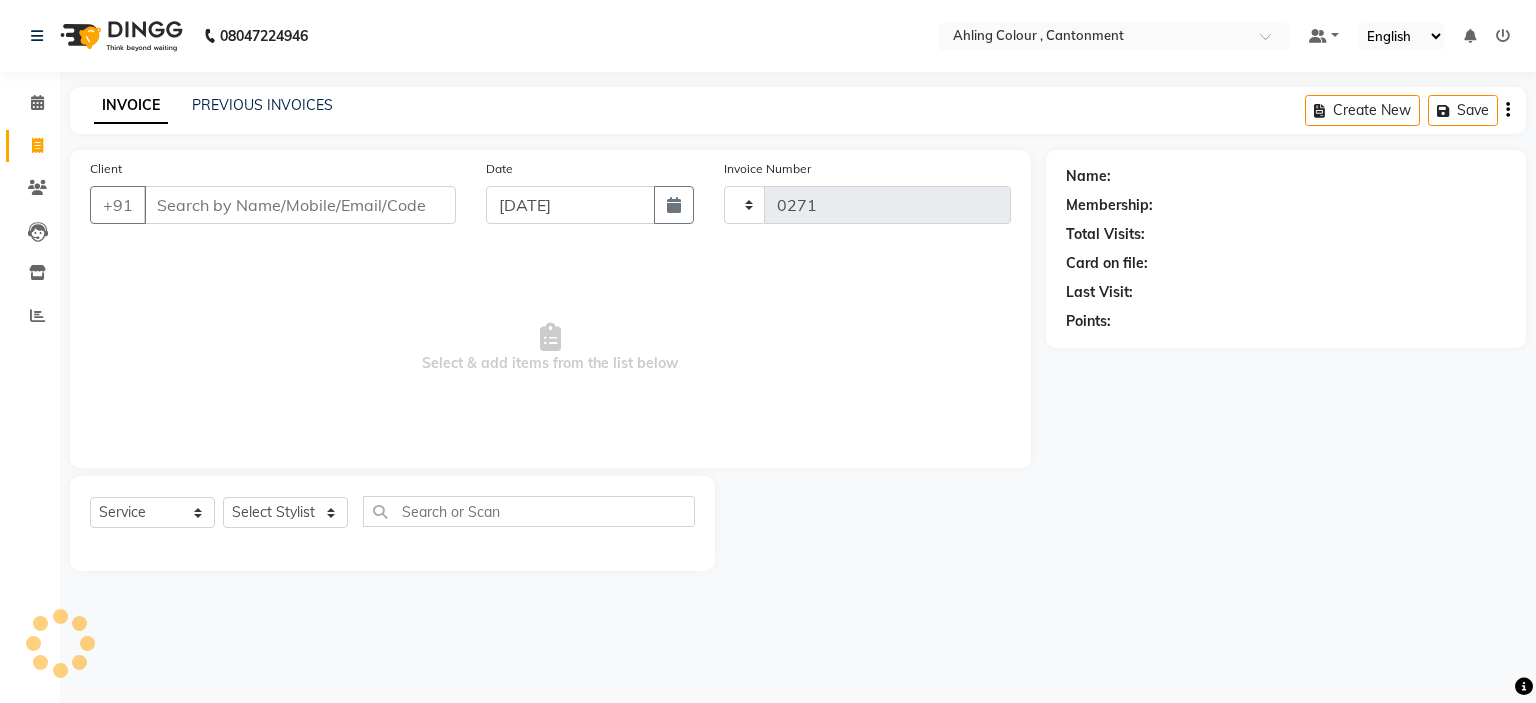 select on "7830" 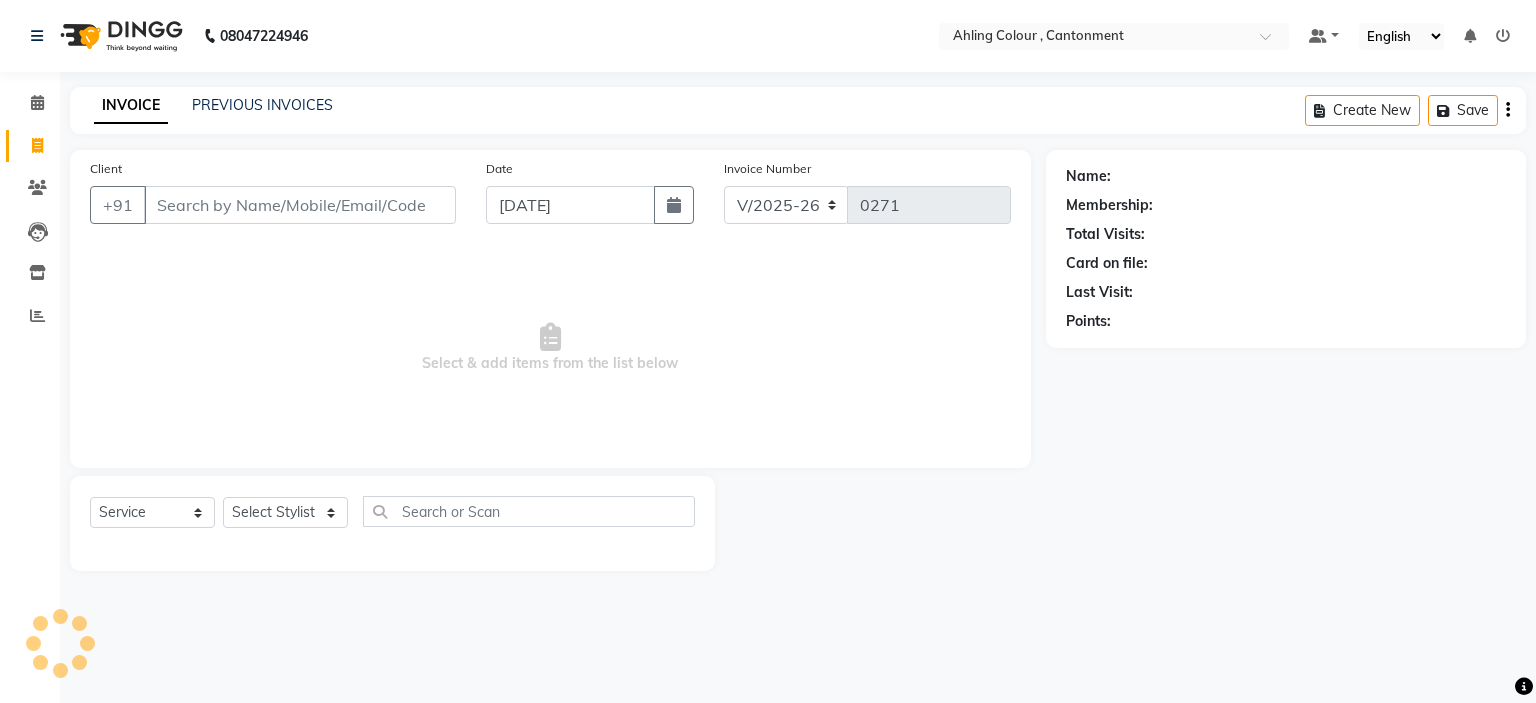 click on "Client" at bounding box center (300, 205) 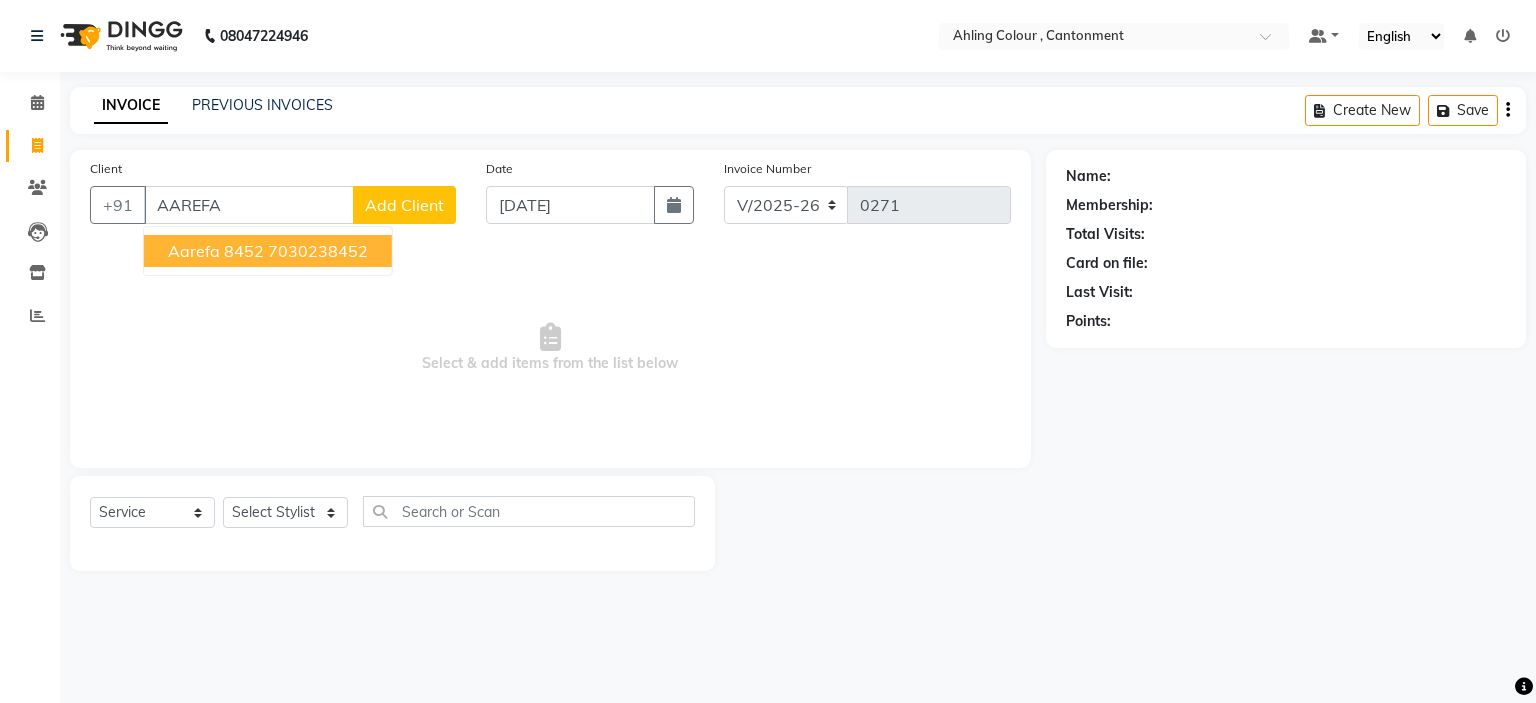 click on "Aarefa 8452" at bounding box center (216, 251) 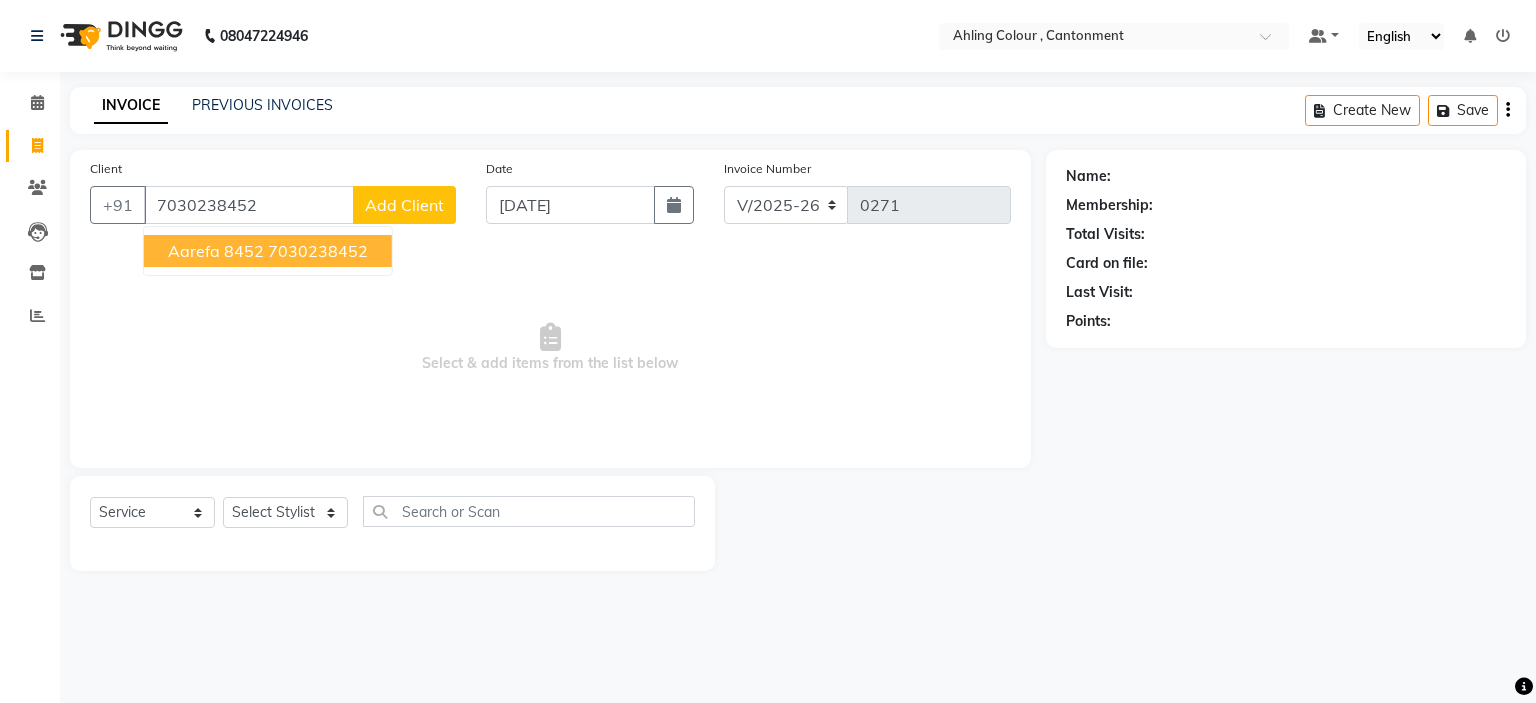 type on "7030238452" 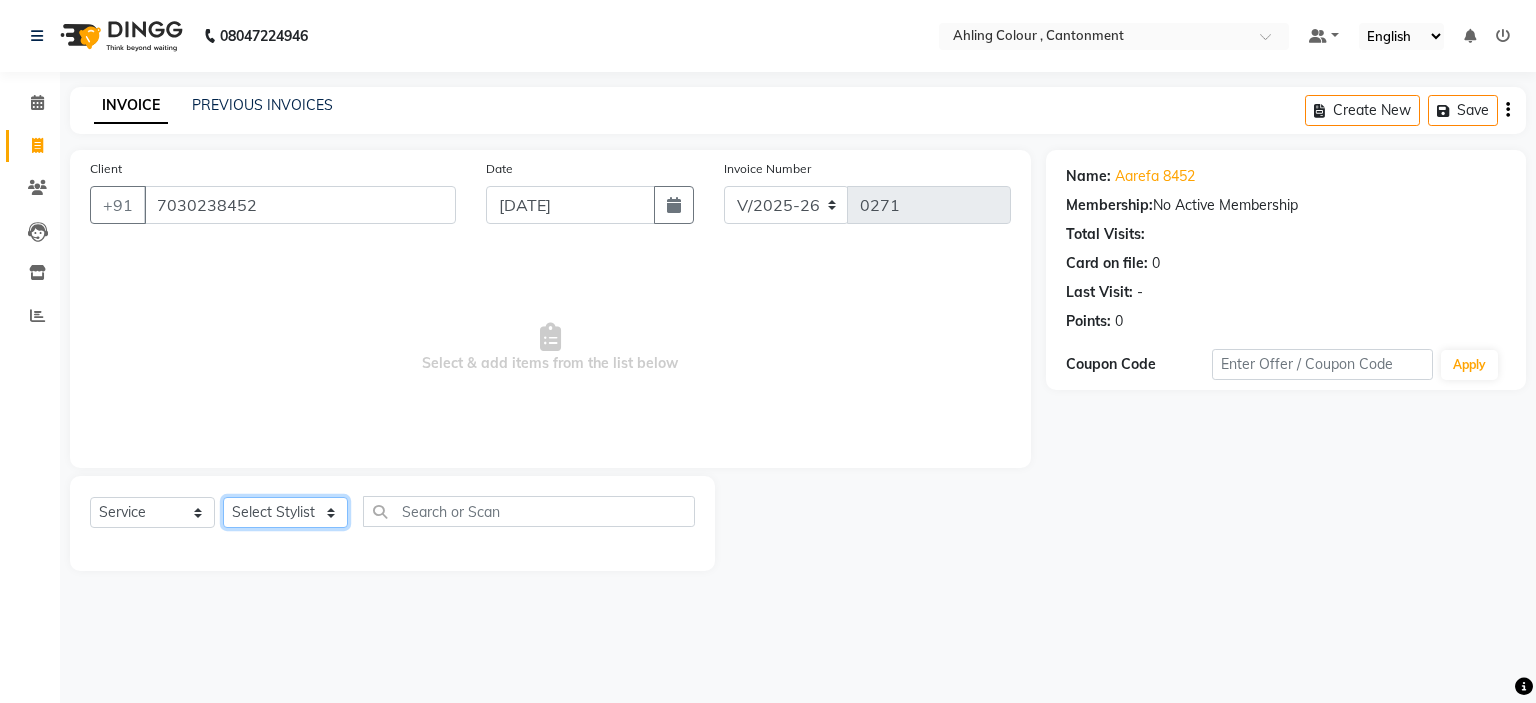 click on "Select Stylist [PERSON_NAME] [PERSON_NAME] [PERSON_NAME]" 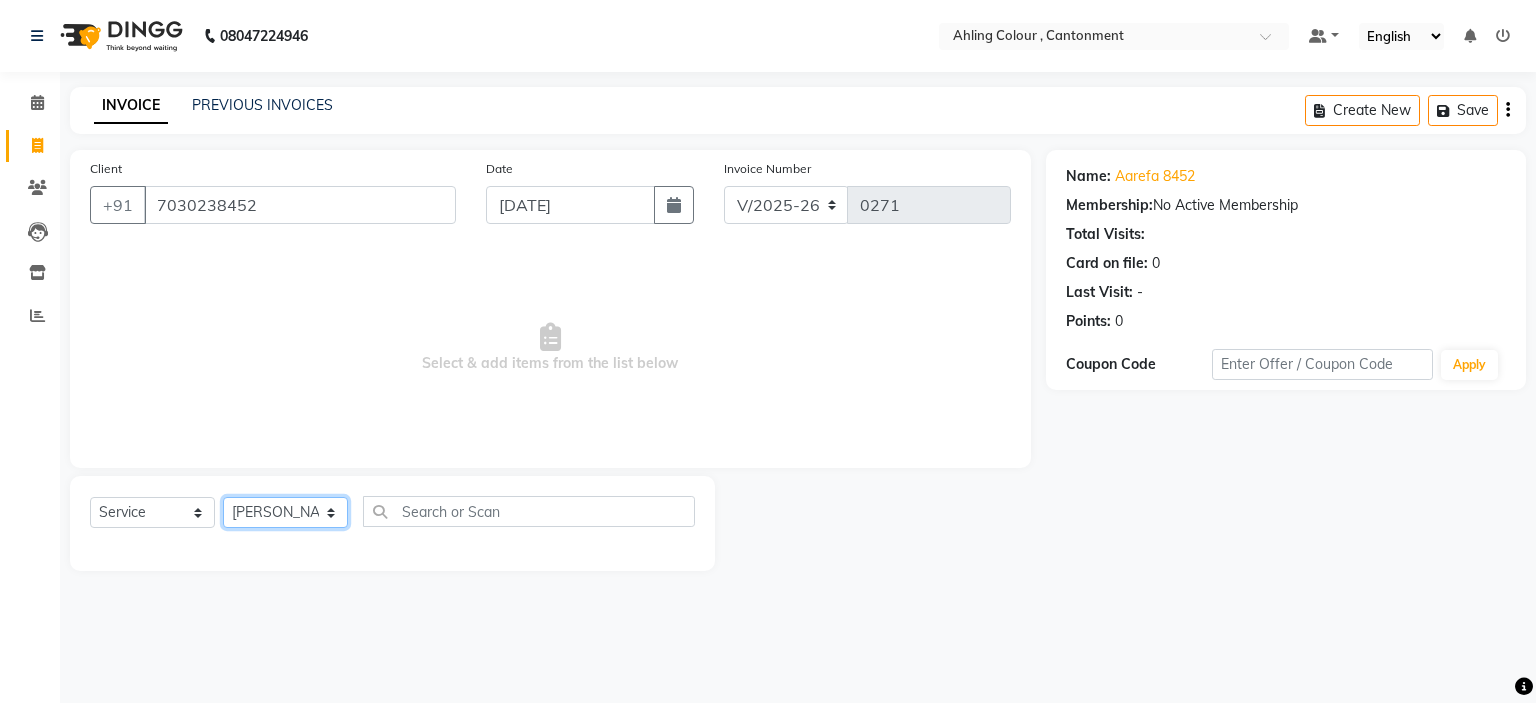 click on "Select Stylist [PERSON_NAME] [PERSON_NAME] [PERSON_NAME]" 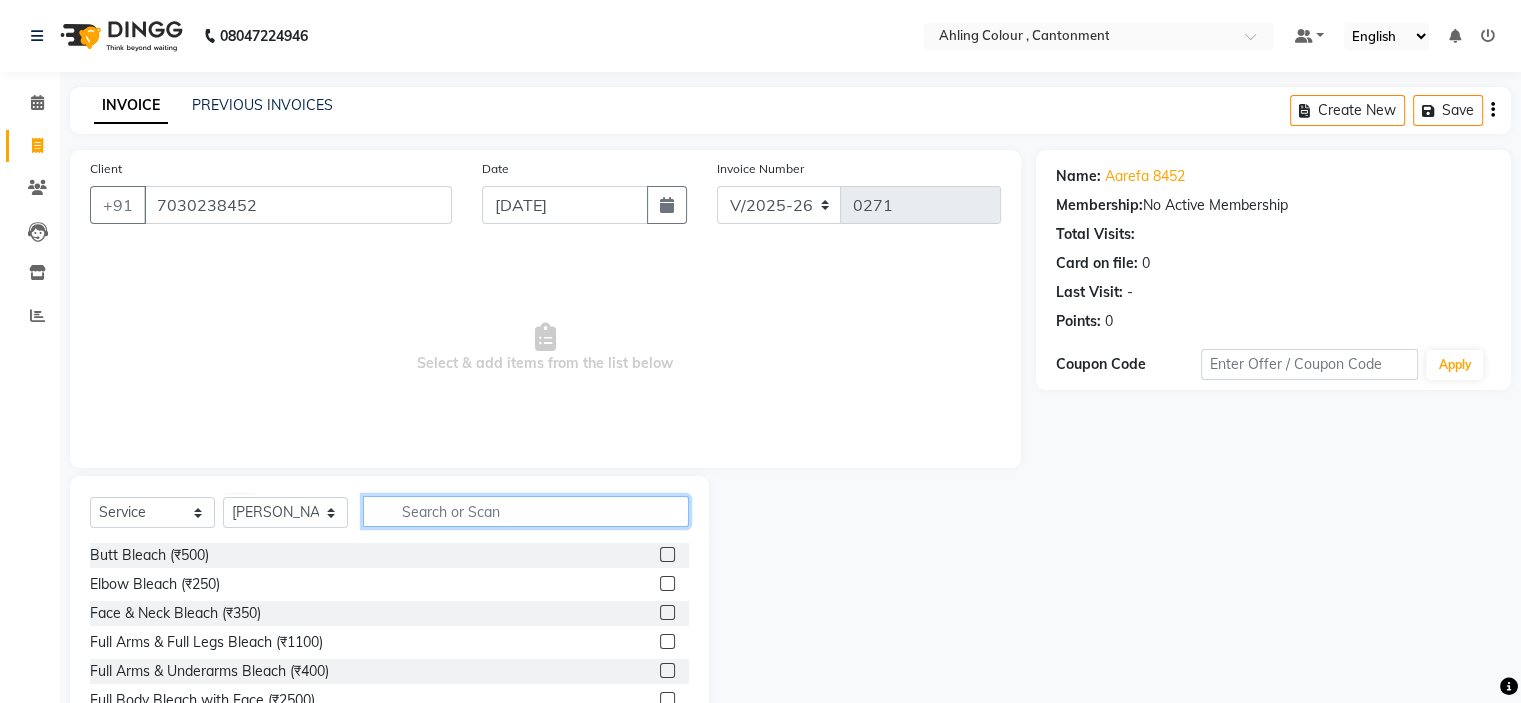 click 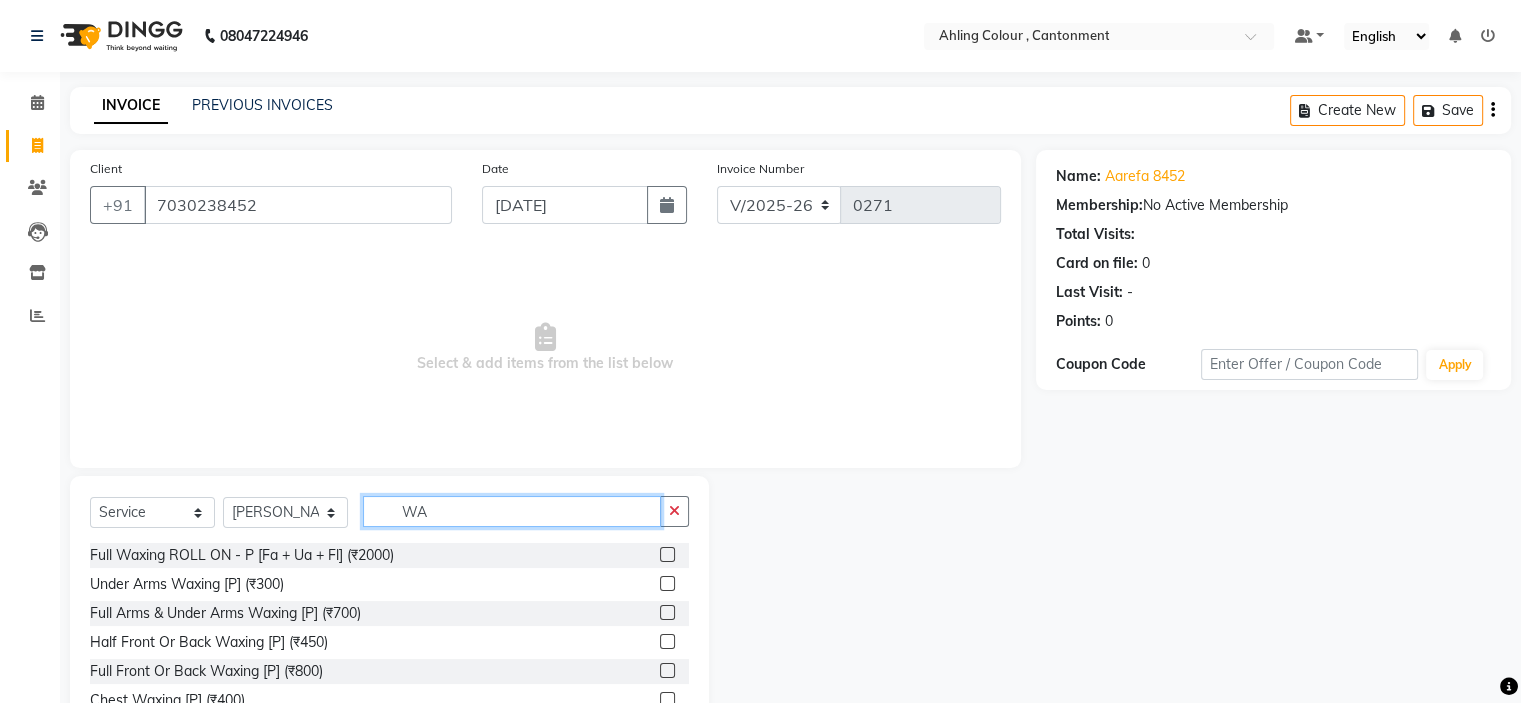 type on "W" 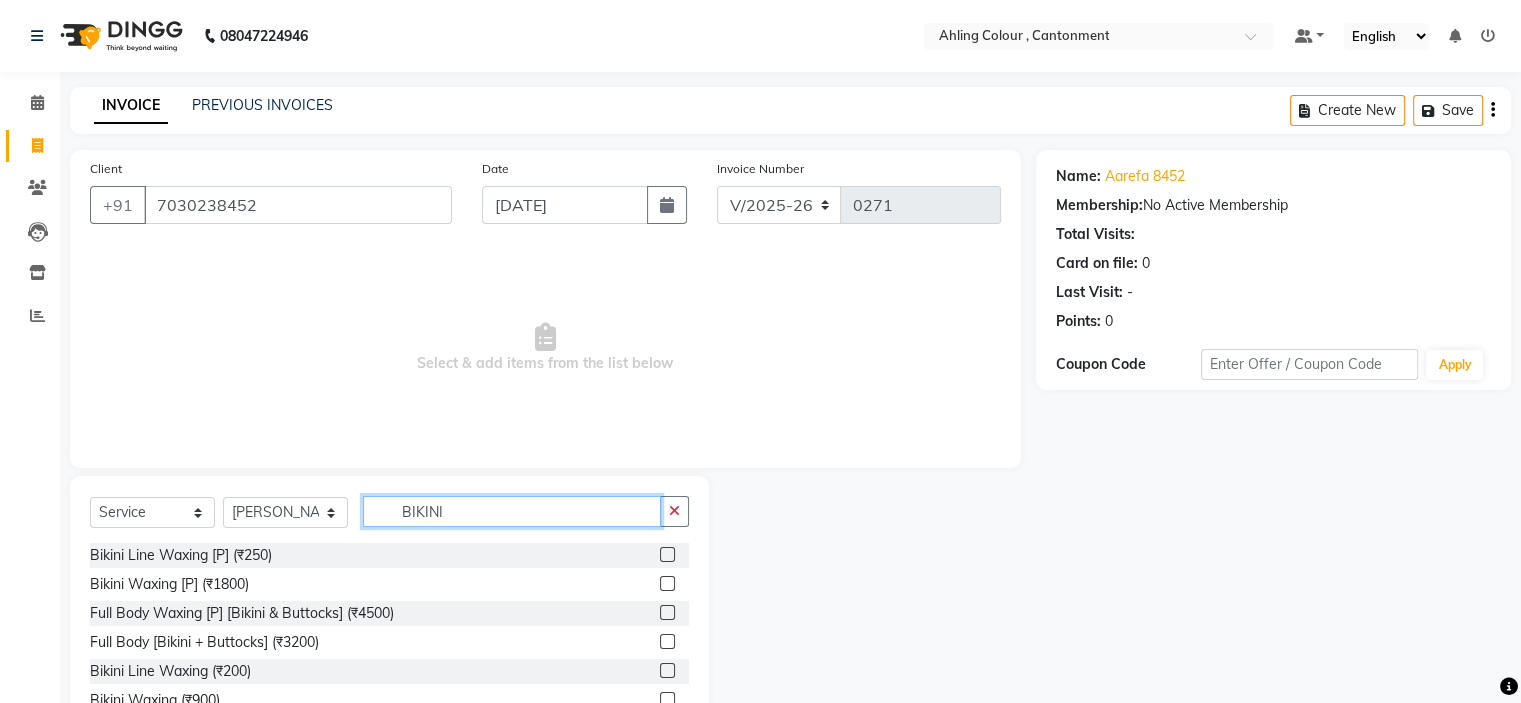 scroll, scrollTop: 3, scrollLeft: 0, axis: vertical 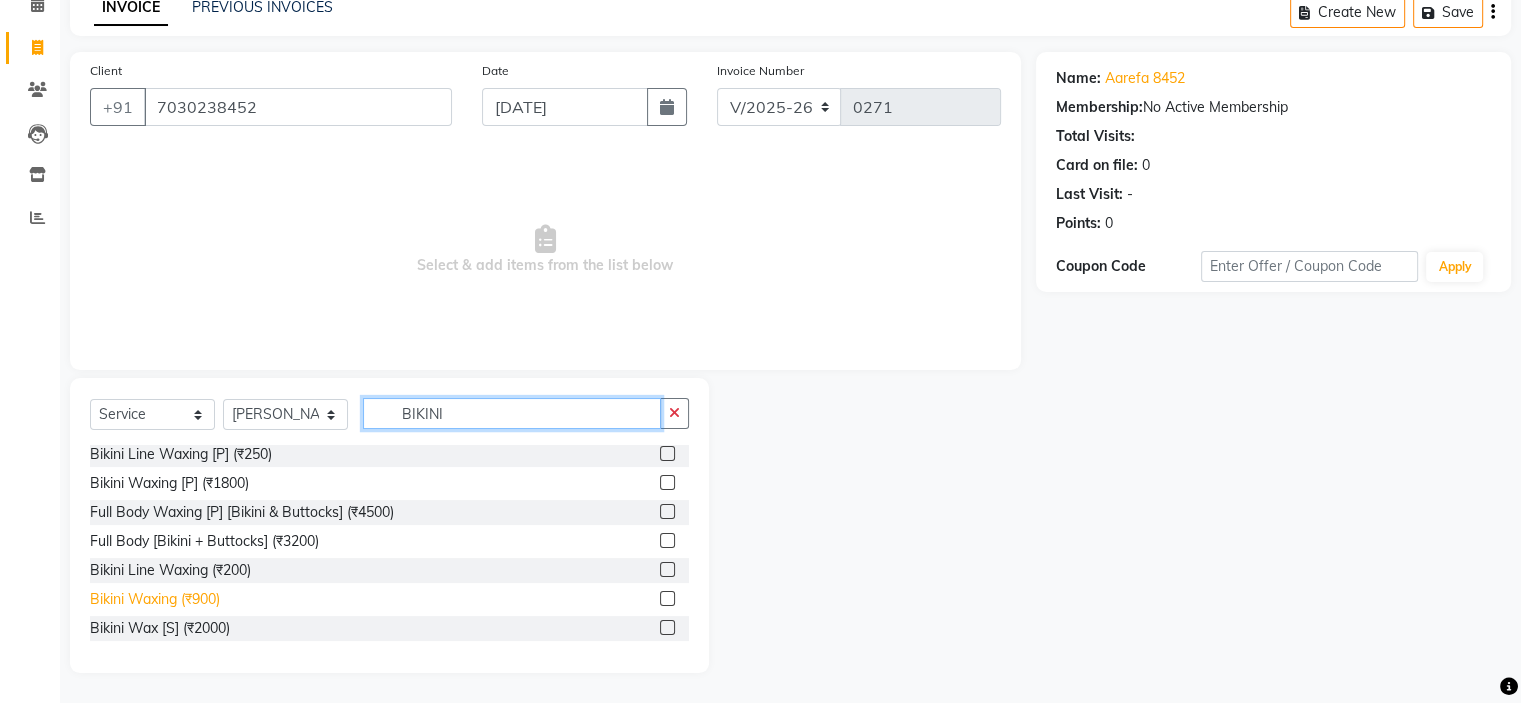 type on "BIKINI" 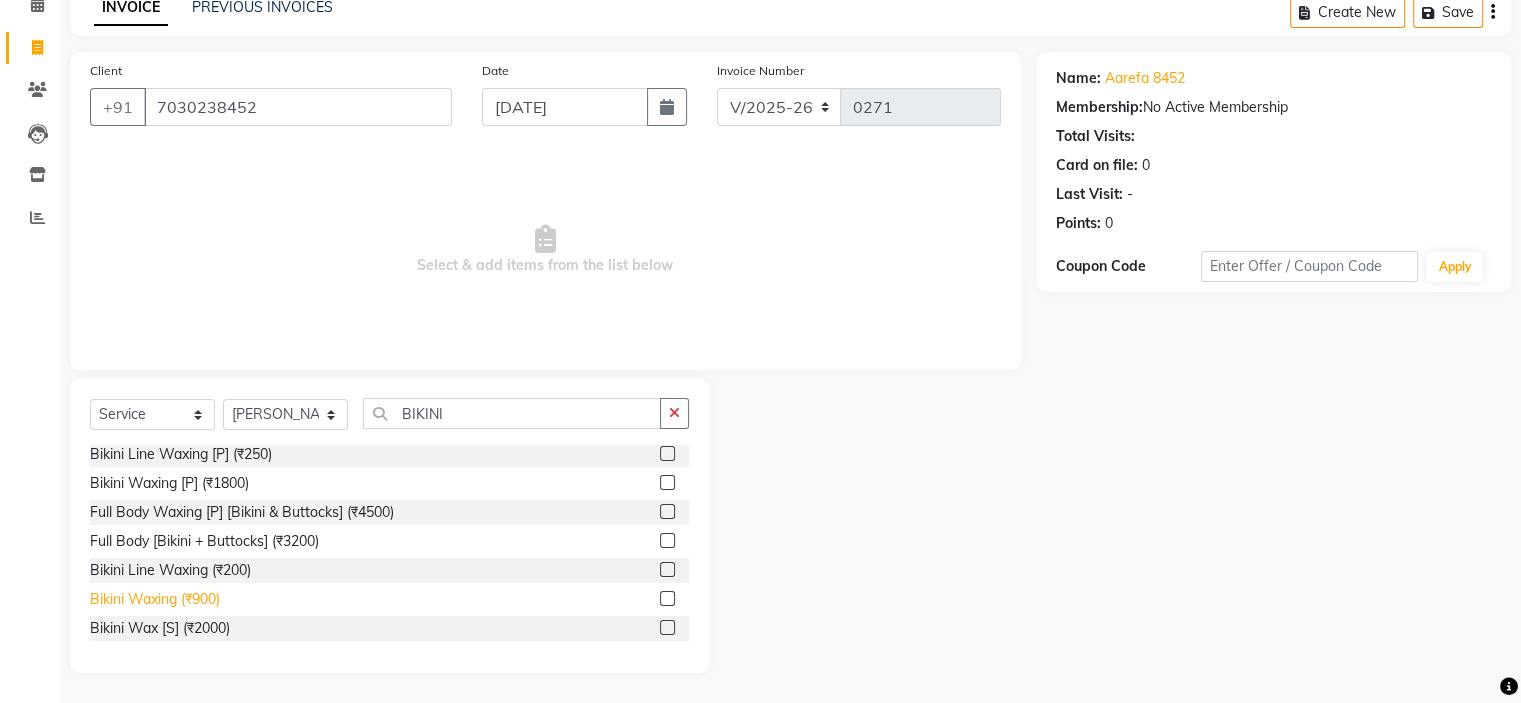 click on "Bikini Waxing (₹900)" 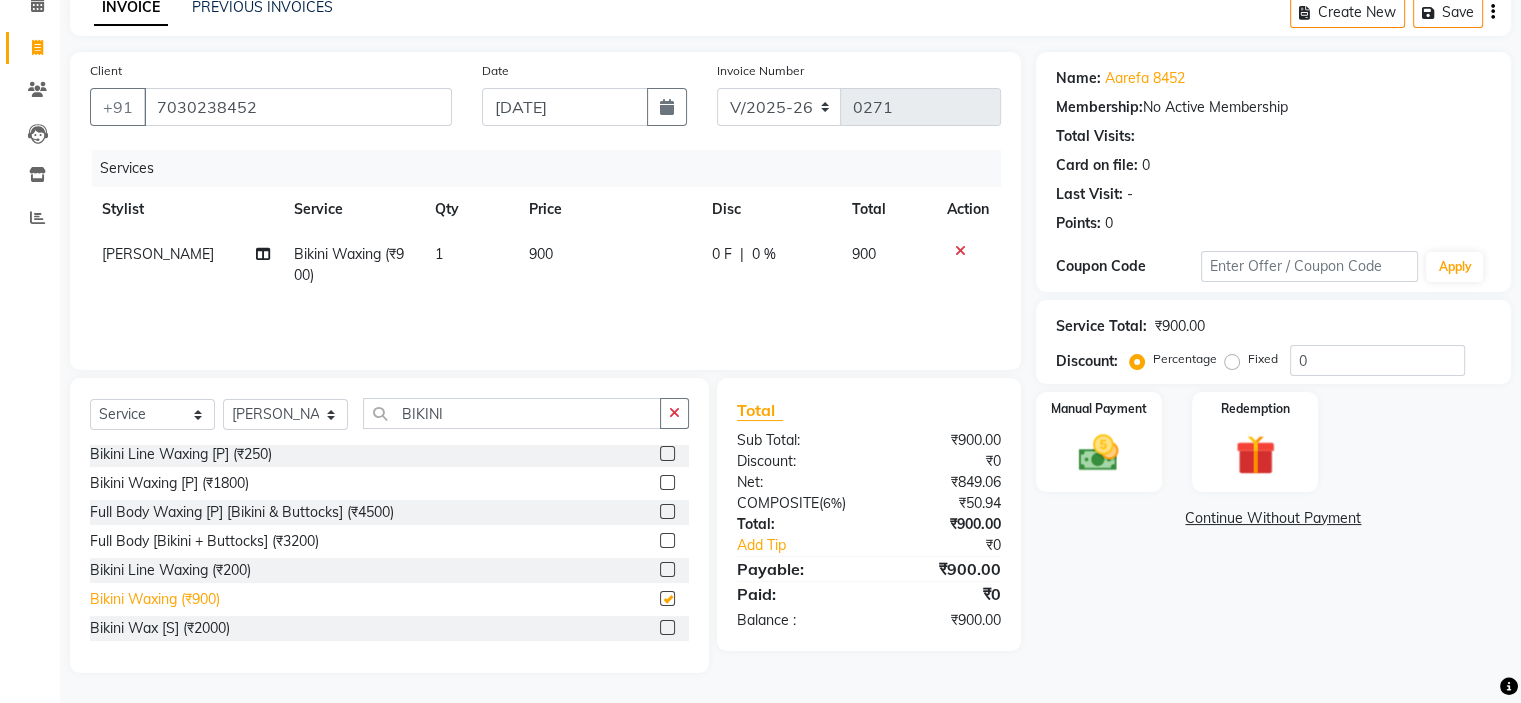 checkbox on "false" 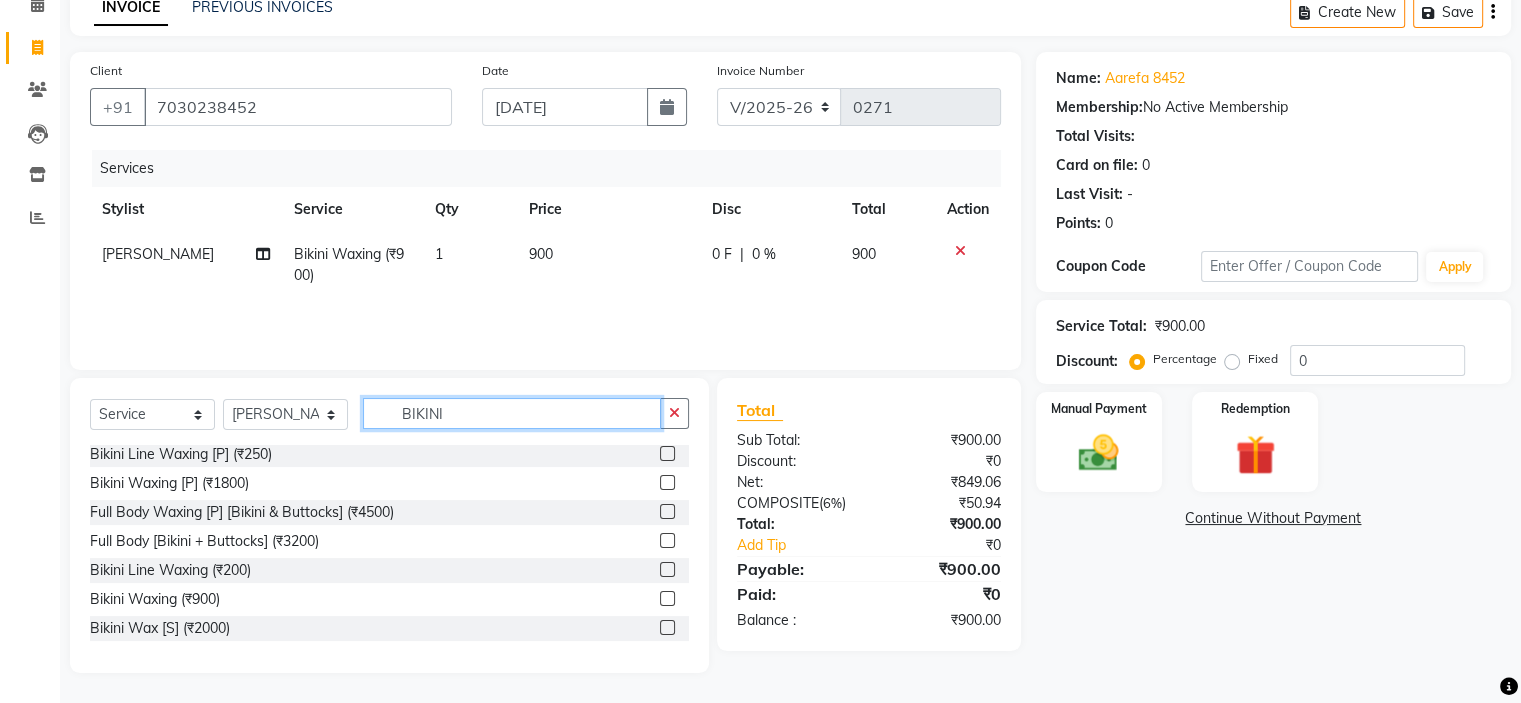 click on "BIKINI" 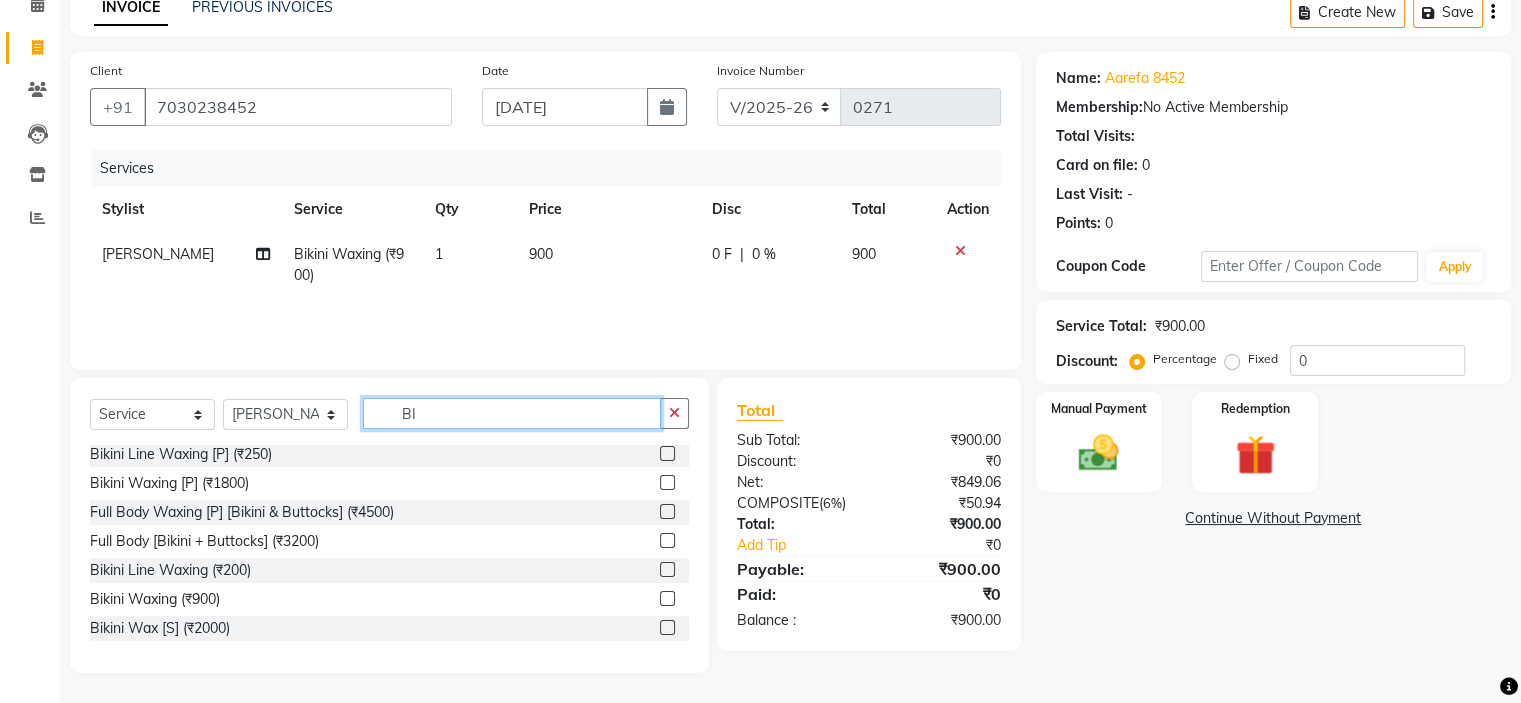type on "B" 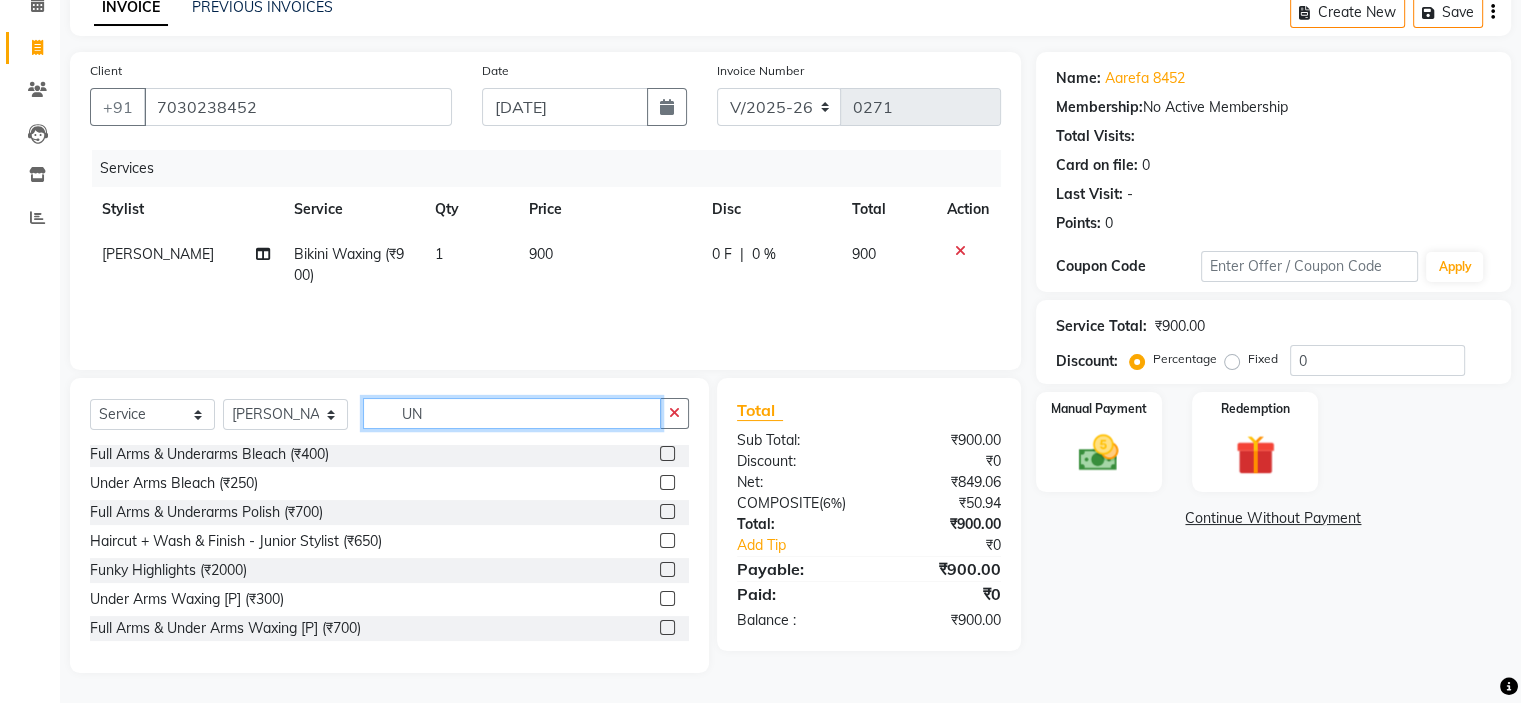 scroll, scrollTop: 0, scrollLeft: 0, axis: both 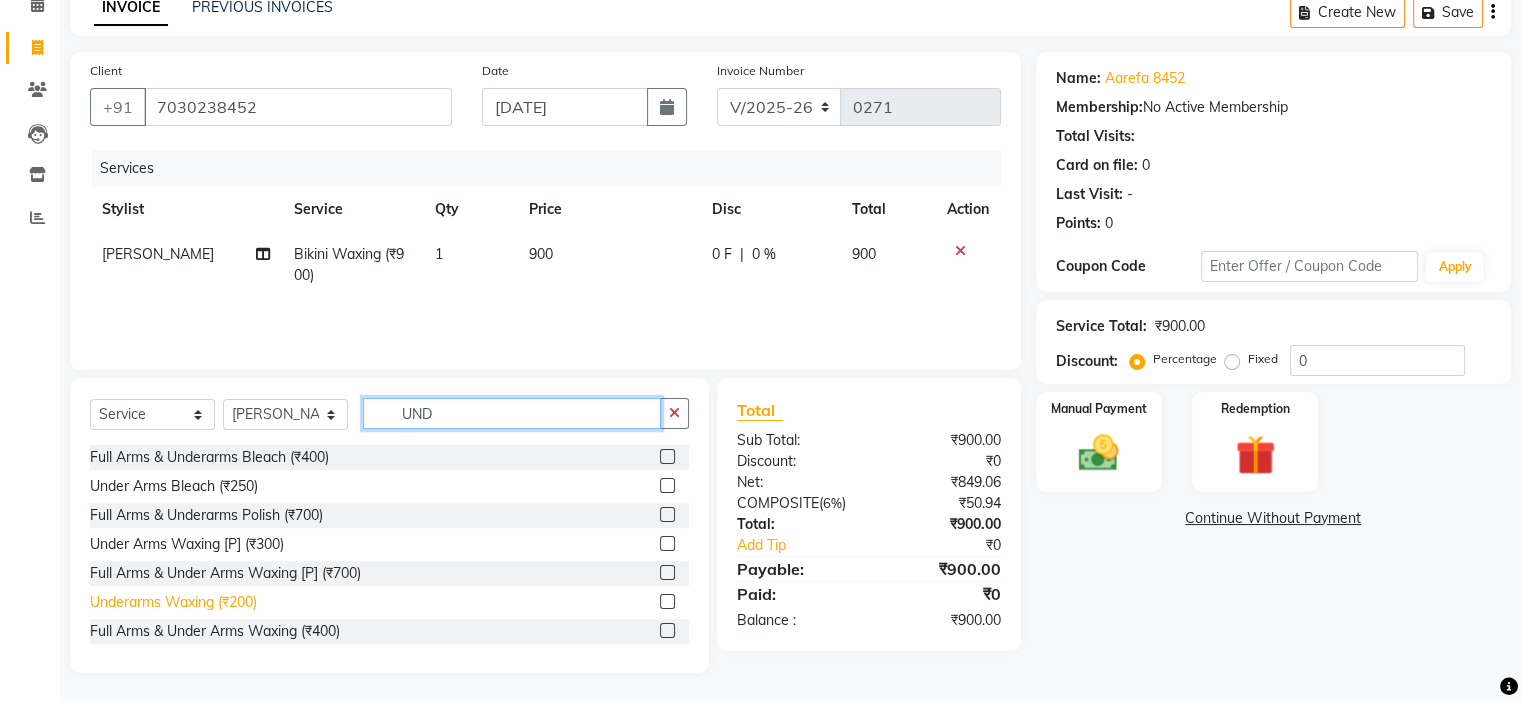 type on "UND" 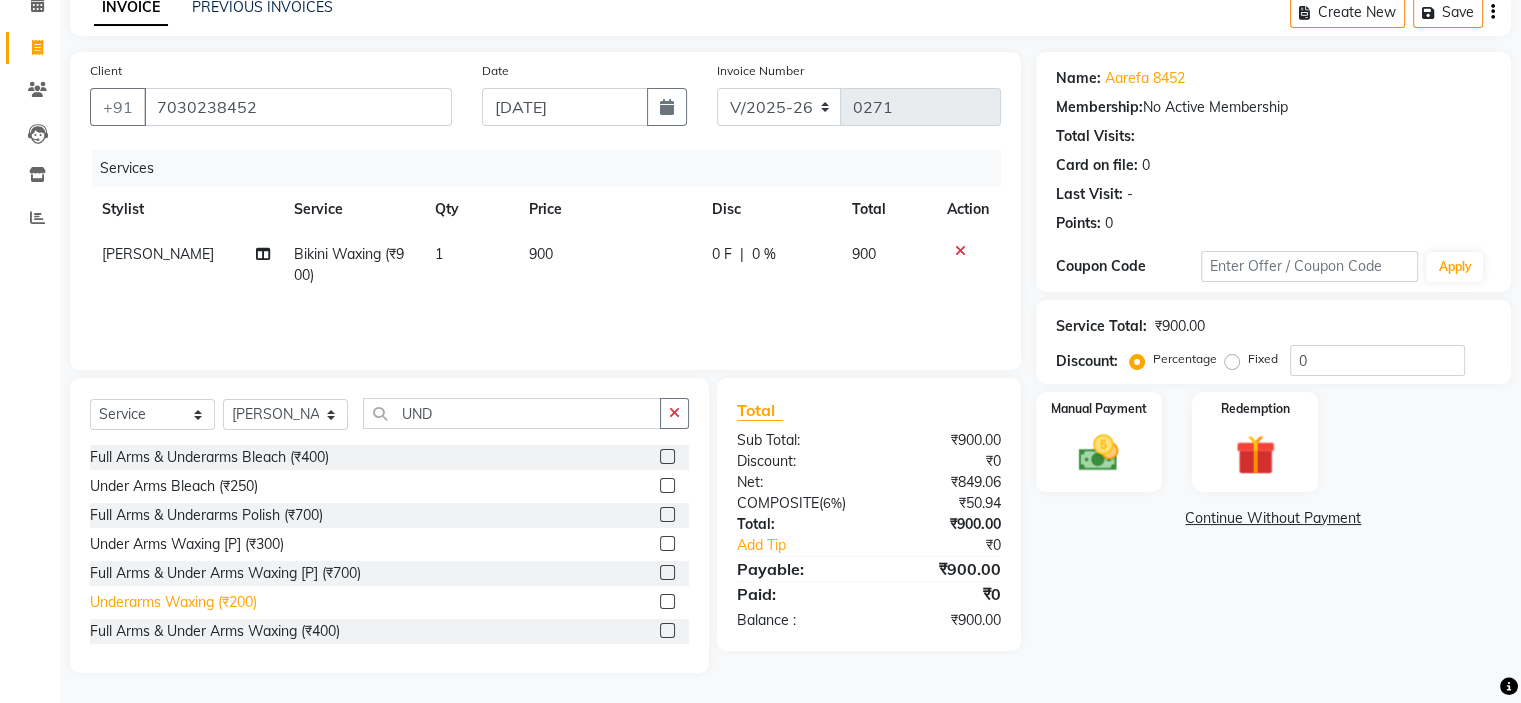 click on "Underarms Waxing (₹200)" 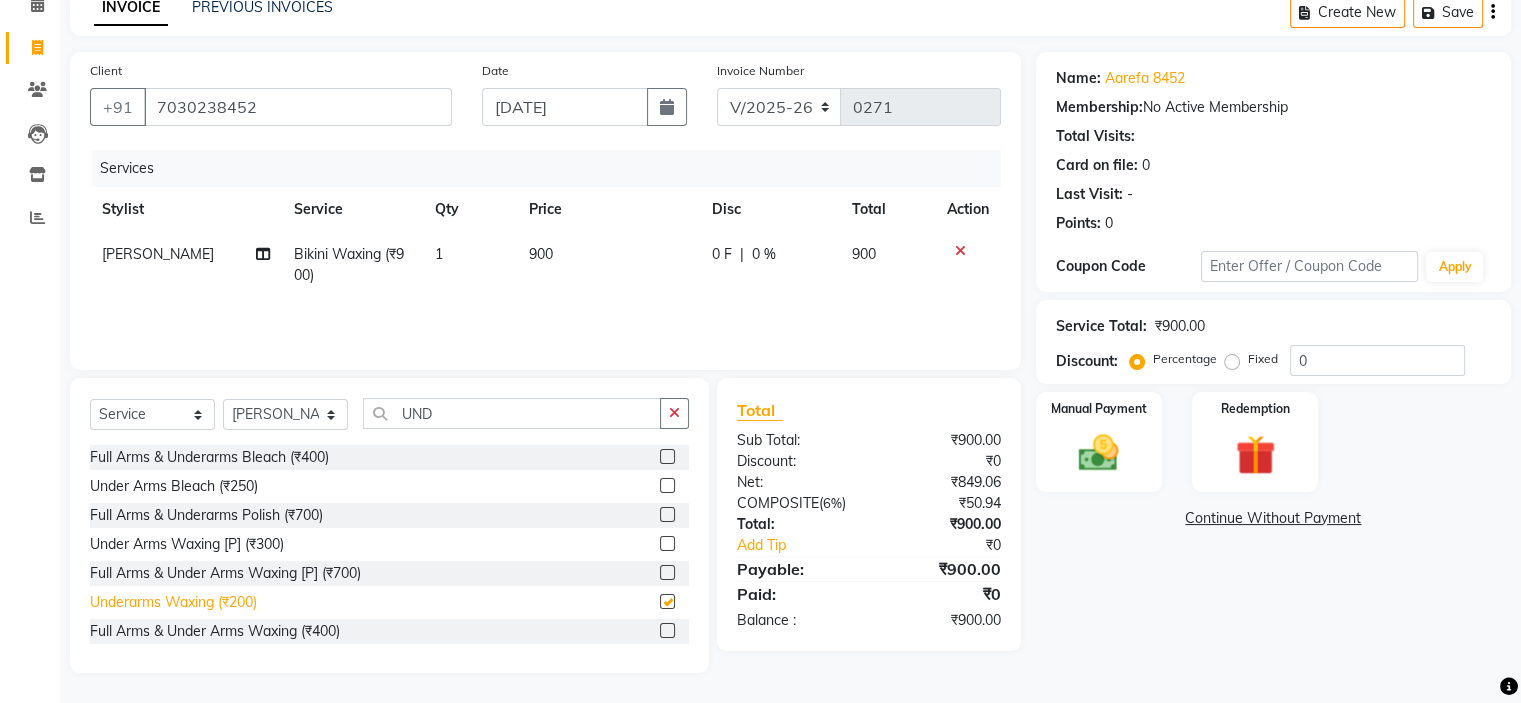 checkbox on "false" 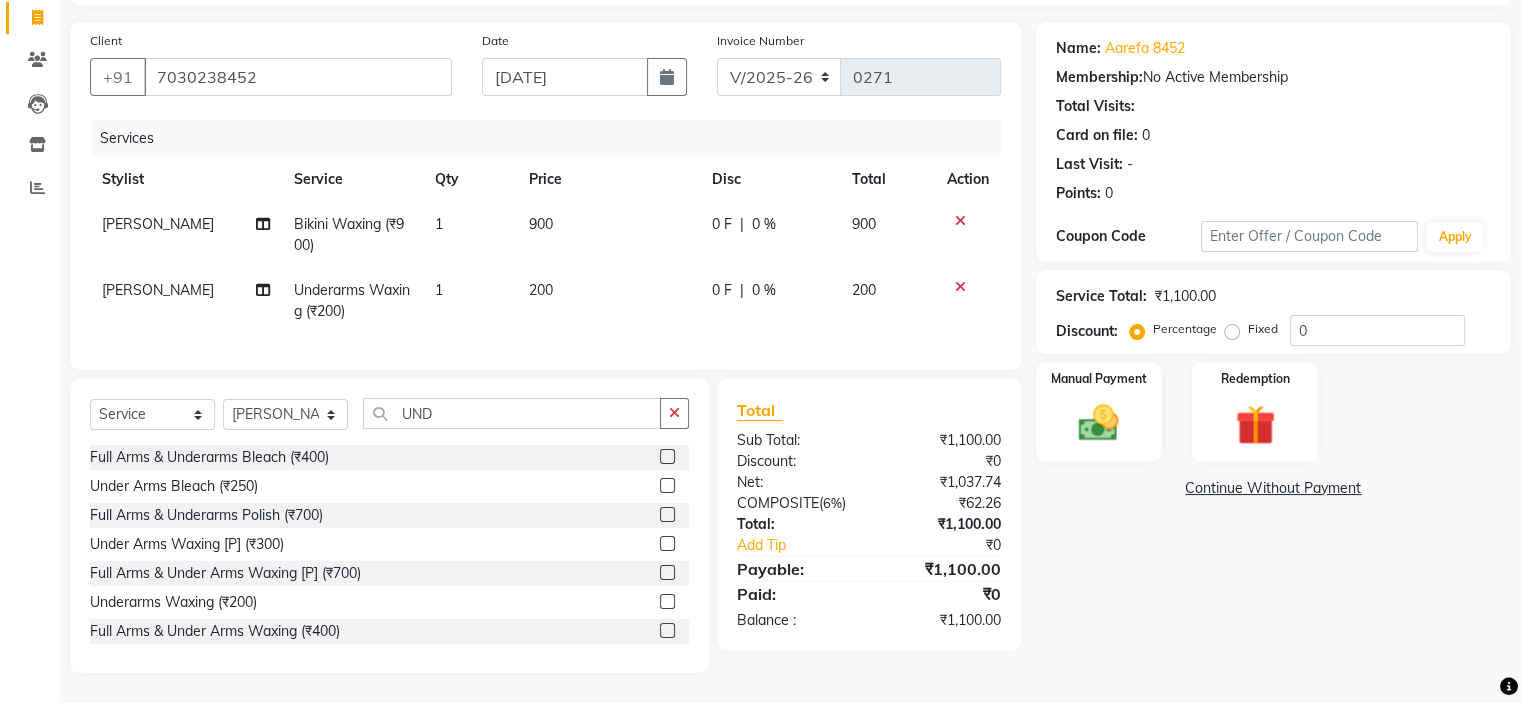 scroll, scrollTop: 144, scrollLeft: 0, axis: vertical 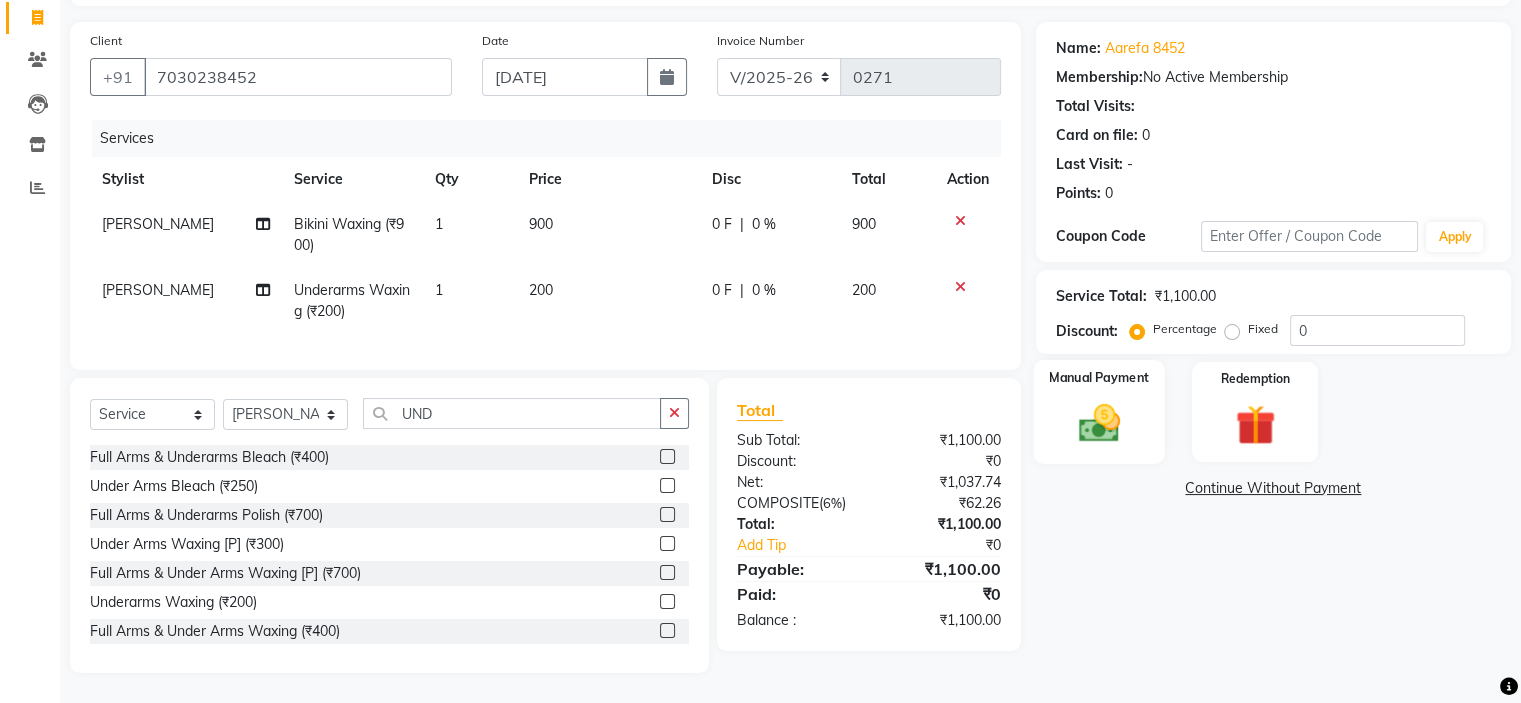 click 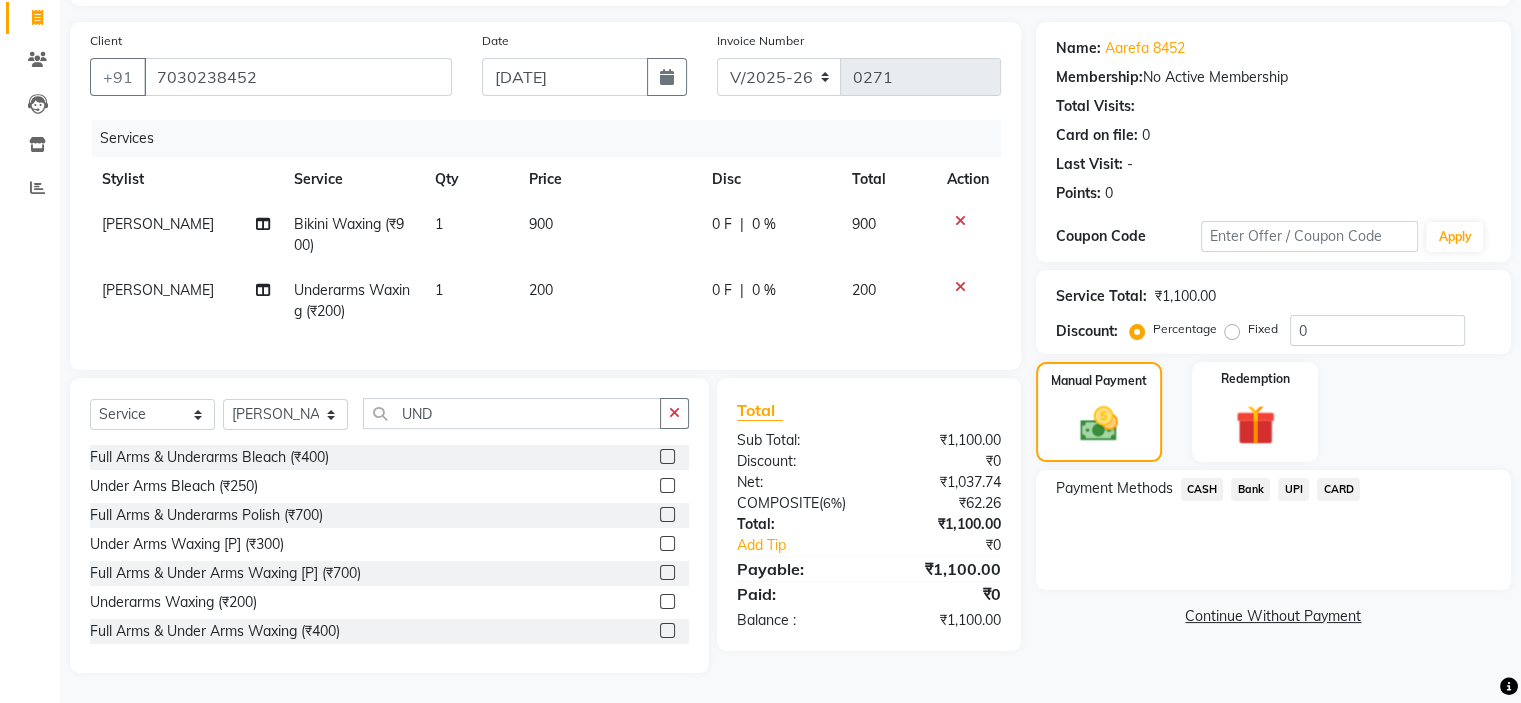 click on "UPI" 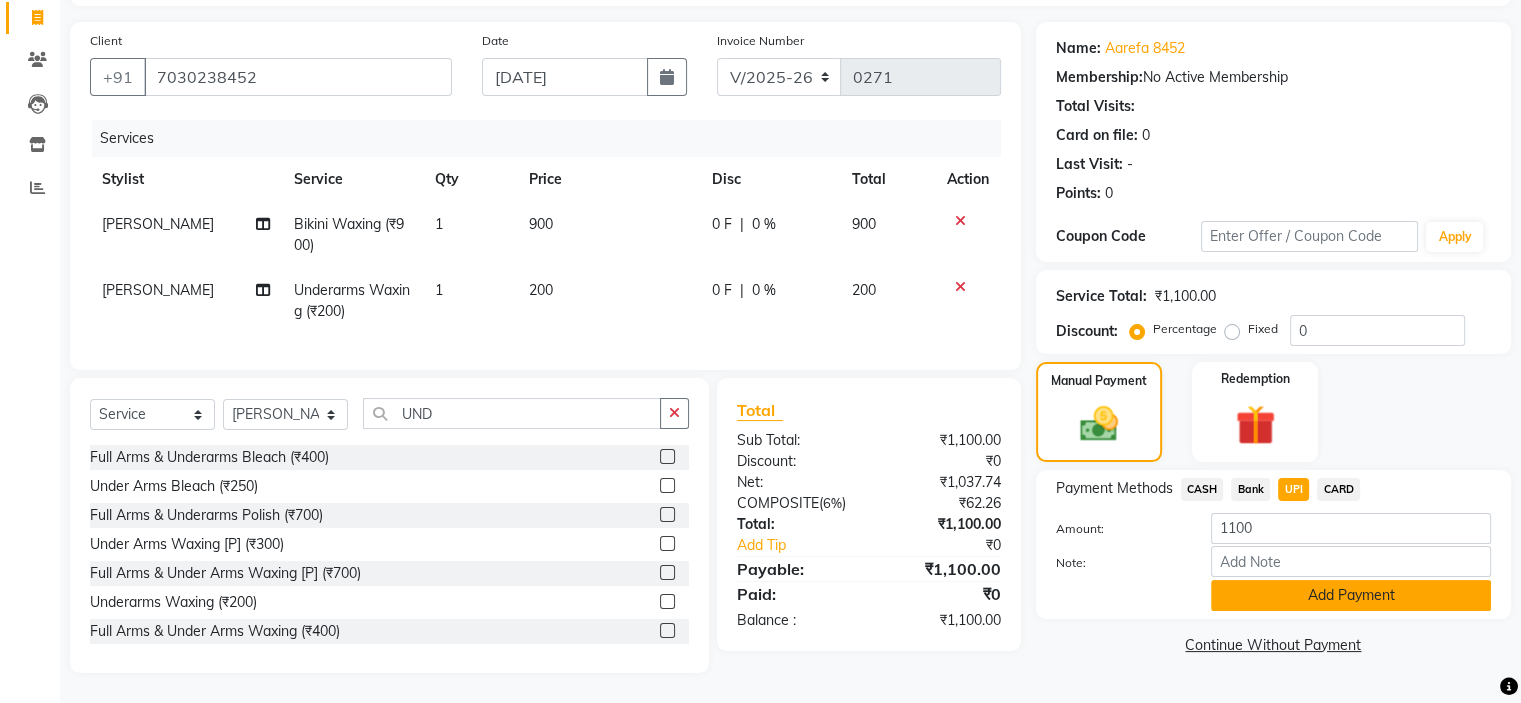 click on "Add Payment" 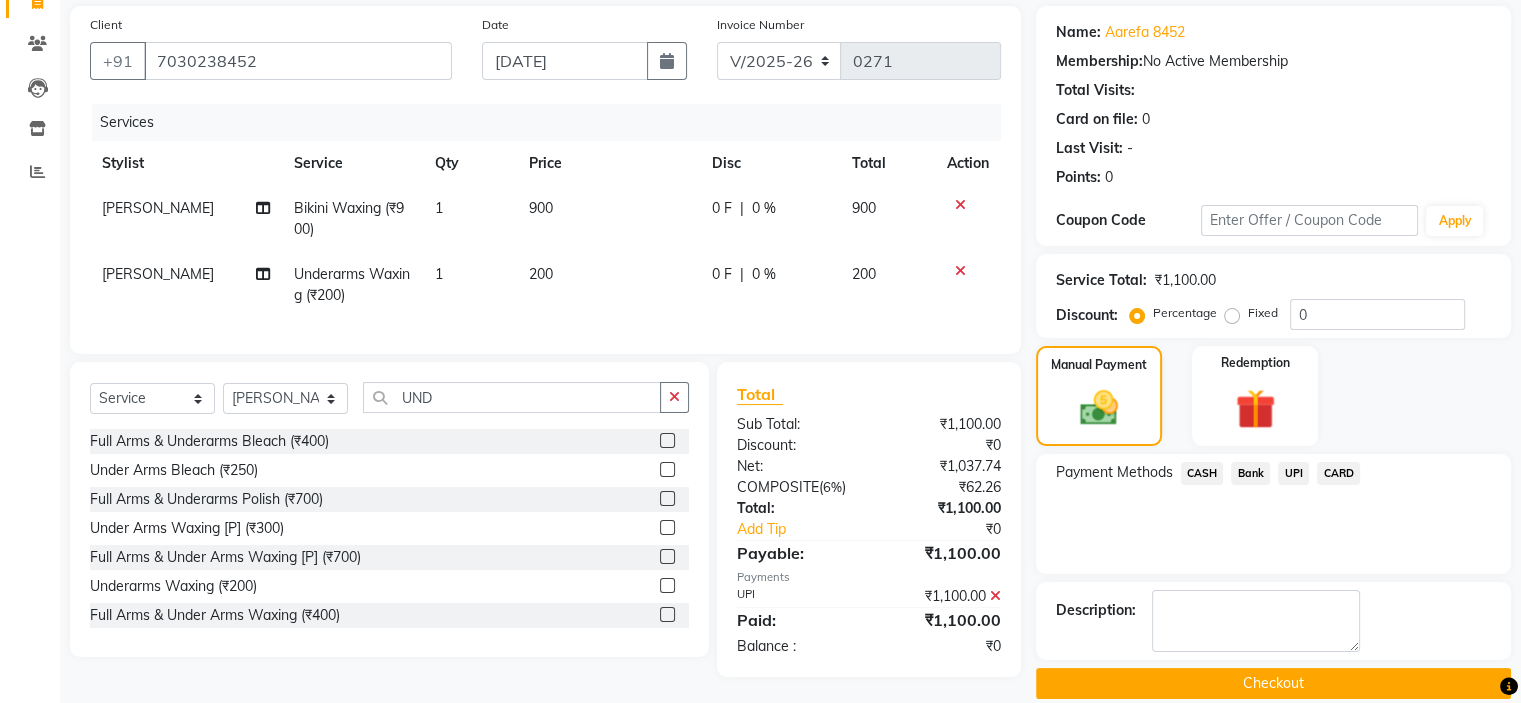 scroll, scrollTop: 168, scrollLeft: 0, axis: vertical 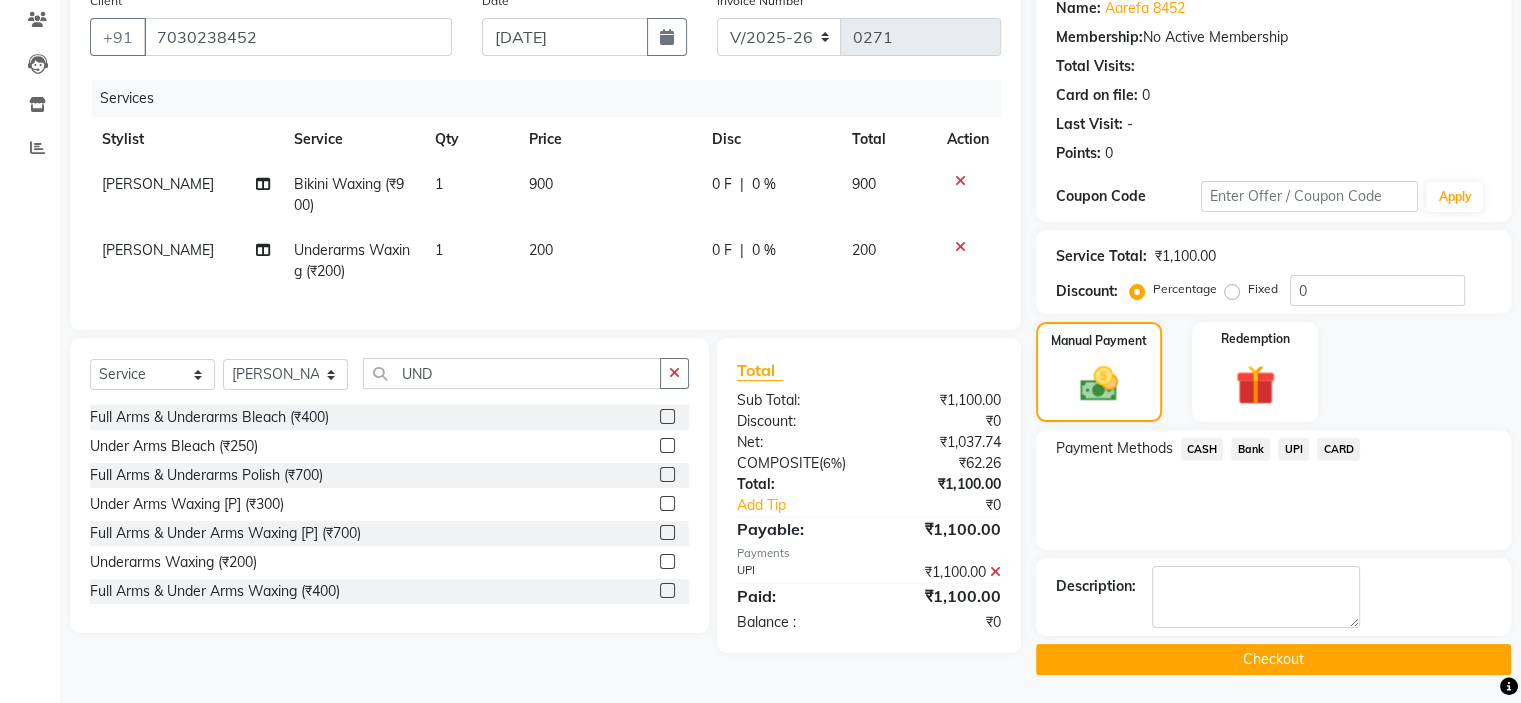click on "Checkout" 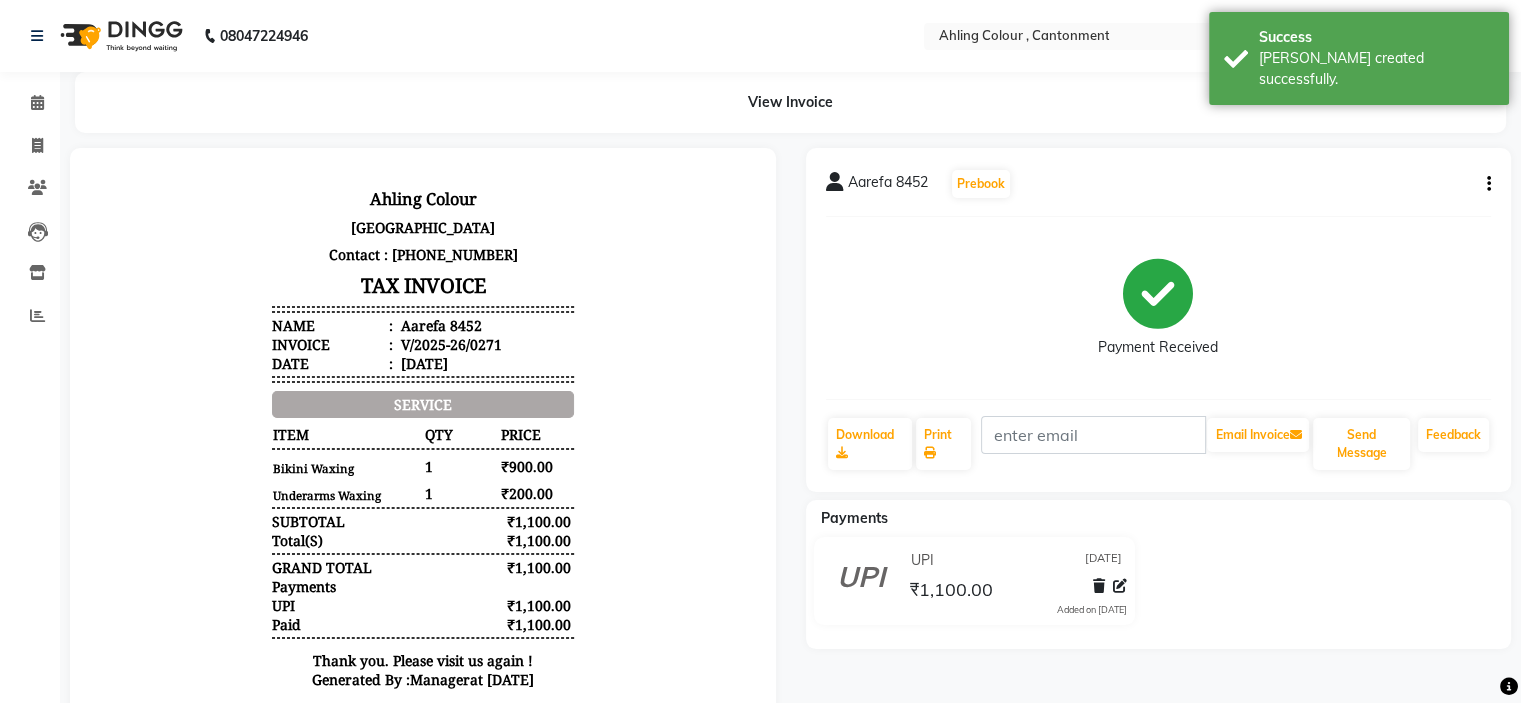 scroll, scrollTop: 0, scrollLeft: 0, axis: both 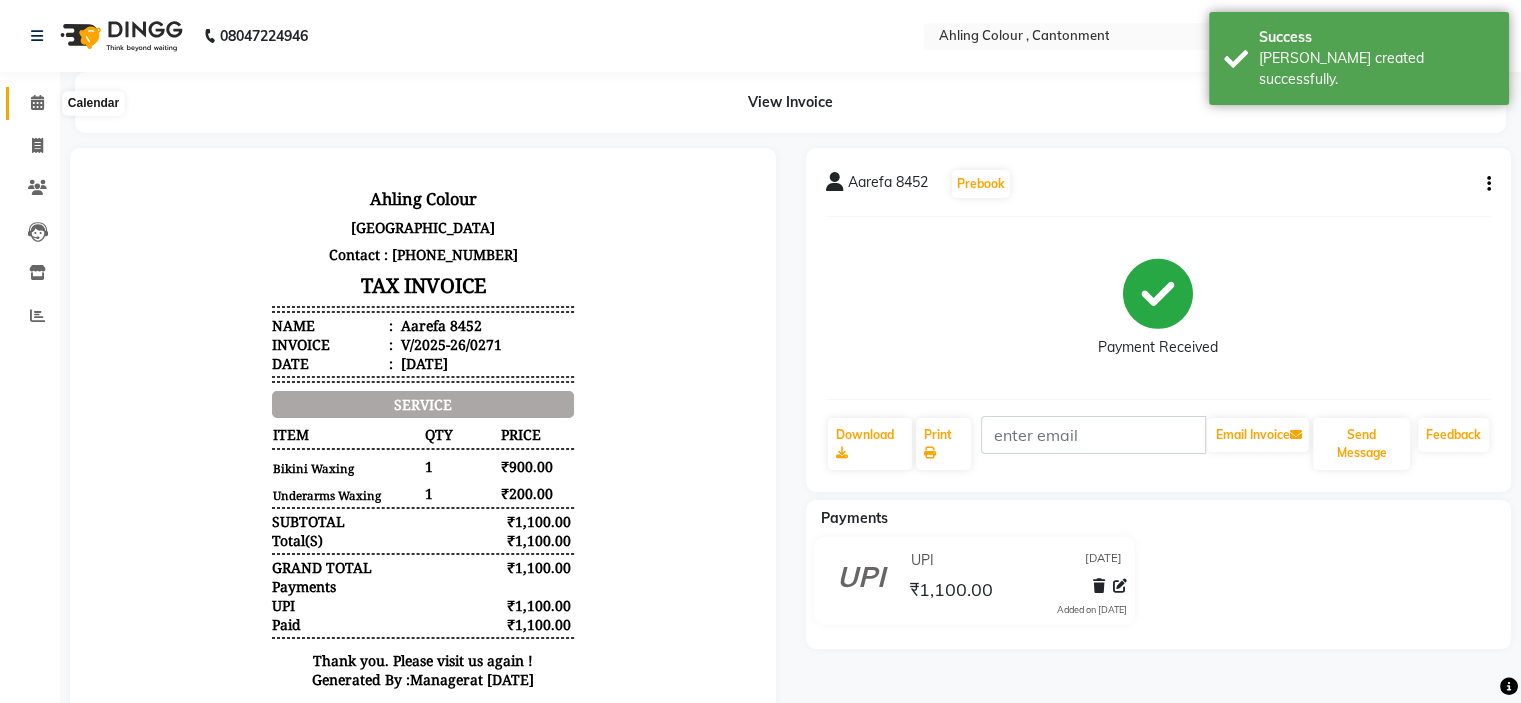 click 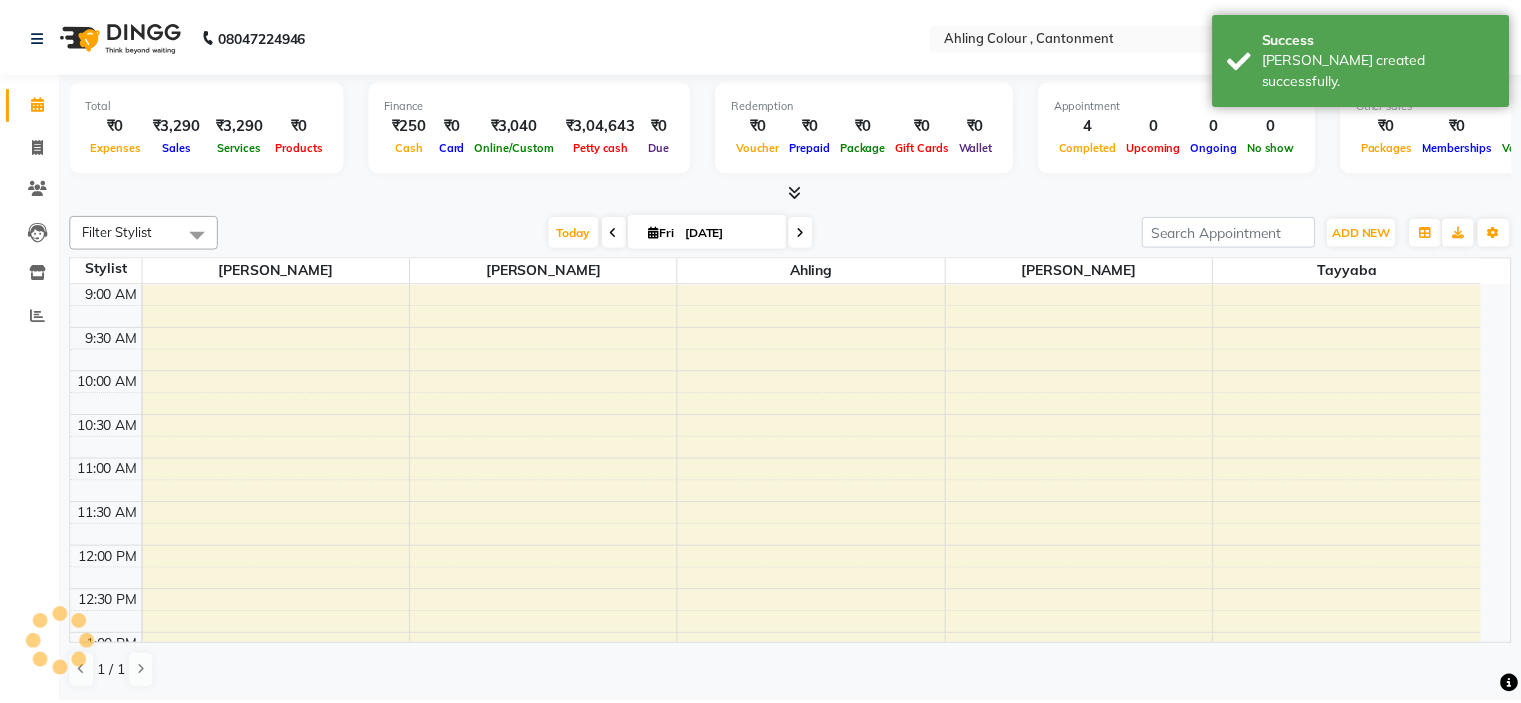 scroll, scrollTop: 0, scrollLeft: 0, axis: both 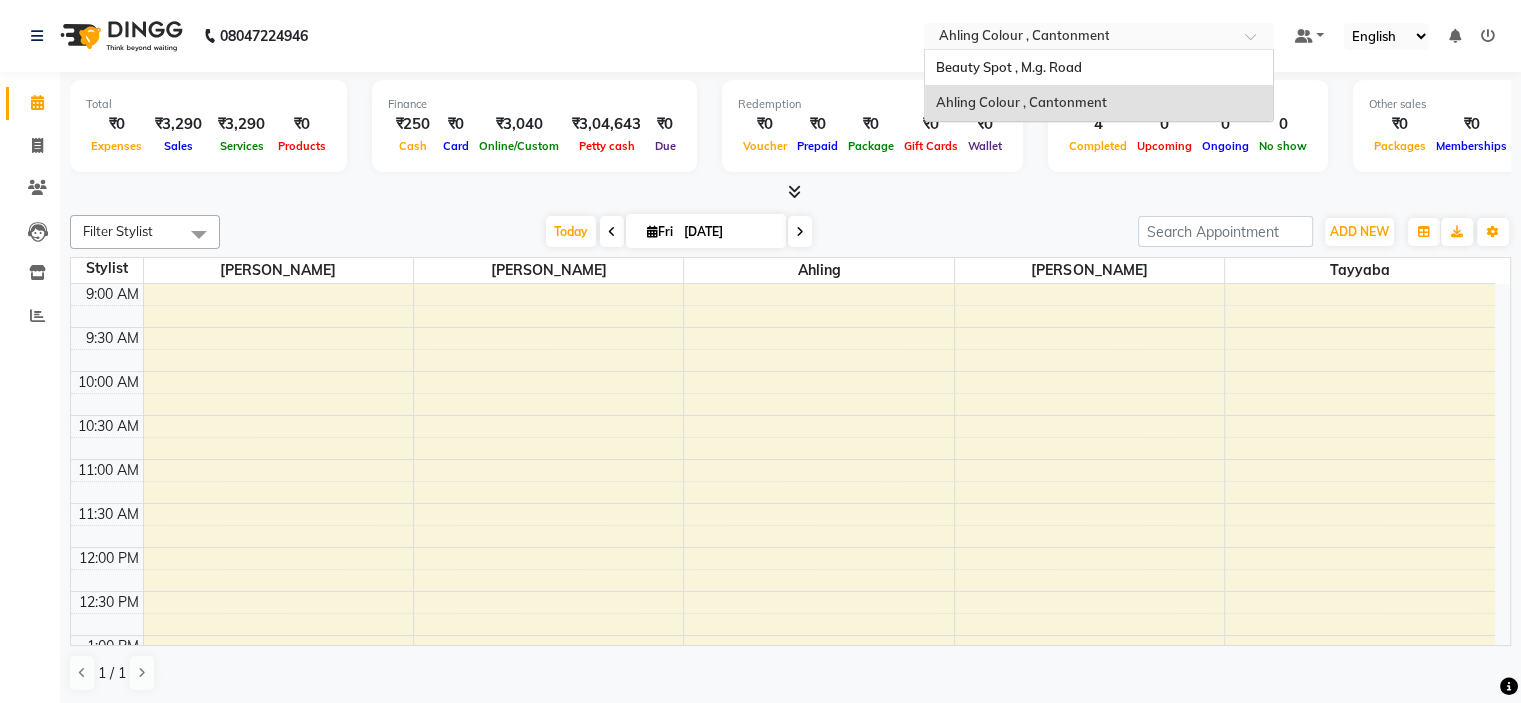 click at bounding box center (1079, 38) 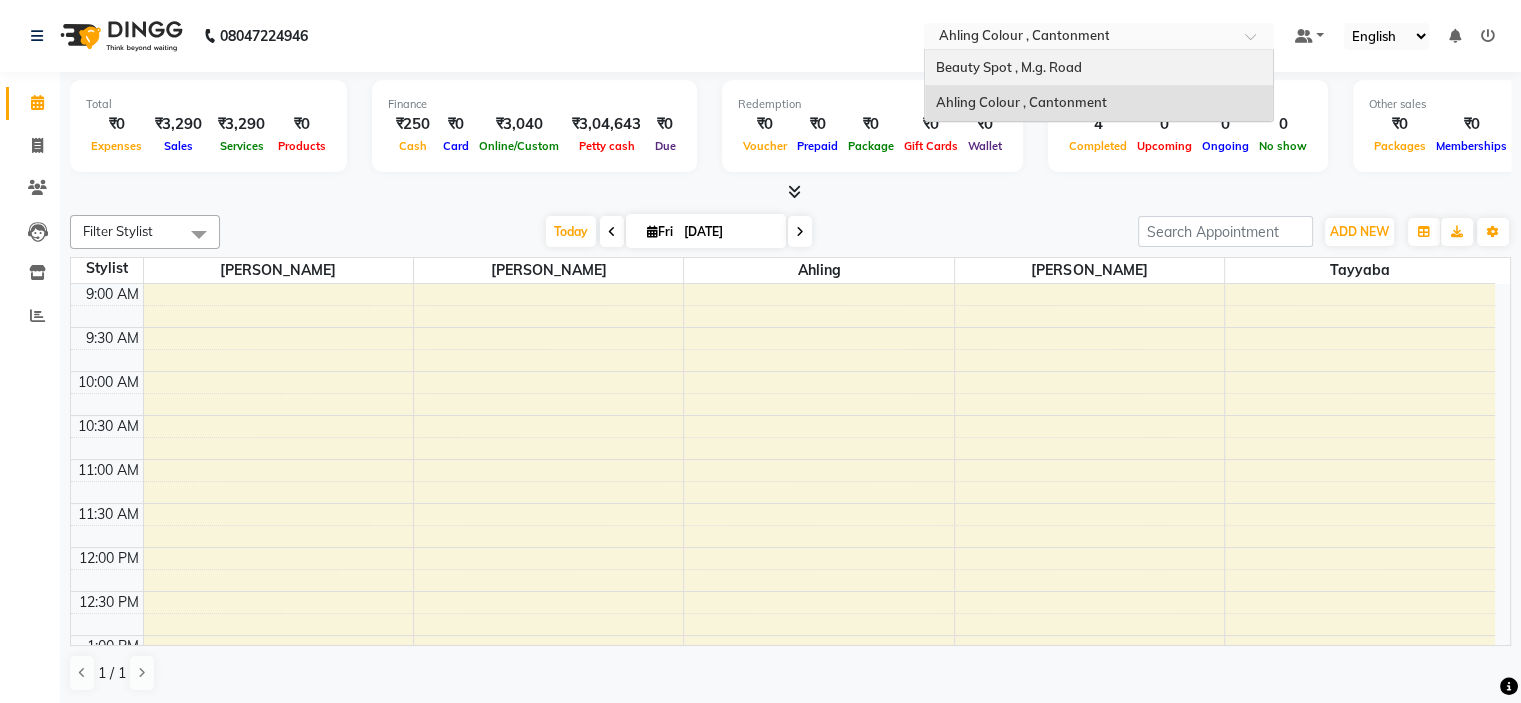 click on "Beauty Spot , M.g. Road" at bounding box center [1008, 67] 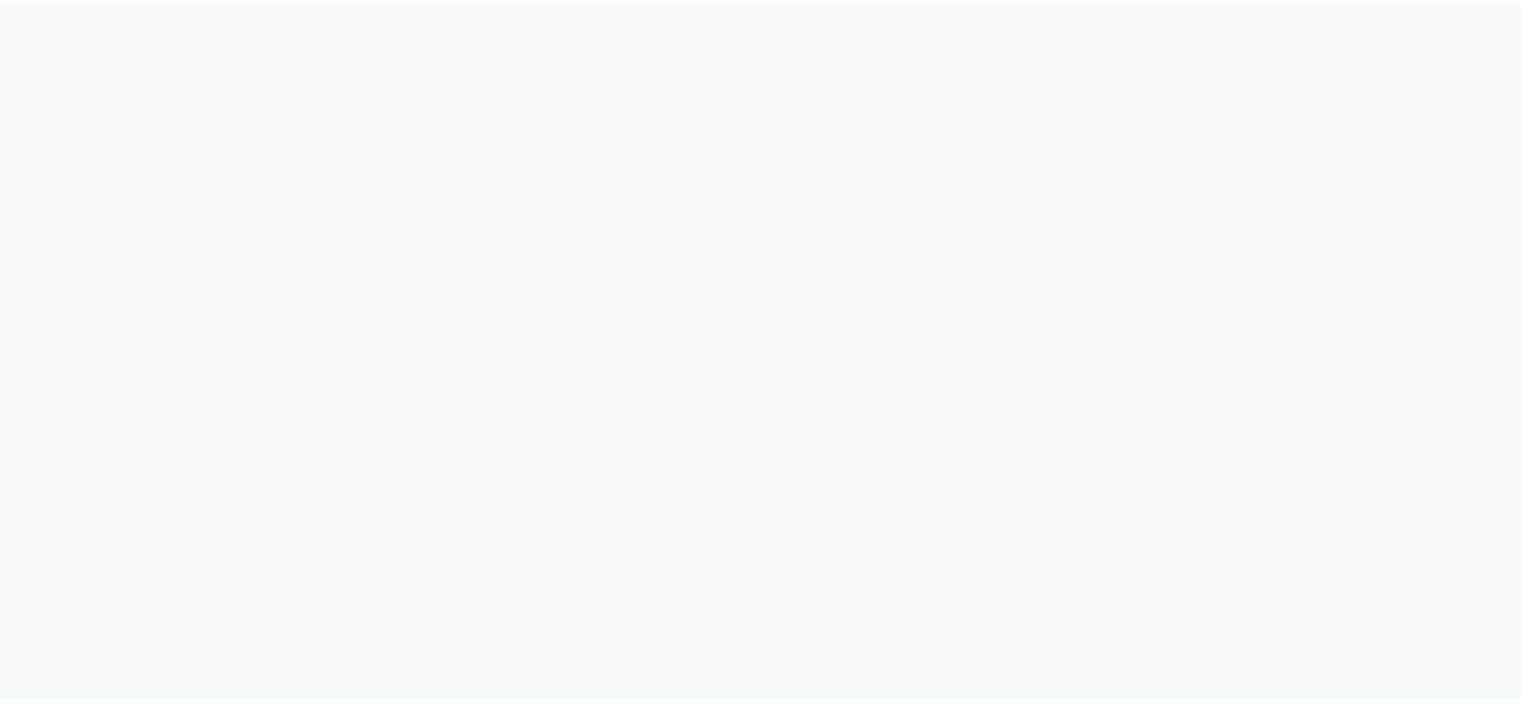scroll, scrollTop: 0, scrollLeft: 0, axis: both 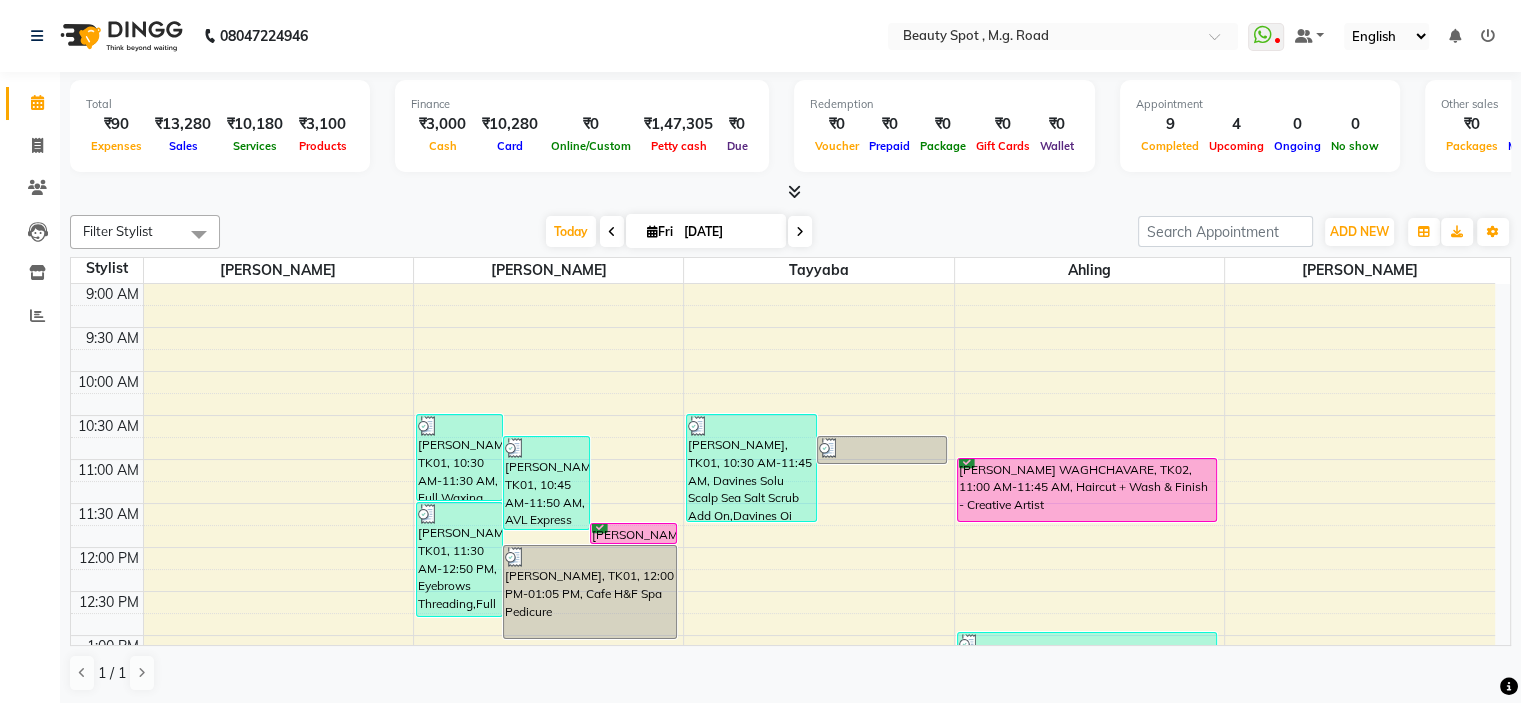 click at bounding box center (800, 232) 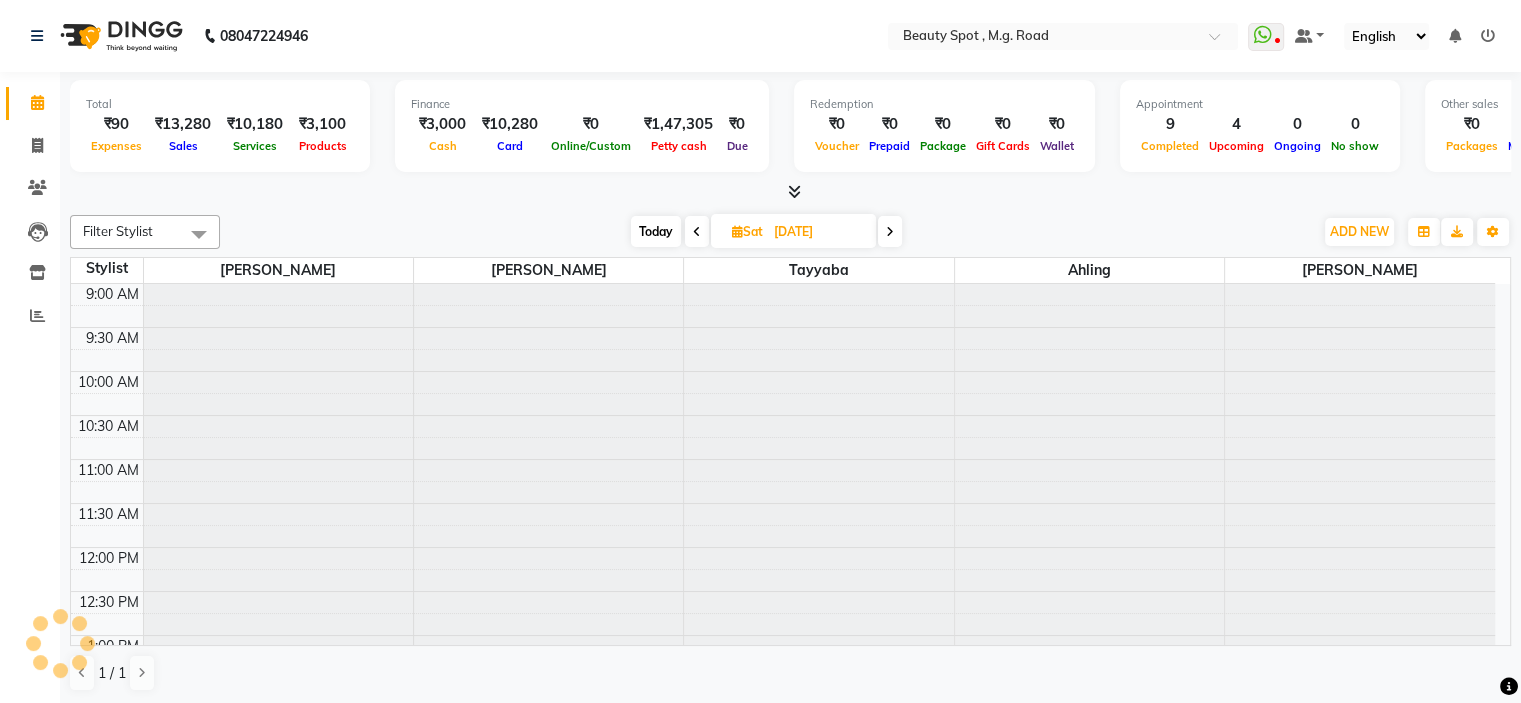 type on "12-07-2025" 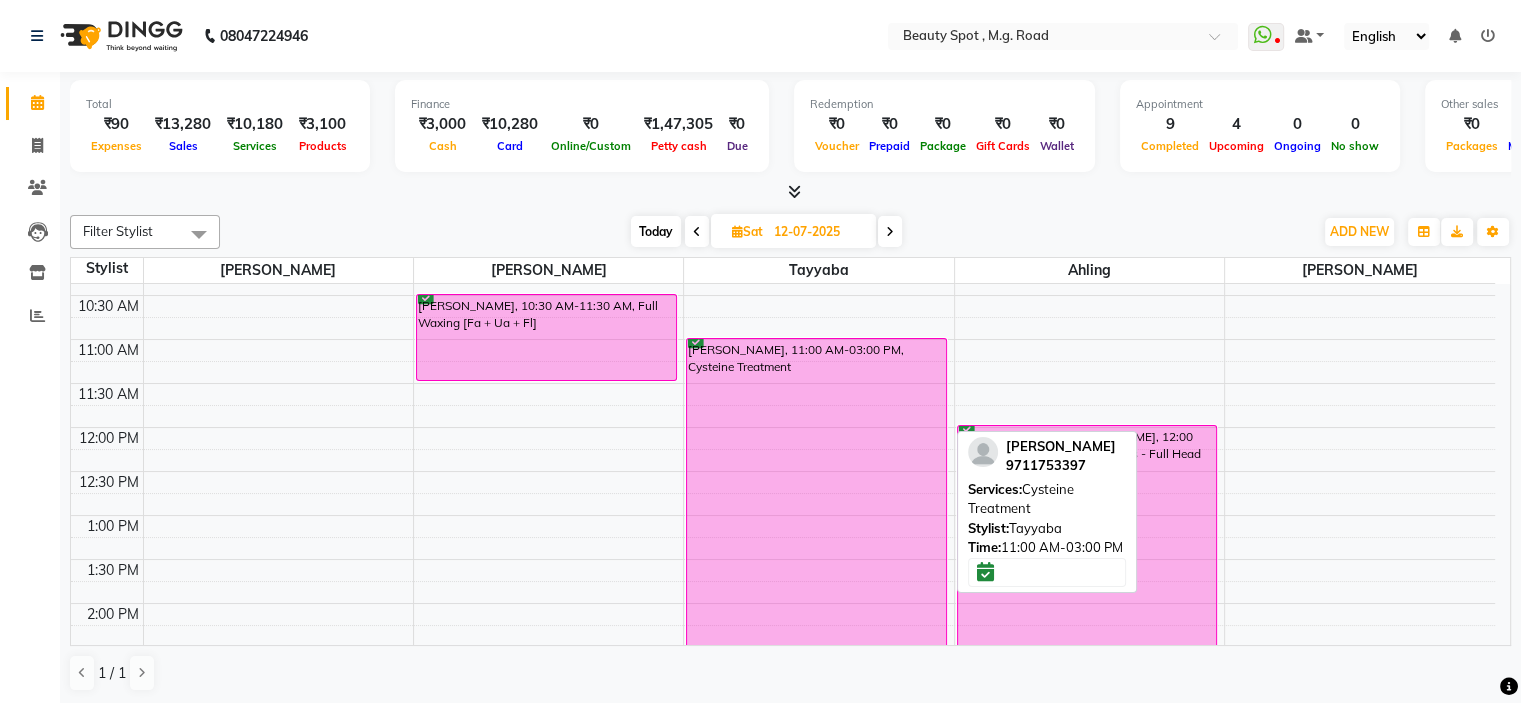 scroll, scrollTop: 0, scrollLeft: 0, axis: both 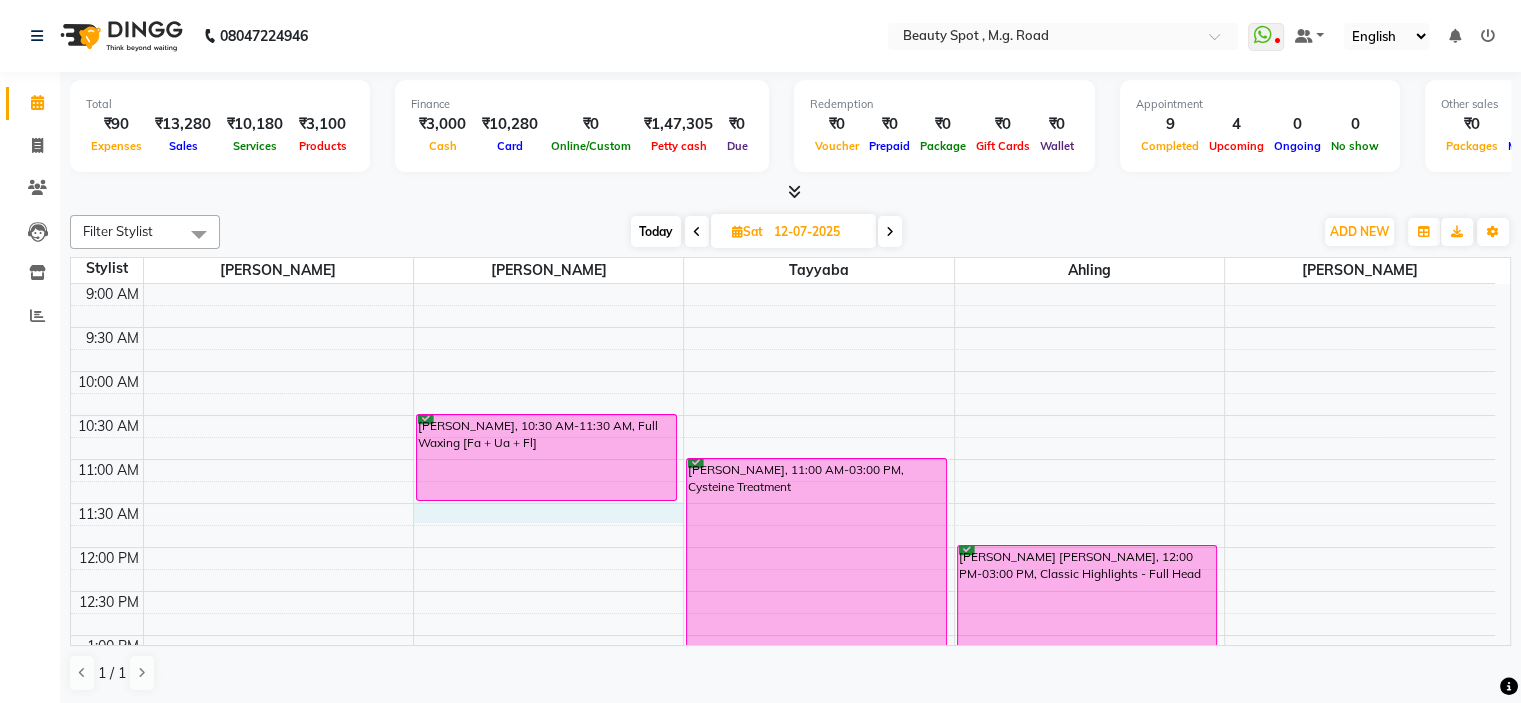 click on "9:00 AM 9:30 AM 10:00 AM 10:30 AM 11:00 AM 11:30 AM 12:00 PM 12:30 PM 1:00 PM 1:30 PM 2:00 PM 2:30 PM 3:00 PM 3:30 PM 4:00 PM 4:30 PM 5:00 PM 5:30 PM 6:00 PM 6:30 PM 7:00 PM 7:30 PM     [PERSON_NAME], 10:30 AM-11:30 AM, Full Waxing [Fa + Ua + Fl]     [PERSON_NAME], 11:00 AM-03:00 PM, Cysteine Treatment     [PERSON_NAME], 05:00 PM-06:00 PM, Colour Box     [PERSON_NAME] [PERSON_NAME], 12:00 PM-03:00 PM, Classic Highlights - Full Head     [PERSON_NAME], 03:00 PM-03:45 PM, Haircut + Wash & Finish - Creative Artist" at bounding box center [783, 767] 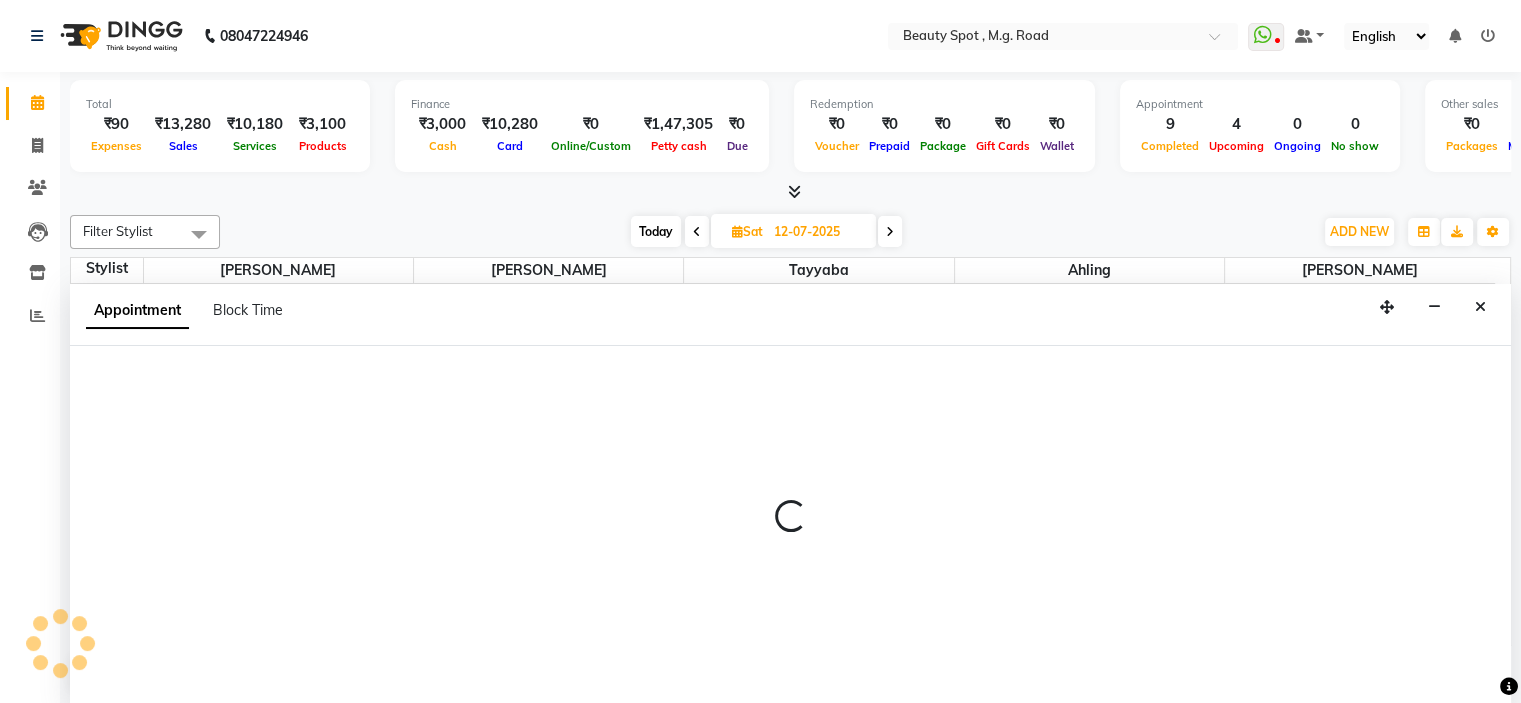 select on "70085" 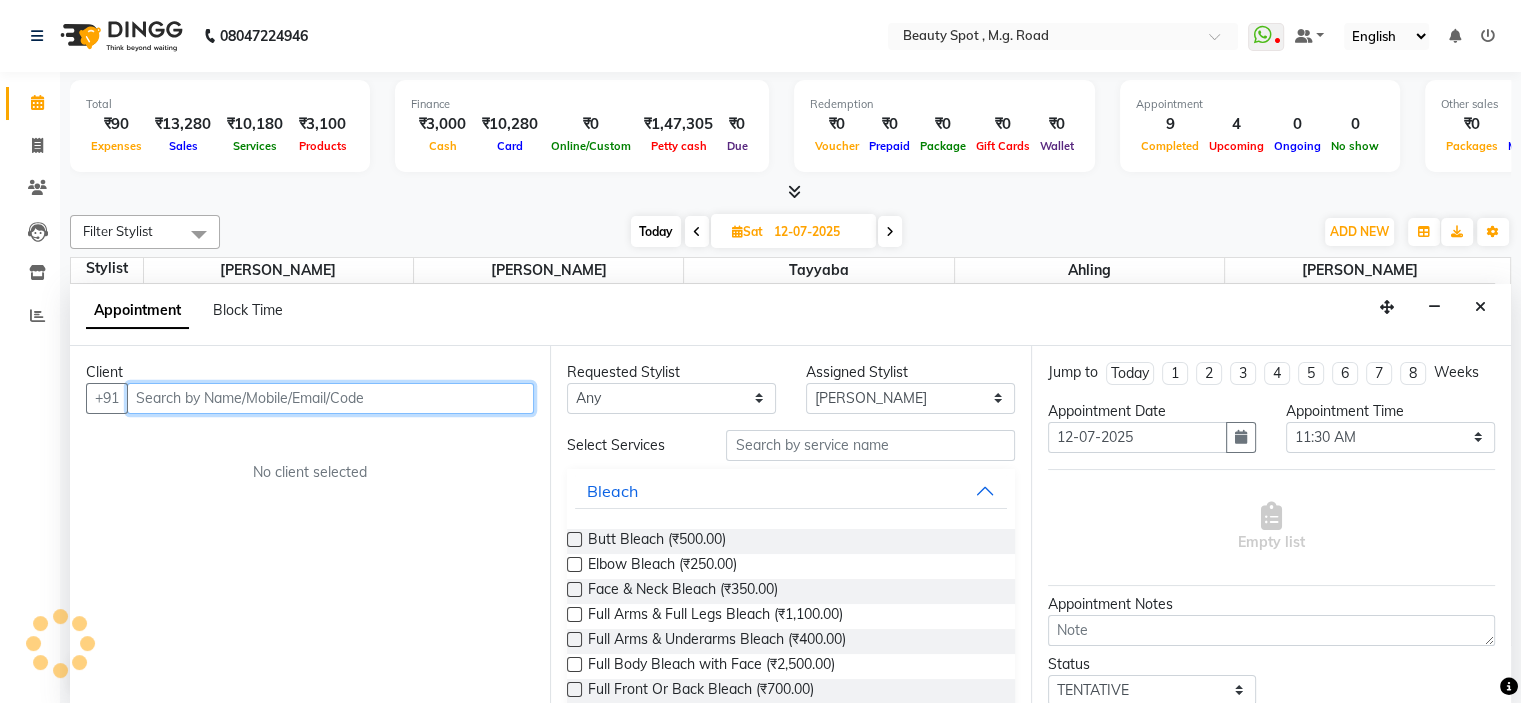 scroll, scrollTop: 0, scrollLeft: 0, axis: both 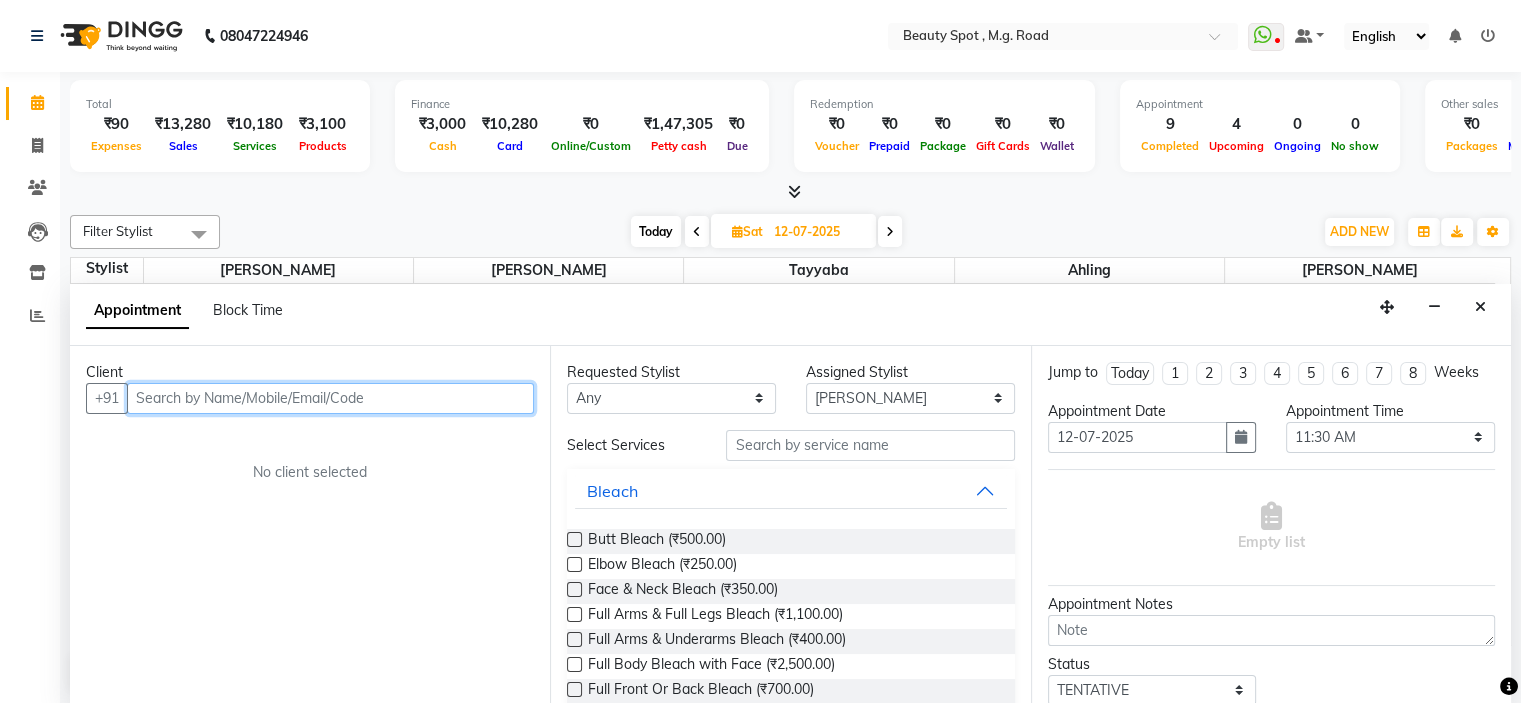 click at bounding box center [330, 398] 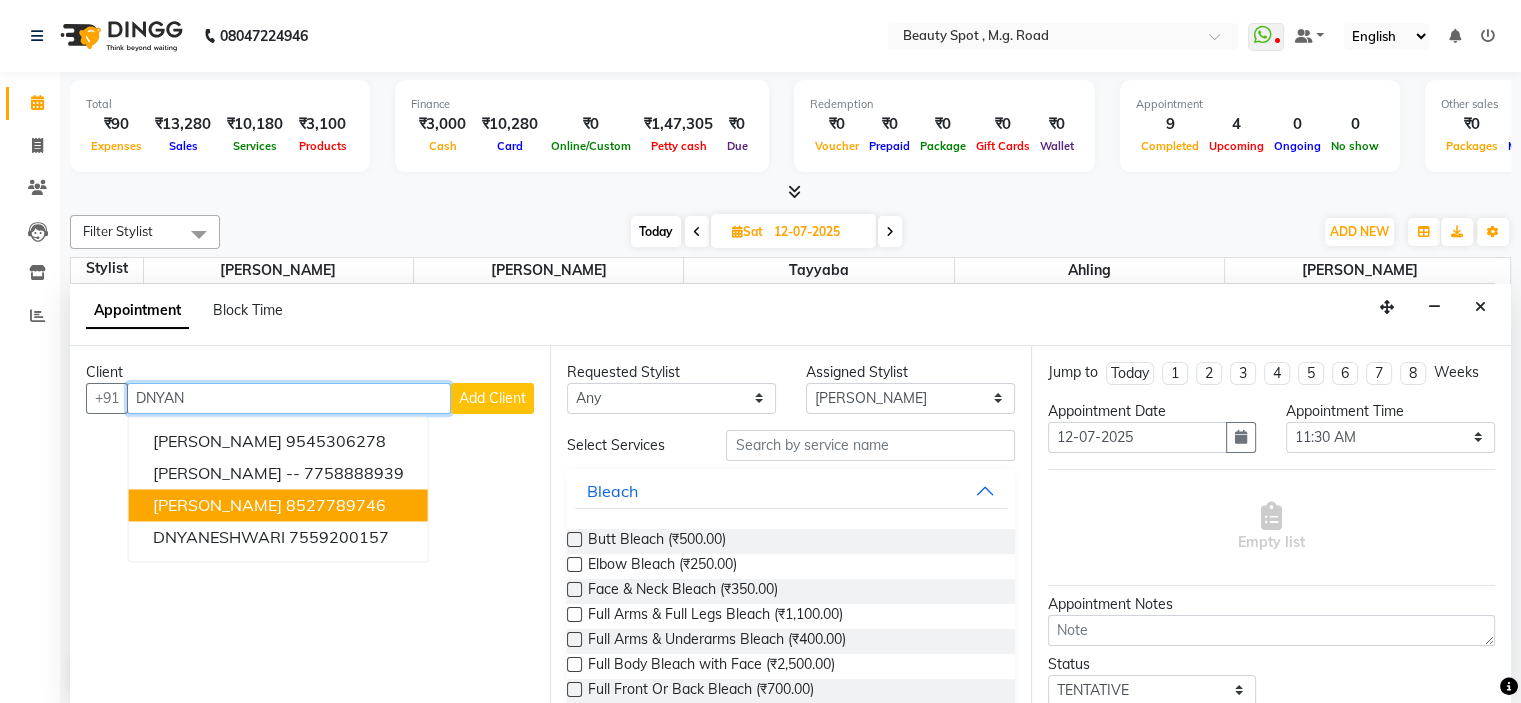 click on "[PERSON_NAME]" at bounding box center [217, 505] 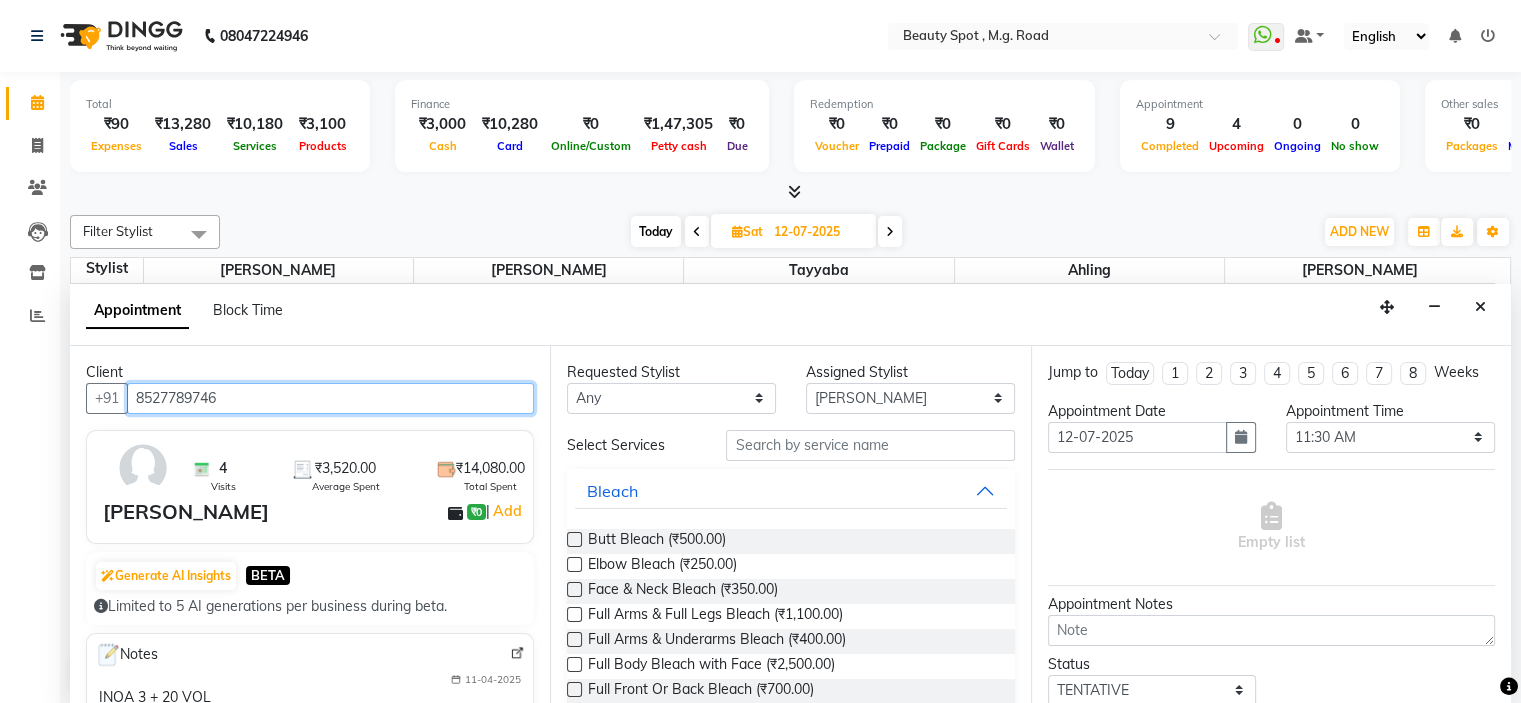 type on "8527789746" 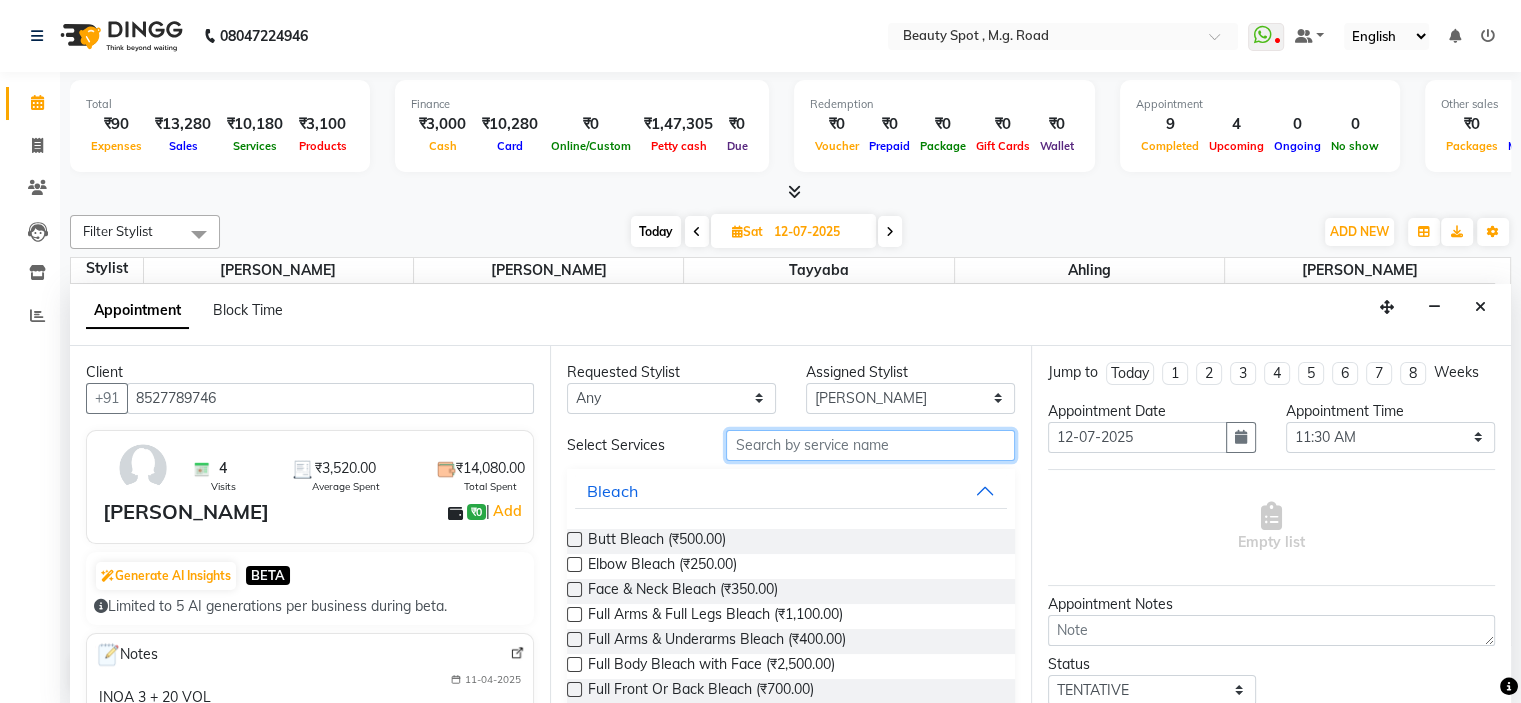 click at bounding box center [870, 445] 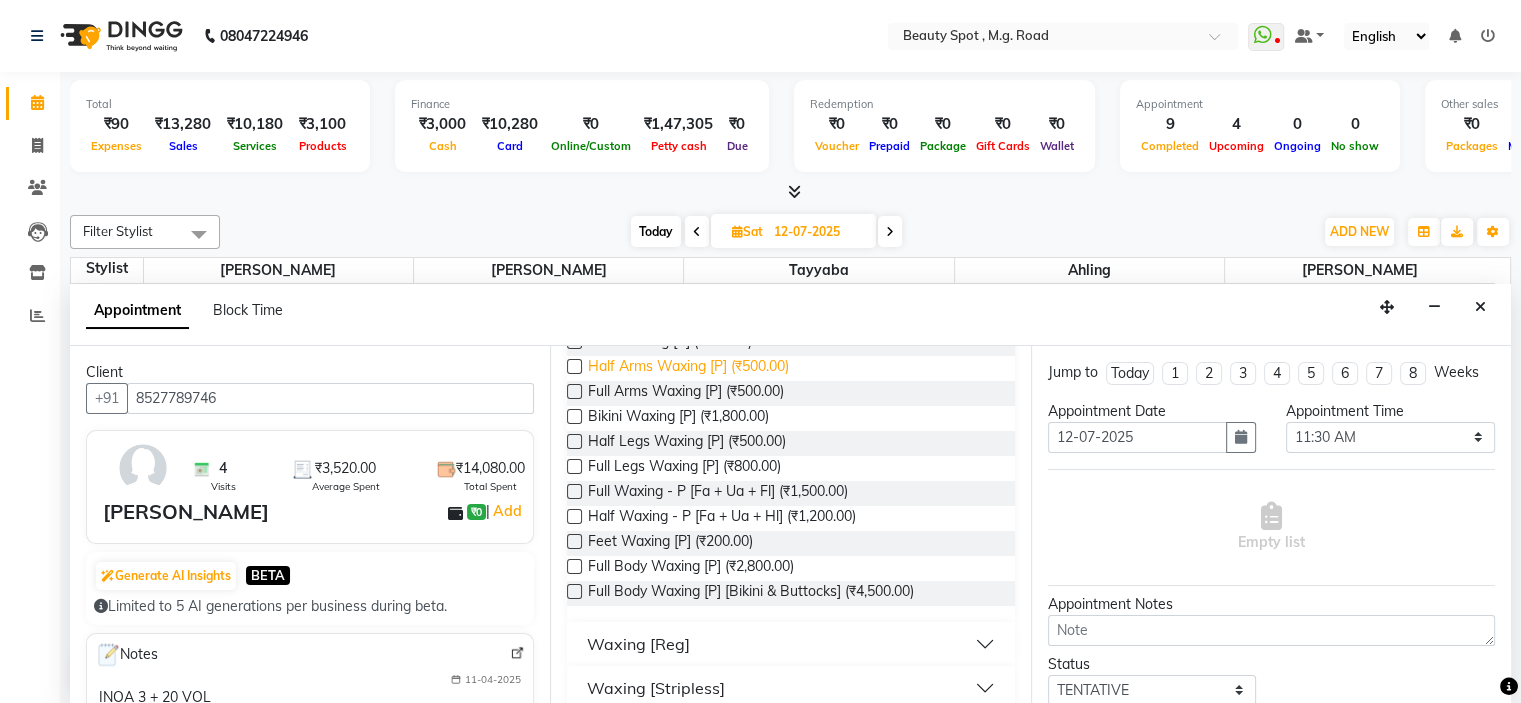 scroll, scrollTop: 417, scrollLeft: 0, axis: vertical 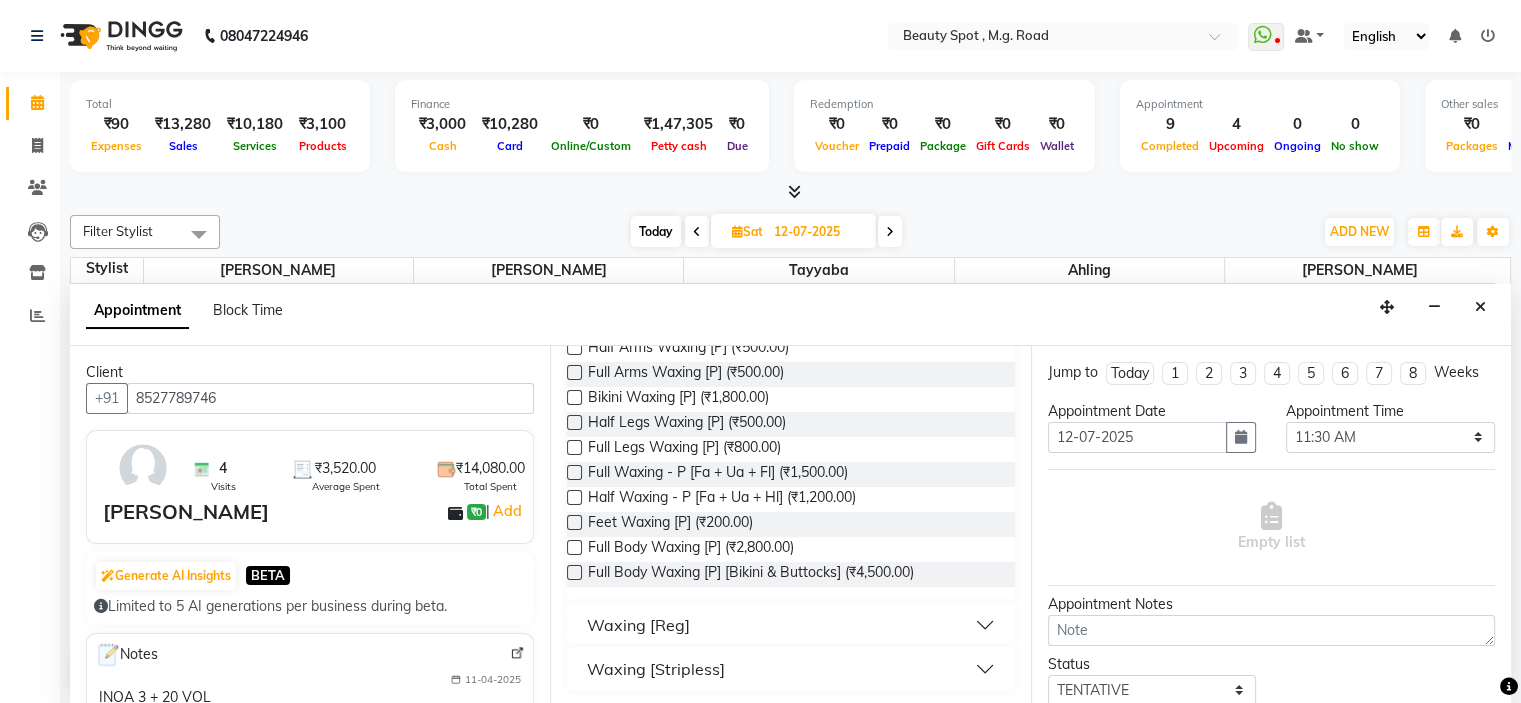 type on "WAX" 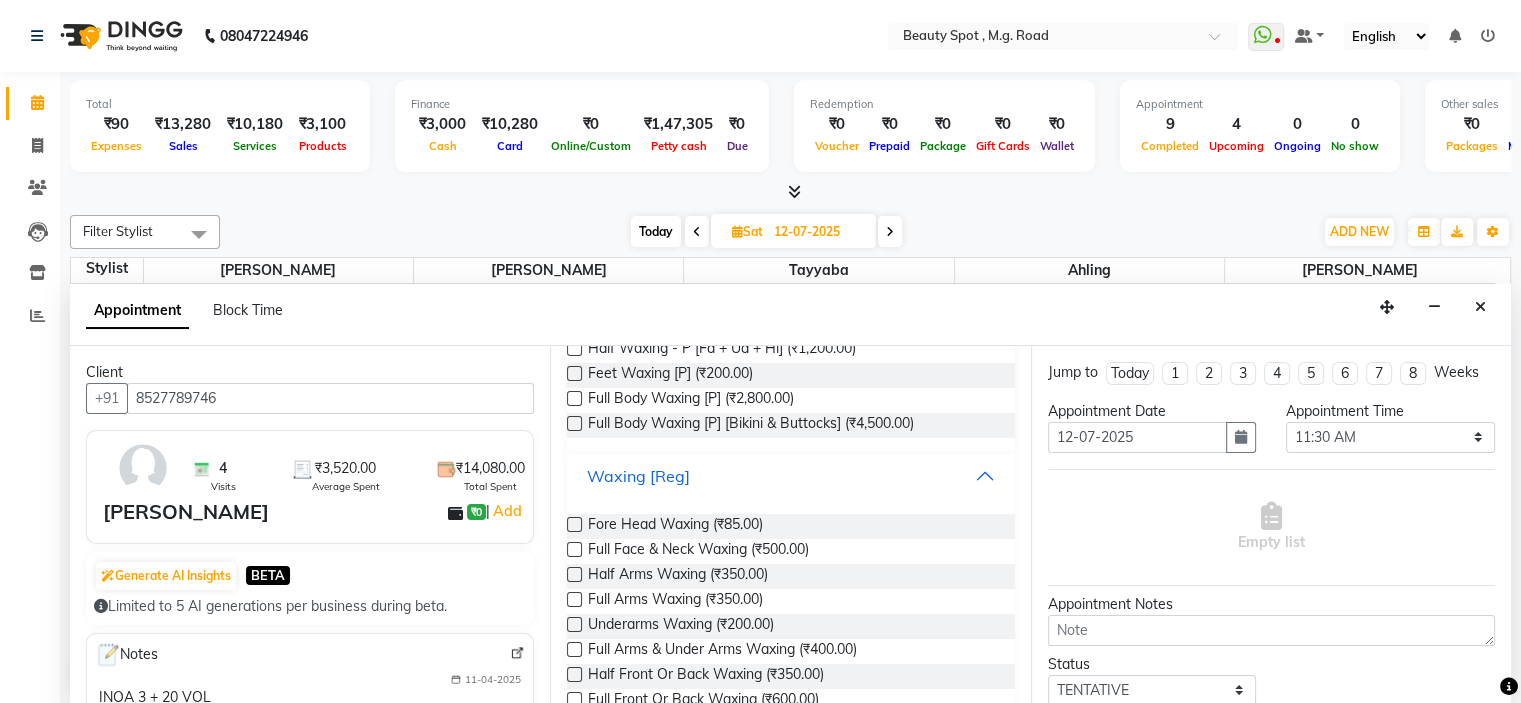 scroll, scrollTop: 617, scrollLeft: 0, axis: vertical 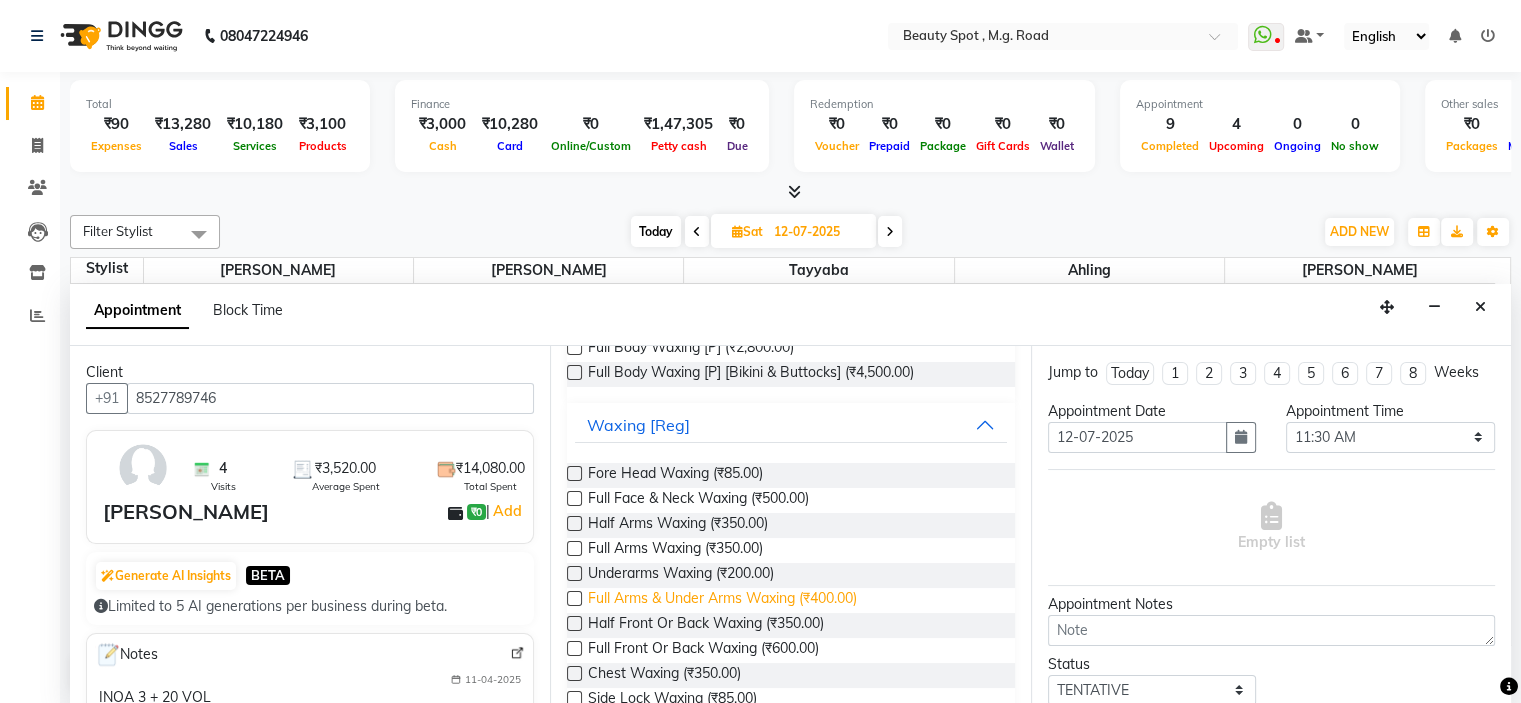 click on "Full Arms & Under Arms Waxing (₹400.00)" at bounding box center [722, 600] 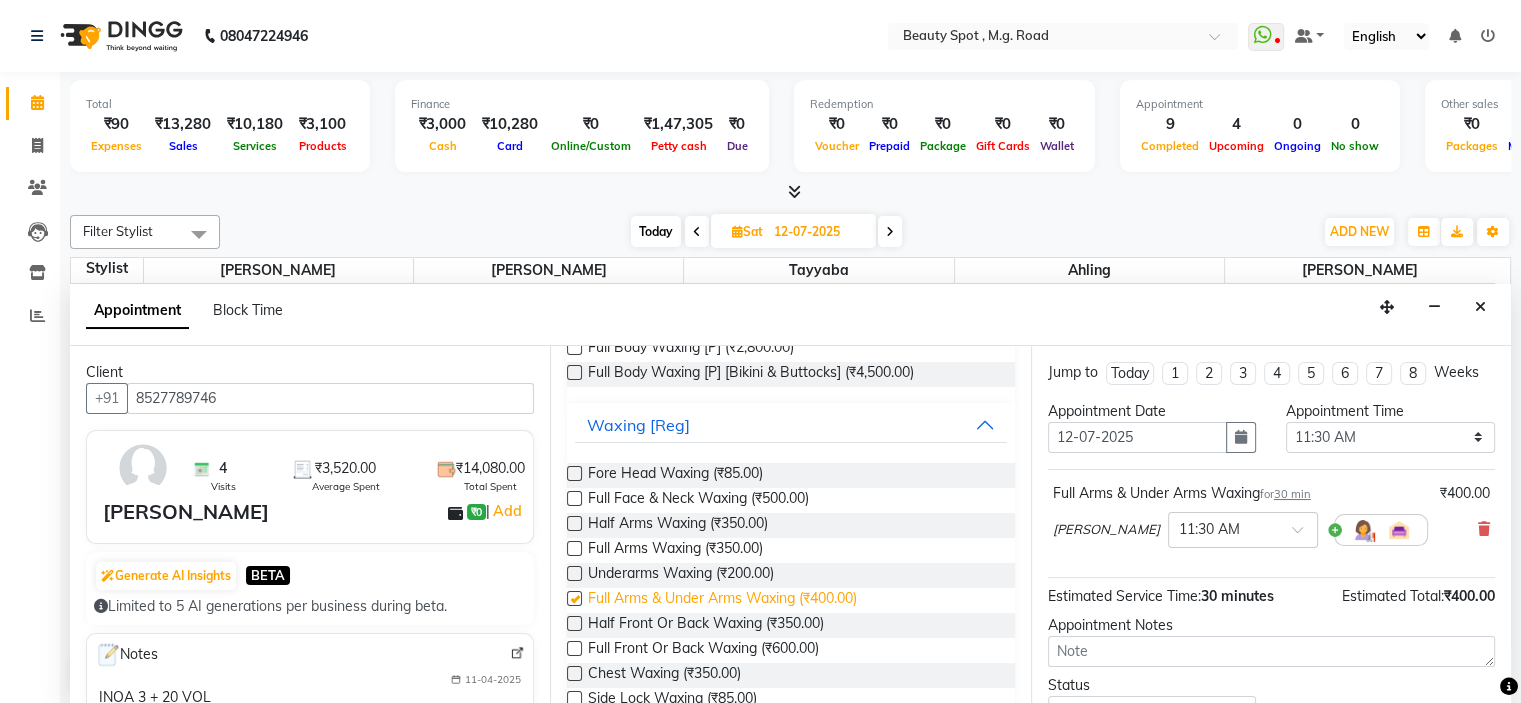 checkbox on "false" 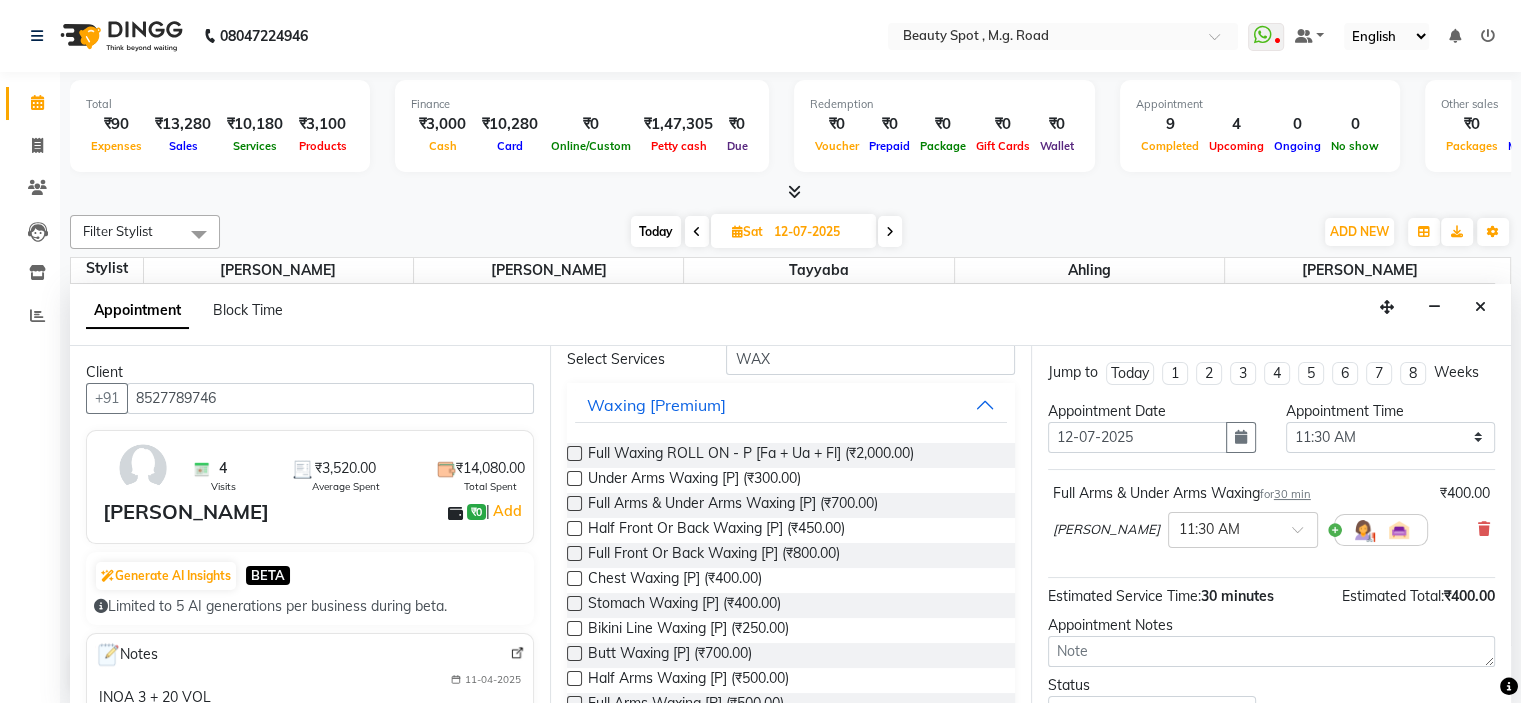 scroll, scrollTop: 0, scrollLeft: 0, axis: both 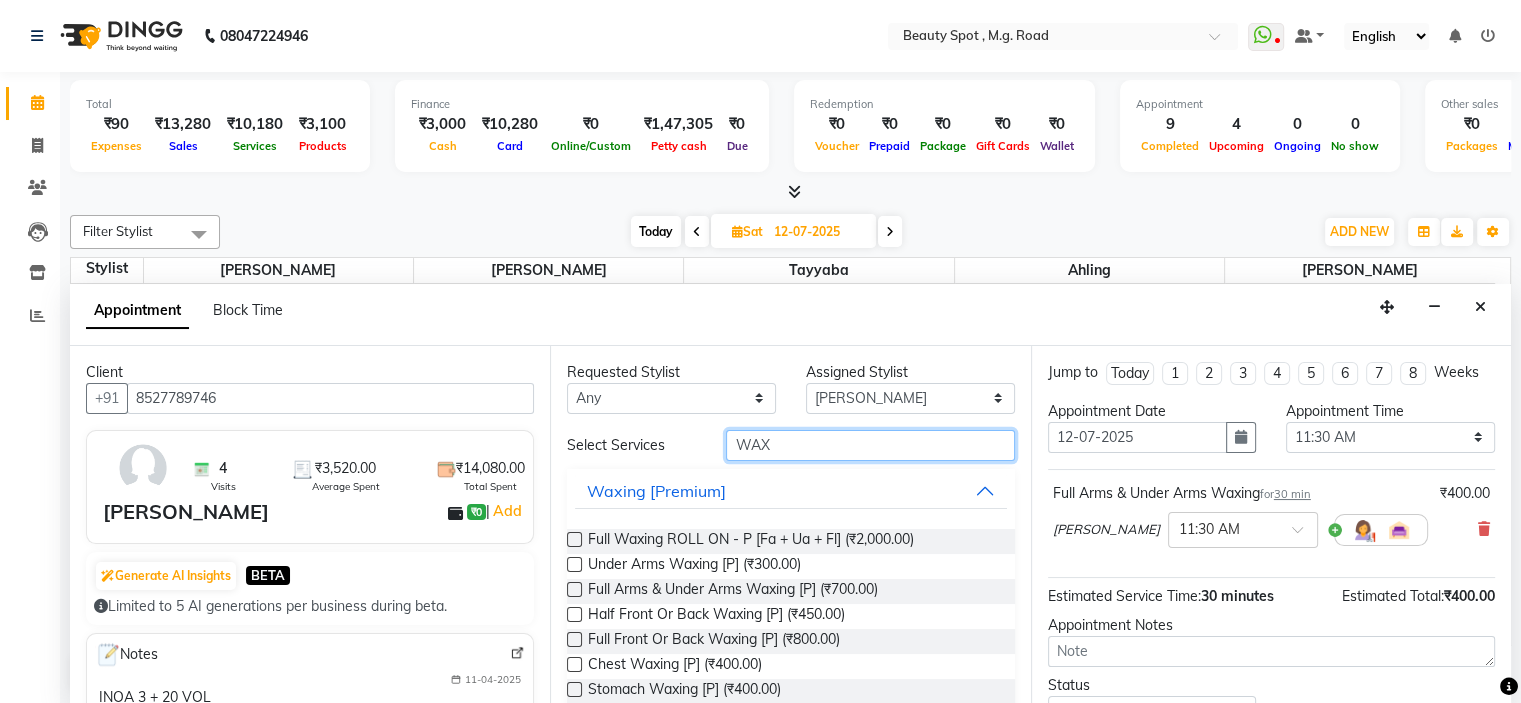 click on "WAX" at bounding box center (870, 445) 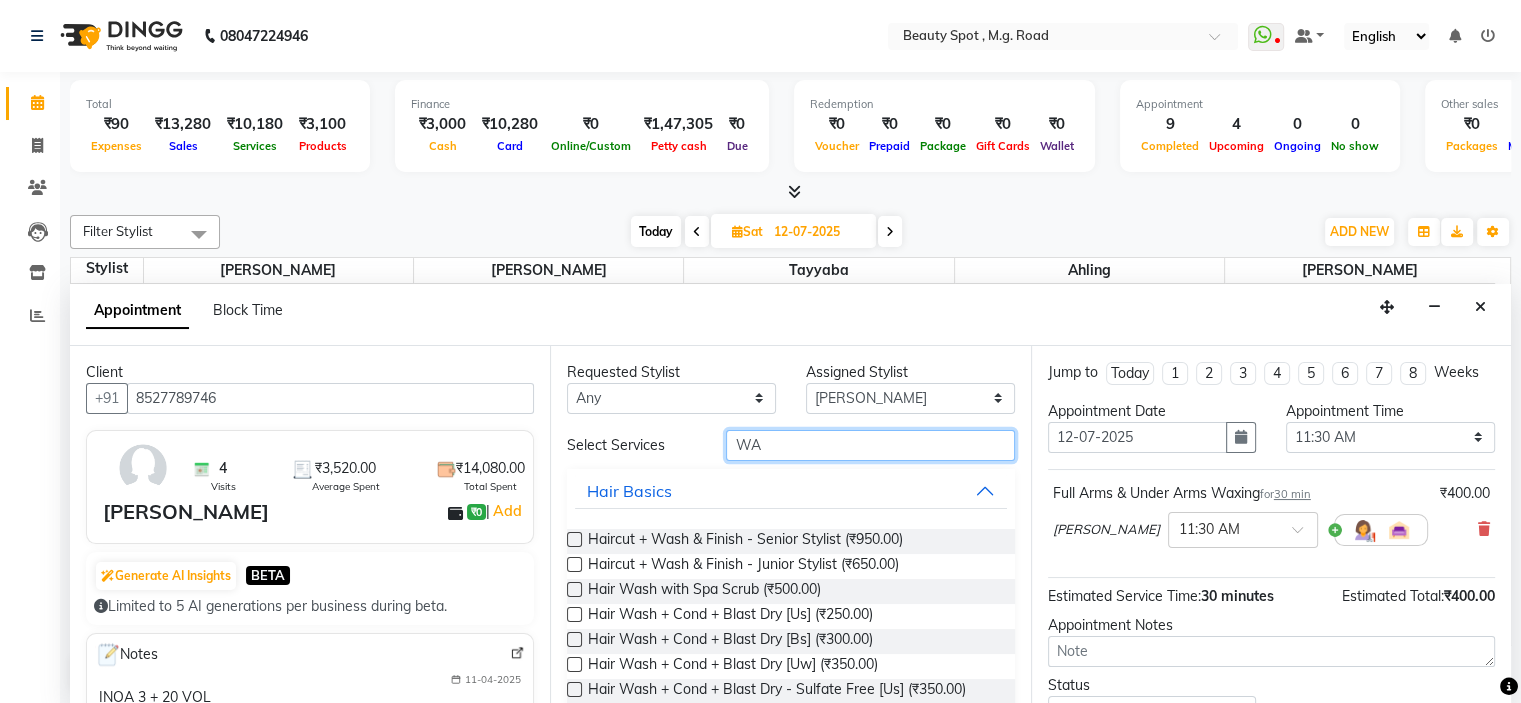 type on "W" 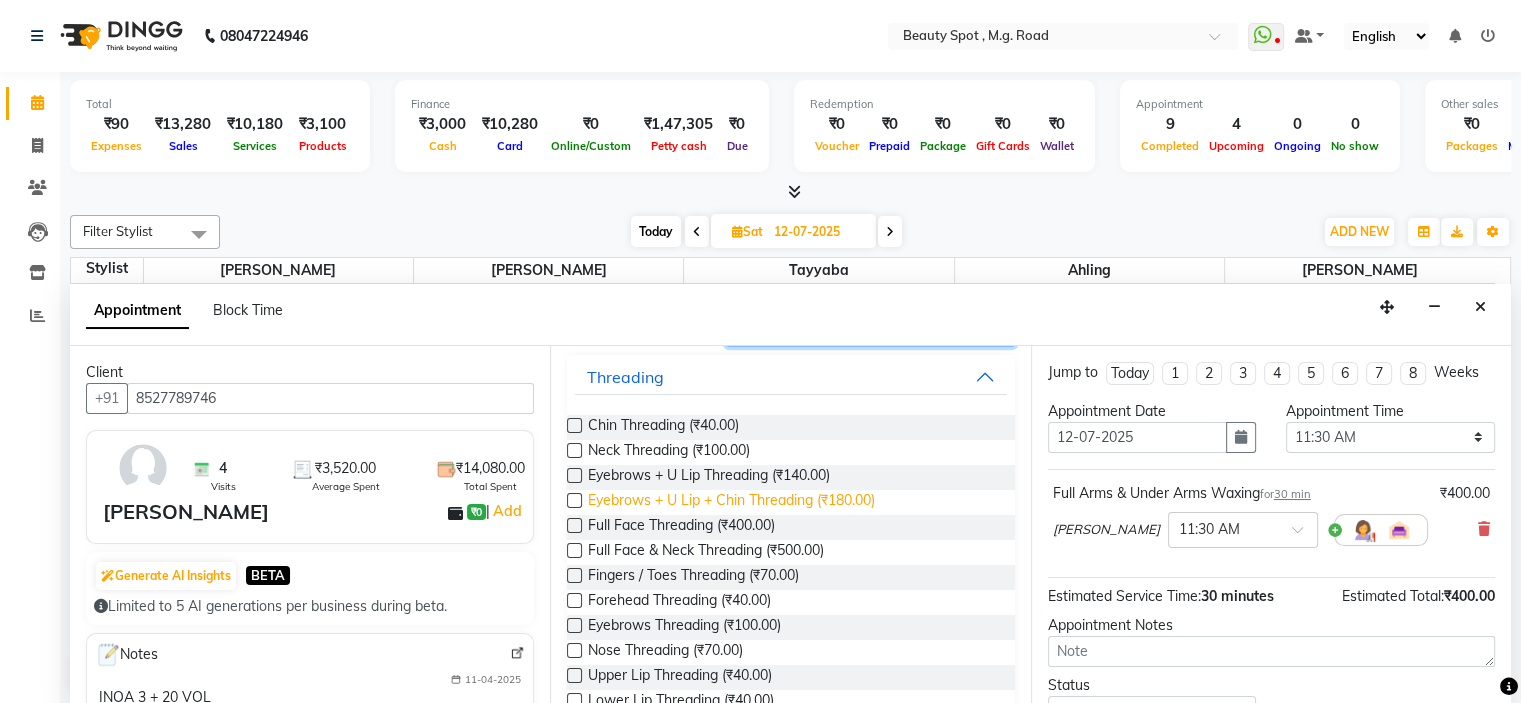 scroll, scrollTop: 204, scrollLeft: 0, axis: vertical 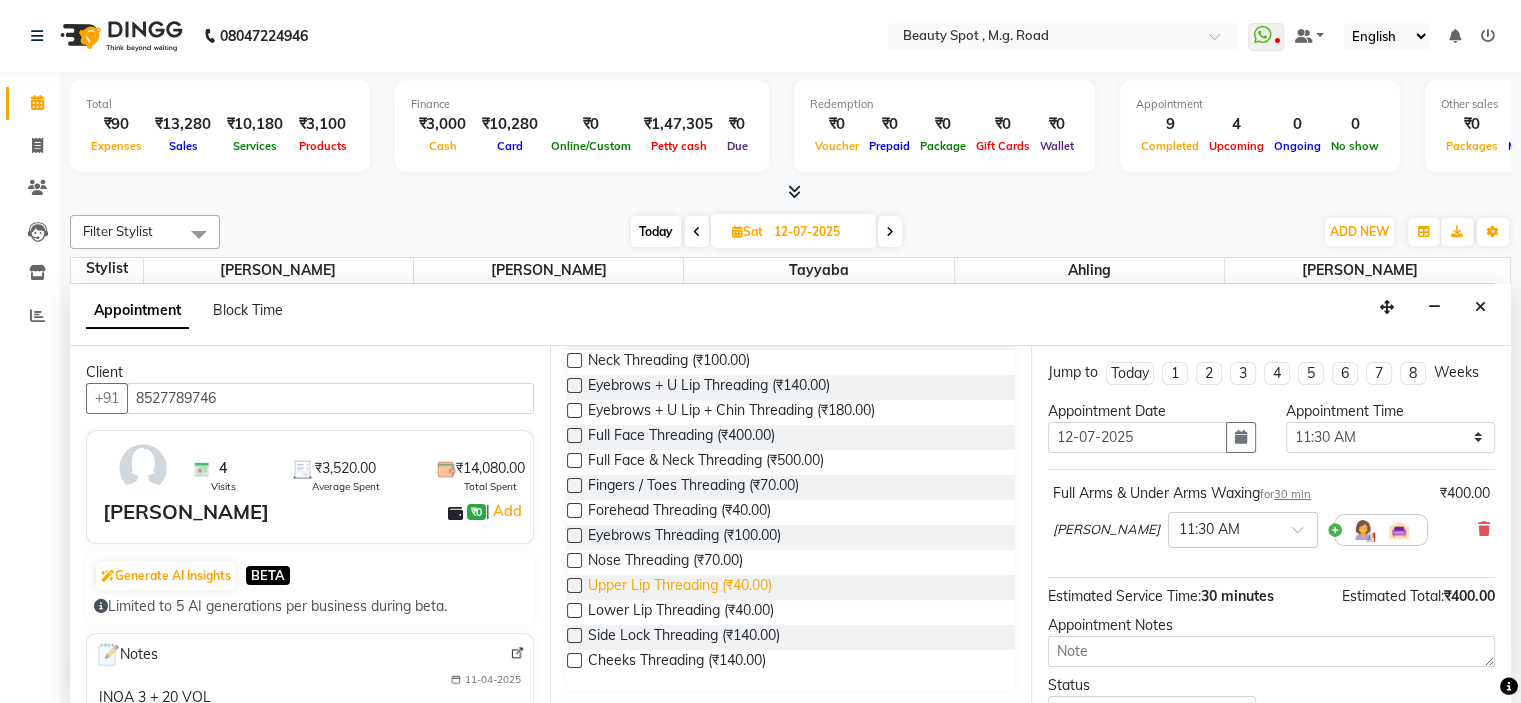 type on "THR" 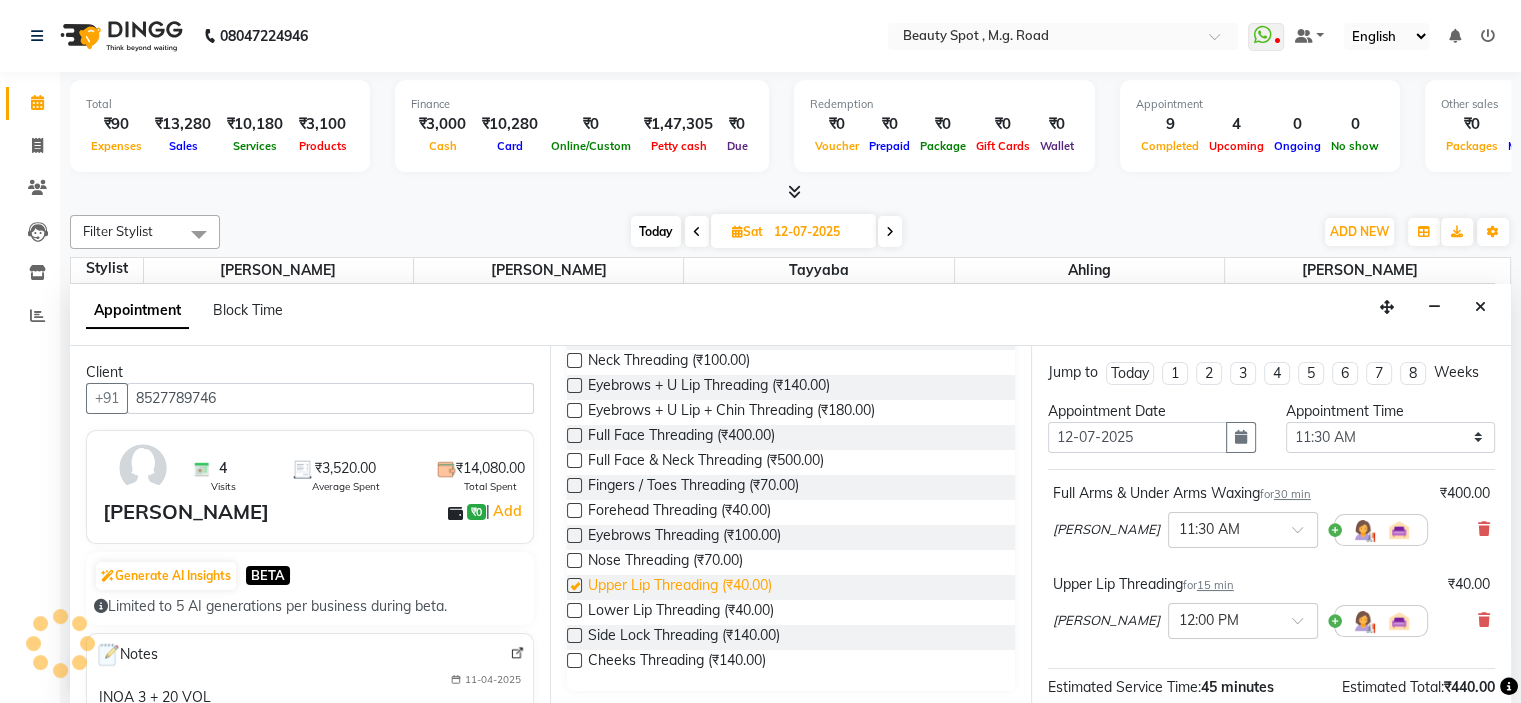 checkbox on "false" 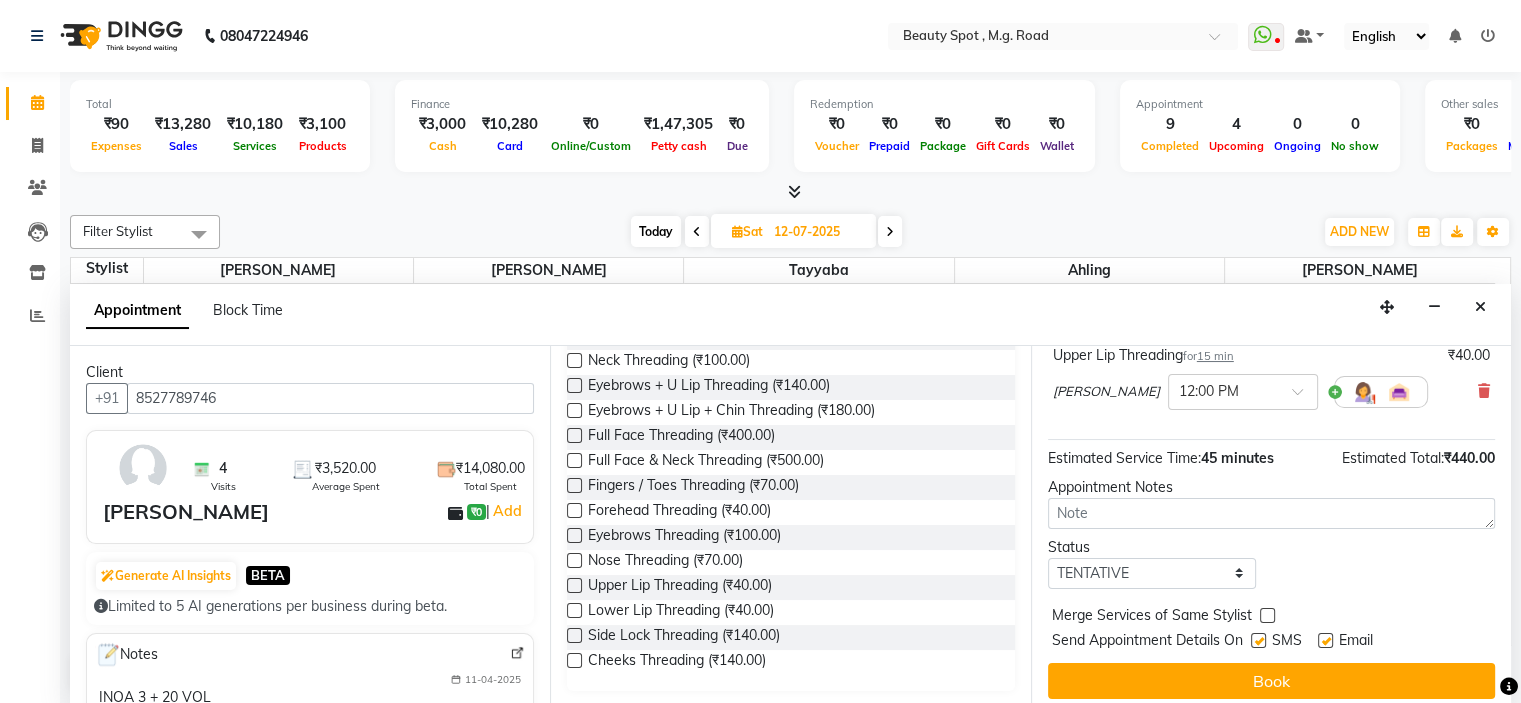 scroll, scrollTop: 236, scrollLeft: 0, axis: vertical 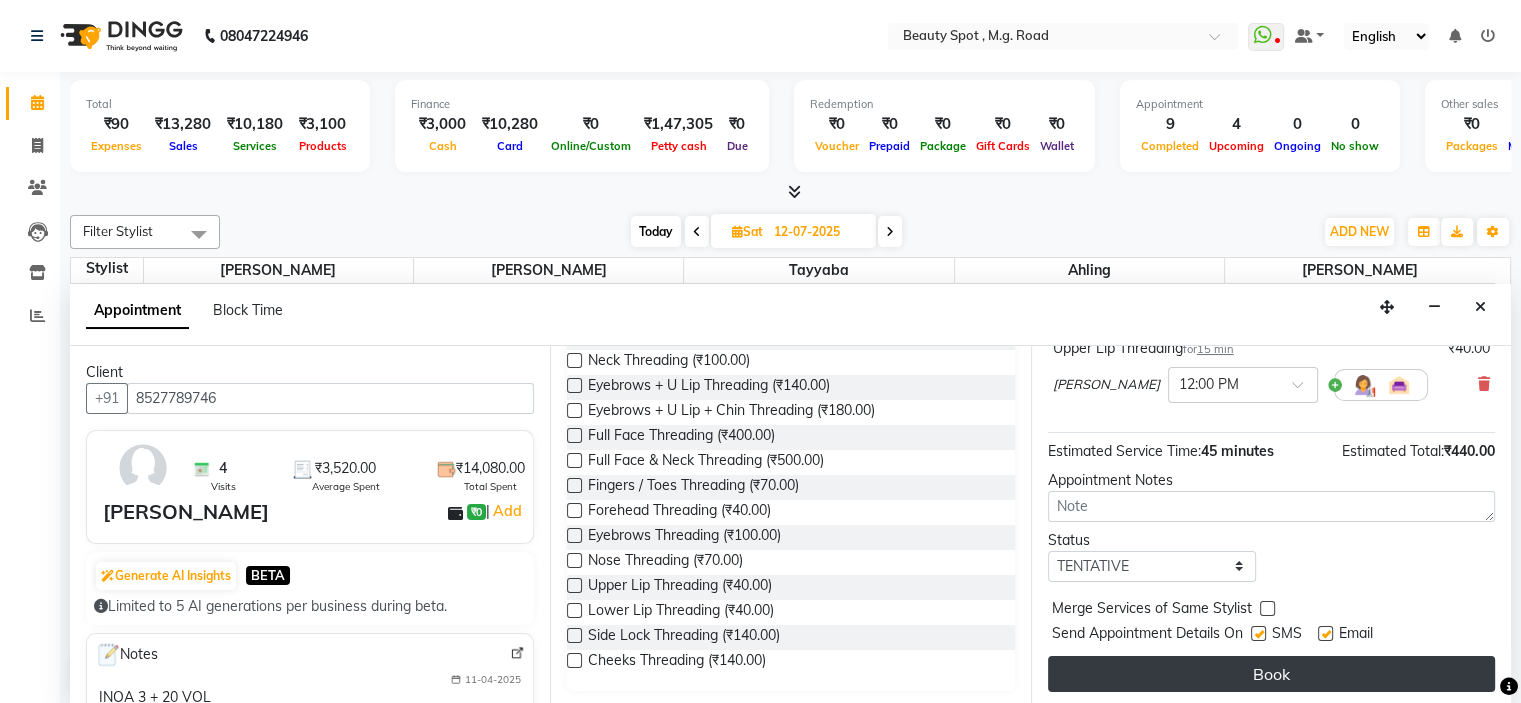 click on "Book" at bounding box center [1271, 674] 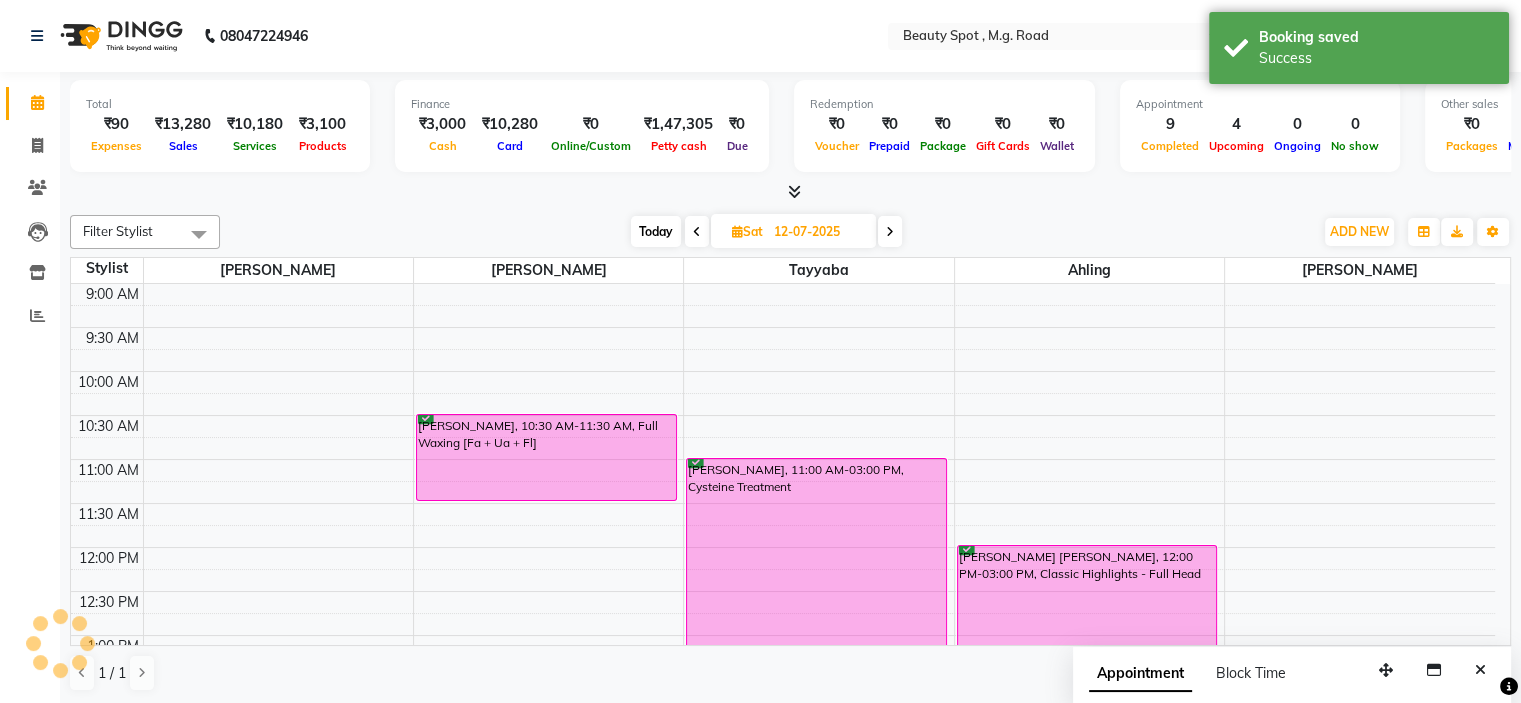 scroll, scrollTop: 0, scrollLeft: 0, axis: both 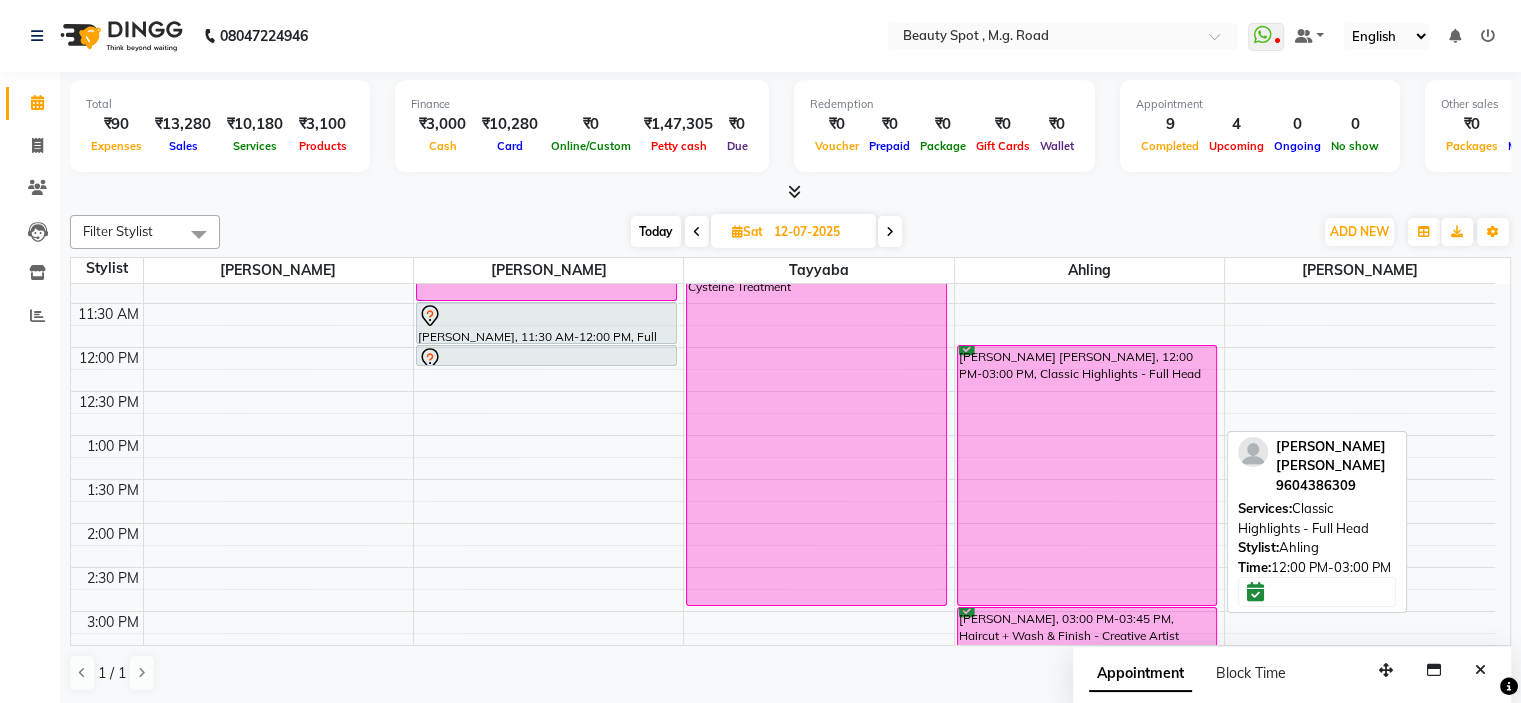 click on "[PERSON_NAME] [PERSON_NAME], 12:00 PM-03:00 PM, Classic Highlights - Full Head" at bounding box center (1087, 475) 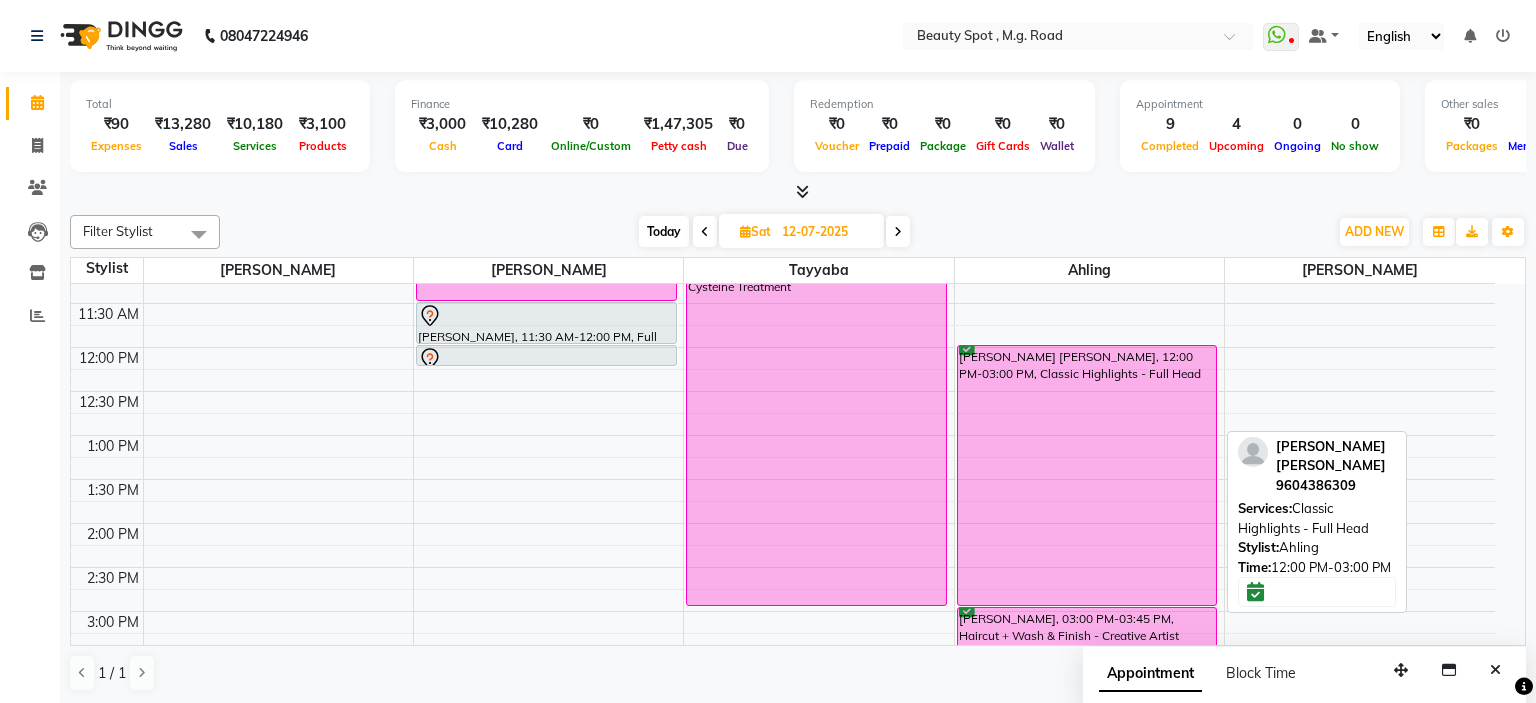 select on "6" 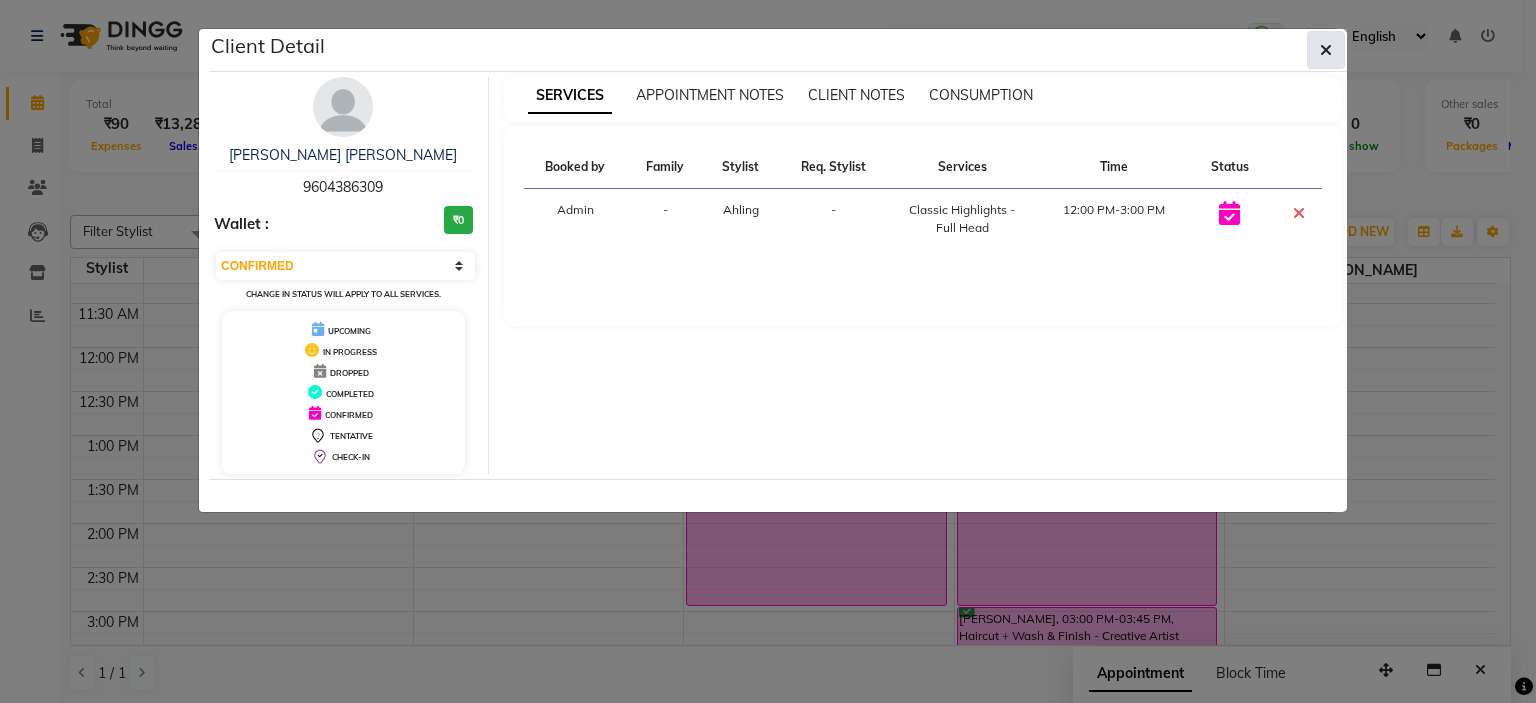 click 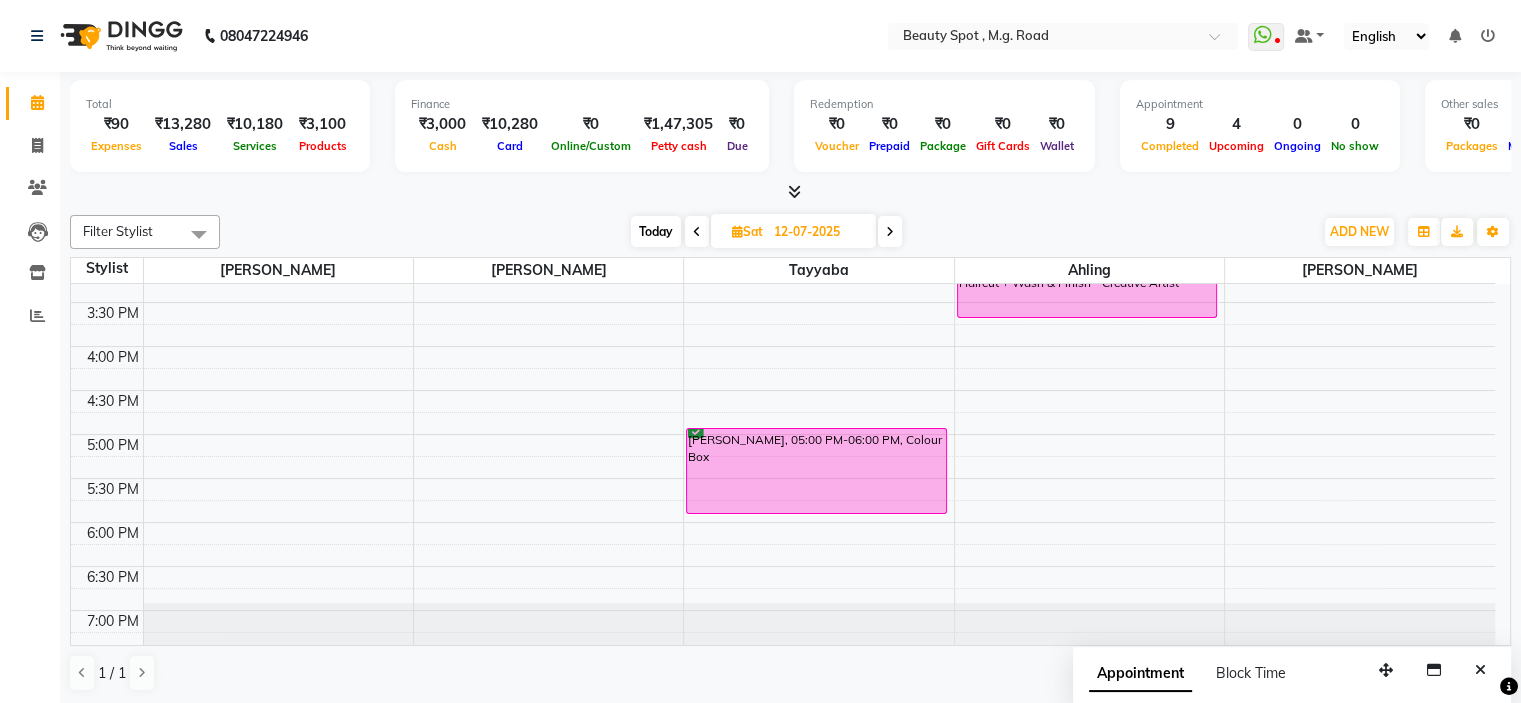 scroll, scrollTop: 596, scrollLeft: 0, axis: vertical 